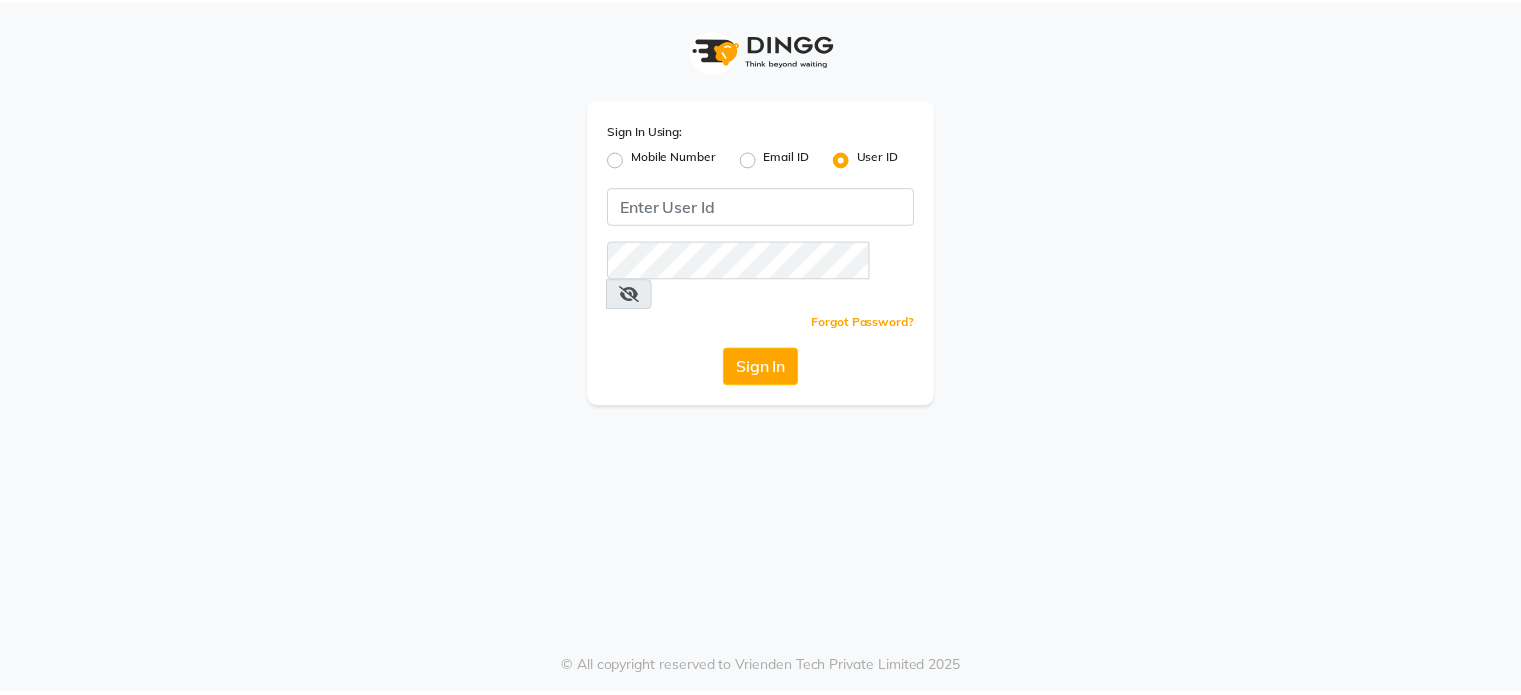 scroll, scrollTop: 0, scrollLeft: 0, axis: both 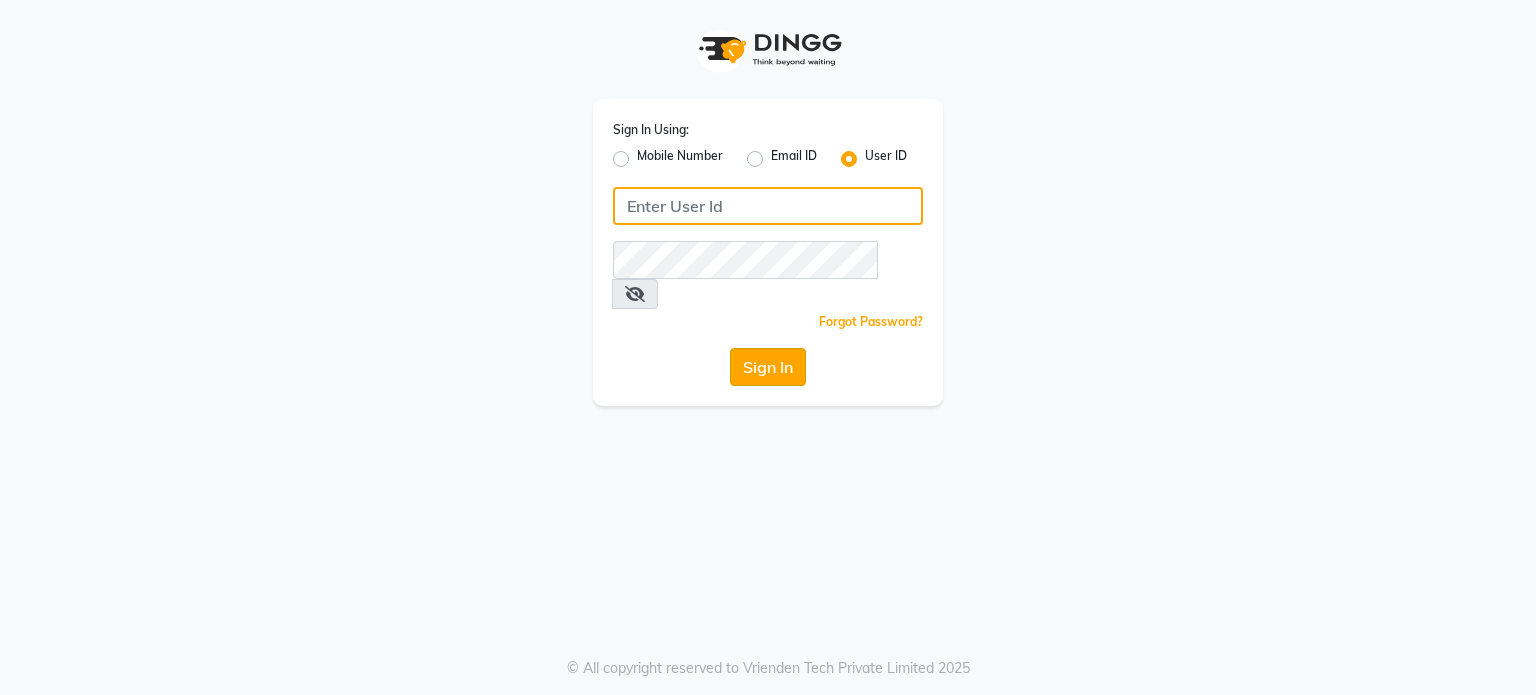 type on "tanishqa2003" 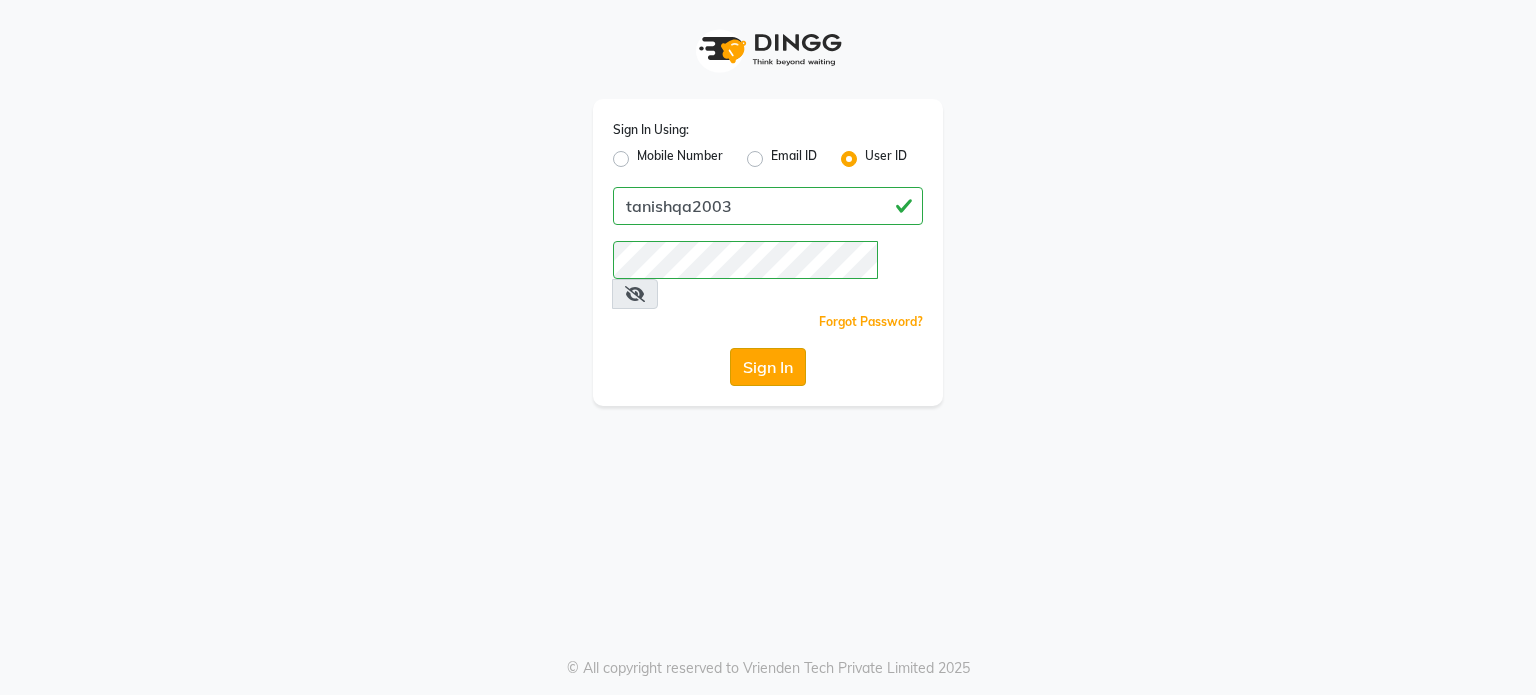 click on "Sign In" 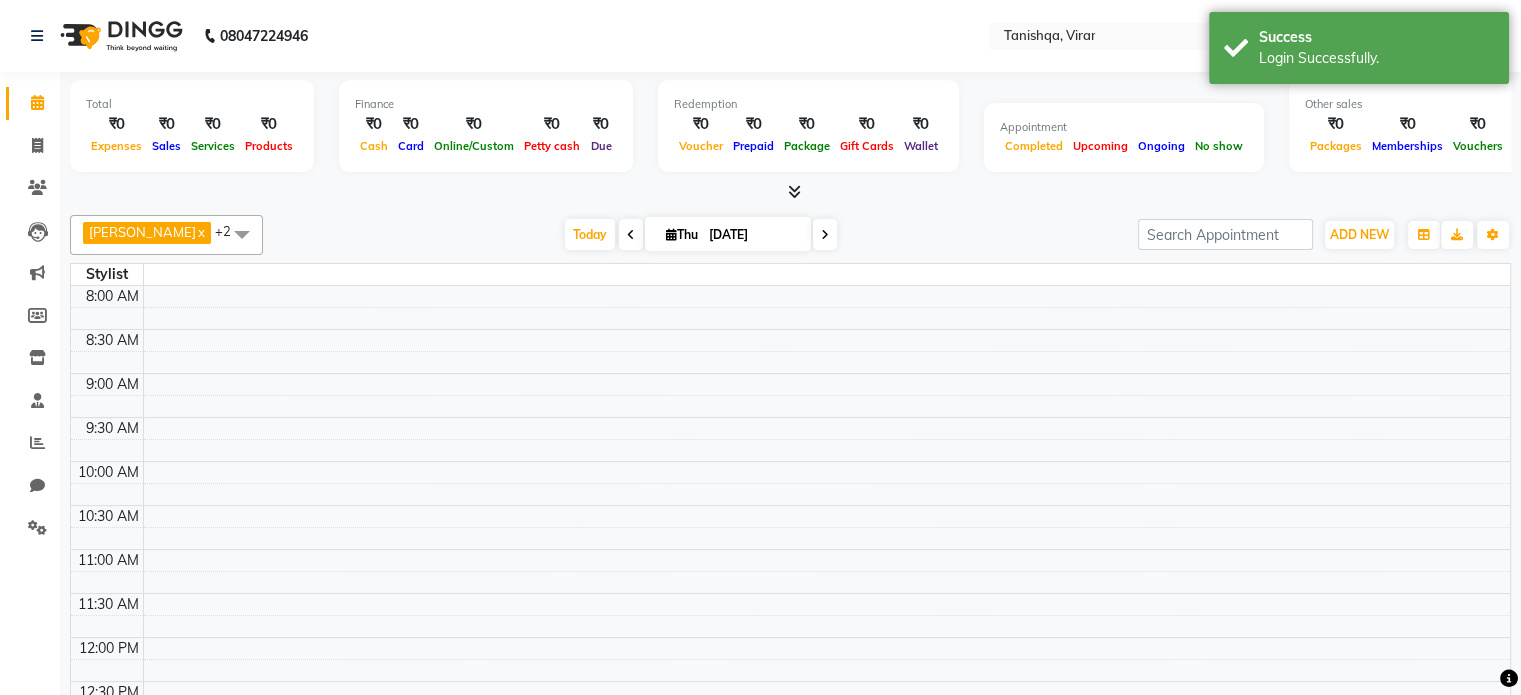 select on "en" 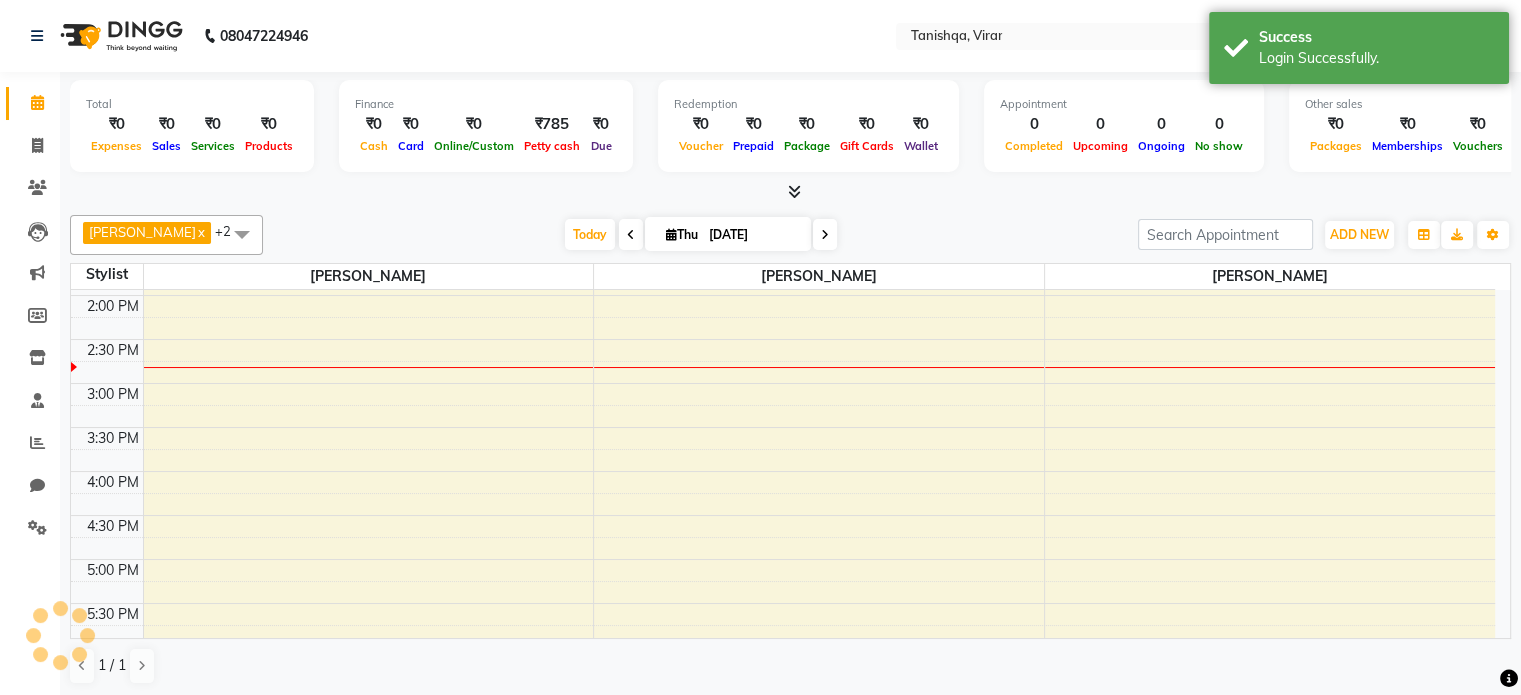 scroll, scrollTop: 88, scrollLeft: 0, axis: vertical 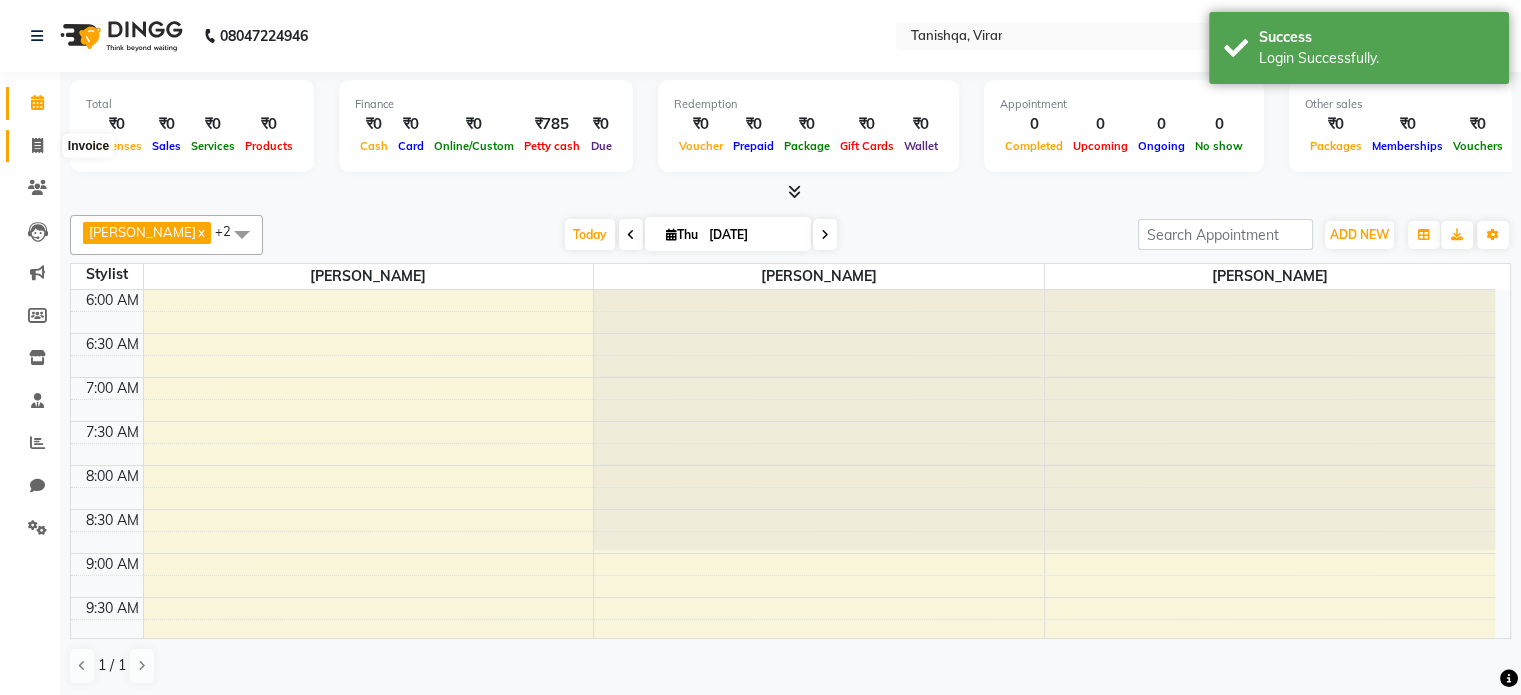 click 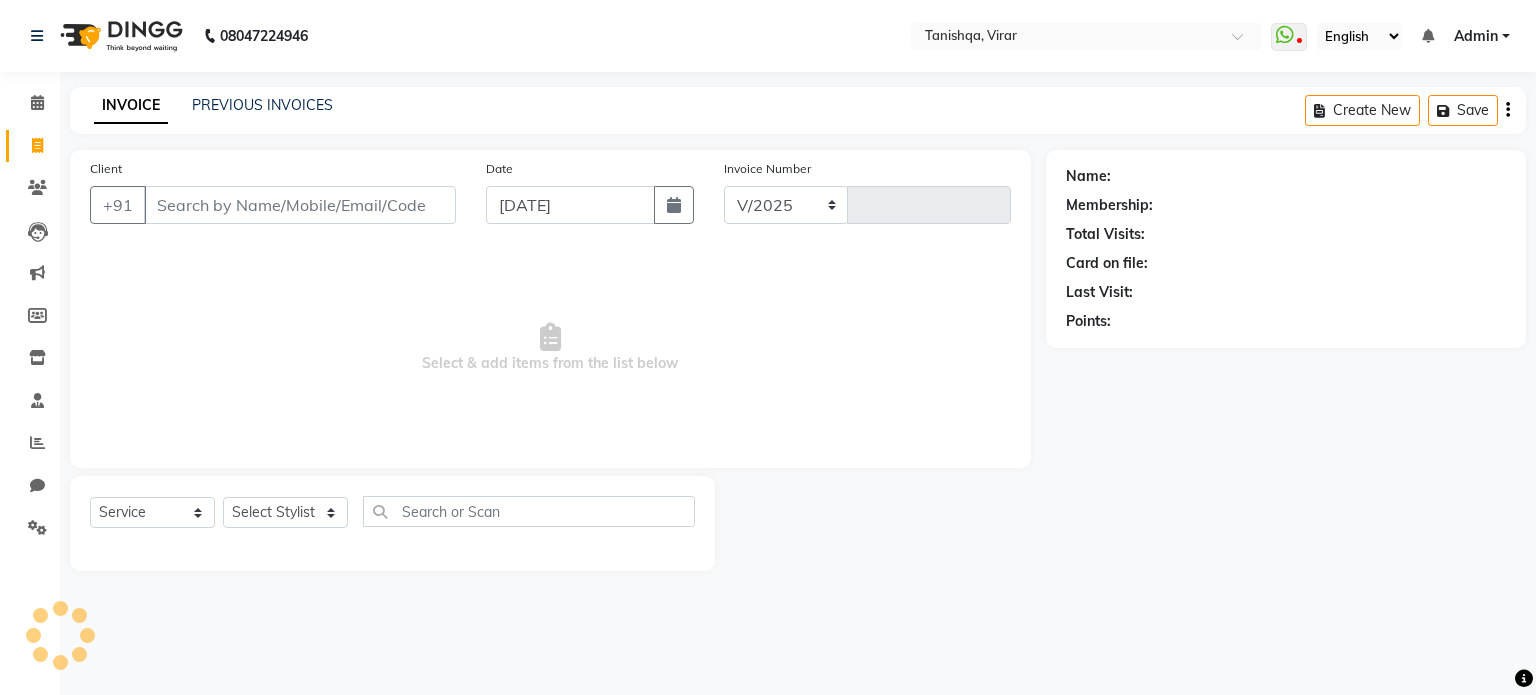 select on "8149" 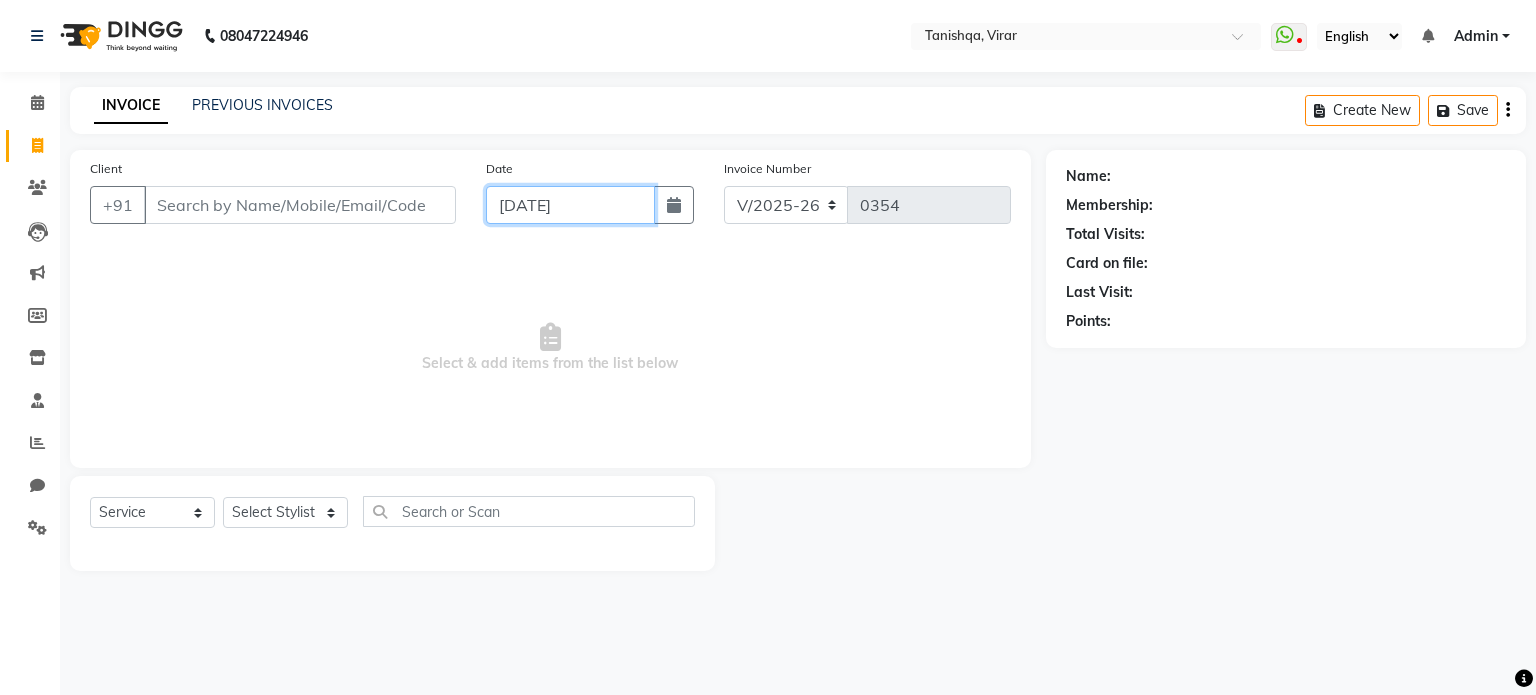 click on "[DATE]" 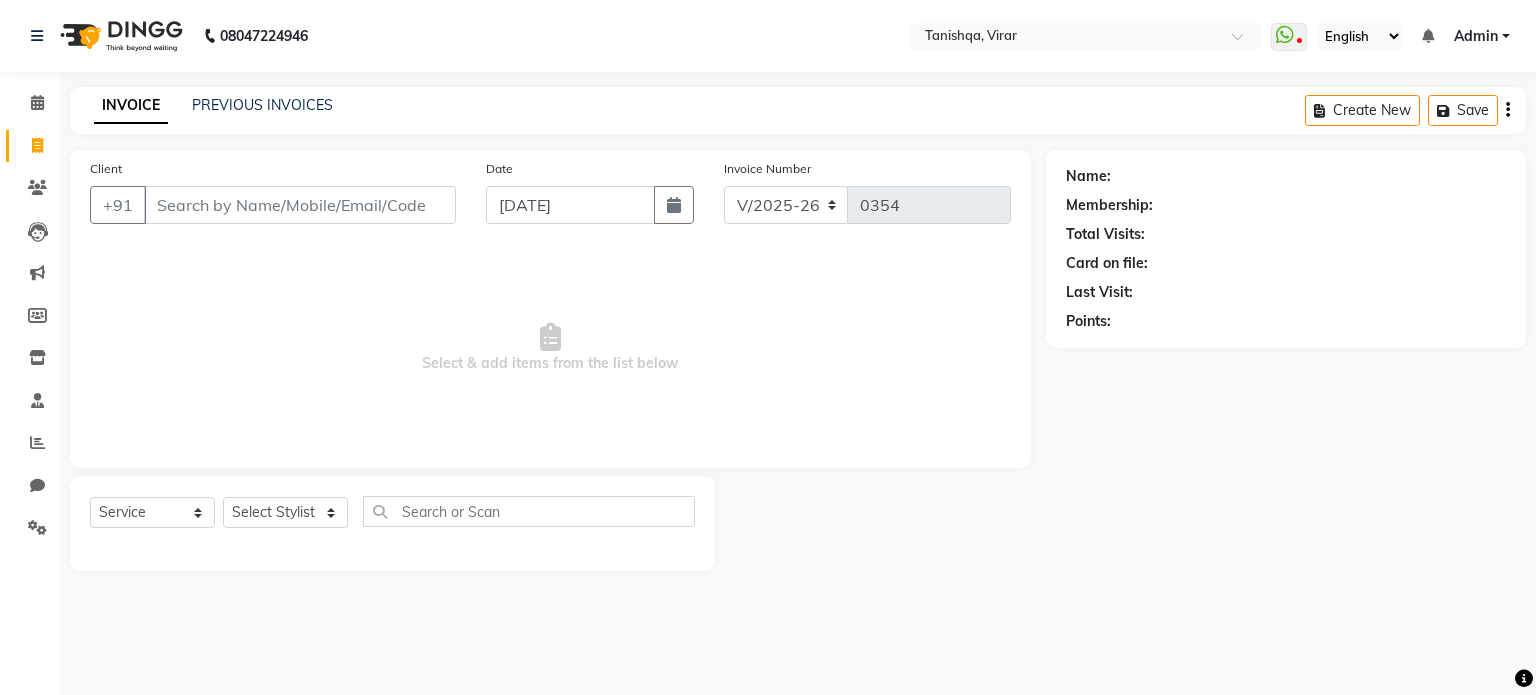 select on "7" 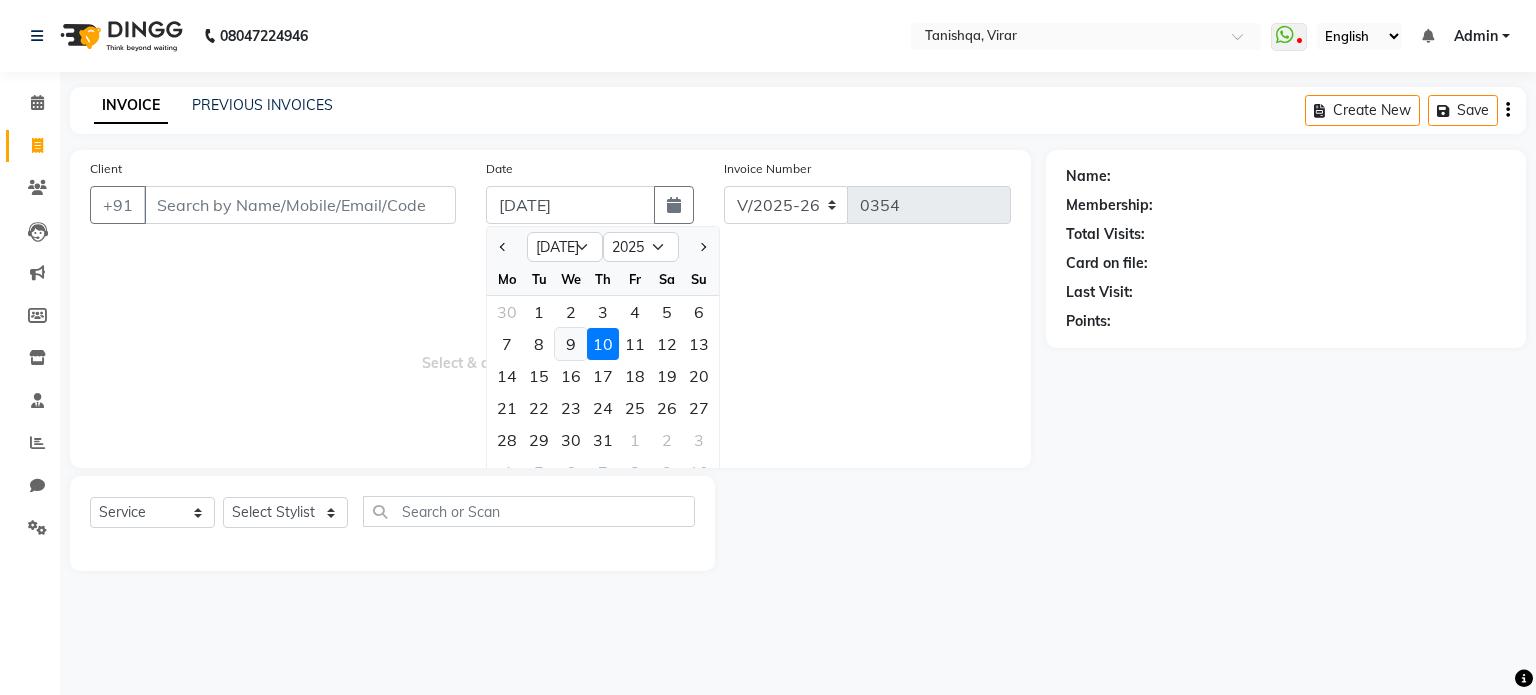 click on "9" 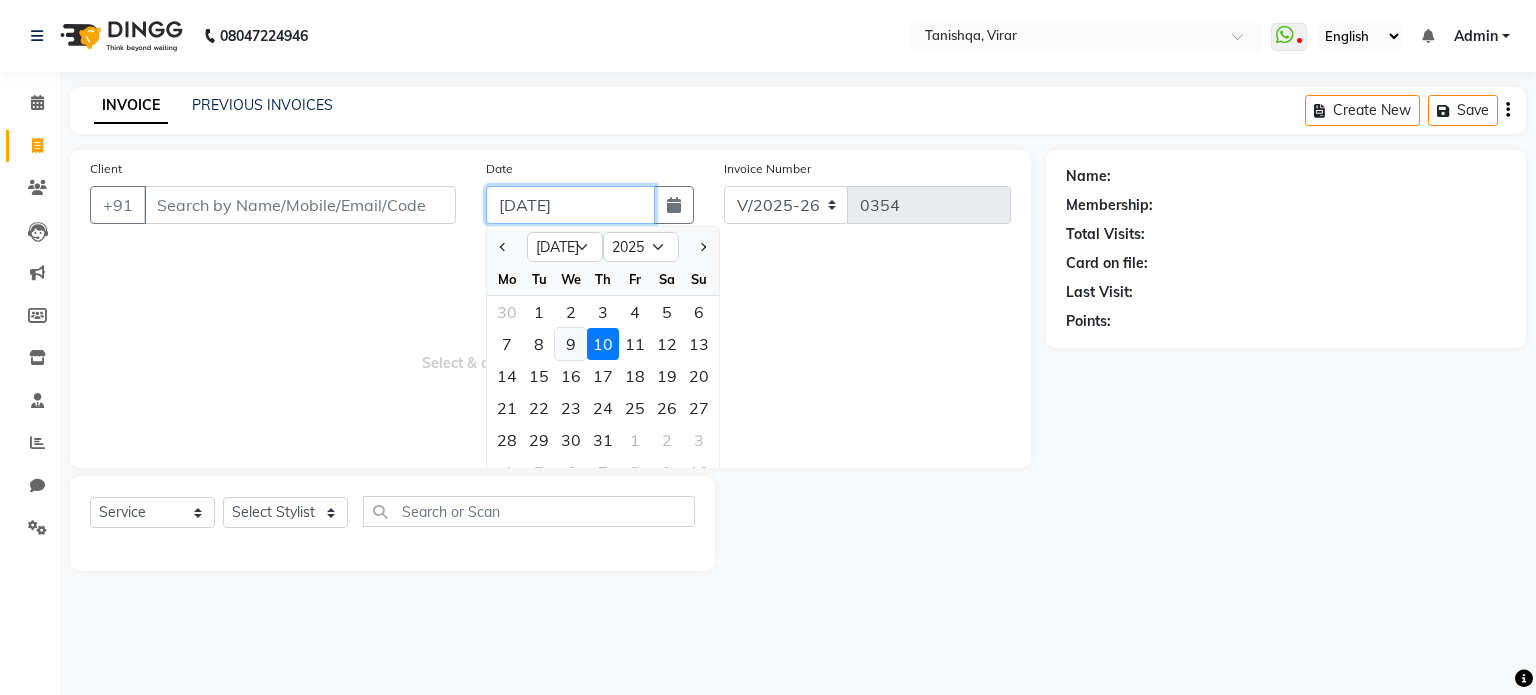 type on "09-07-2025" 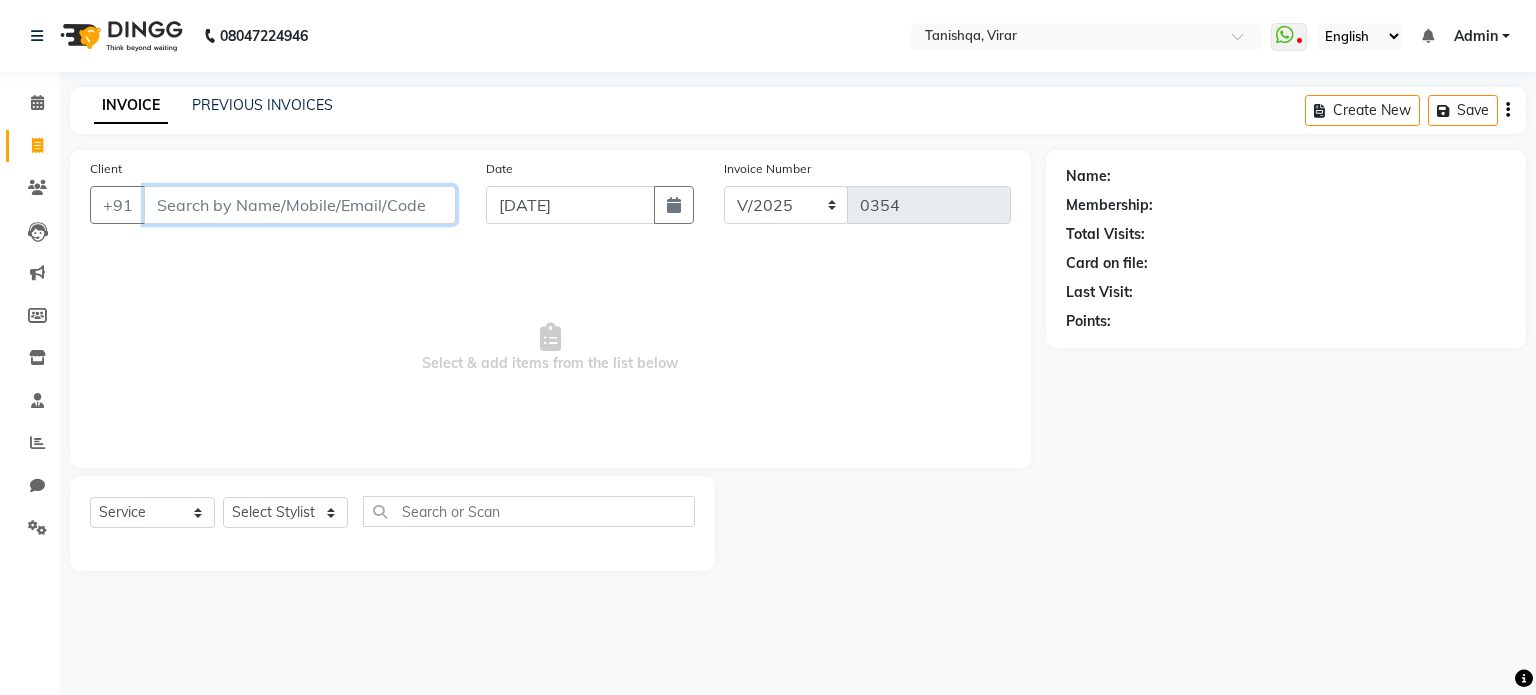 click on "Client" at bounding box center [300, 205] 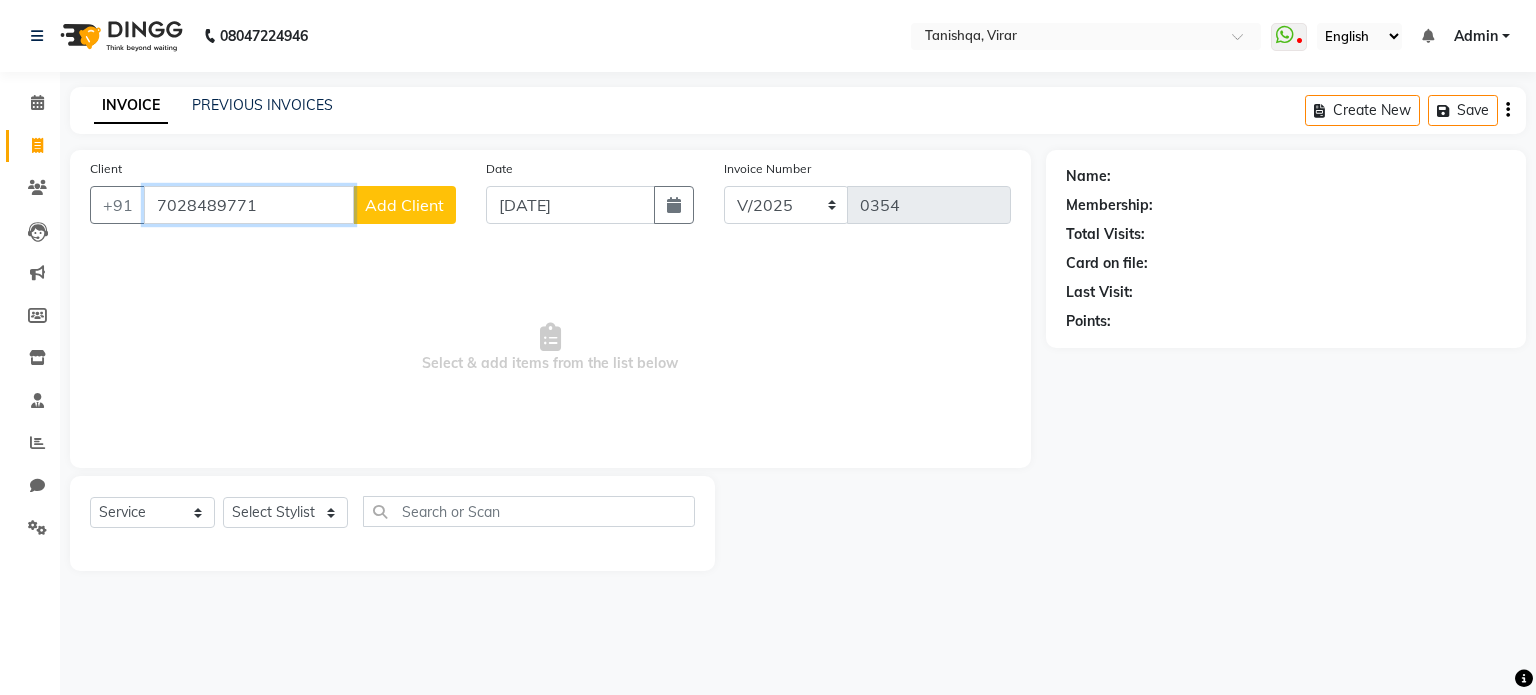 type on "7028489771" 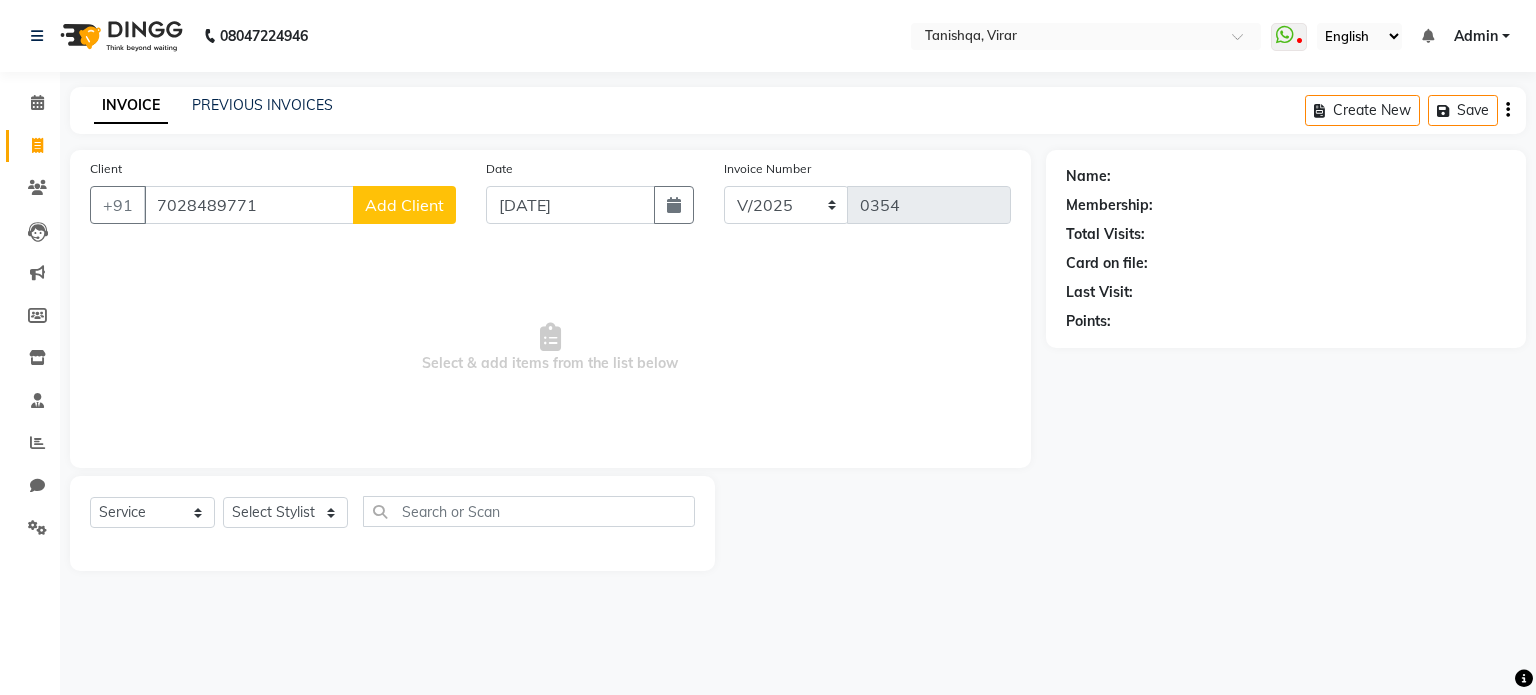 click on "Add Client" 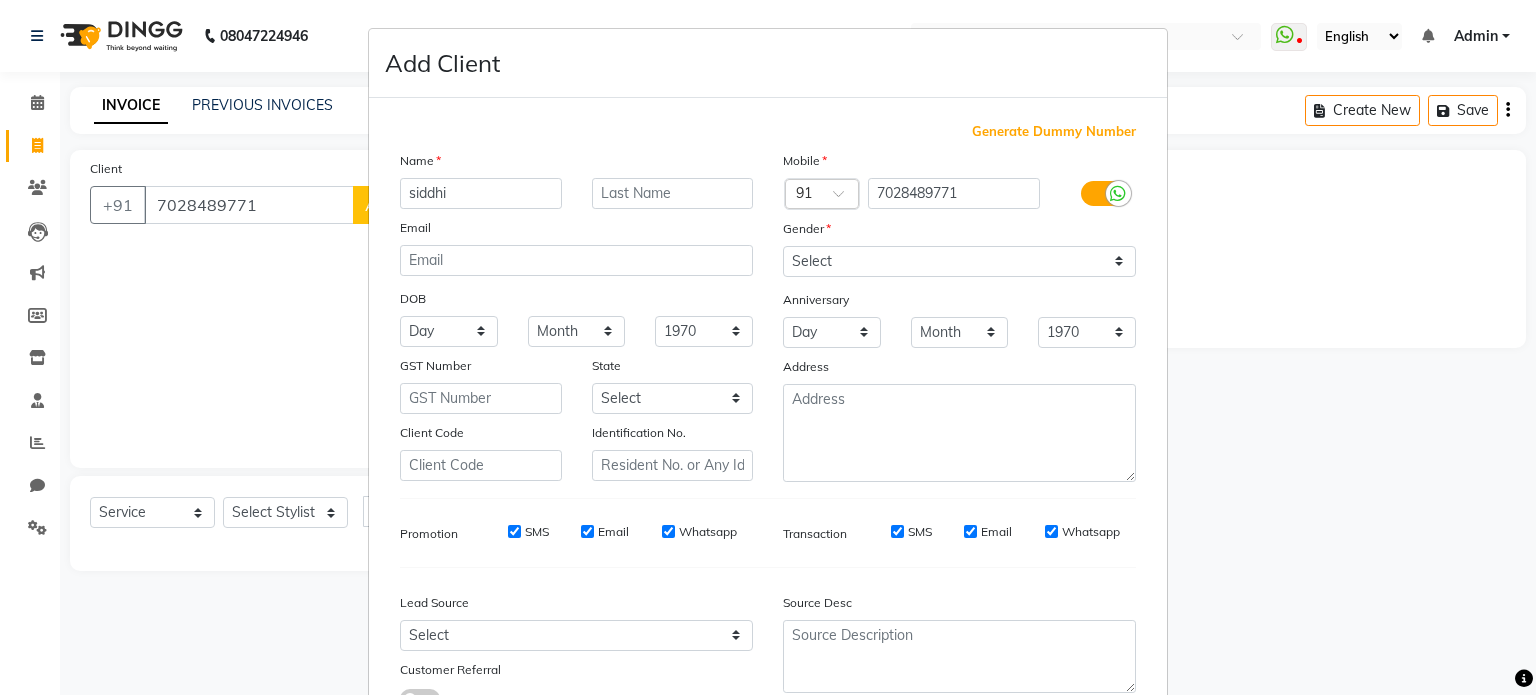 type on "siddhi" 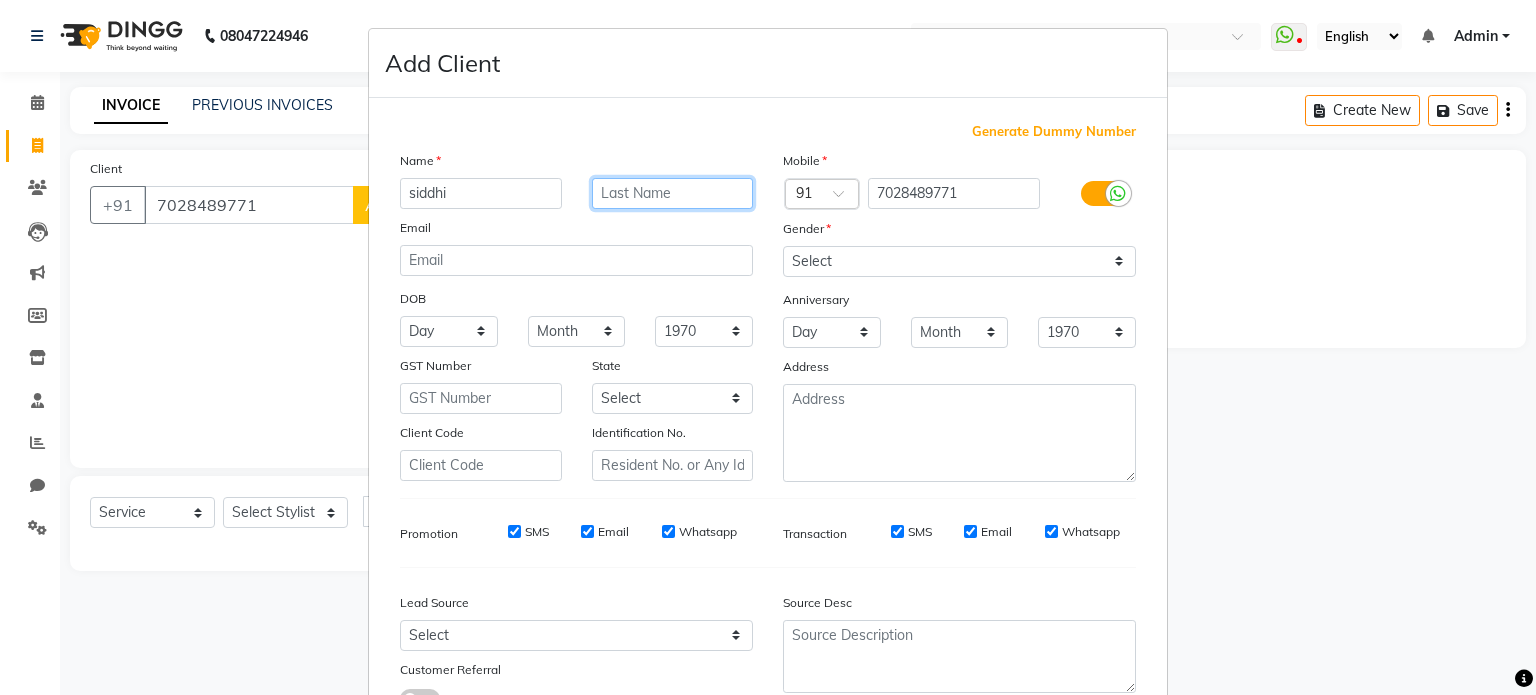 click at bounding box center (673, 193) 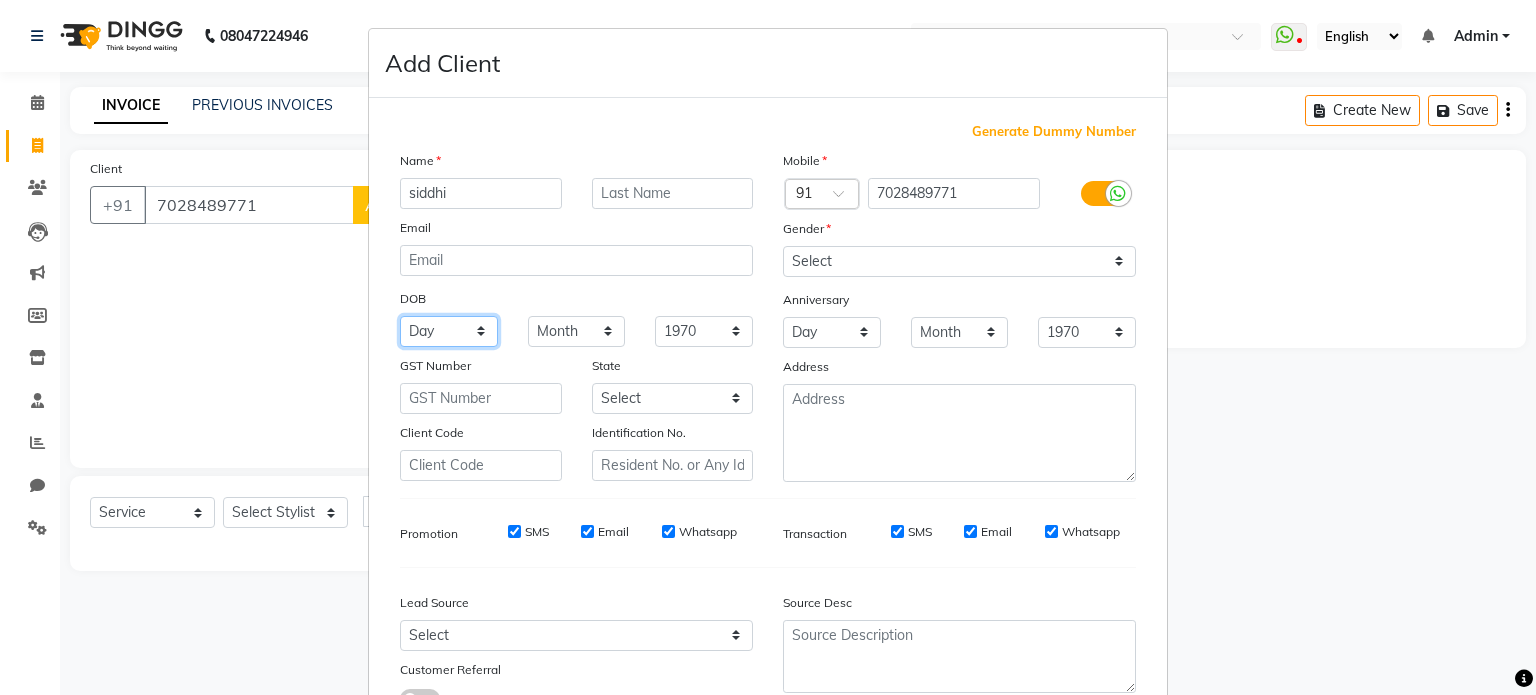 click on "Day 01 02 03 04 05 06 07 08 09 10 11 12 13 14 15 16 17 18 19 20 21 22 23 24 25 26 27 28 29 30 31" at bounding box center (449, 331) 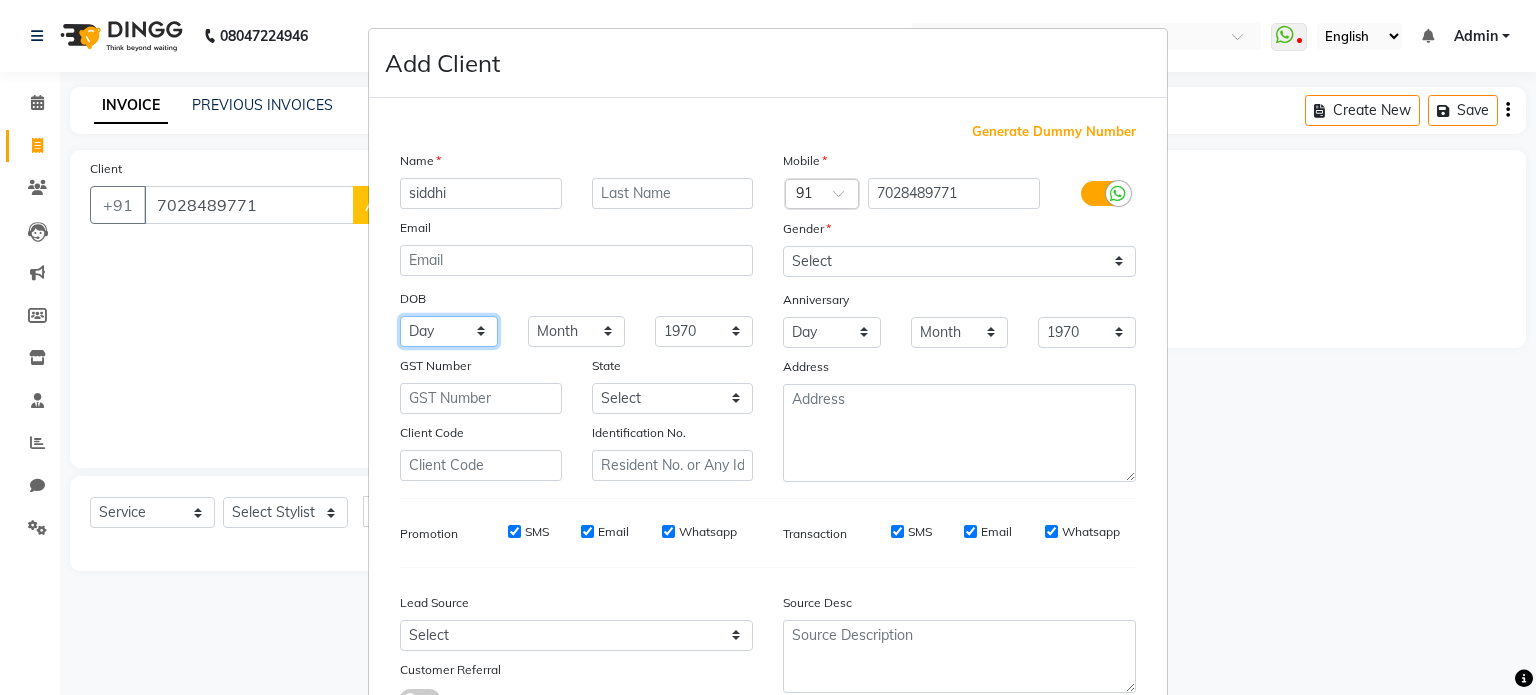 select on "28" 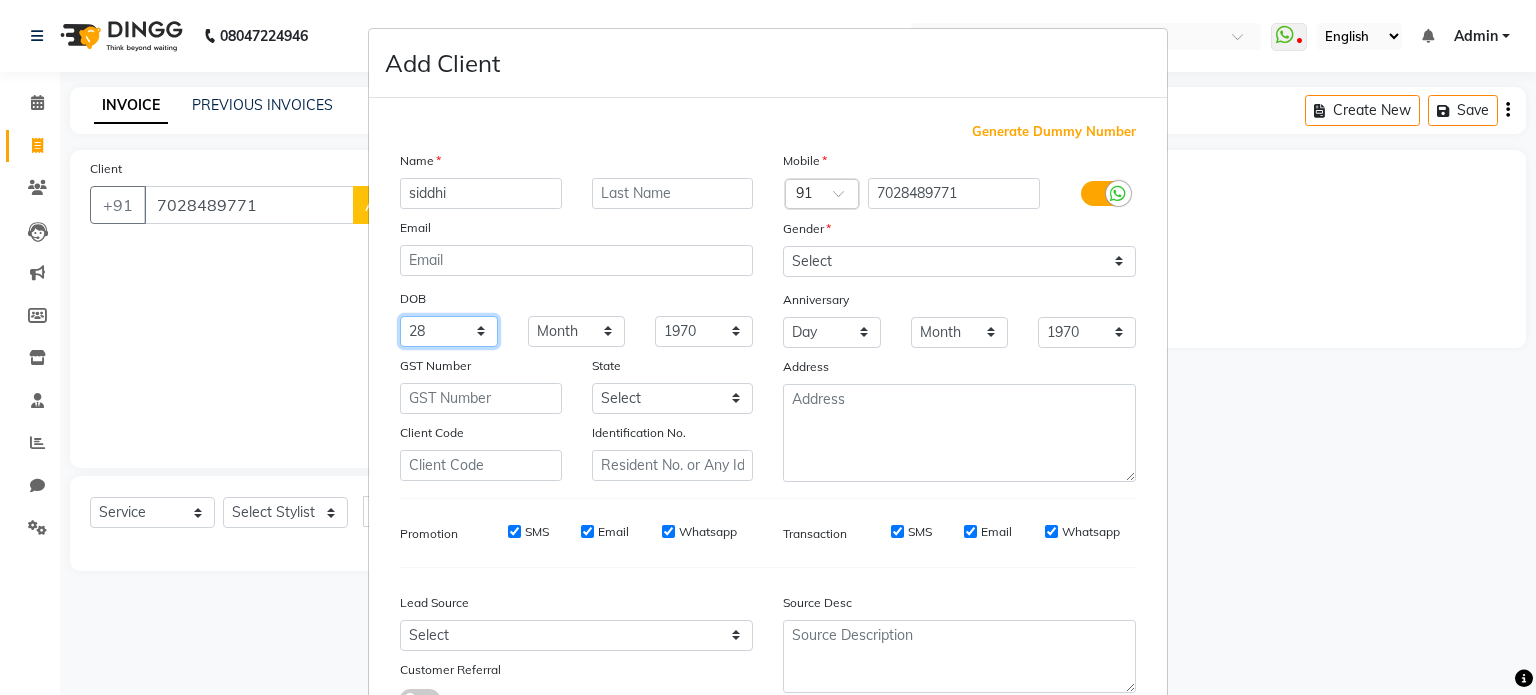 click on "Day 01 02 03 04 05 06 07 08 09 10 11 12 13 14 15 16 17 18 19 20 21 22 23 24 25 26 27 28 29 30 31" at bounding box center (449, 331) 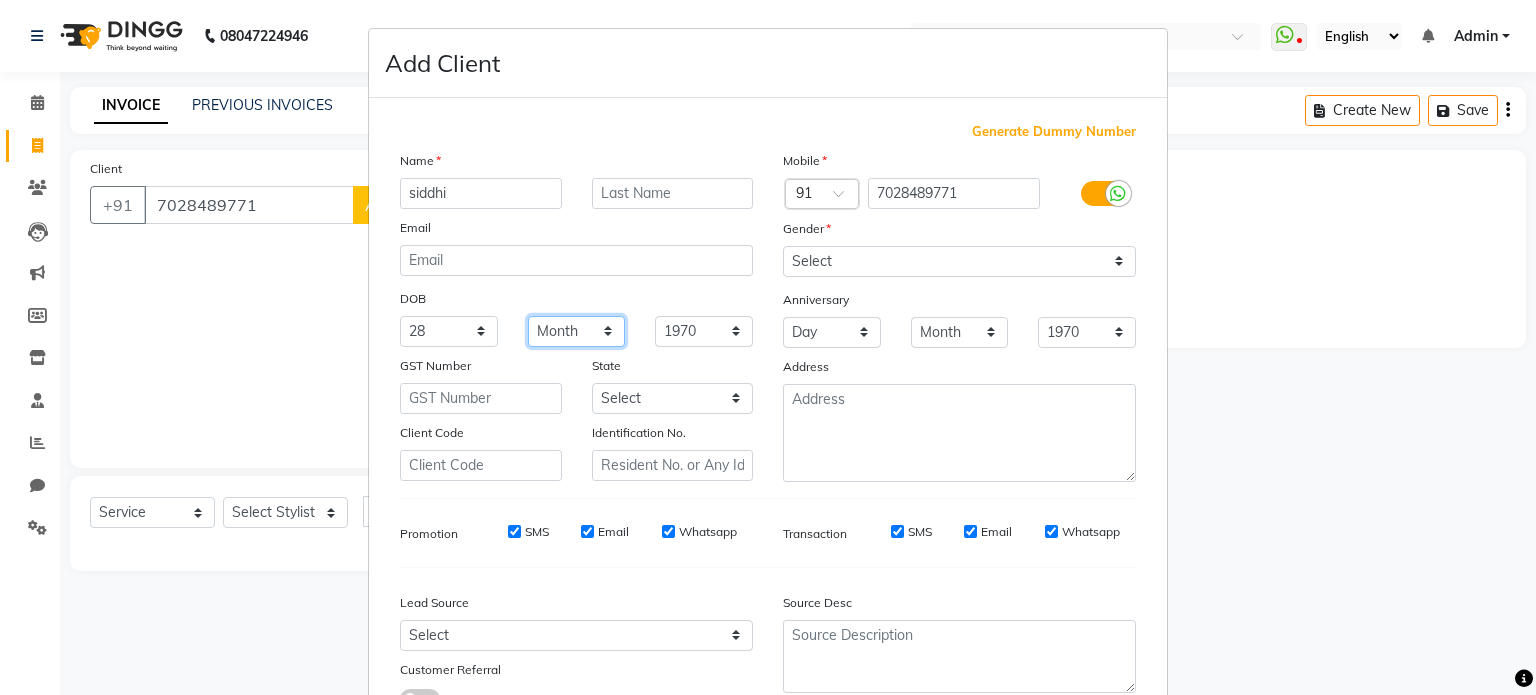 click on "Month January February March April May June July August September October November December" at bounding box center [577, 331] 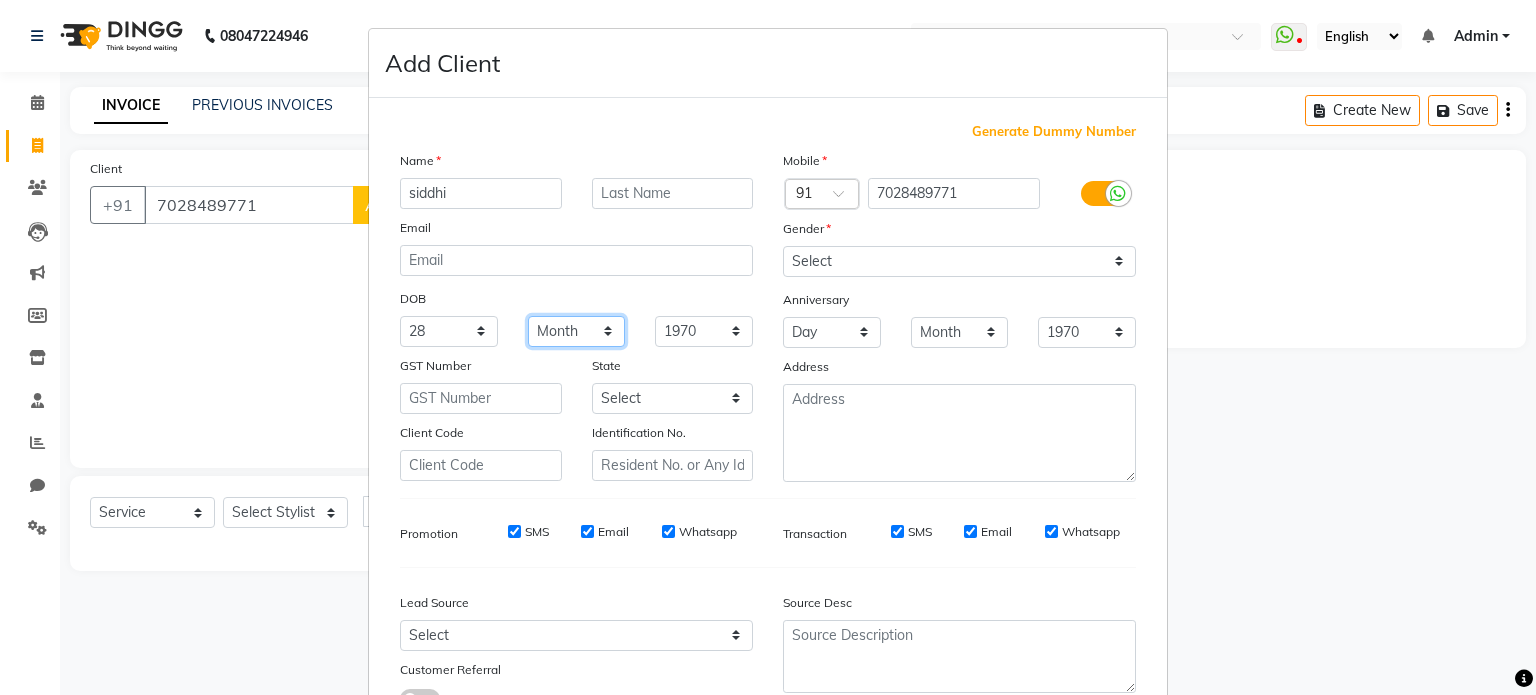 select on "12" 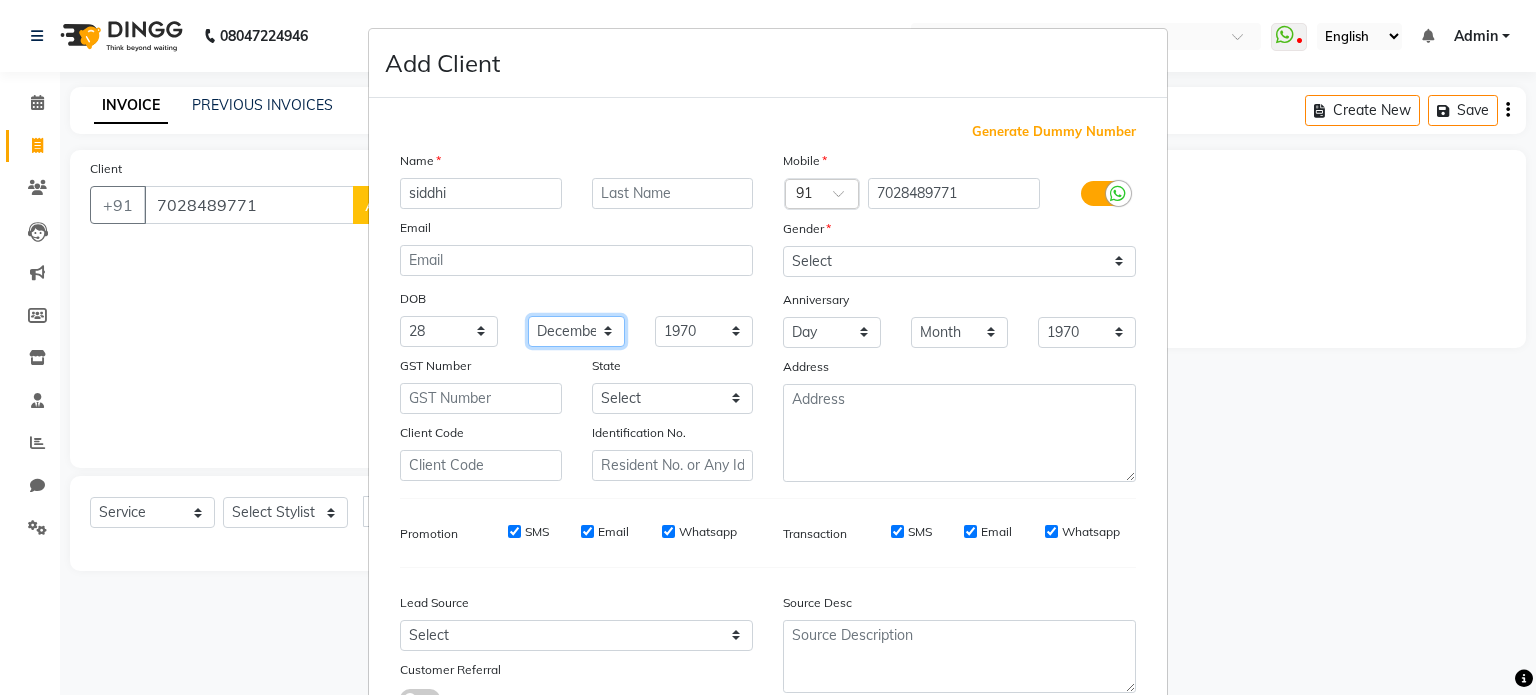 click on "Month January February March April May June July August September October November December" at bounding box center [577, 331] 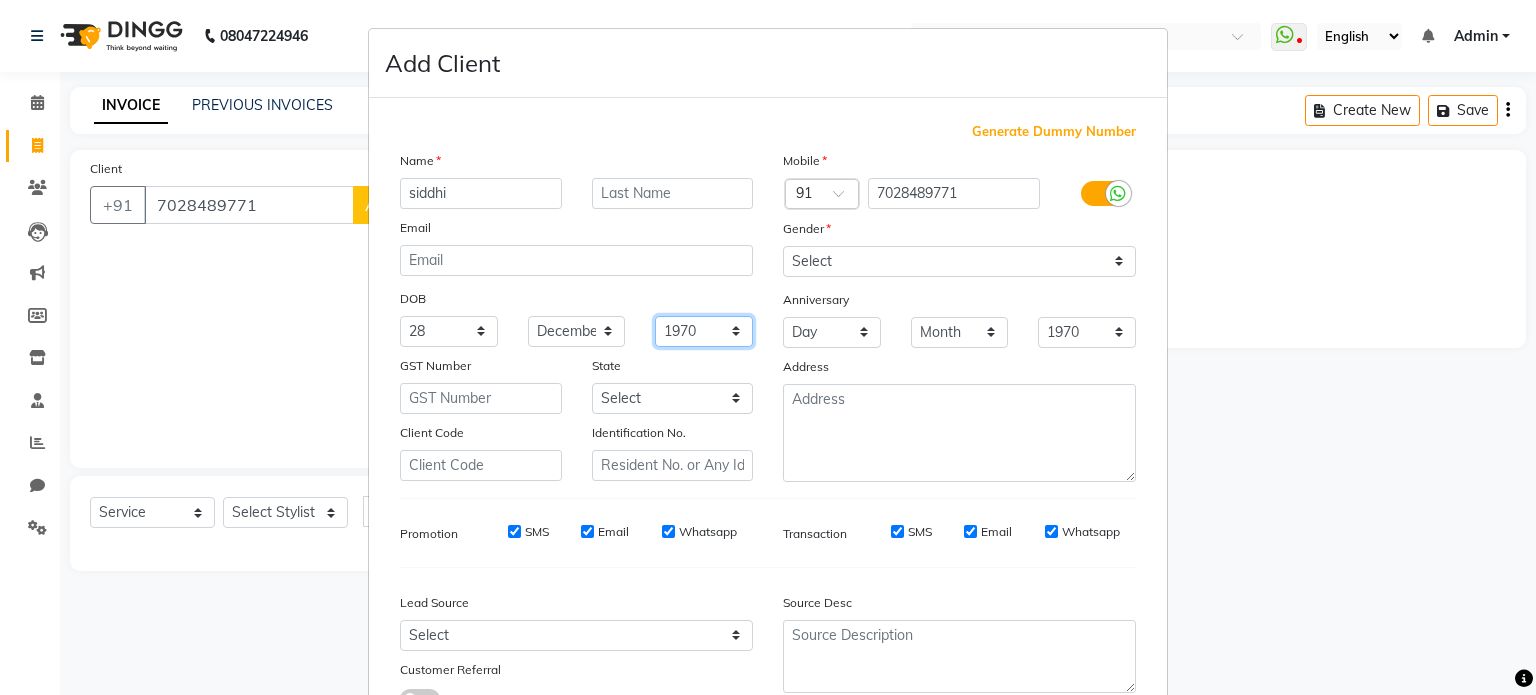 click on "1940 1941 1942 1943 1944 1945 1946 1947 1948 1949 1950 1951 1952 1953 1954 1955 1956 1957 1958 1959 1960 1961 1962 1963 1964 1965 1966 1967 1968 1969 1970 1971 1972 1973 1974 1975 1976 1977 1978 1979 1980 1981 1982 1983 1984 1985 1986 1987 1988 1989 1990 1991 1992 1993 1994 1995 1996 1997 1998 1999 2000 2001 2002 2003 2004 2005 2006 2007 2008 2009 2010 2011 2012 2013 2014 2015 2016 2017 2018 2019 2020 2021 2022 2023 2024" at bounding box center (704, 331) 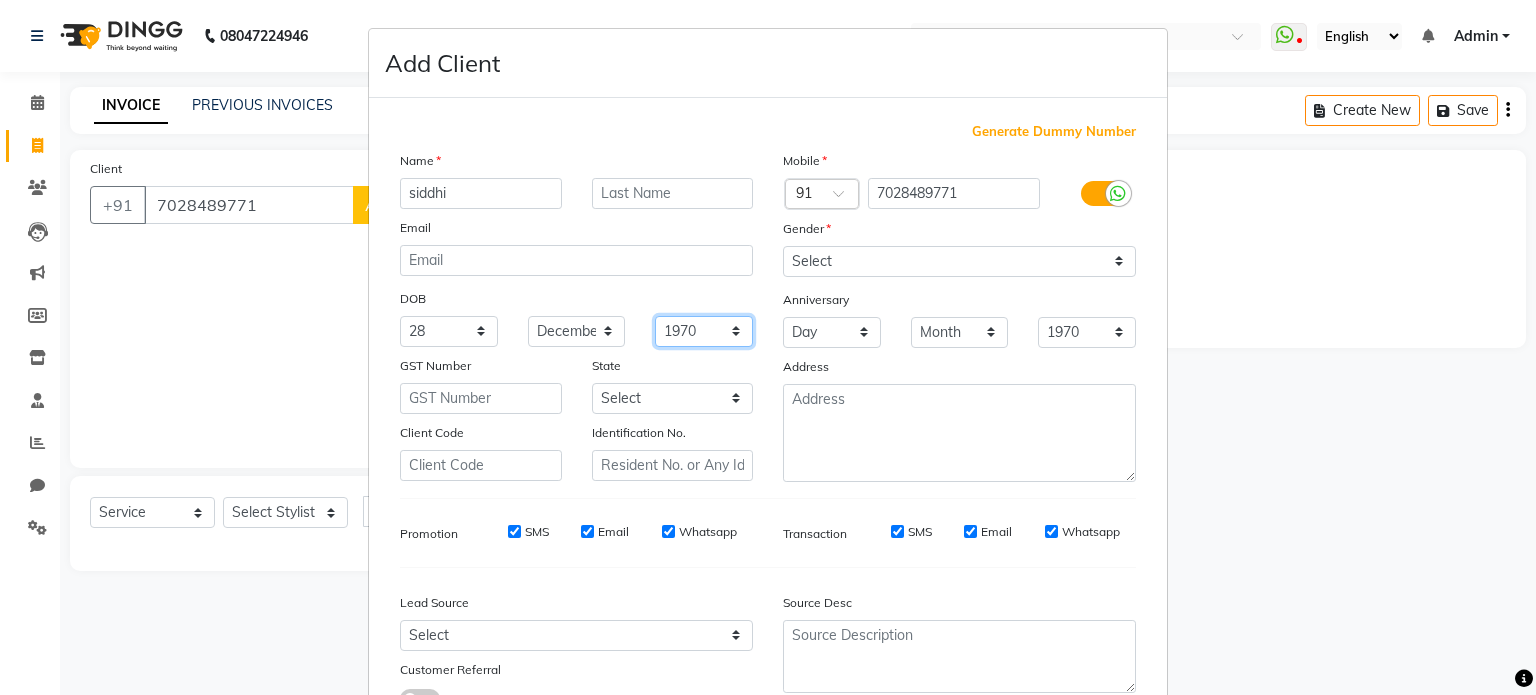 select on "2000" 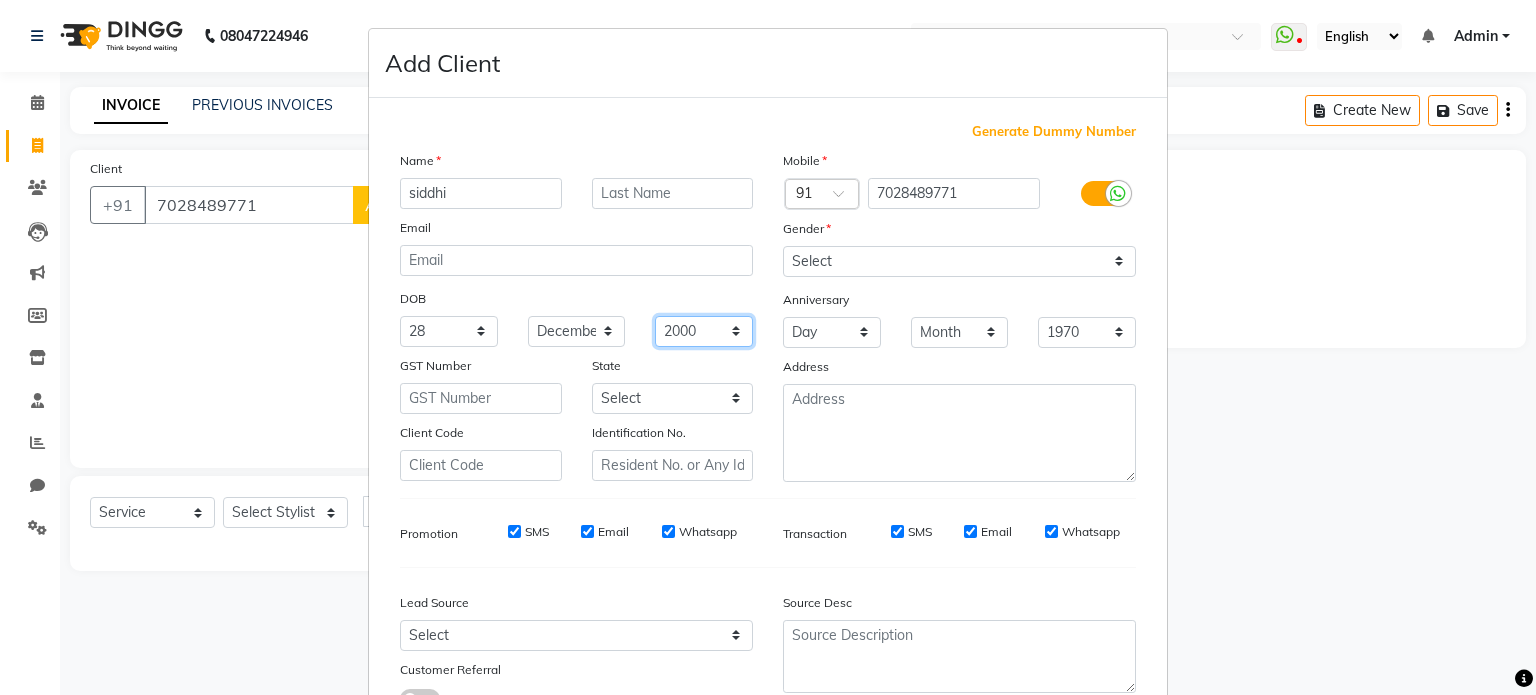 click on "1940 1941 1942 1943 1944 1945 1946 1947 1948 1949 1950 1951 1952 1953 1954 1955 1956 1957 1958 1959 1960 1961 1962 1963 1964 1965 1966 1967 1968 1969 1970 1971 1972 1973 1974 1975 1976 1977 1978 1979 1980 1981 1982 1983 1984 1985 1986 1987 1988 1989 1990 1991 1992 1993 1994 1995 1996 1997 1998 1999 2000 2001 2002 2003 2004 2005 2006 2007 2008 2009 2010 2011 2012 2013 2014 2015 2016 2017 2018 2019 2020 2021 2022 2023 2024" at bounding box center [704, 331] 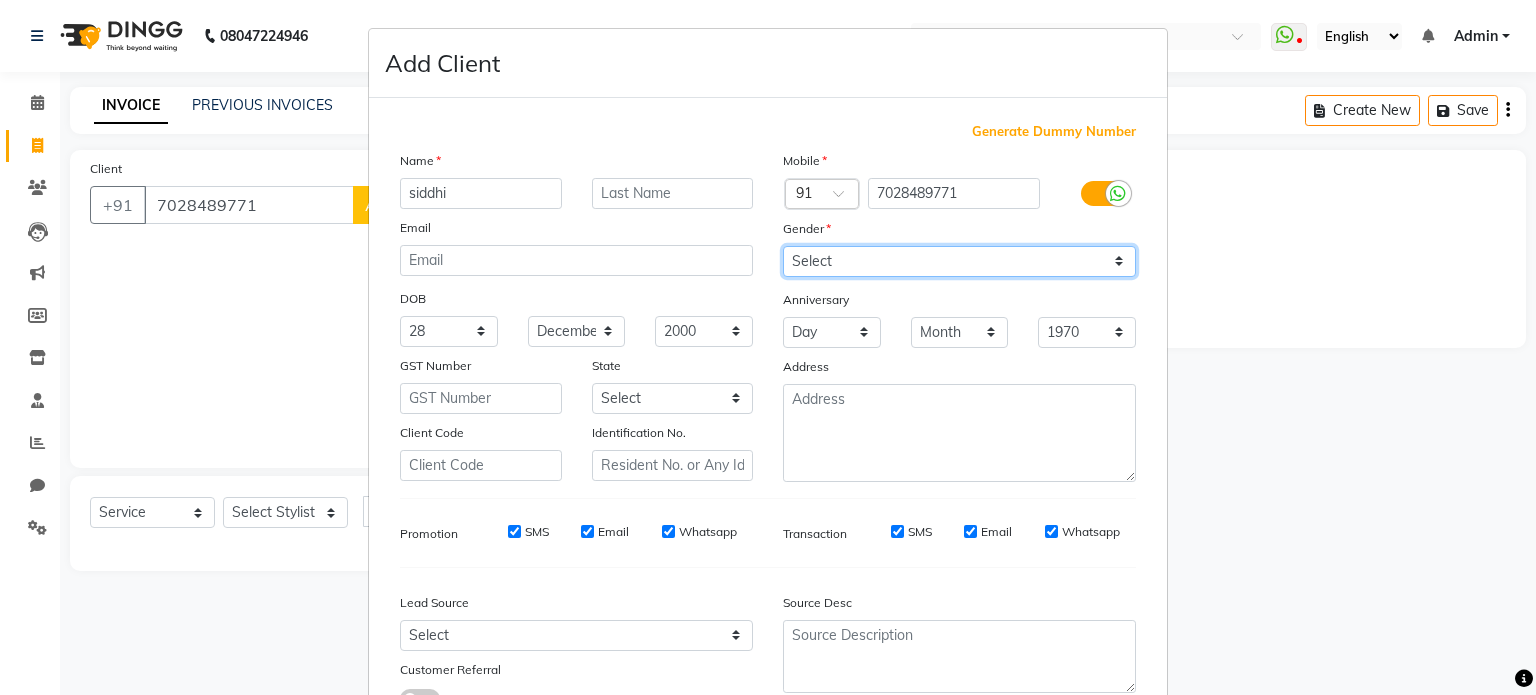 click on "Select Male Female Other Prefer Not To Say" at bounding box center (959, 261) 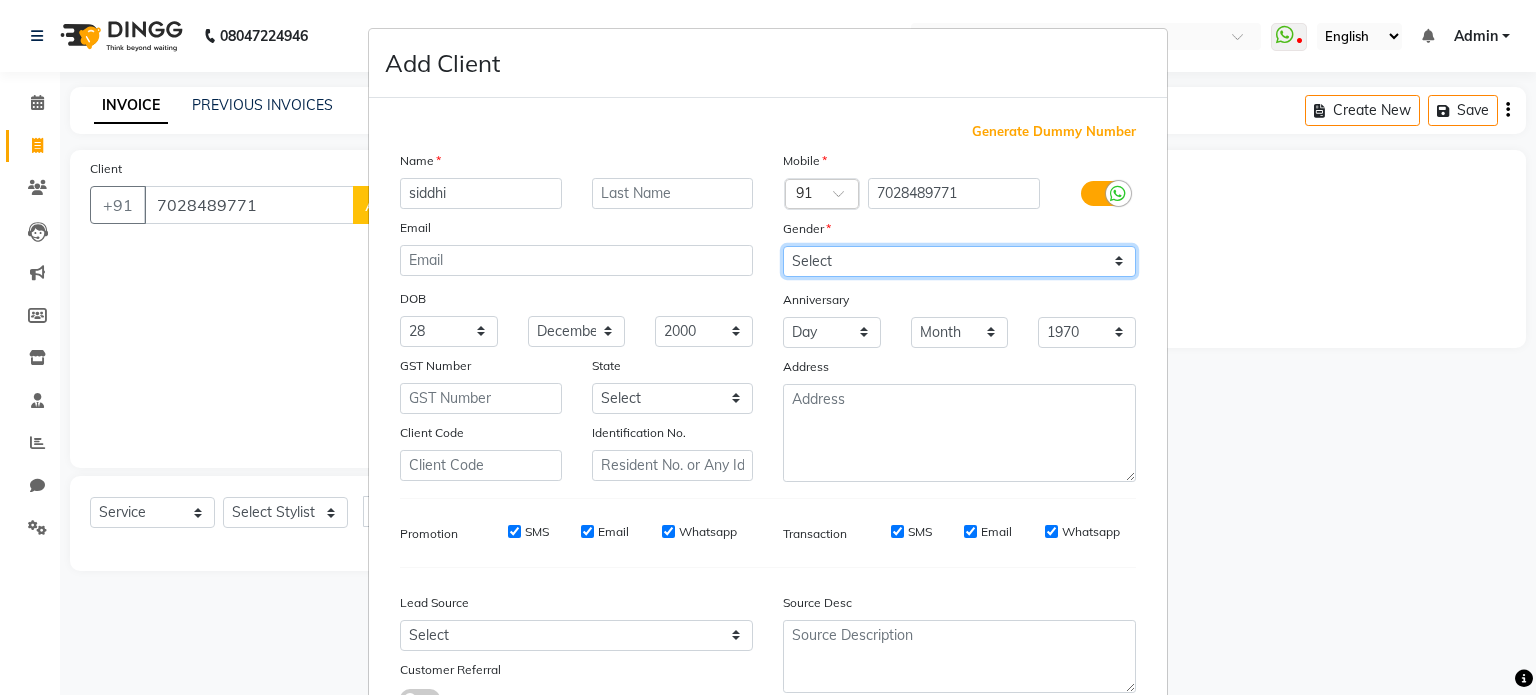 select on "female" 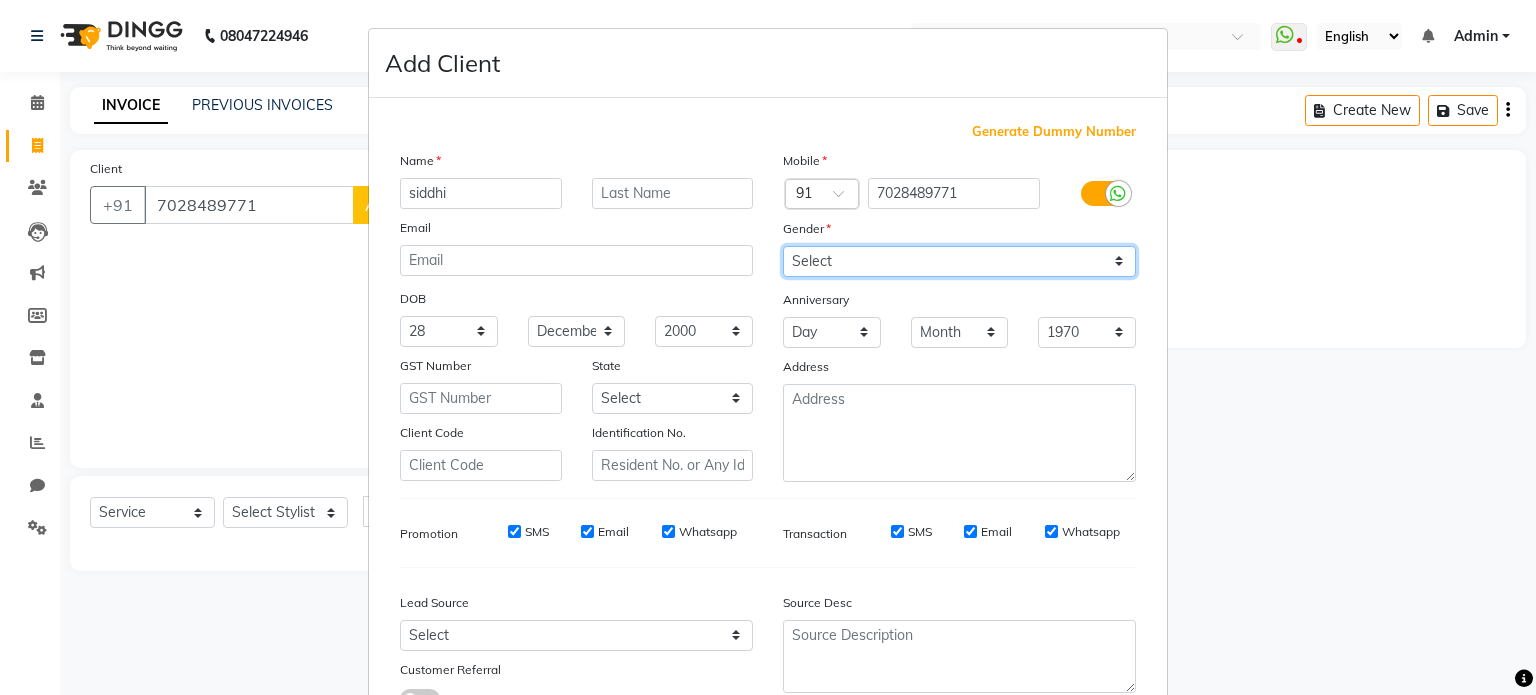 click on "Select Male Female Other Prefer Not To Say" at bounding box center (959, 261) 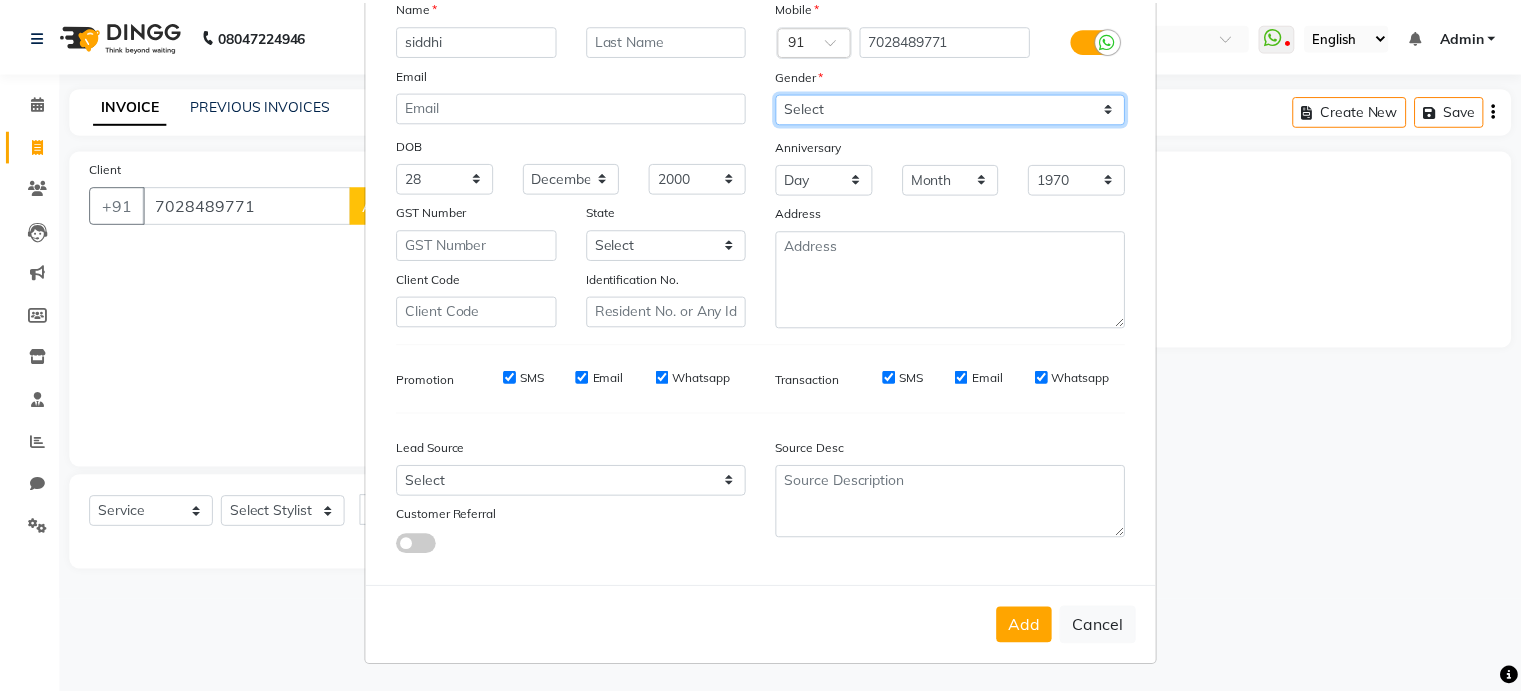 scroll, scrollTop: 161, scrollLeft: 0, axis: vertical 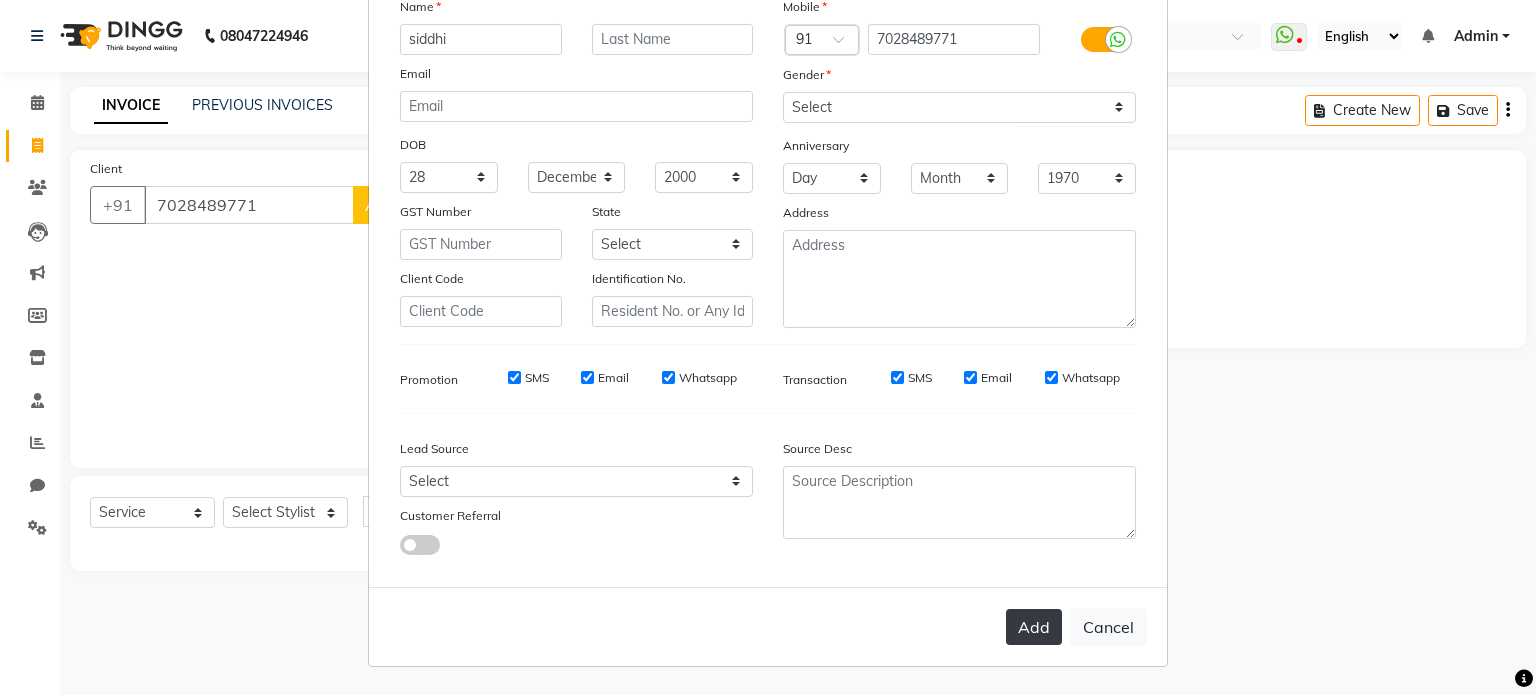 click on "Add" at bounding box center (1034, 627) 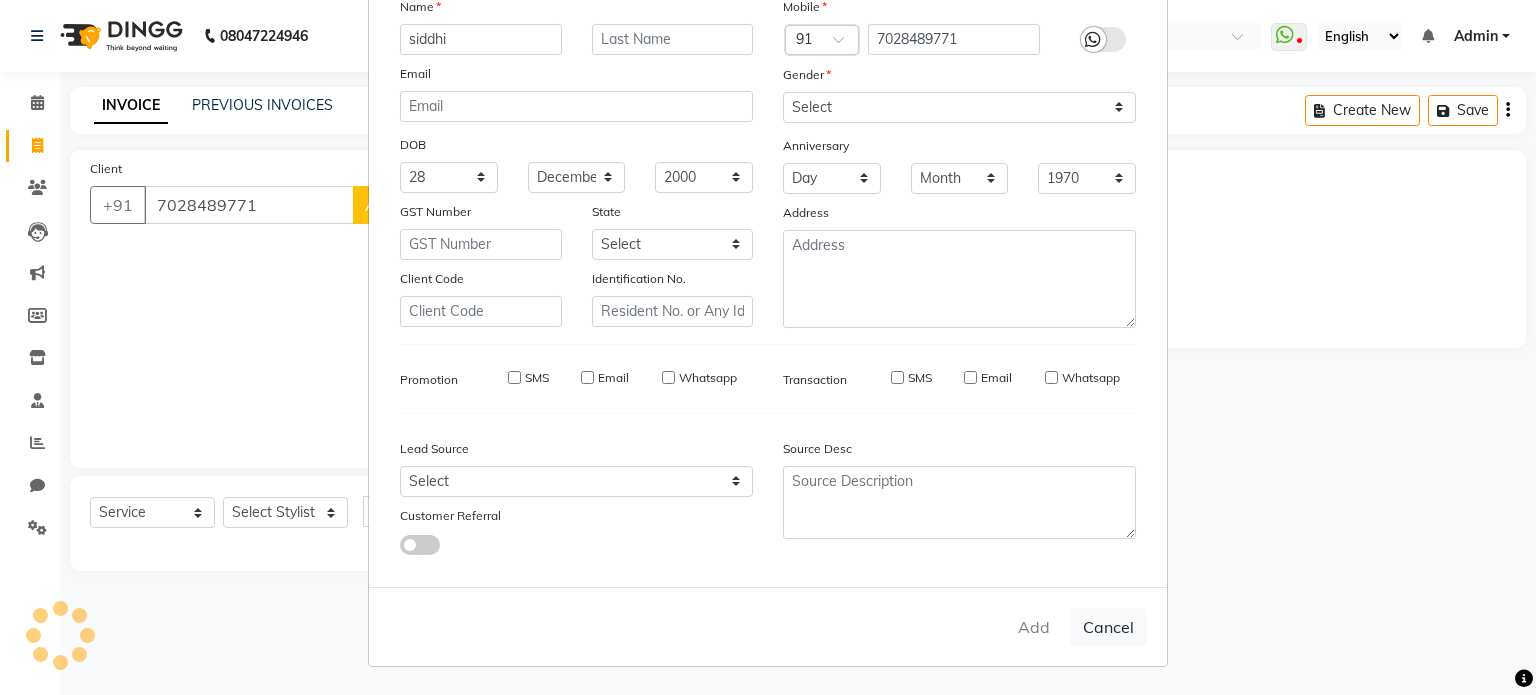 type 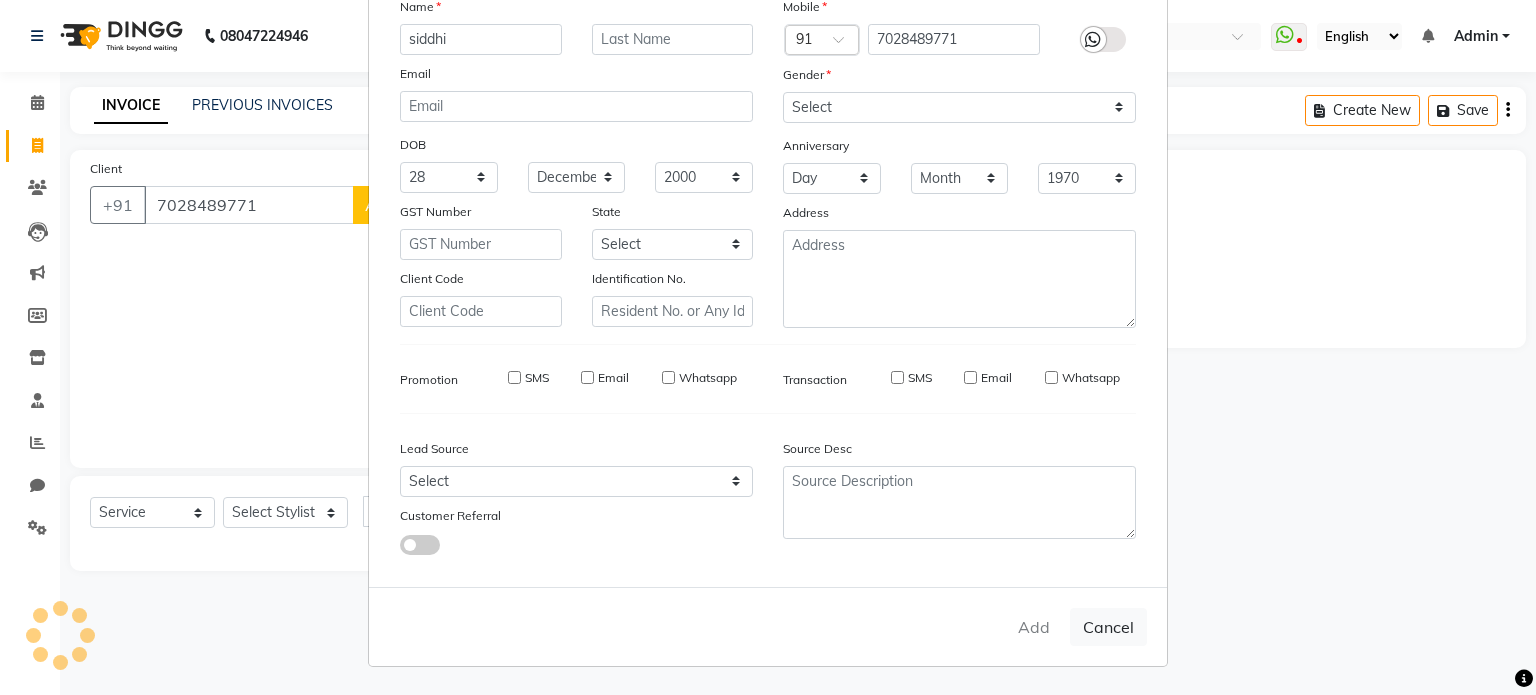 select 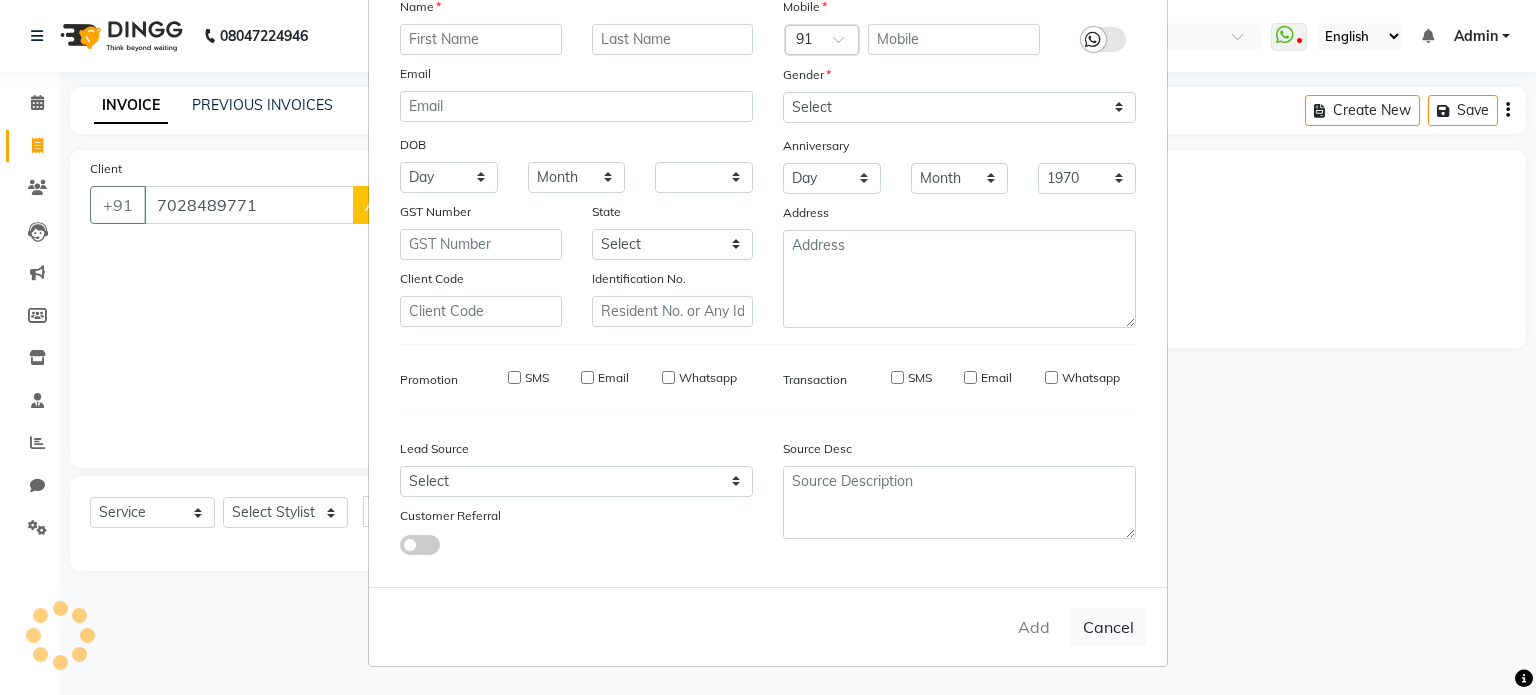select 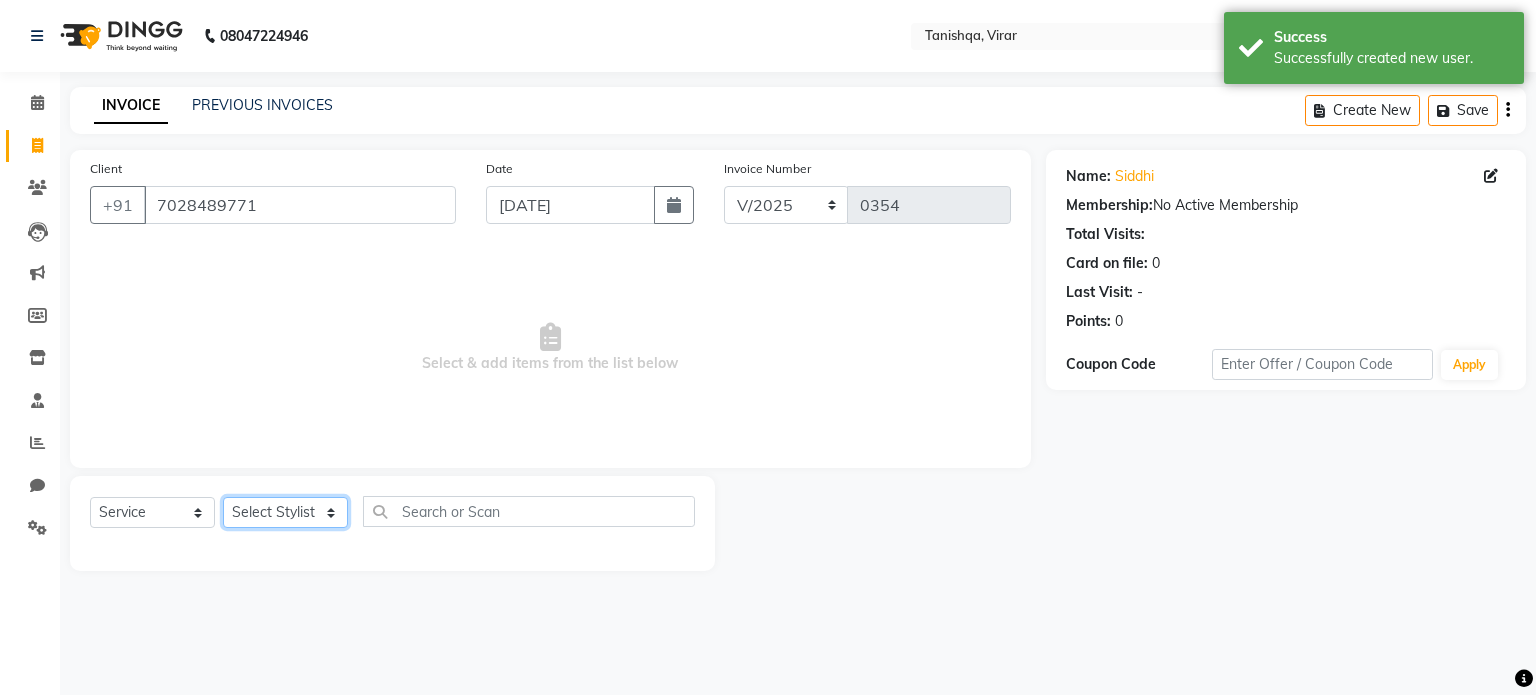 click on "Select Stylist Beena Gupta jaya Jaya Maheshwari mahhi Priyanka Maheshwari  Seema Pawar  Supriya khot vimal maushi" 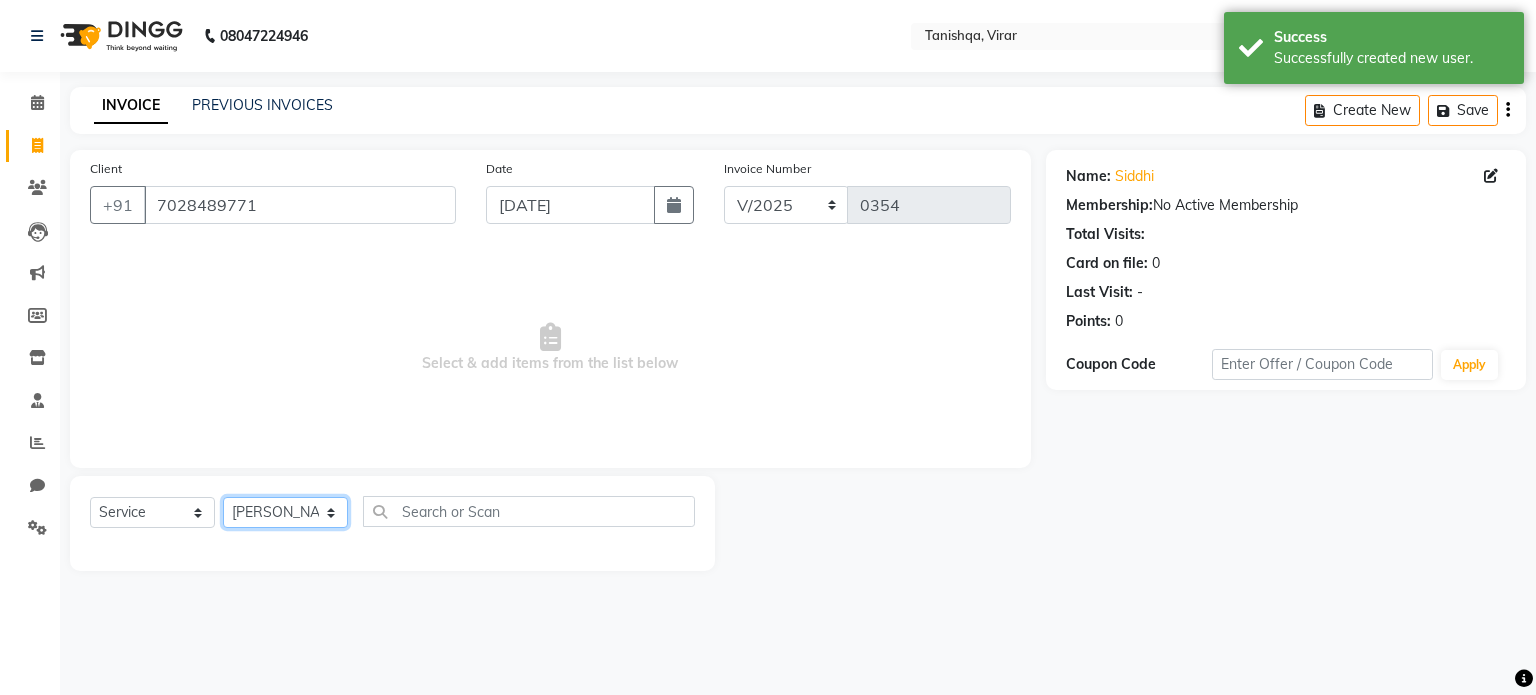 click on "Select Stylist Beena Gupta jaya Jaya Maheshwari mahhi Priyanka Maheshwari  Seema Pawar  Supriya khot vimal maushi" 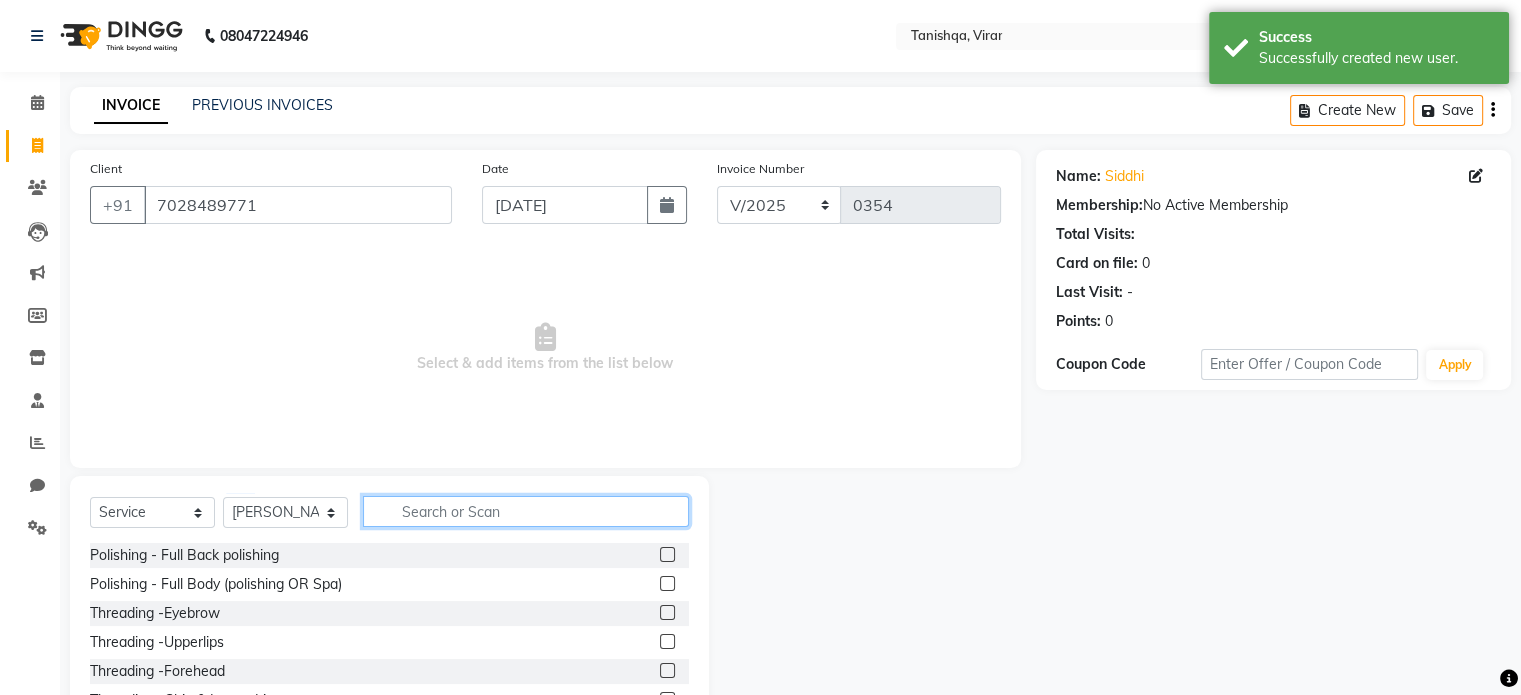 click 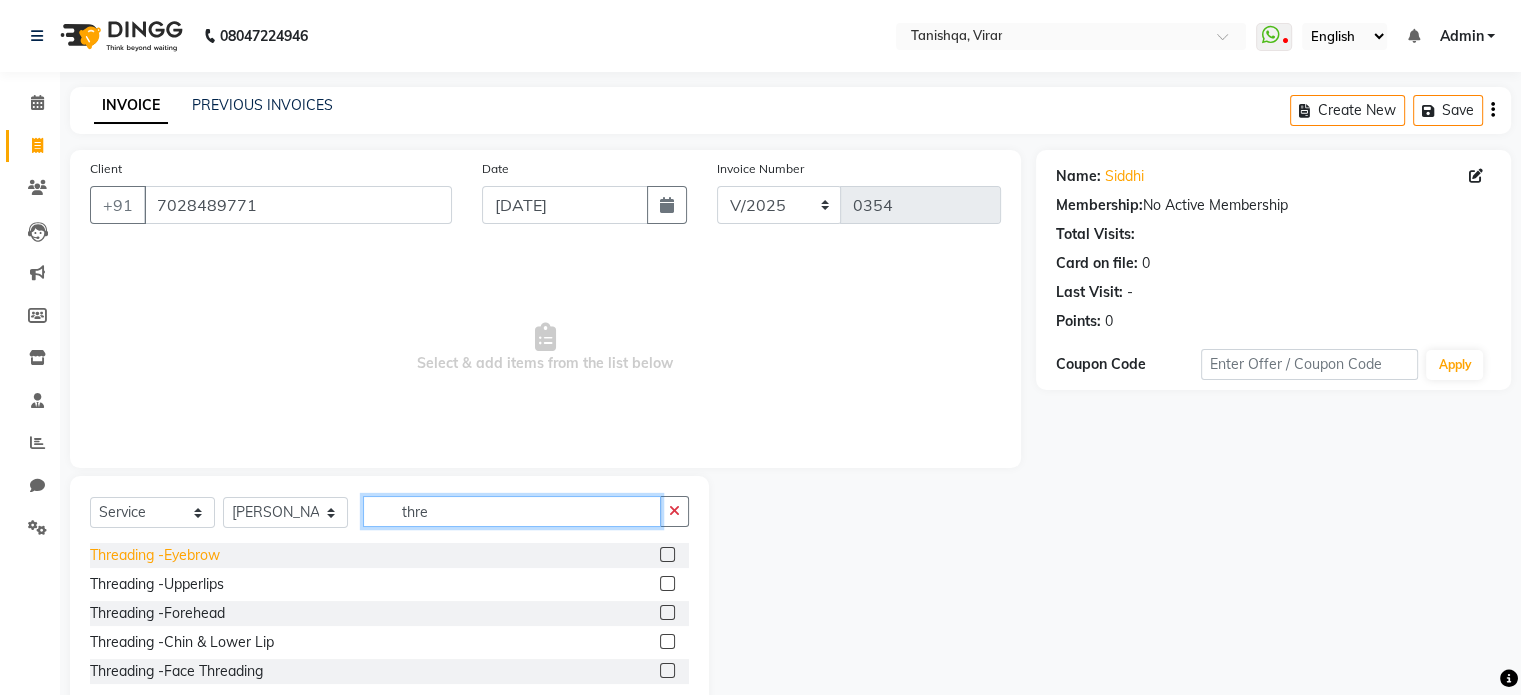 type on "thre" 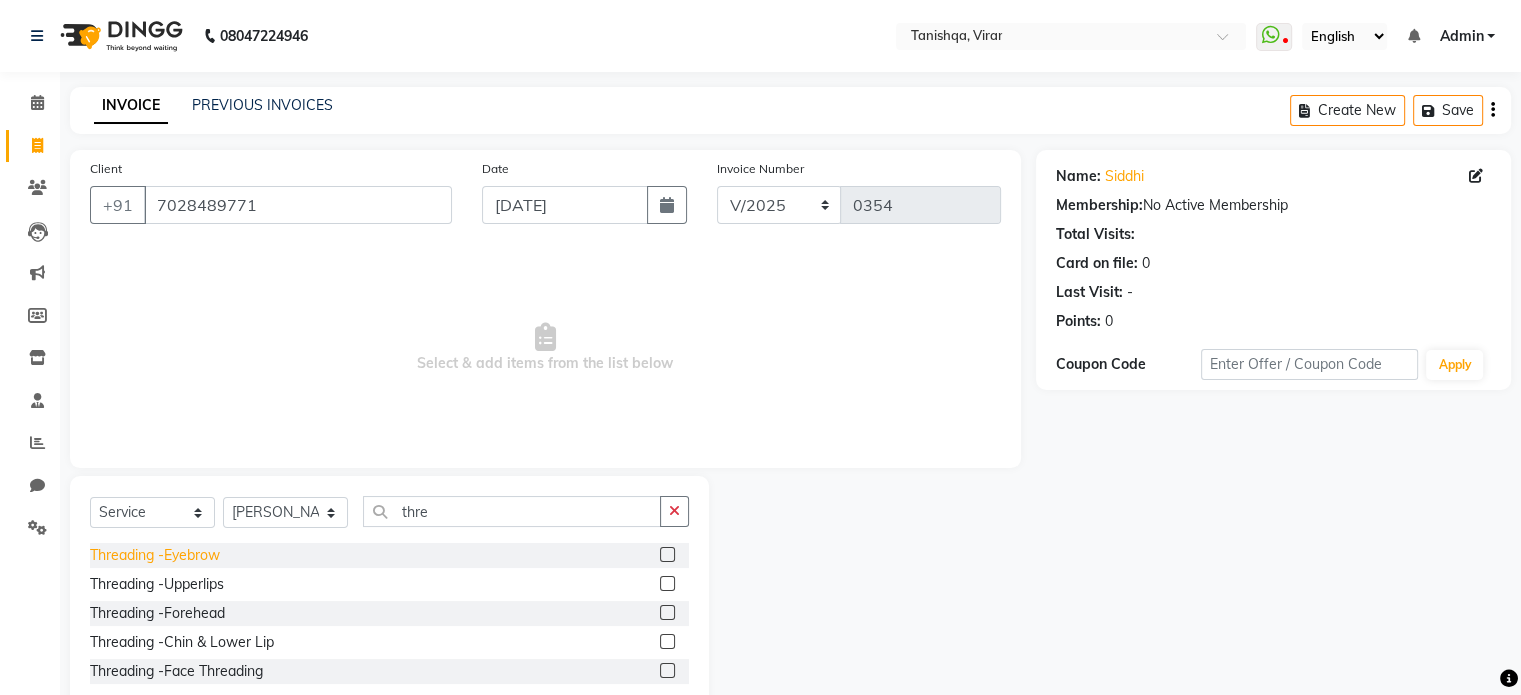 click on "Threading -Eyebrow" 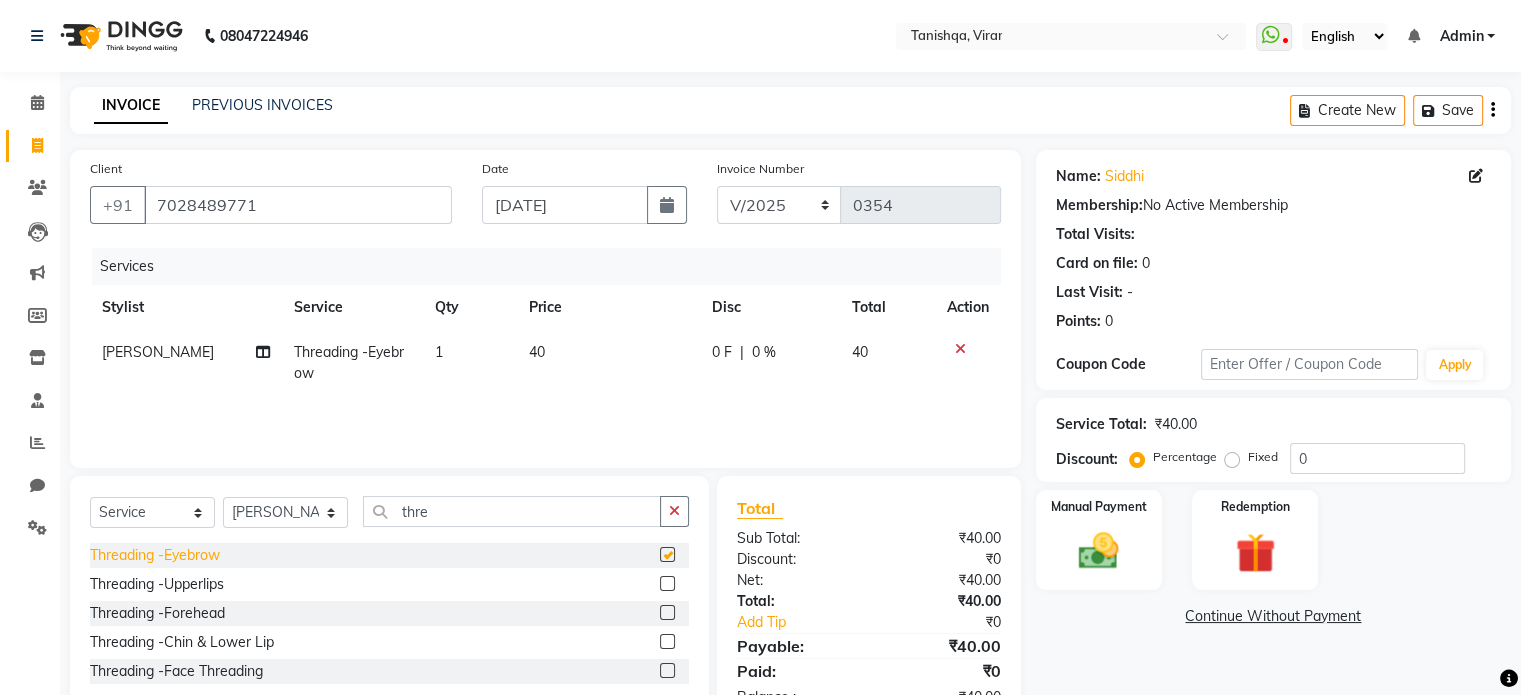 checkbox on "false" 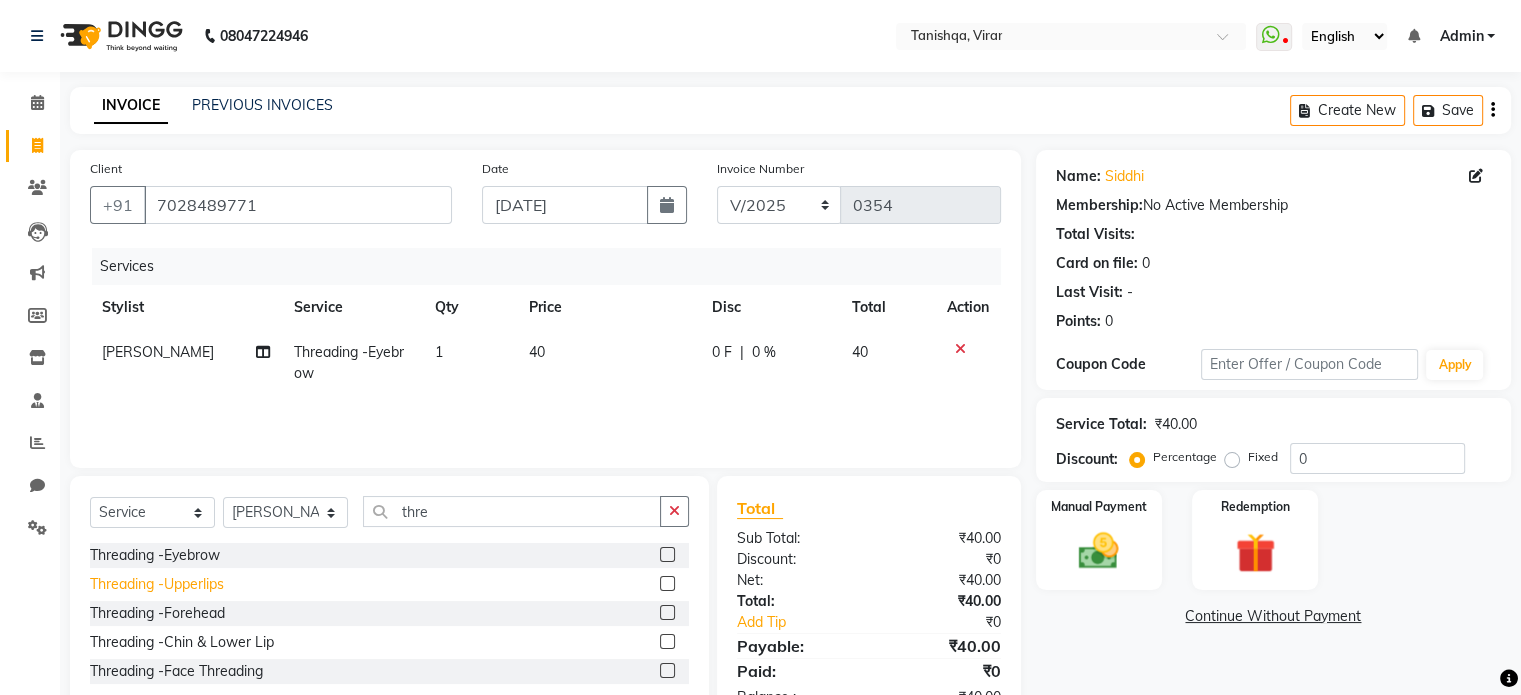 click on "Threading -Upperlips" 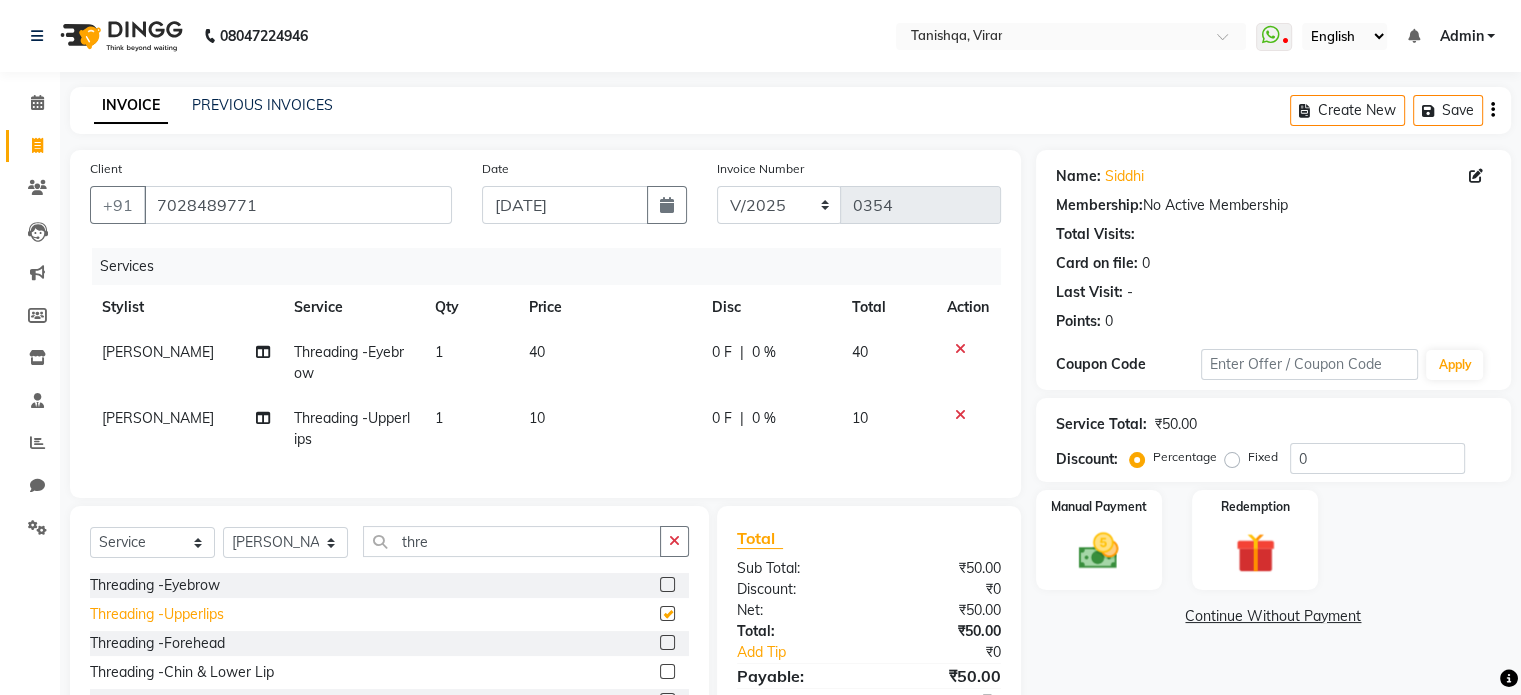 checkbox on "false" 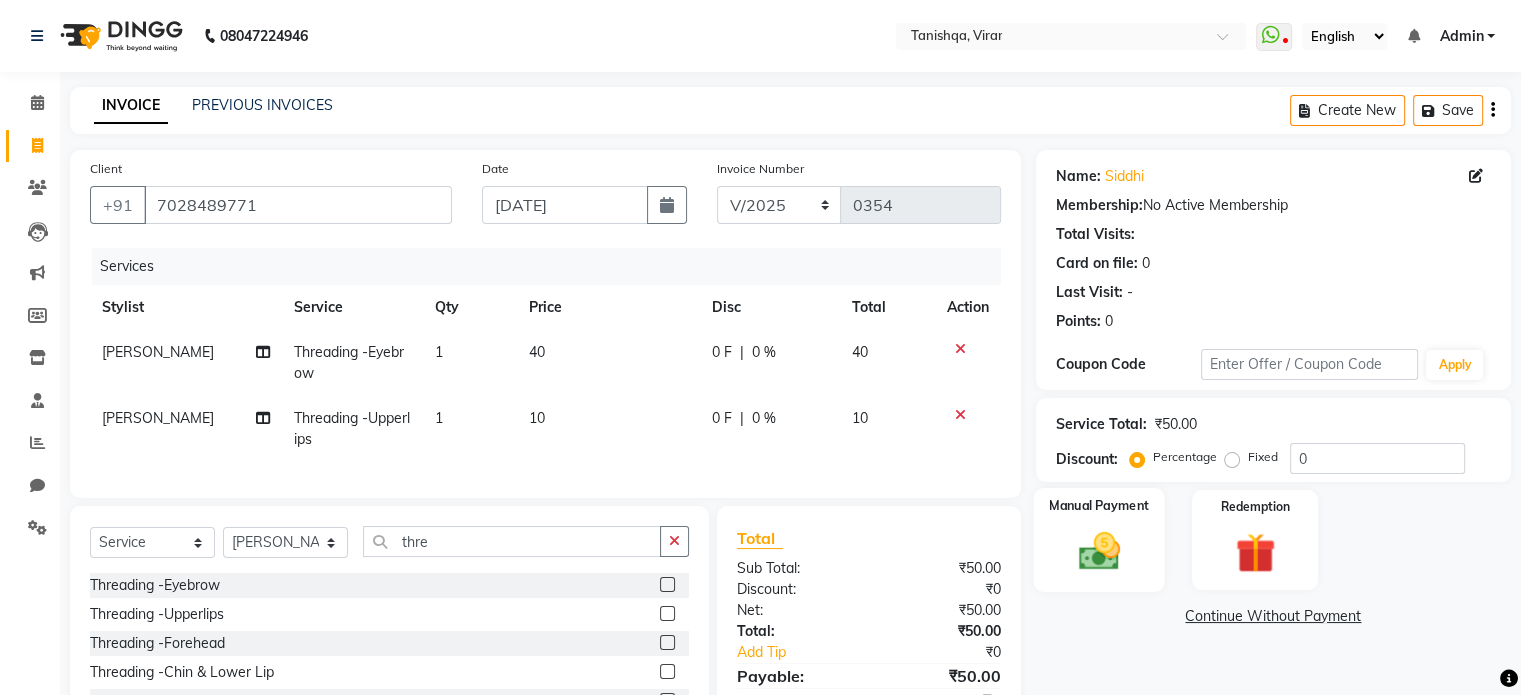 click 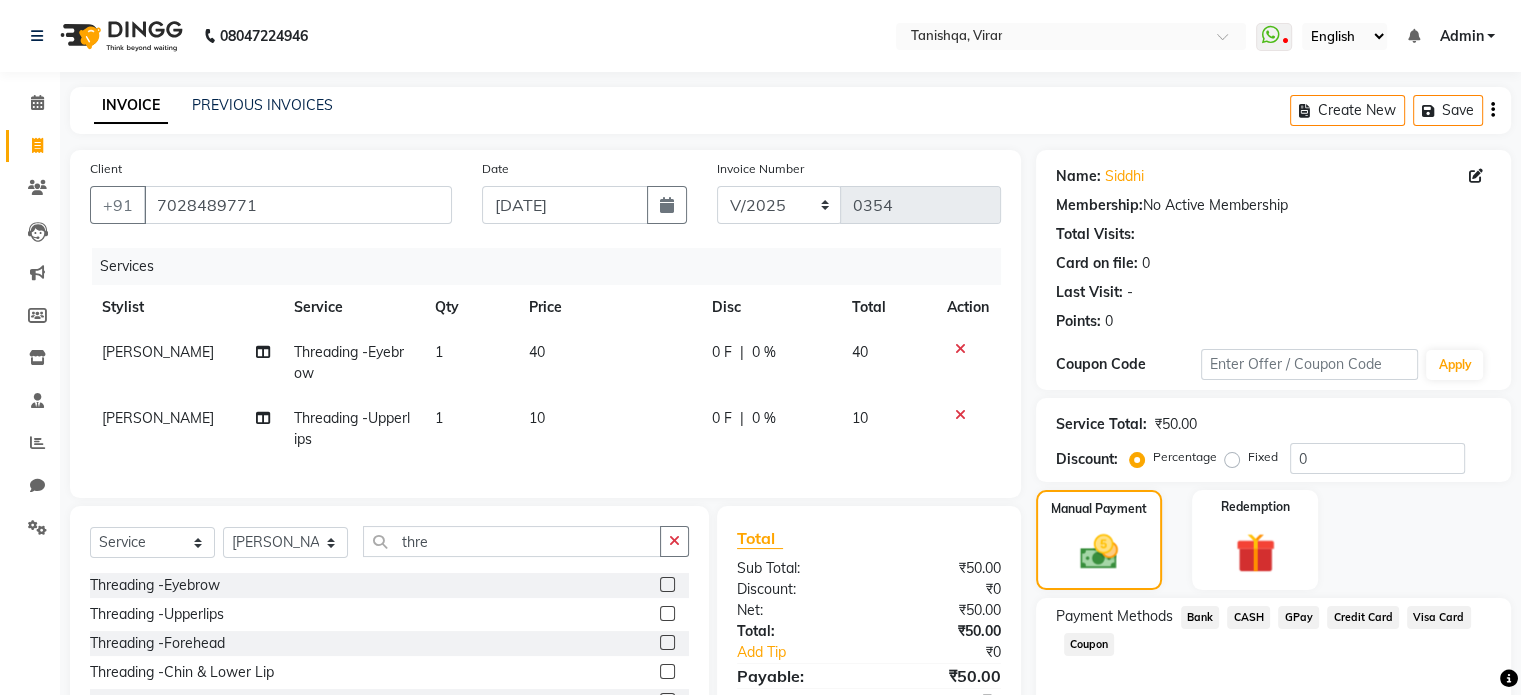 click on "GPay" 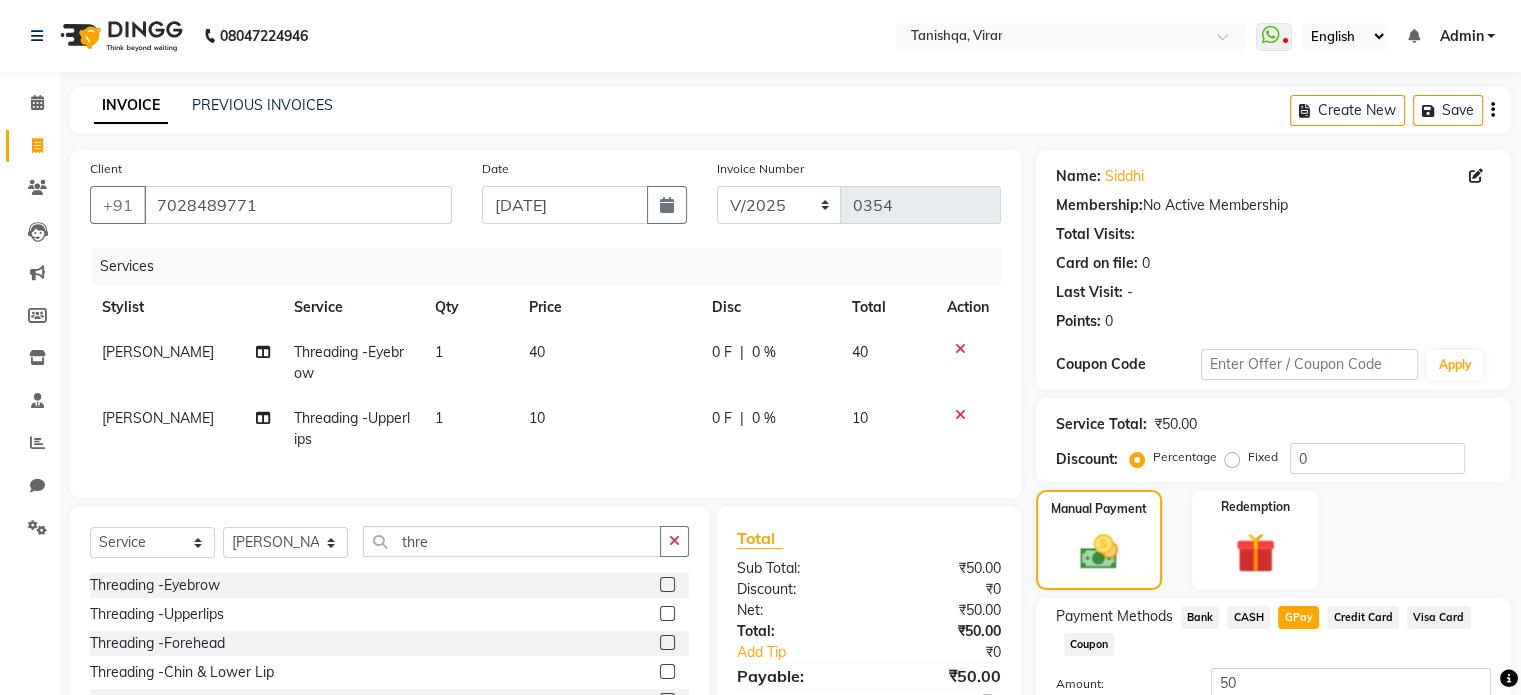 scroll, scrollTop: 152, scrollLeft: 0, axis: vertical 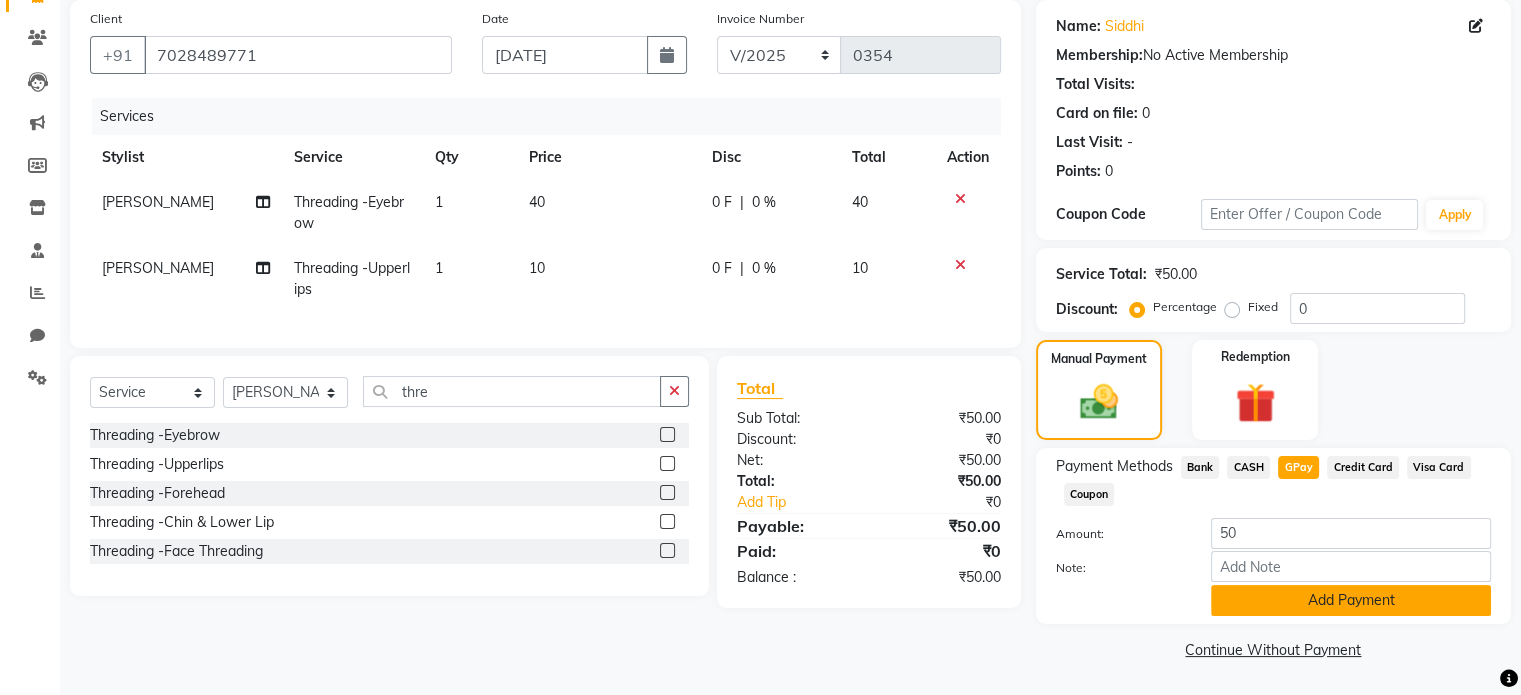 click on "Add Payment" 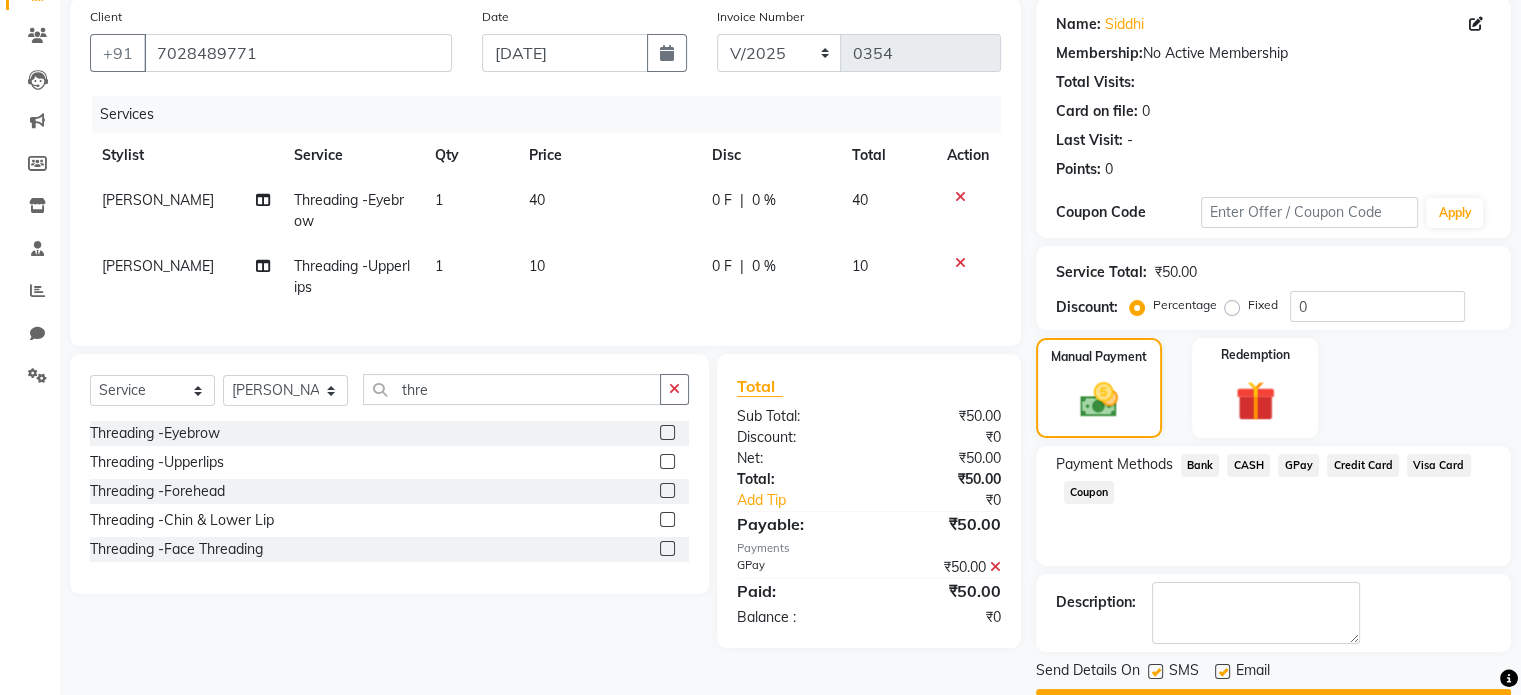 scroll, scrollTop: 205, scrollLeft: 0, axis: vertical 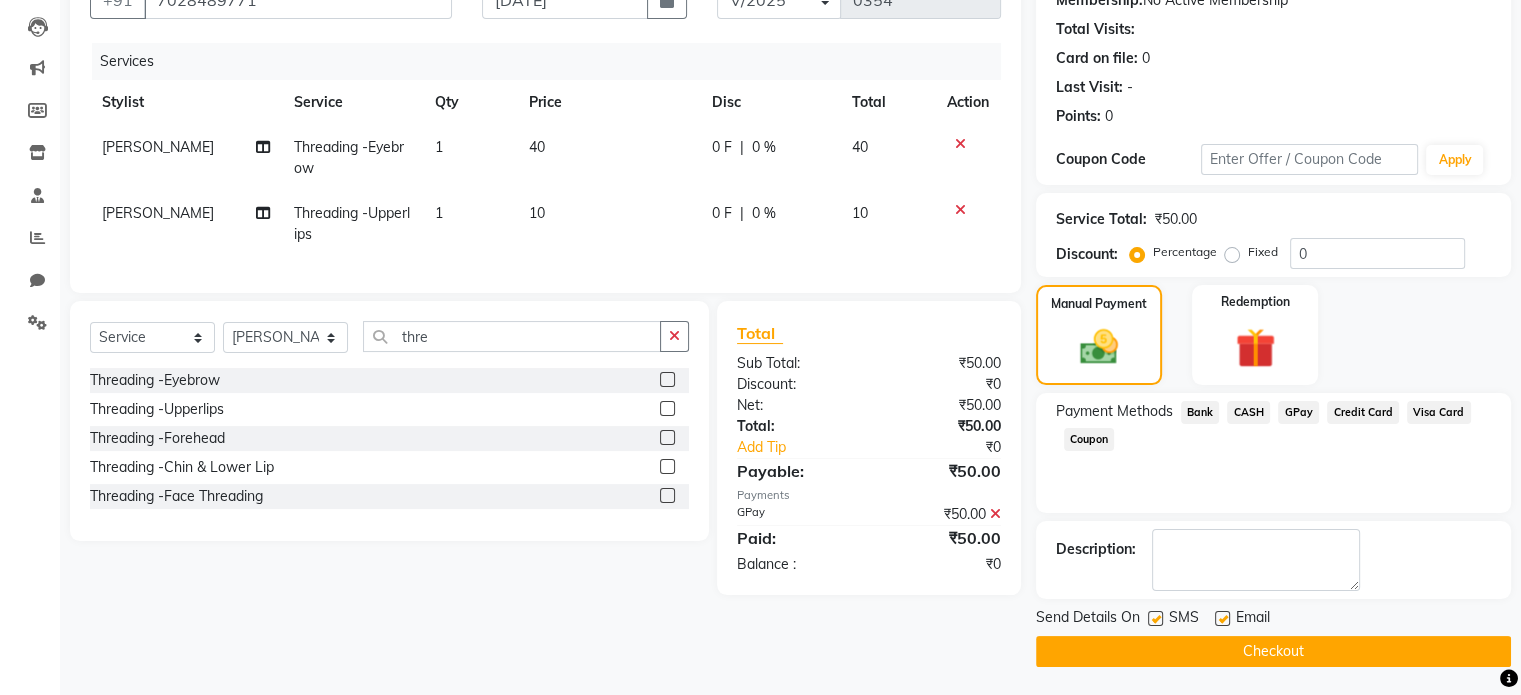 click on "Checkout" 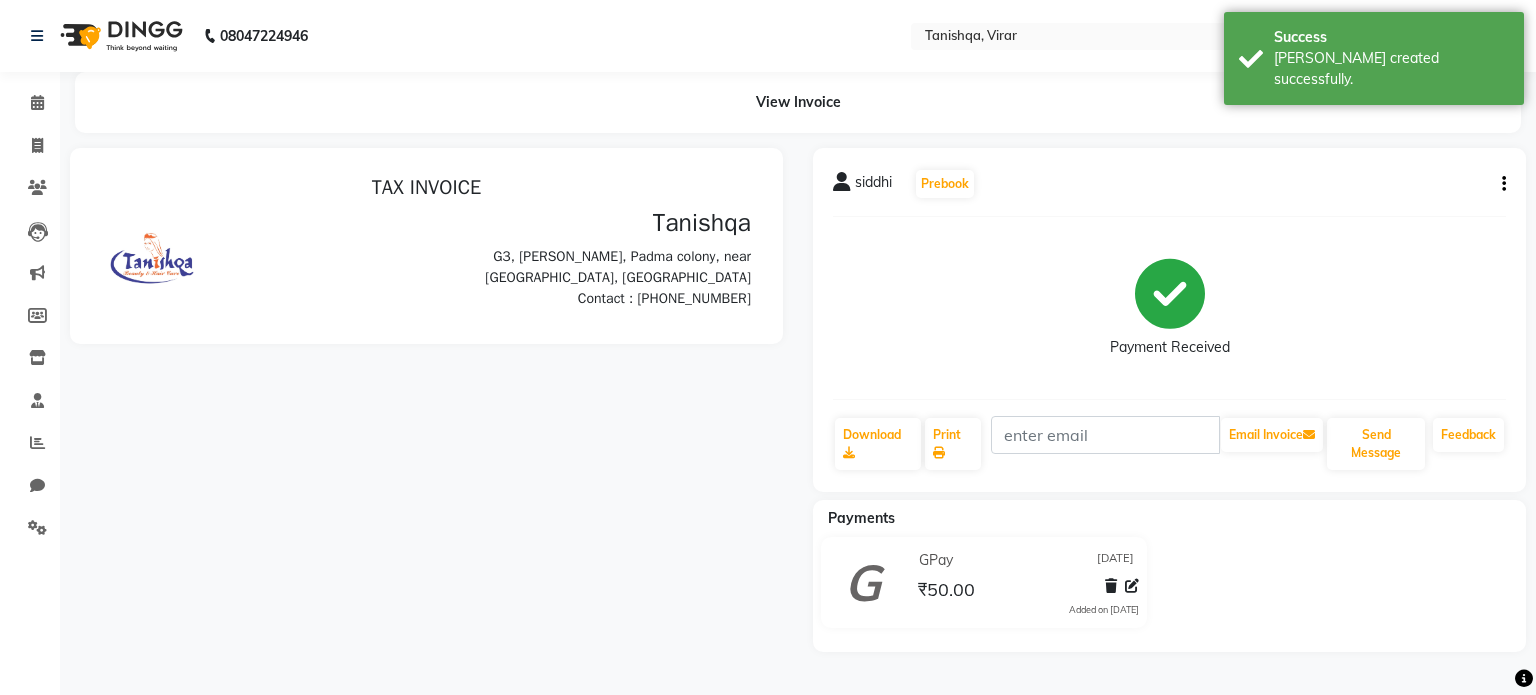 scroll, scrollTop: 0, scrollLeft: 0, axis: both 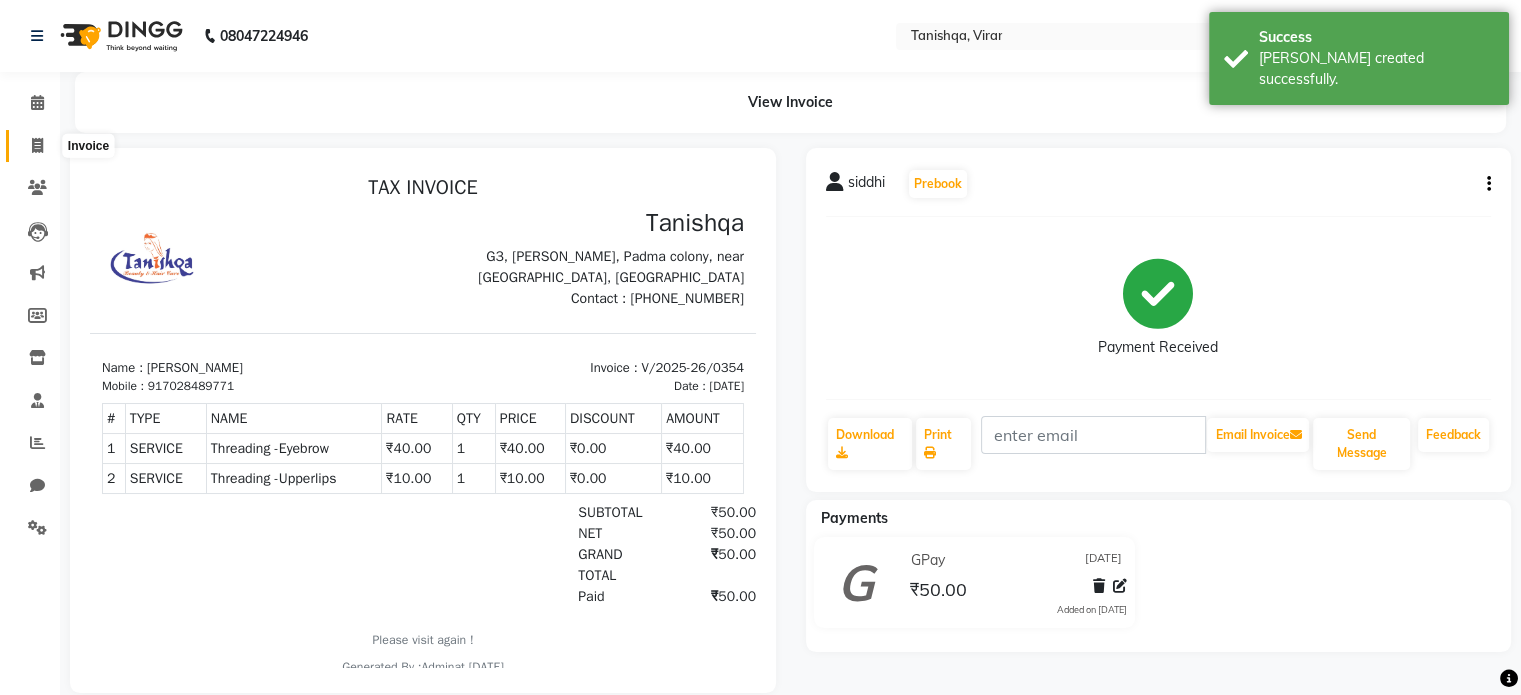 click 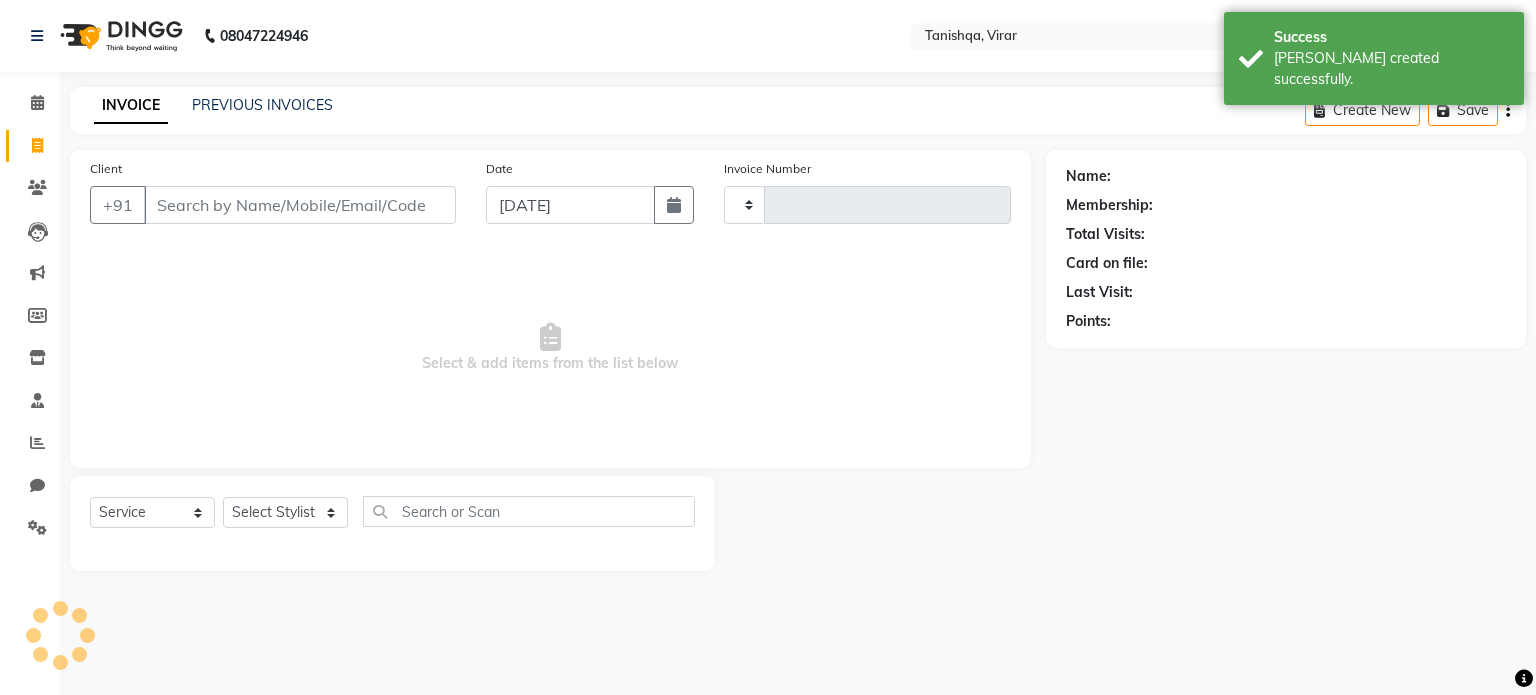 type on "0355" 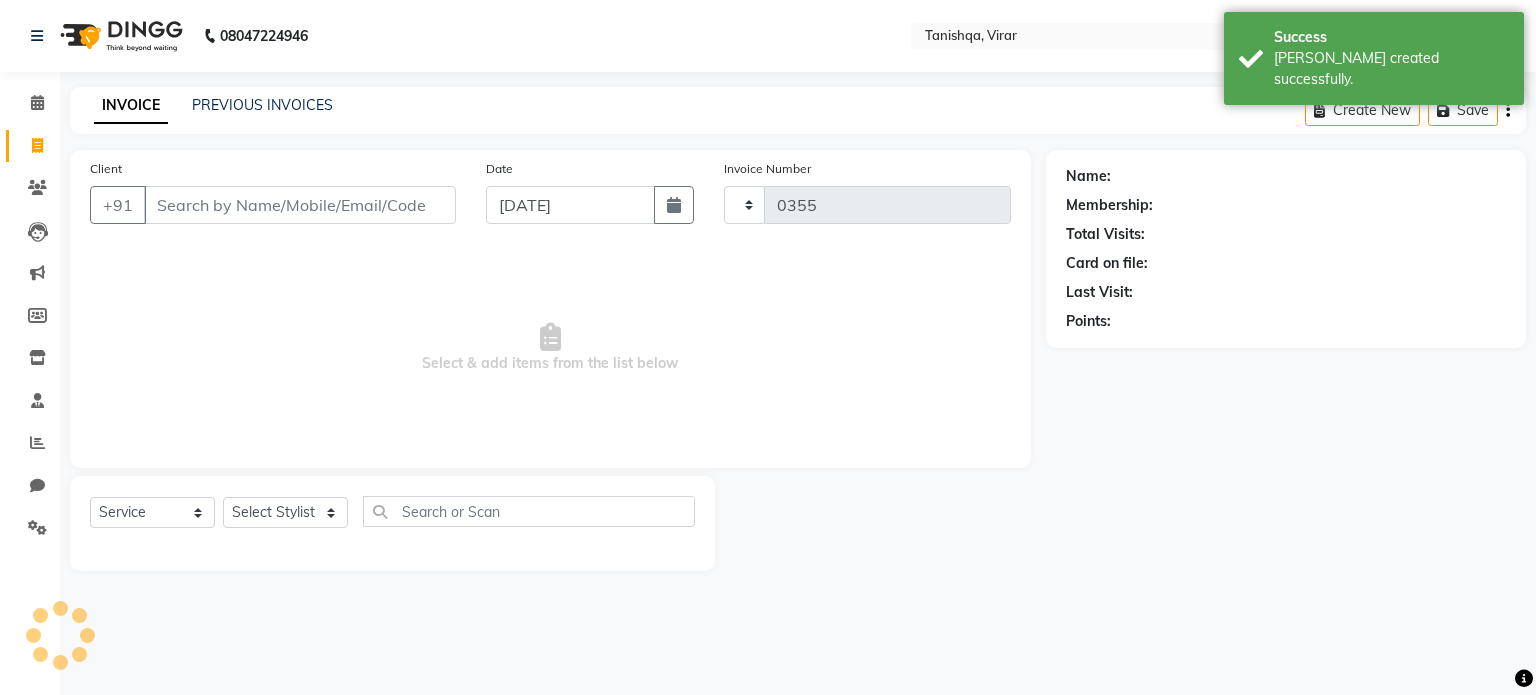 select on "8149" 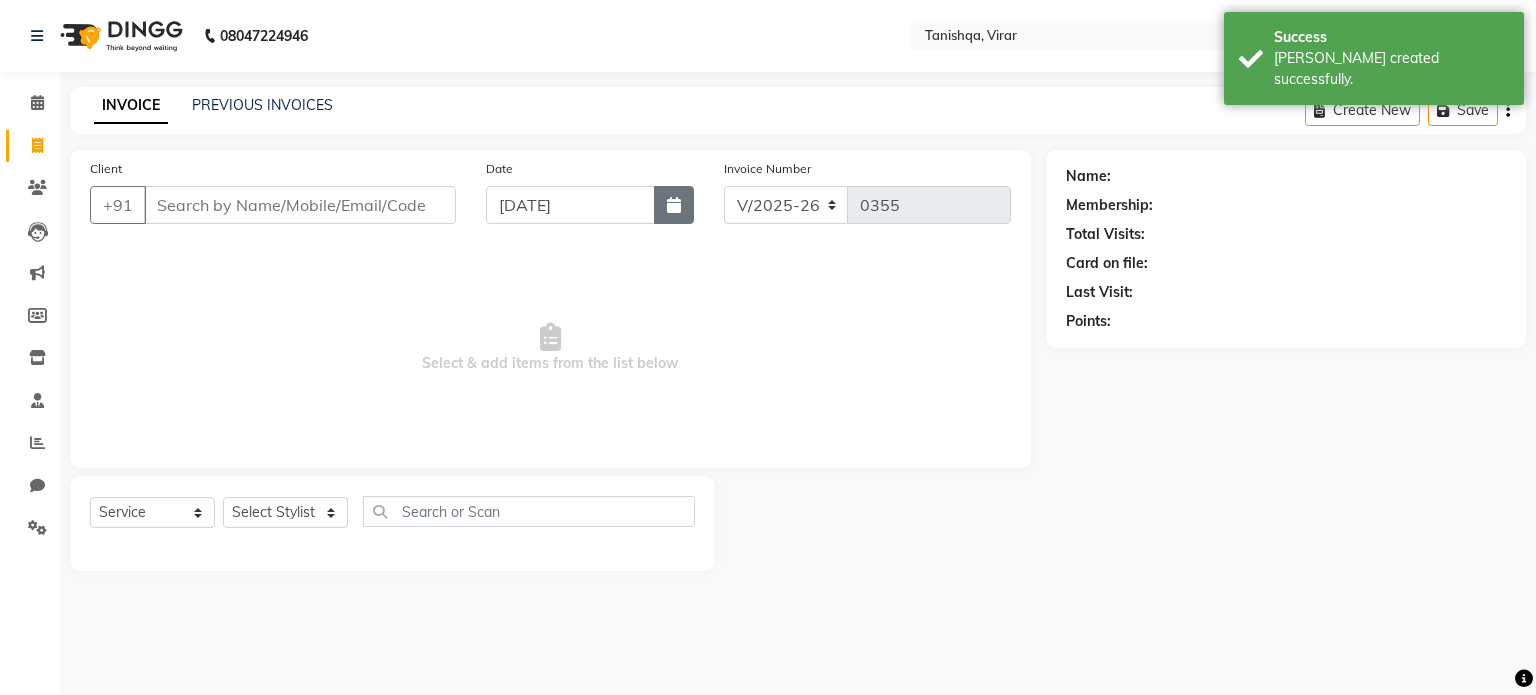 click 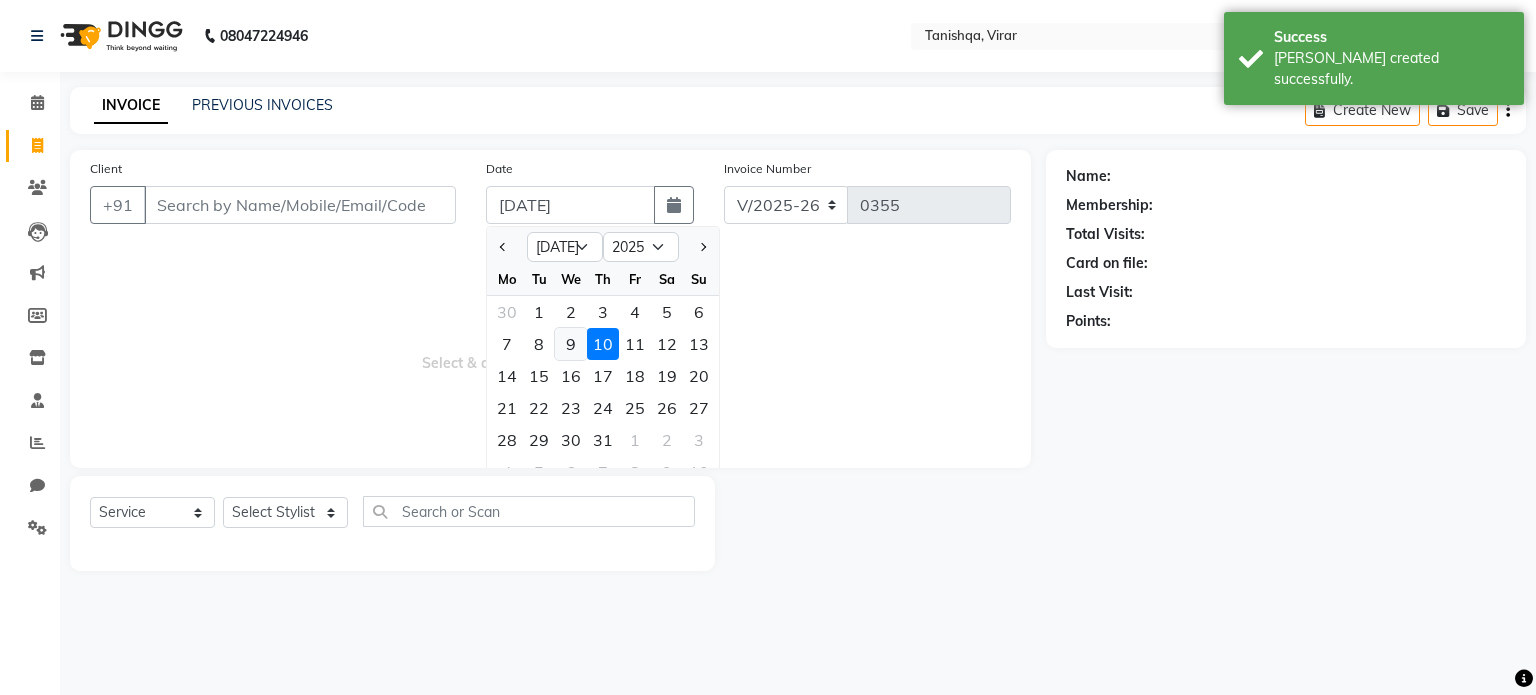 click on "9" 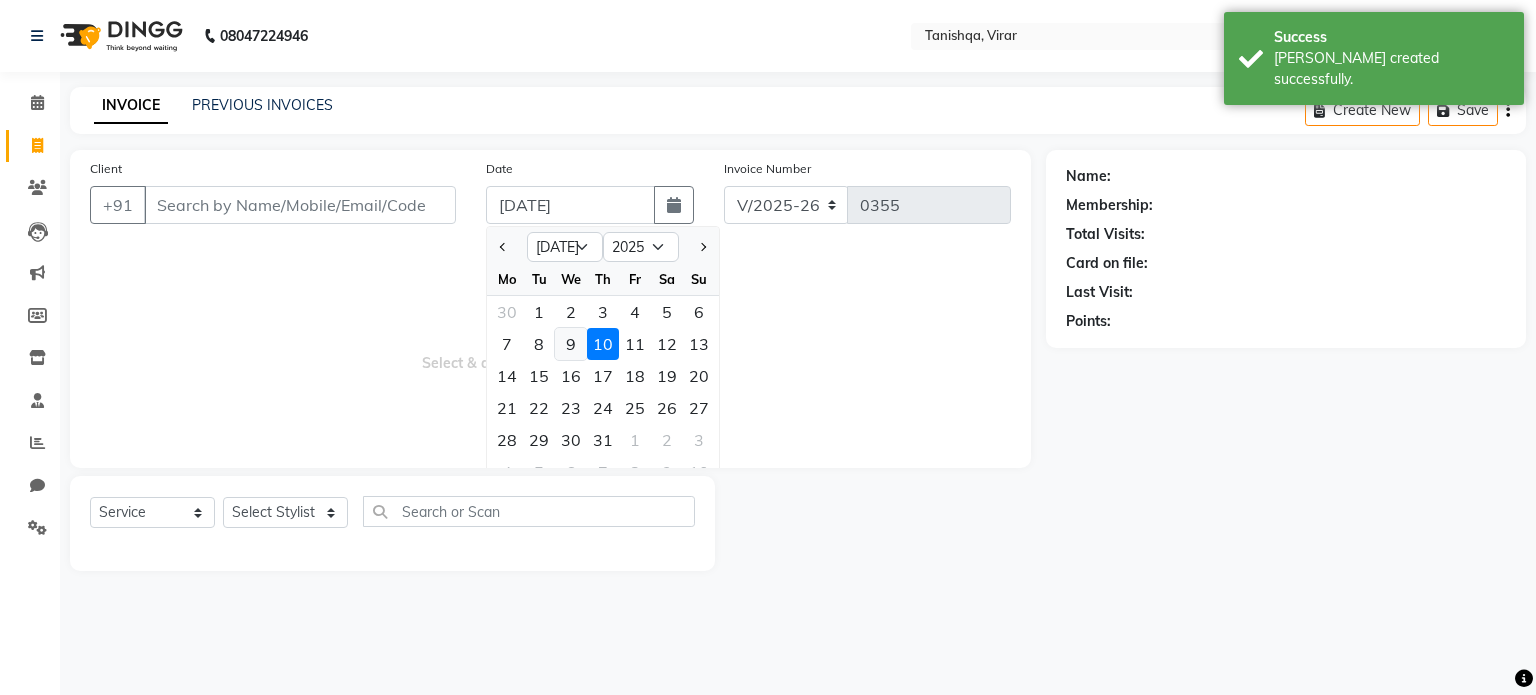 type on "09-07-2025" 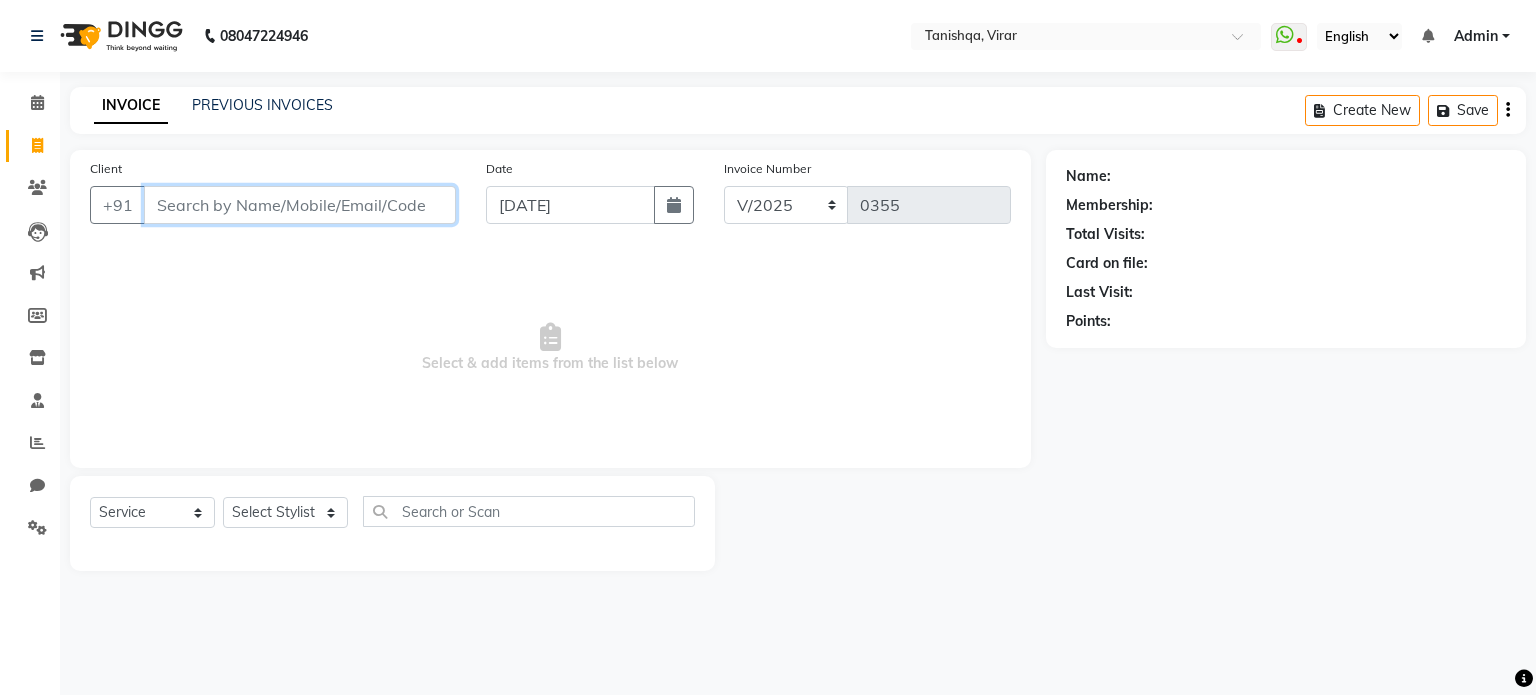 click on "Client" at bounding box center [300, 205] 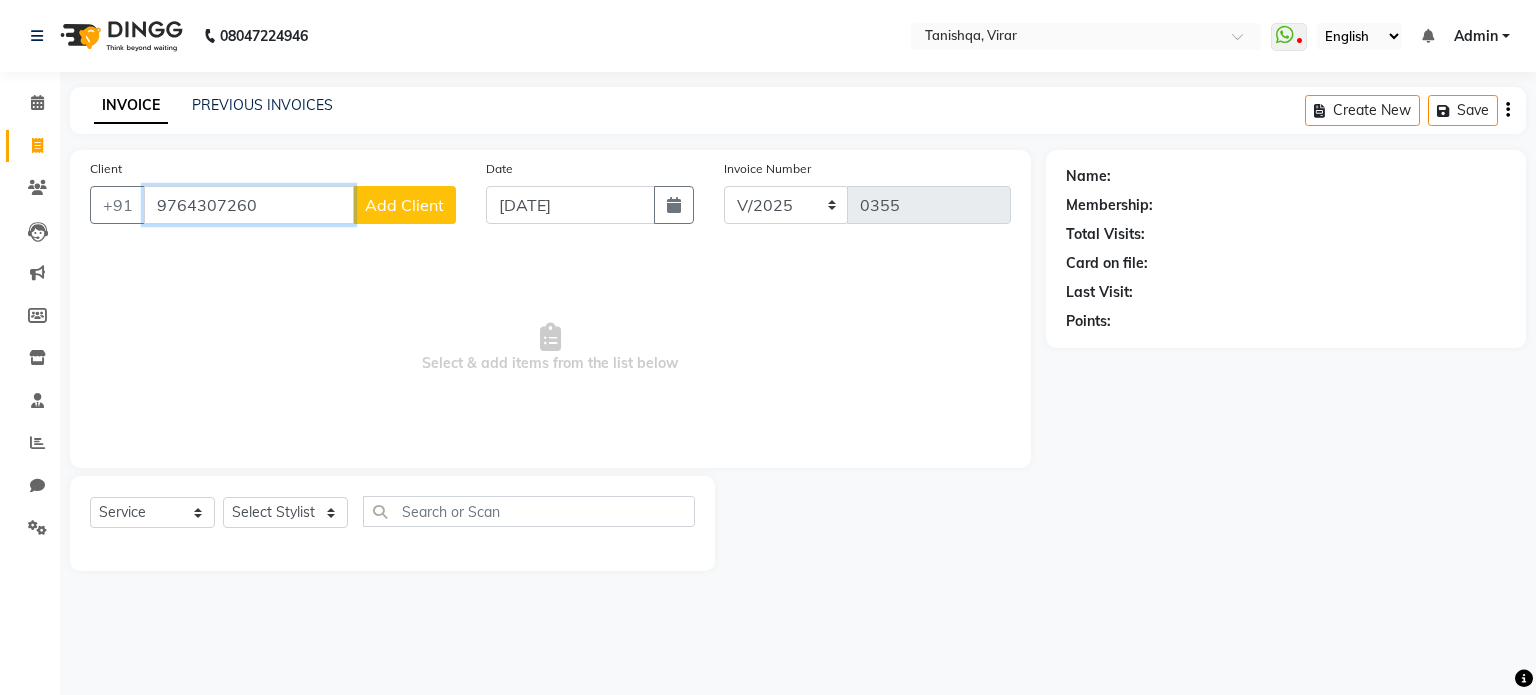 type on "9764307260" 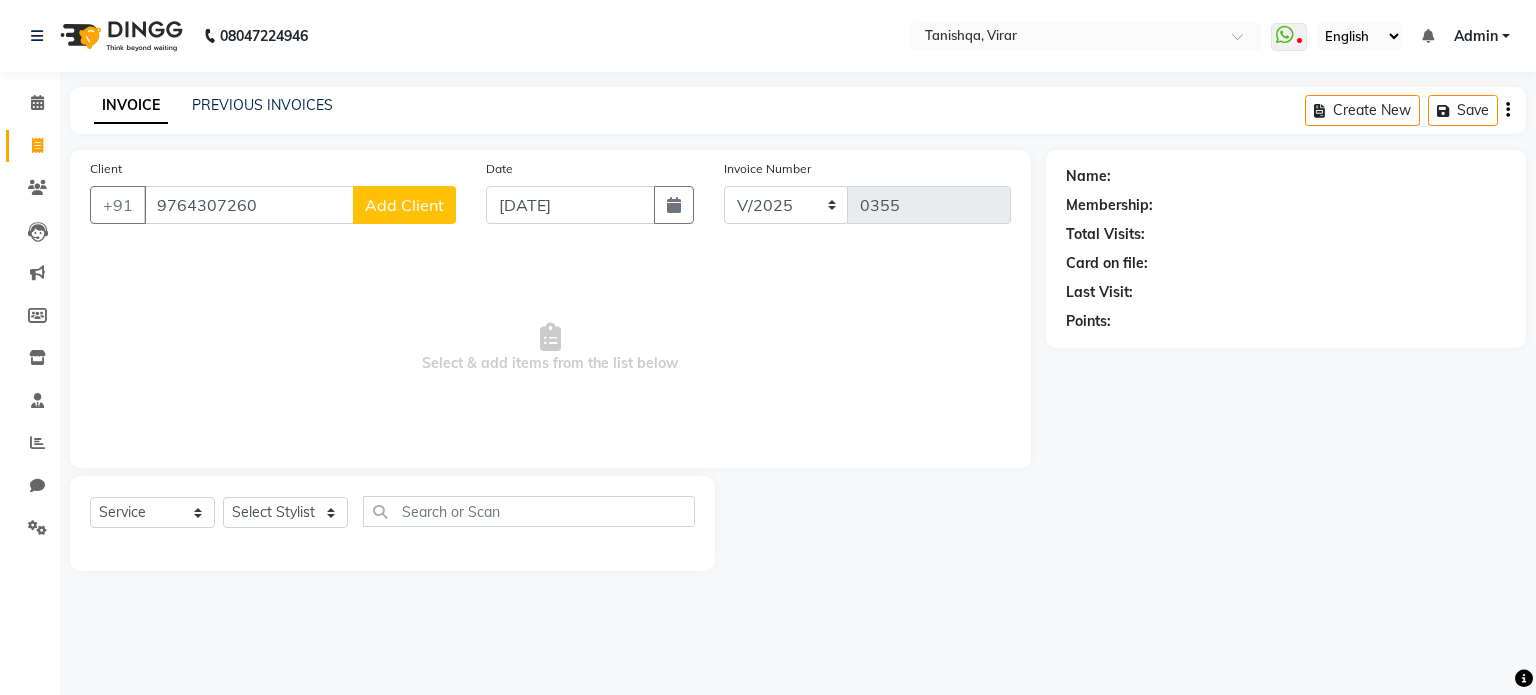 click on "Add Client" 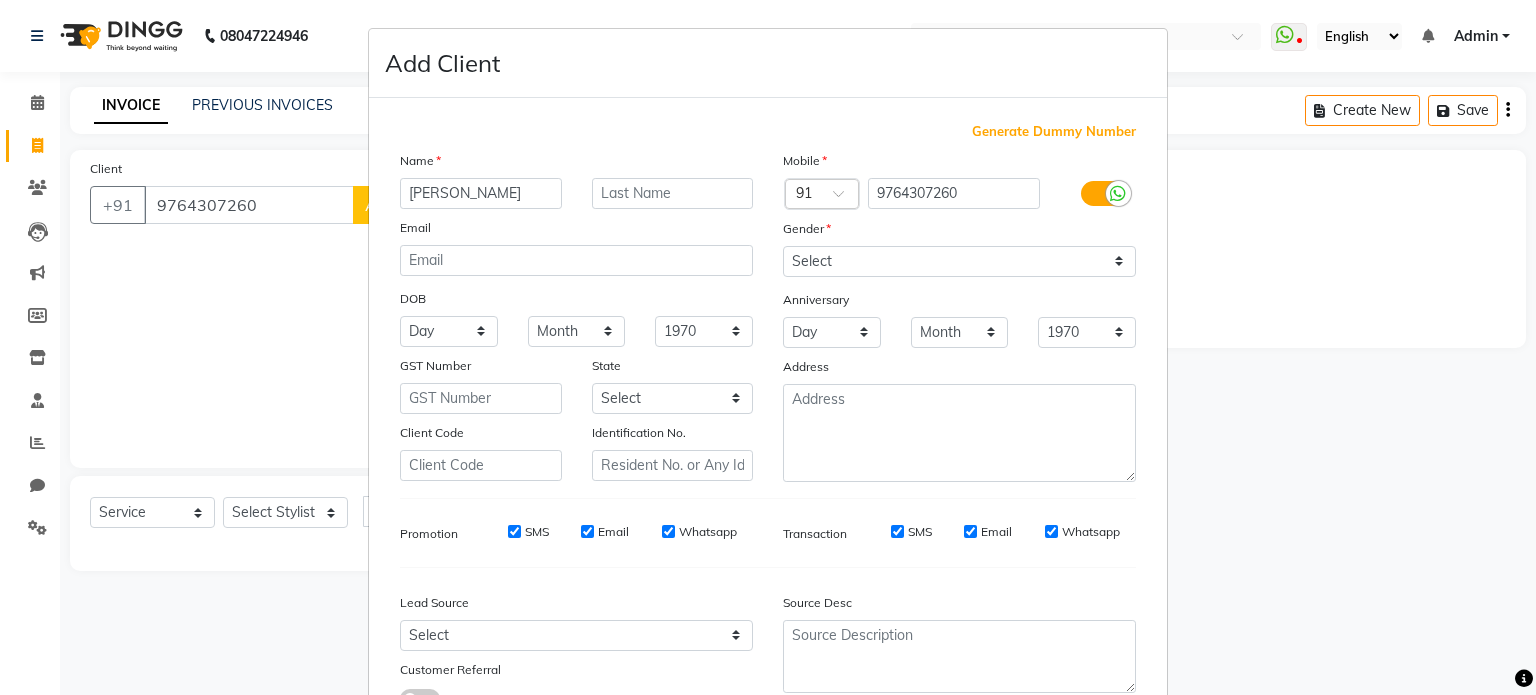type on "Janvi" 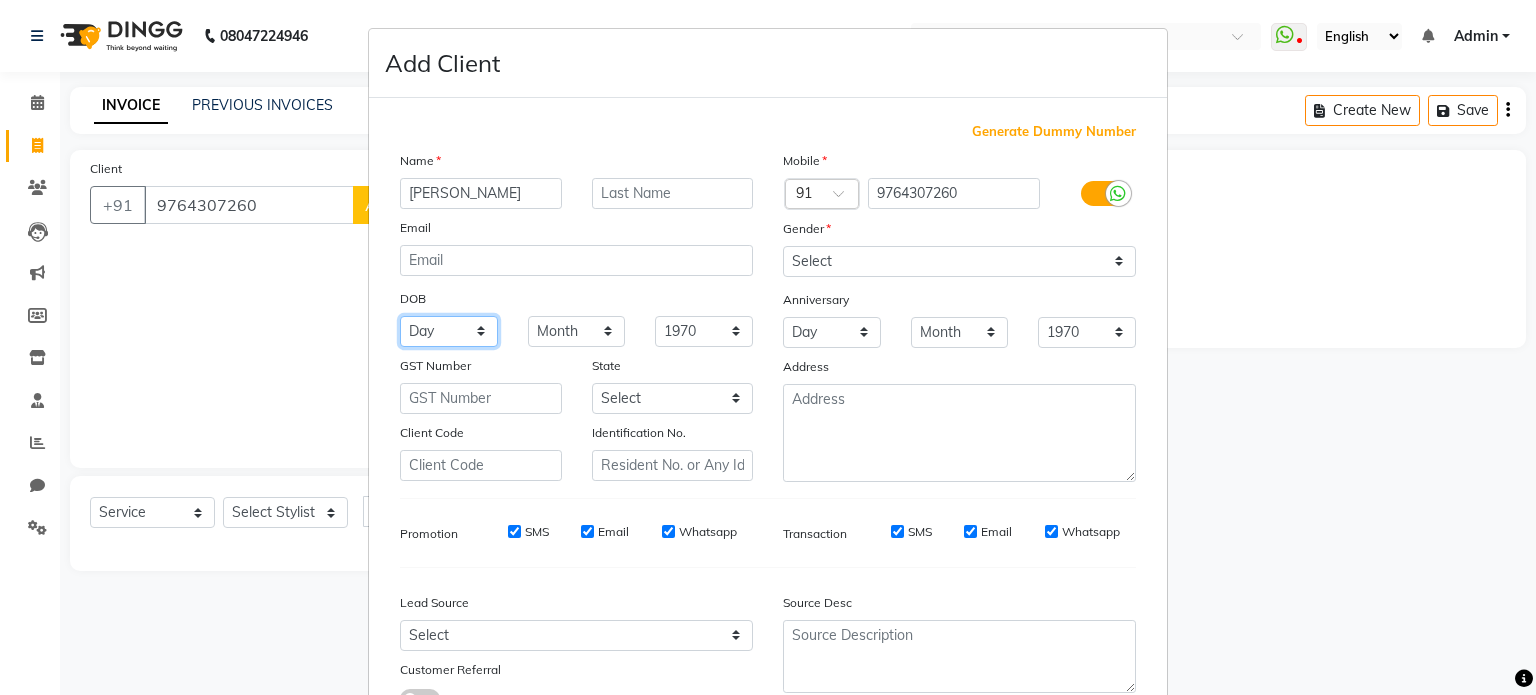 click on "Day 01 02 03 04 05 06 07 08 09 10 11 12 13 14 15 16 17 18 19 20 21 22 23 24 25 26 27 28 29 30 31" at bounding box center [449, 331] 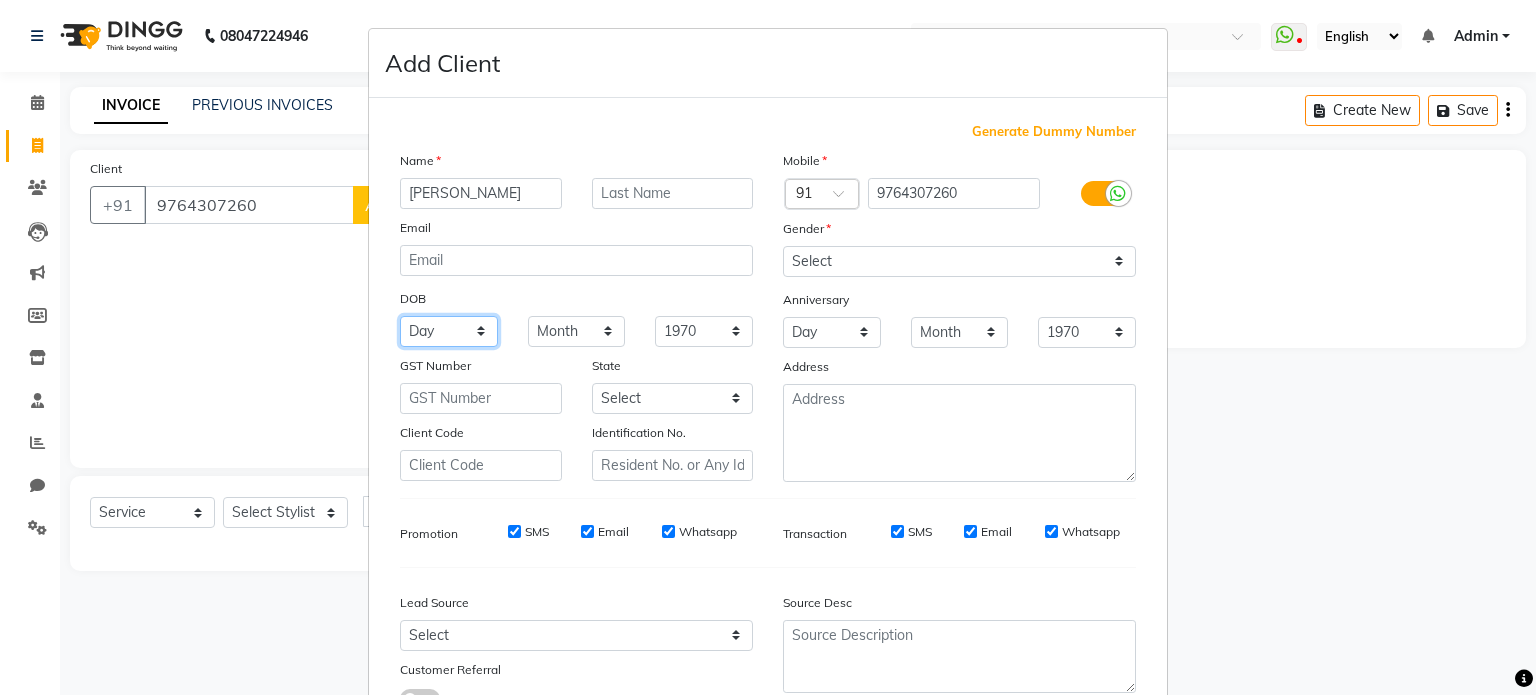 select on "26" 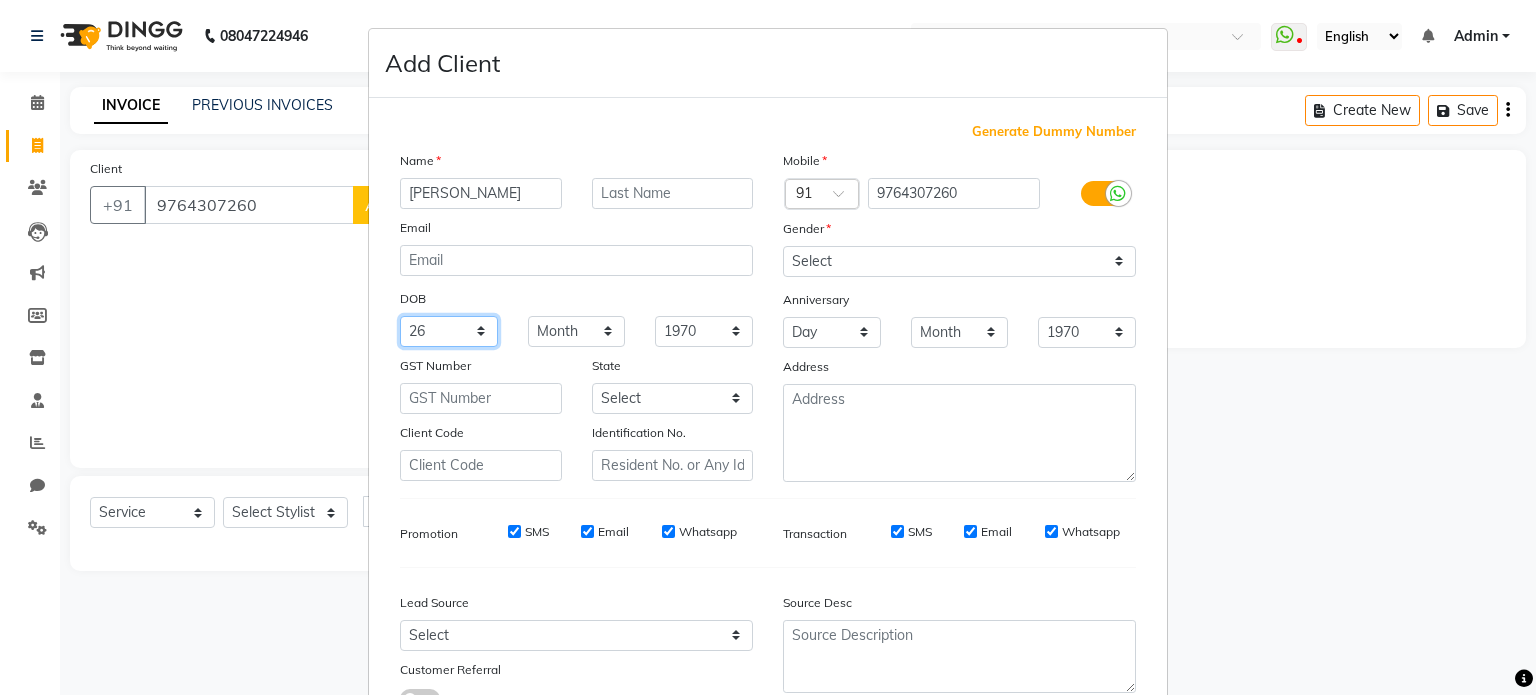 click on "Day 01 02 03 04 05 06 07 08 09 10 11 12 13 14 15 16 17 18 19 20 21 22 23 24 25 26 27 28 29 30 31" at bounding box center [449, 331] 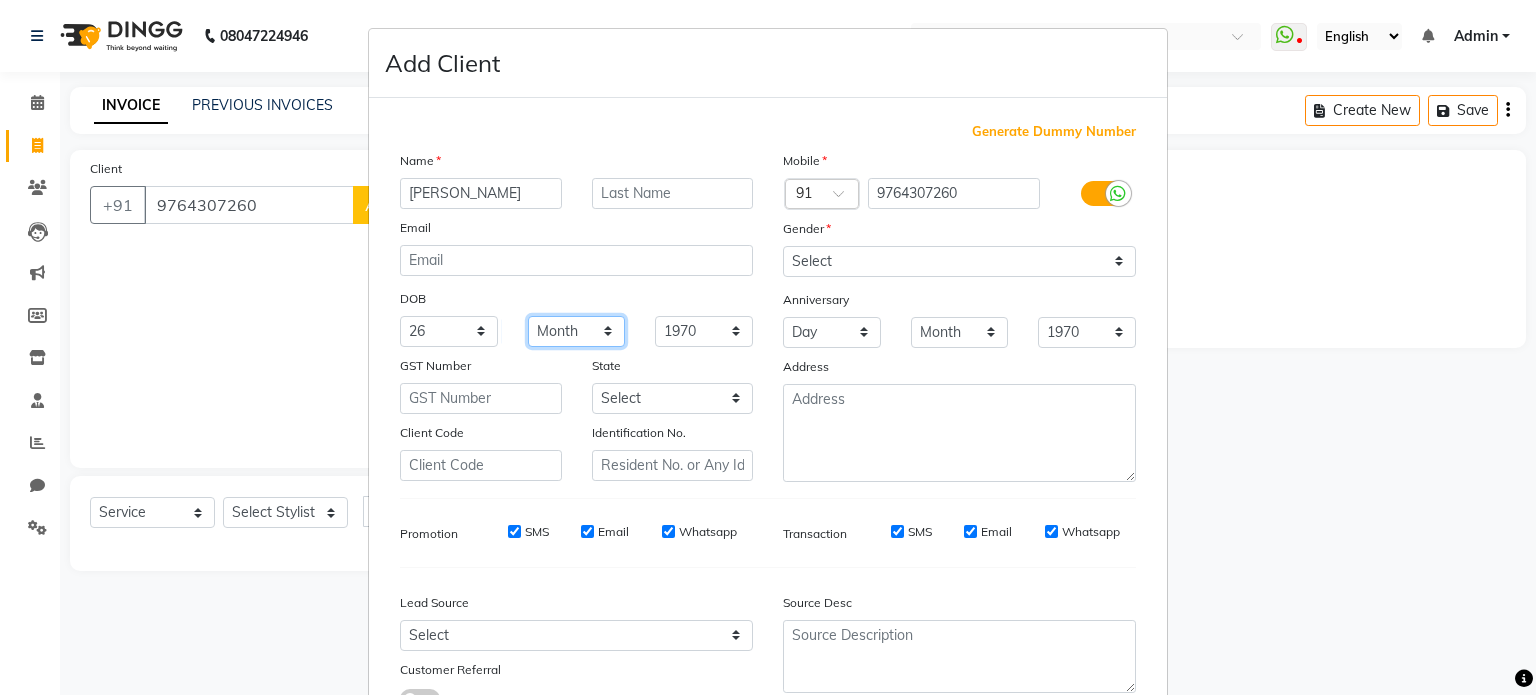 click on "Month January February March April May June July August September October November December" at bounding box center (577, 331) 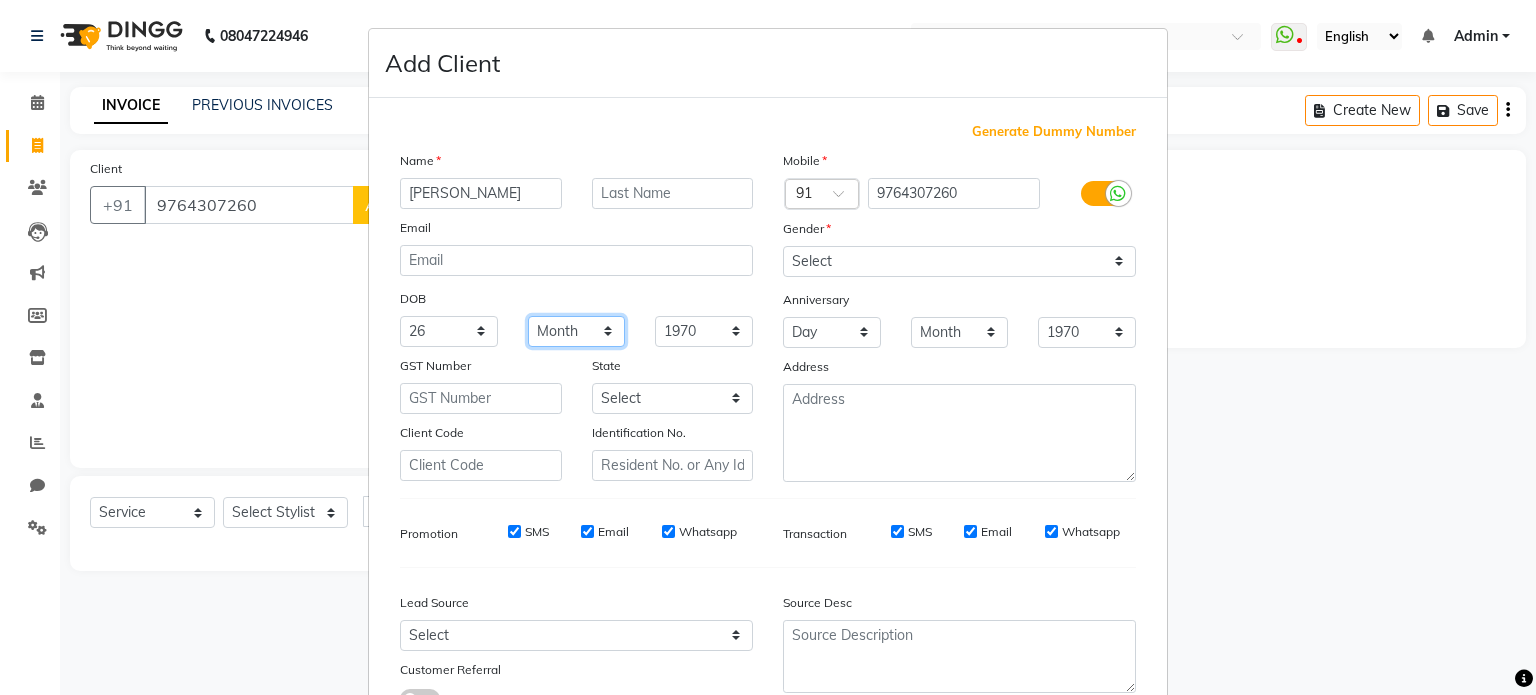 select on "05" 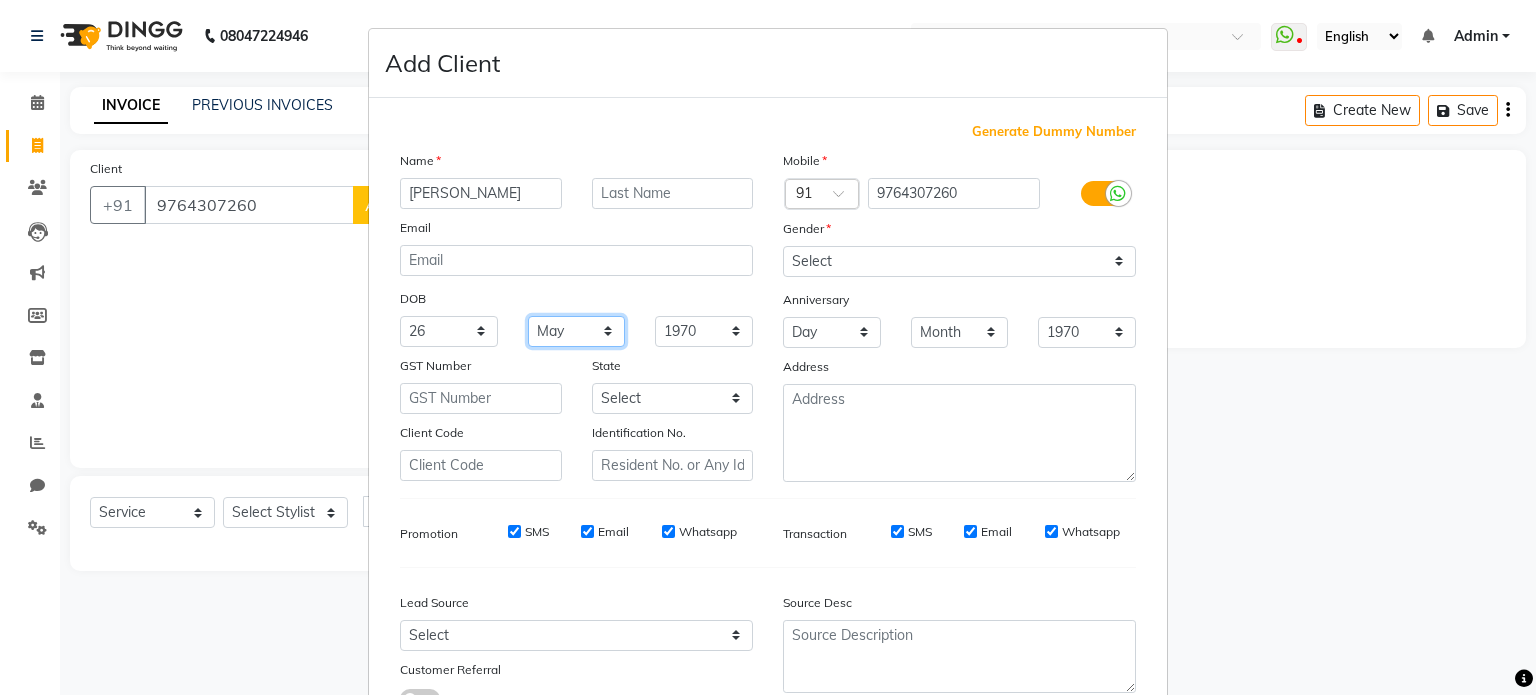 click on "Month January February March April May June July August September October November December" at bounding box center (577, 331) 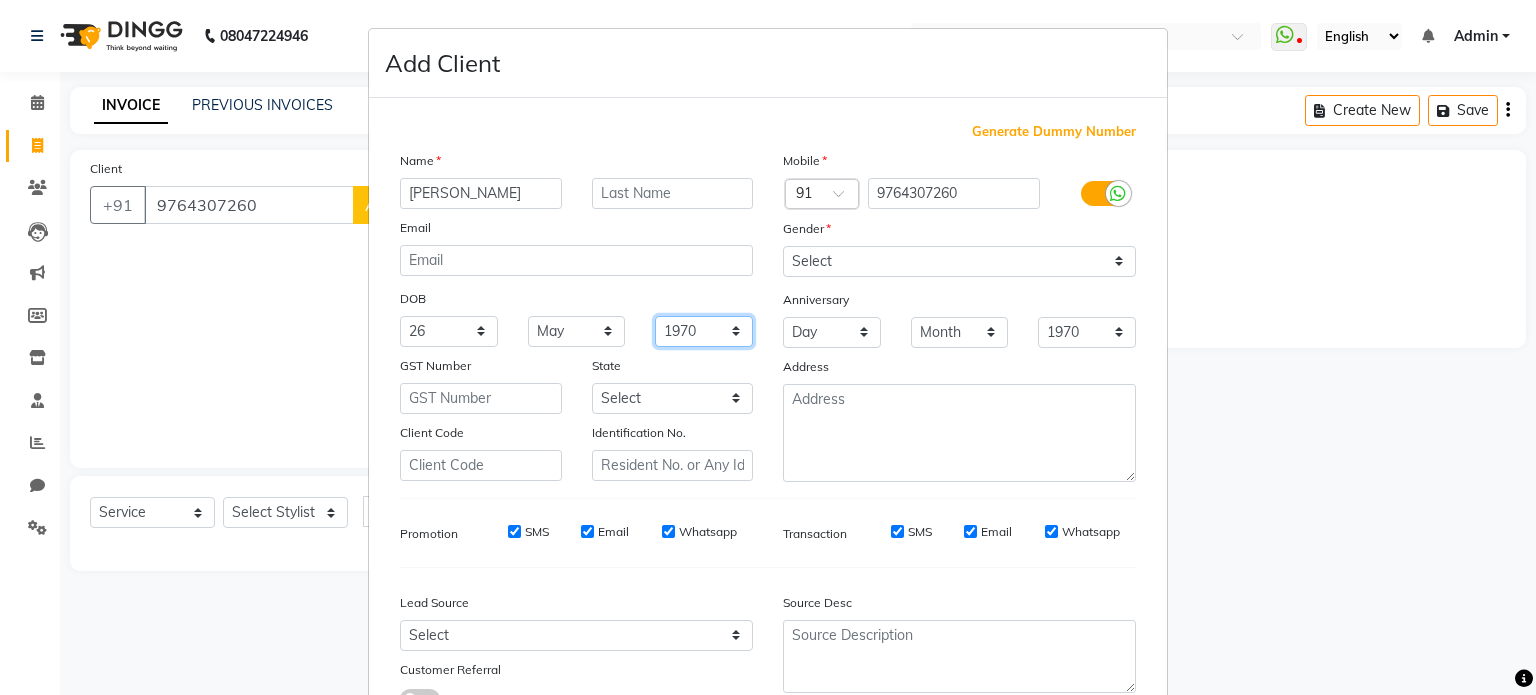 click on "1940 1941 1942 1943 1944 1945 1946 1947 1948 1949 1950 1951 1952 1953 1954 1955 1956 1957 1958 1959 1960 1961 1962 1963 1964 1965 1966 1967 1968 1969 1970 1971 1972 1973 1974 1975 1976 1977 1978 1979 1980 1981 1982 1983 1984 1985 1986 1987 1988 1989 1990 1991 1992 1993 1994 1995 1996 1997 1998 1999 2000 2001 2002 2003 2004 2005 2006 2007 2008 2009 2010 2011 2012 2013 2014 2015 2016 2017 2018 2019 2020 2021 2022 2023 2024" at bounding box center (704, 331) 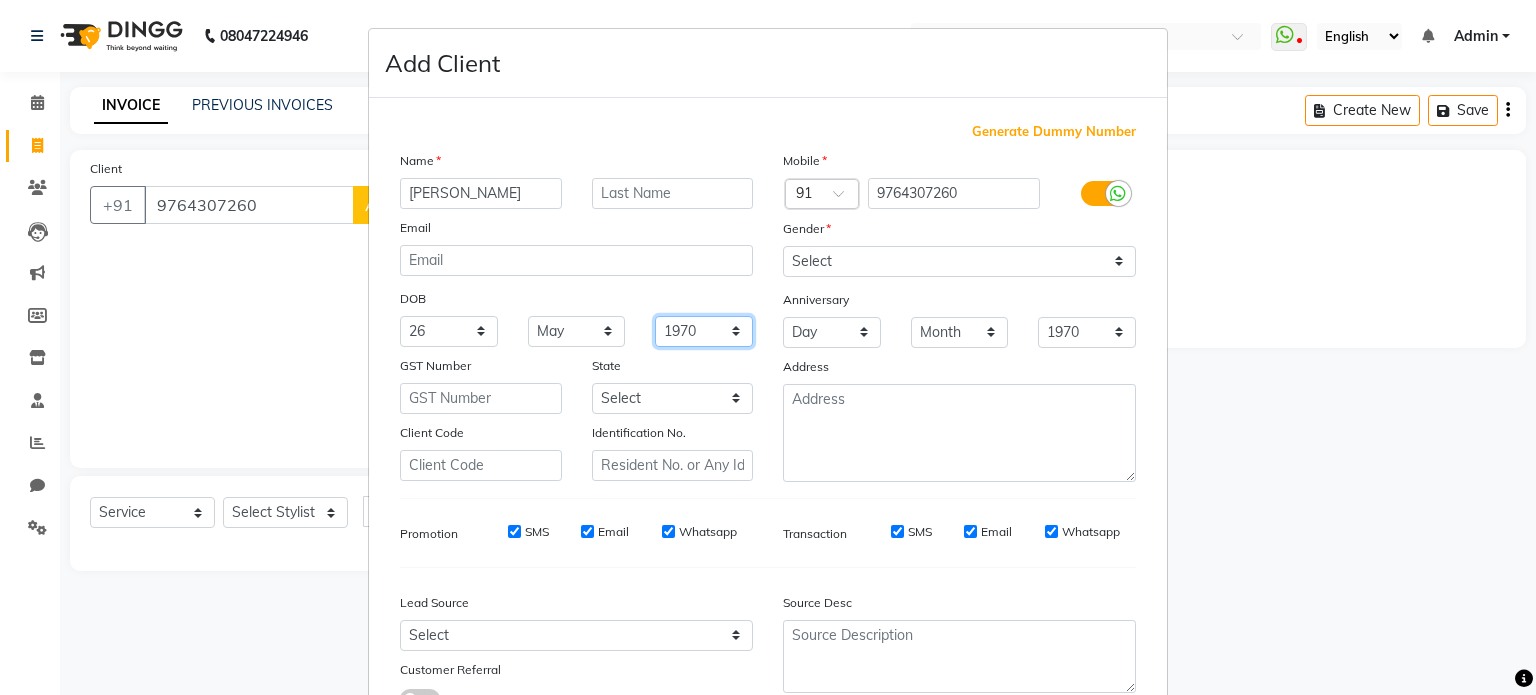 select on "2001" 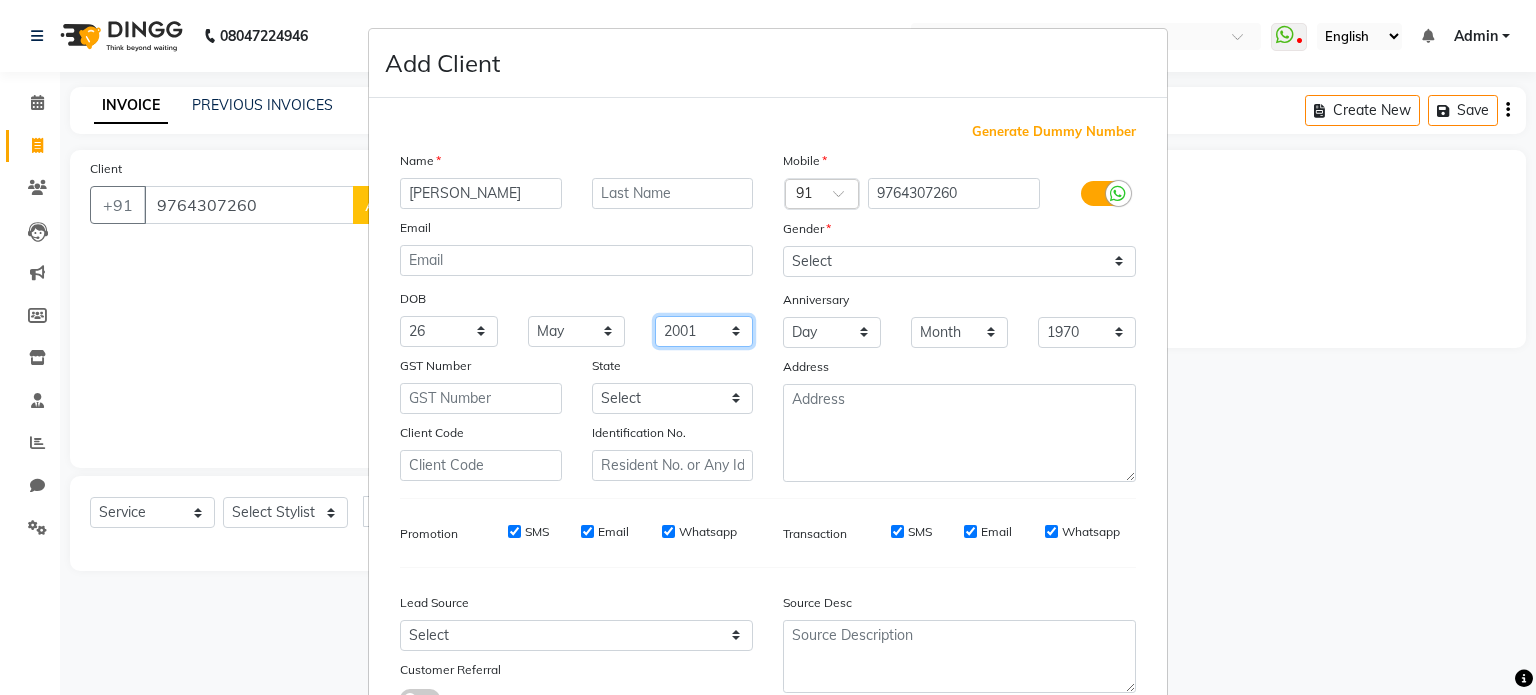 click on "1940 1941 1942 1943 1944 1945 1946 1947 1948 1949 1950 1951 1952 1953 1954 1955 1956 1957 1958 1959 1960 1961 1962 1963 1964 1965 1966 1967 1968 1969 1970 1971 1972 1973 1974 1975 1976 1977 1978 1979 1980 1981 1982 1983 1984 1985 1986 1987 1988 1989 1990 1991 1992 1993 1994 1995 1996 1997 1998 1999 2000 2001 2002 2003 2004 2005 2006 2007 2008 2009 2010 2011 2012 2013 2014 2015 2016 2017 2018 2019 2020 2021 2022 2023 2024" at bounding box center (704, 331) 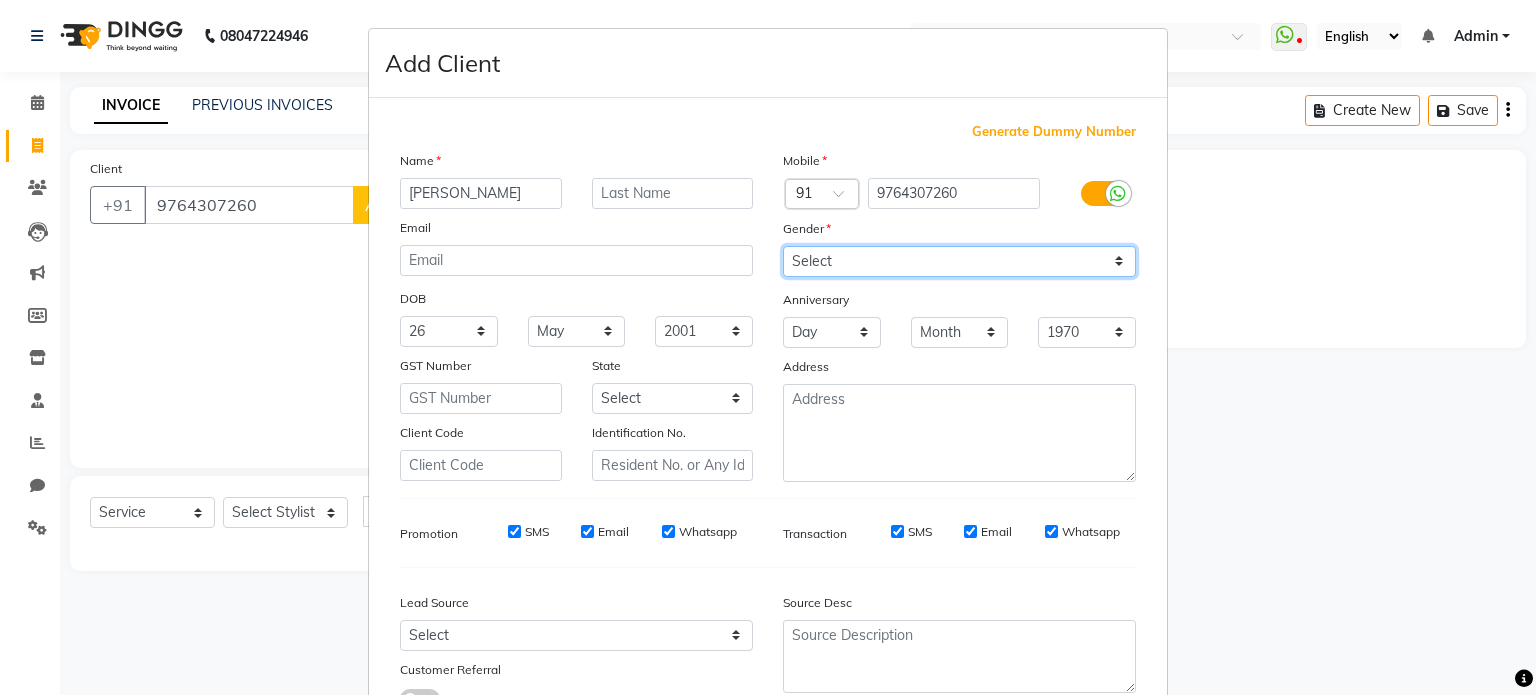 click on "Select Male Female Other Prefer Not To Say" at bounding box center (959, 261) 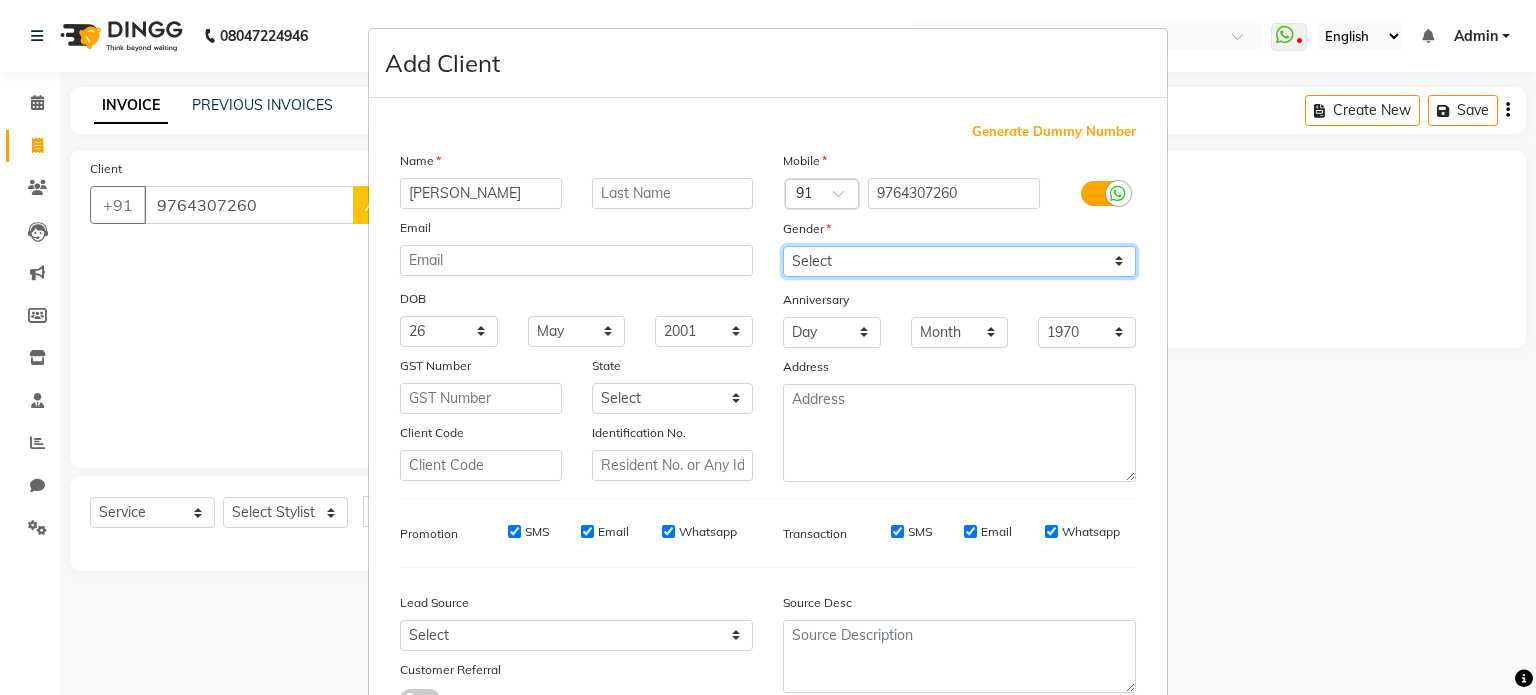 select on "female" 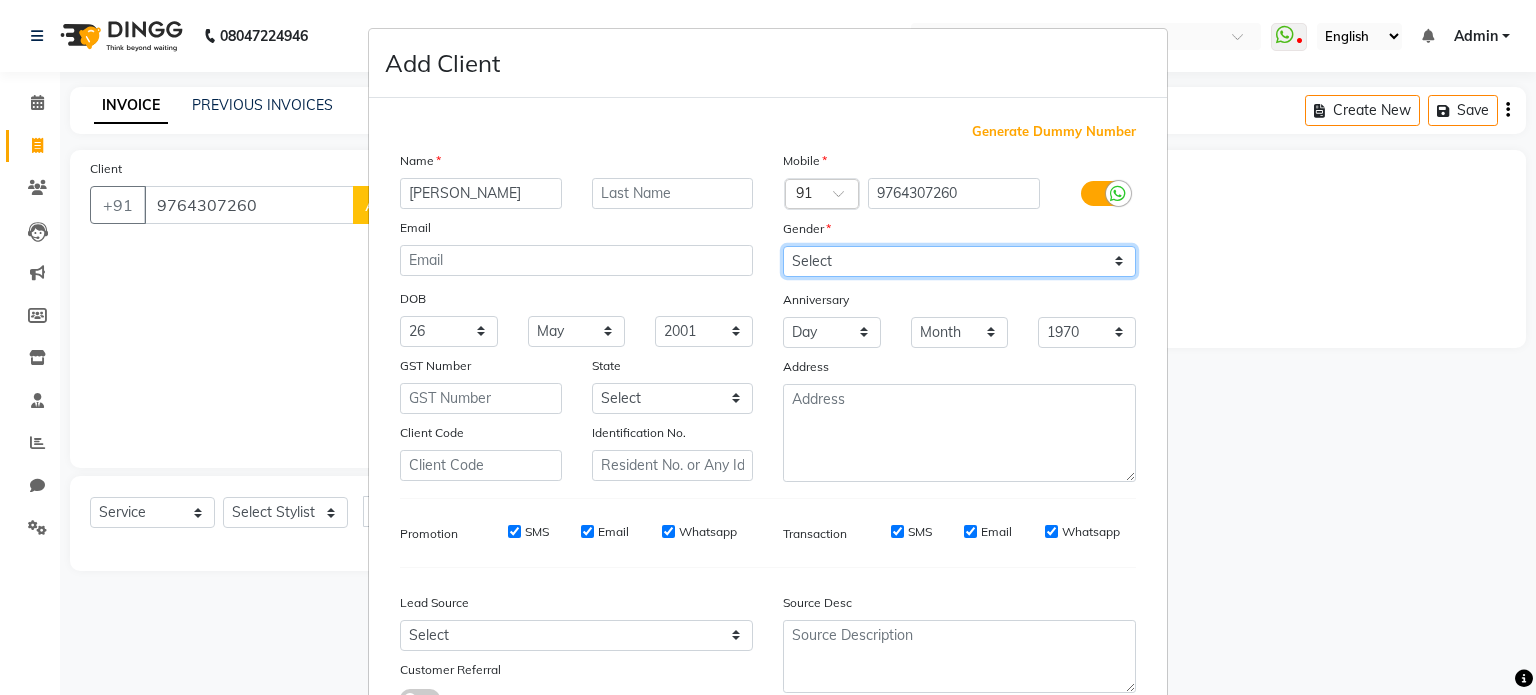 click on "Select Male Female Other Prefer Not To Say" at bounding box center [959, 261] 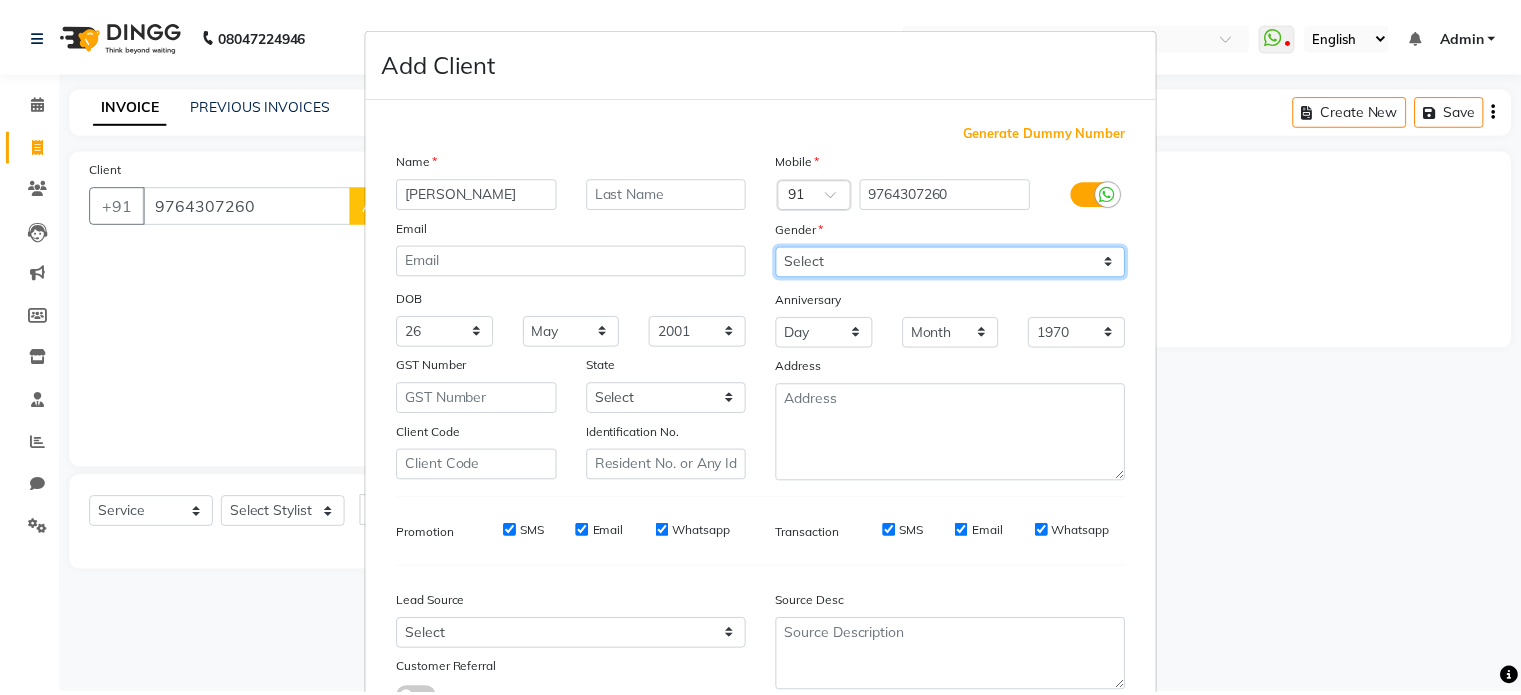 scroll, scrollTop: 161, scrollLeft: 0, axis: vertical 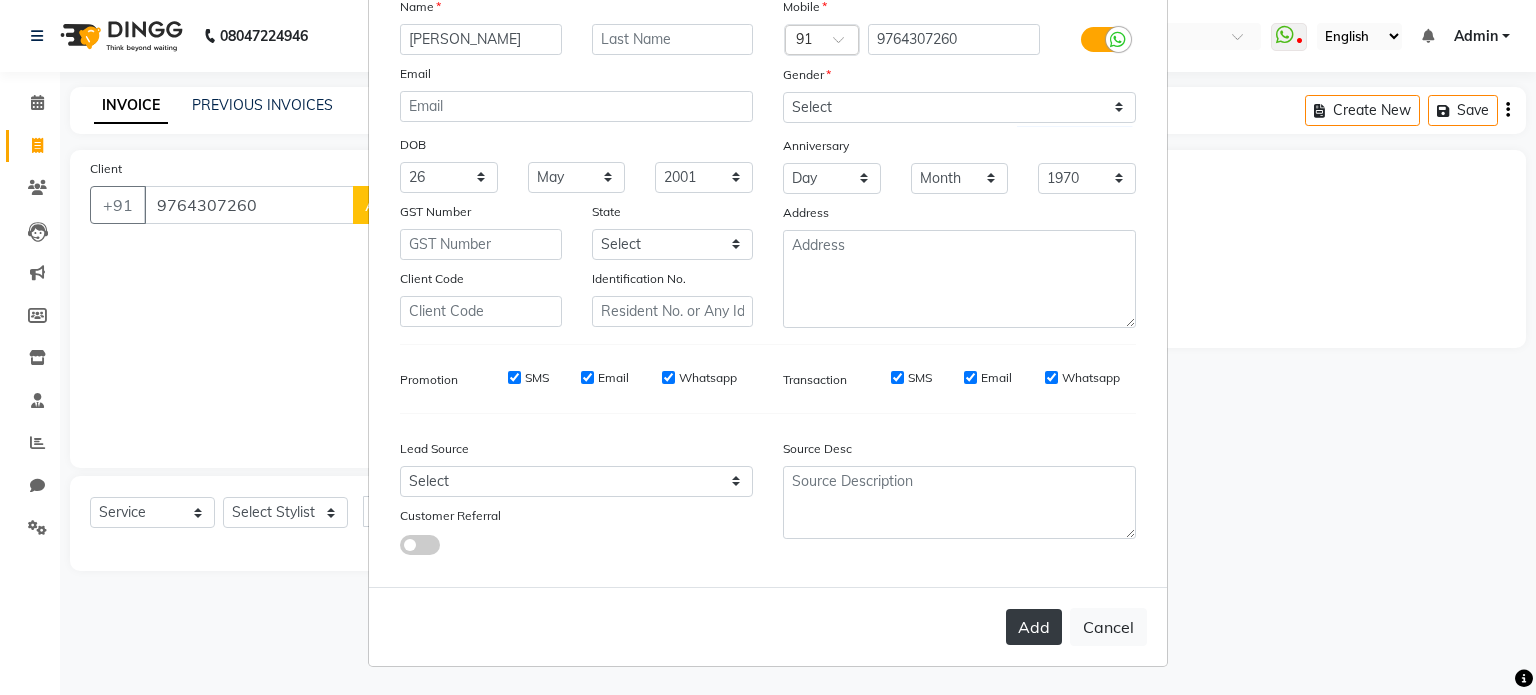 click on "Add" at bounding box center [1034, 627] 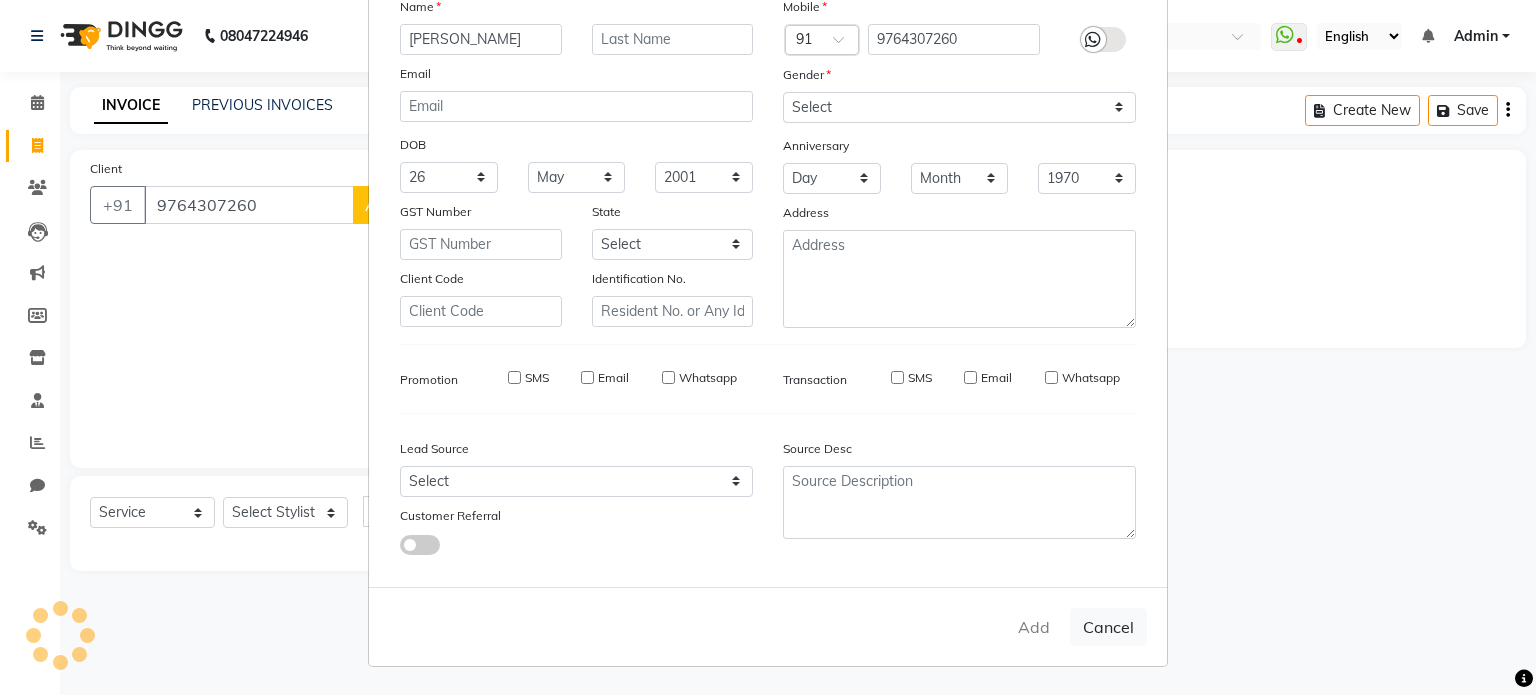 type 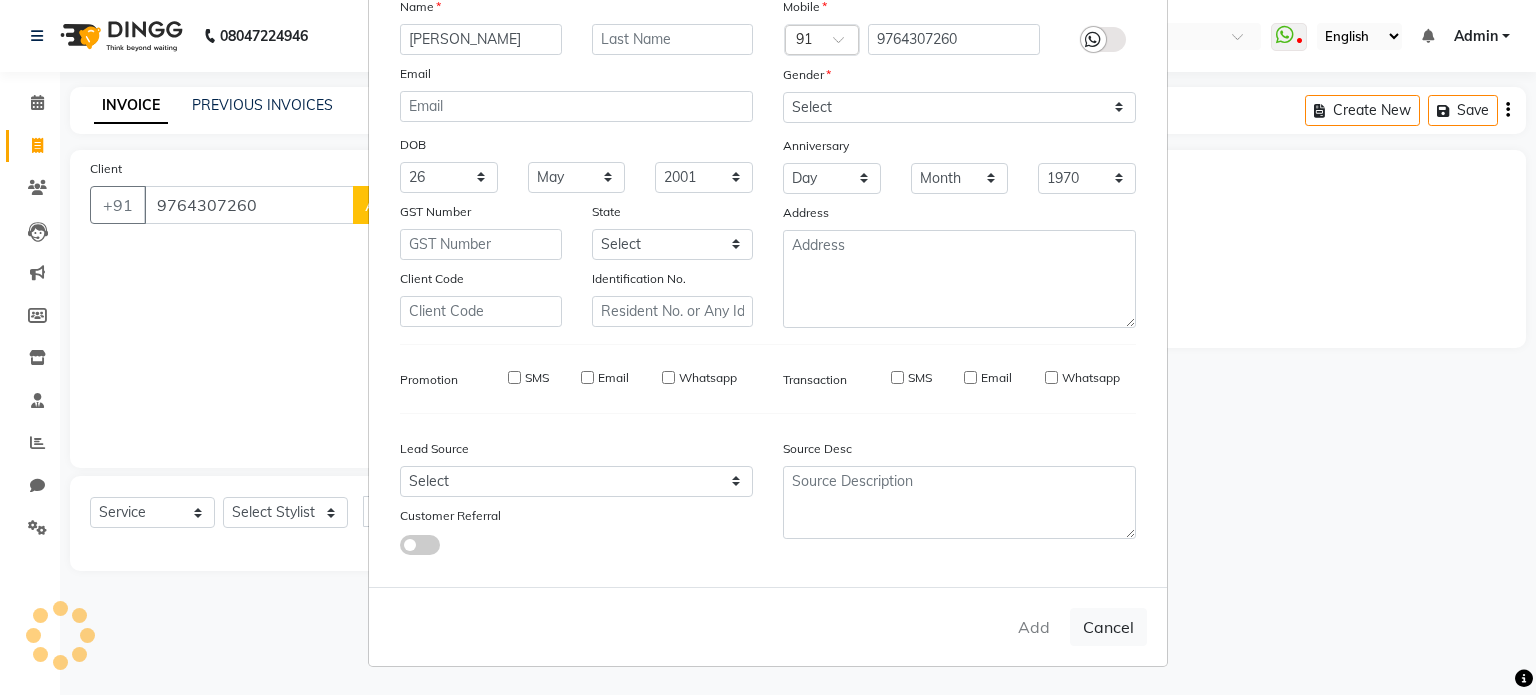 select 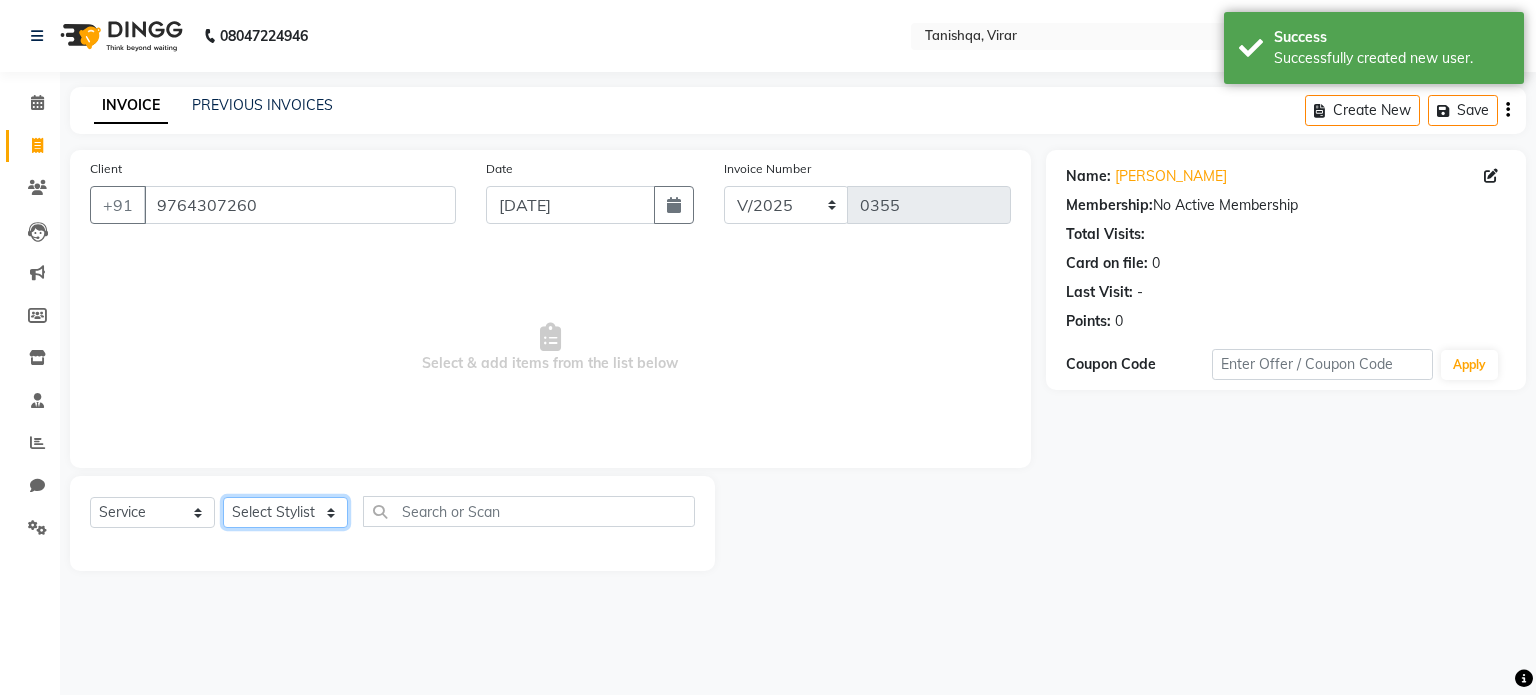 click on "Select Stylist Beena Gupta jaya Jaya Maheshwari mahhi Priyanka Maheshwari  Seema Pawar  Supriya khot vimal maushi" 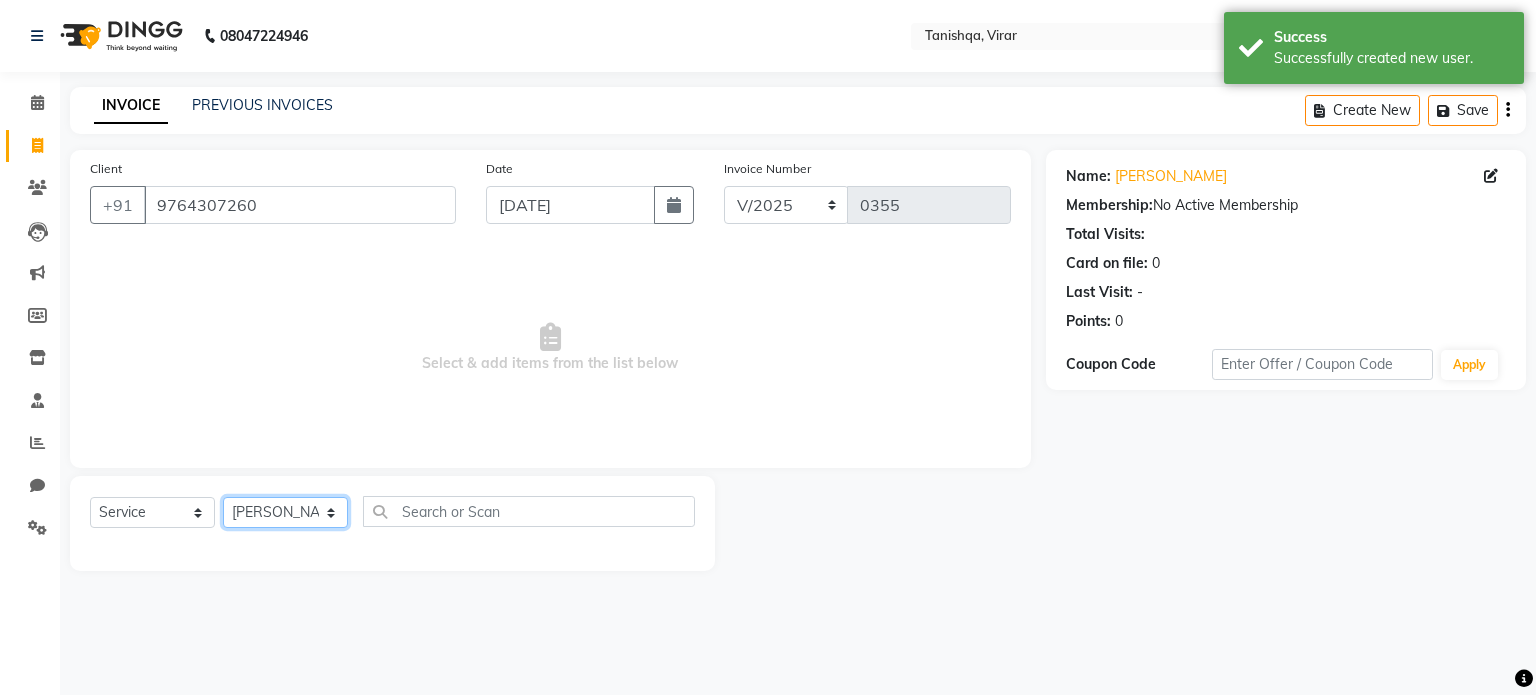 click on "Select Stylist Beena Gupta jaya Jaya Maheshwari mahhi Priyanka Maheshwari  Seema Pawar  Supriya khot vimal maushi" 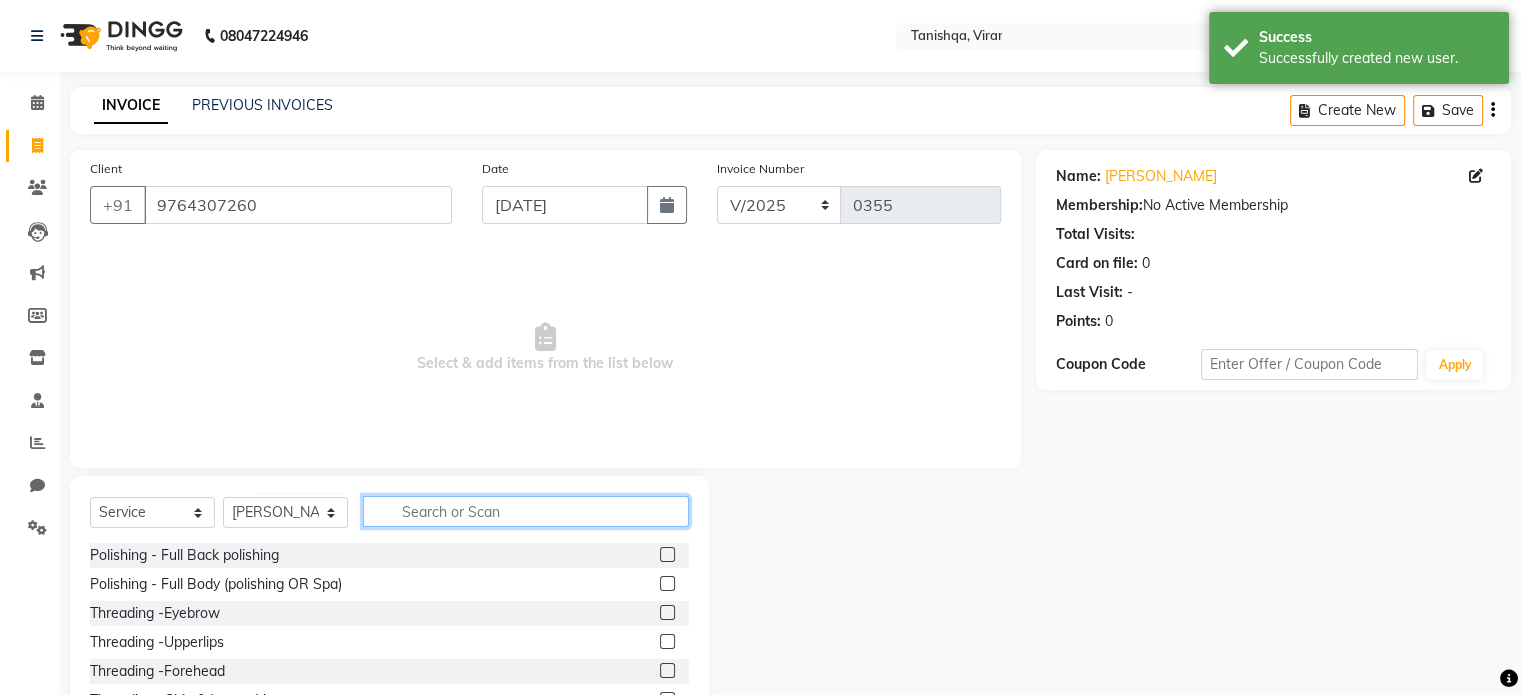 click 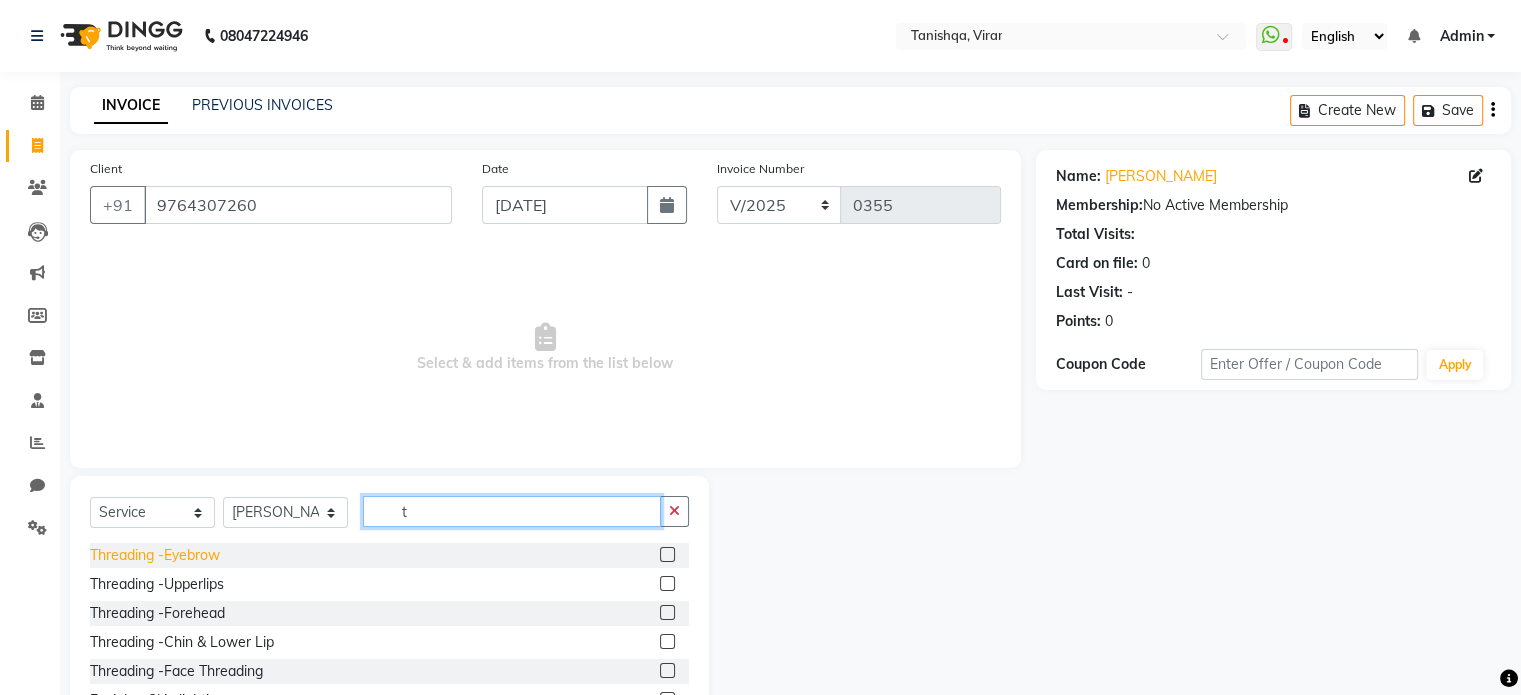 type on "t" 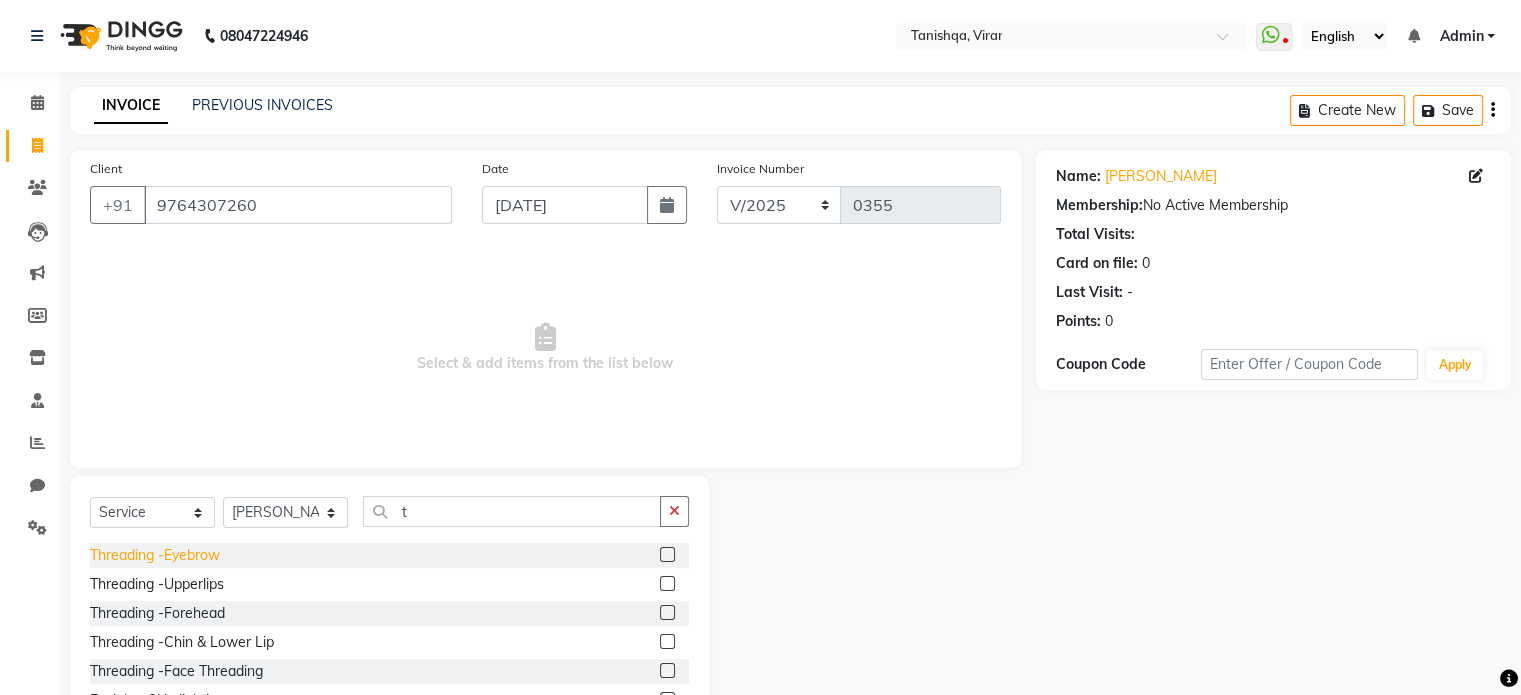 click on "Threading -Eyebrow" 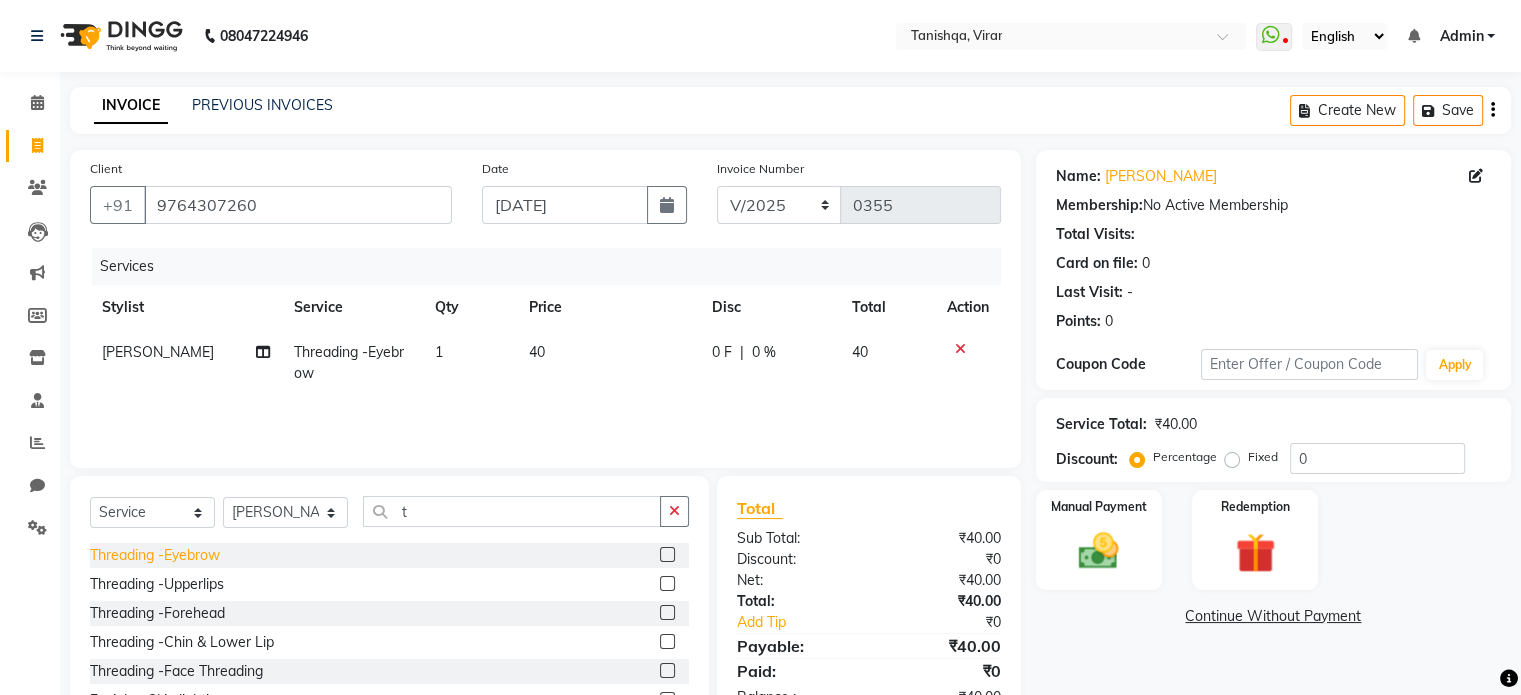click on "Threading -Eyebrow" 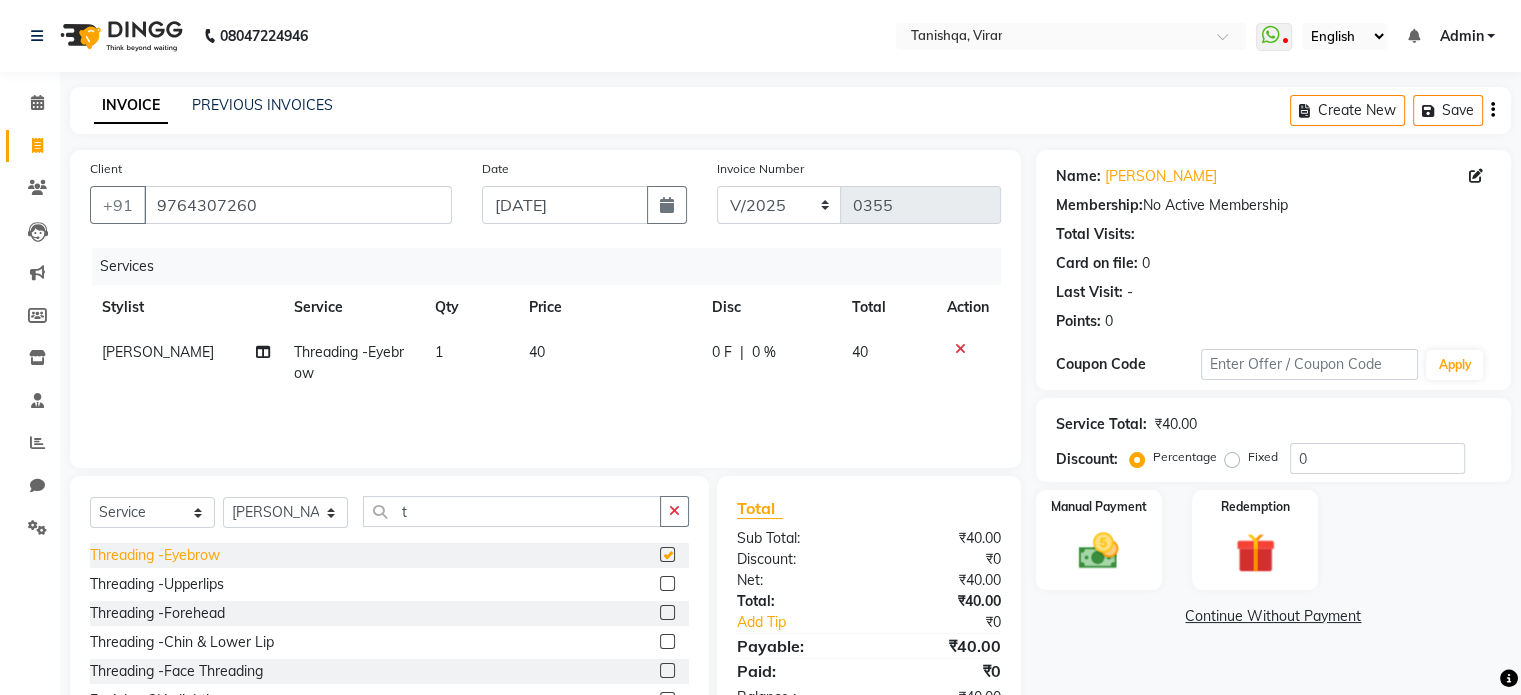 checkbox on "false" 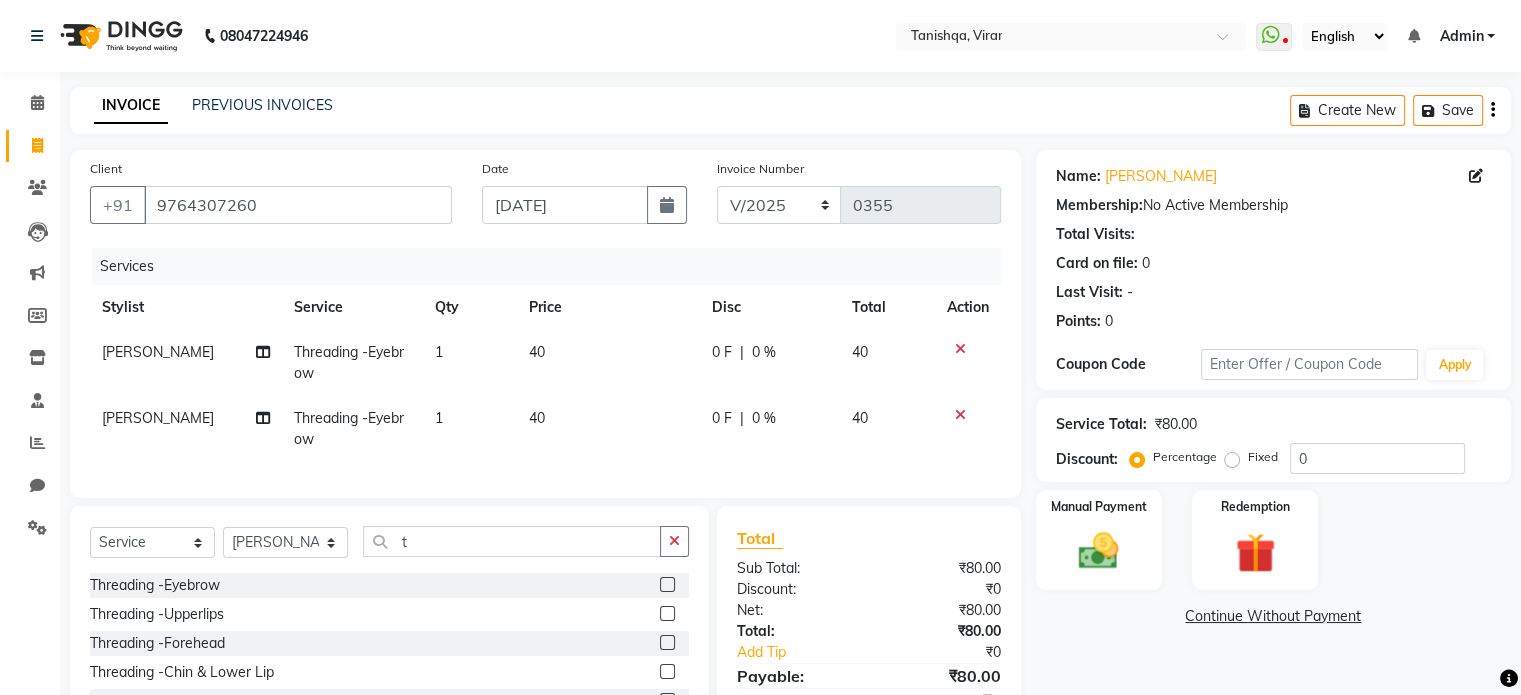 click 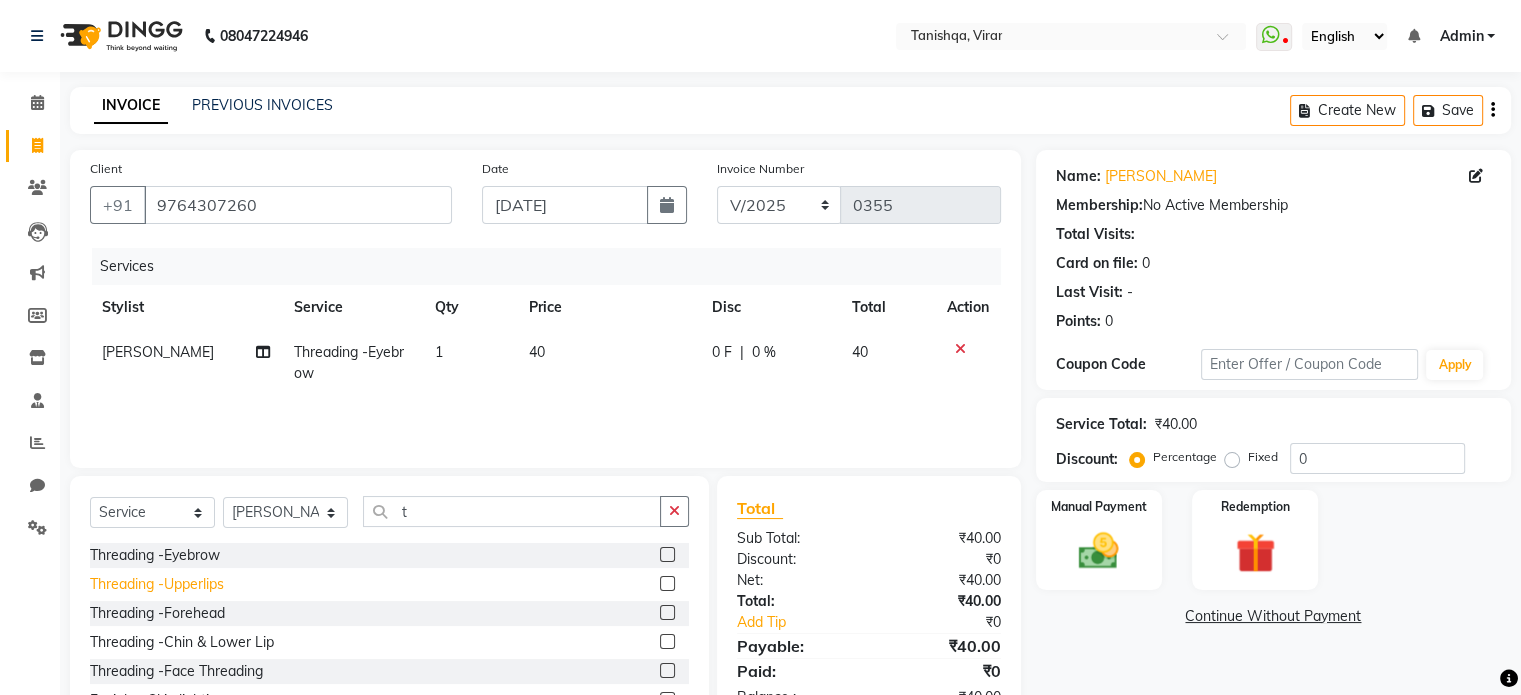 click on "Threading -Upperlips" 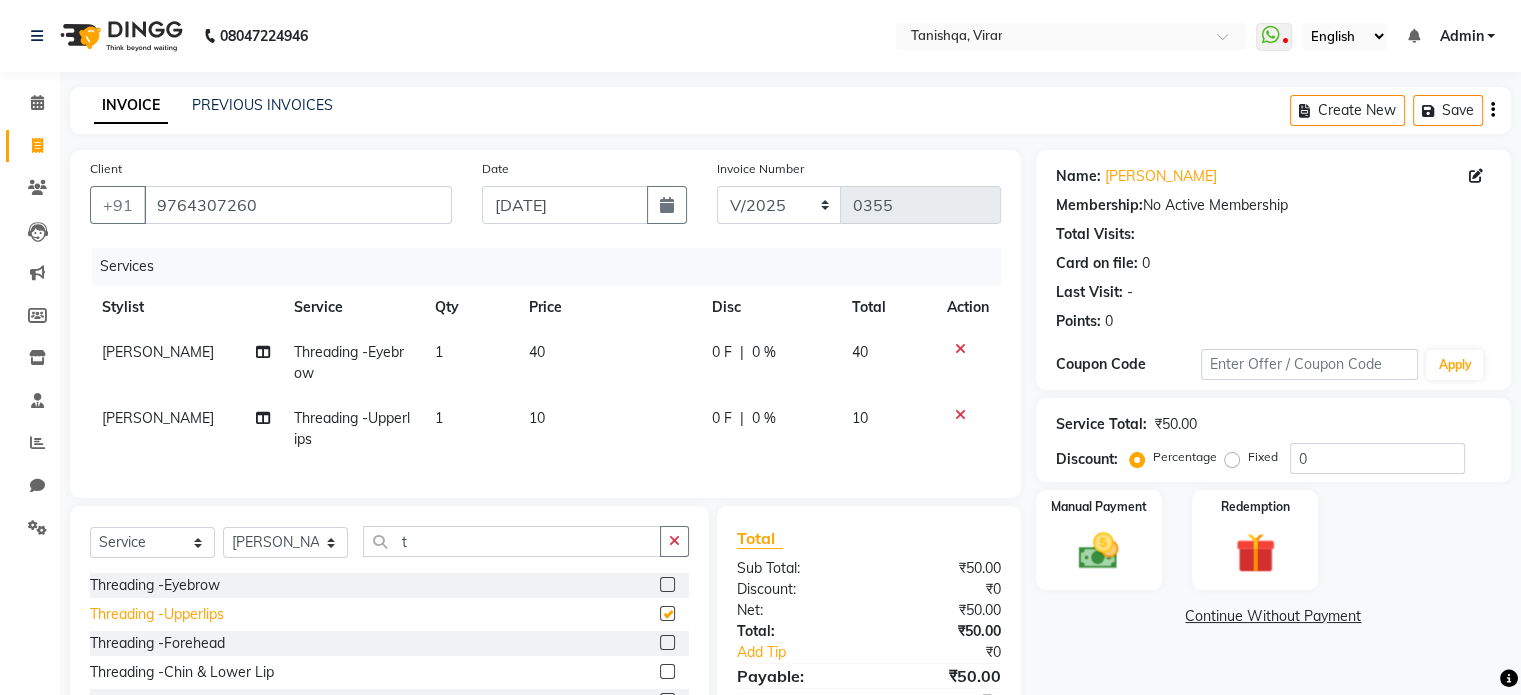 checkbox on "false" 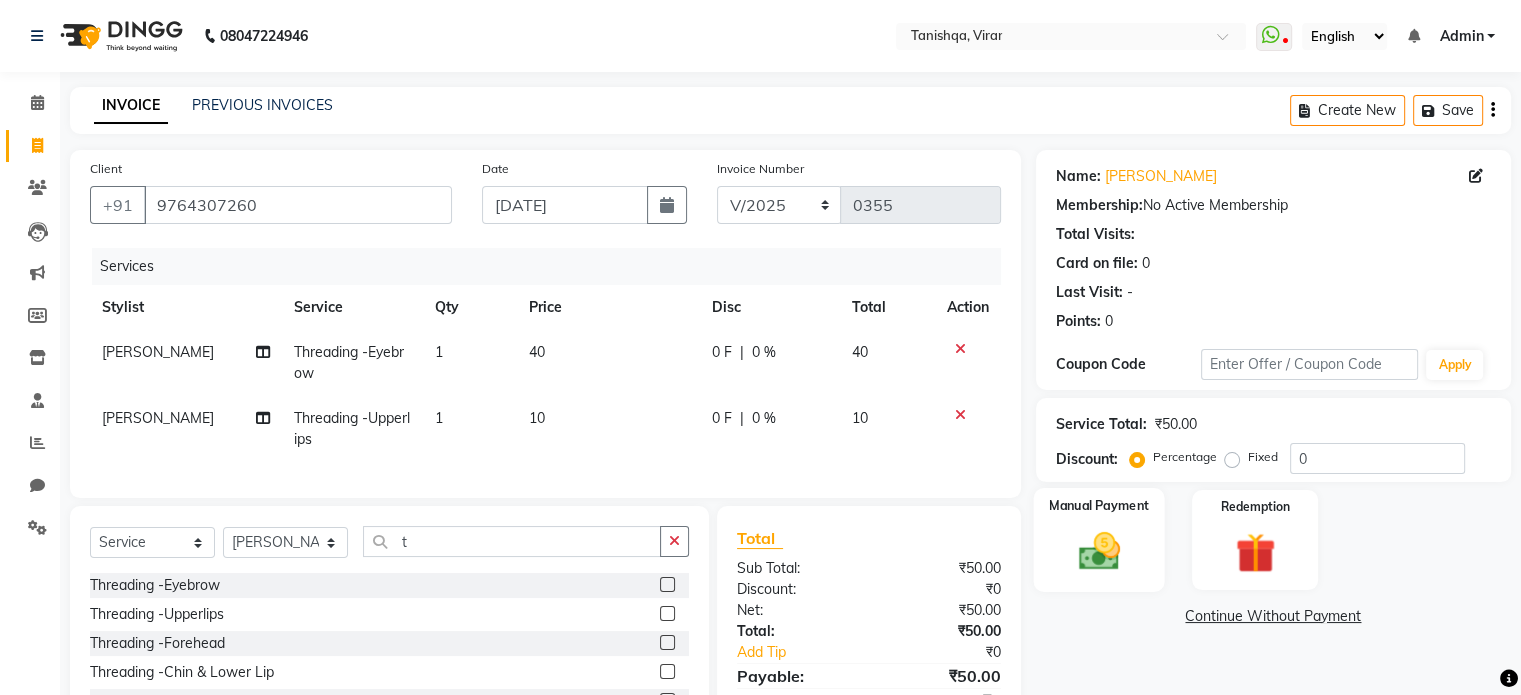 click 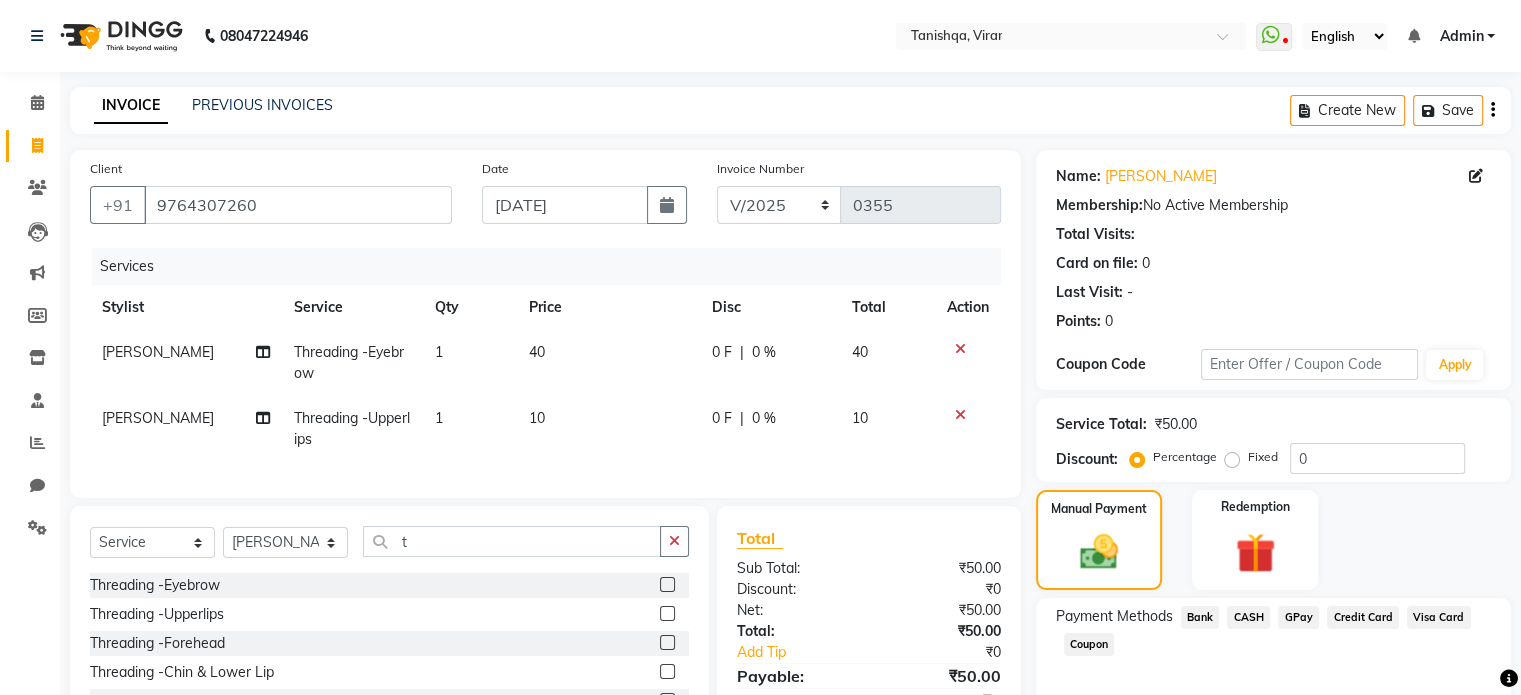 click on "GPay" 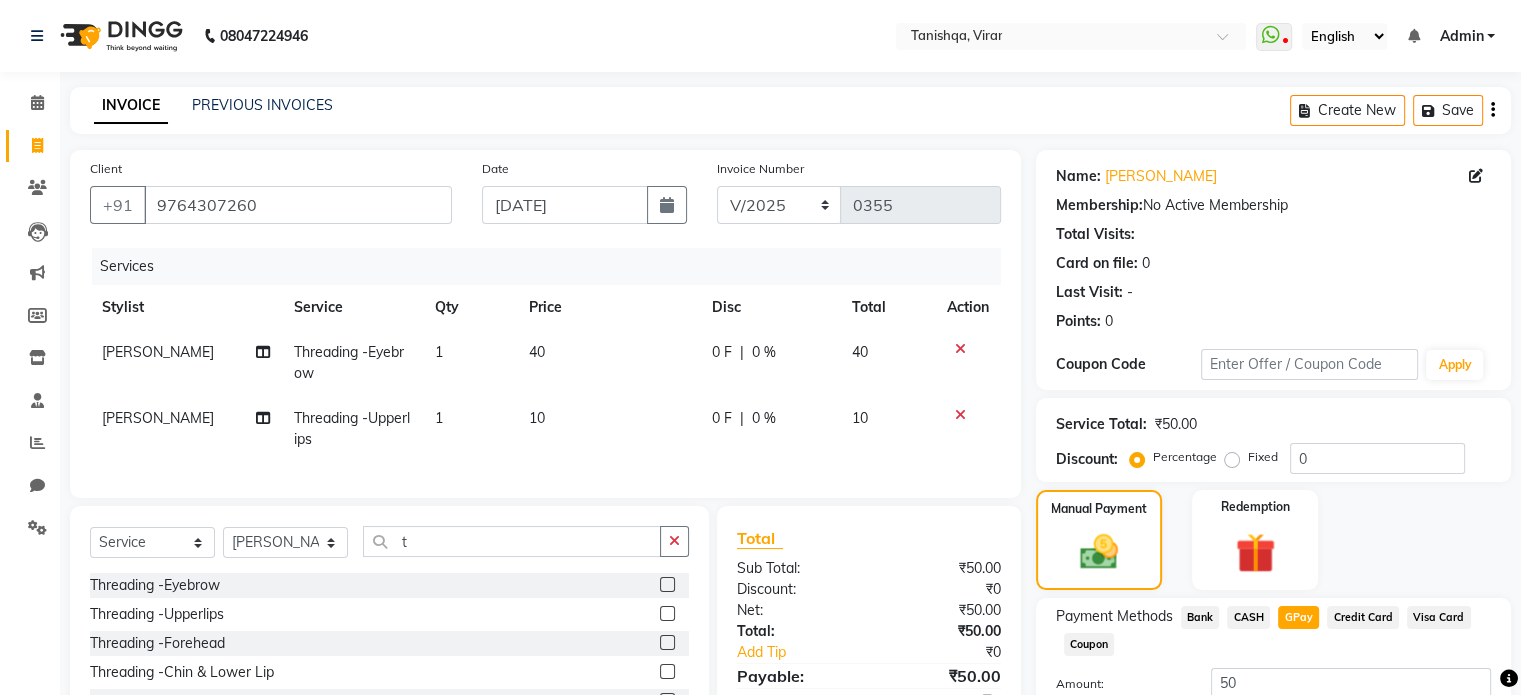 scroll, scrollTop: 152, scrollLeft: 0, axis: vertical 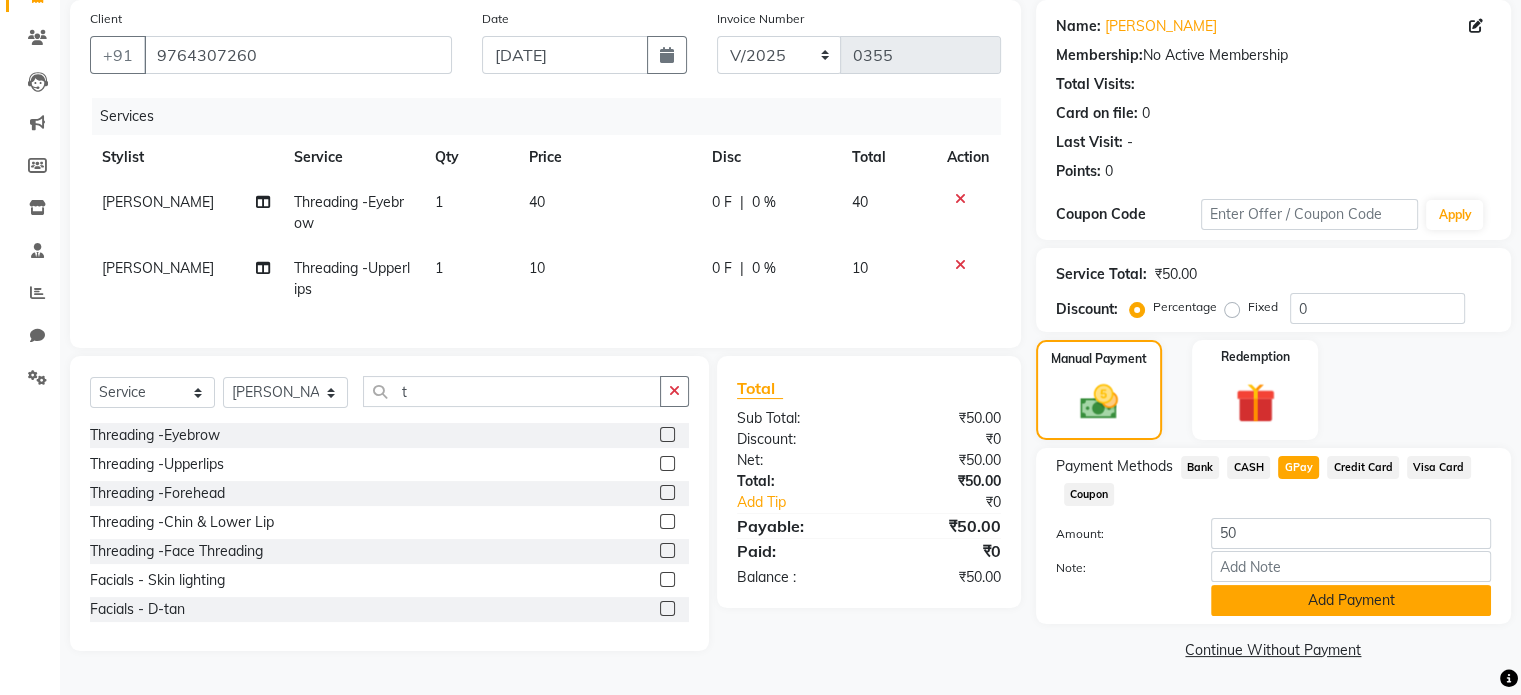 click on "Add Payment" 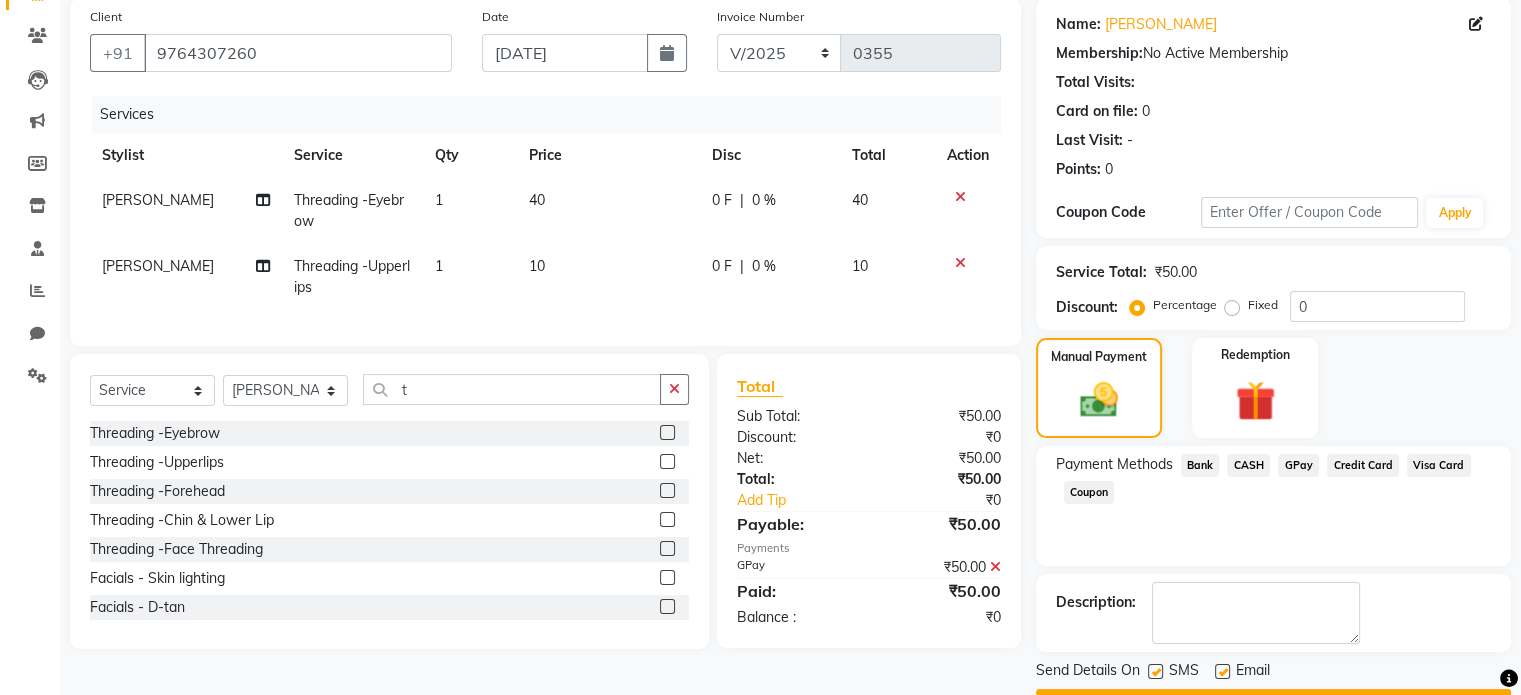 scroll, scrollTop: 205, scrollLeft: 0, axis: vertical 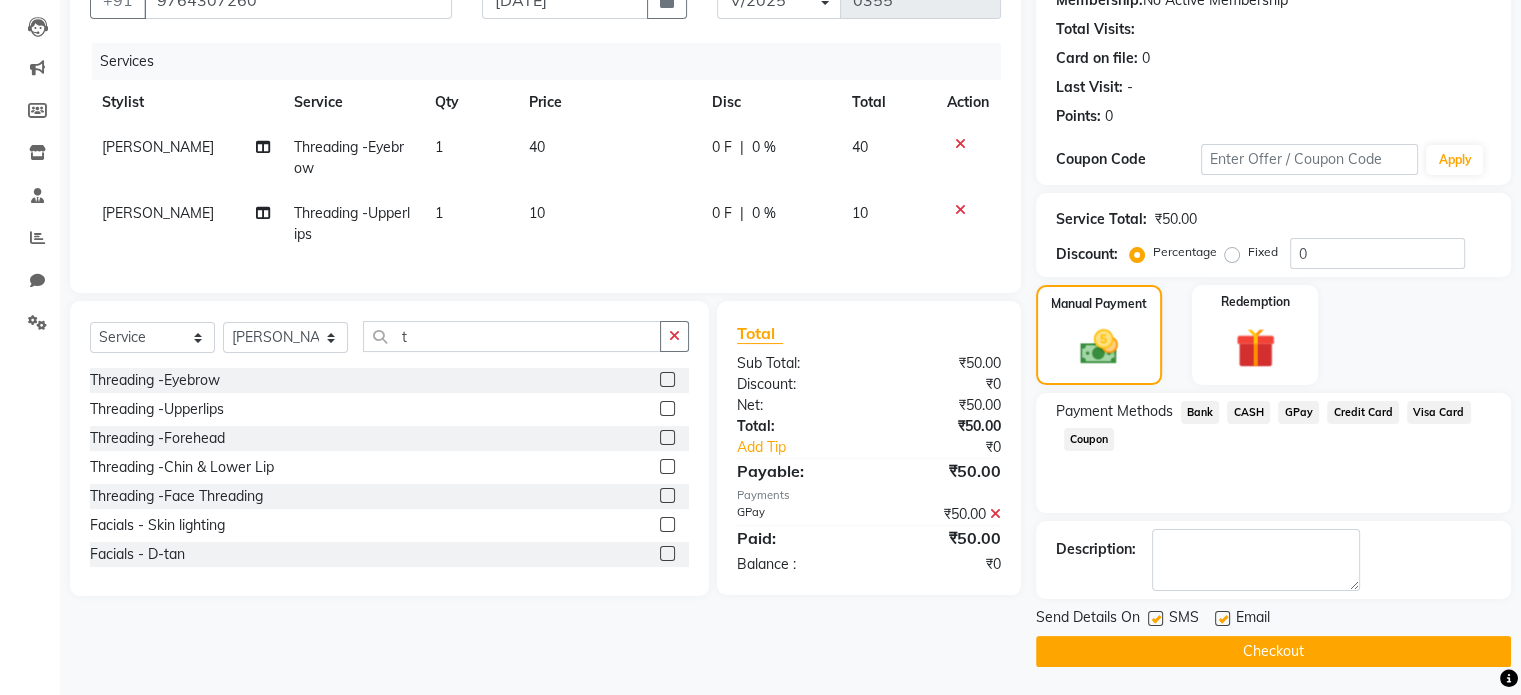 click on "Checkout" 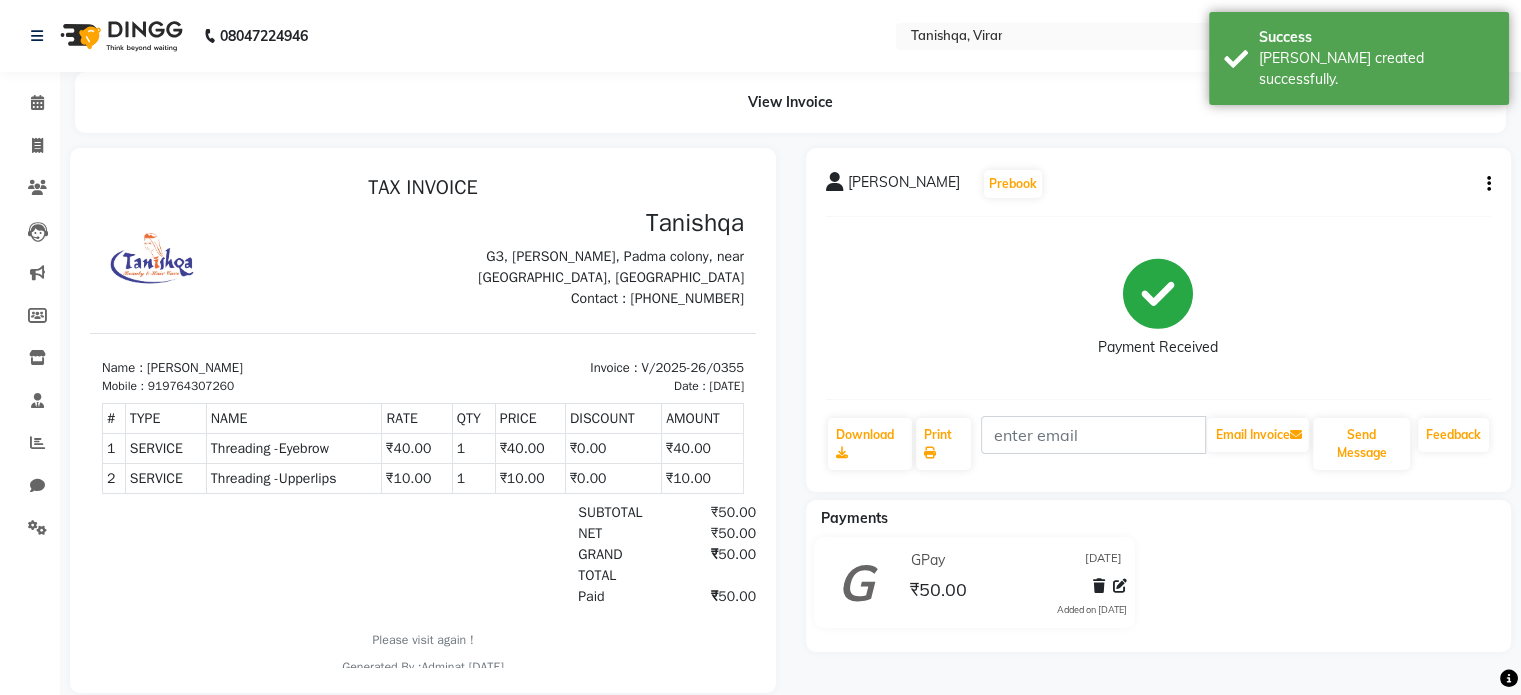 scroll, scrollTop: 0, scrollLeft: 0, axis: both 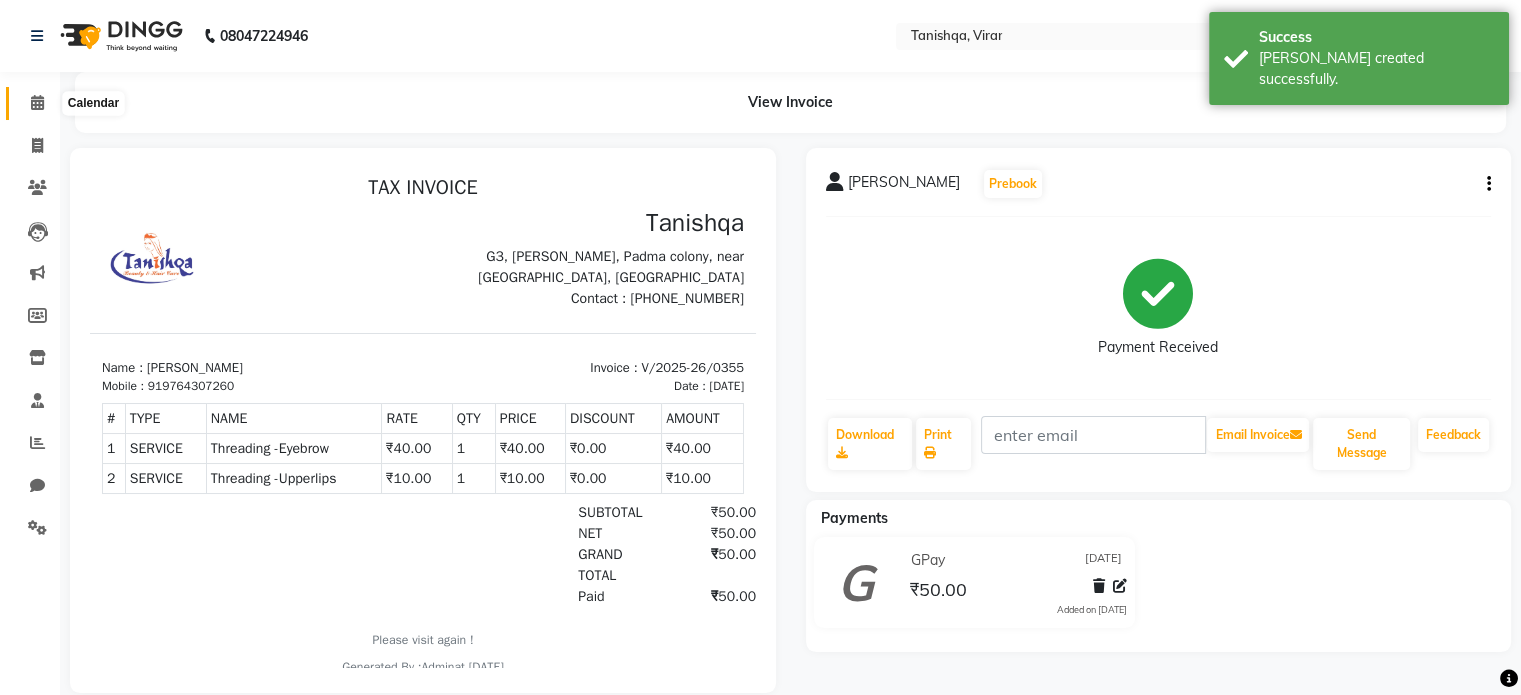 click 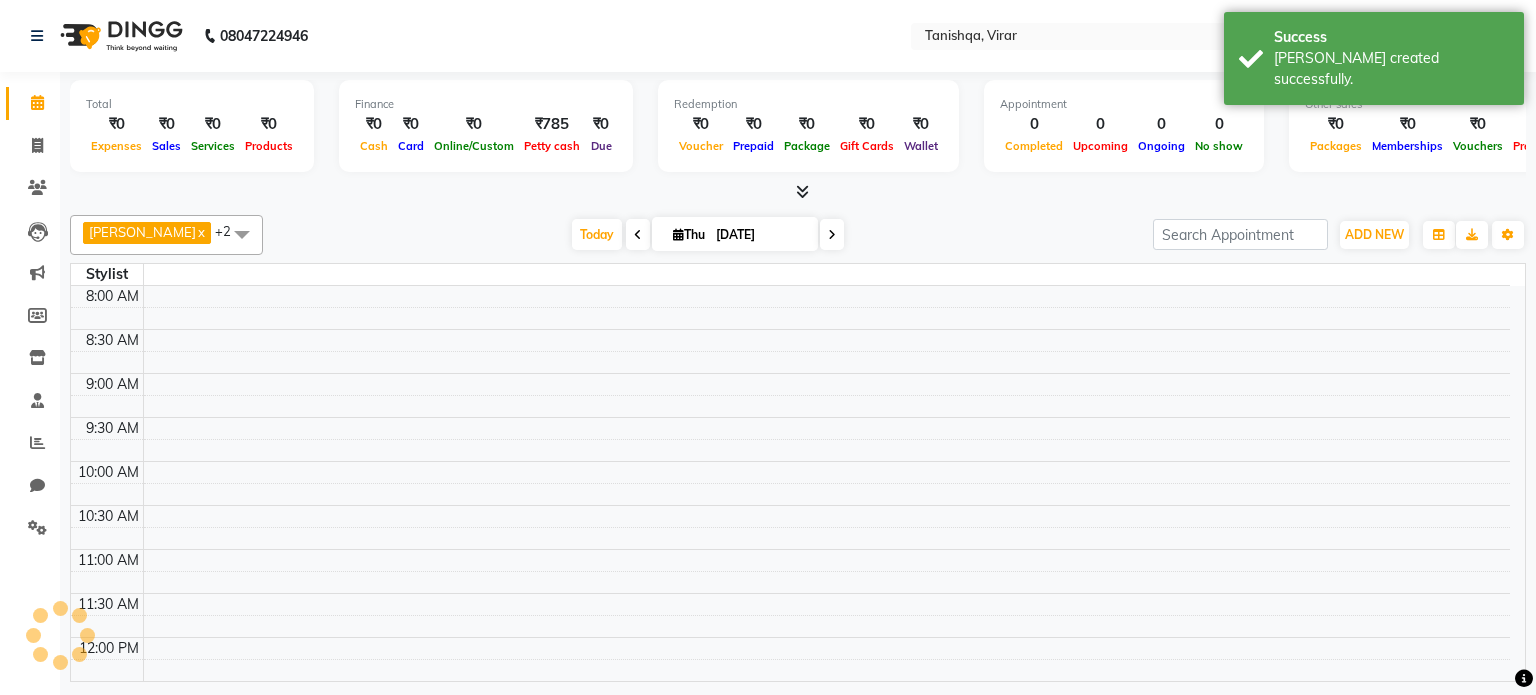 scroll, scrollTop: 88, scrollLeft: 0, axis: vertical 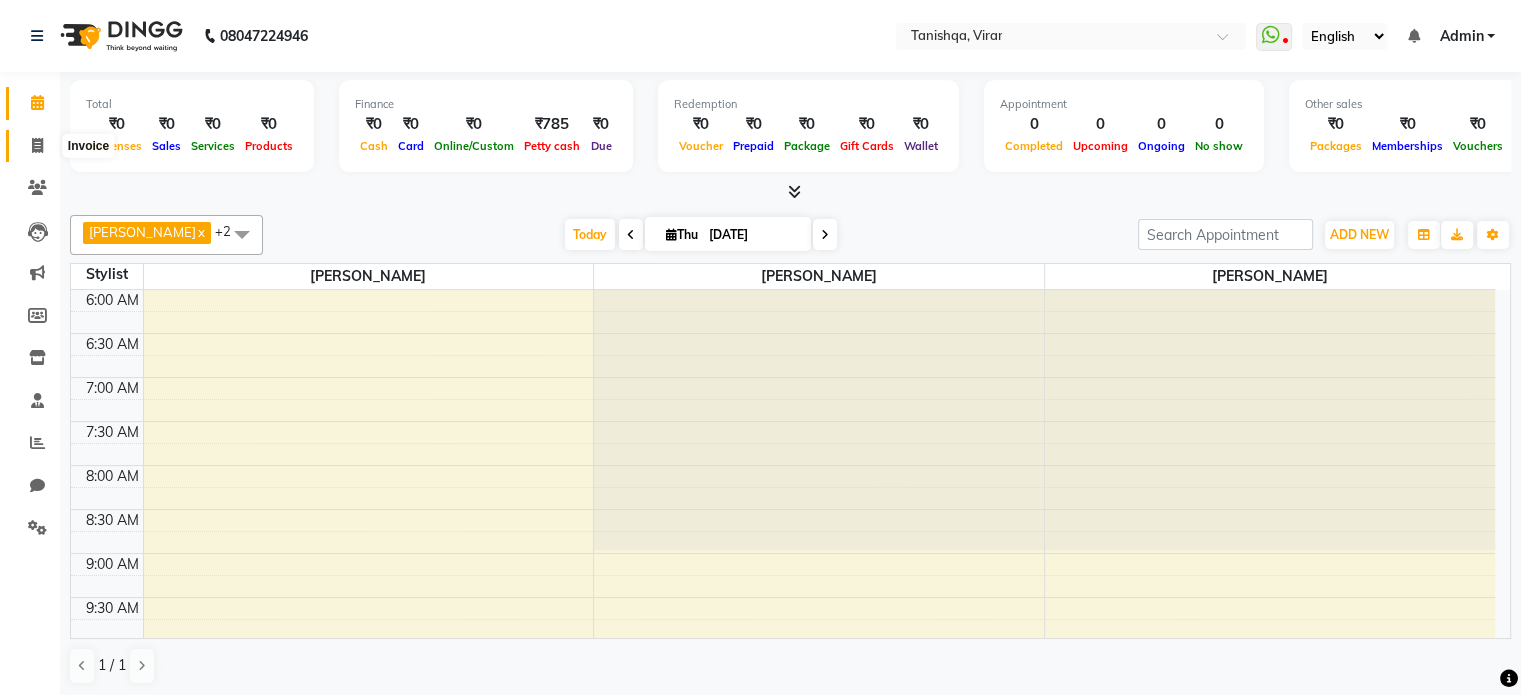 click 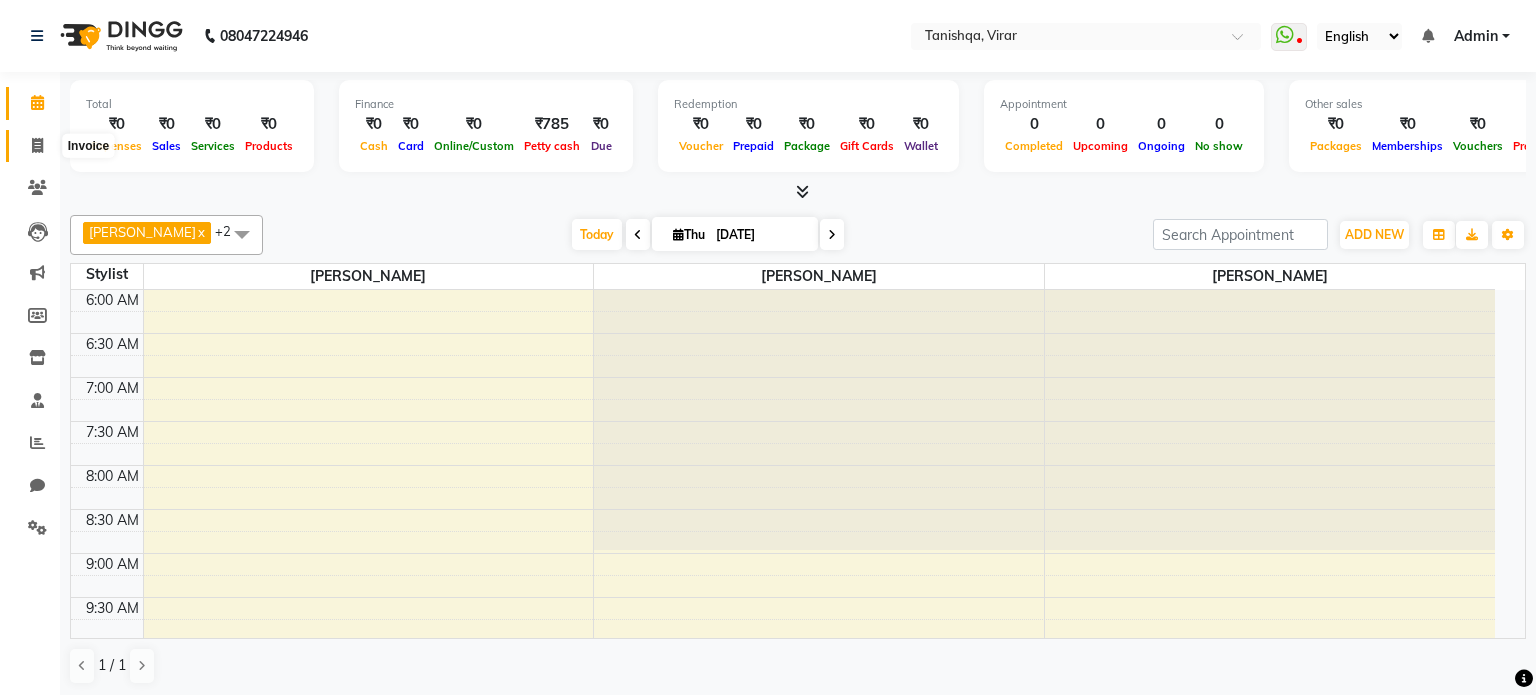 select on "service" 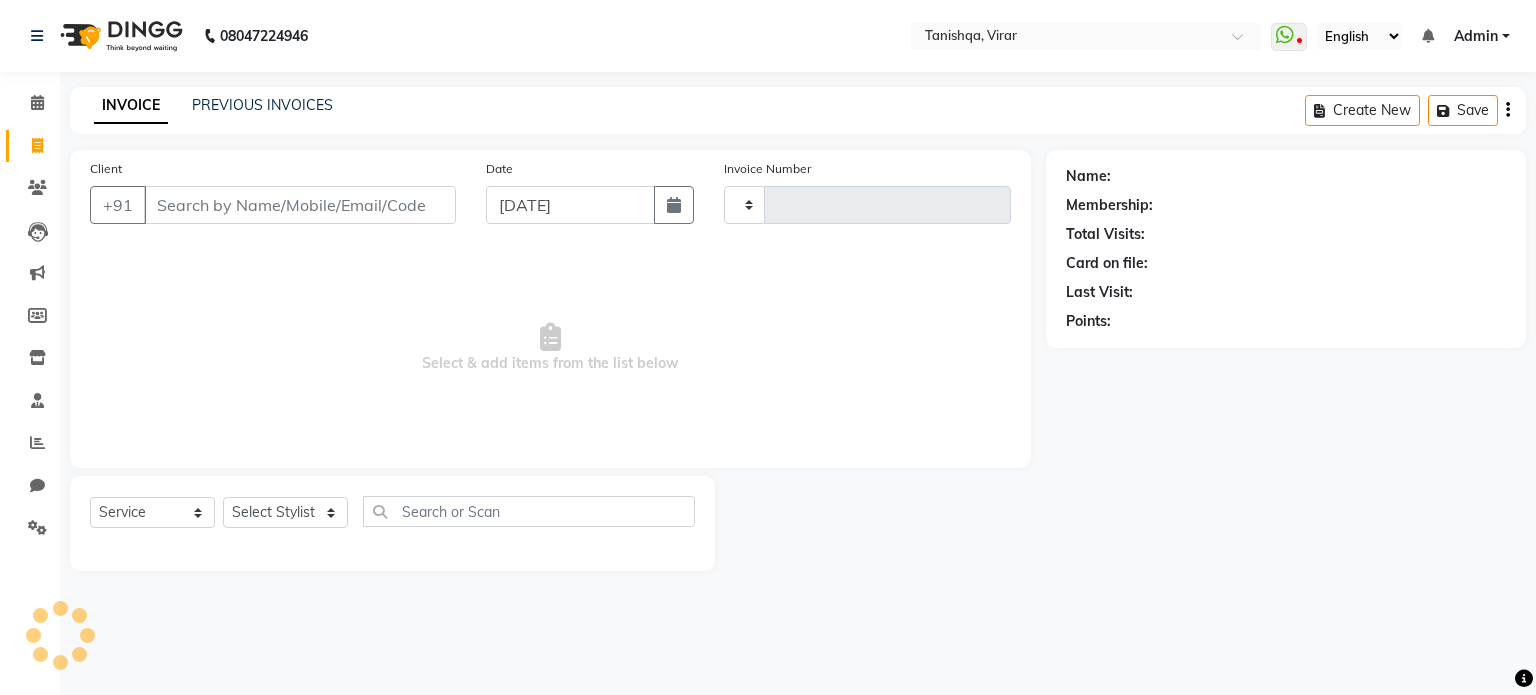 type on "0356" 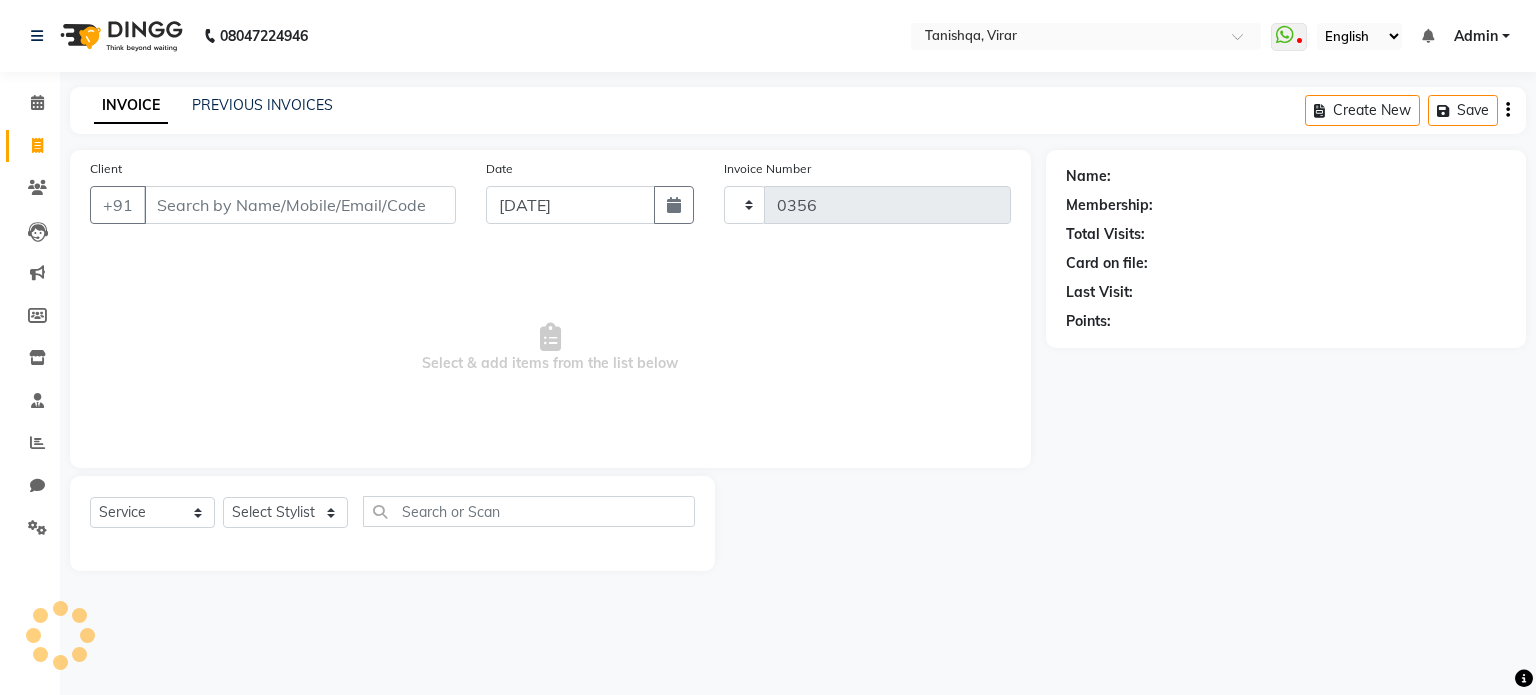 select on "8149" 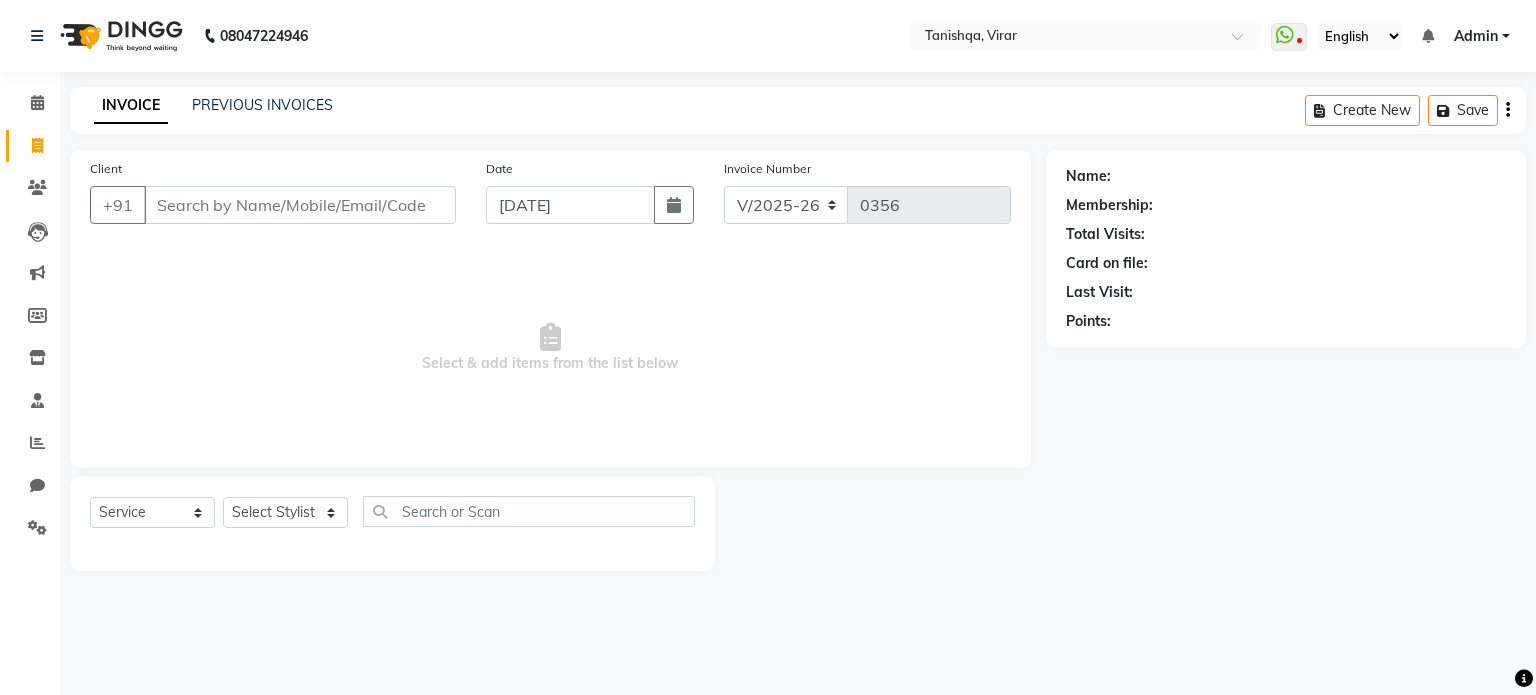 click on "Client" at bounding box center [300, 205] 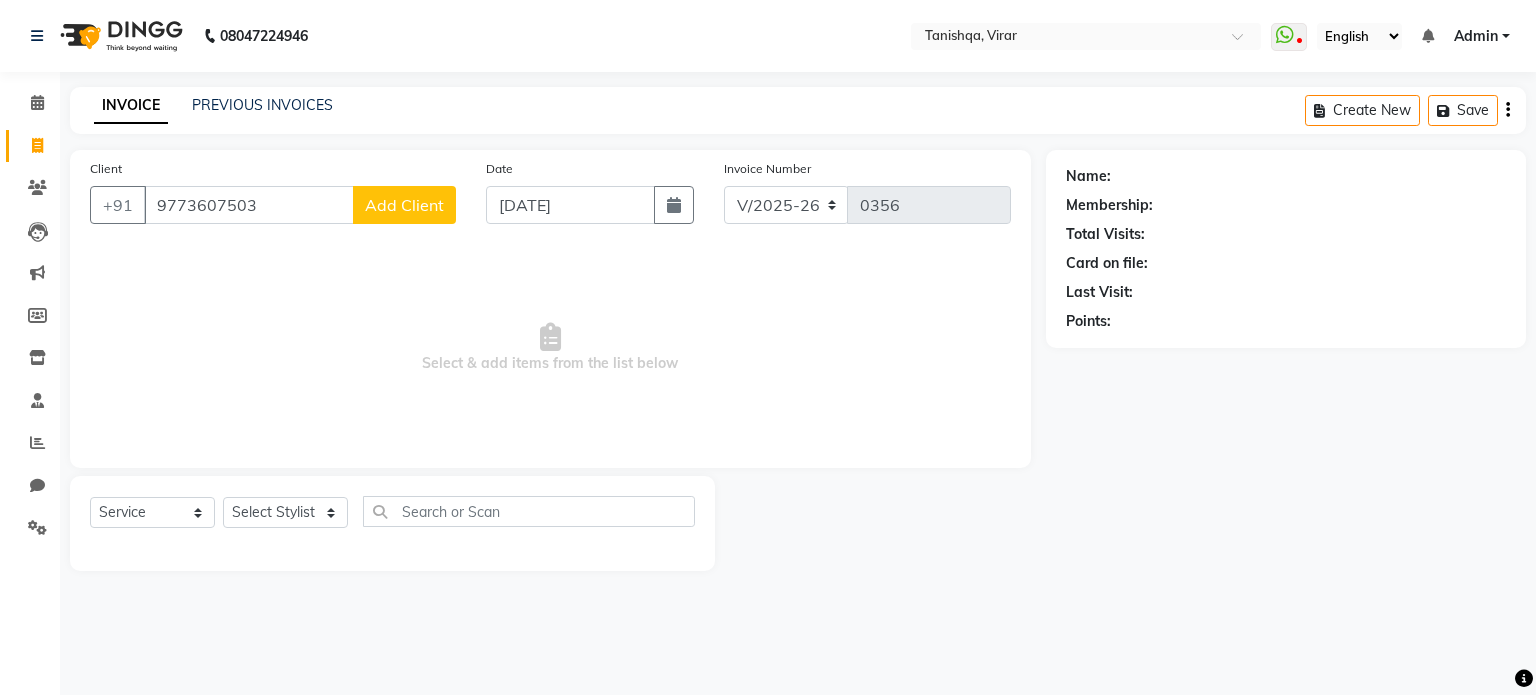 type on "9773607503" 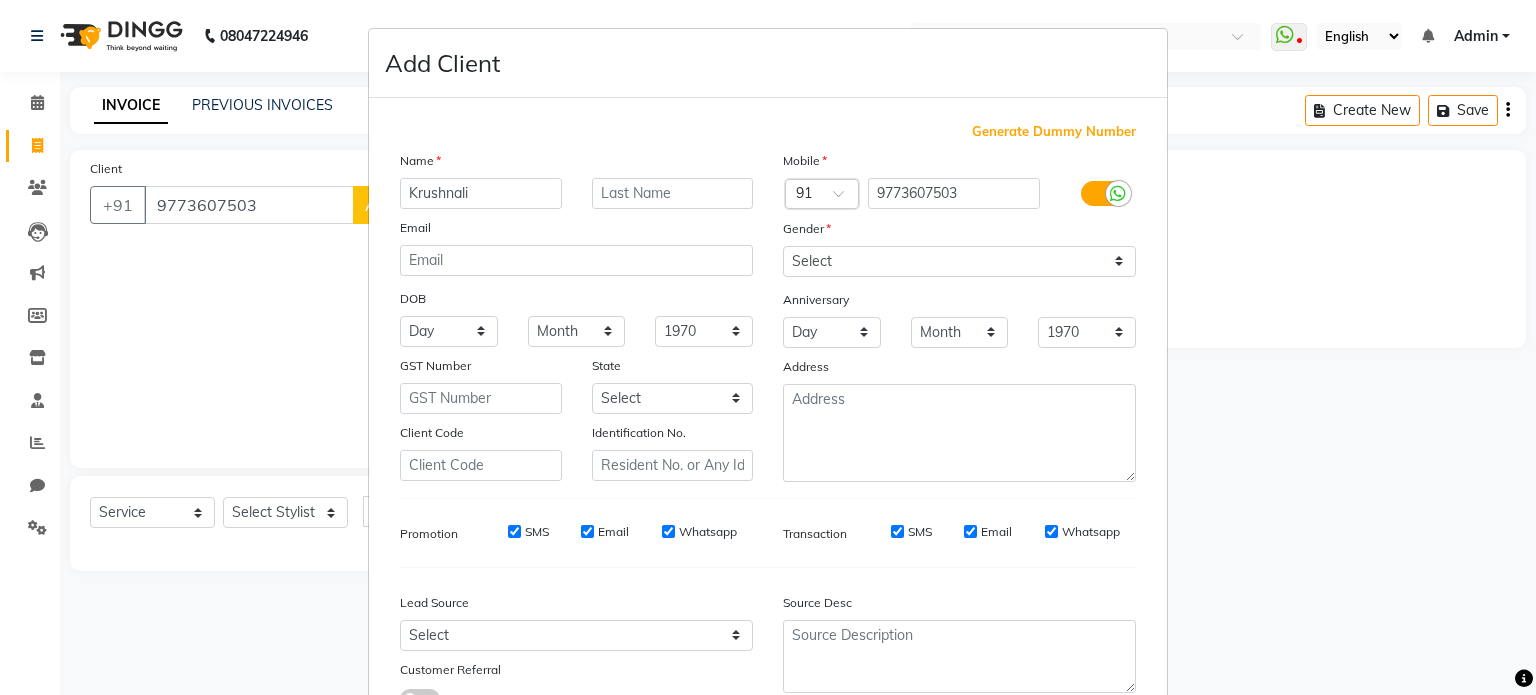 type on "Krushnali" 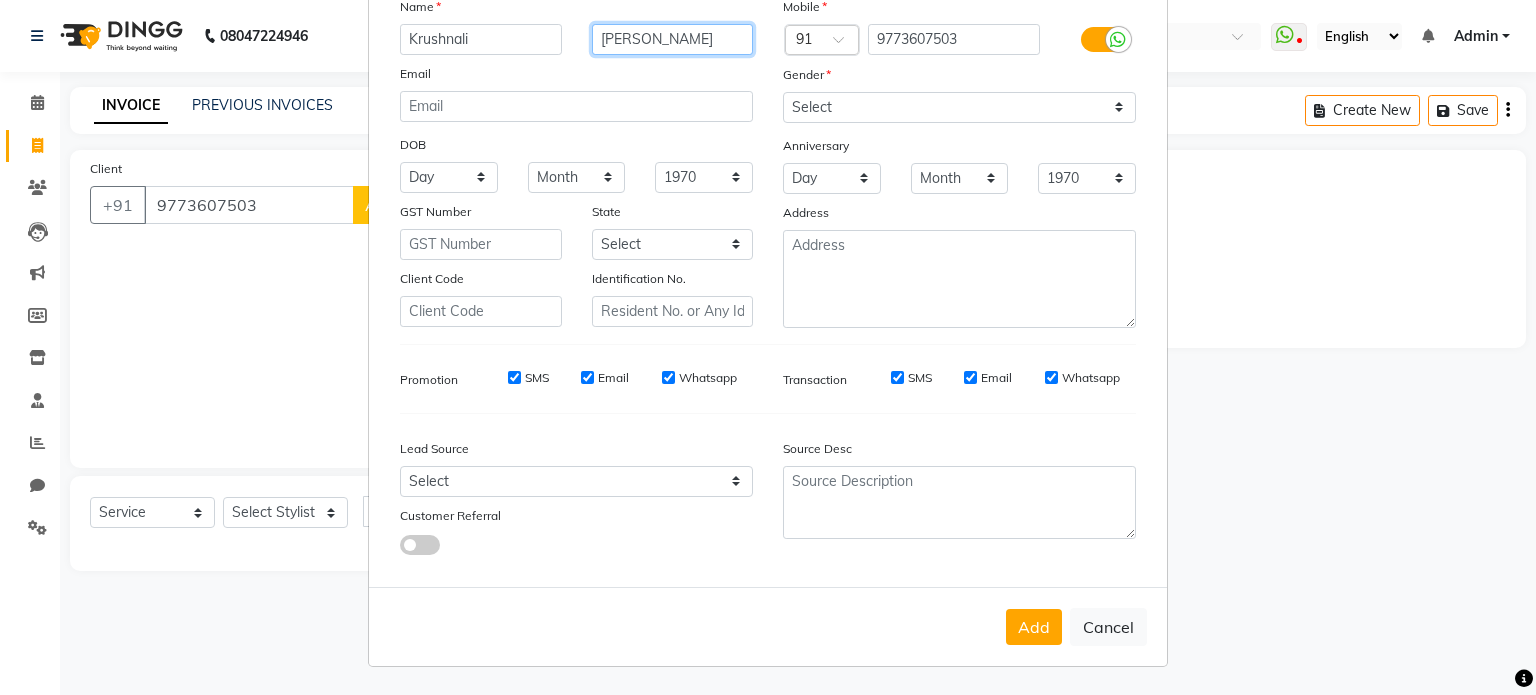 scroll, scrollTop: 160, scrollLeft: 0, axis: vertical 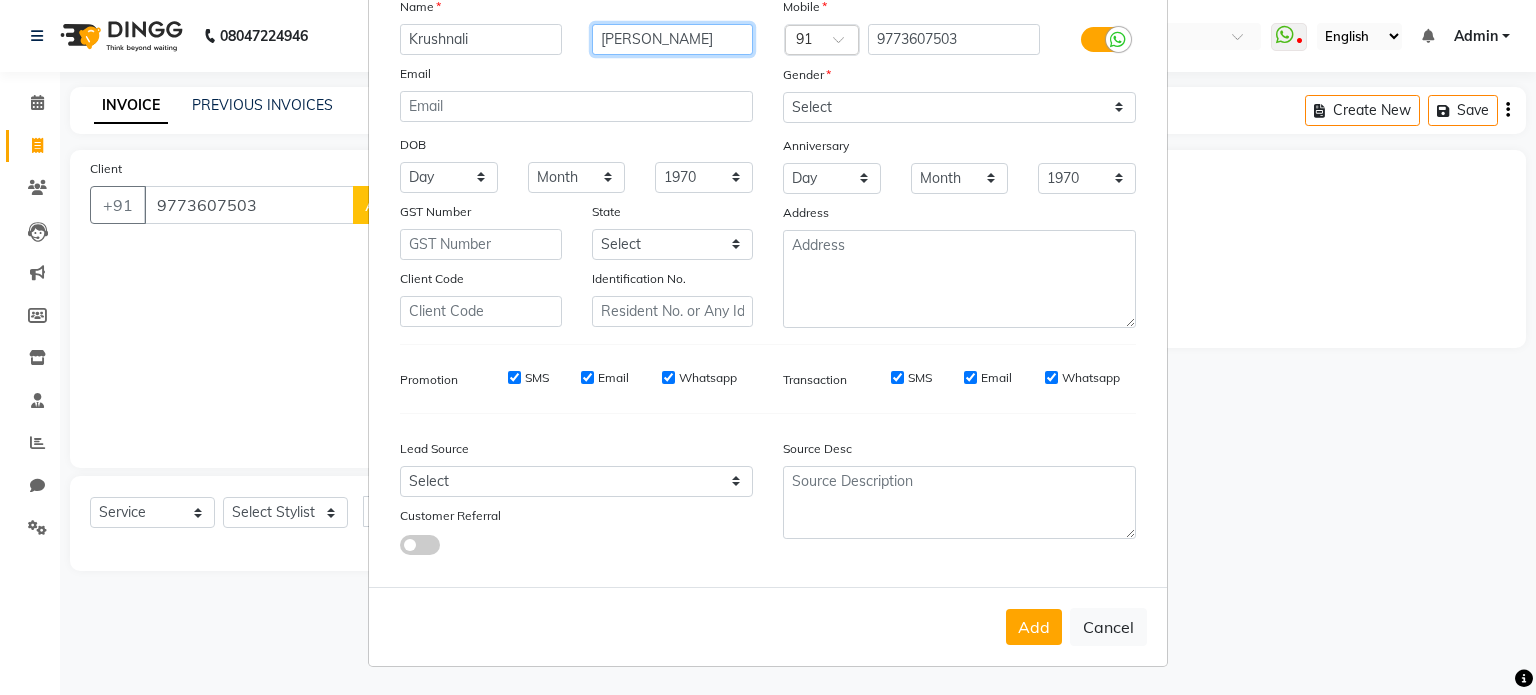 type on "mohite" 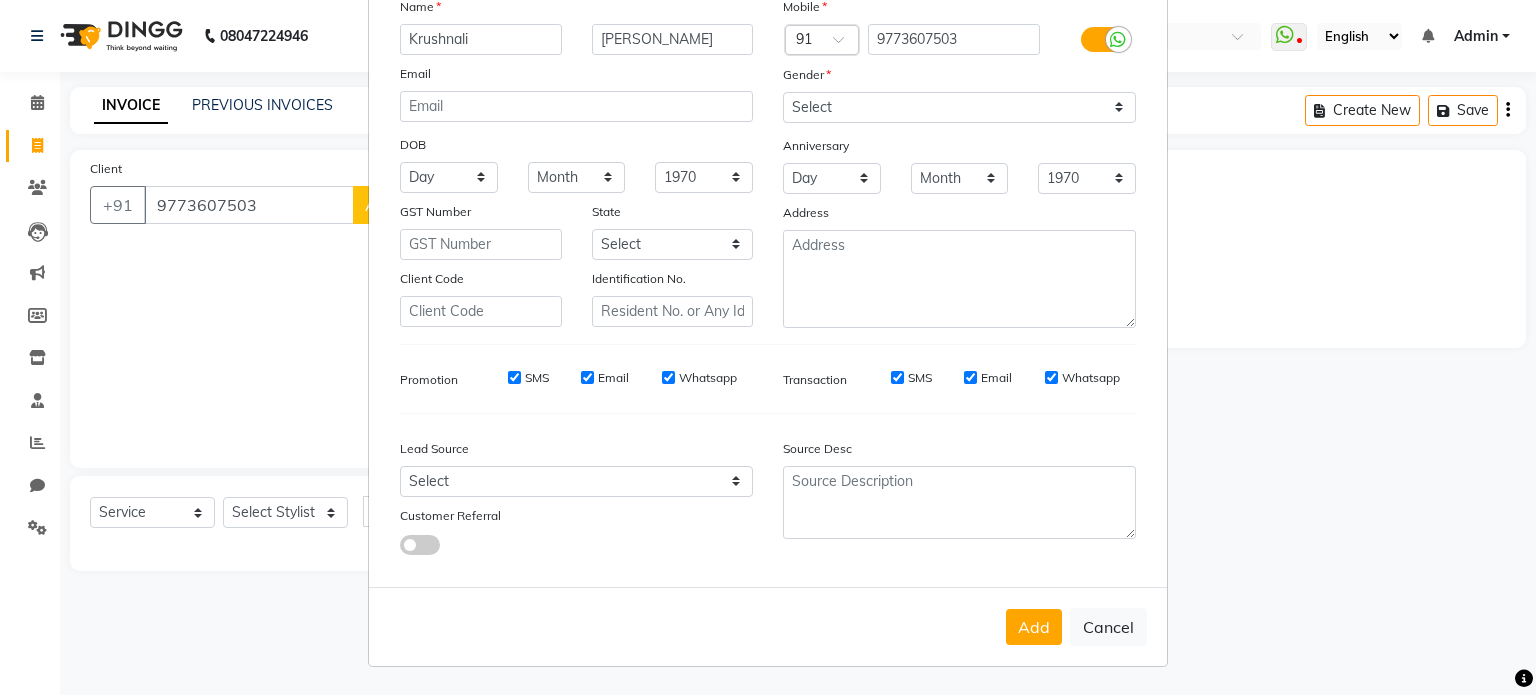 click on "Generate Dummy Number Name Krushnali mohite Email DOB Day 01 02 03 04 05 06 07 08 09 10 11 12 13 14 15 16 17 18 19 20 21 22 23 24 25 26 27 28 29 30 31 Month January February March April May June July August September October November December 1940 1941 1942 1943 1944 1945 1946 1947 1948 1949 1950 1951 1952 1953 1954 1955 1956 1957 1958 1959 1960 1961 1962 1963 1964 1965 1966 1967 1968 1969 1970 1971 1972 1973 1974 1975 1976 1977 1978 1979 1980 1981 1982 1983 1984 1985 1986 1987 1988 1989 1990 1991 1992 1993 1994 1995 1996 1997 1998 1999 2000 2001 2002 2003 2004 2005 2006 2007 2008 2009 2010 2011 2012 2013 2014 2015 2016 2017 2018 2019 2020 2021 2022 2023 2024 GST Number State Select Andaman and Nicobar Islands Andhra Pradesh Arunachal Pradesh Assam Bihar Chandigarh Chhattisgarh Dadra and Nagar Haveli Daman and Diu Delhi Goa Gujarat Haryana Himachal Pradesh Jammu and Kashmir Jharkhand Karnataka Kerala Lakshadweep Madhya Pradesh Maharashtra Manipur Meghalaya Mizoram Nagaland Odisha Pondicherry Punjab Rajasthan" at bounding box center [768, 269] 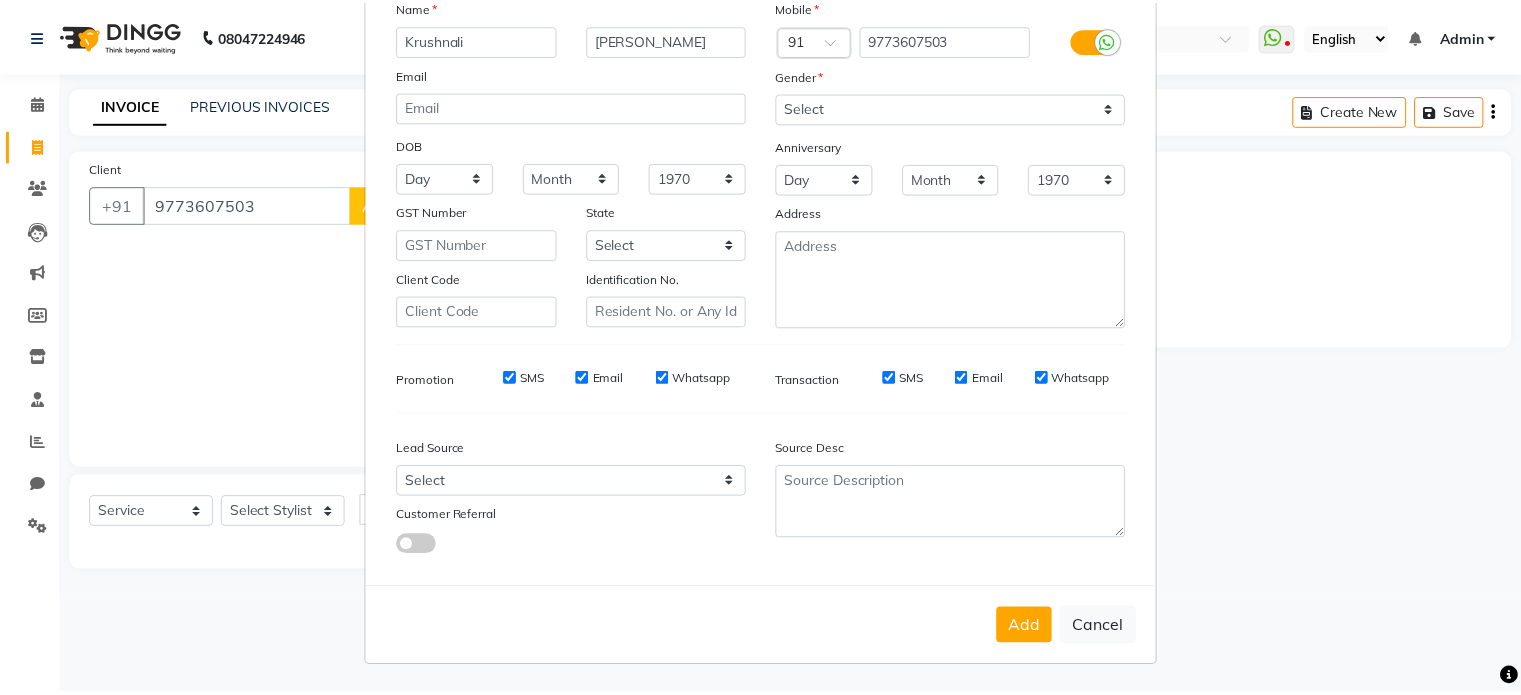 scroll, scrollTop: 161, scrollLeft: 0, axis: vertical 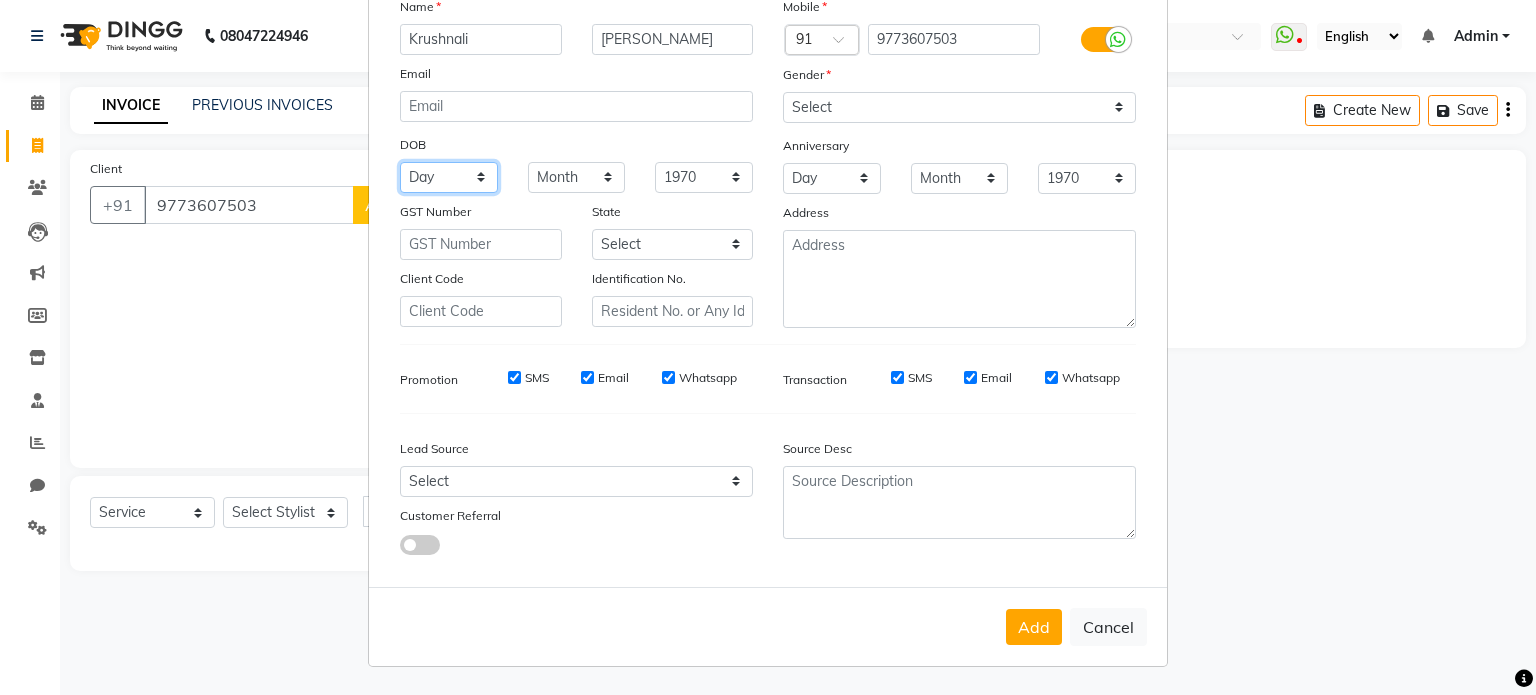 click on "Day 01 02 03 04 05 06 07 08 09 10 11 12 13 14 15 16 17 18 19 20 21 22 23 24 25 26 27 28 29 30 31" at bounding box center [449, 177] 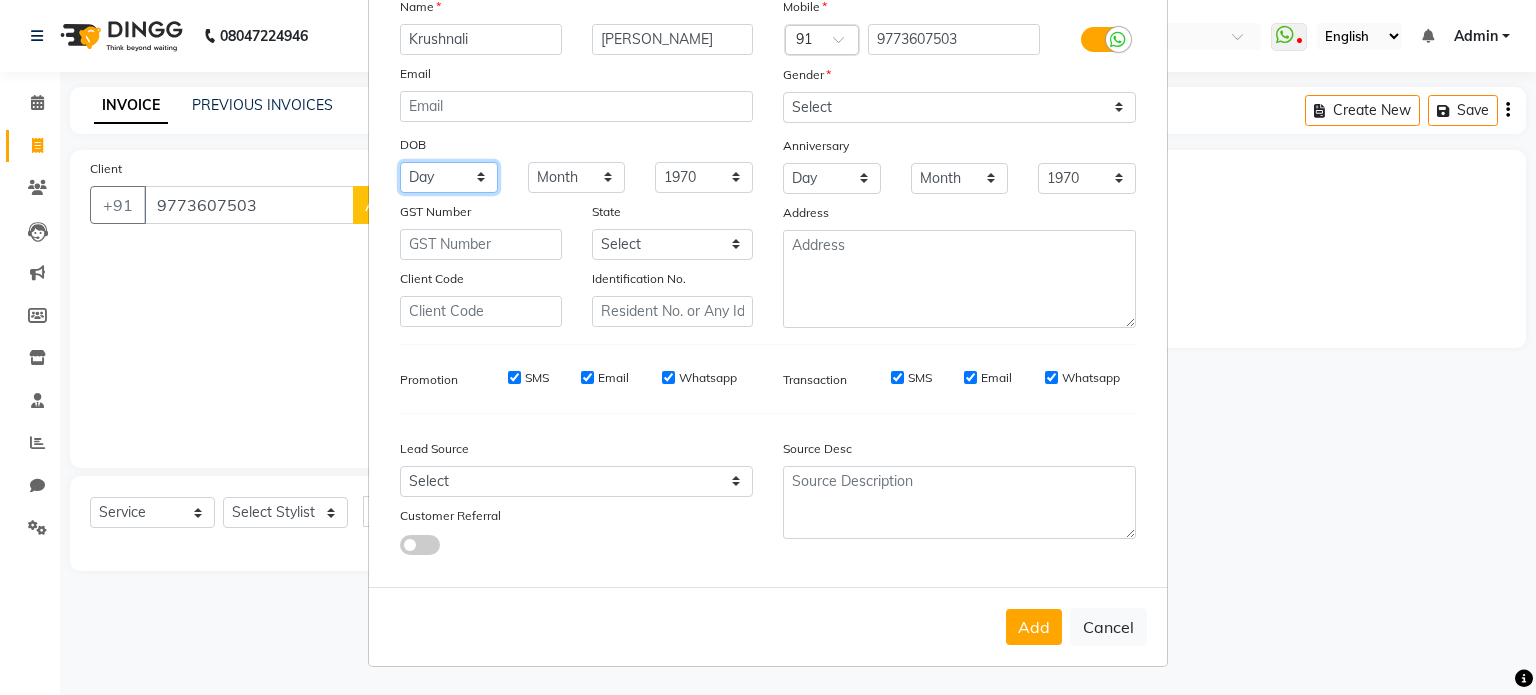 select on "04" 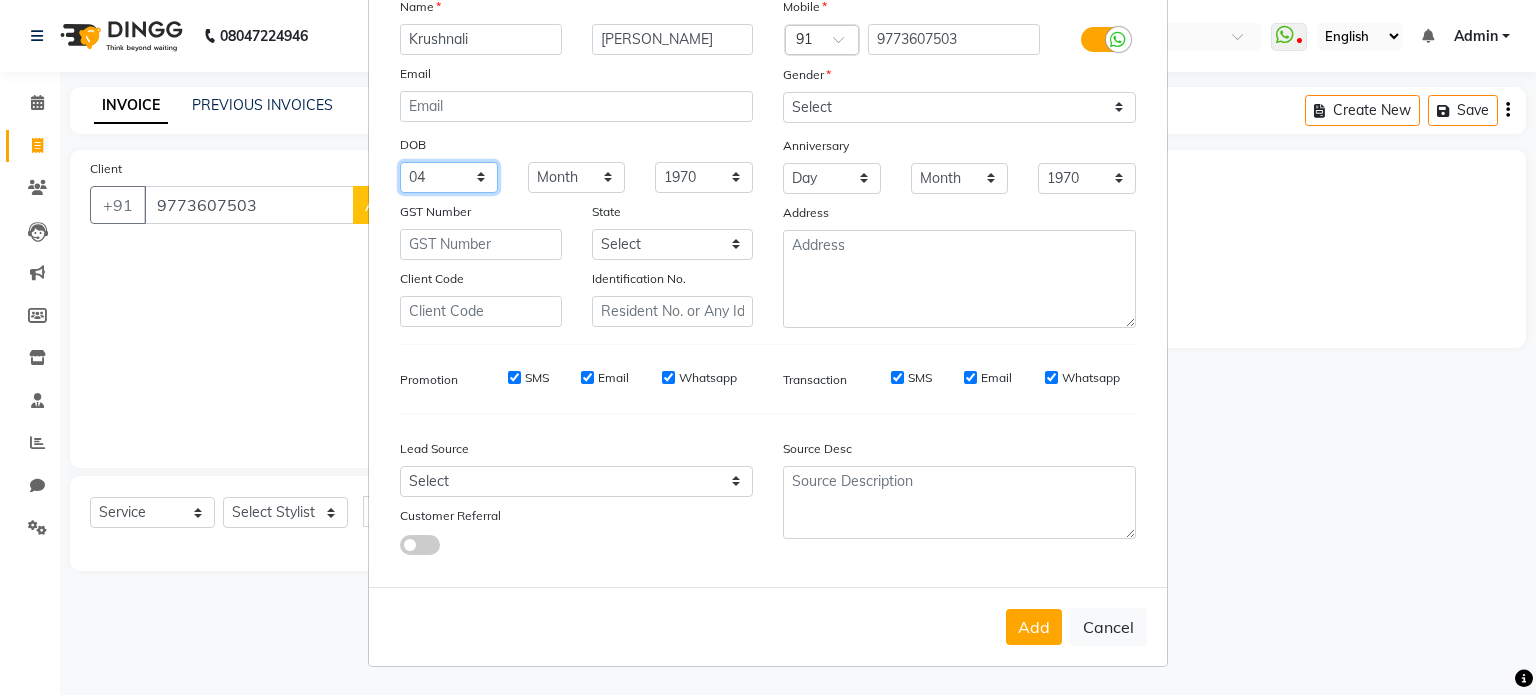 click on "Day 01 02 03 04 05 06 07 08 09 10 11 12 13 14 15 16 17 18 19 20 21 22 23 24 25 26 27 28 29 30 31" at bounding box center (449, 177) 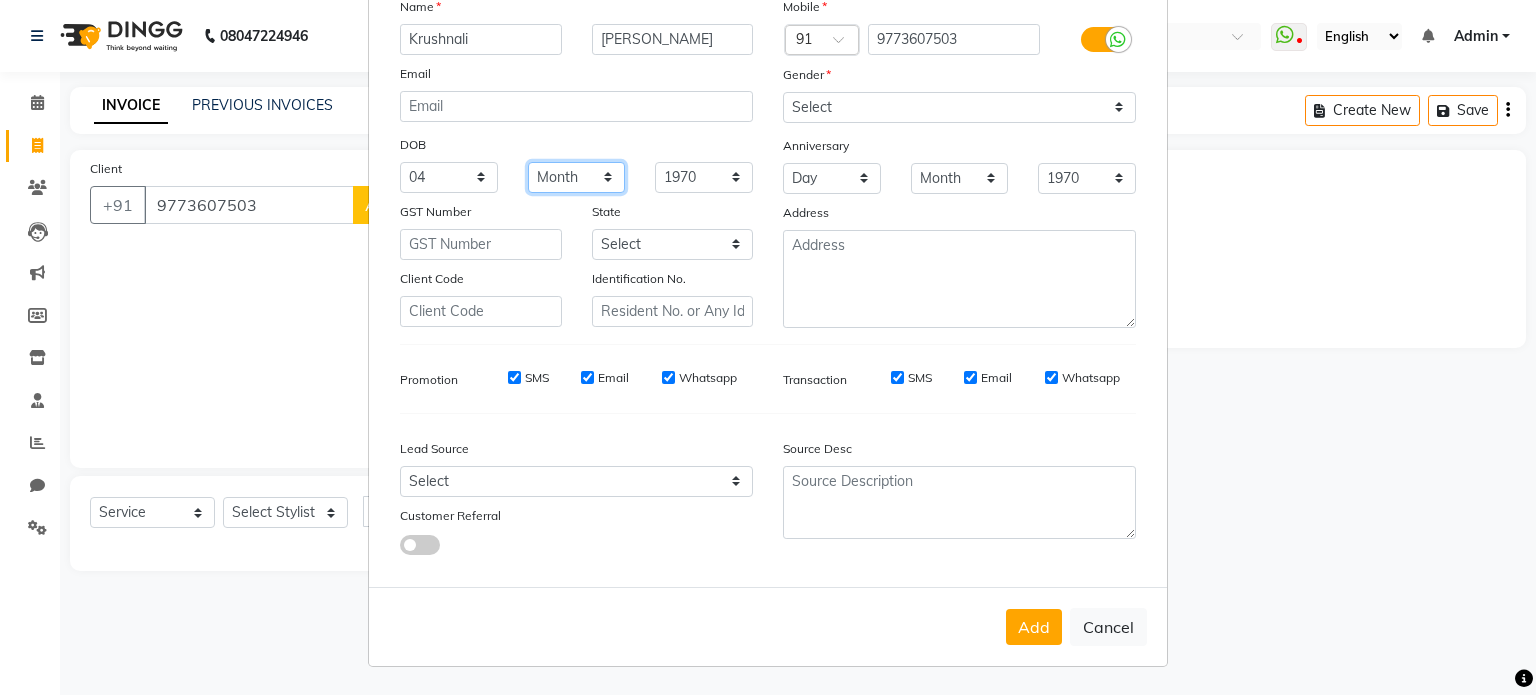 click on "Month January February March April May June July August September October November December" at bounding box center [577, 177] 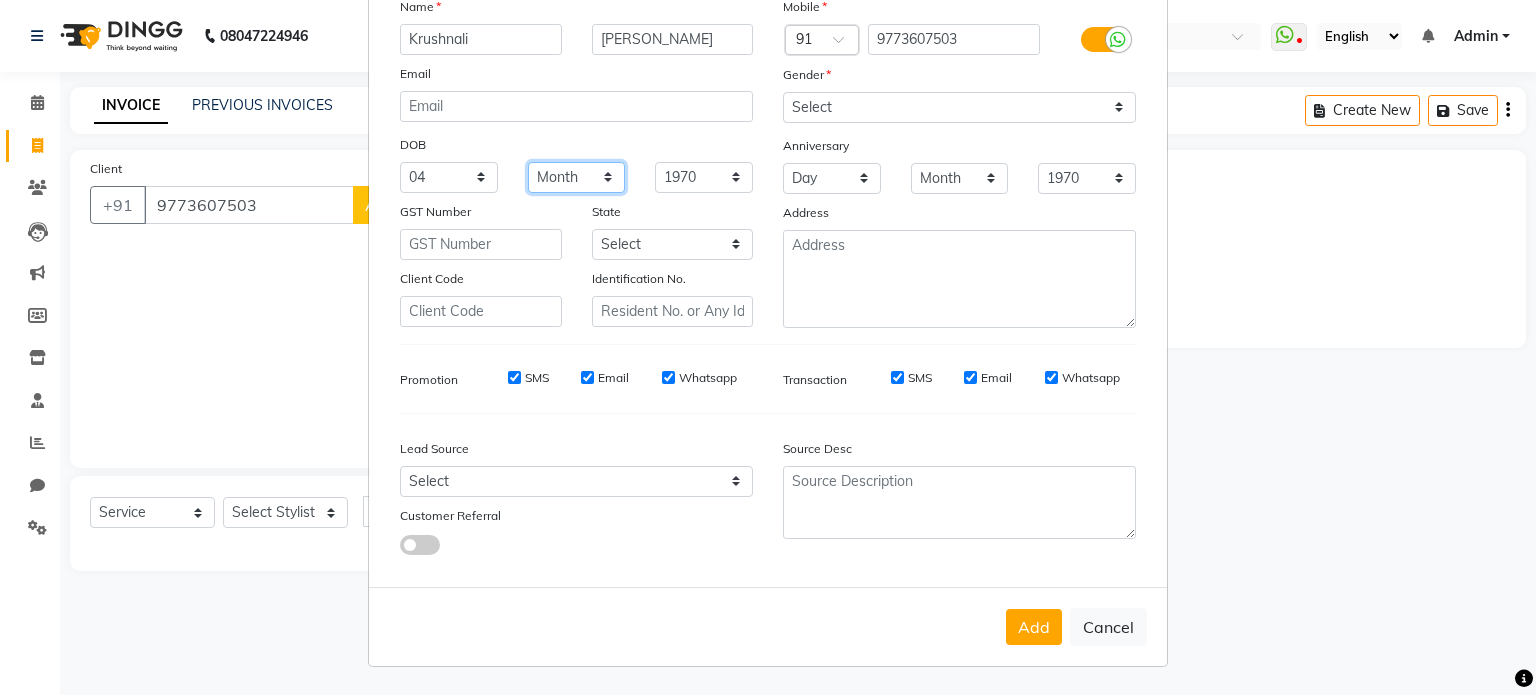 select on "05" 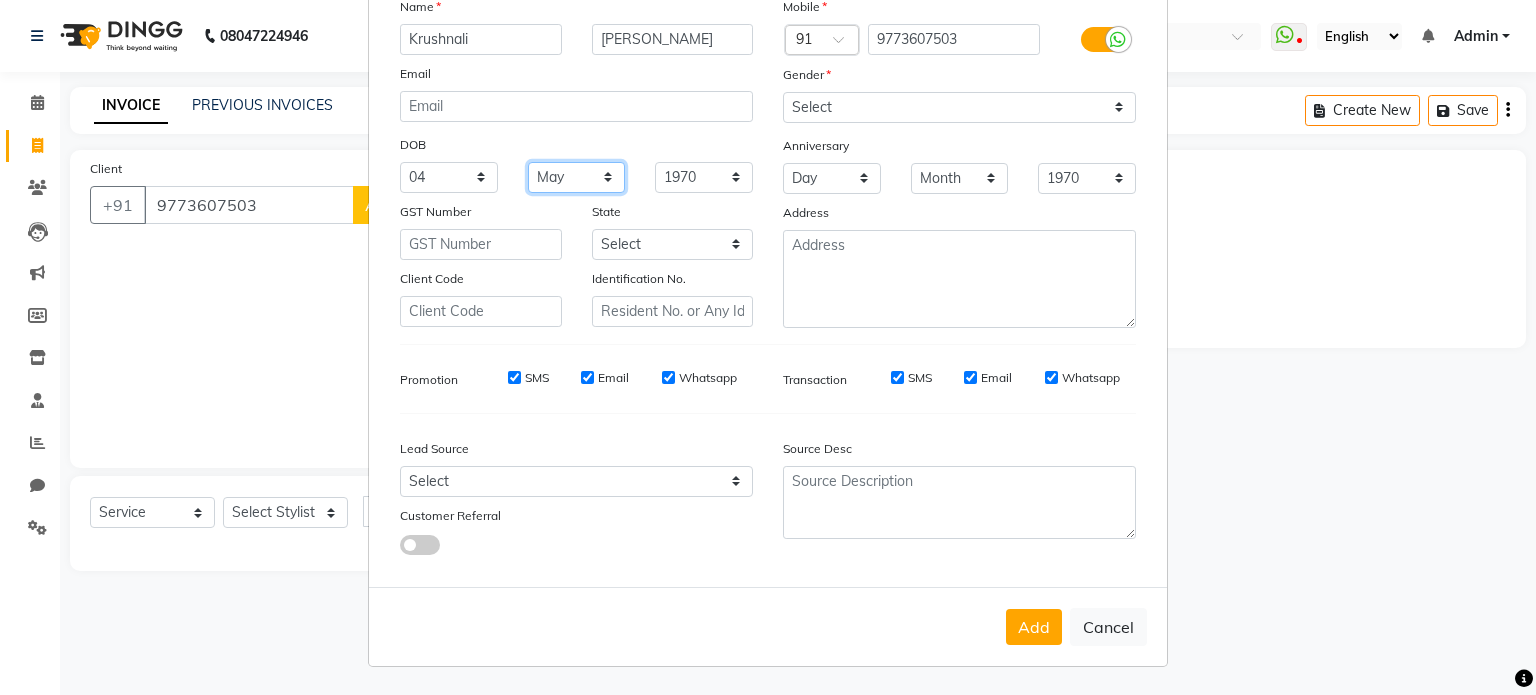 click on "Month January February March April May June July August September October November December" at bounding box center [577, 177] 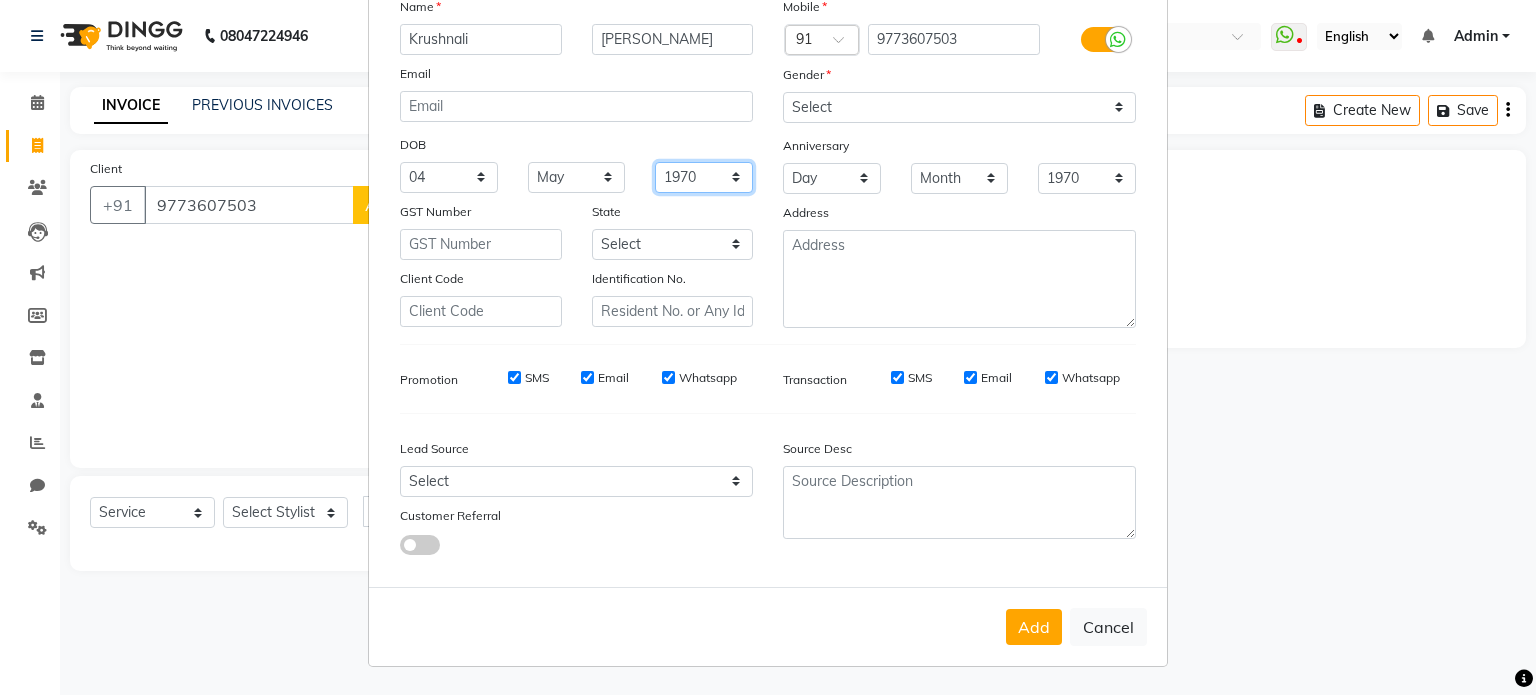 click on "1940 1941 1942 1943 1944 1945 1946 1947 1948 1949 1950 1951 1952 1953 1954 1955 1956 1957 1958 1959 1960 1961 1962 1963 1964 1965 1966 1967 1968 1969 1970 1971 1972 1973 1974 1975 1976 1977 1978 1979 1980 1981 1982 1983 1984 1985 1986 1987 1988 1989 1990 1991 1992 1993 1994 1995 1996 1997 1998 1999 2000 2001 2002 2003 2004 2005 2006 2007 2008 2009 2010 2011 2012 2013 2014 2015 2016 2017 2018 2019 2020 2021 2022 2023 2024" at bounding box center (704, 177) 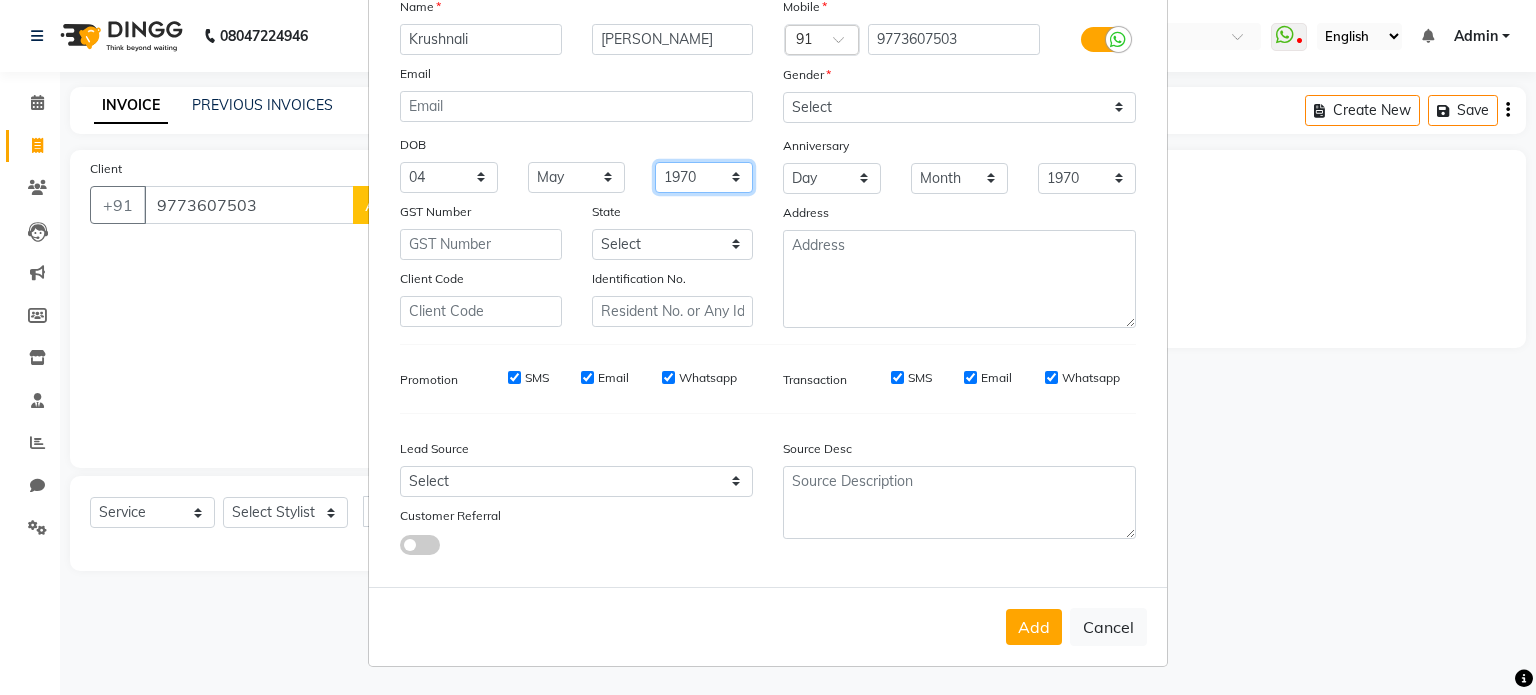 select on "1990" 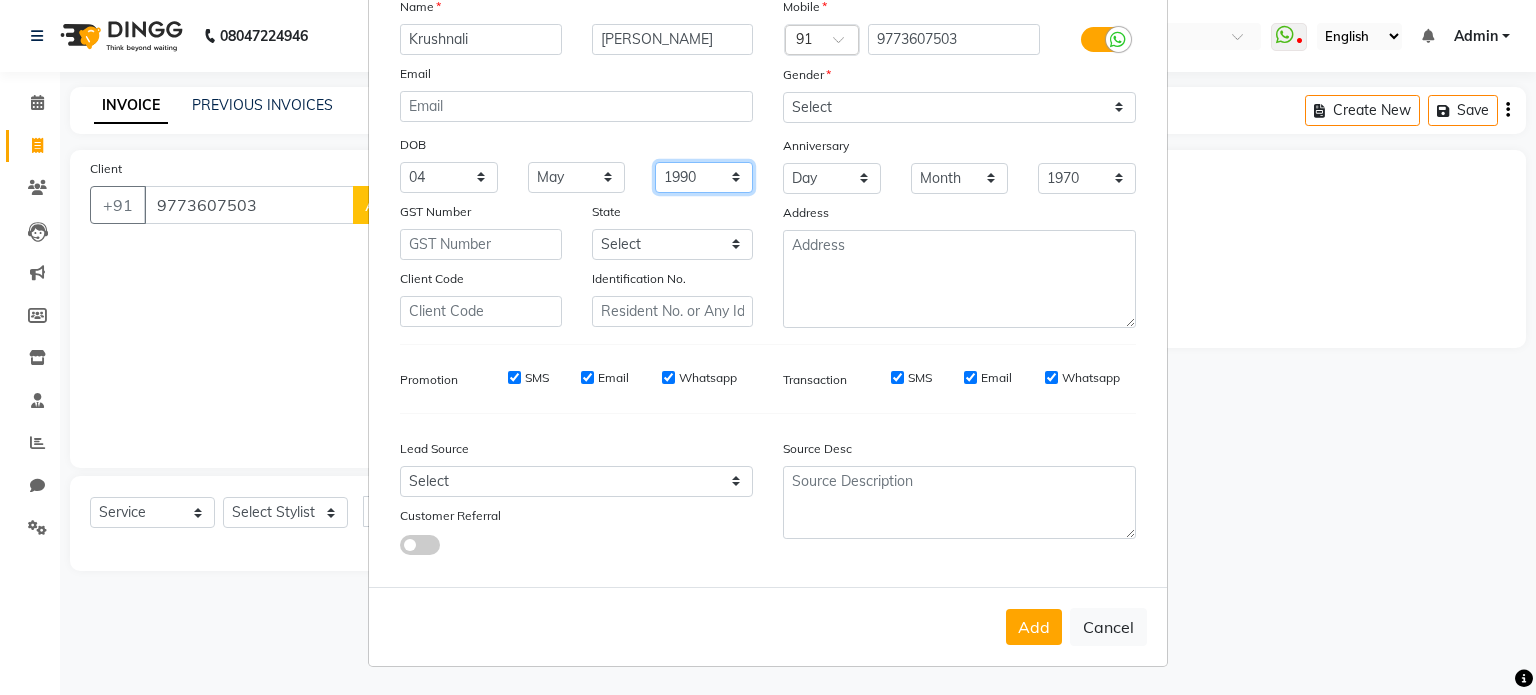 click on "1940 1941 1942 1943 1944 1945 1946 1947 1948 1949 1950 1951 1952 1953 1954 1955 1956 1957 1958 1959 1960 1961 1962 1963 1964 1965 1966 1967 1968 1969 1970 1971 1972 1973 1974 1975 1976 1977 1978 1979 1980 1981 1982 1983 1984 1985 1986 1987 1988 1989 1990 1991 1992 1993 1994 1995 1996 1997 1998 1999 2000 2001 2002 2003 2004 2005 2006 2007 2008 2009 2010 2011 2012 2013 2014 2015 2016 2017 2018 2019 2020 2021 2022 2023 2024" at bounding box center (704, 177) 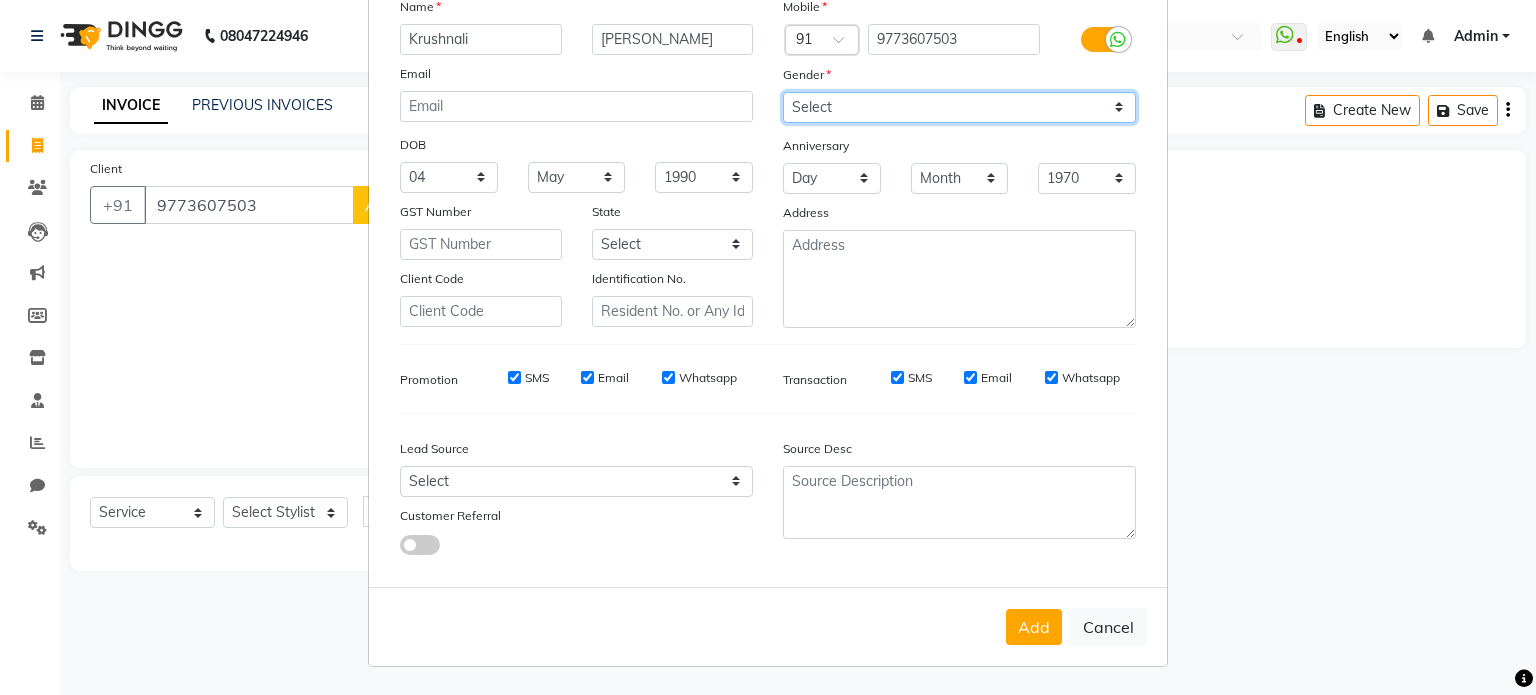 click on "Select [DEMOGRAPHIC_DATA] [DEMOGRAPHIC_DATA] Other Prefer Not To Say" at bounding box center (959, 107) 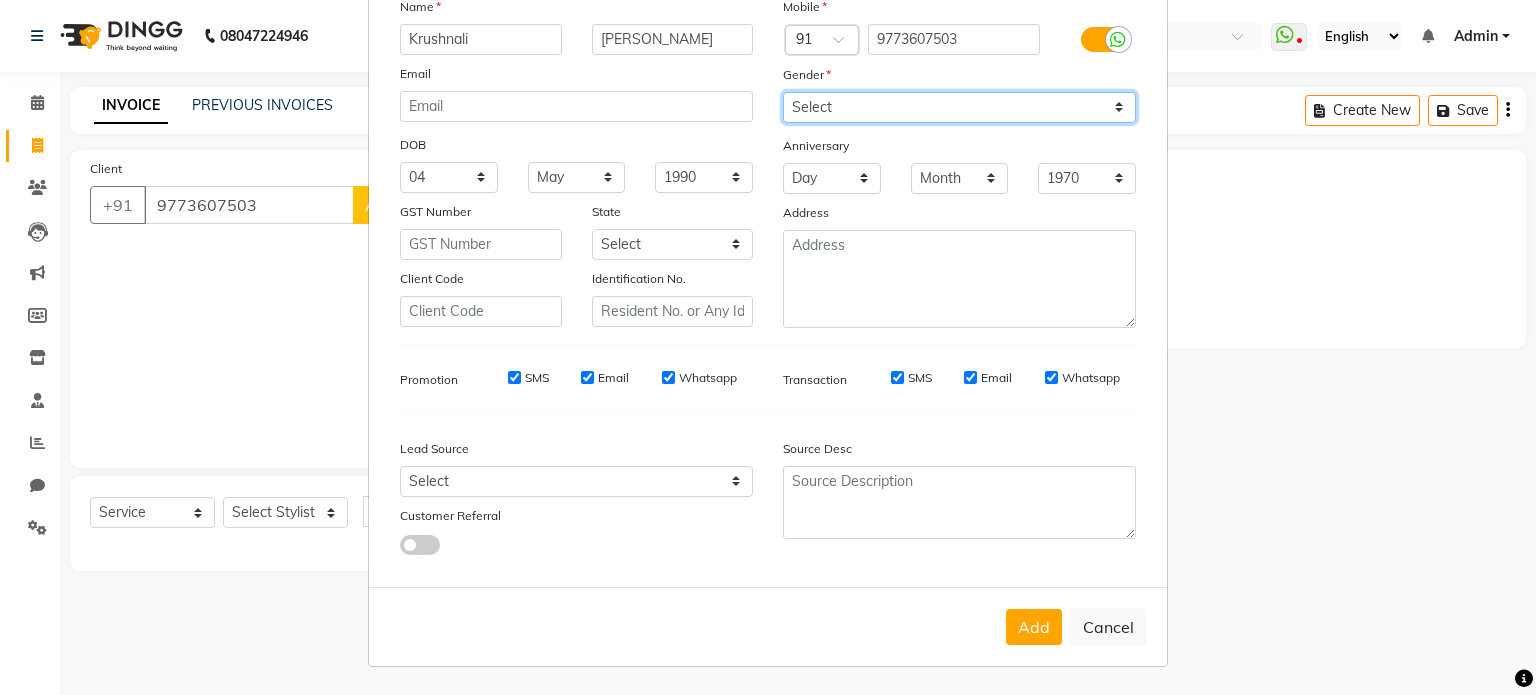 select on "[DEMOGRAPHIC_DATA]" 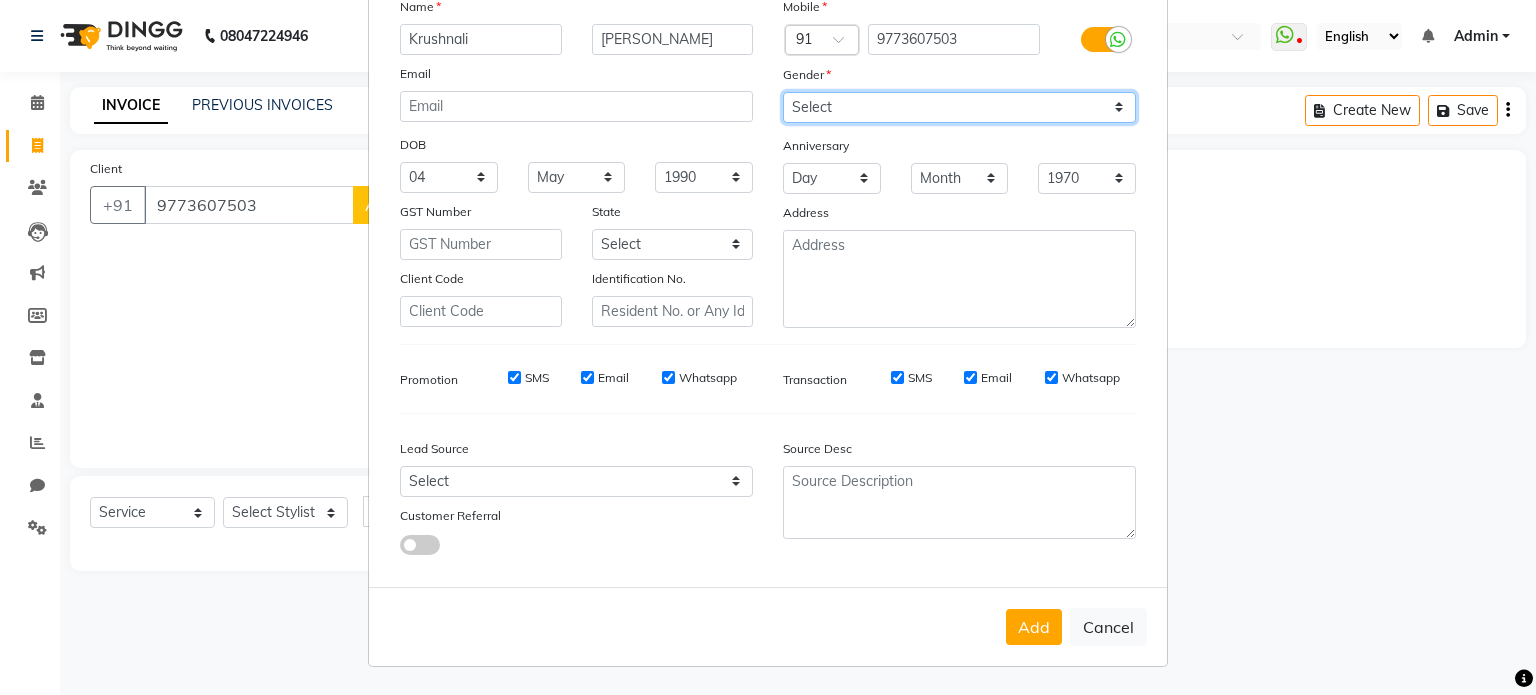 click on "Select [DEMOGRAPHIC_DATA] [DEMOGRAPHIC_DATA] Other Prefer Not To Say" at bounding box center [959, 107] 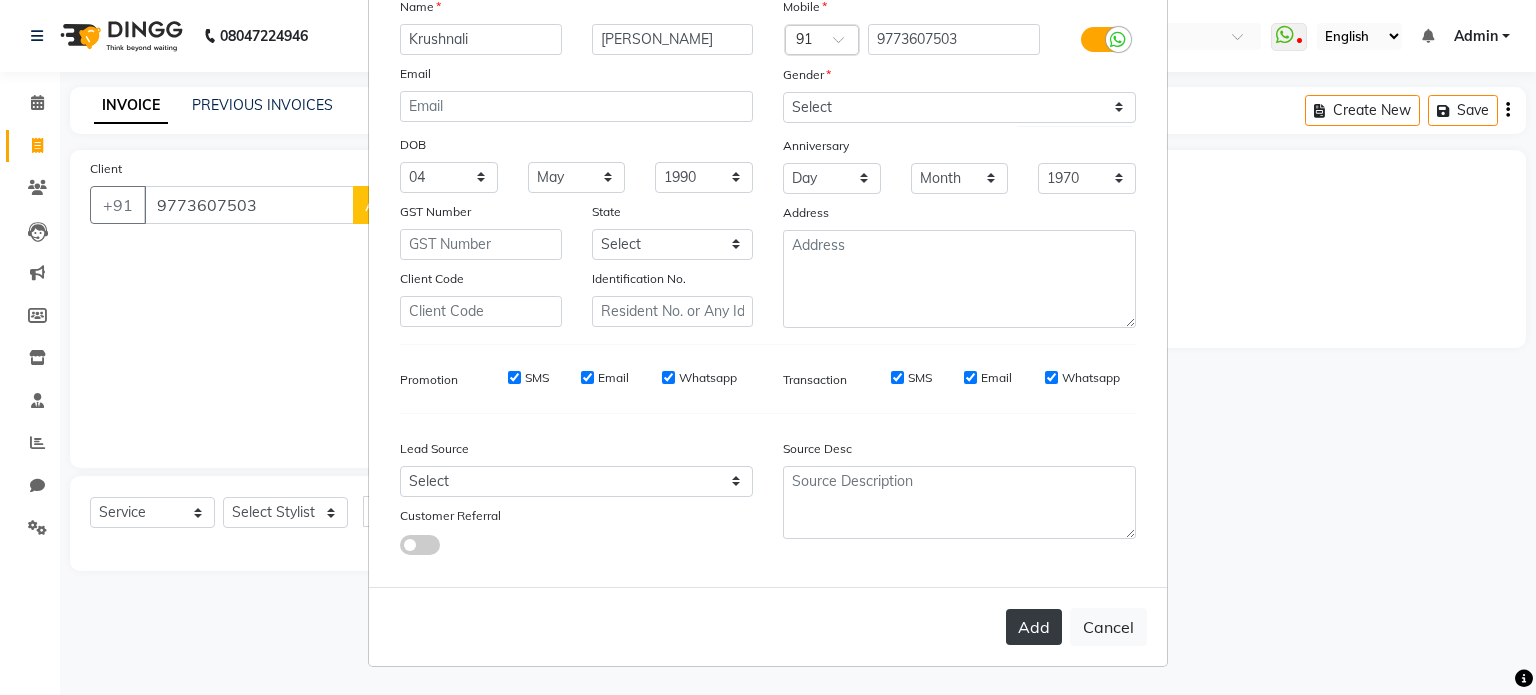 click on "Add" at bounding box center (1034, 627) 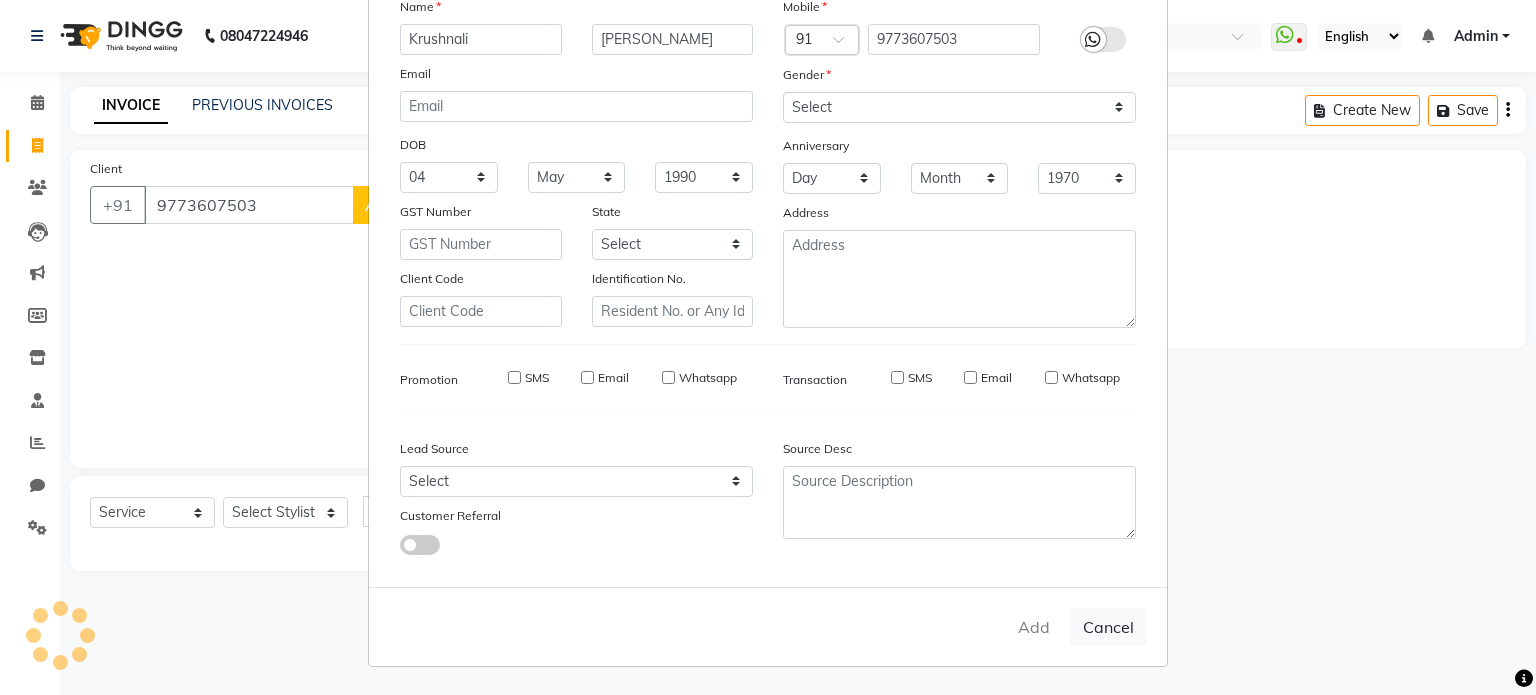 type 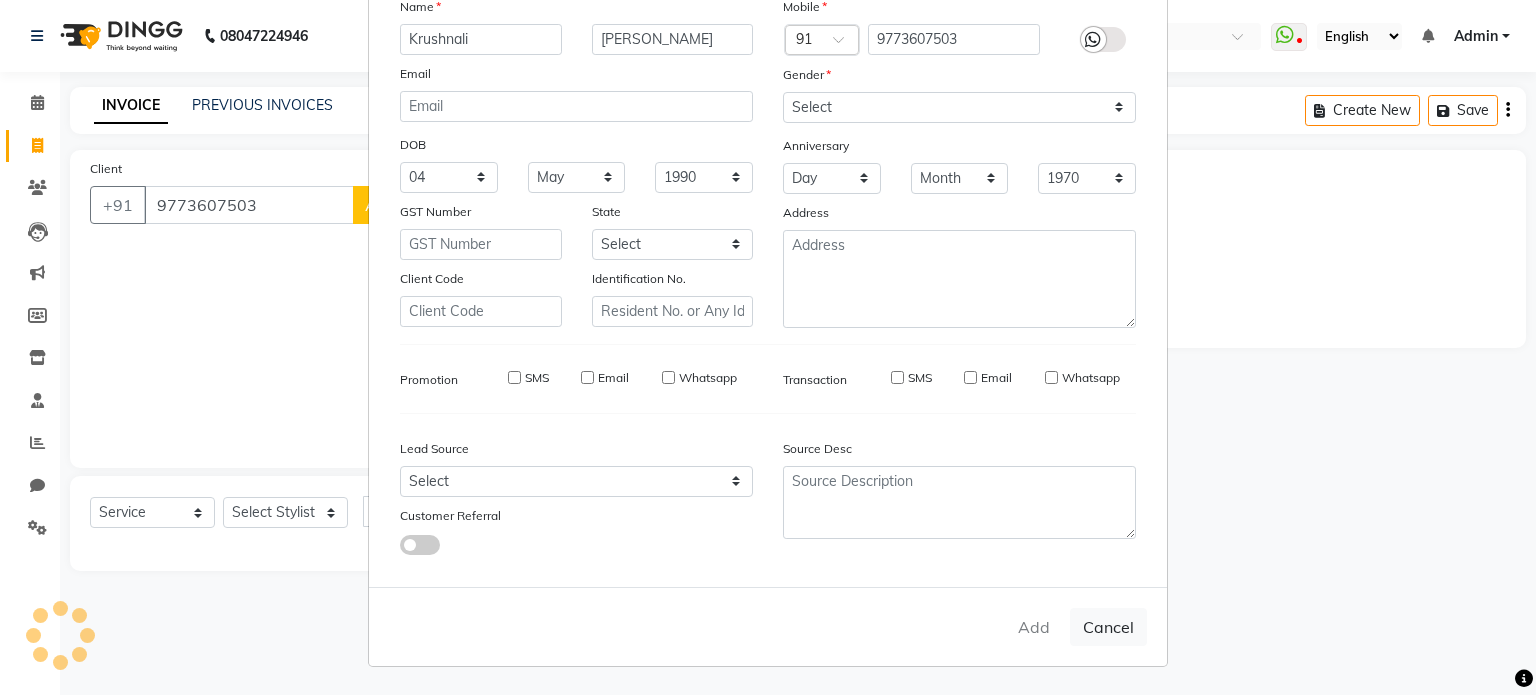 type 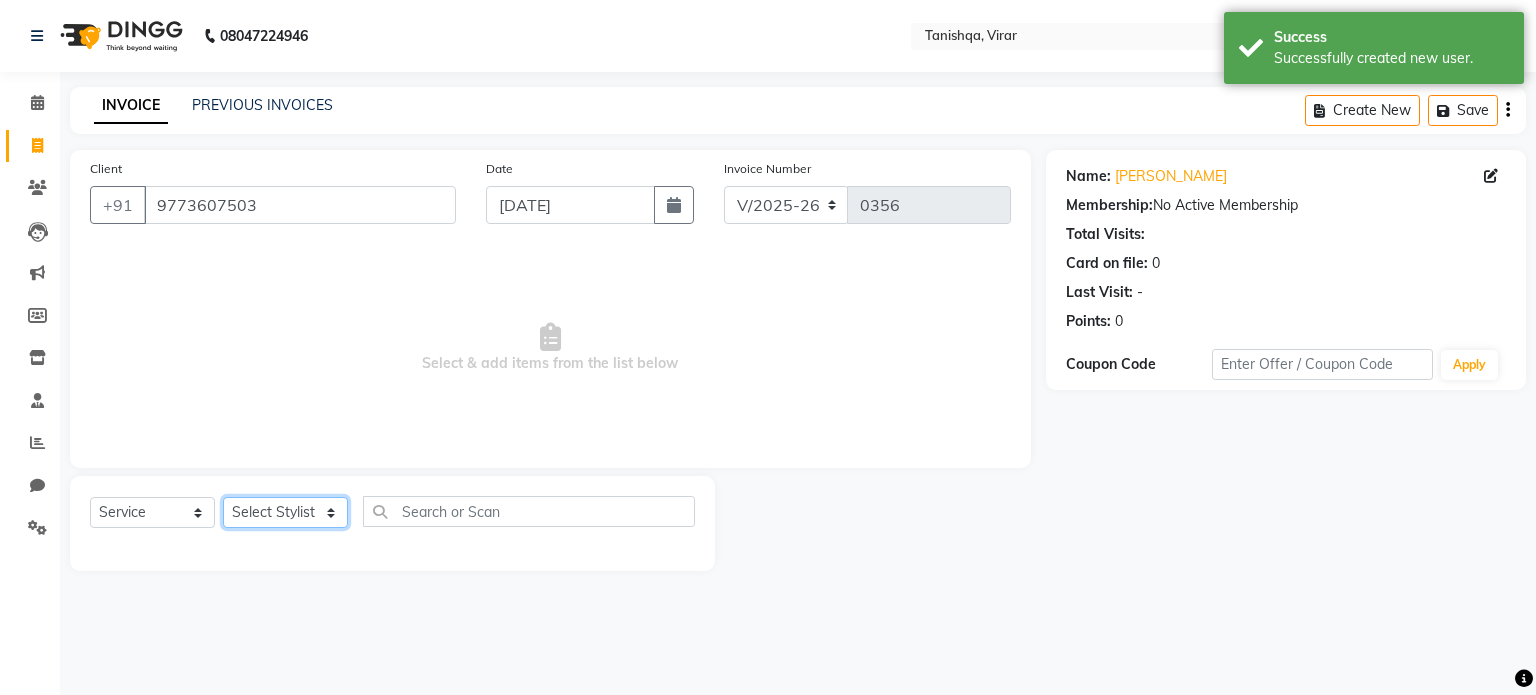 click on "Select Stylist [PERSON_NAME] [PERSON_NAME] mahhi [PERSON_NAME] [PERSON_NAME]  [PERSON_NAME] [PERSON_NAME]" 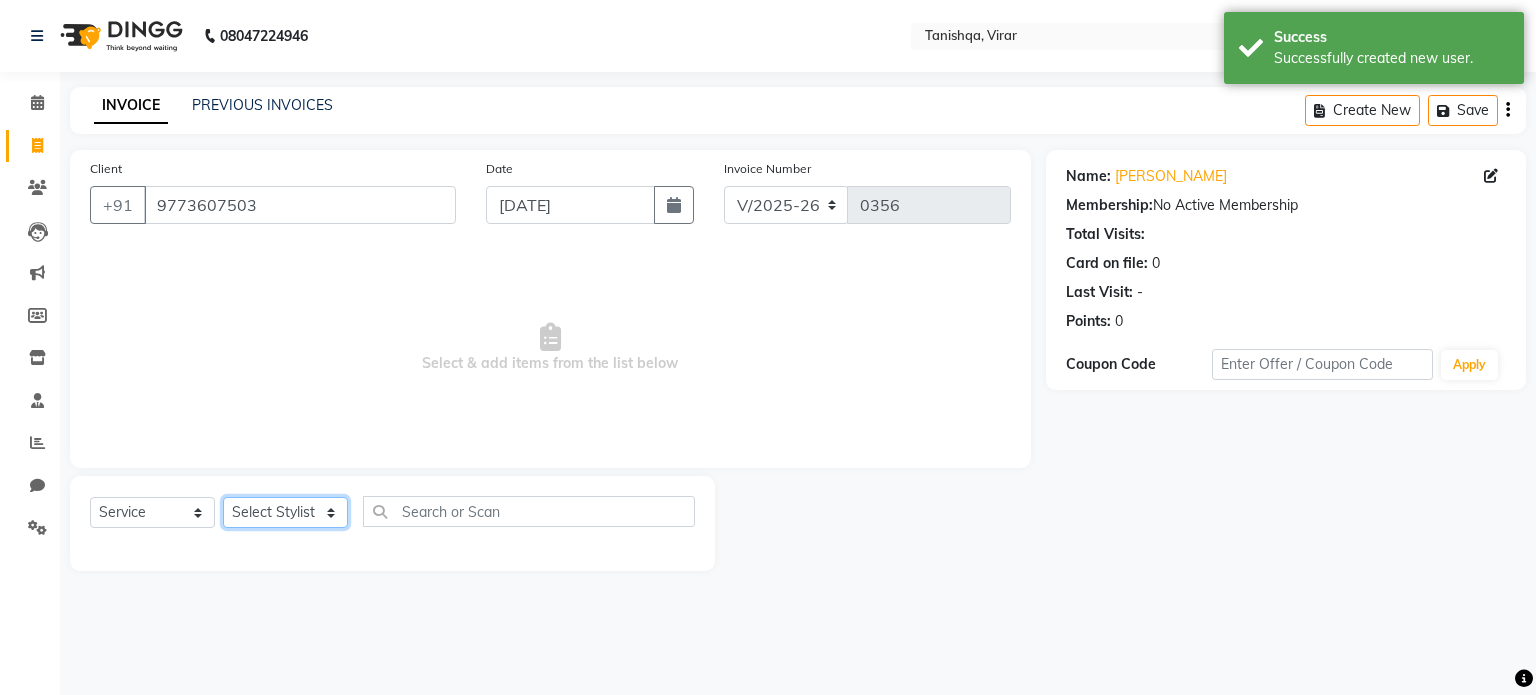 select on "75950" 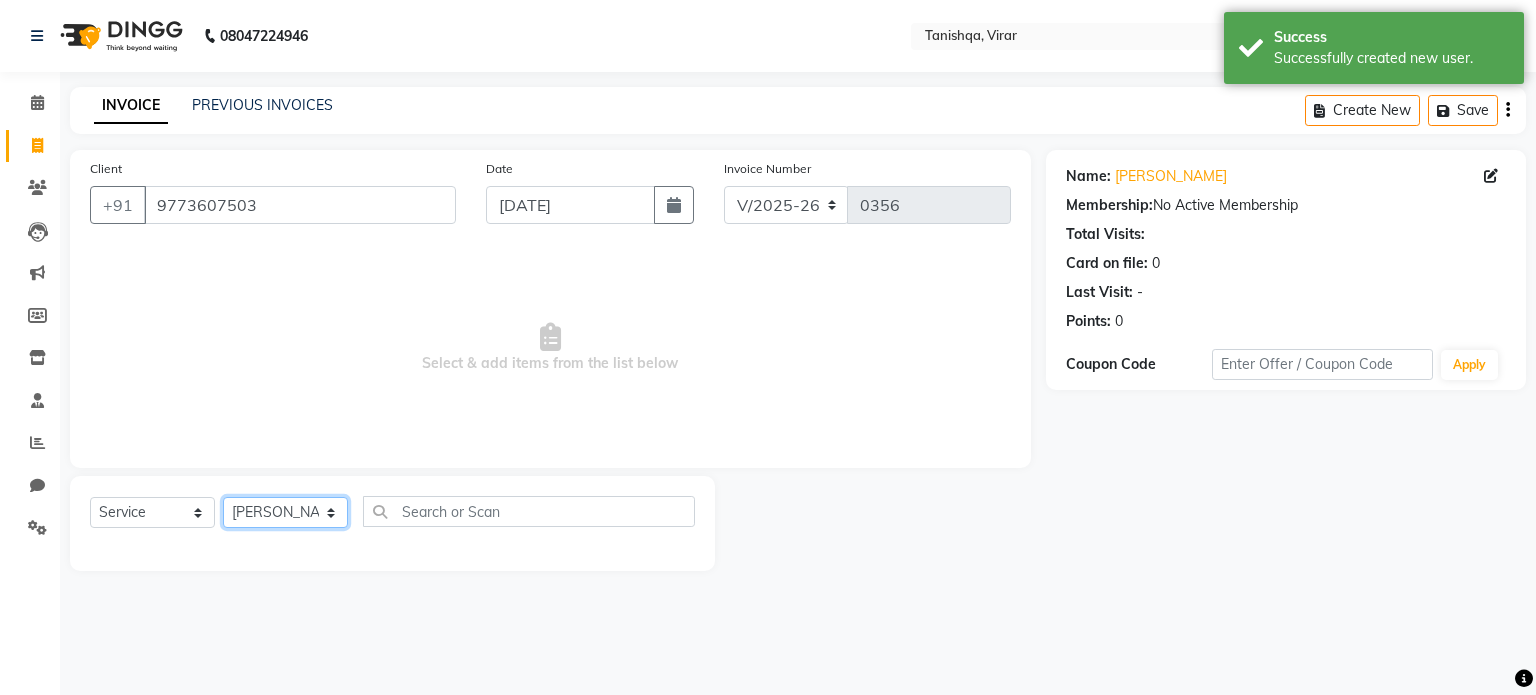 click on "Select Stylist [PERSON_NAME] [PERSON_NAME] mahhi [PERSON_NAME] [PERSON_NAME]  [PERSON_NAME] [PERSON_NAME]" 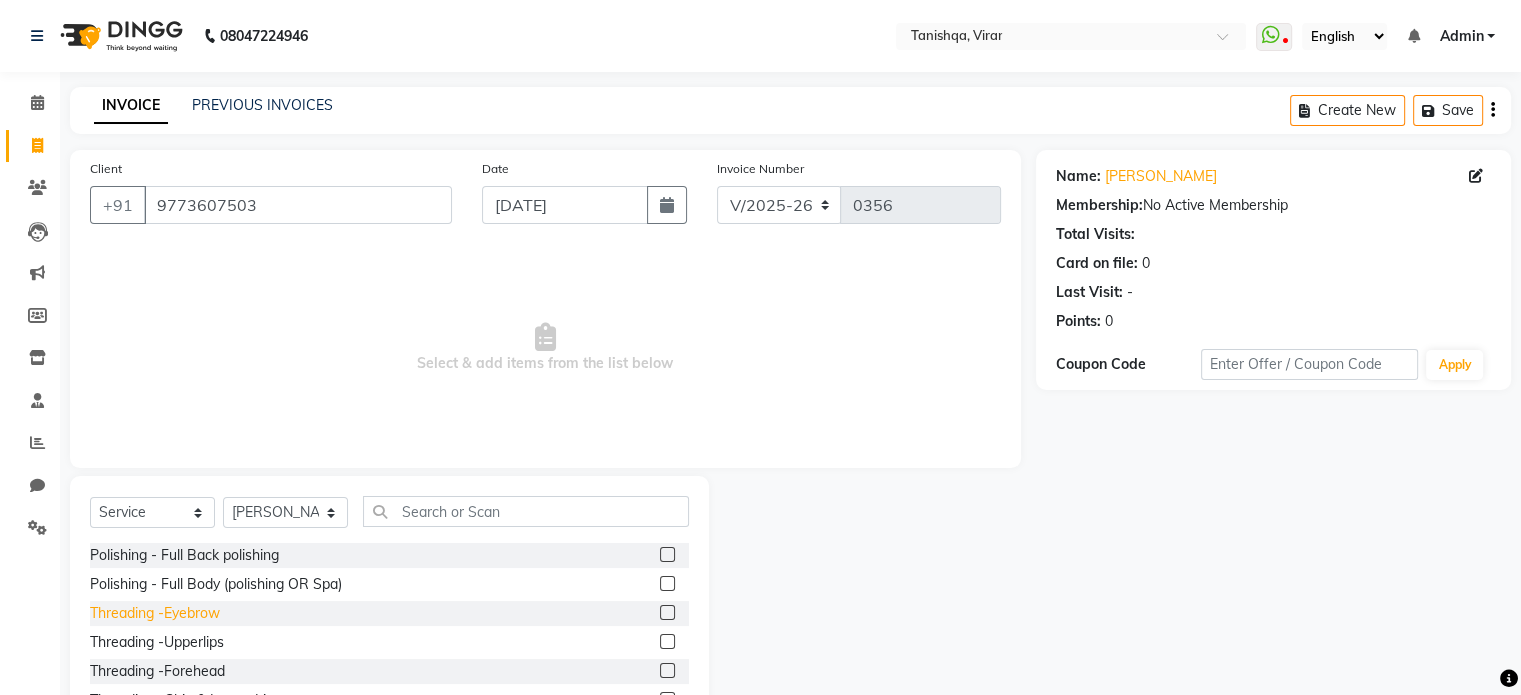 click on "Threading -Eyebrow" 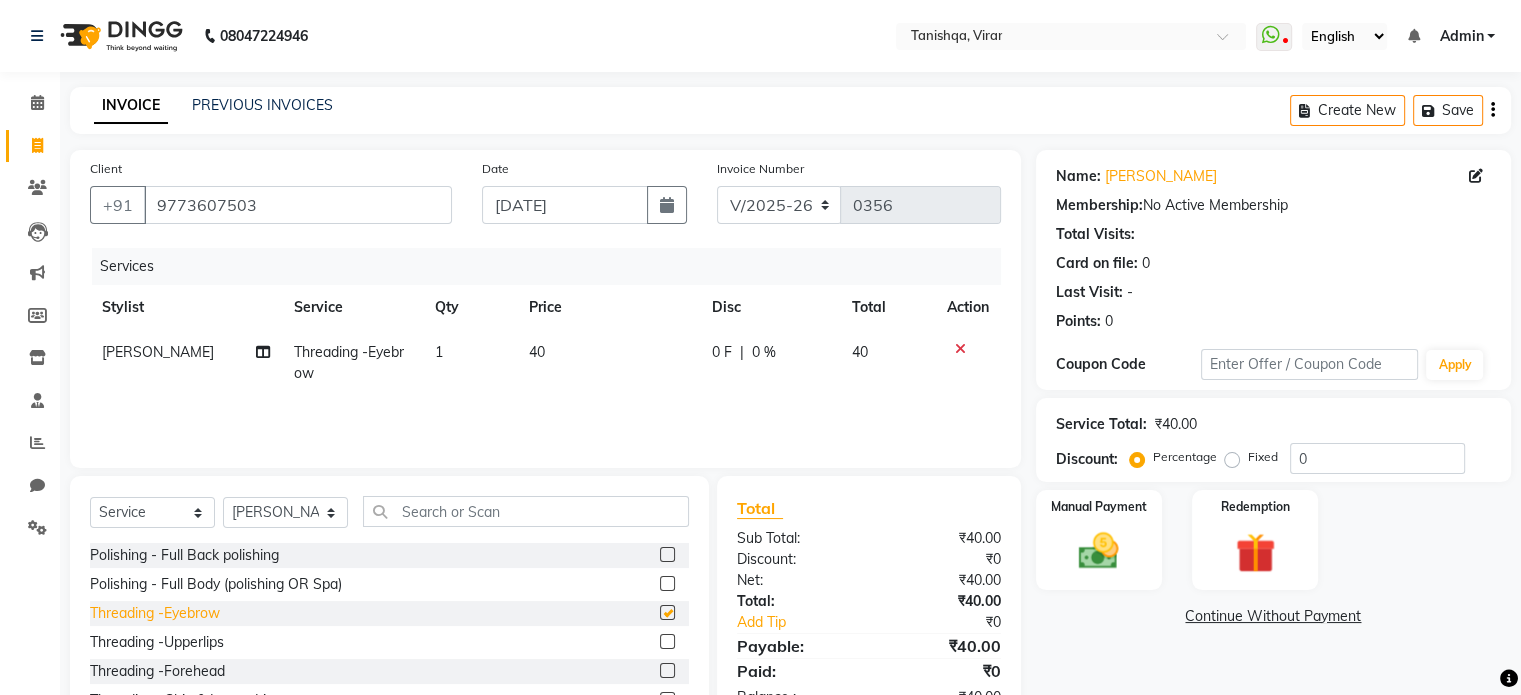 checkbox on "false" 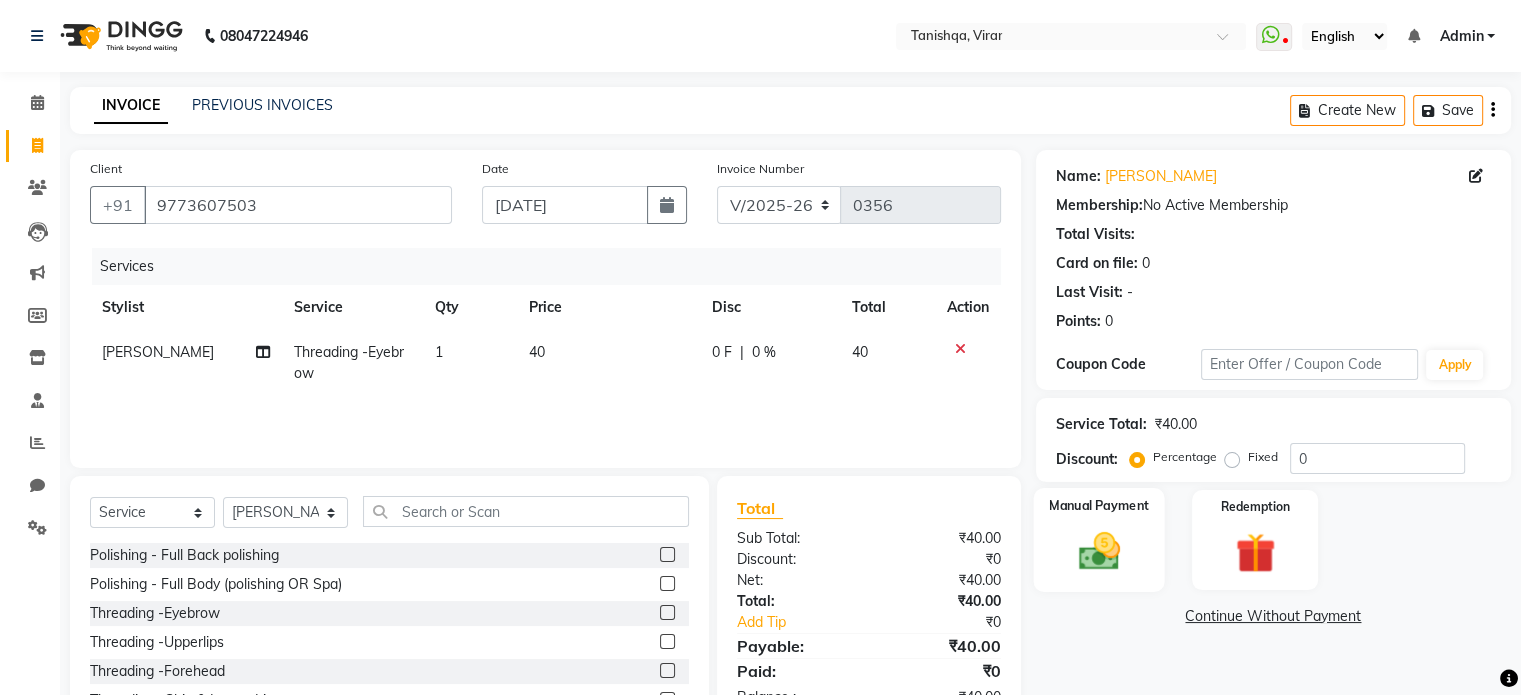 click 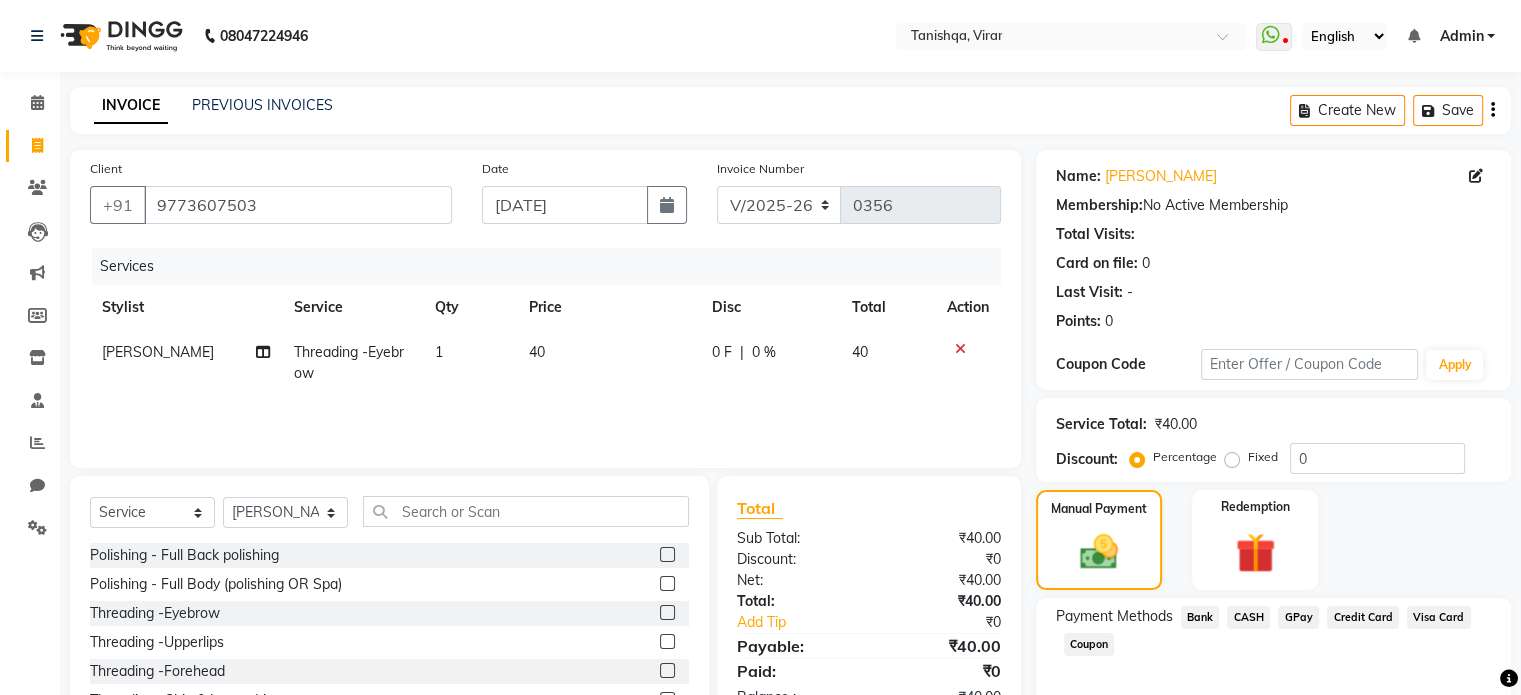 click on "GPay" 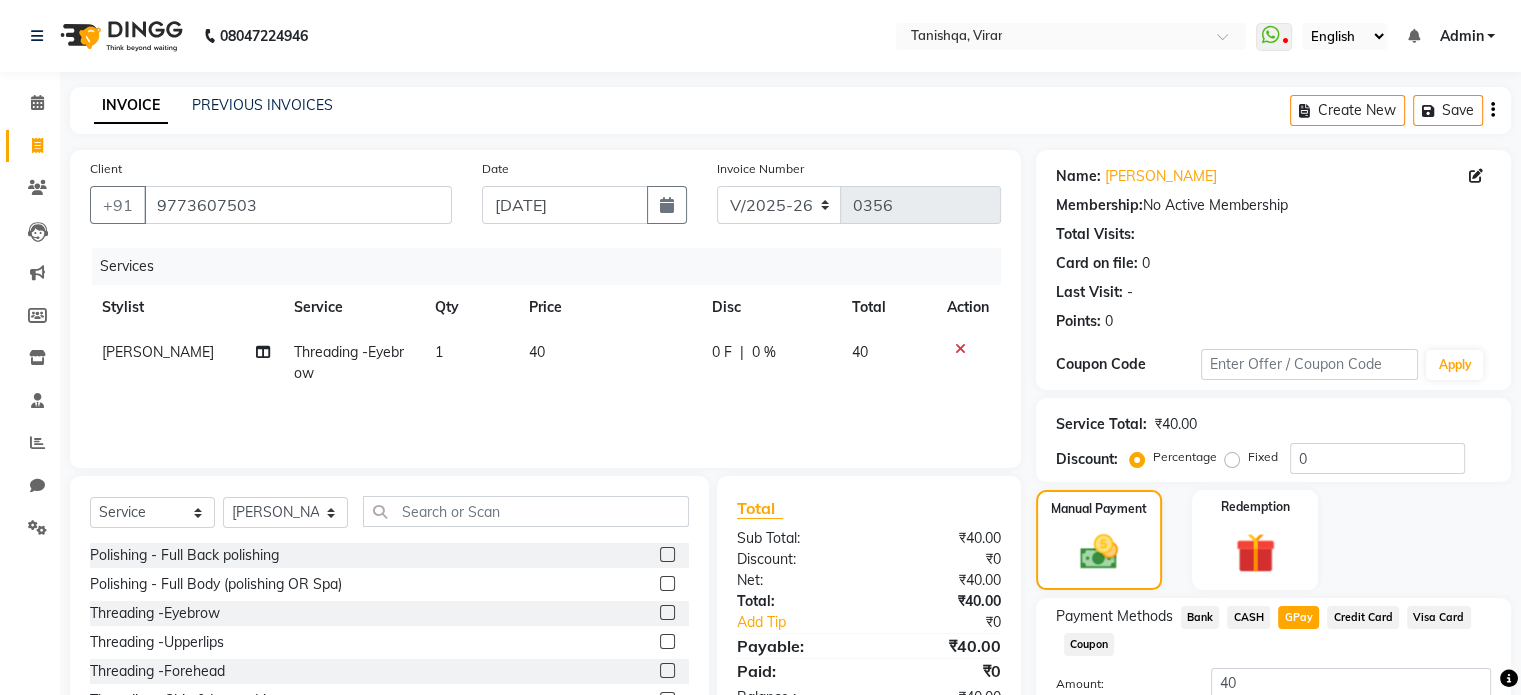 scroll, scrollTop: 152, scrollLeft: 0, axis: vertical 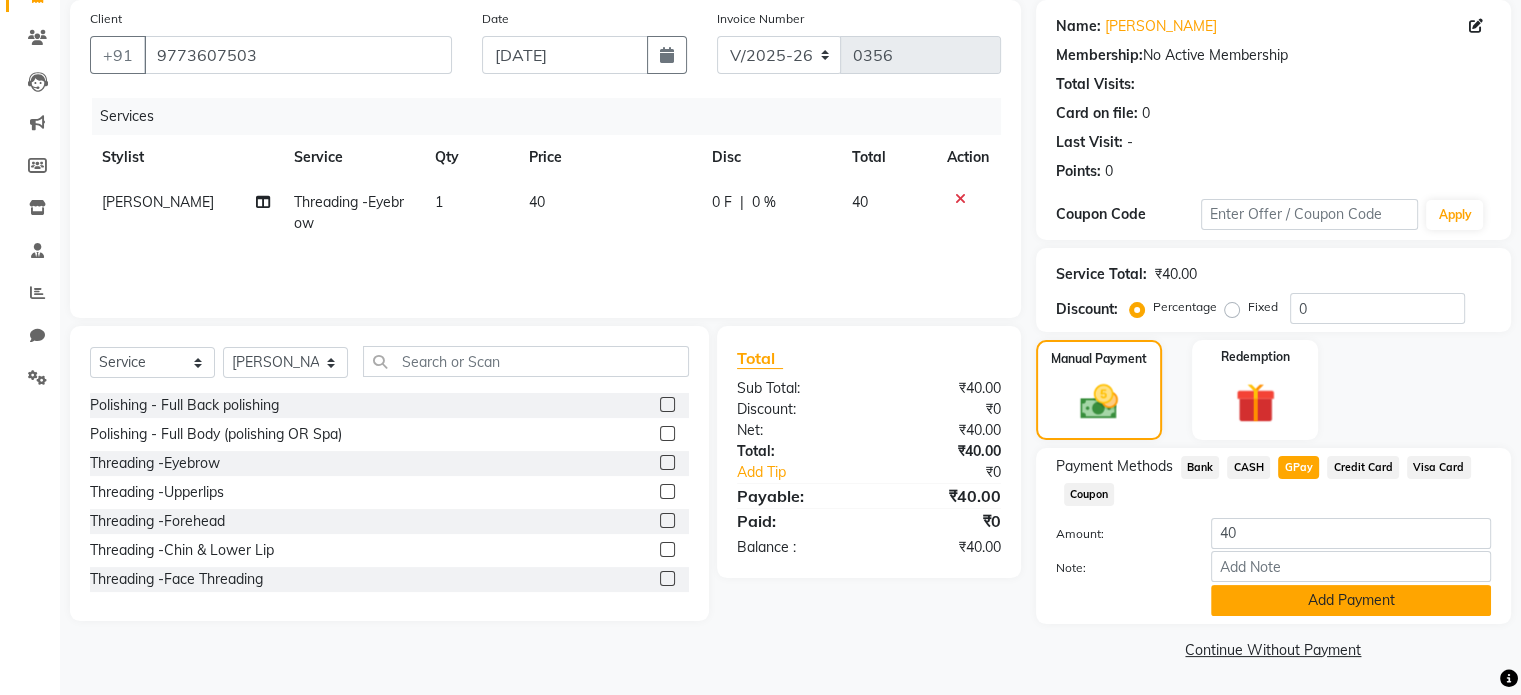 click on "Add Payment" 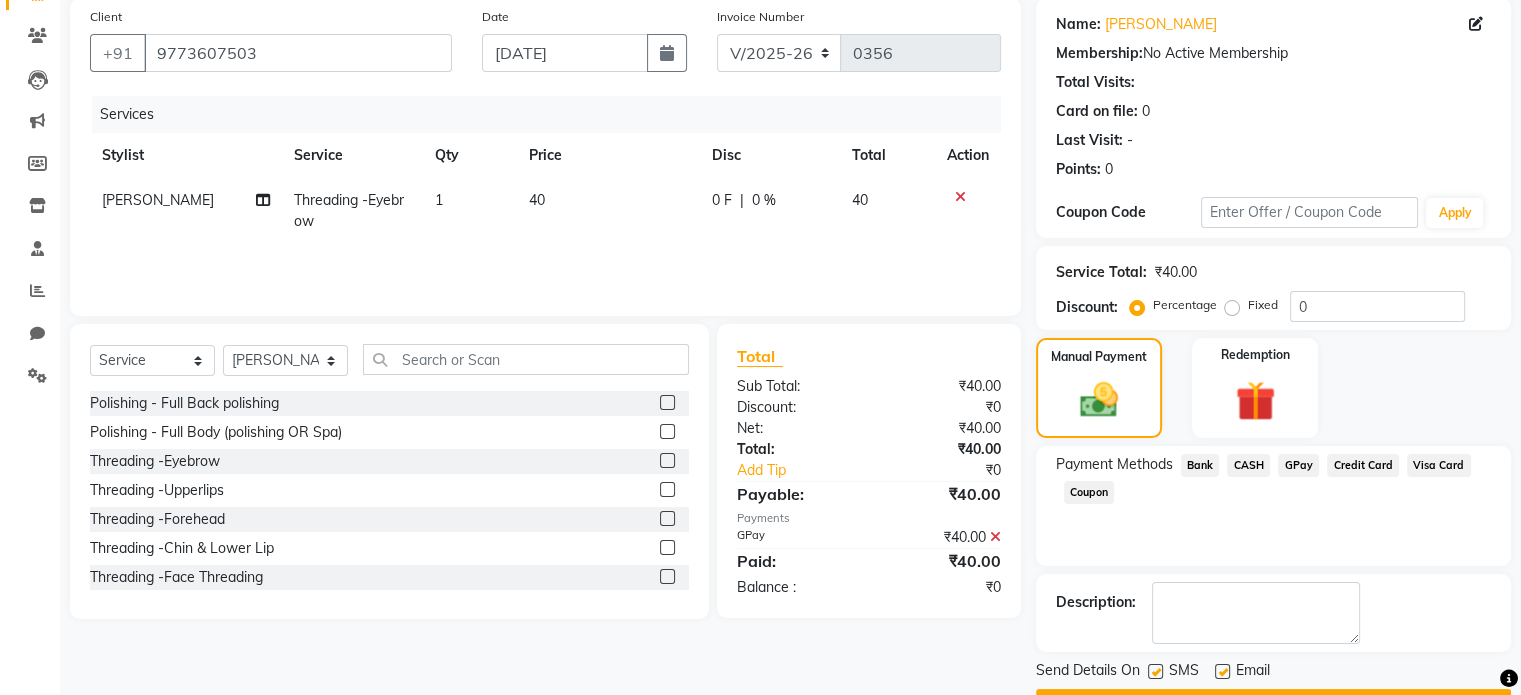 scroll, scrollTop: 205, scrollLeft: 0, axis: vertical 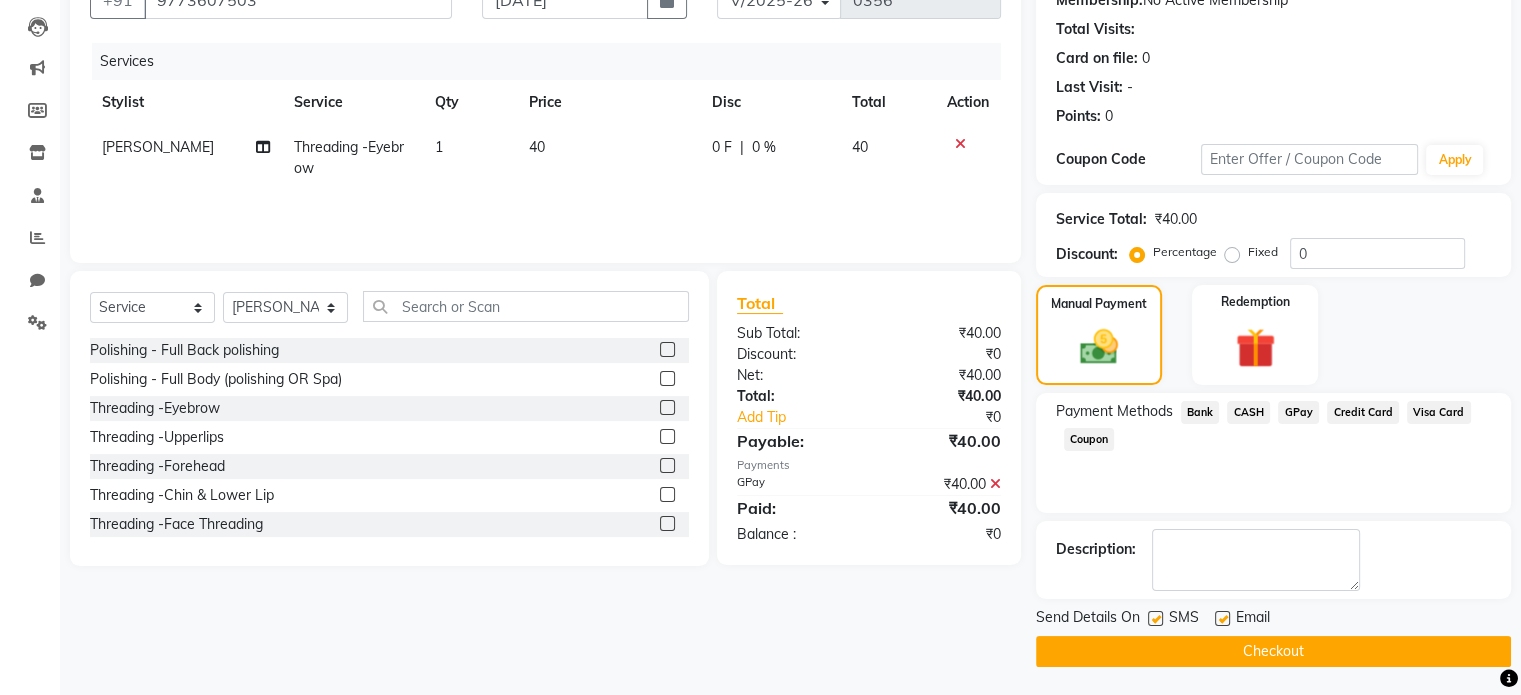 click on "Checkout" 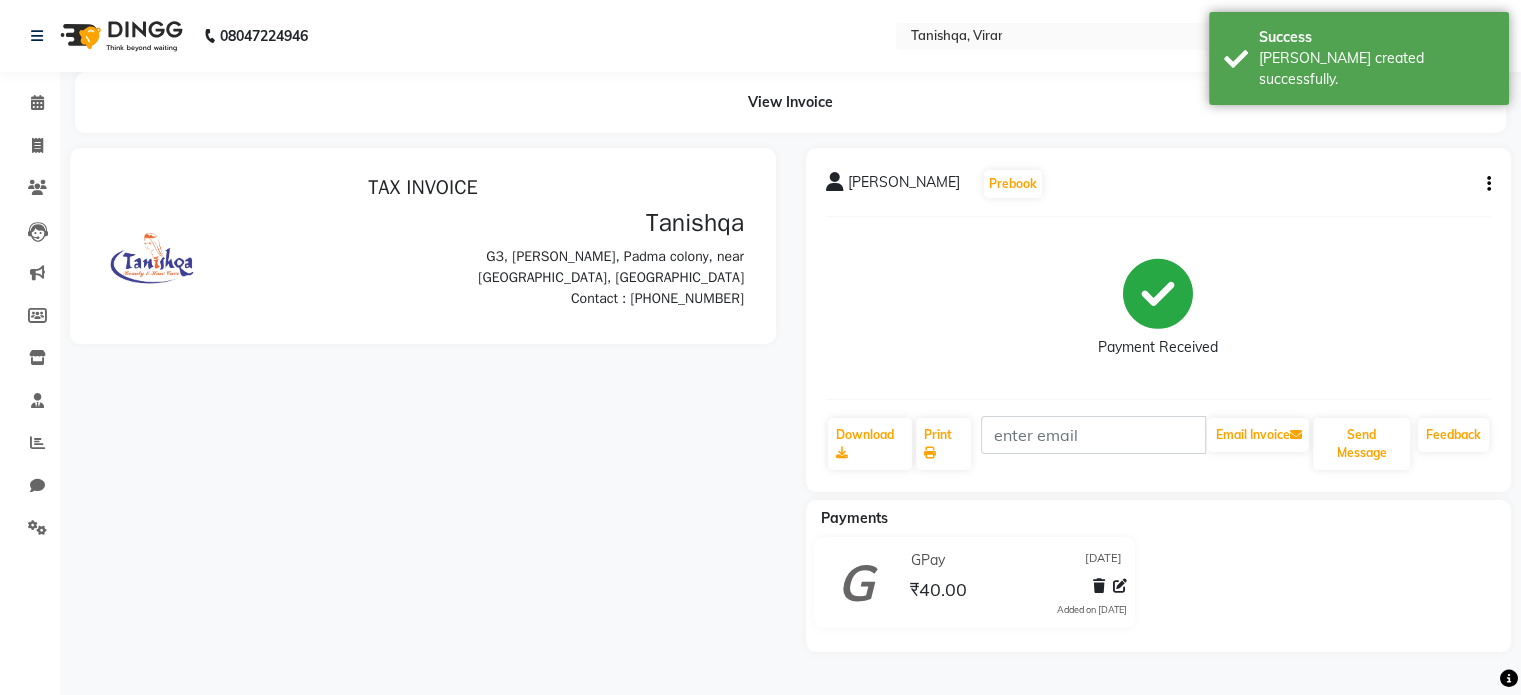 scroll, scrollTop: 0, scrollLeft: 0, axis: both 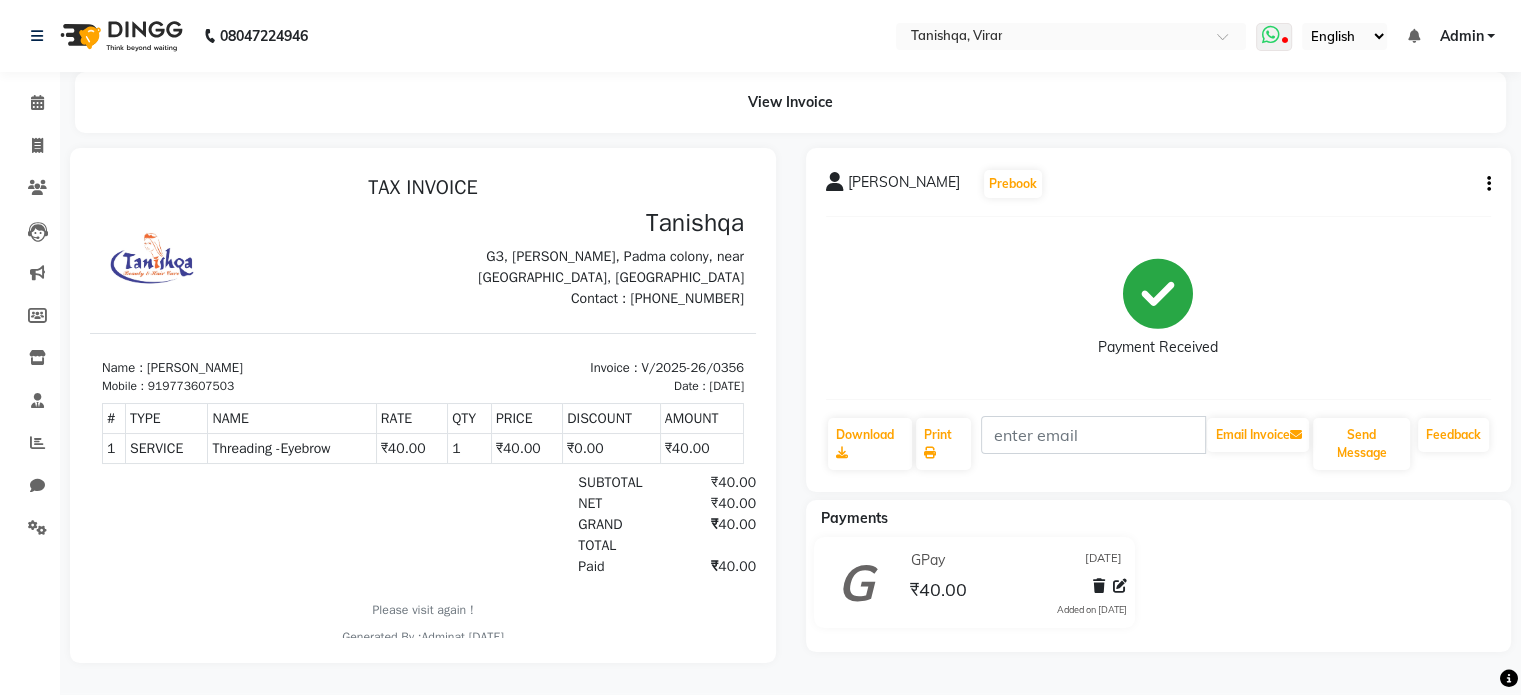click at bounding box center (1270, 35) 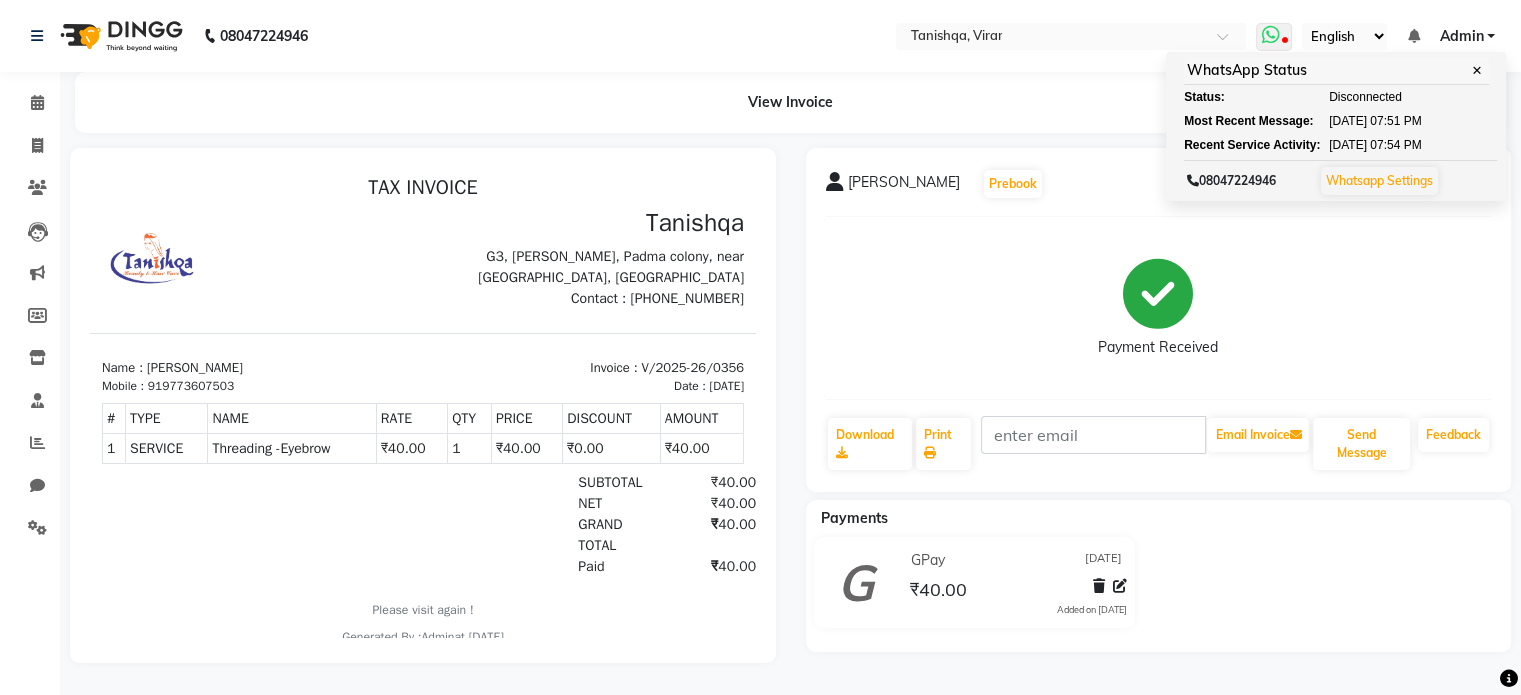 click on "Whatsapp Settings" at bounding box center (1379, 180) 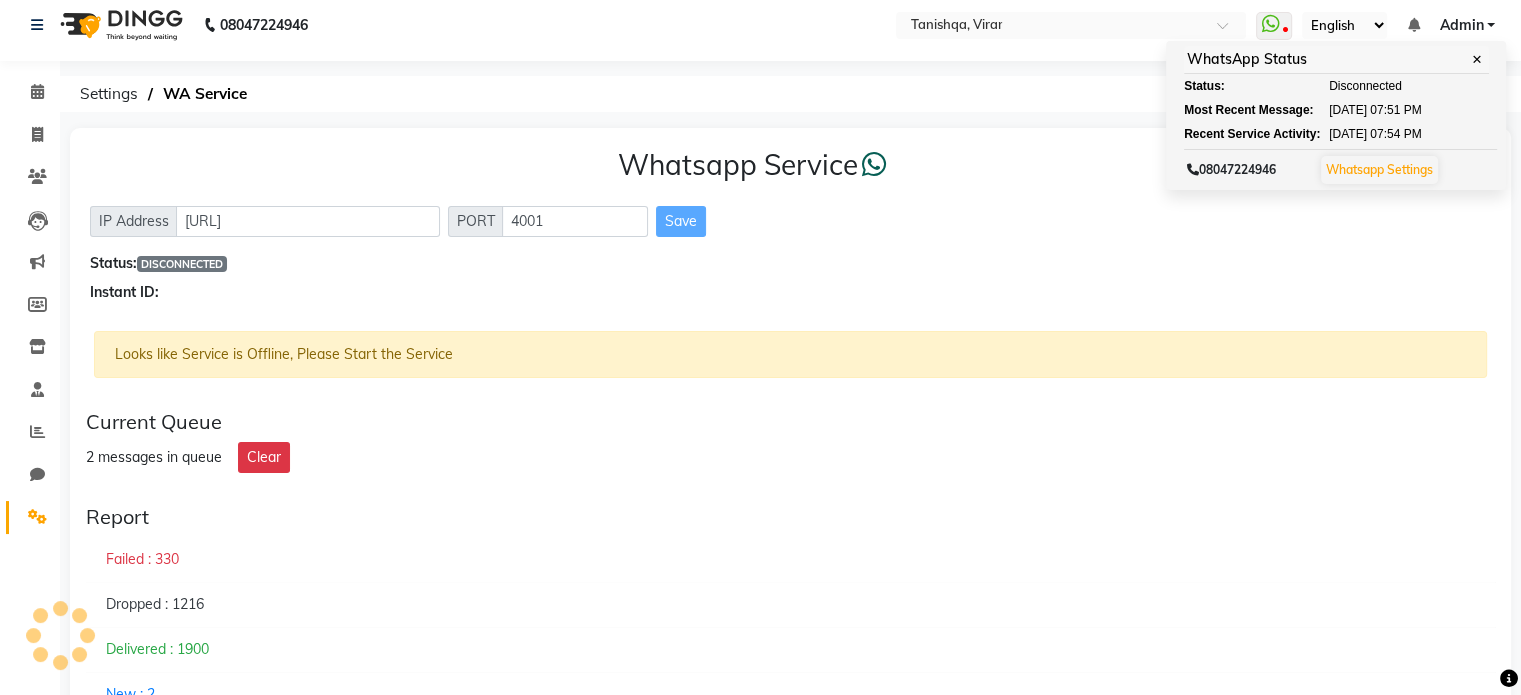 scroll, scrollTop: 0, scrollLeft: 0, axis: both 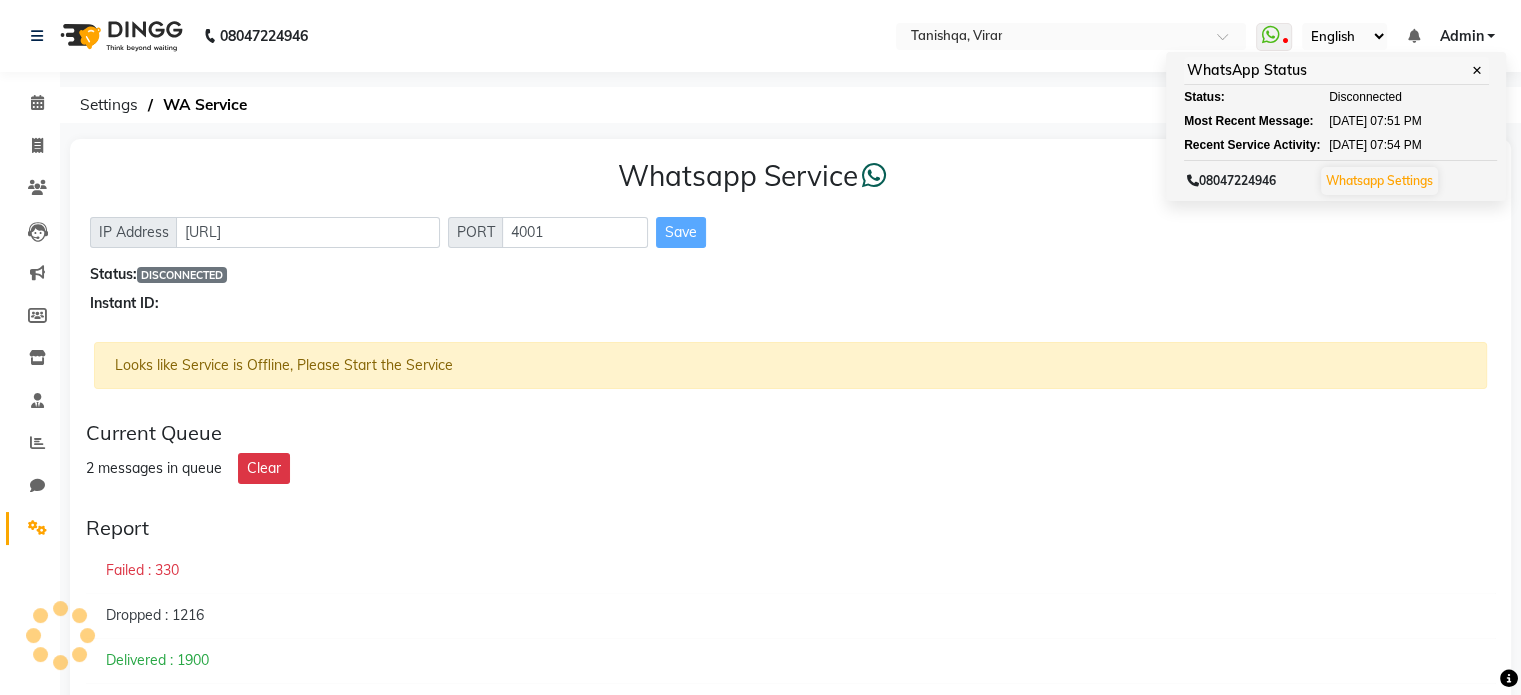 click on "Whatsapp Service  IP Address http://localhost PORT 4001 Save Status:  DISCONNECTED Instant ID:" 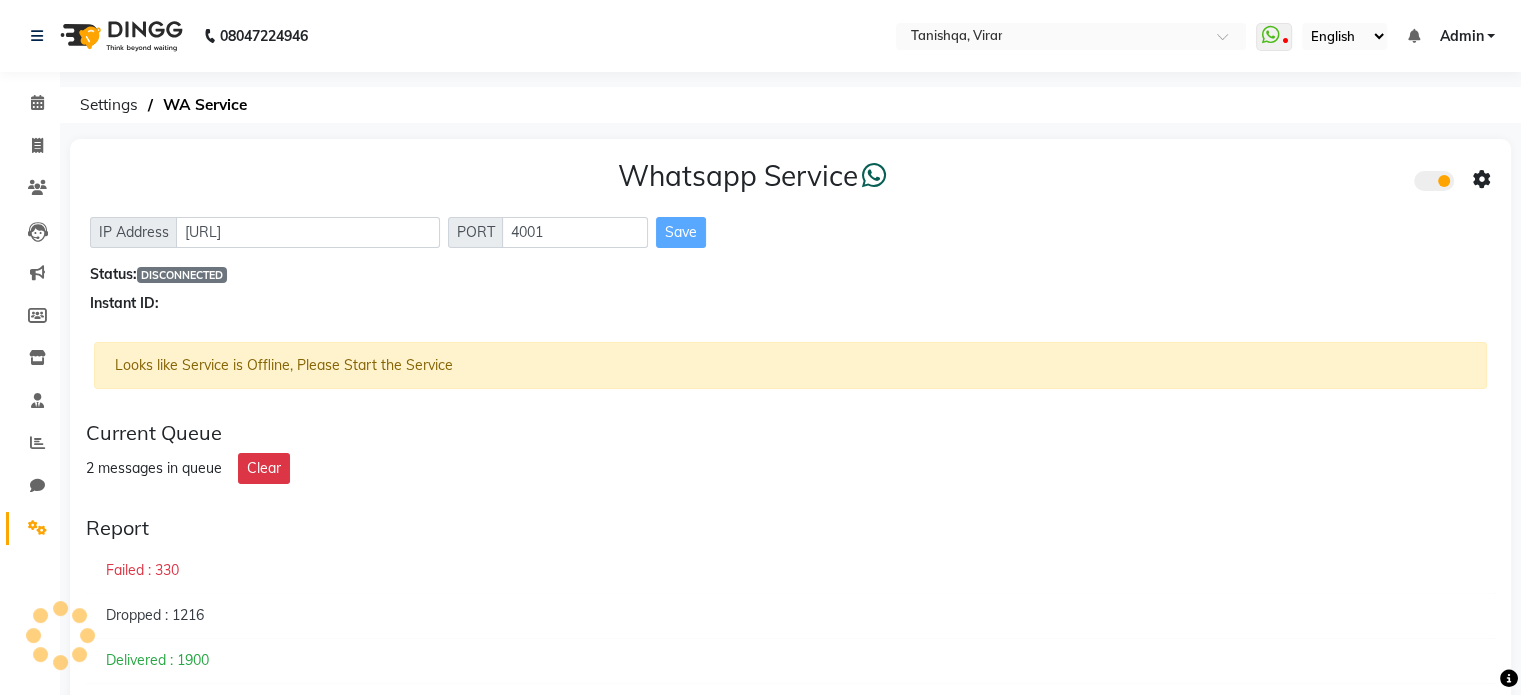 click 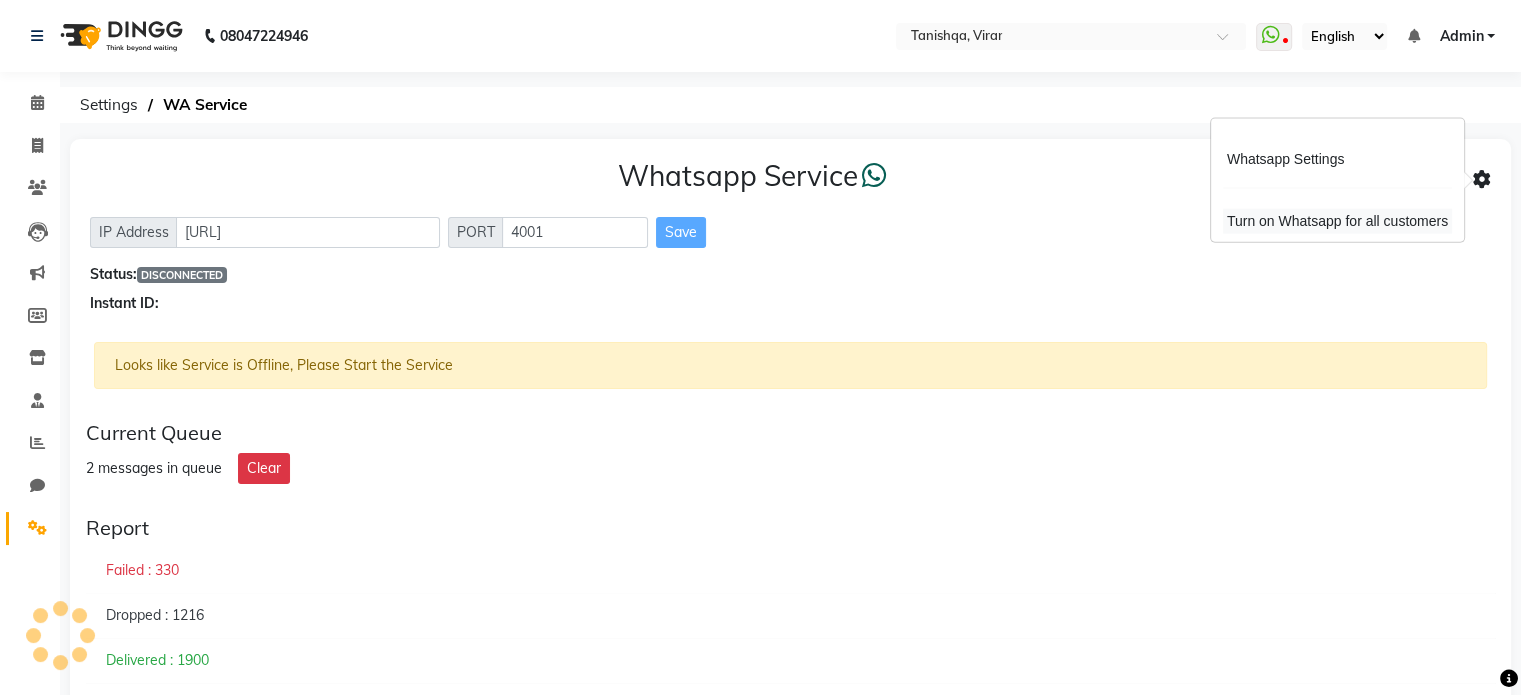 click on "Turn on Whatsapp for all customers" at bounding box center (1337, 221) 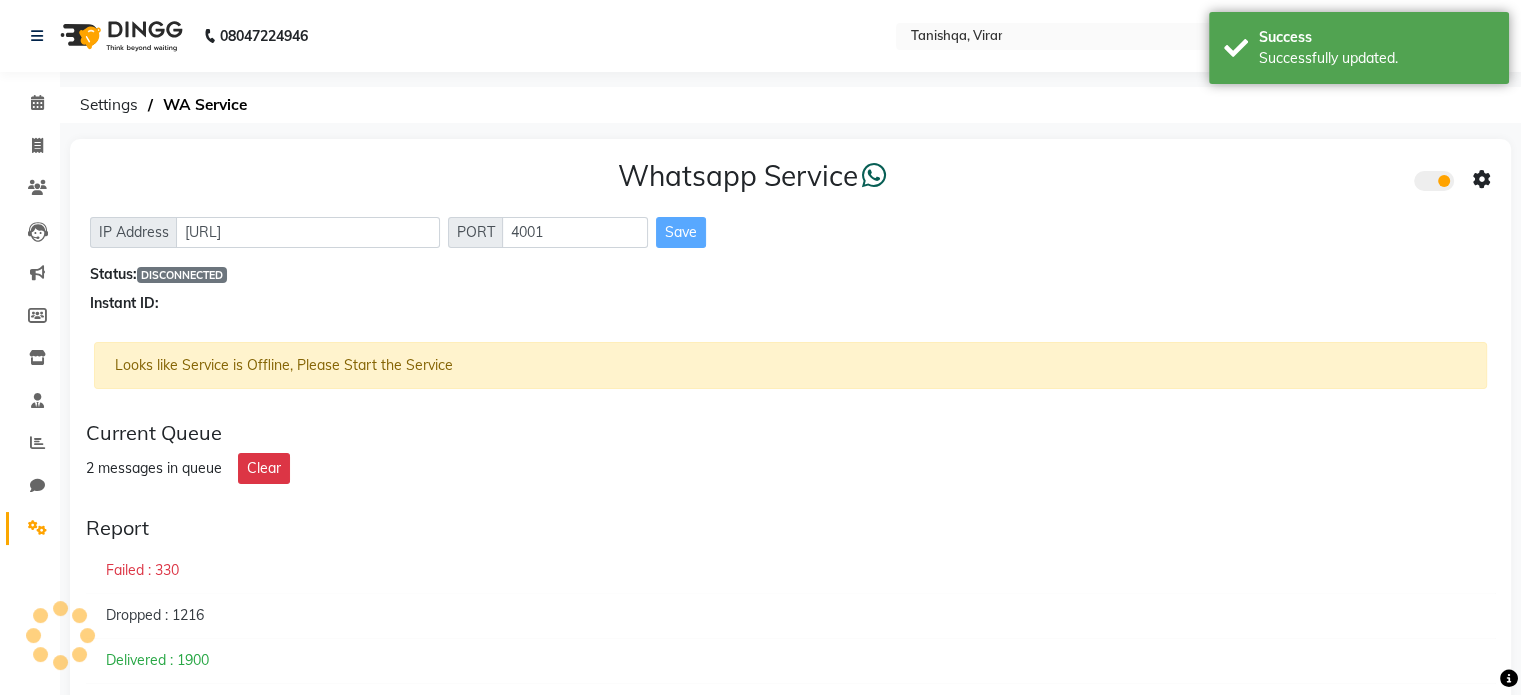 click 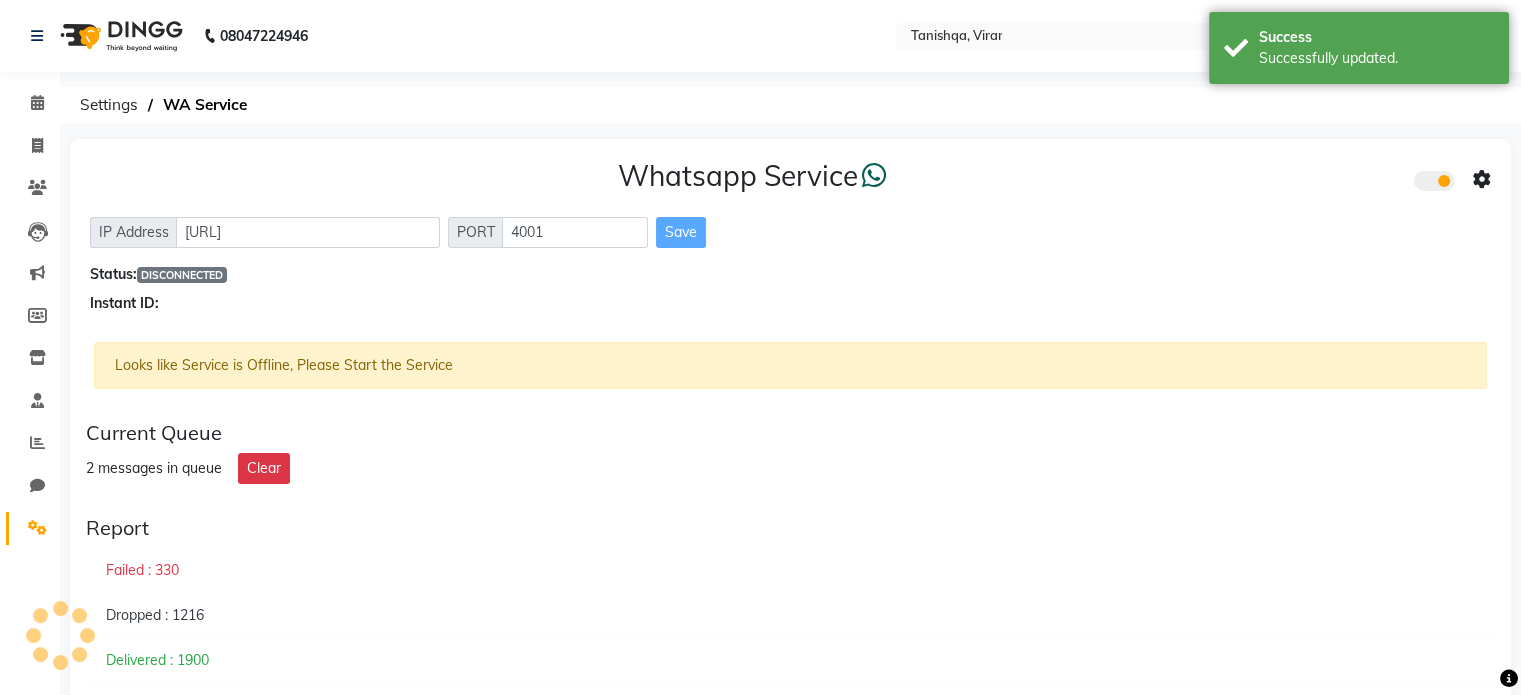 click 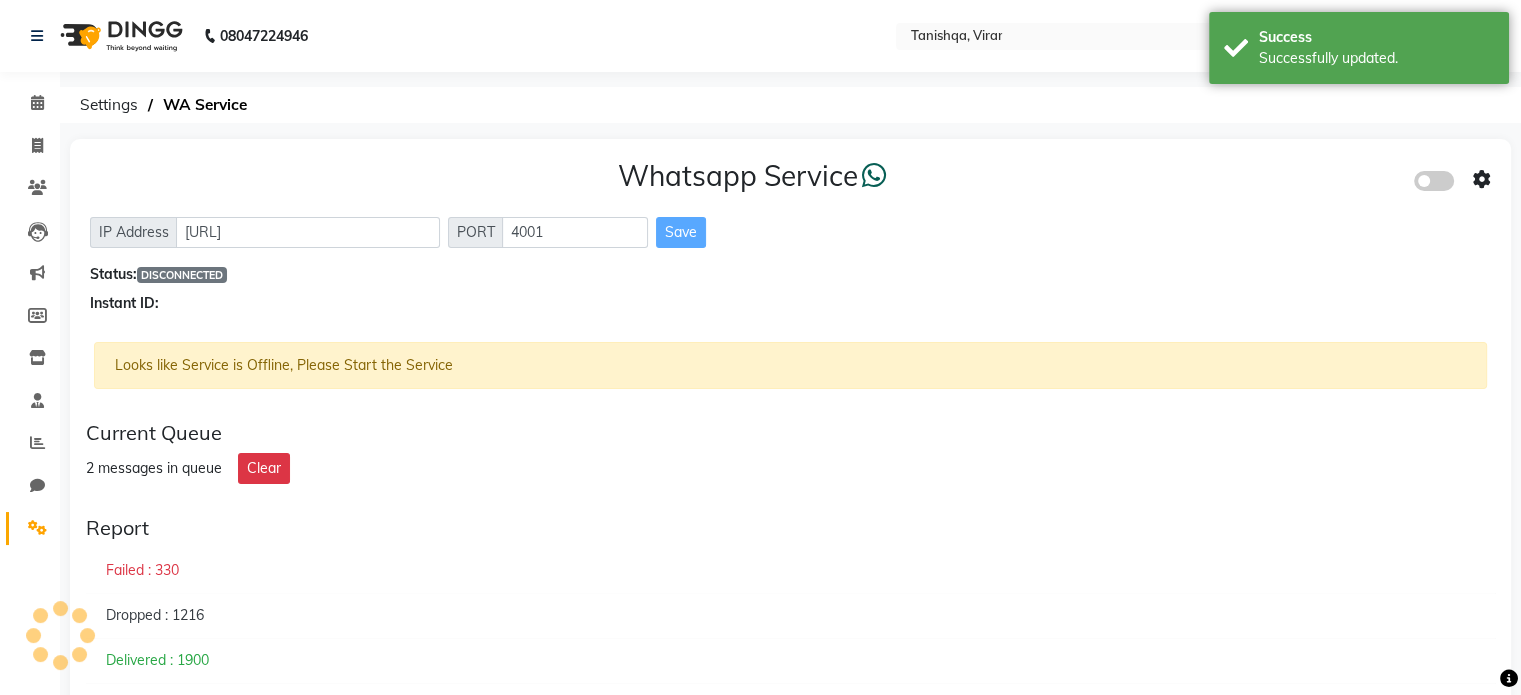 click 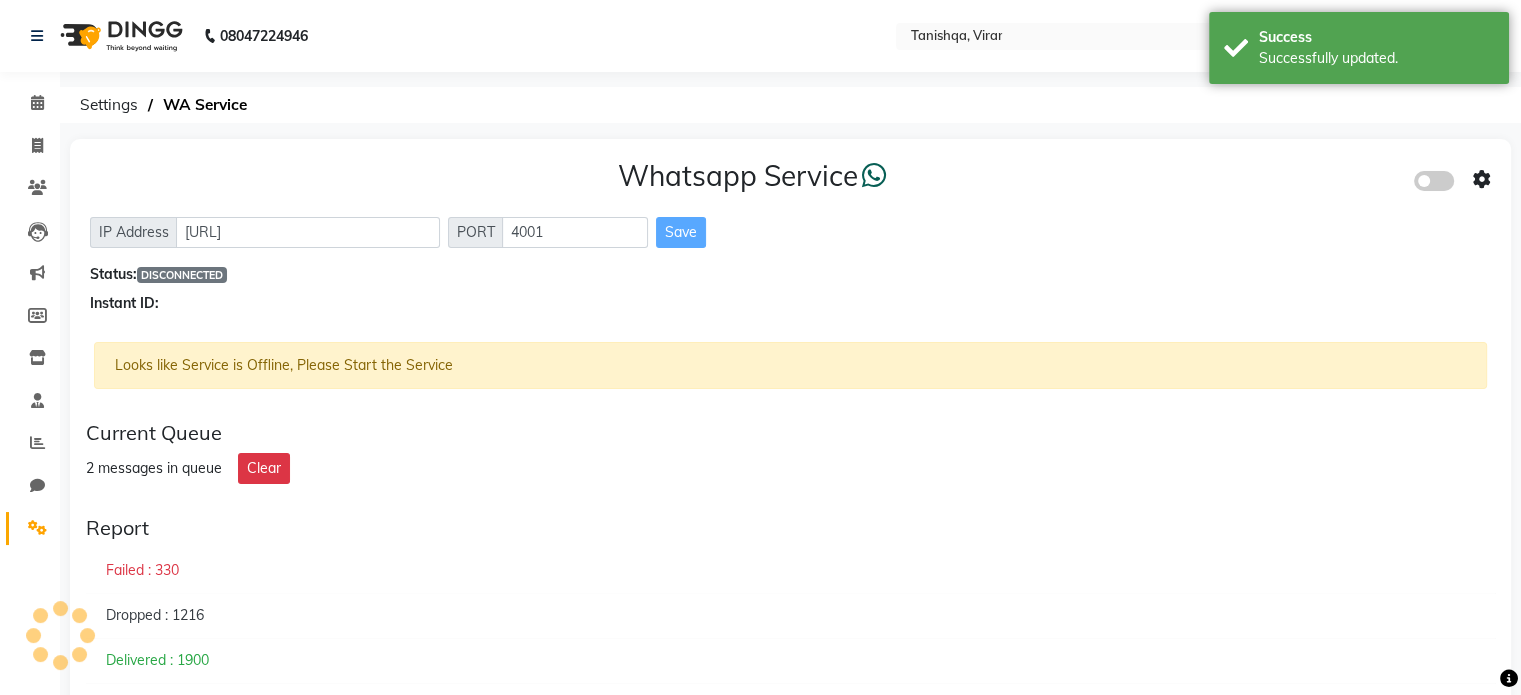 click 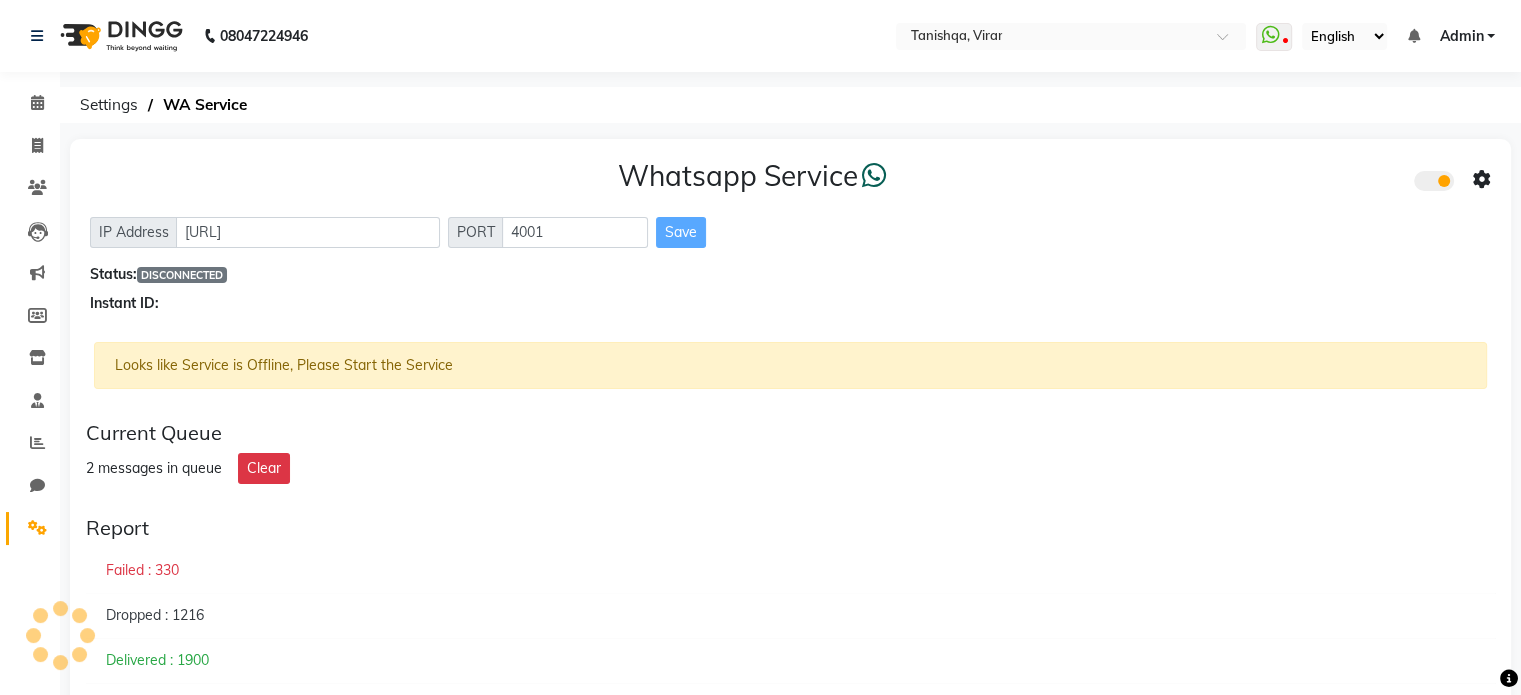 click 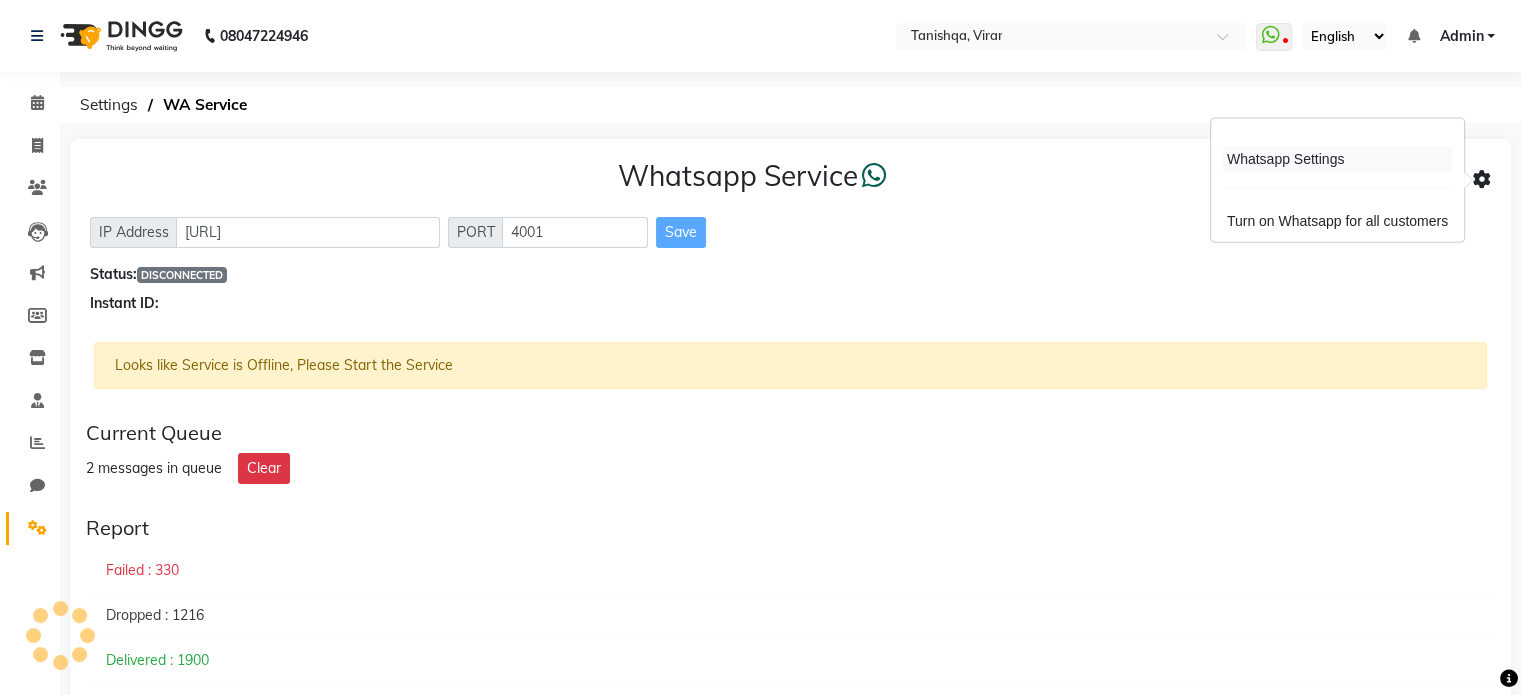 click on "Whatsapp Settings" at bounding box center [1337, 159] 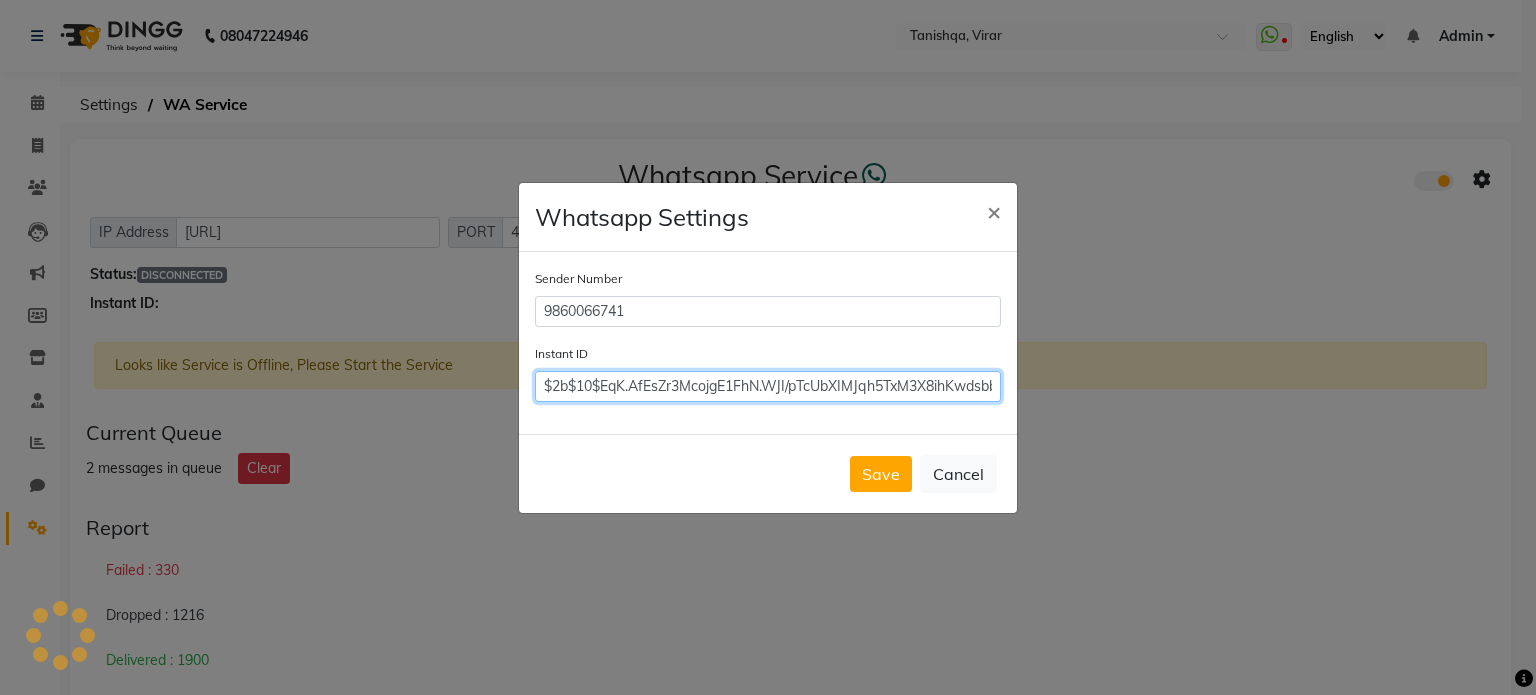 click on "$2b$10$EqK.AfEsZr3McojgE1FhN.WJI/pTcUbXIMJqh5TxM3X8ihKwdsbb." at bounding box center (768, 386) 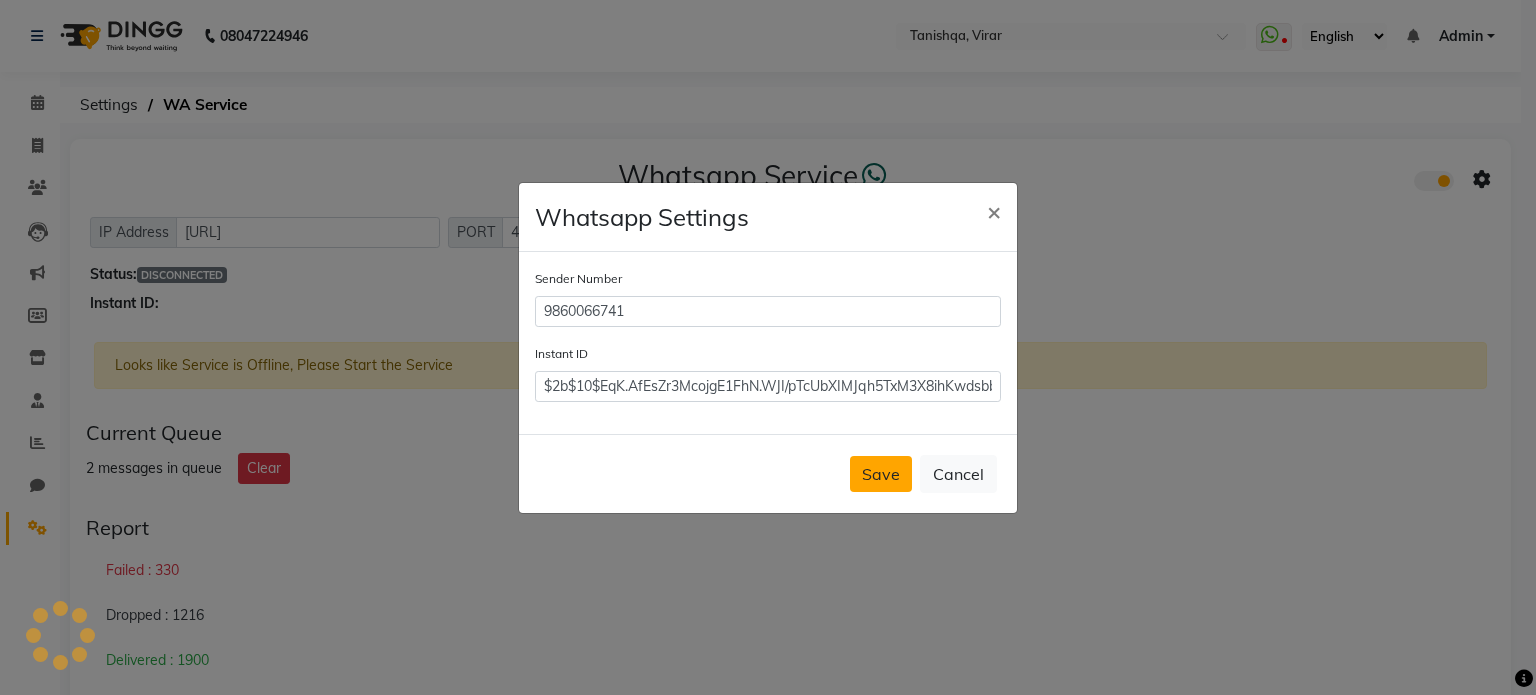 click on "Save" 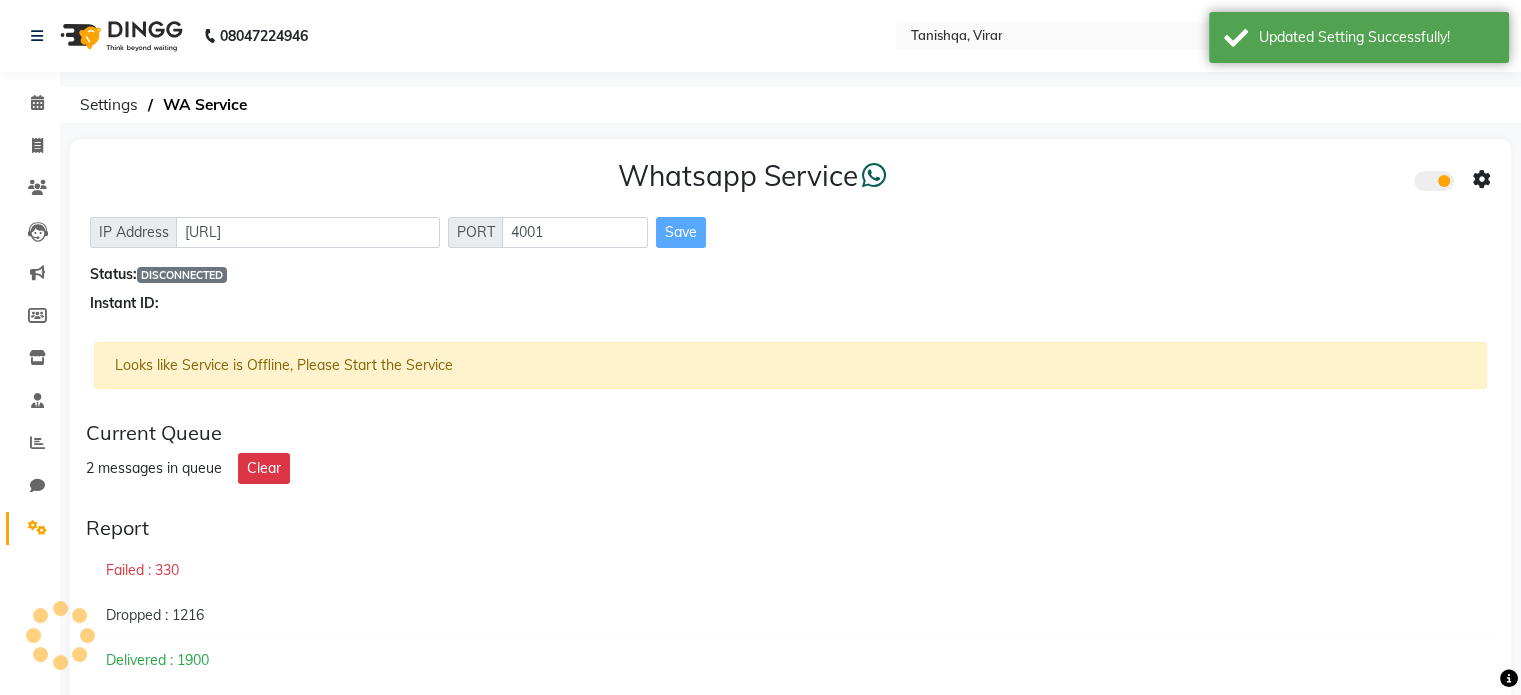 click 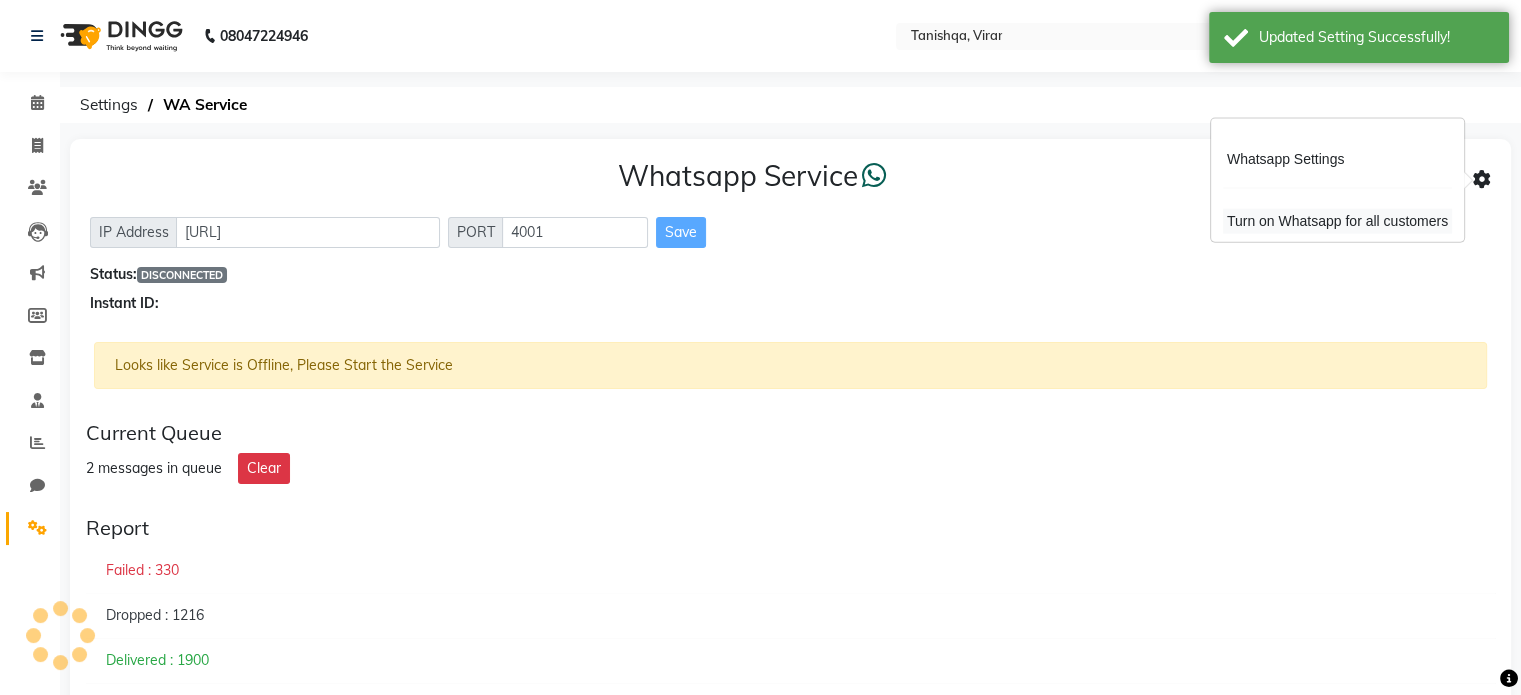 click on "Turn on Whatsapp for all customers" at bounding box center [1337, 221] 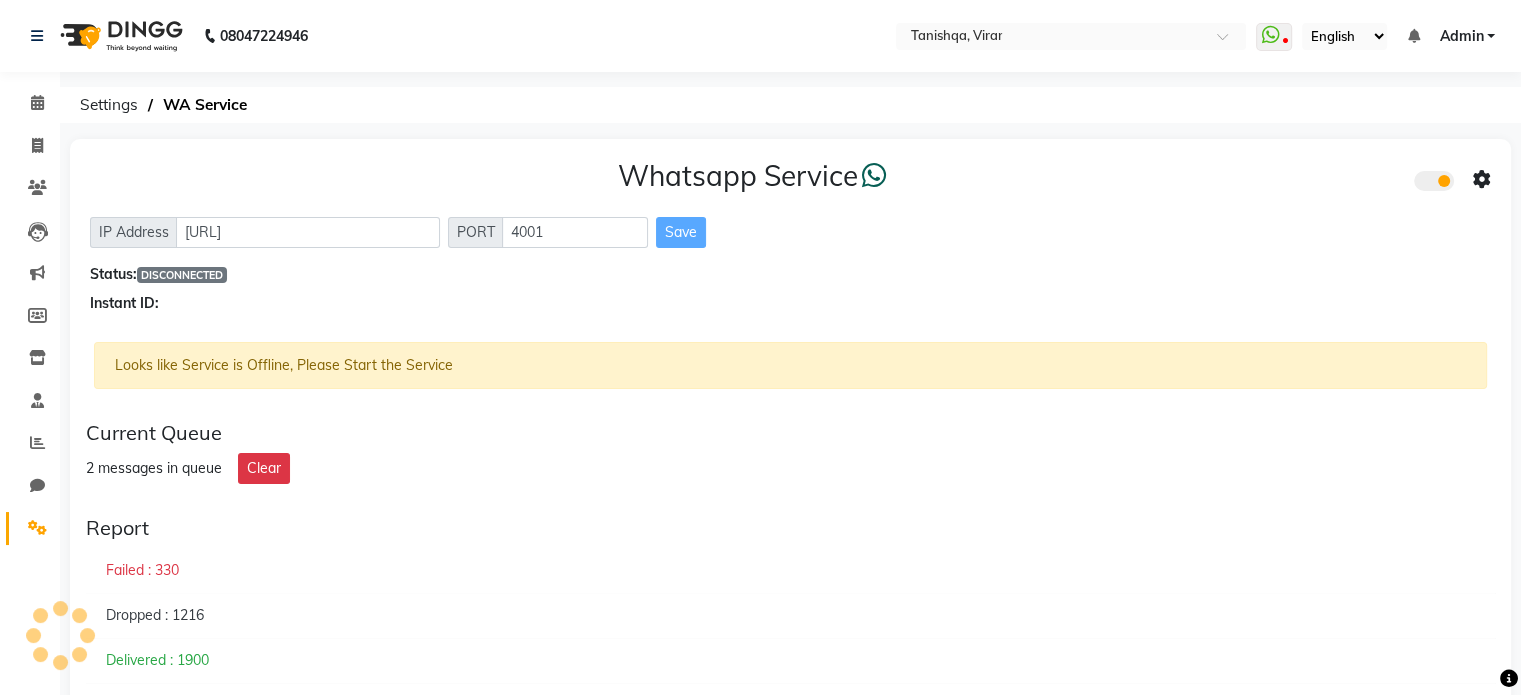 click 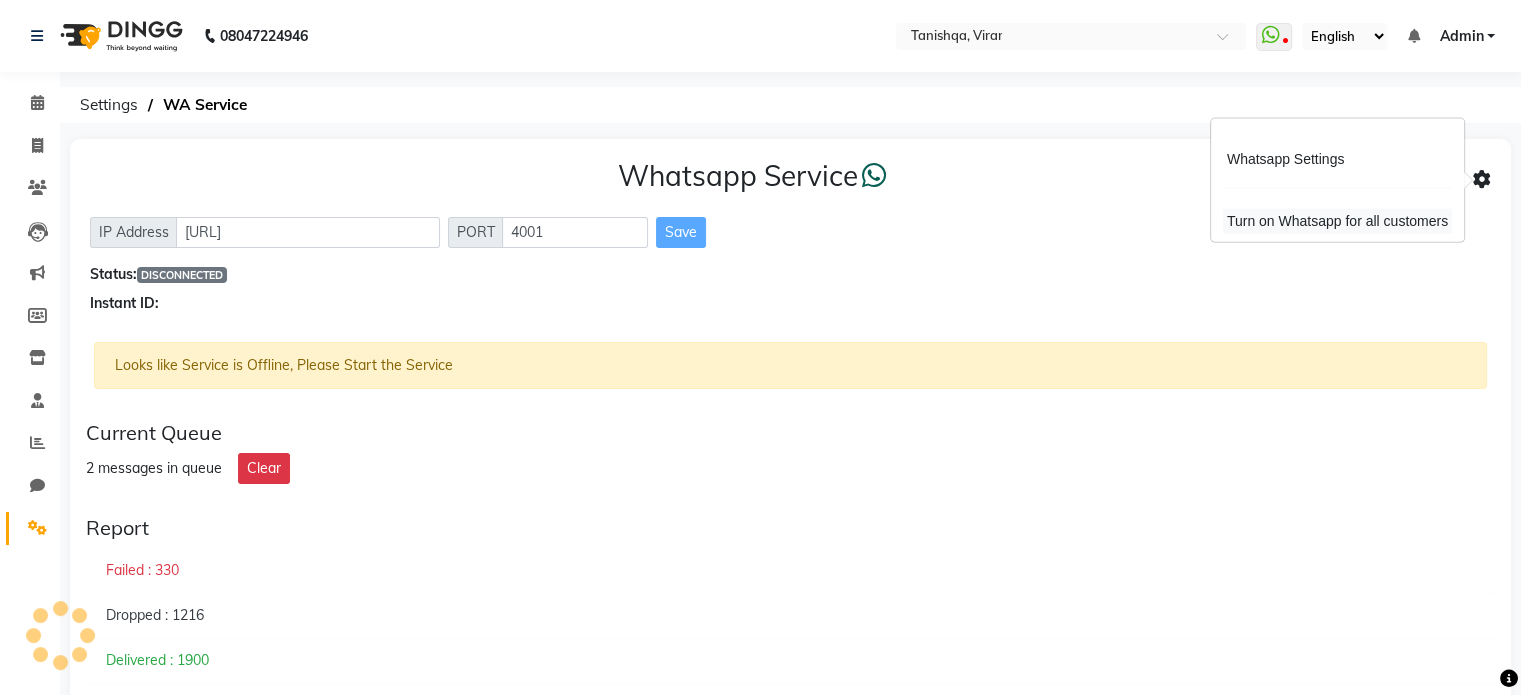 click on "Turn on Whatsapp for all customers" at bounding box center [1337, 221] 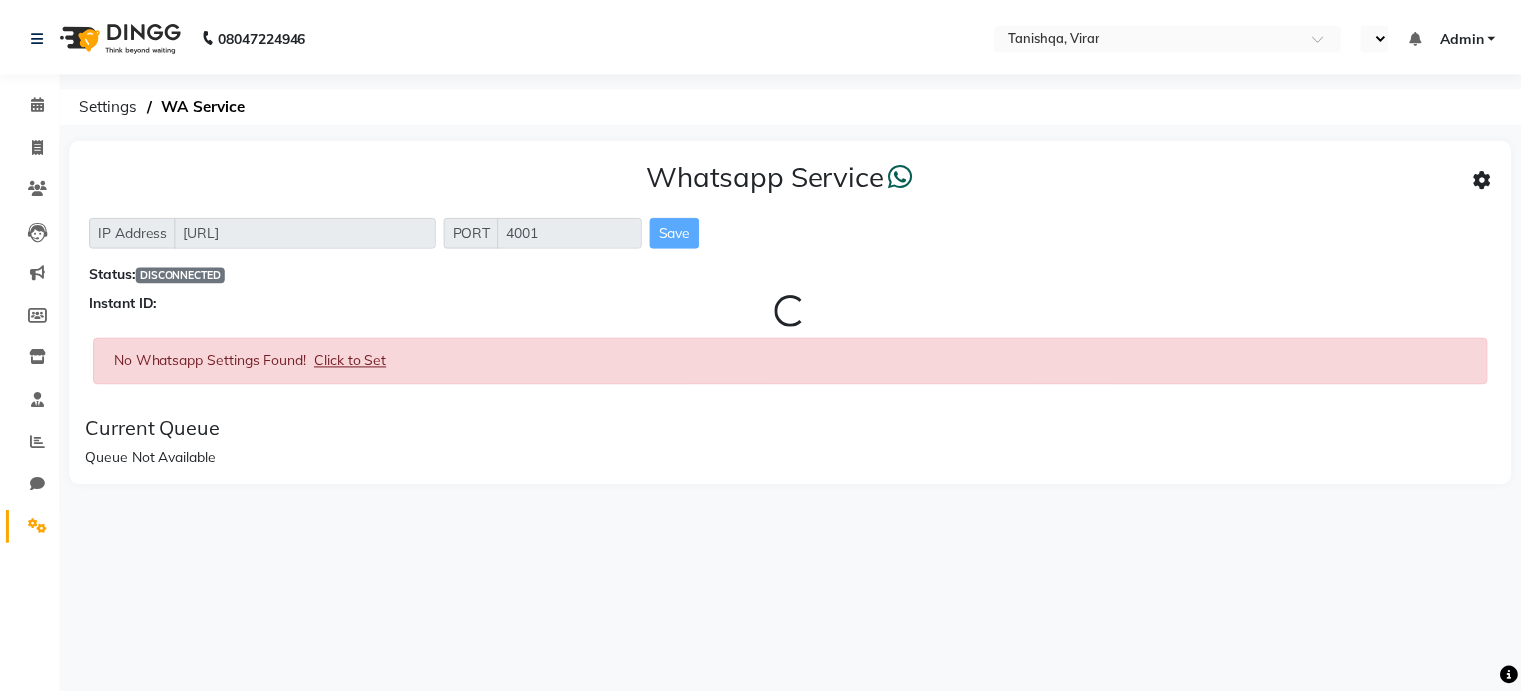 scroll, scrollTop: 0, scrollLeft: 0, axis: both 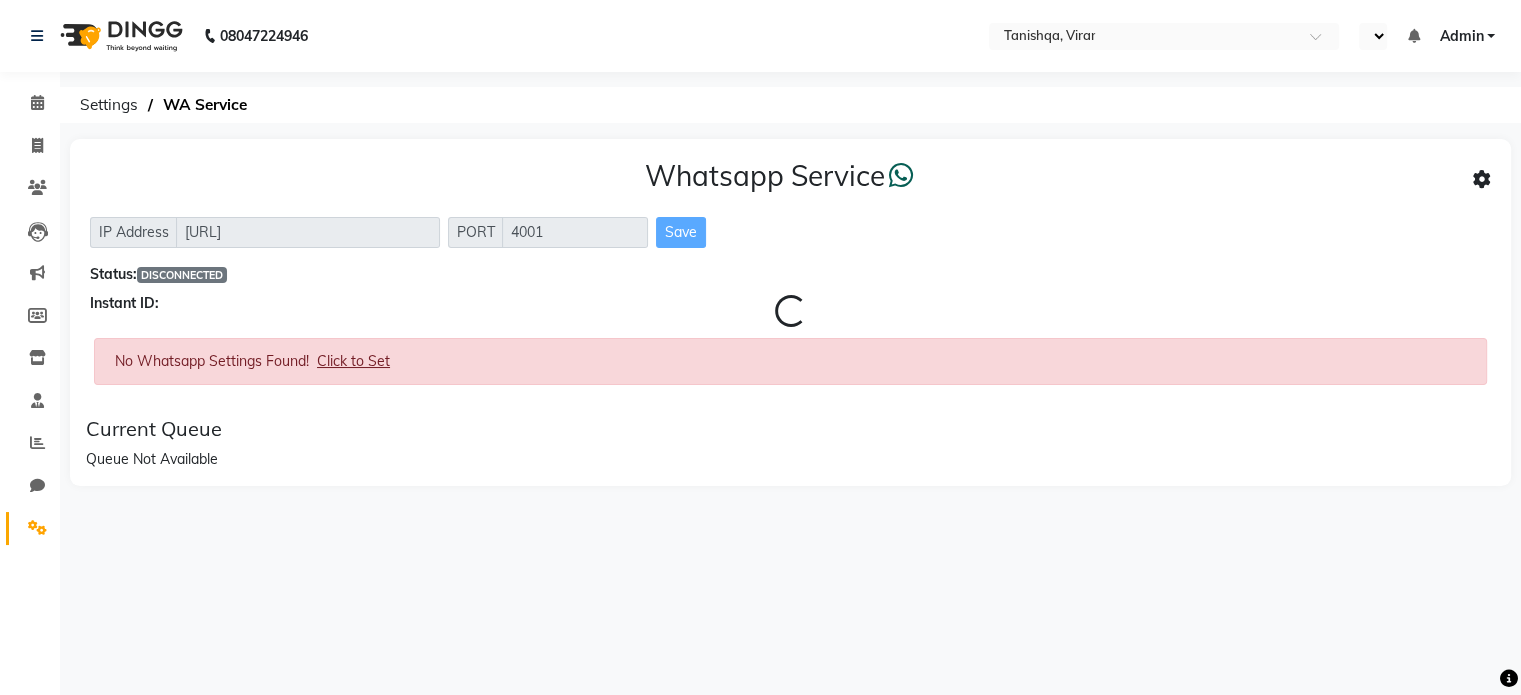 select on "en" 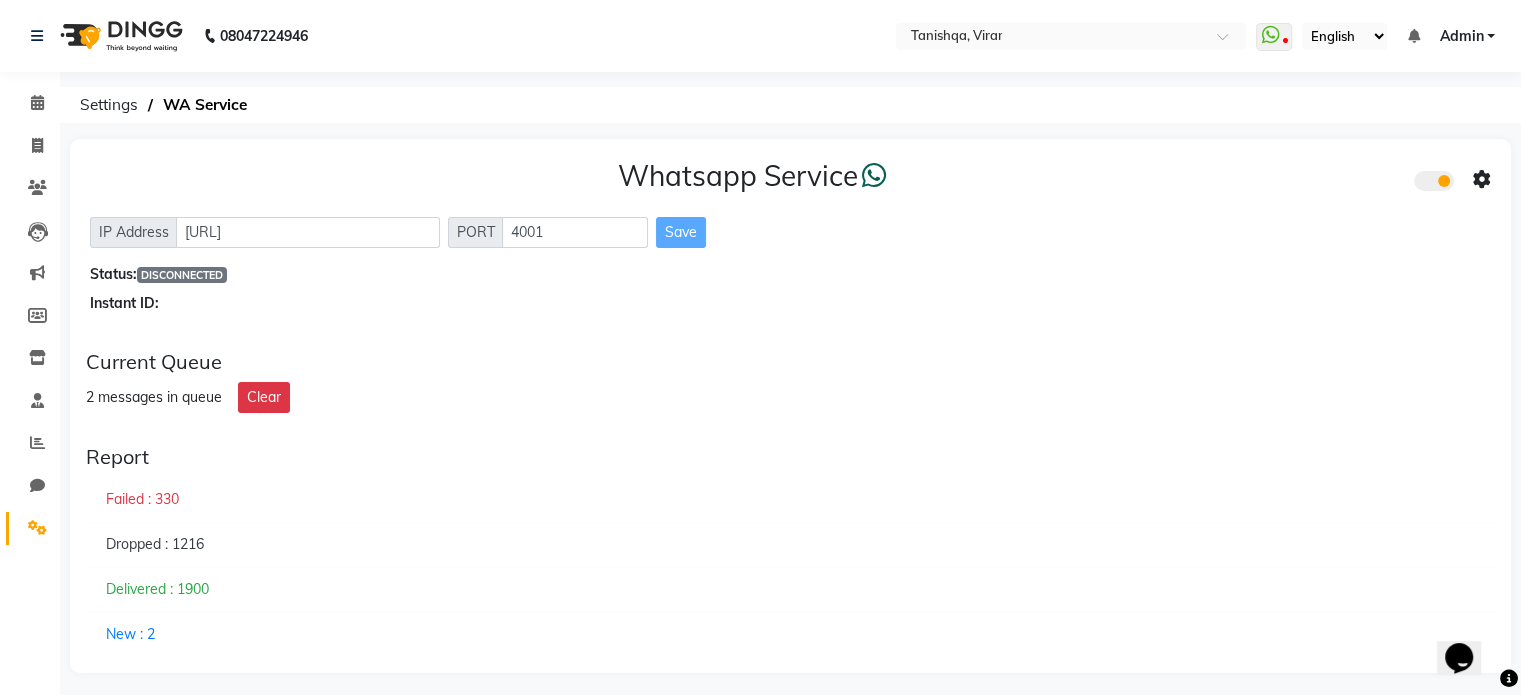scroll, scrollTop: 0, scrollLeft: 0, axis: both 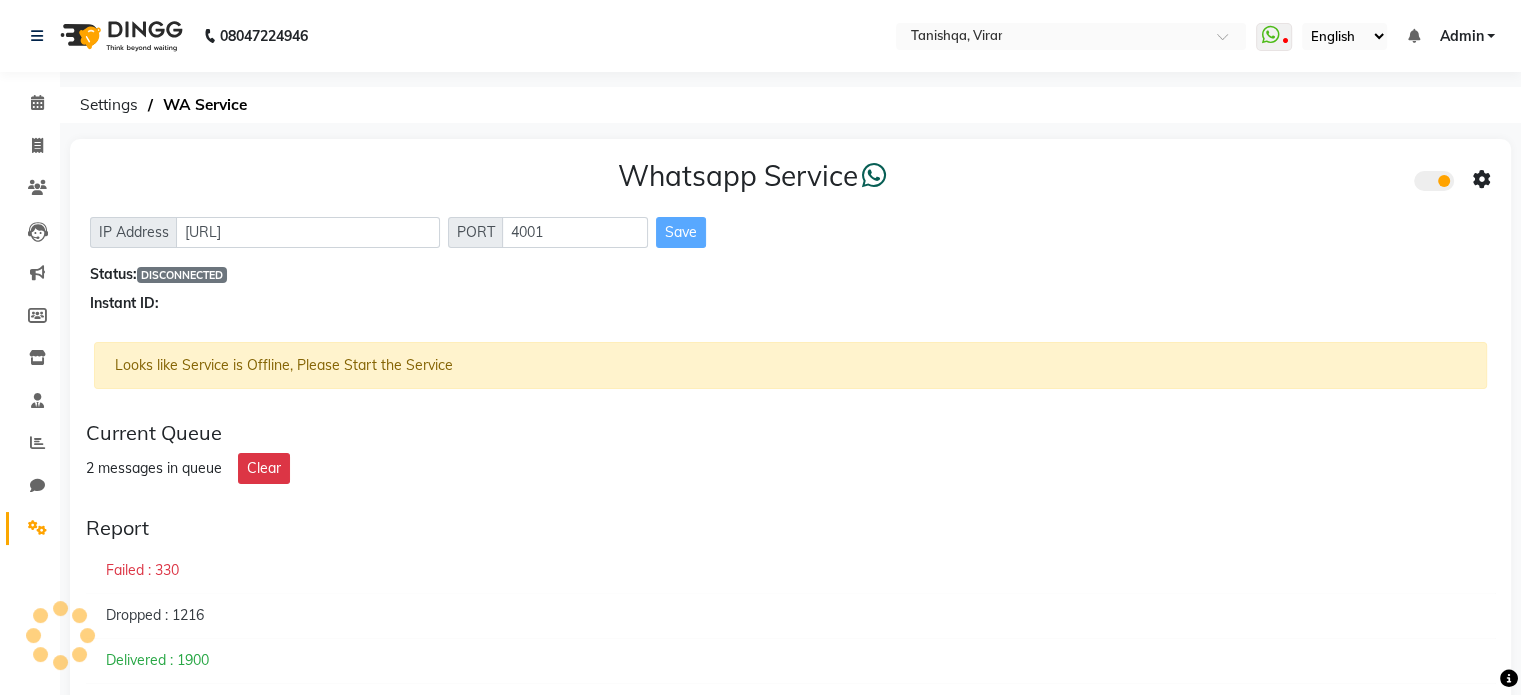 click 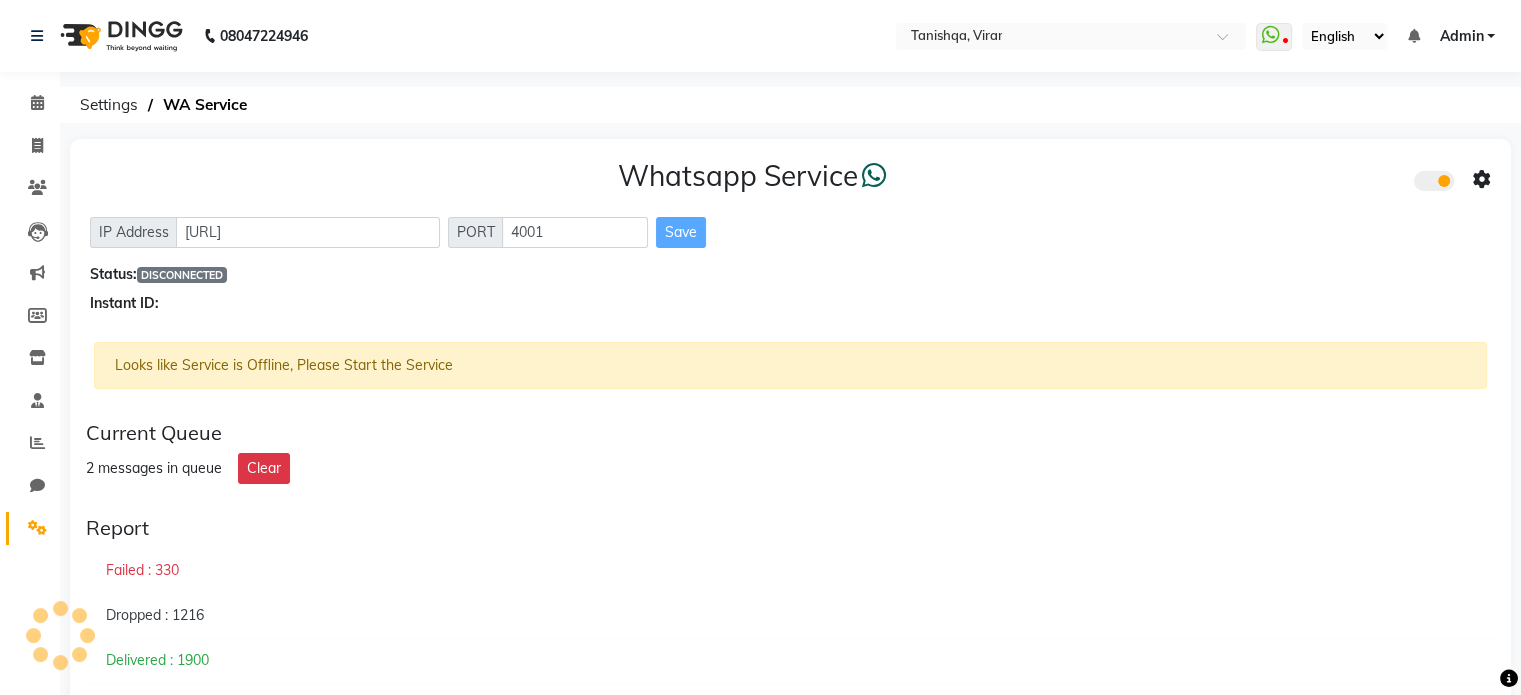 click 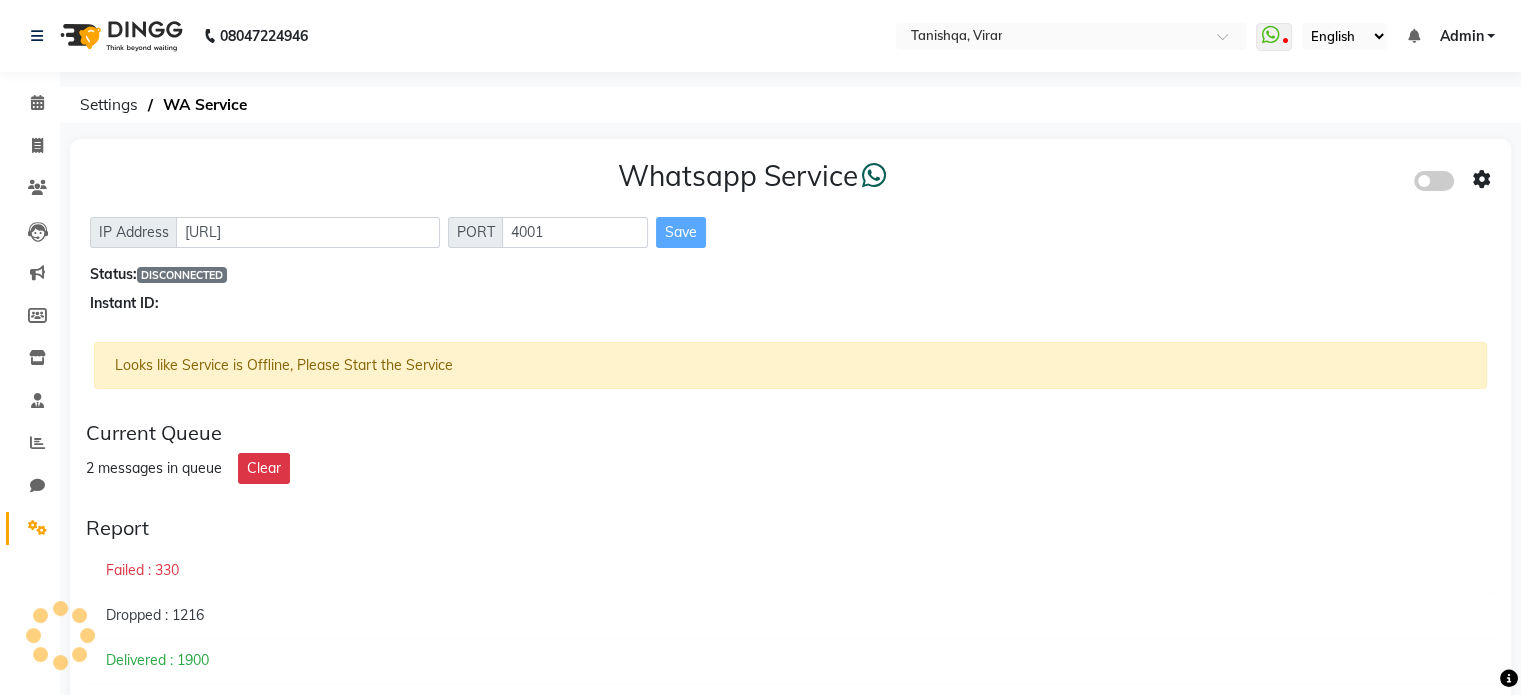 click 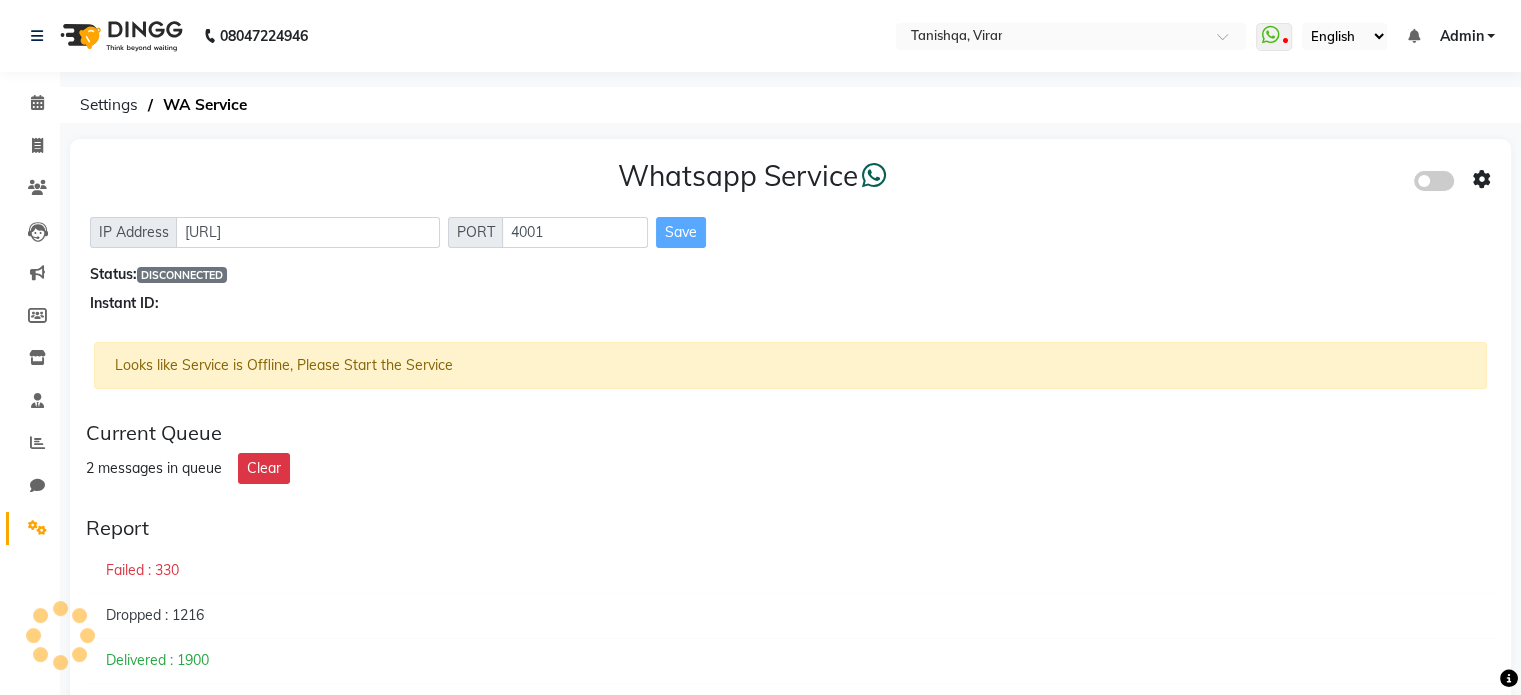 click 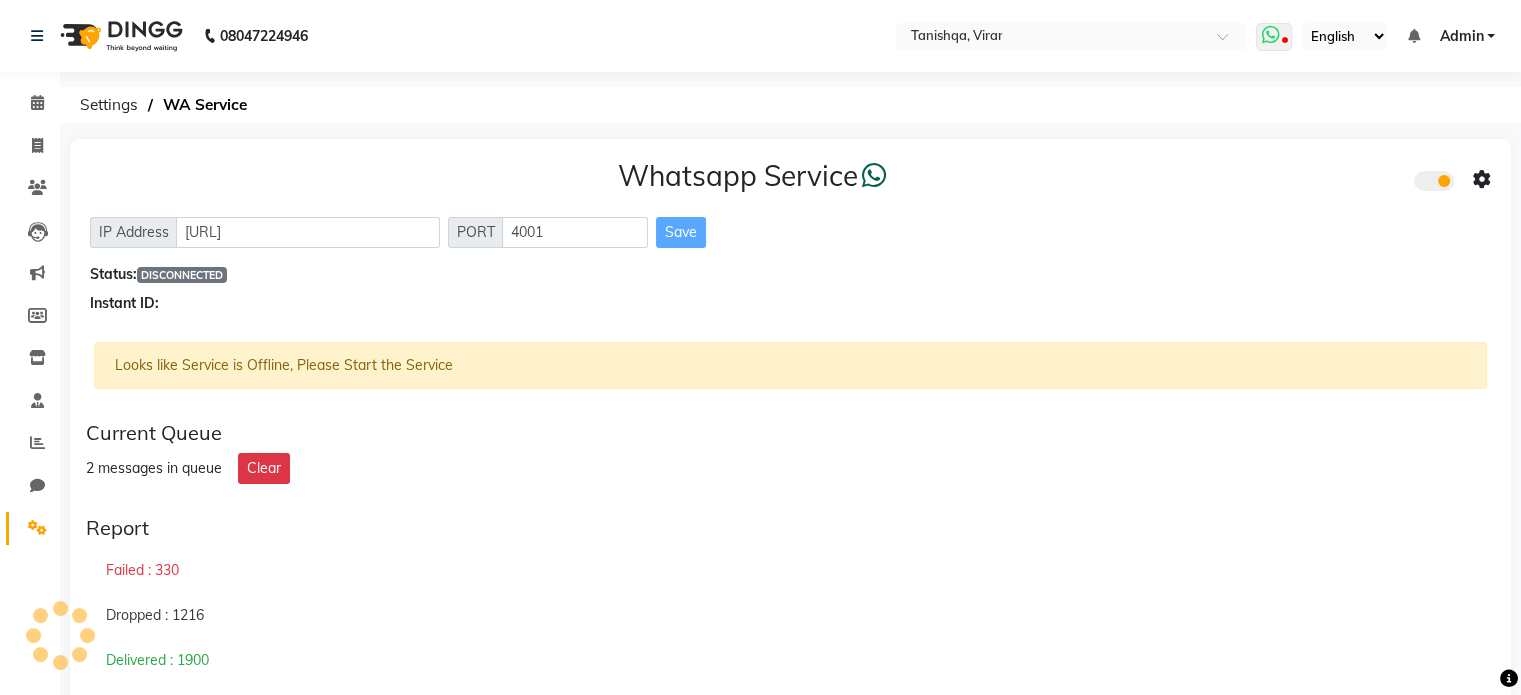 click at bounding box center (1274, 37) 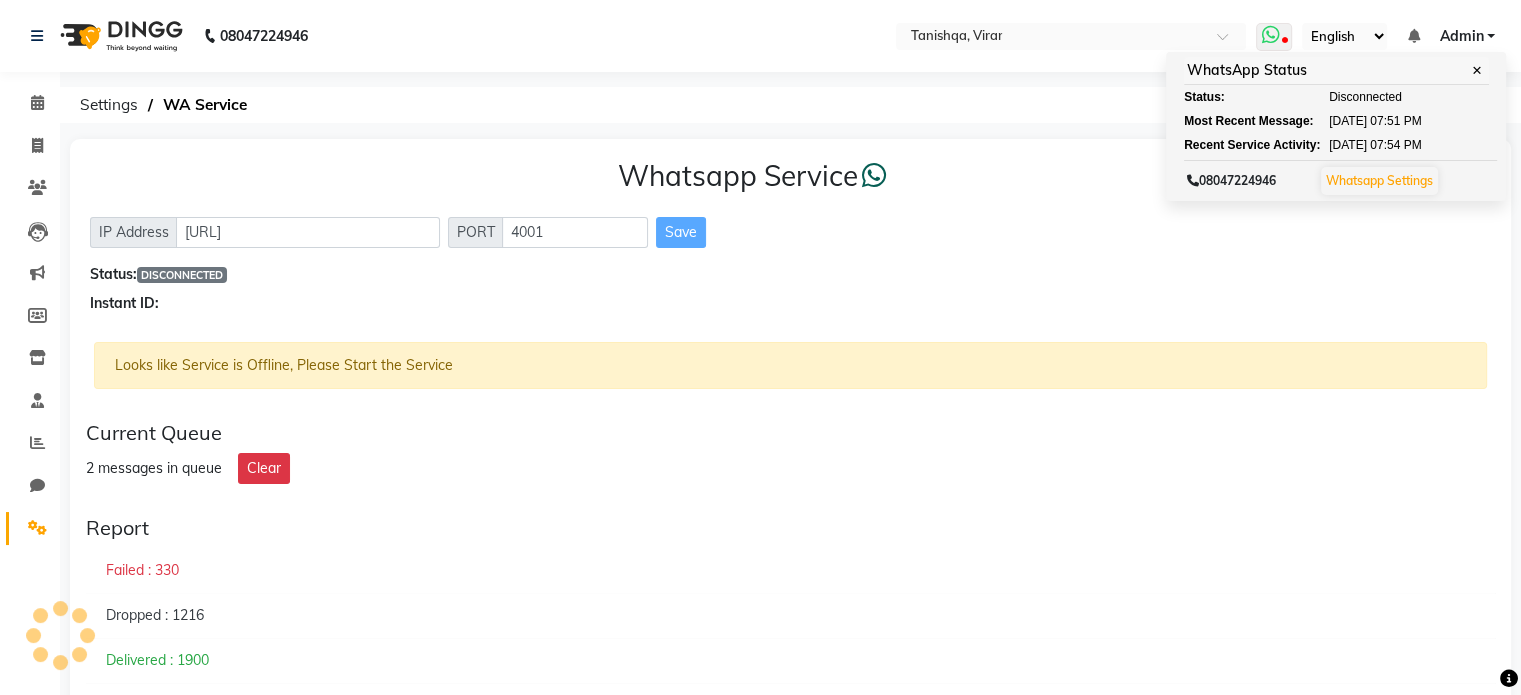 click on "Whatsapp Settings" at bounding box center (1379, 180) 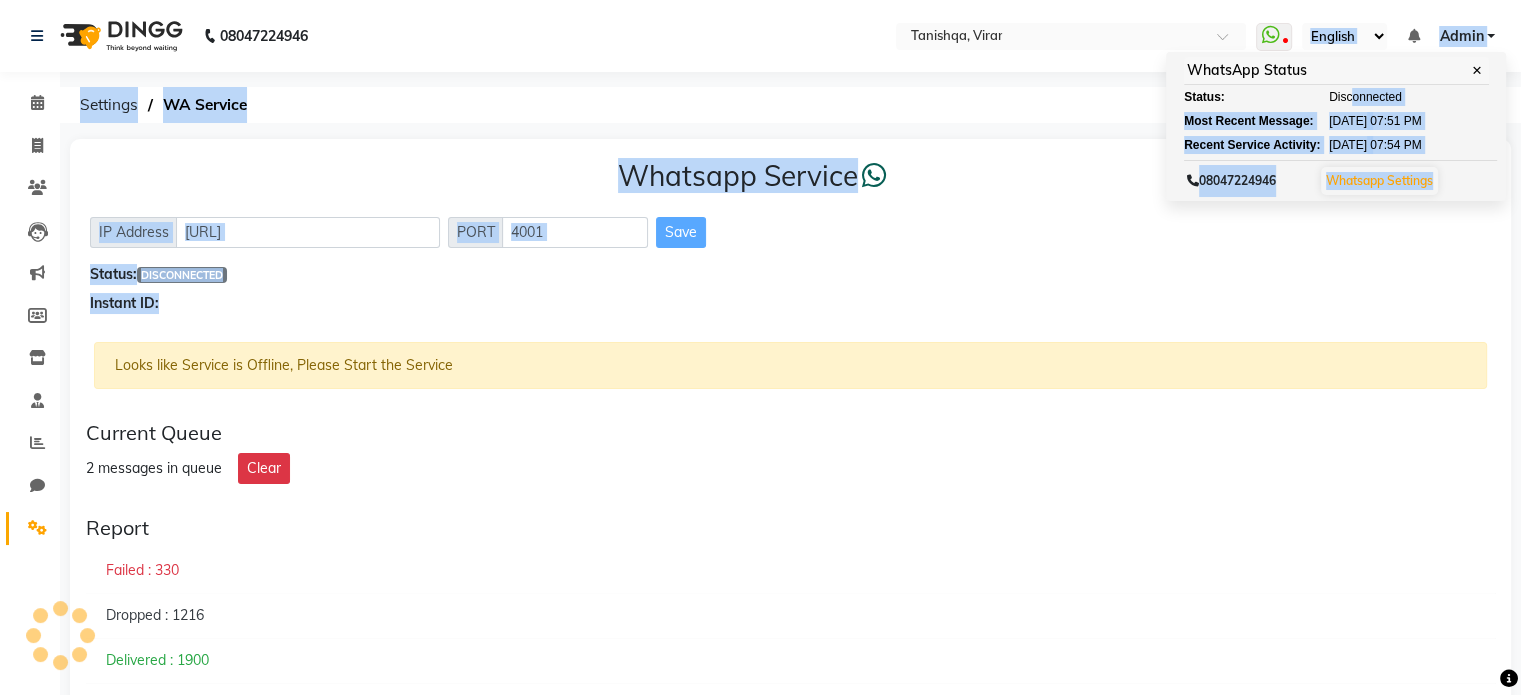 drag, startPoint x: 1354, startPoint y: 100, endPoint x: 1250, endPoint y: 308, distance: 232.55107 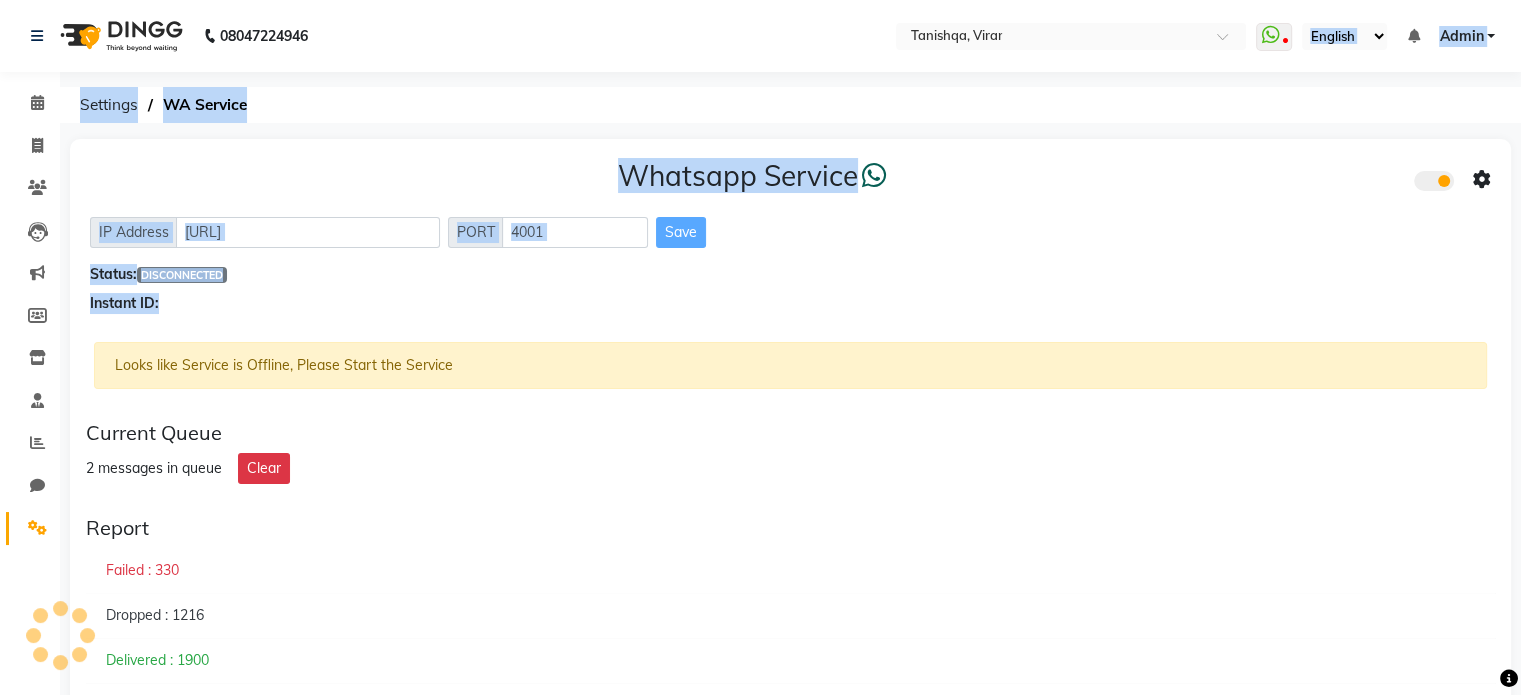 click on "Instant ID:" 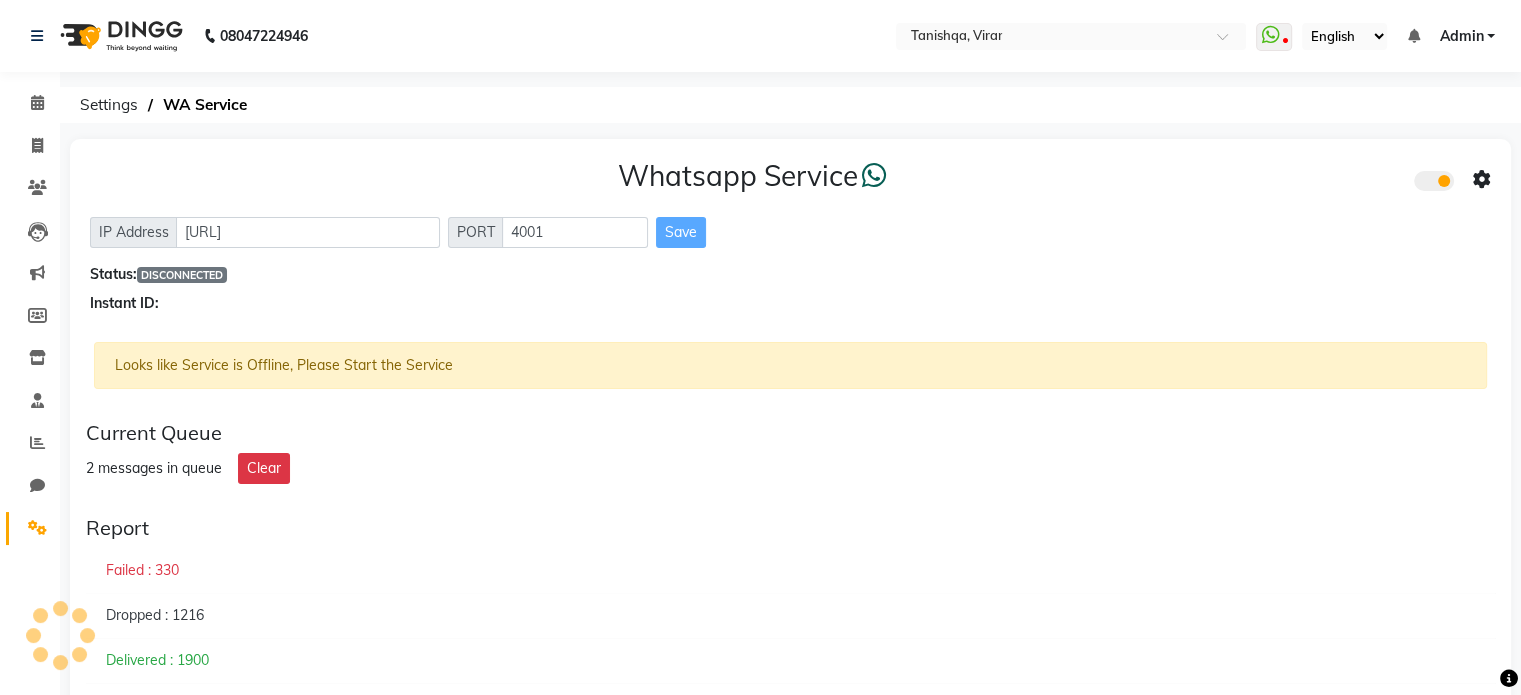 click 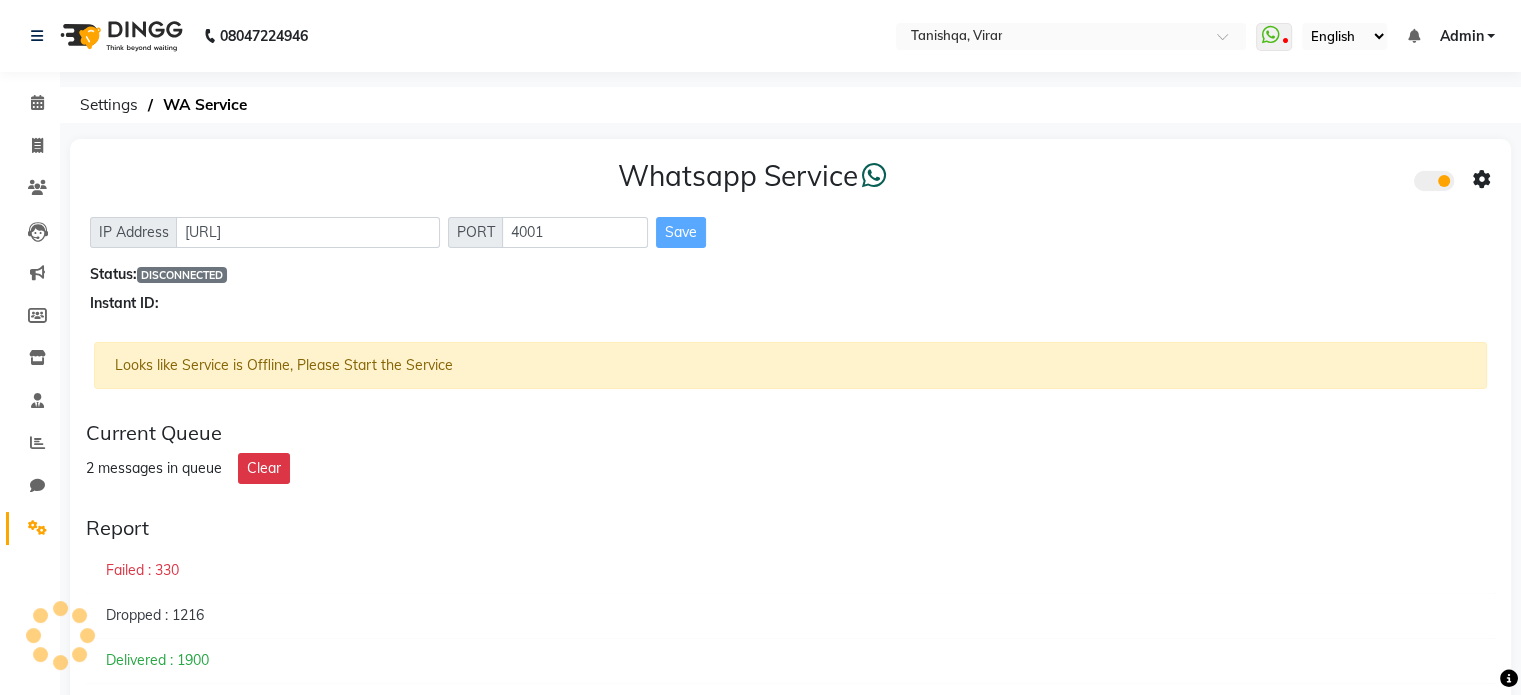 click 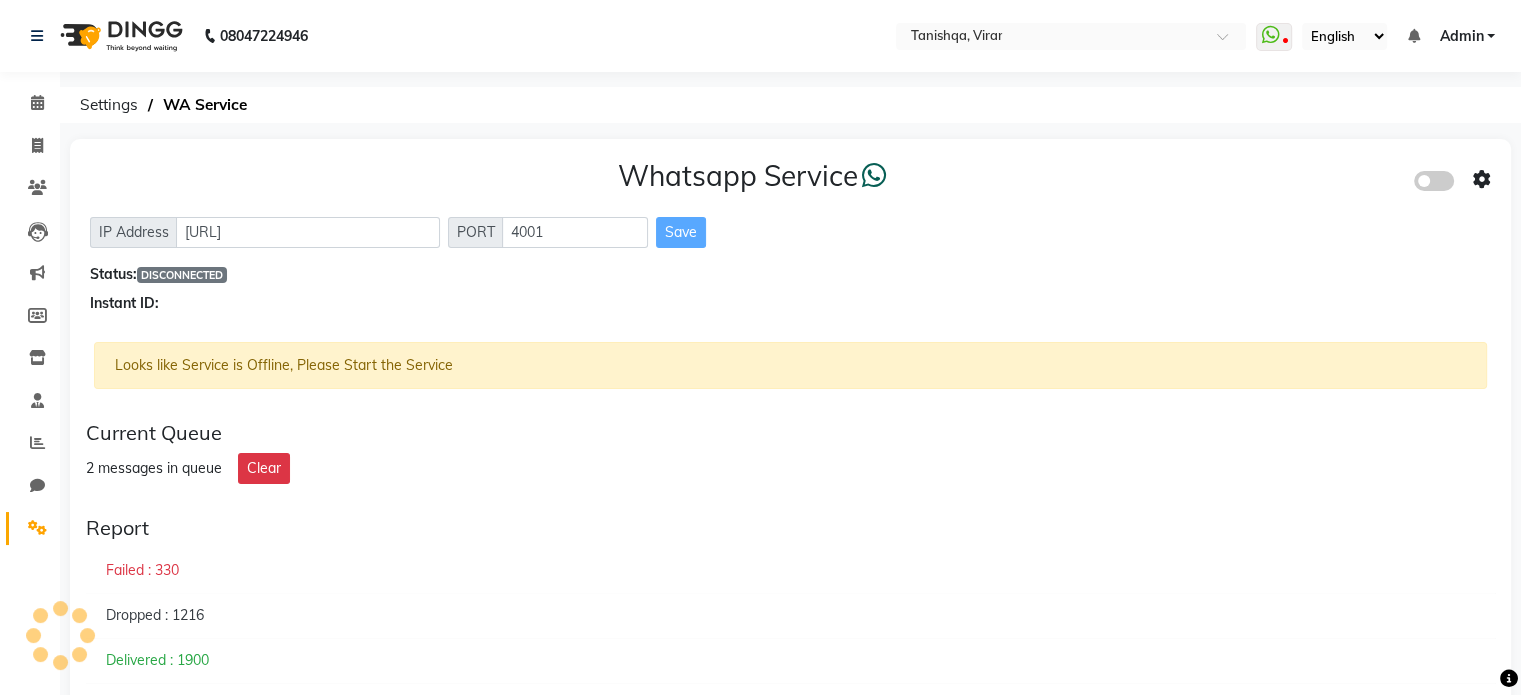 click 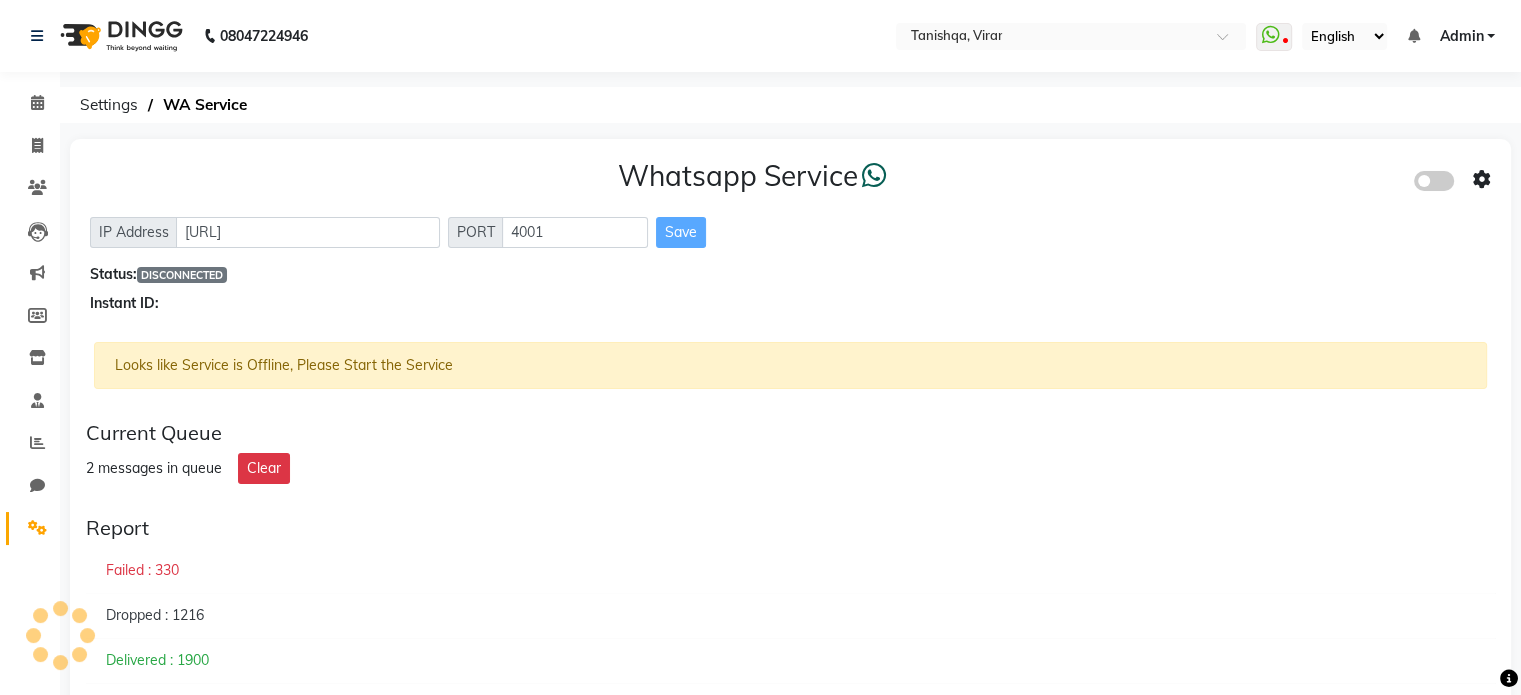 click 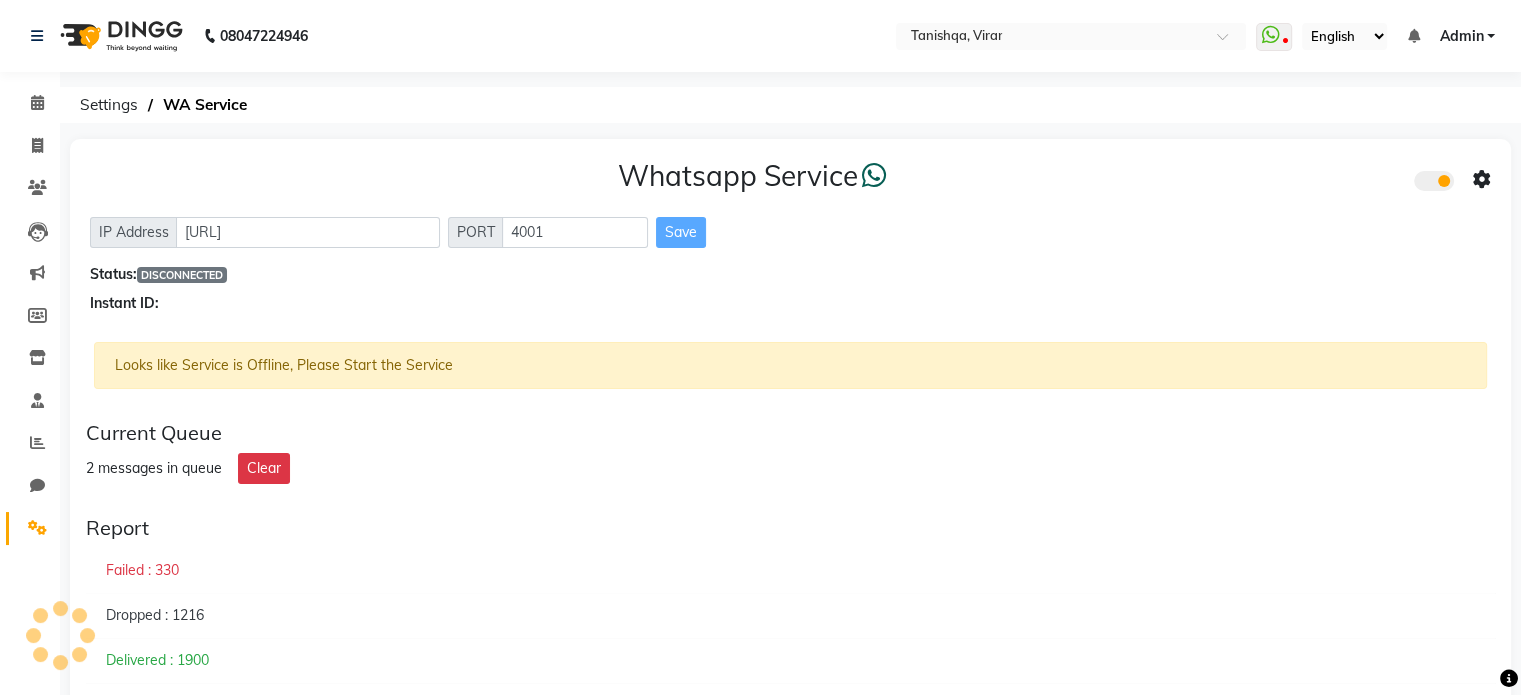 click on "Whatsapp Service  IP Address http://localhost PORT 4001 Save Status:  DISCONNECTED Instant ID:" 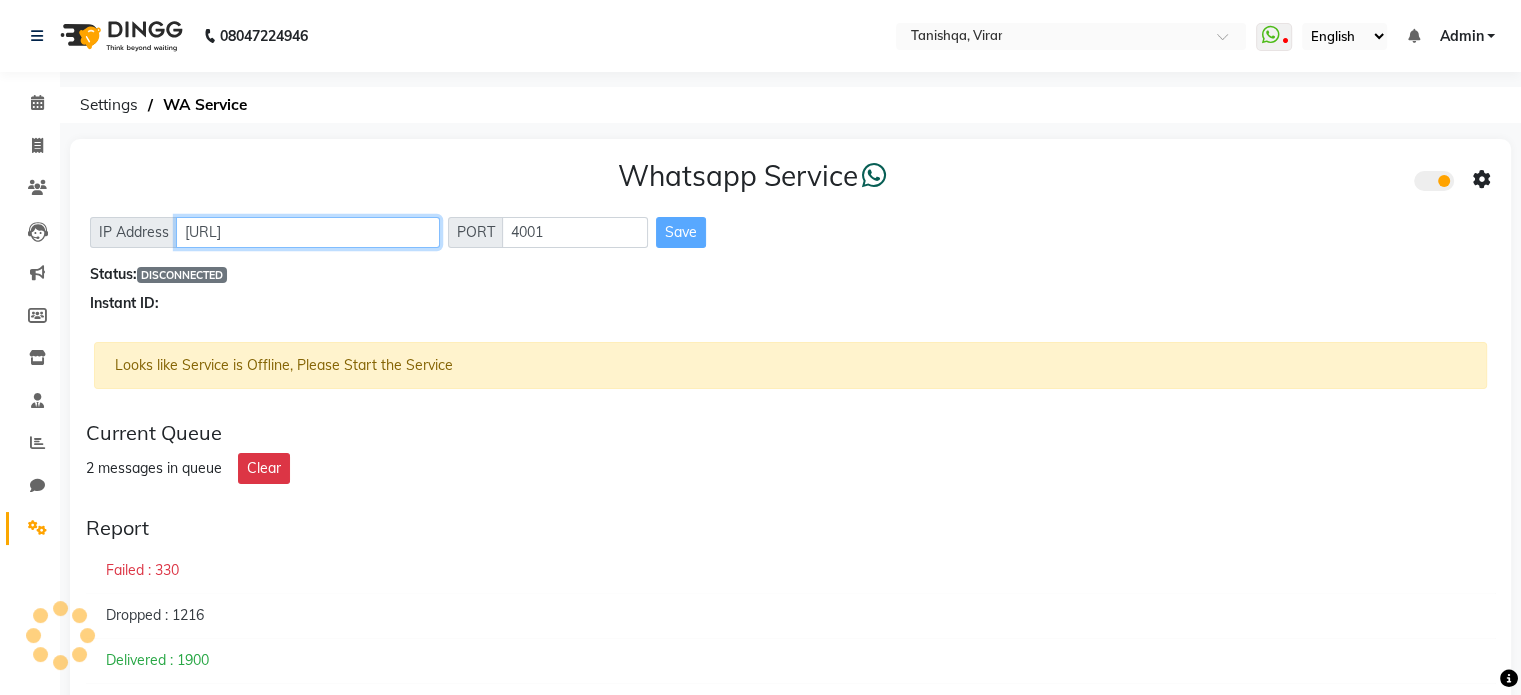 click on "[URL]" 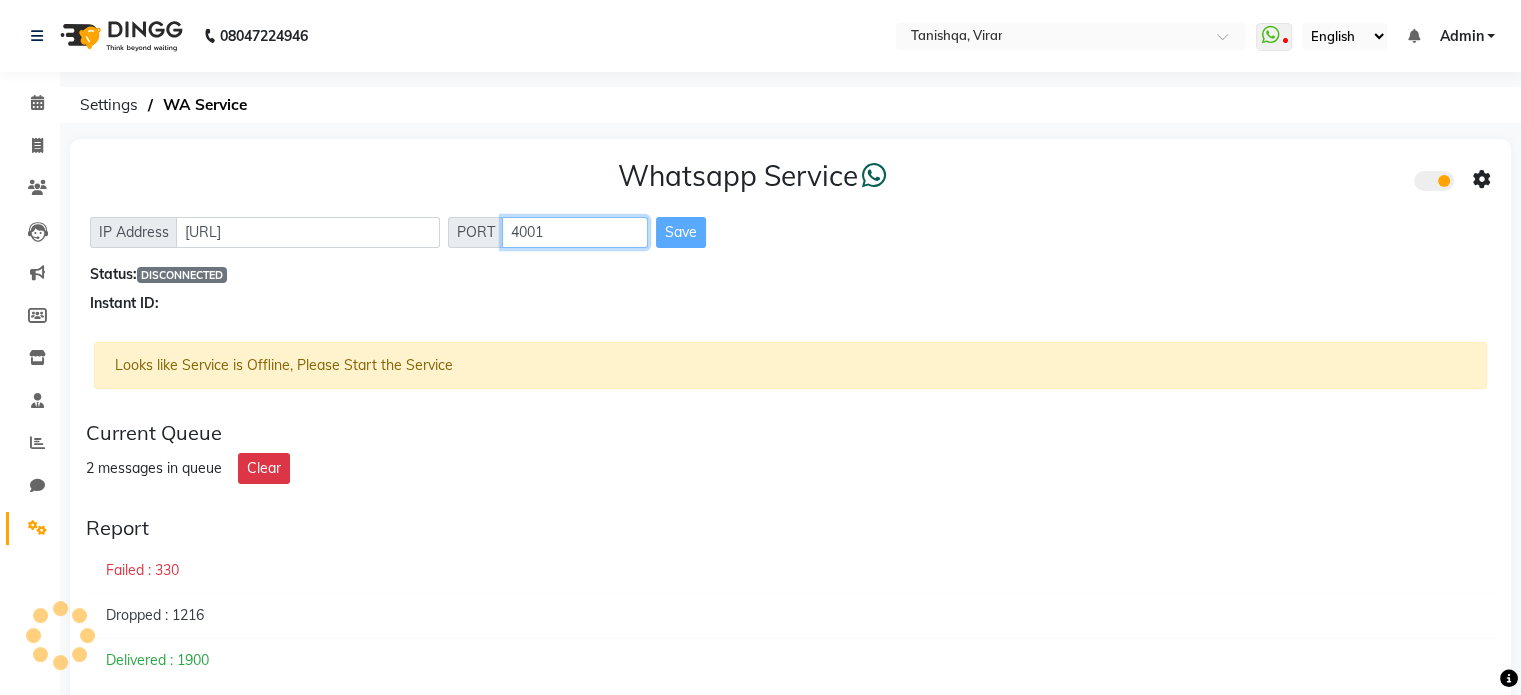 click on "4001" 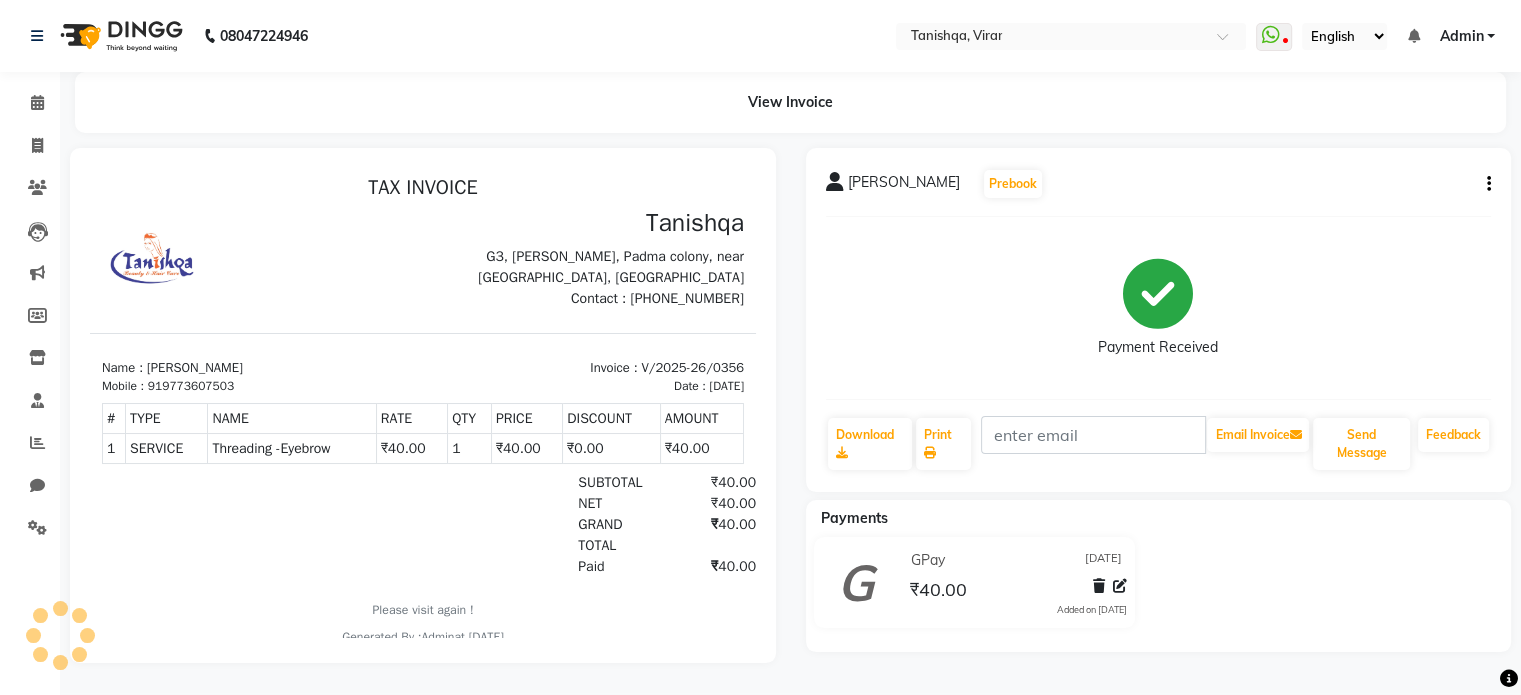 scroll, scrollTop: 0, scrollLeft: 0, axis: both 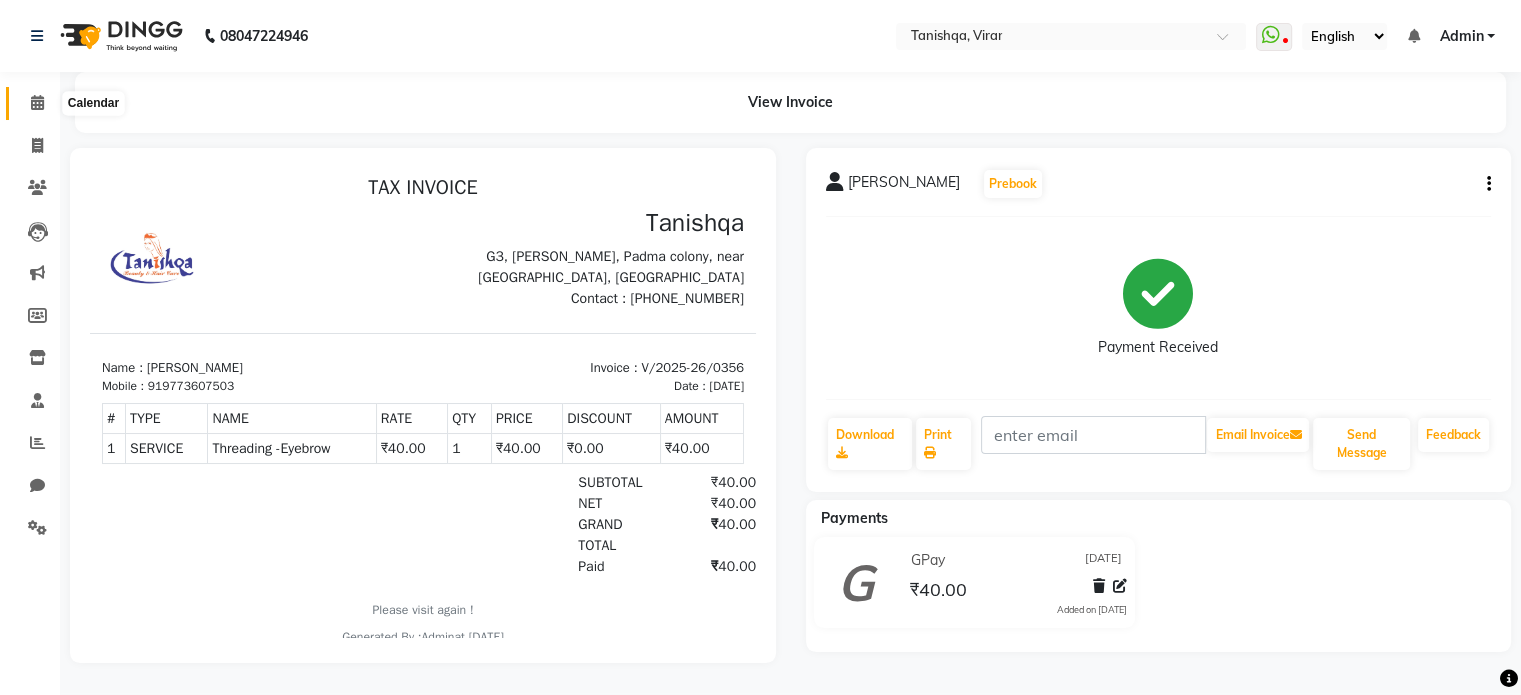 click 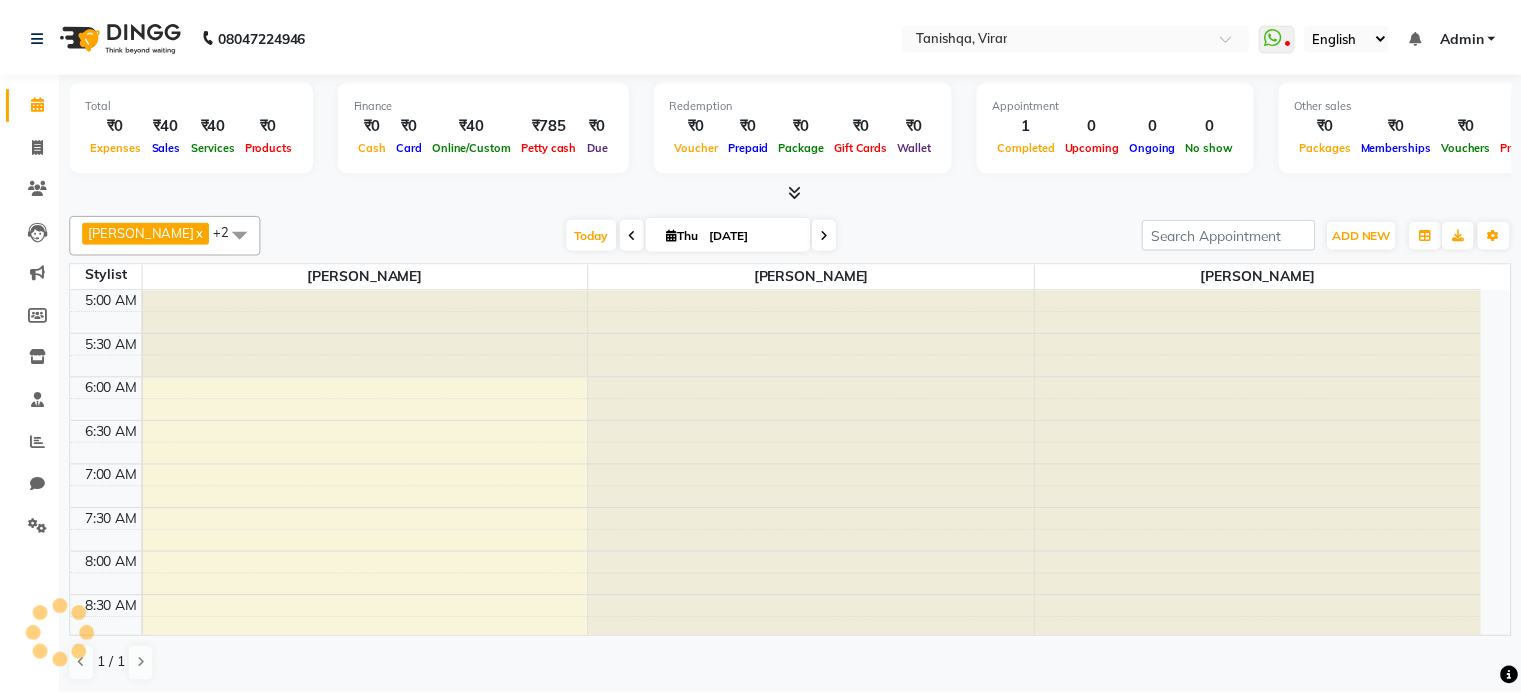 scroll, scrollTop: 0, scrollLeft: 0, axis: both 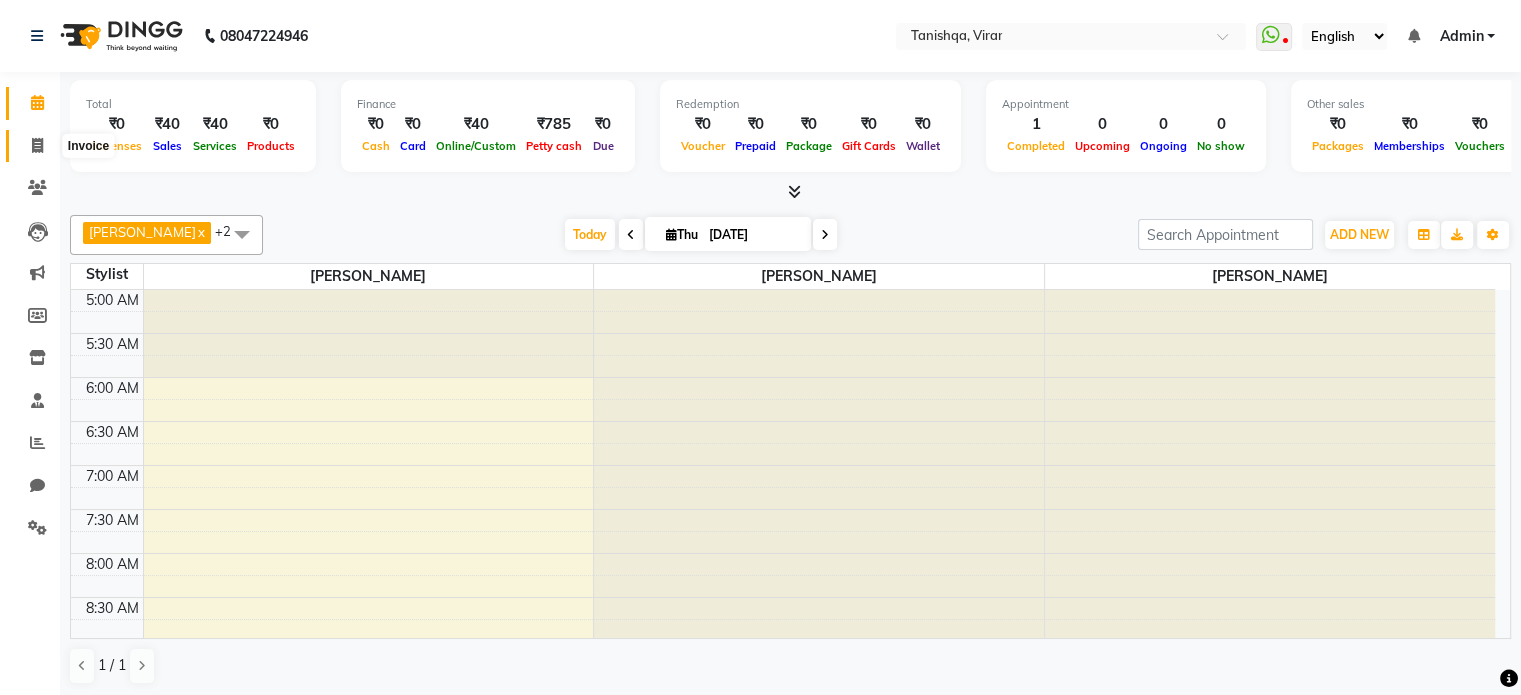click 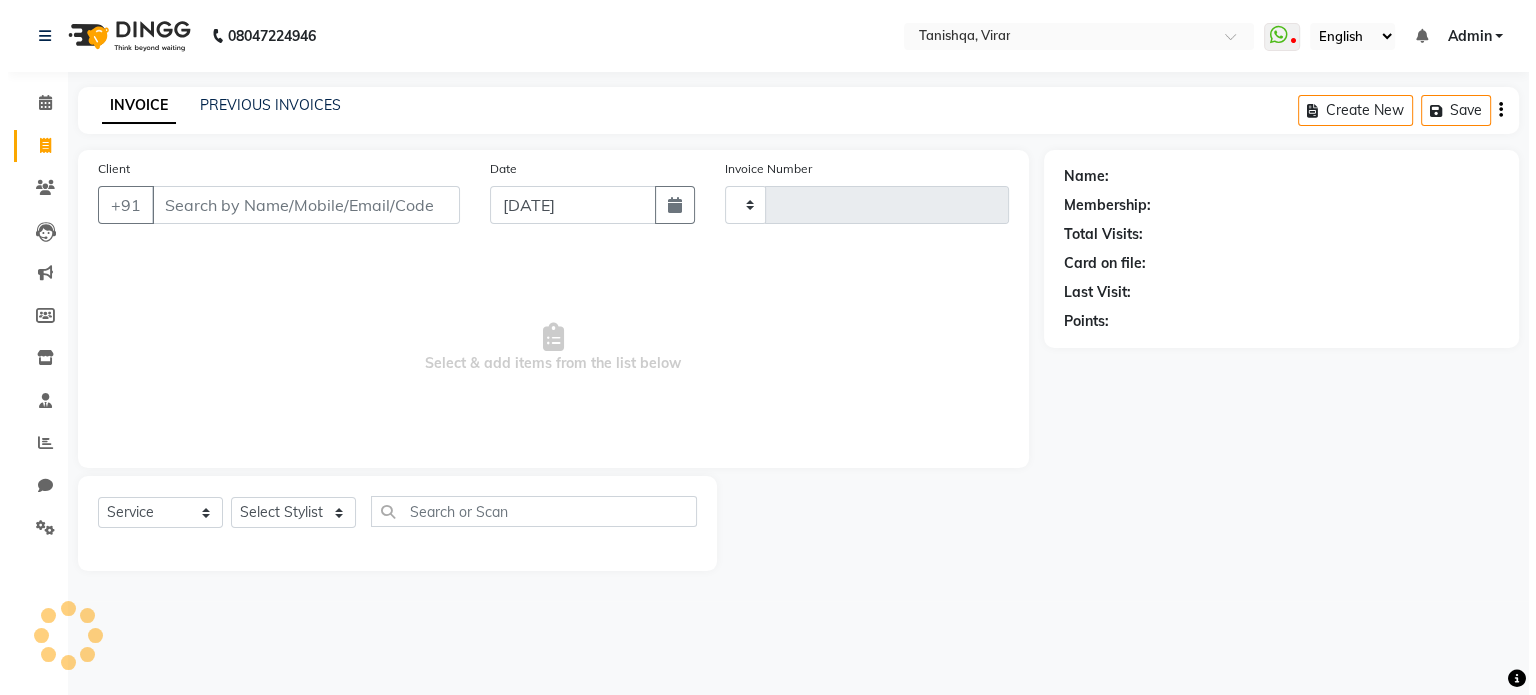 scroll, scrollTop: 0, scrollLeft: 0, axis: both 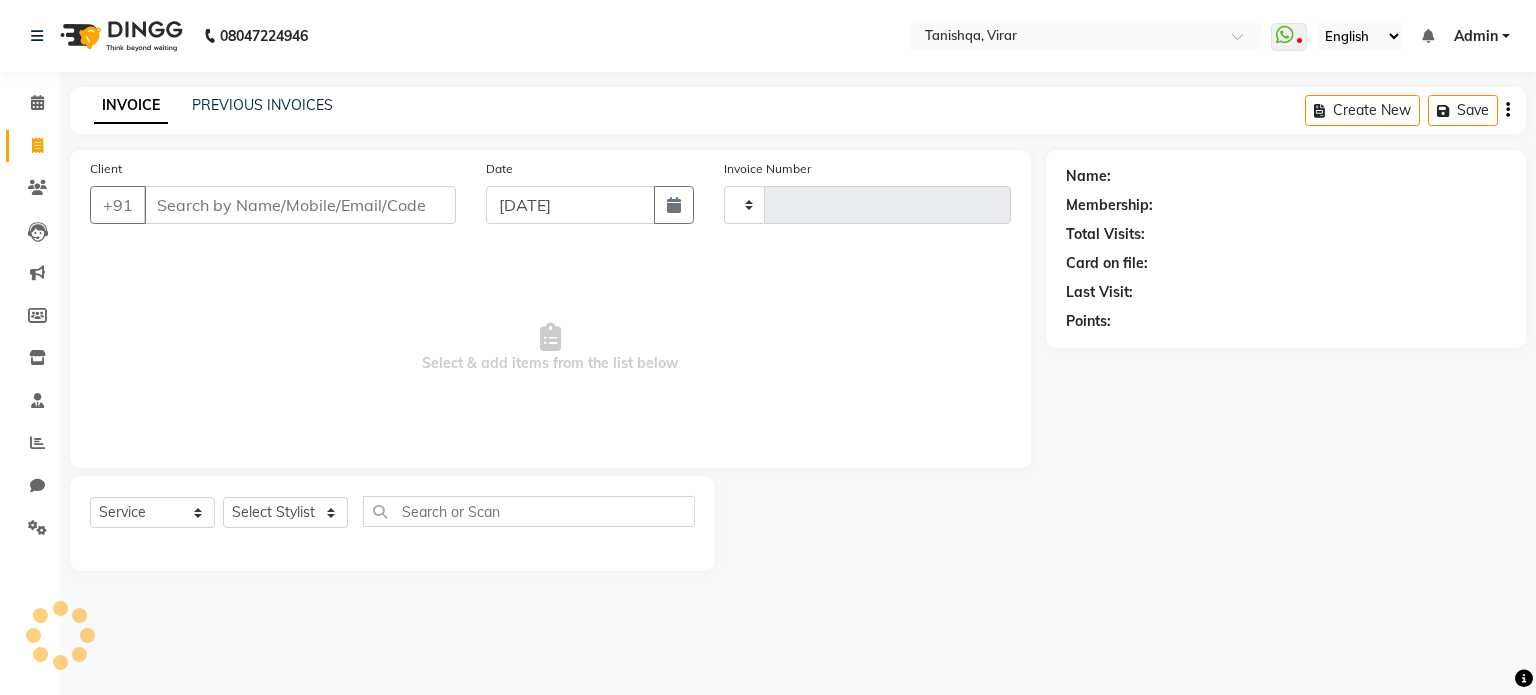 type on "0357" 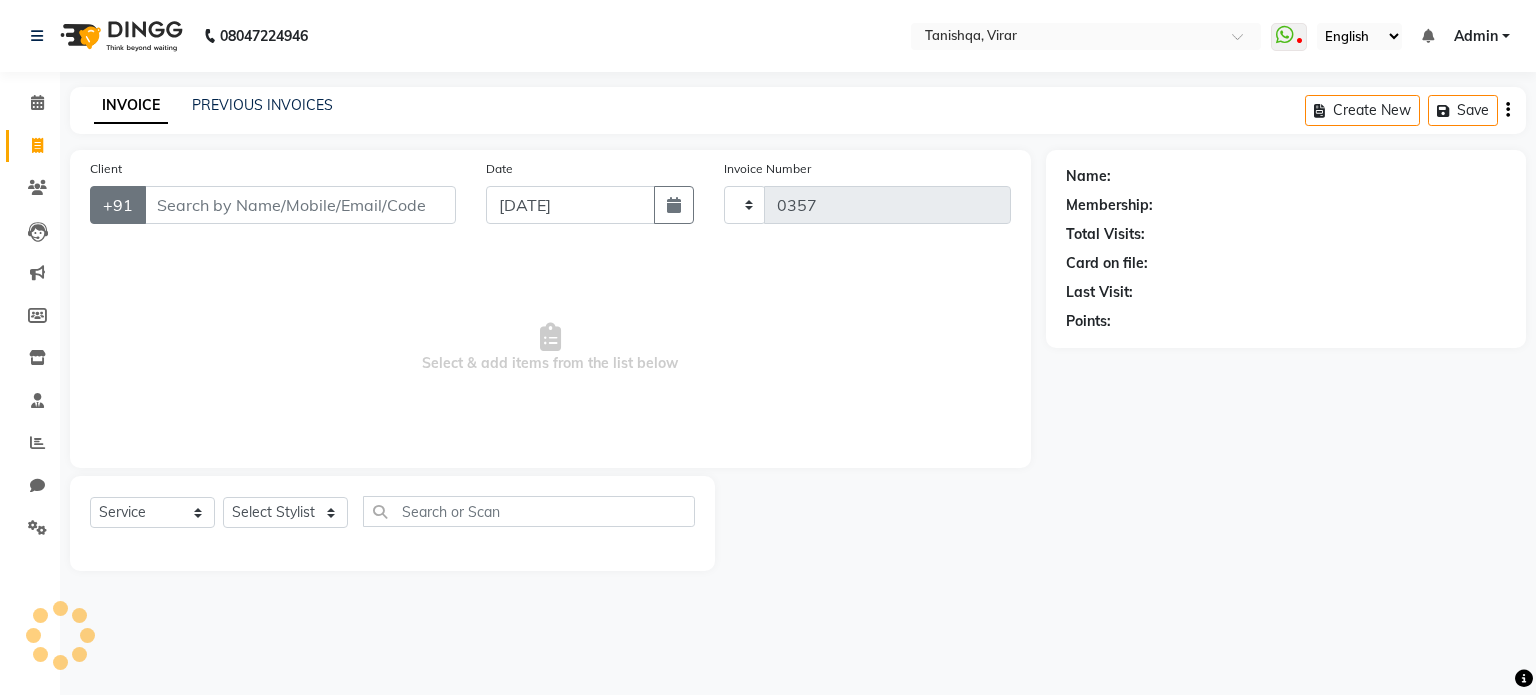 select on "8149" 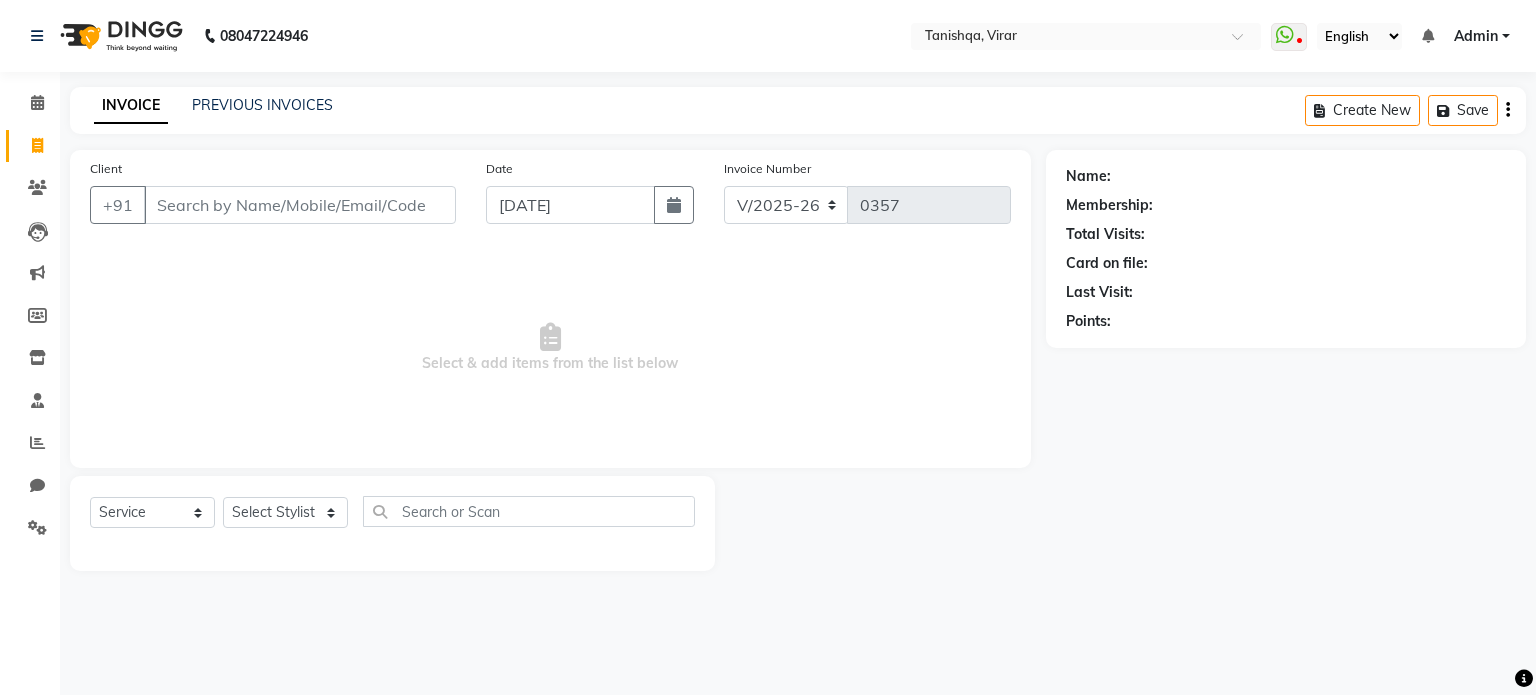 click on "Client" at bounding box center (300, 205) 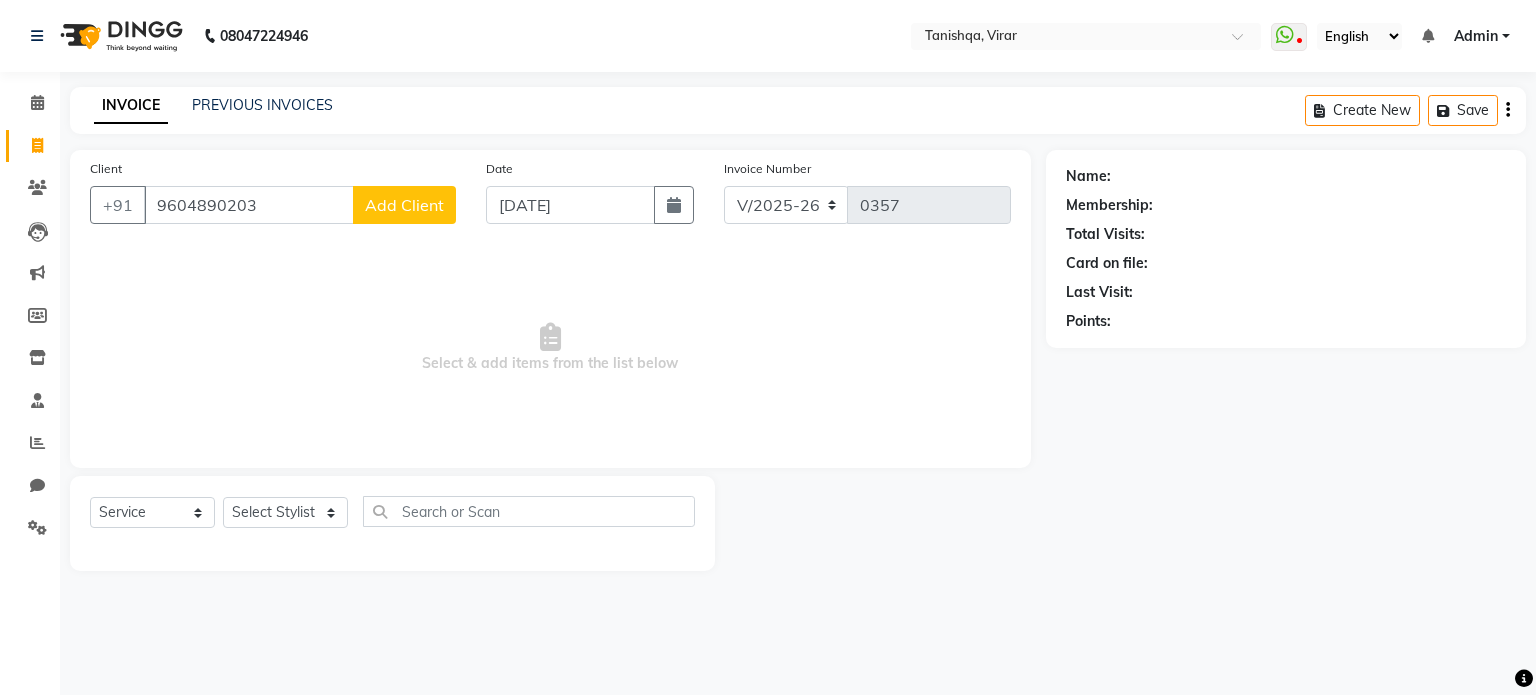type on "9604890203" 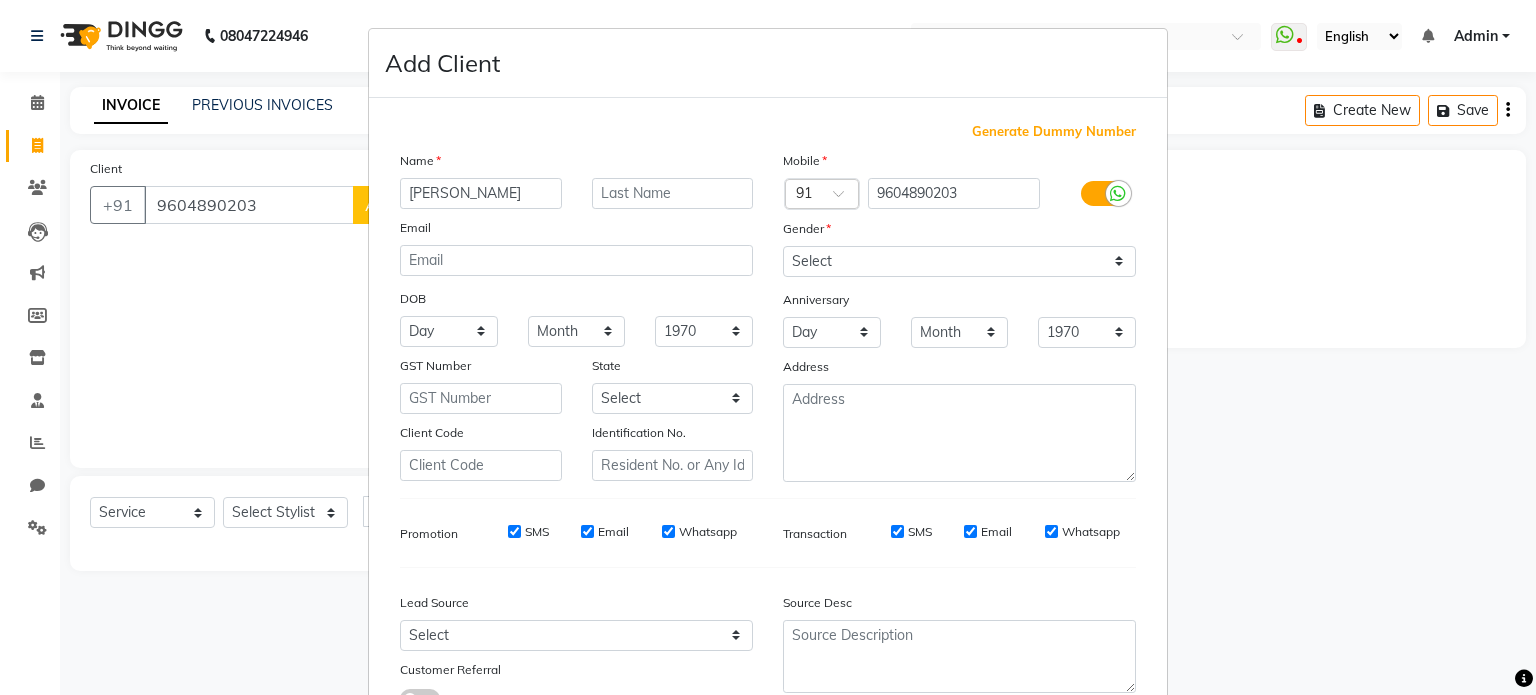 type on "Joyice" 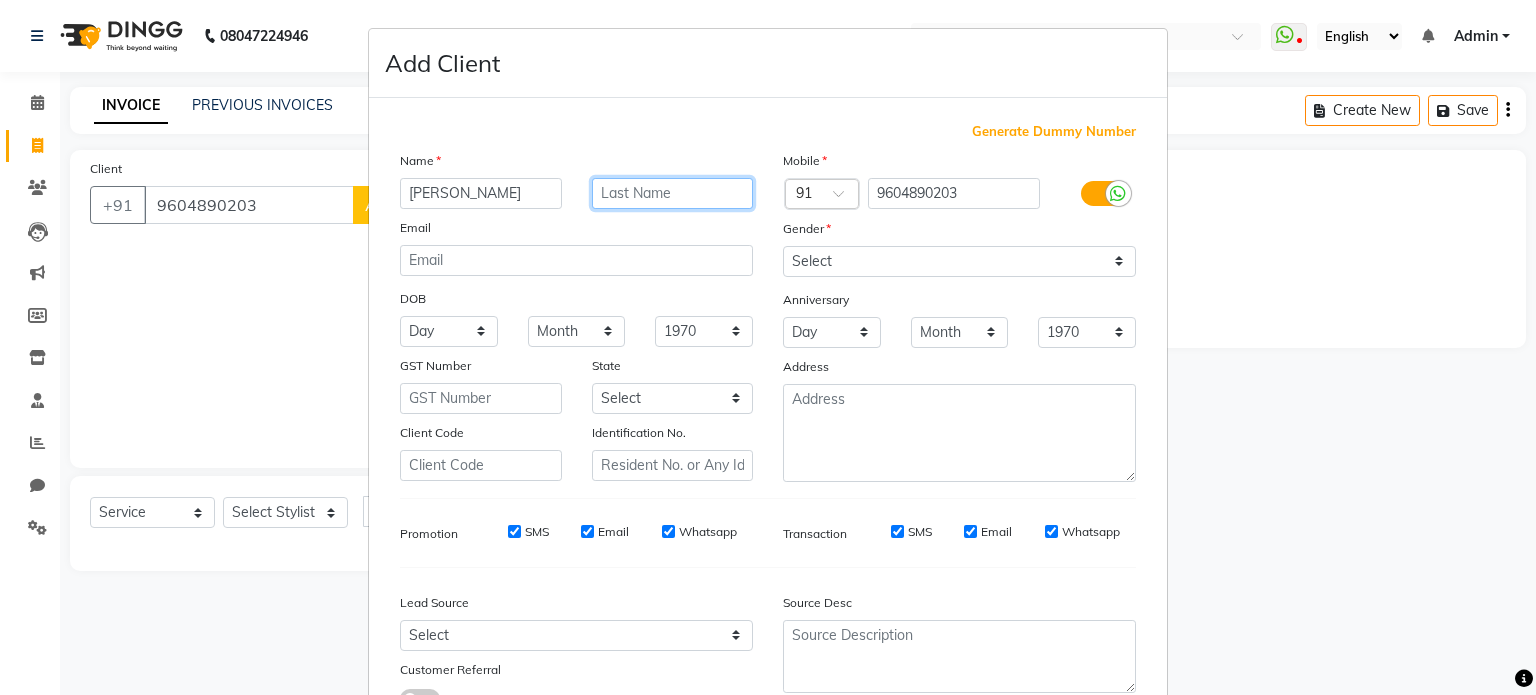 click at bounding box center (673, 193) 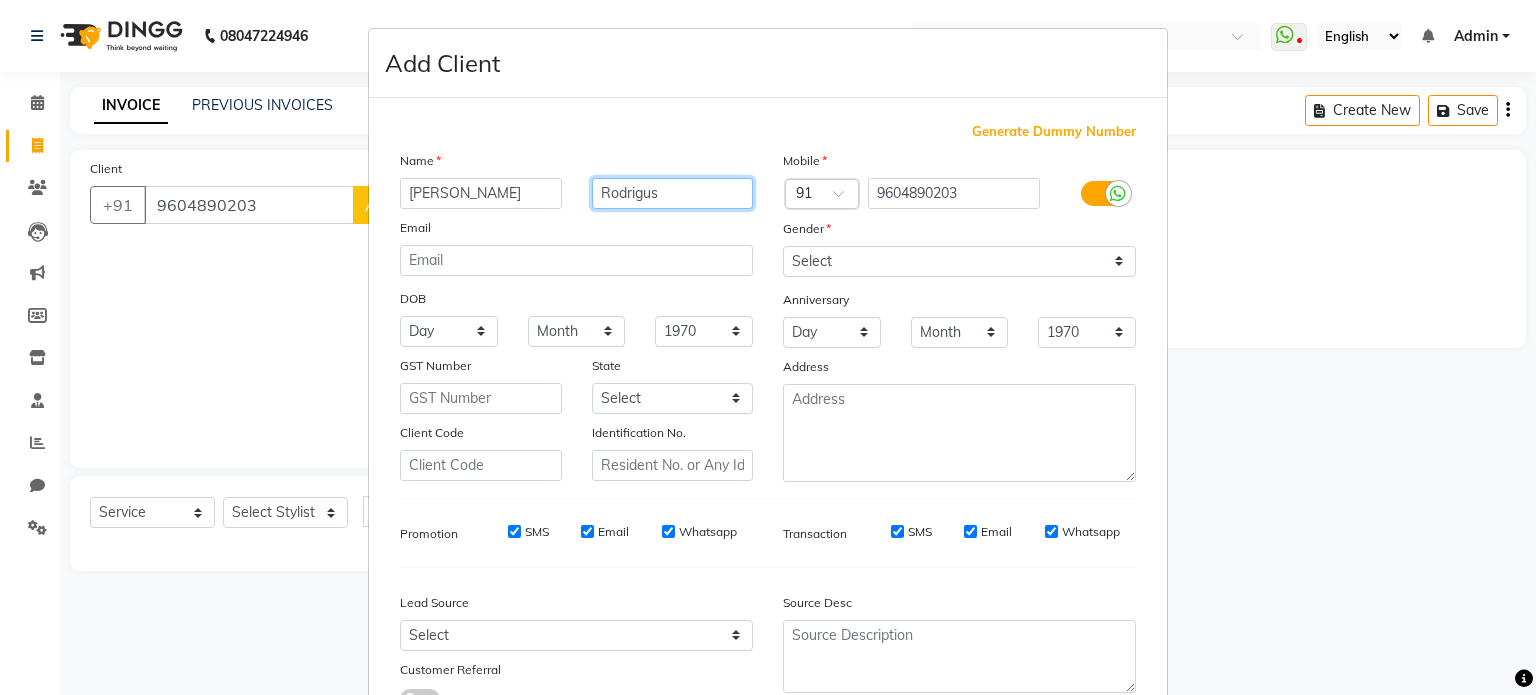 type on "Rodrigus" 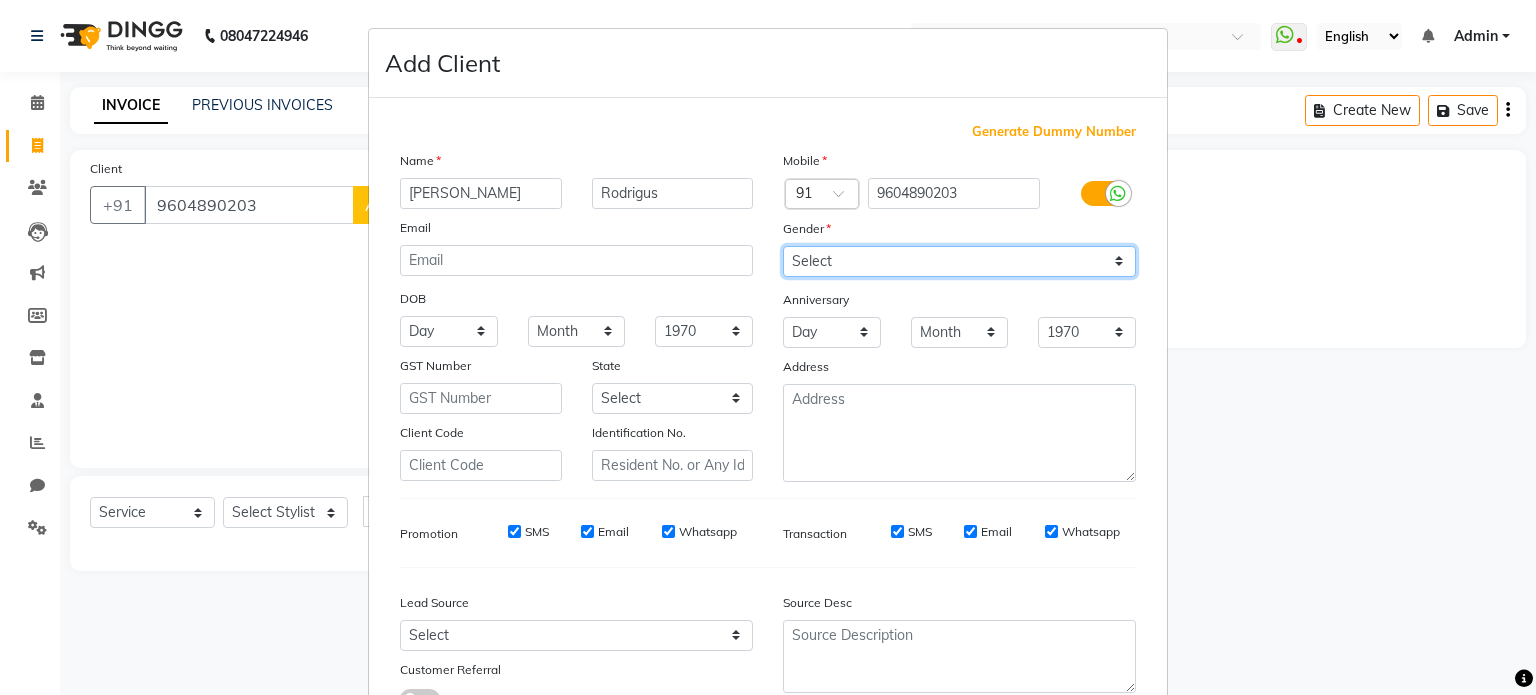 click on "Select Male Female Other Prefer Not To Say" at bounding box center (959, 261) 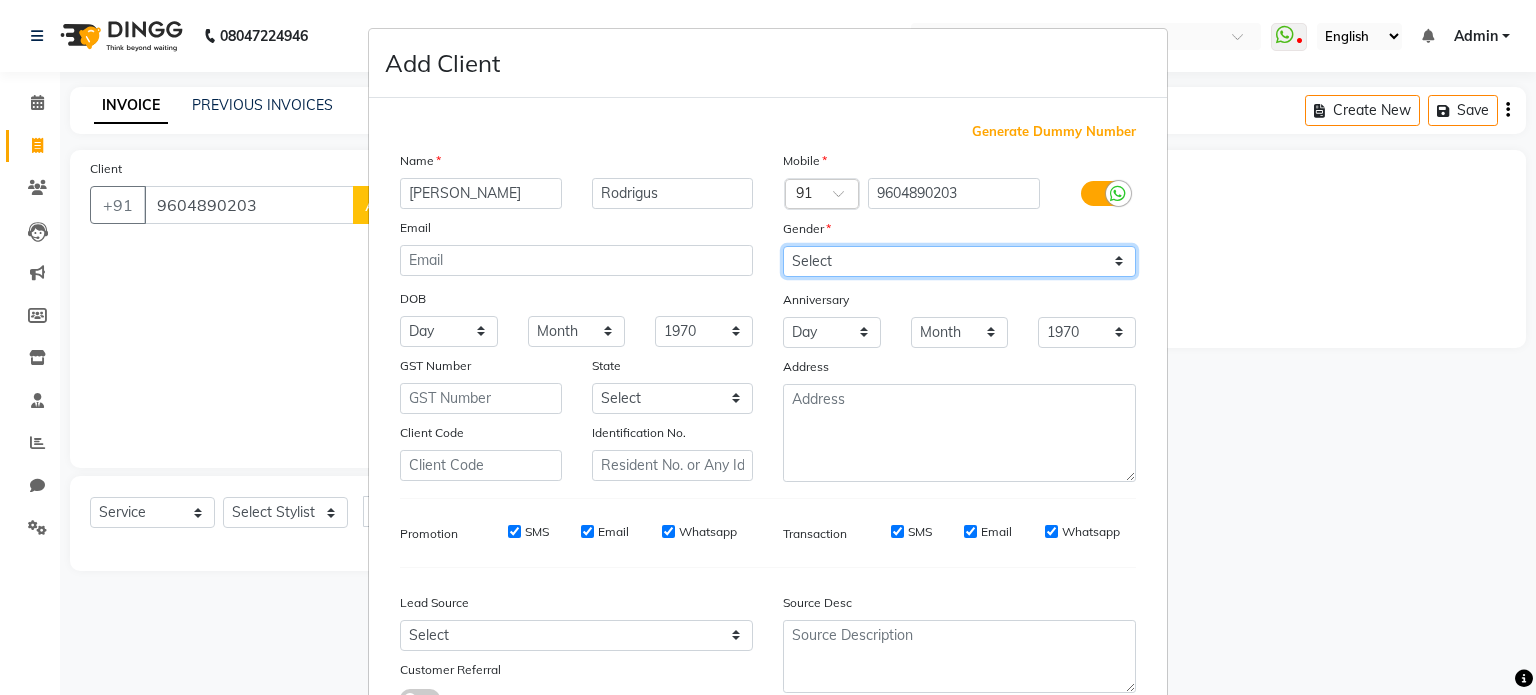 select on "female" 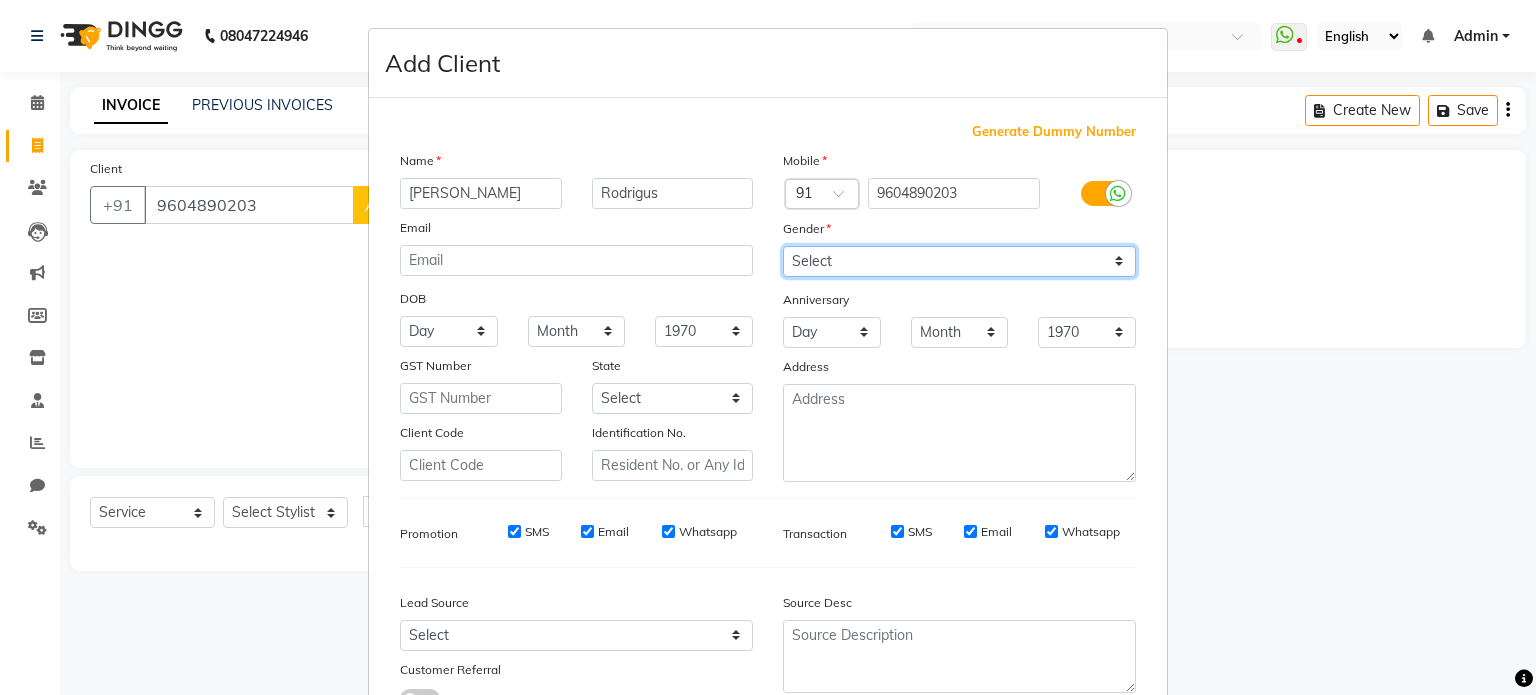 click on "Select Male Female Other Prefer Not To Say" at bounding box center (959, 261) 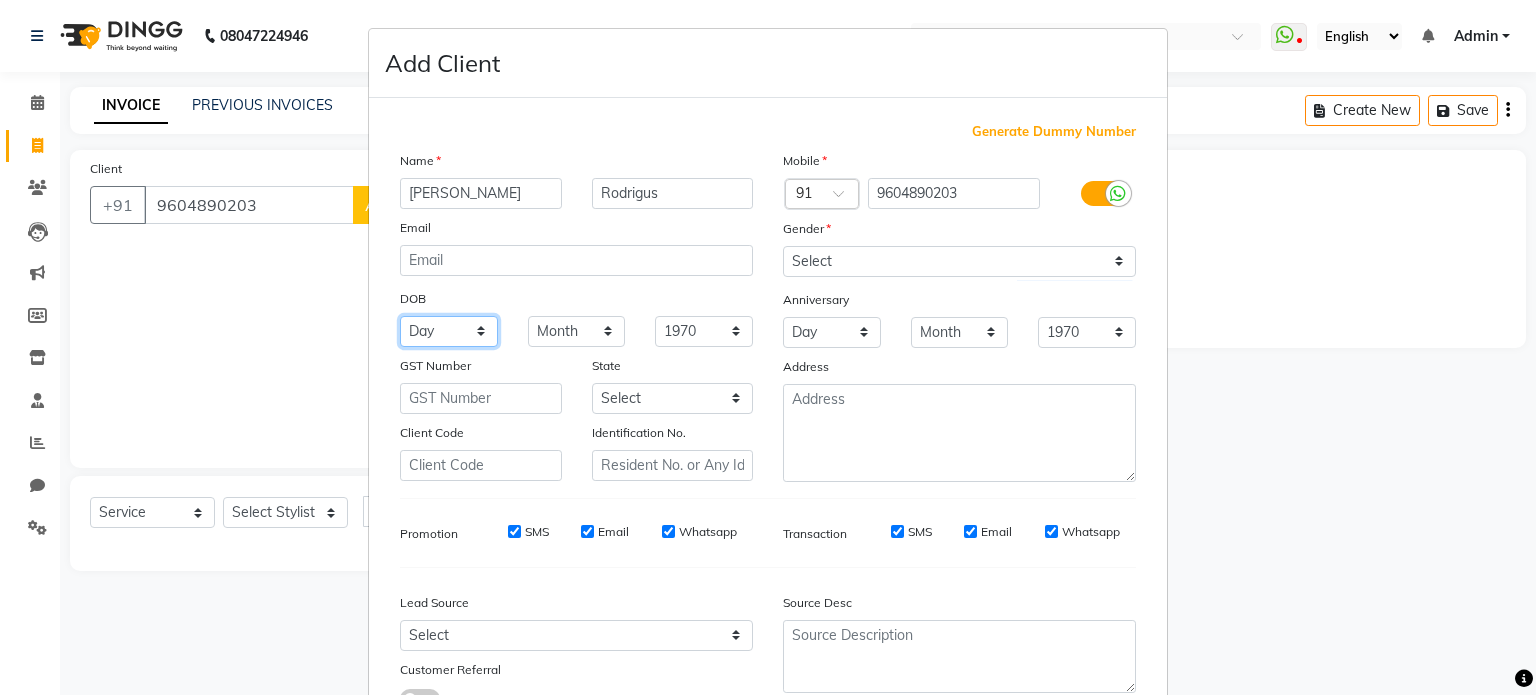 click on "Day 01 02 03 04 05 06 07 08 09 10 11 12 13 14 15 16 17 18 19 20 21 22 23 24 25 26 27 28 29 30 31" at bounding box center [449, 331] 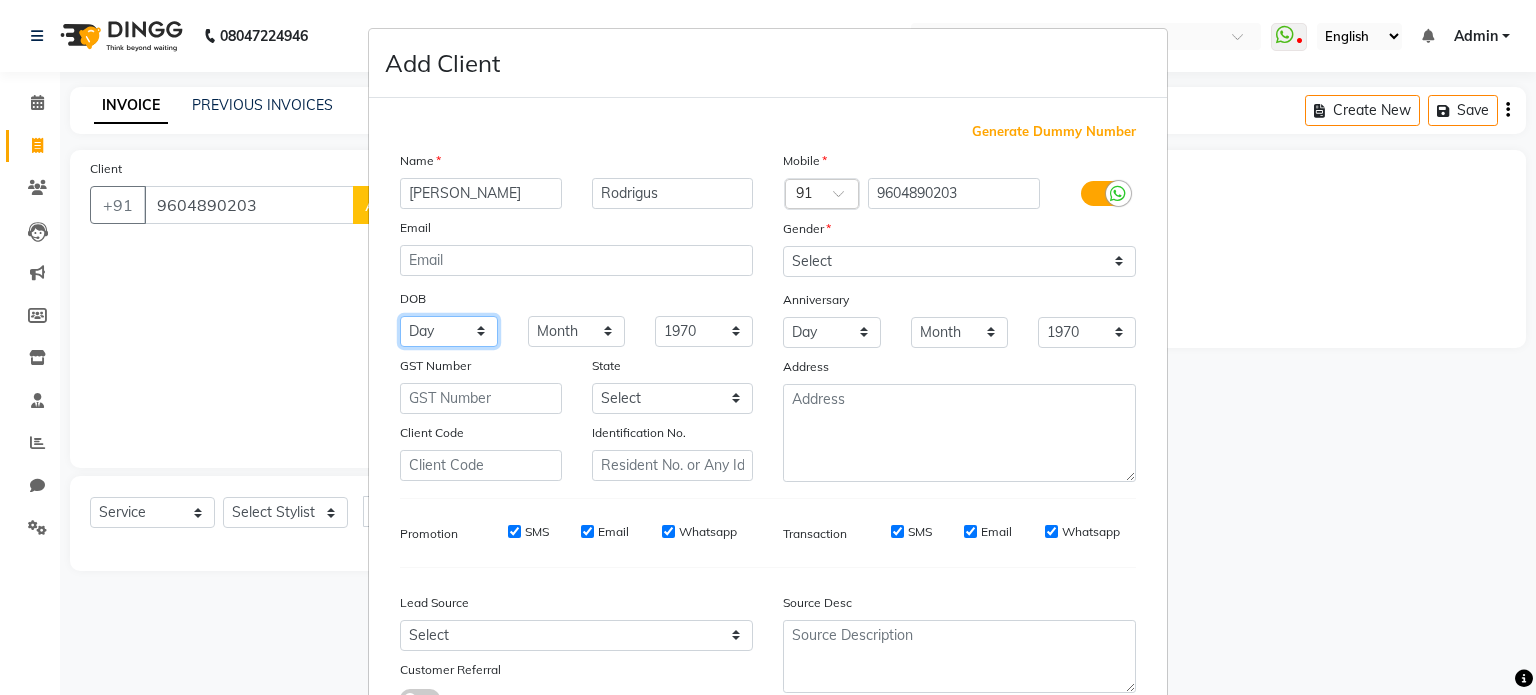 select on "06" 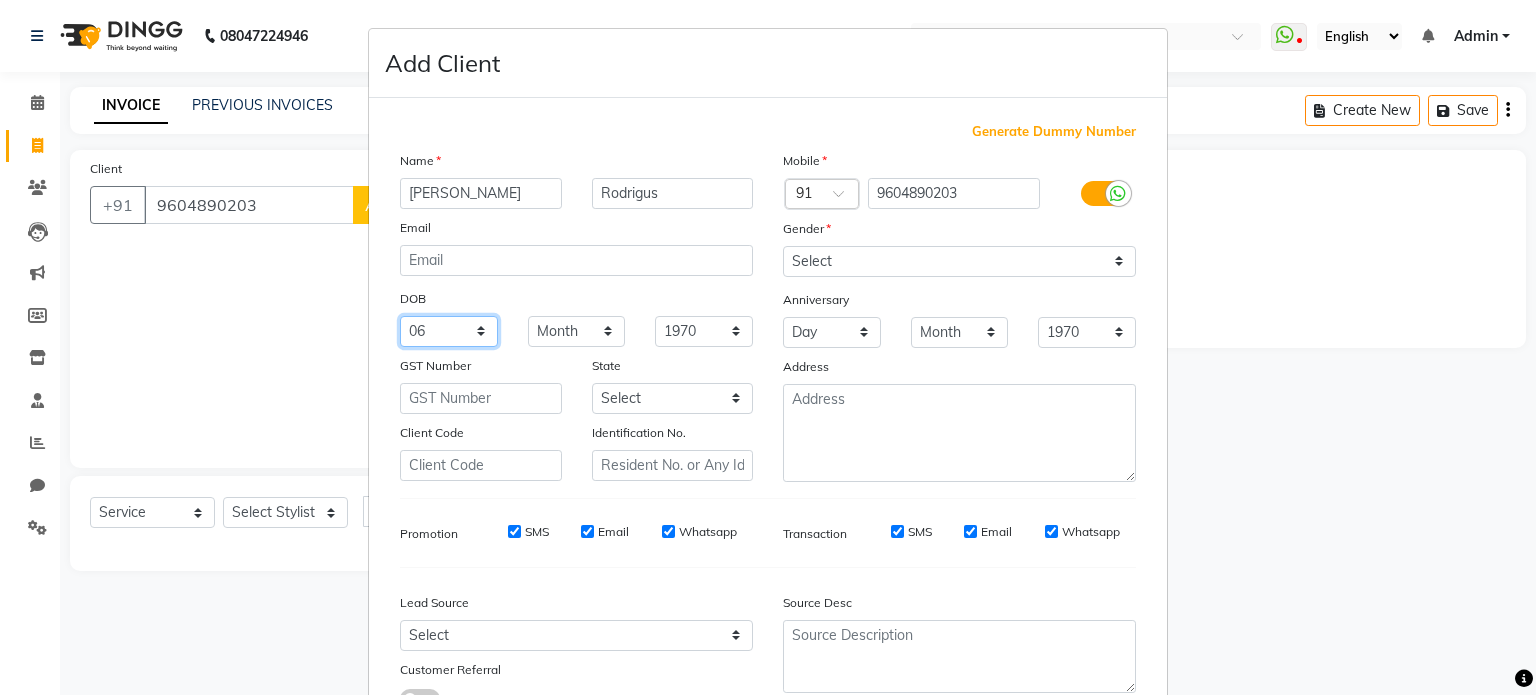 click on "Day 01 02 03 04 05 06 07 08 09 10 11 12 13 14 15 16 17 18 19 20 21 22 23 24 25 26 27 28 29 30 31" at bounding box center (449, 331) 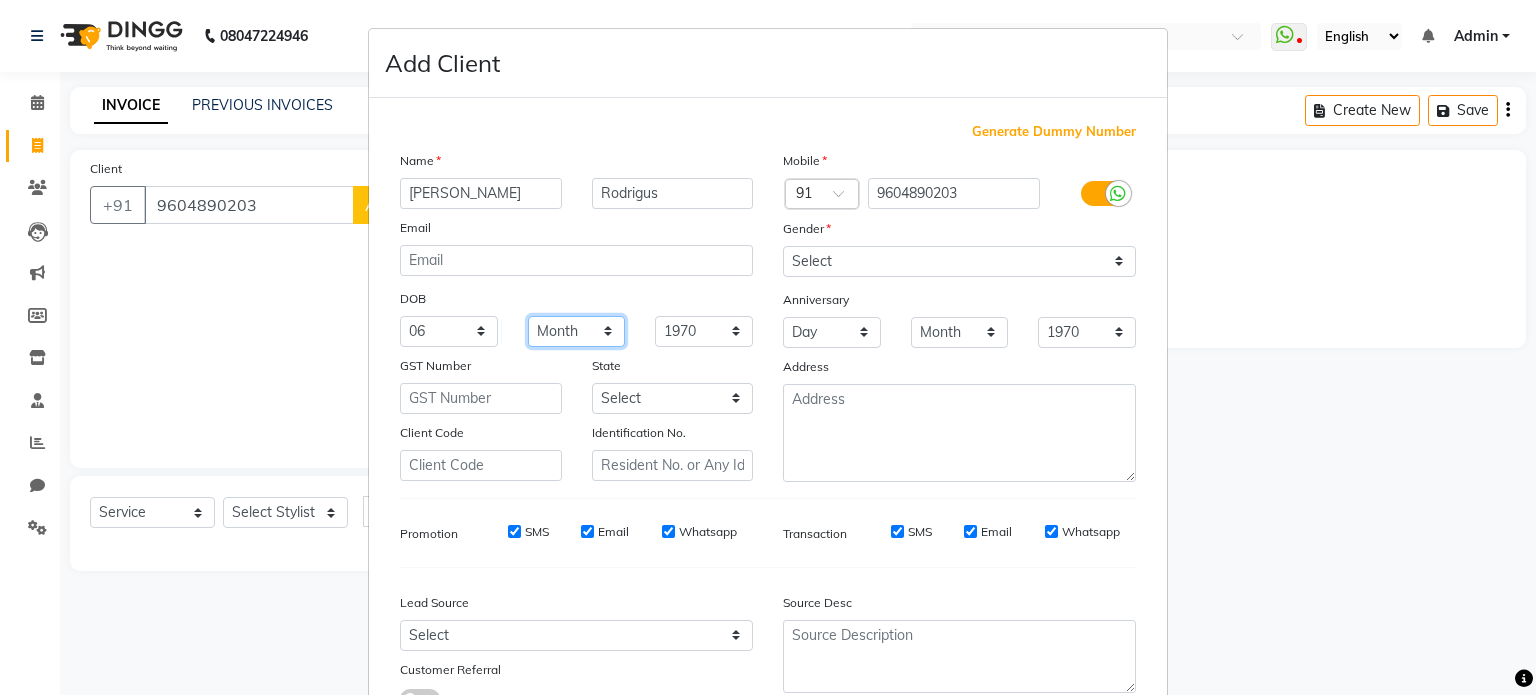 click on "Month January February March April May June July August September October November December" at bounding box center (577, 331) 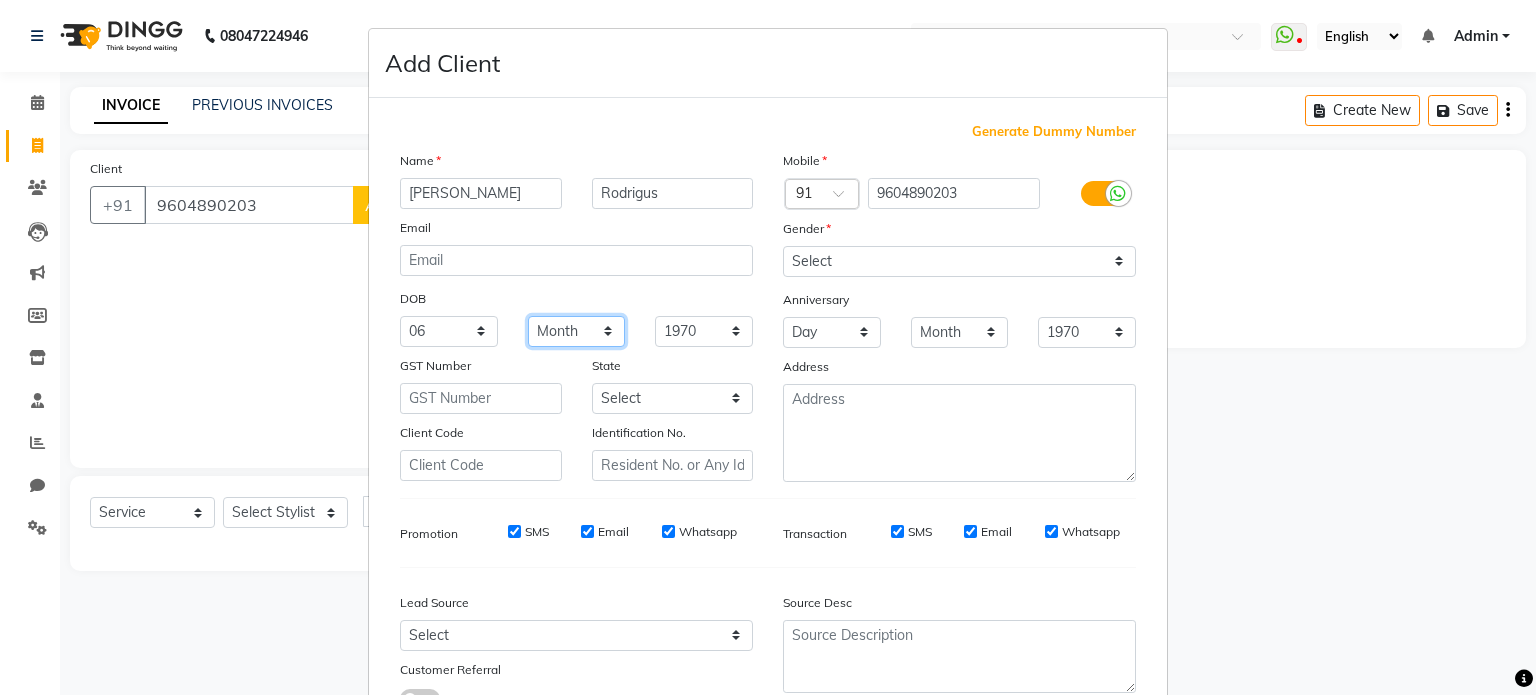 select on "10" 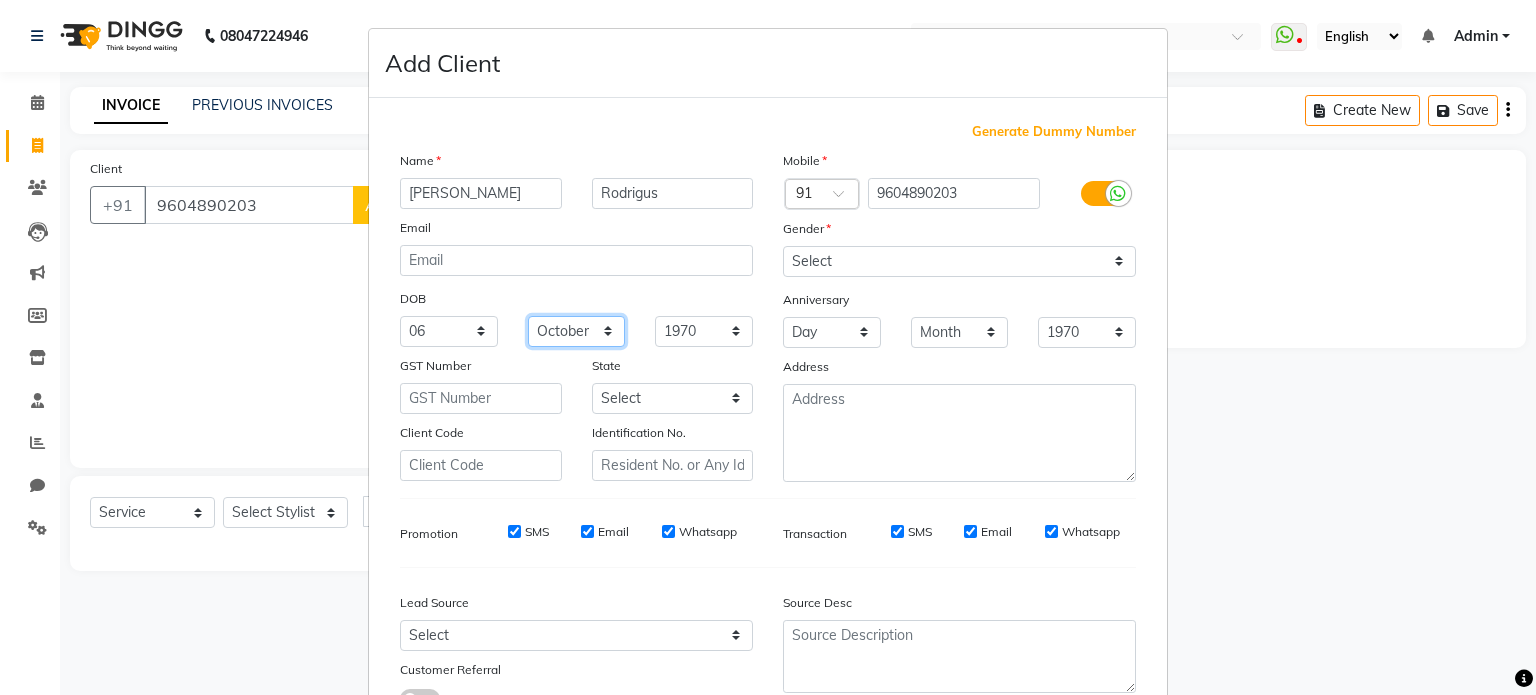 click on "Month January February March April May June July August September October November December" at bounding box center [577, 331] 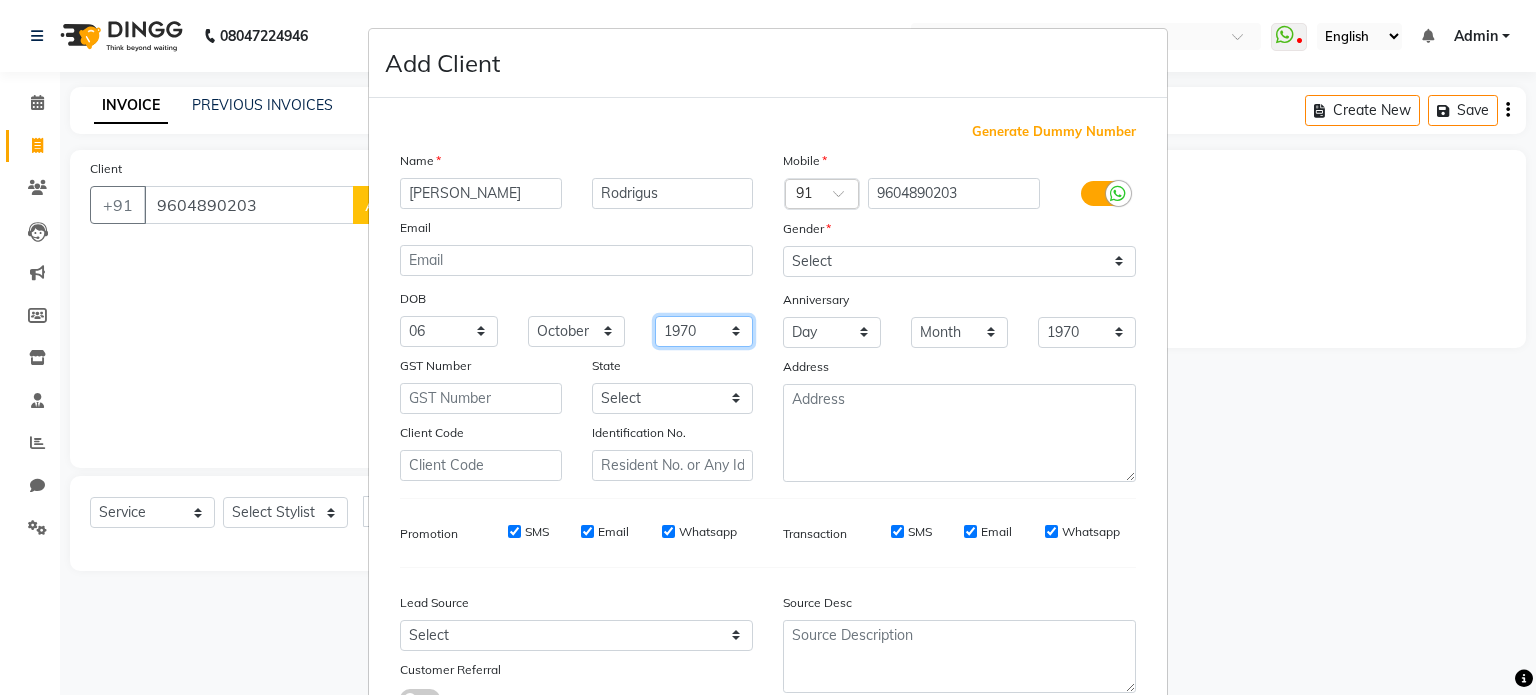 click on "1940 1941 1942 1943 1944 1945 1946 1947 1948 1949 1950 1951 1952 1953 1954 1955 1956 1957 1958 1959 1960 1961 1962 1963 1964 1965 1966 1967 1968 1969 1970 1971 1972 1973 1974 1975 1976 1977 1978 1979 1980 1981 1982 1983 1984 1985 1986 1987 1988 1989 1990 1991 1992 1993 1994 1995 1996 1997 1998 1999 2000 2001 2002 2003 2004 2005 2006 2007 2008 2009 2010 2011 2012 2013 2014 2015 2016 2017 2018 2019 2020 2021 2022 2023 2024" at bounding box center [704, 331] 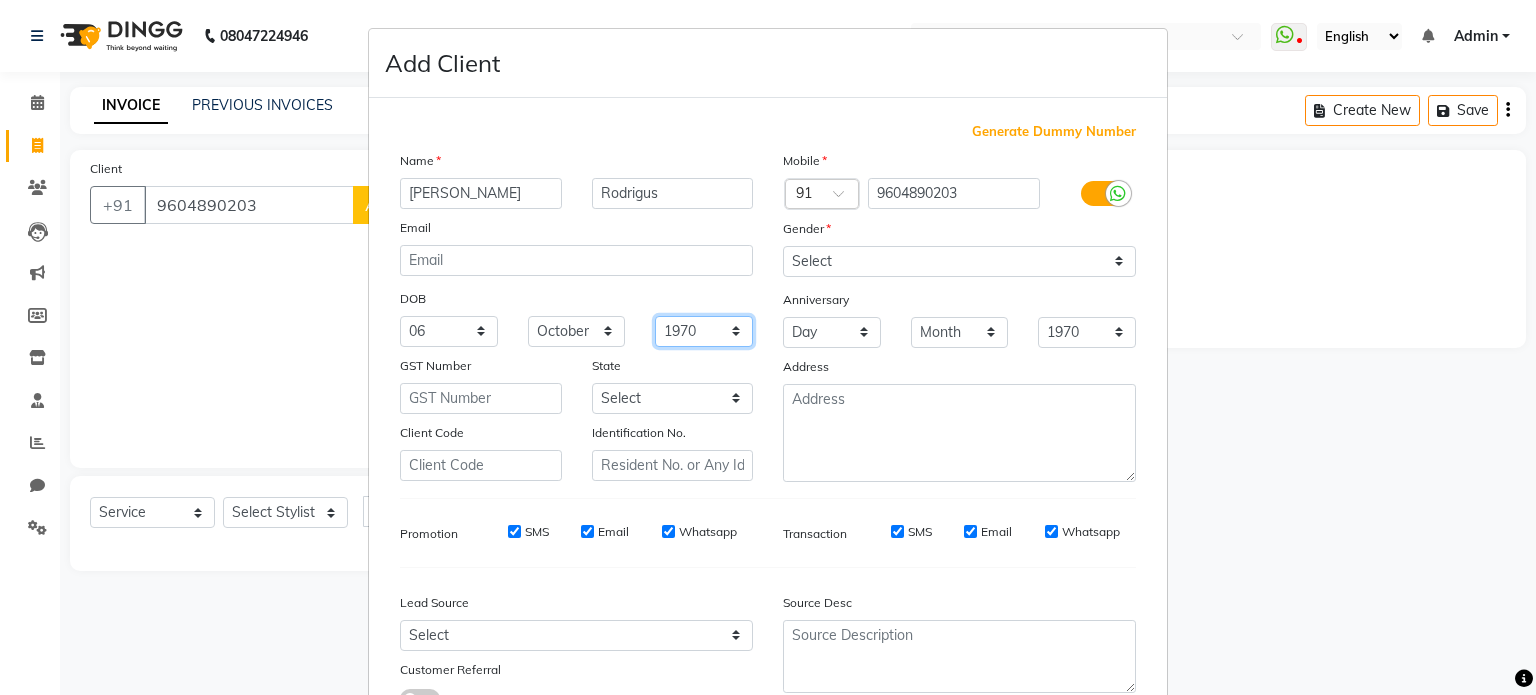 select on "1986" 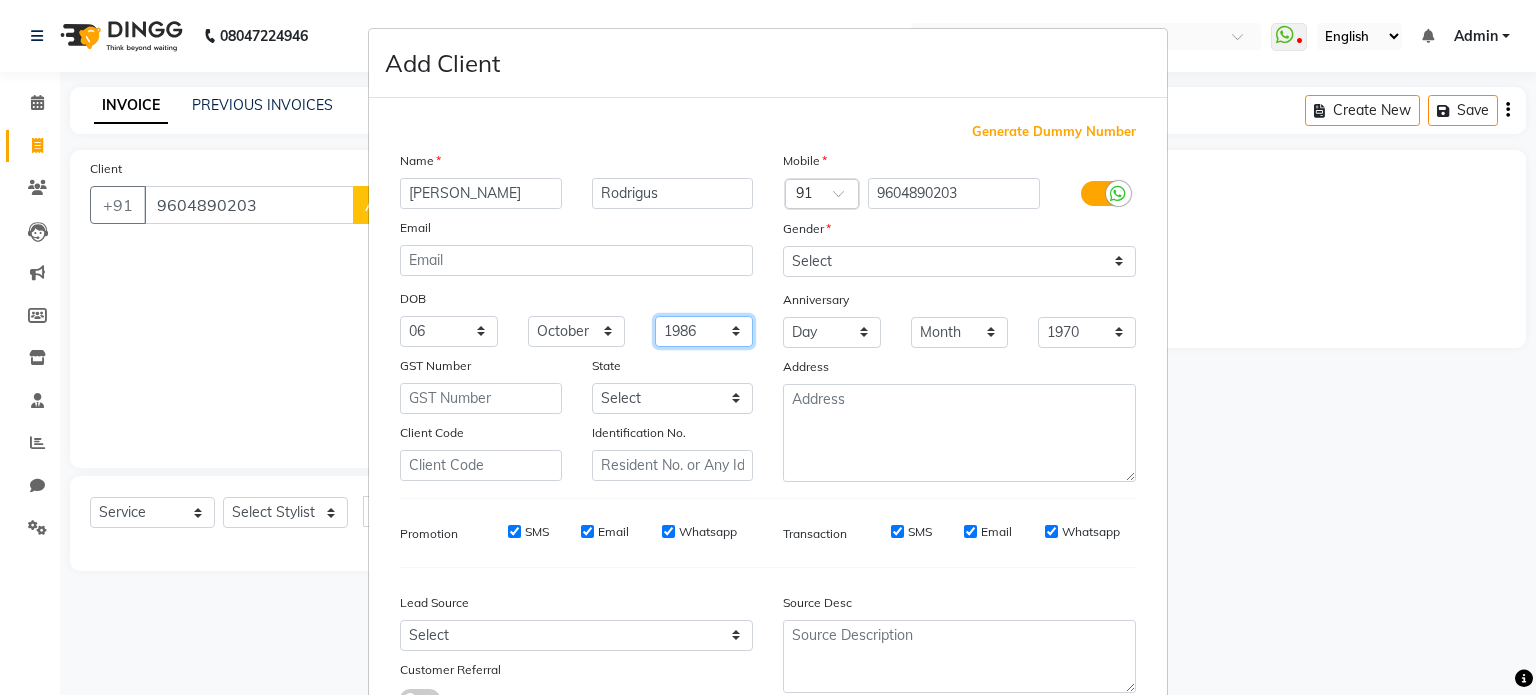 click on "1940 1941 1942 1943 1944 1945 1946 1947 1948 1949 1950 1951 1952 1953 1954 1955 1956 1957 1958 1959 1960 1961 1962 1963 1964 1965 1966 1967 1968 1969 1970 1971 1972 1973 1974 1975 1976 1977 1978 1979 1980 1981 1982 1983 1984 1985 1986 1987 1988 1989 1990 1991 1992 1993 1994 1995 1996 1997 1998 1999 2000 2001 2002 2003 2004 2005 2006 2007 2008 2009 2010 2011 2012 2013 2014 2015 2016 2017 2018 2019 2020 2021 2022 2023 2024" at bounding box center [704, 331] 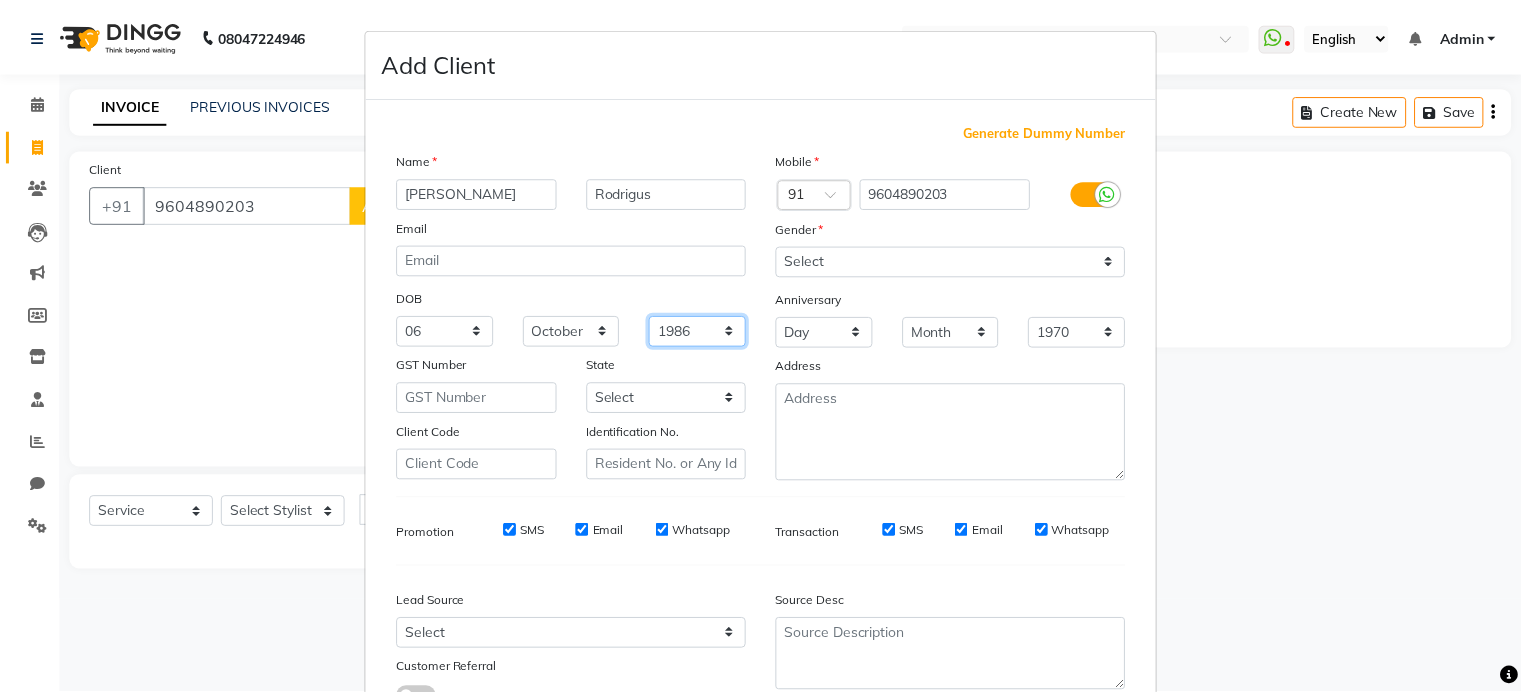 scroll, scrollTop: 161, scrollLeft: 0, axis: vertical 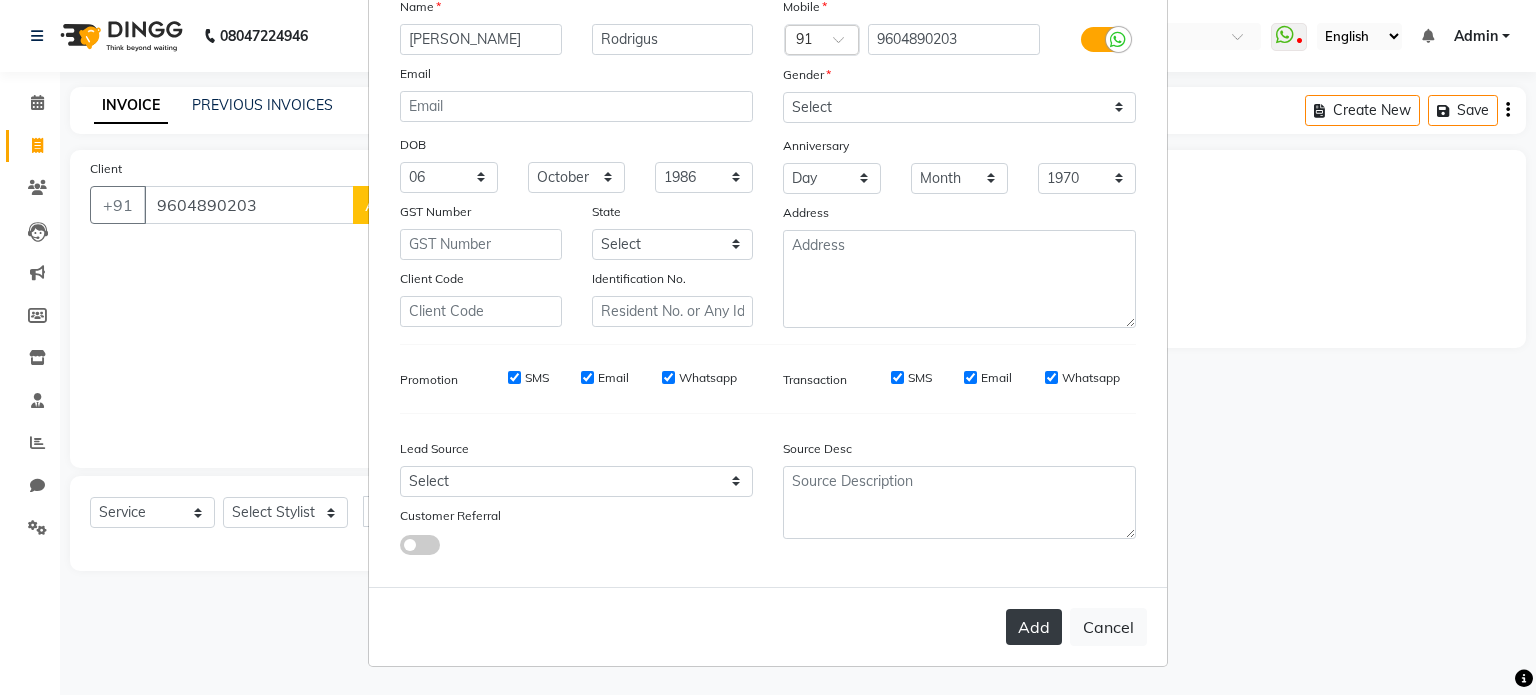click on "Add" at bounding box center (1034, 627) 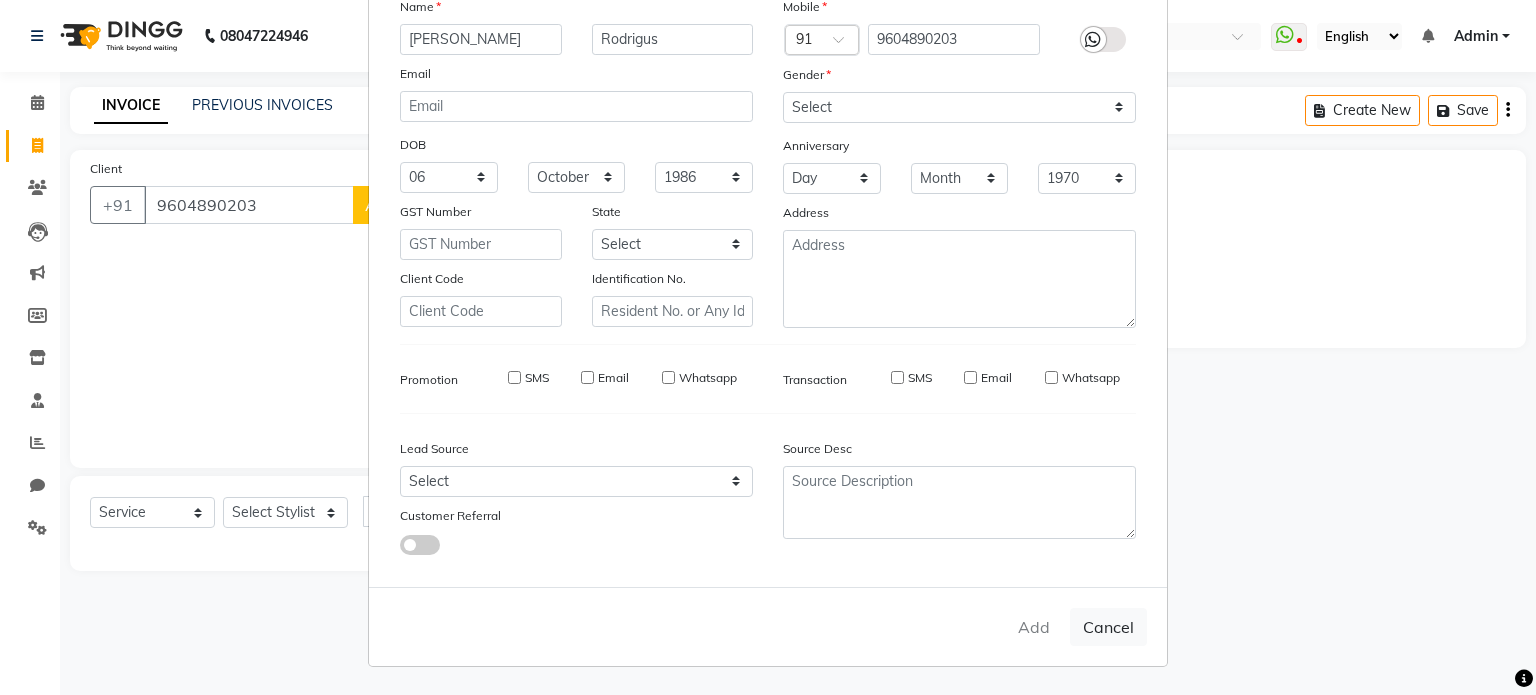 type 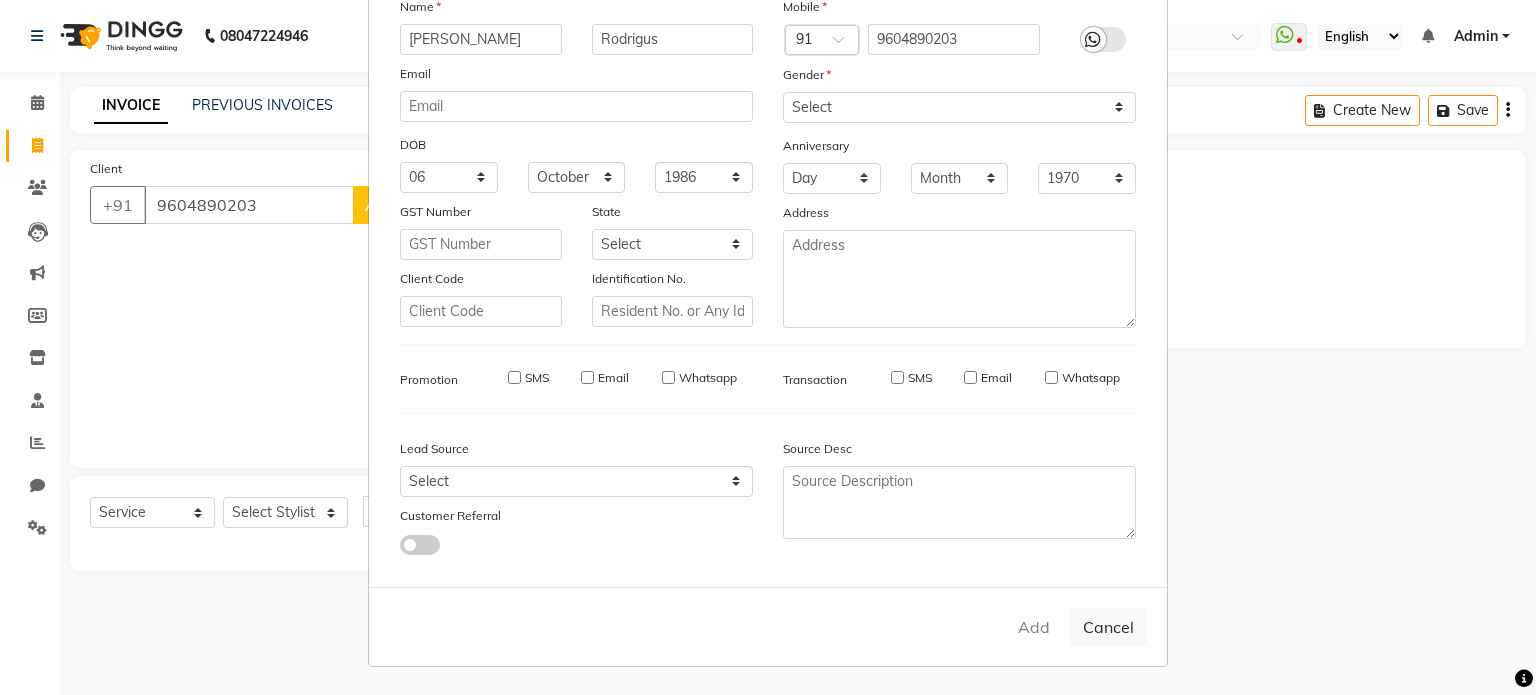 type 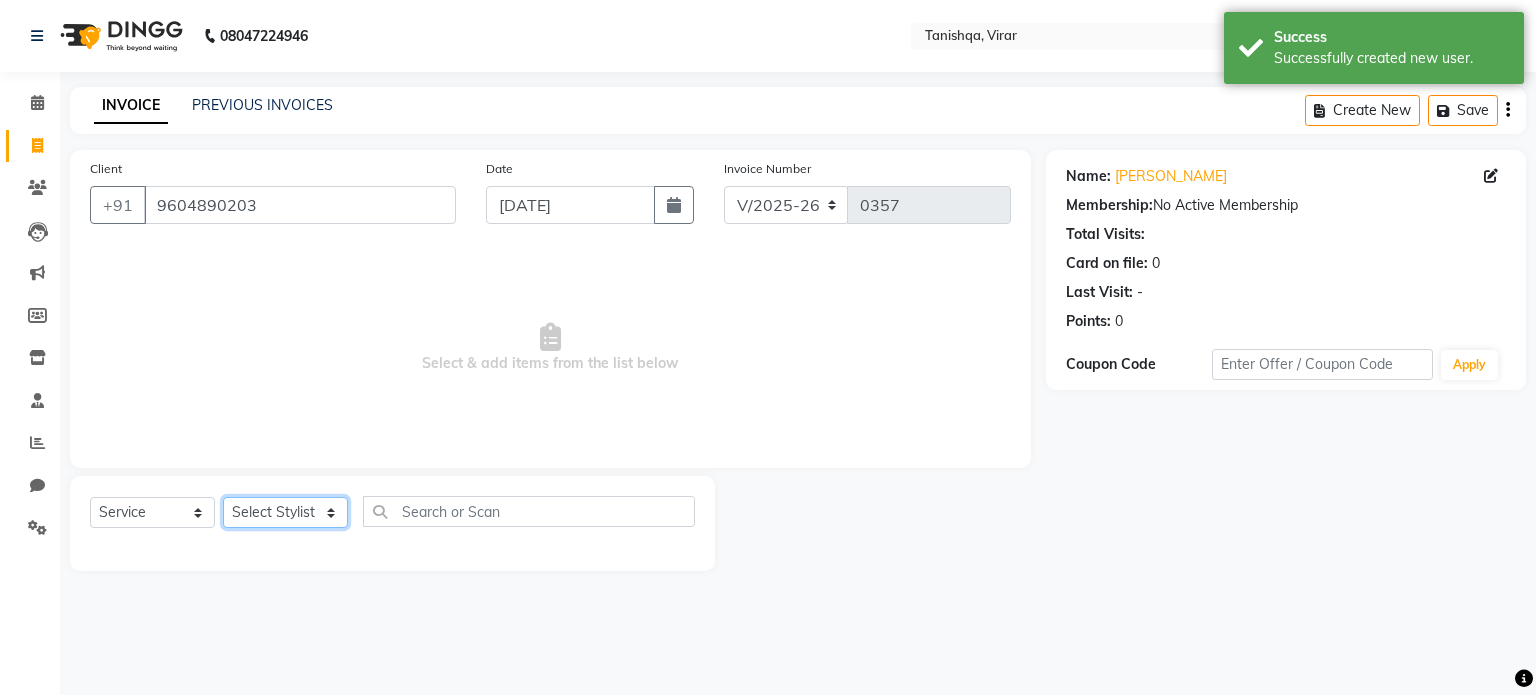 click on "Select Stylist Beena Gupta jaya Jaya Maheshwari mahhi Priyanka Maheshwari  Seema Pawar  Supriya khot vimal maushi" 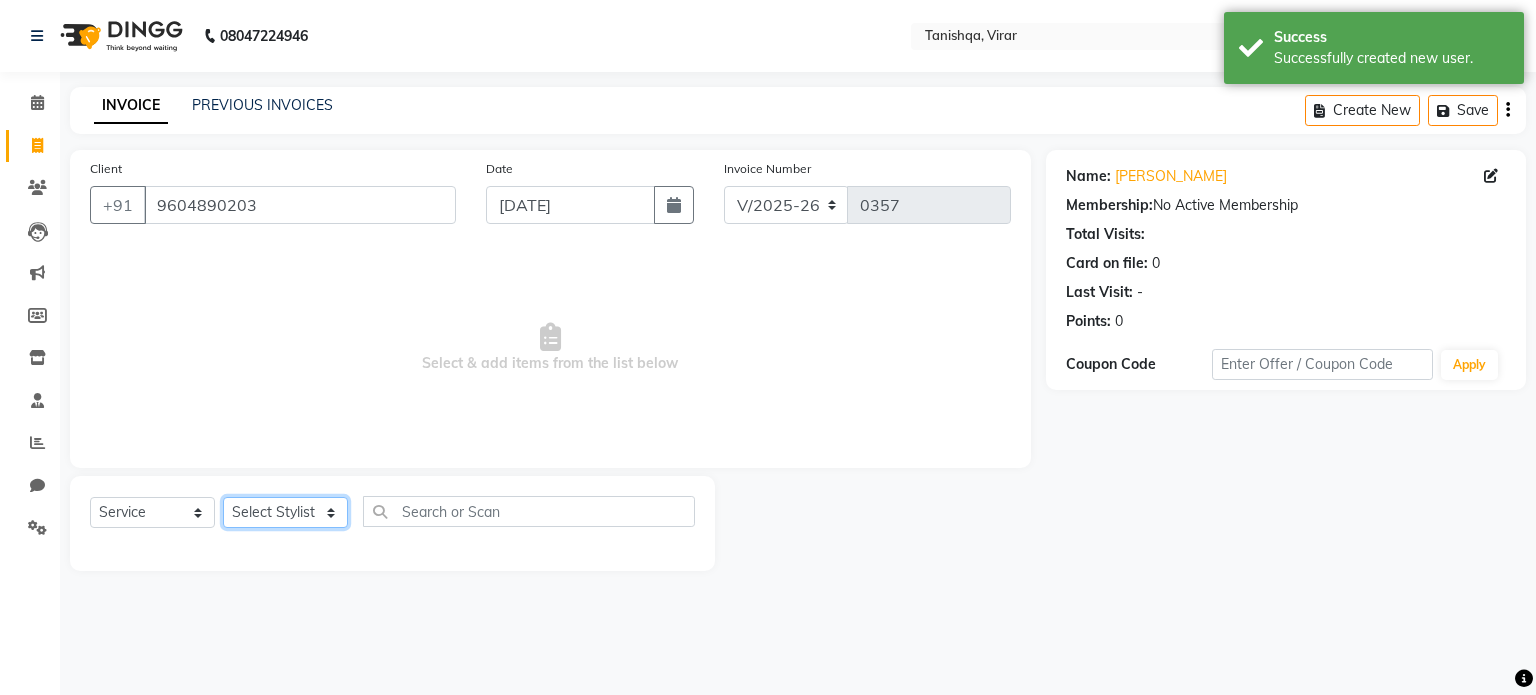 select on "75949" 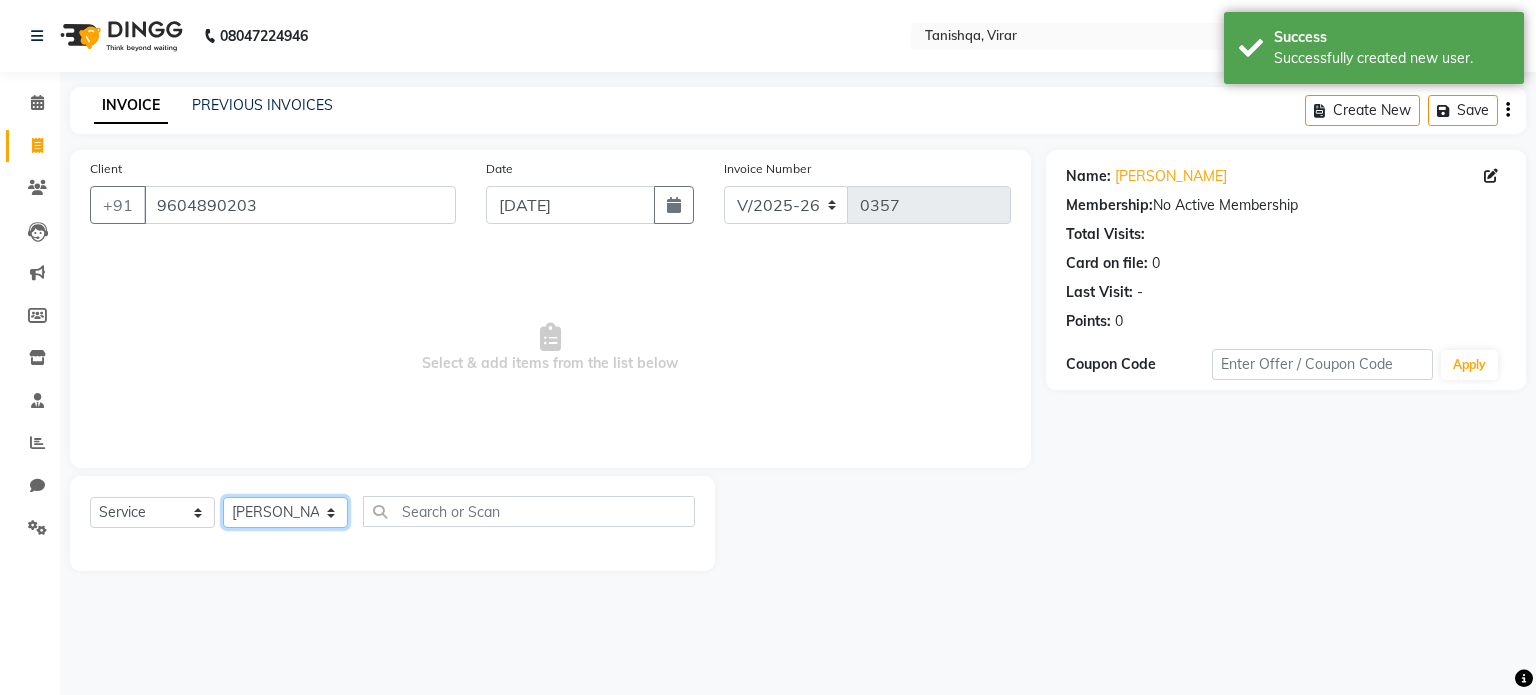 click on "Select Stylist Beena Gupta jaya Jaya Maheshwari mahhi Priyanka Maheshwari  Seema Pawar  Supriya khot vimal maushi" 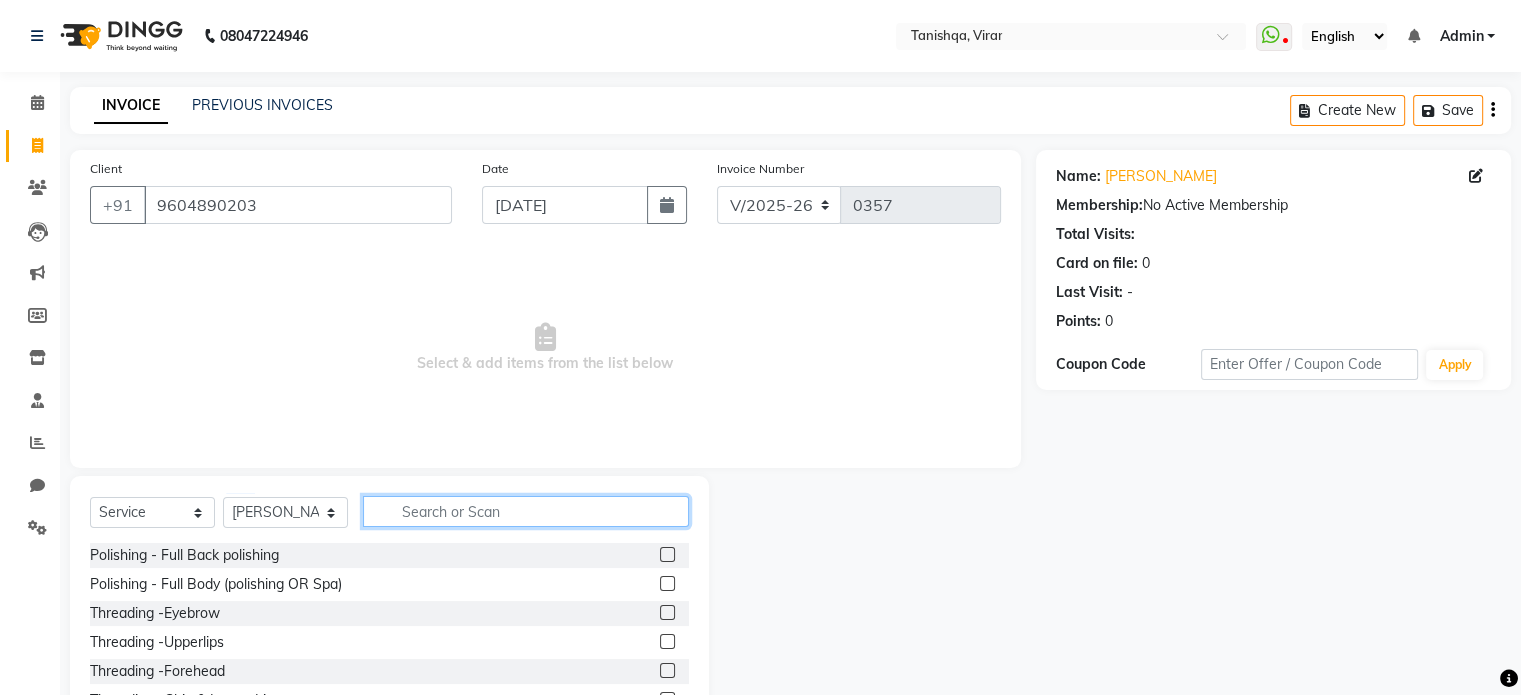 click 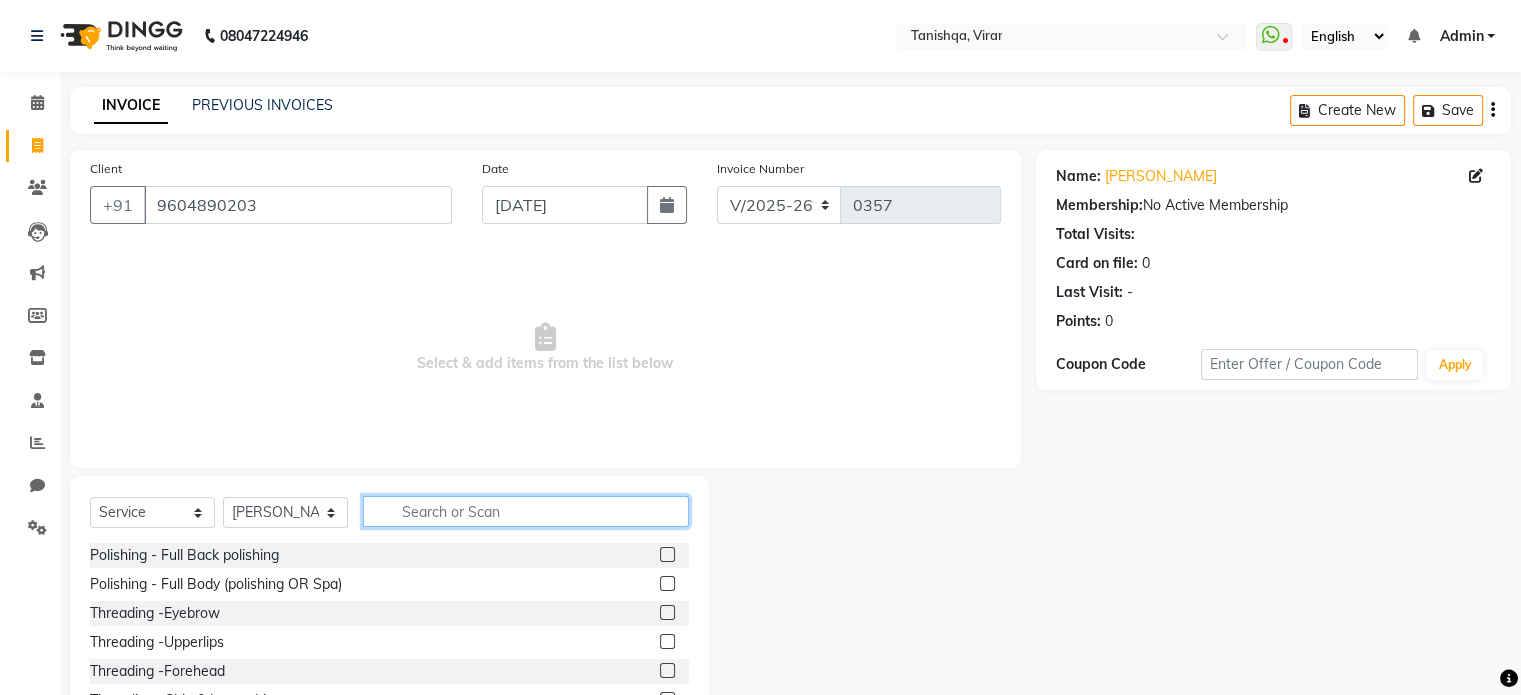 type on "B" 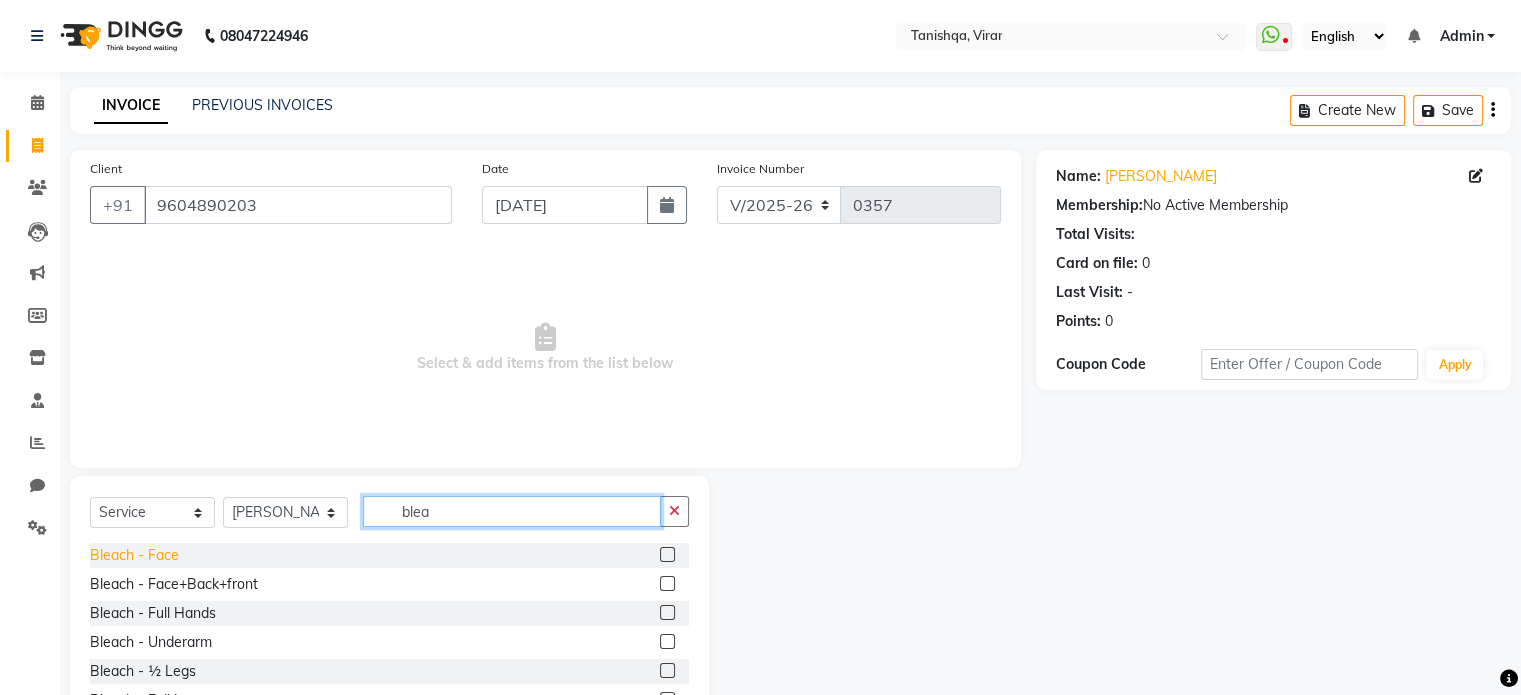 type on "blea" 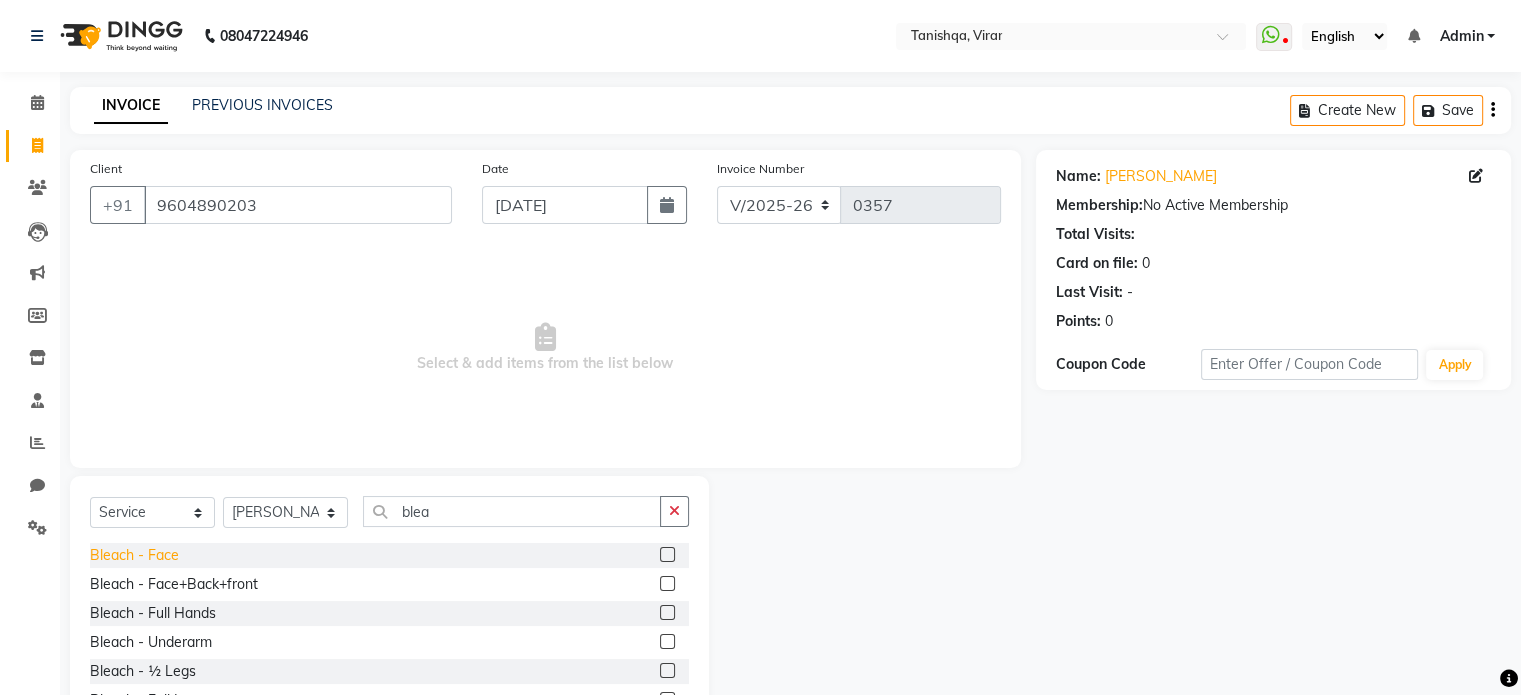 click on "Bleach - Face" 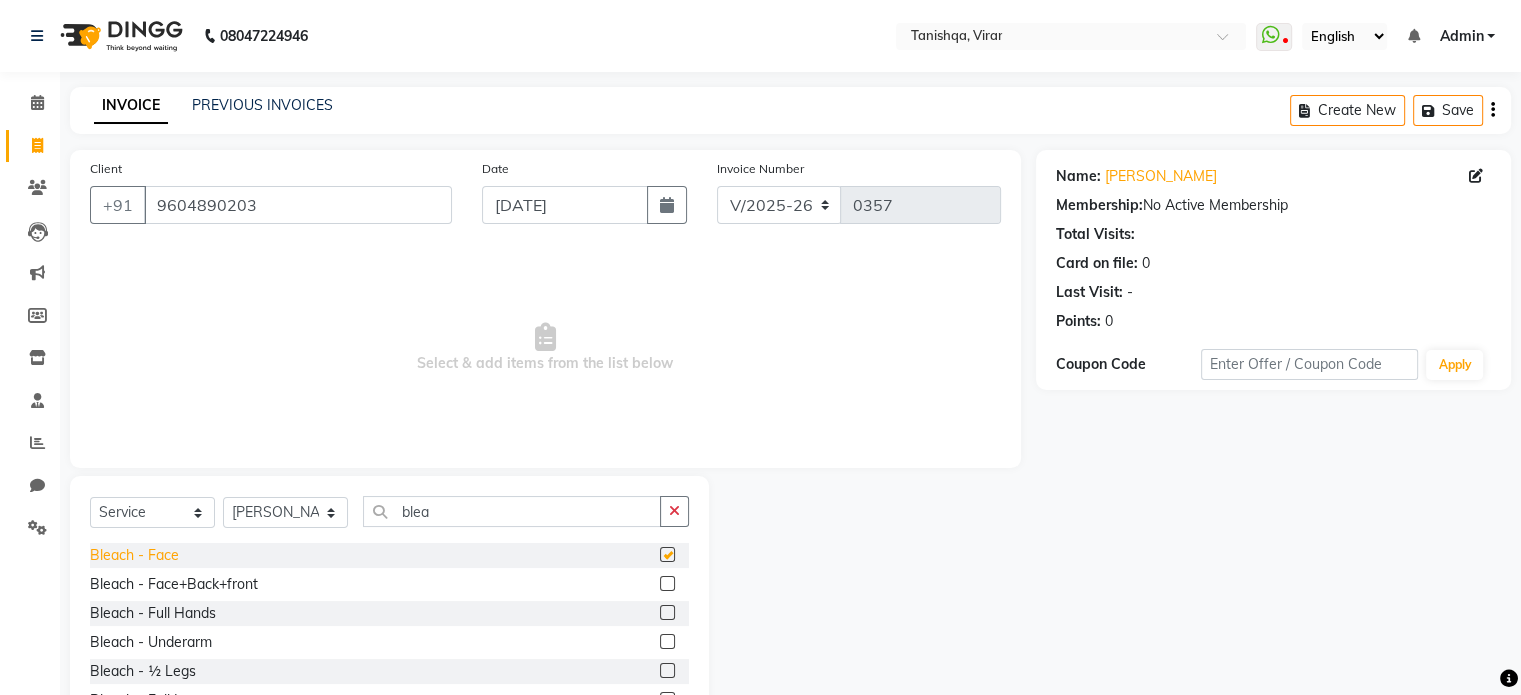 checkbox on "false" 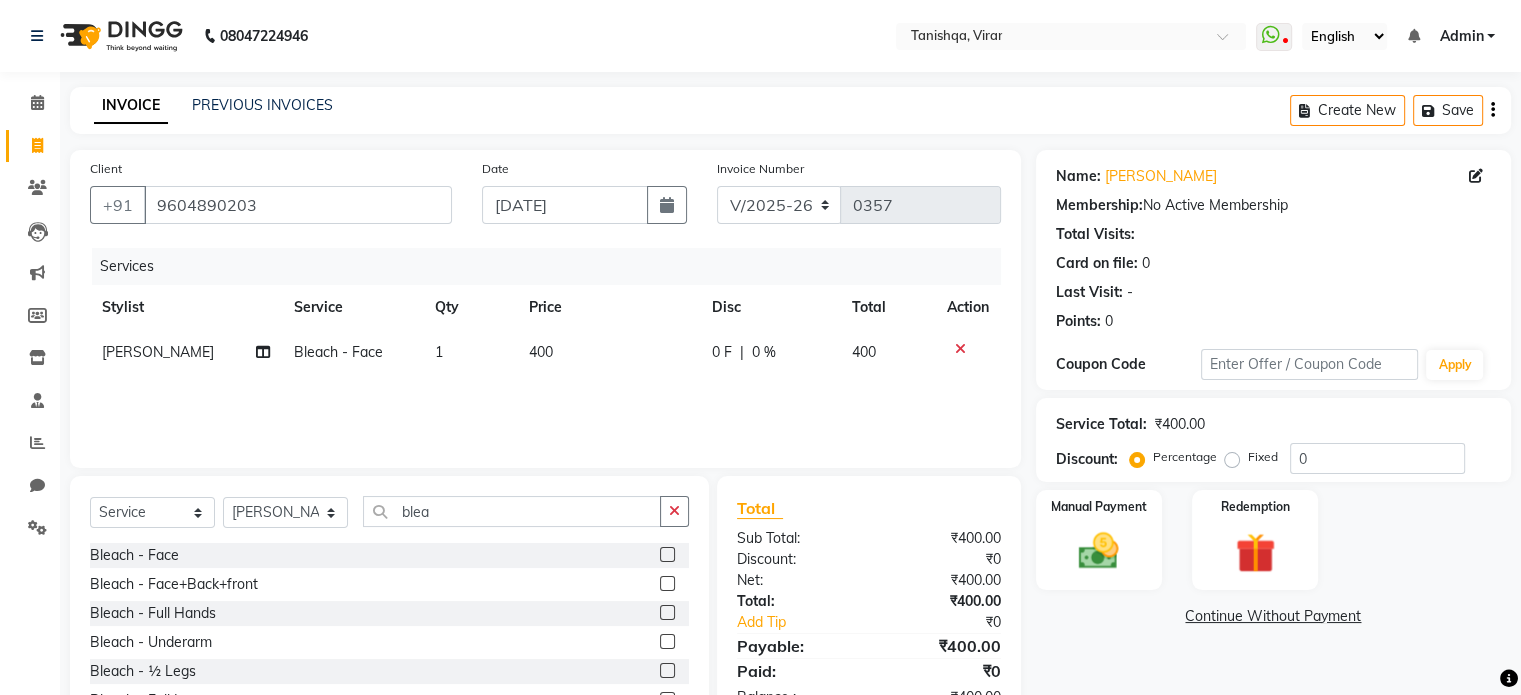 click on "400" 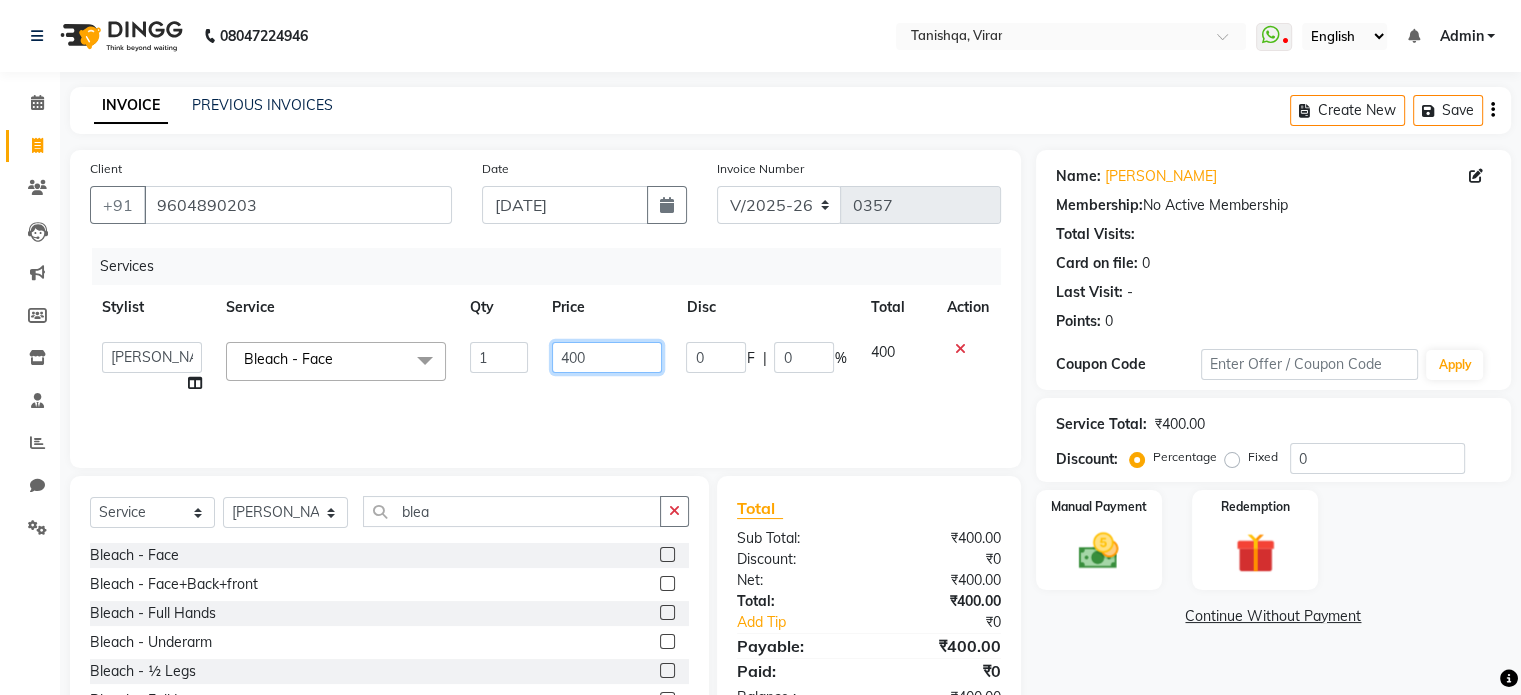 click on "400" 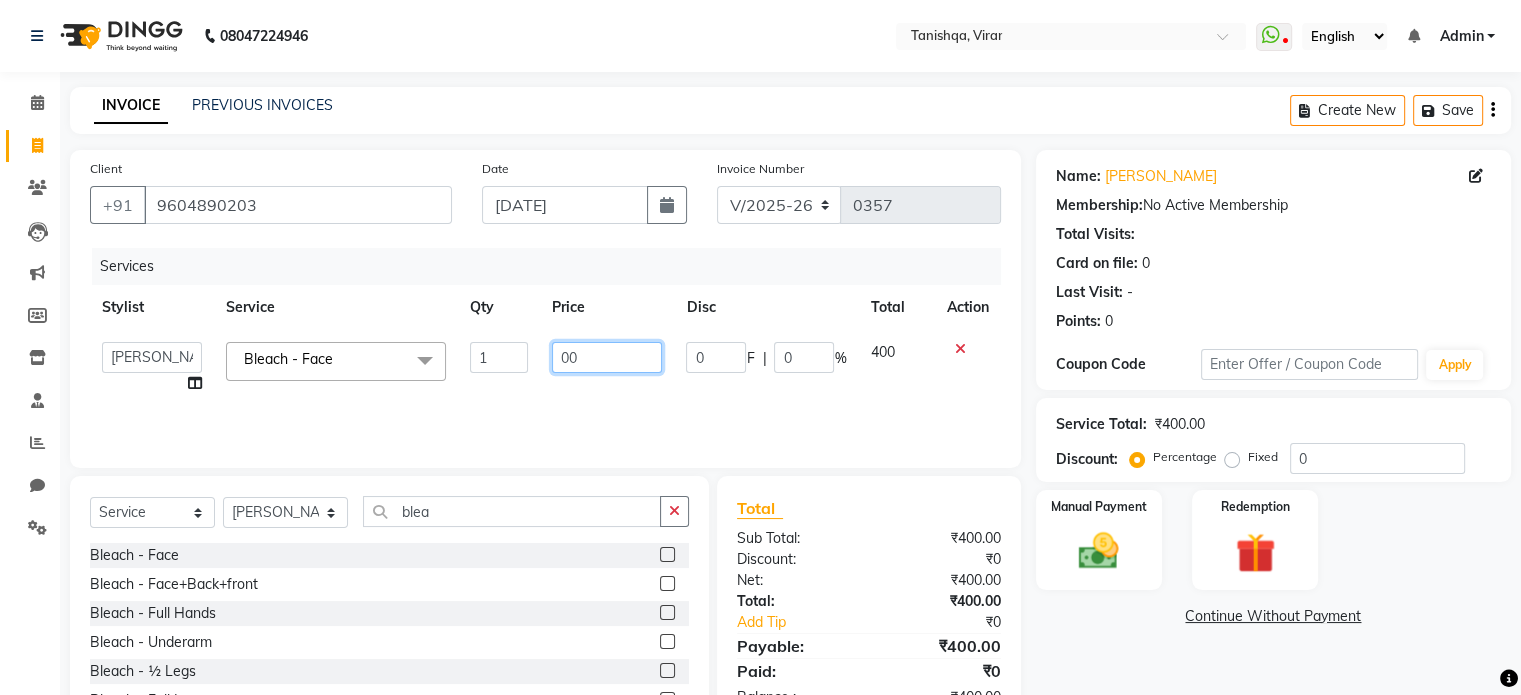 type on "300" 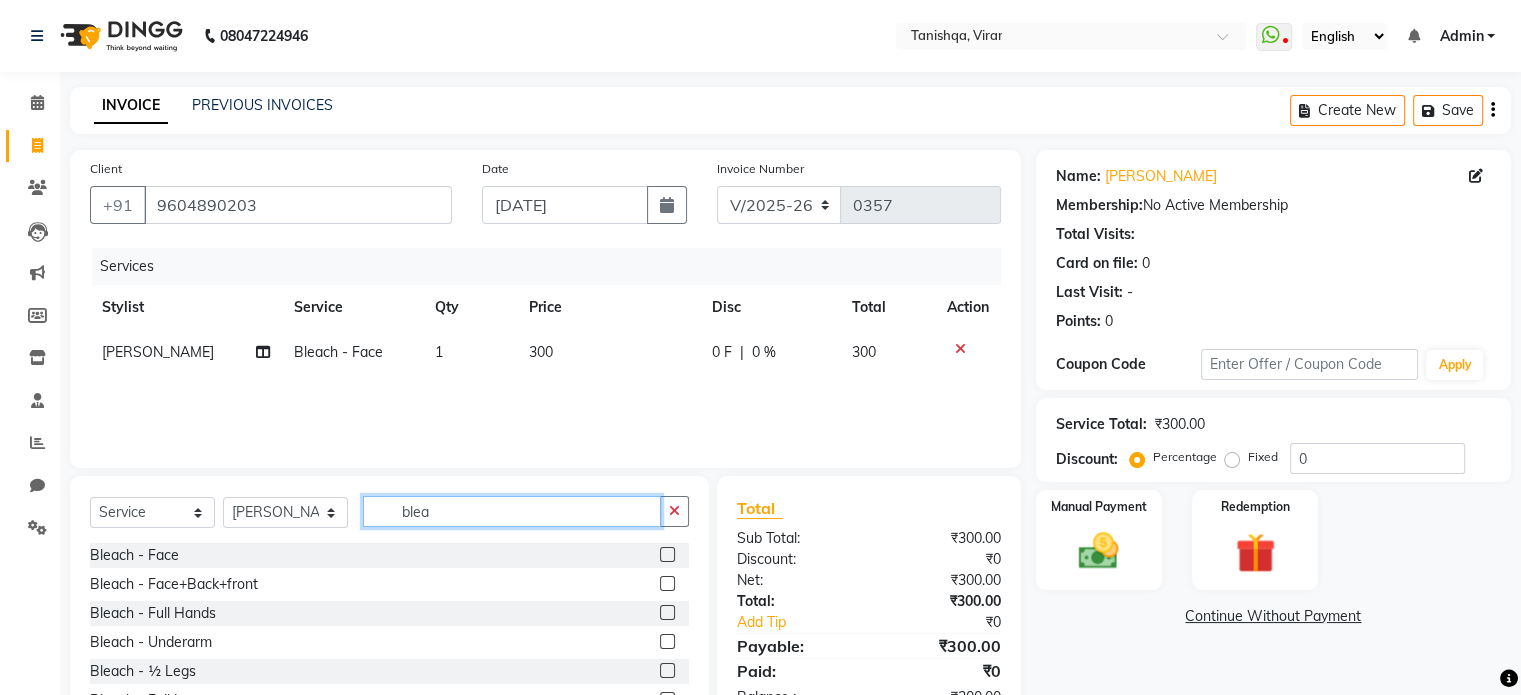 click on "blea" 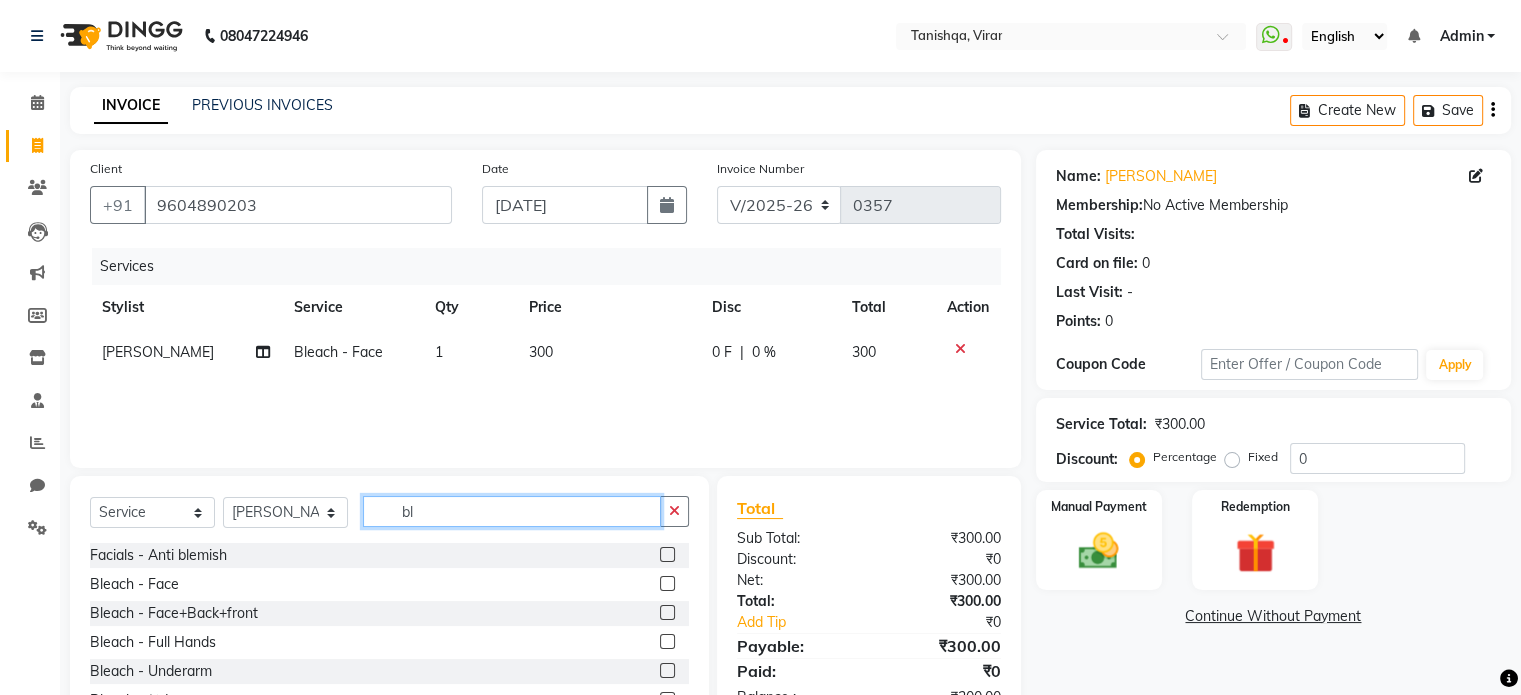 type on "b" 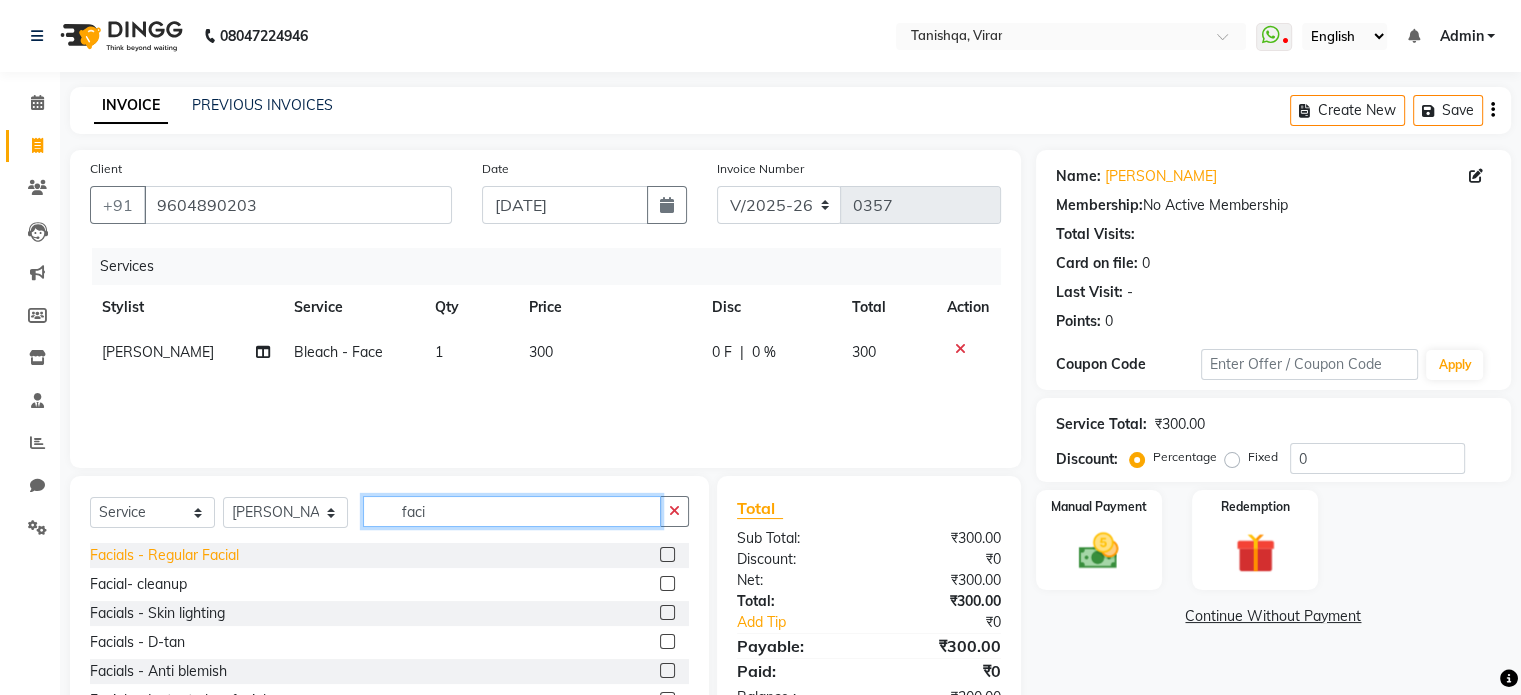 type on "faci" 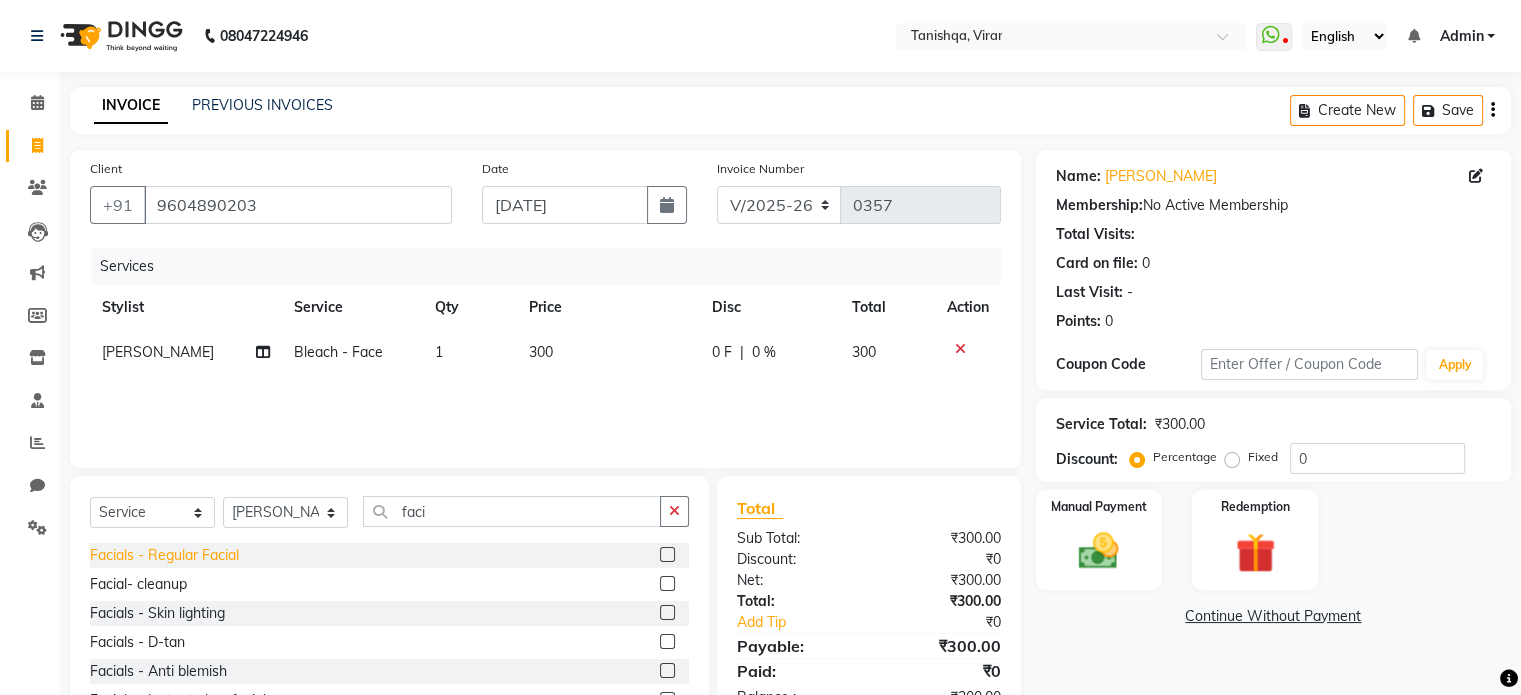 click on "Facials - Regular Facial" 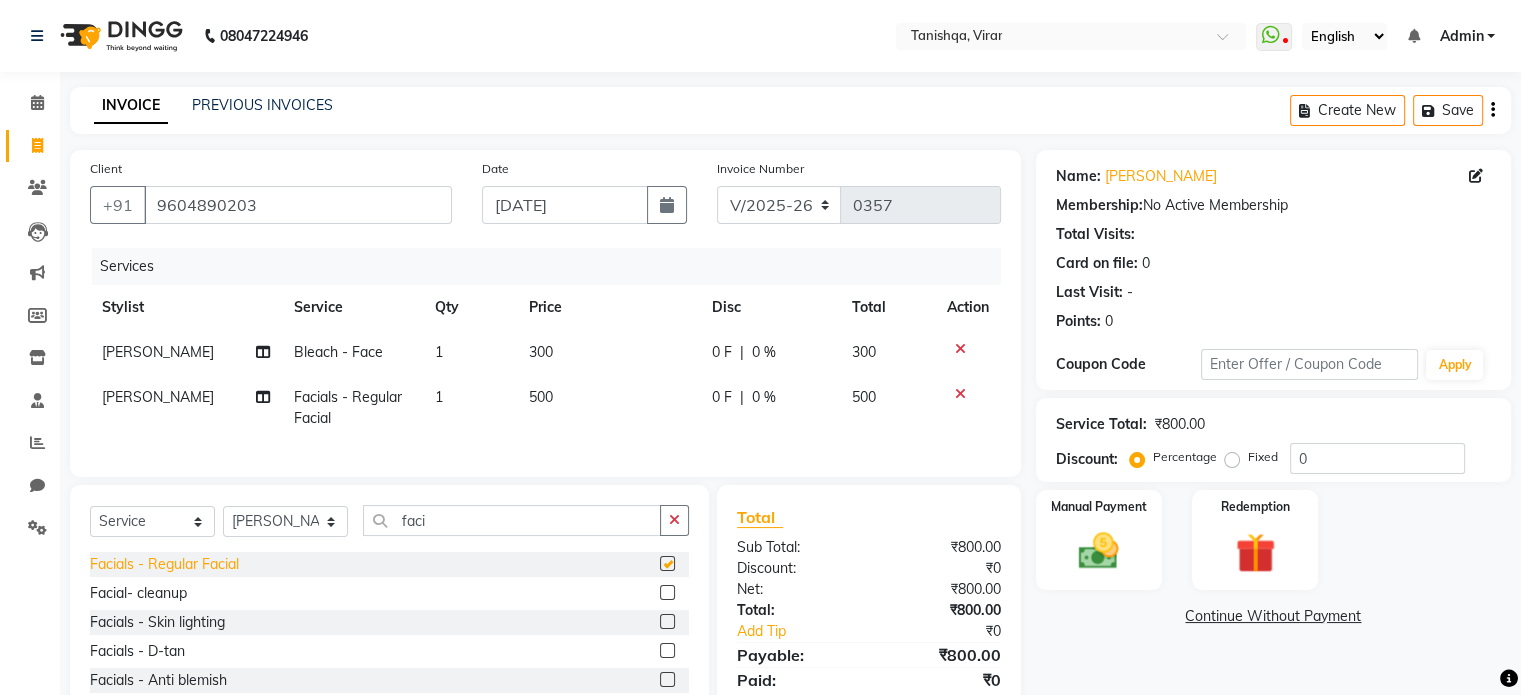 checkbox on "false" 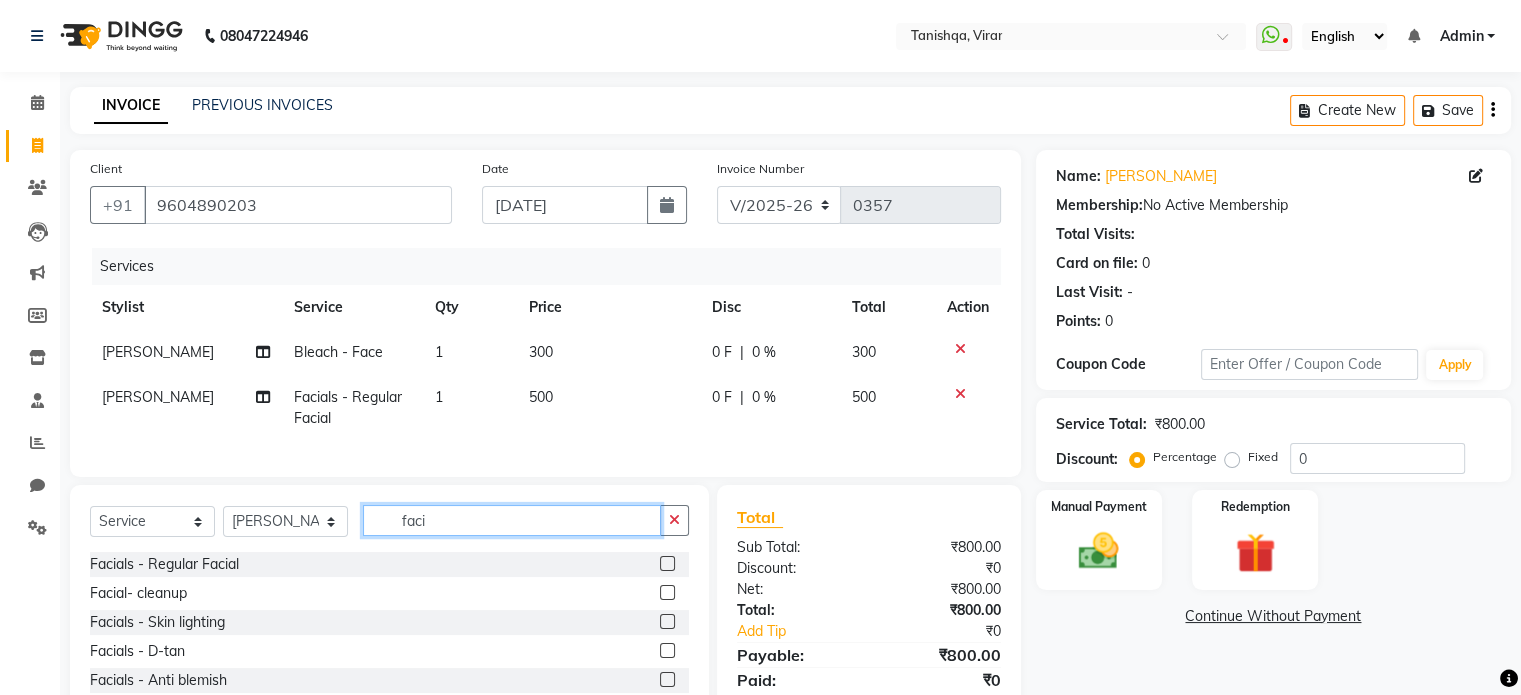 click on "faci" 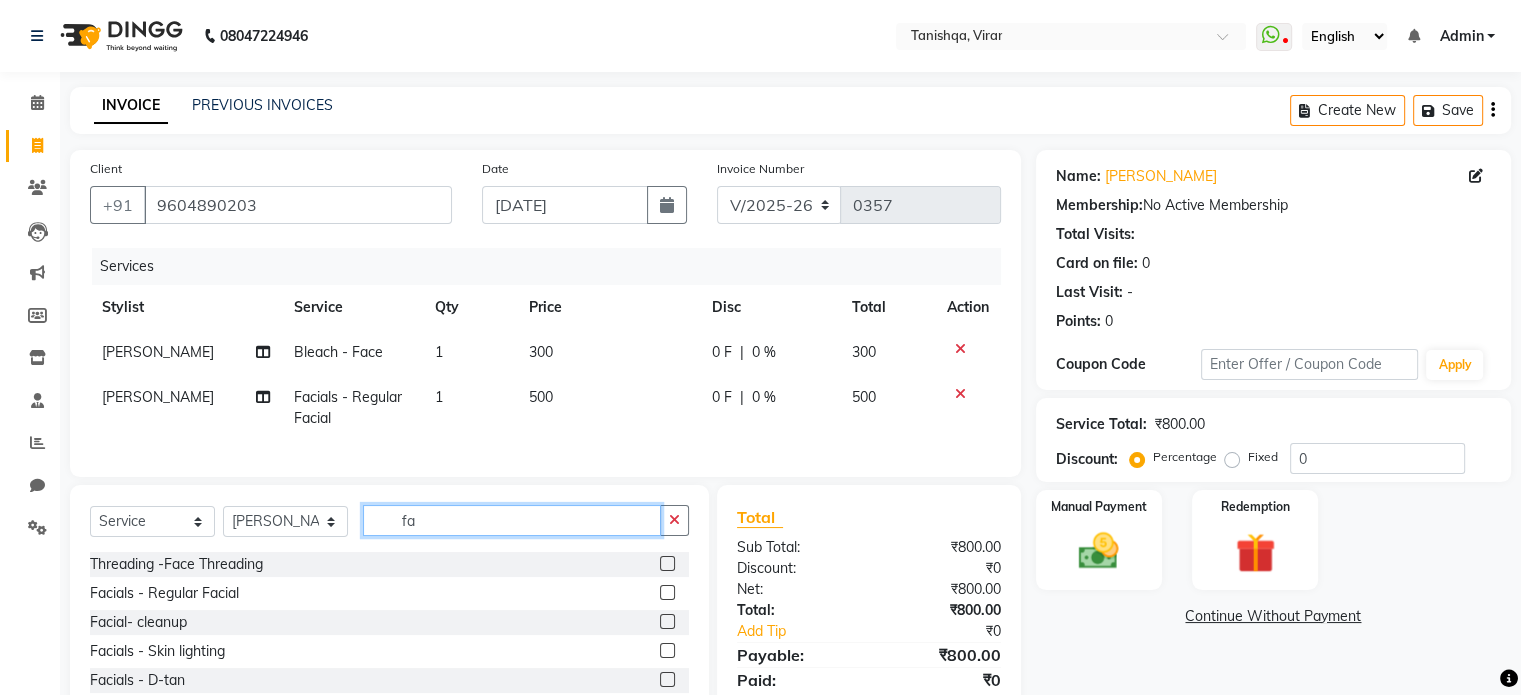 type on "f" 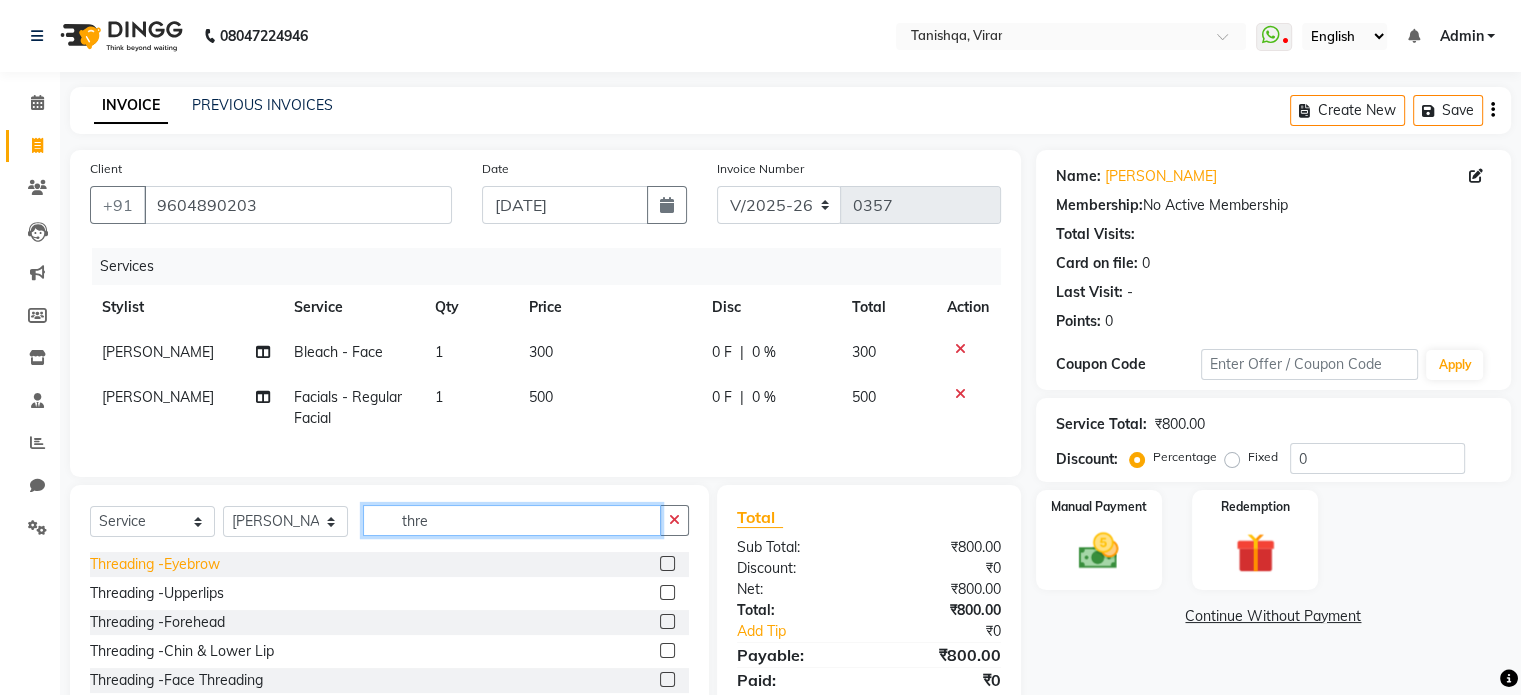 type on "thre" 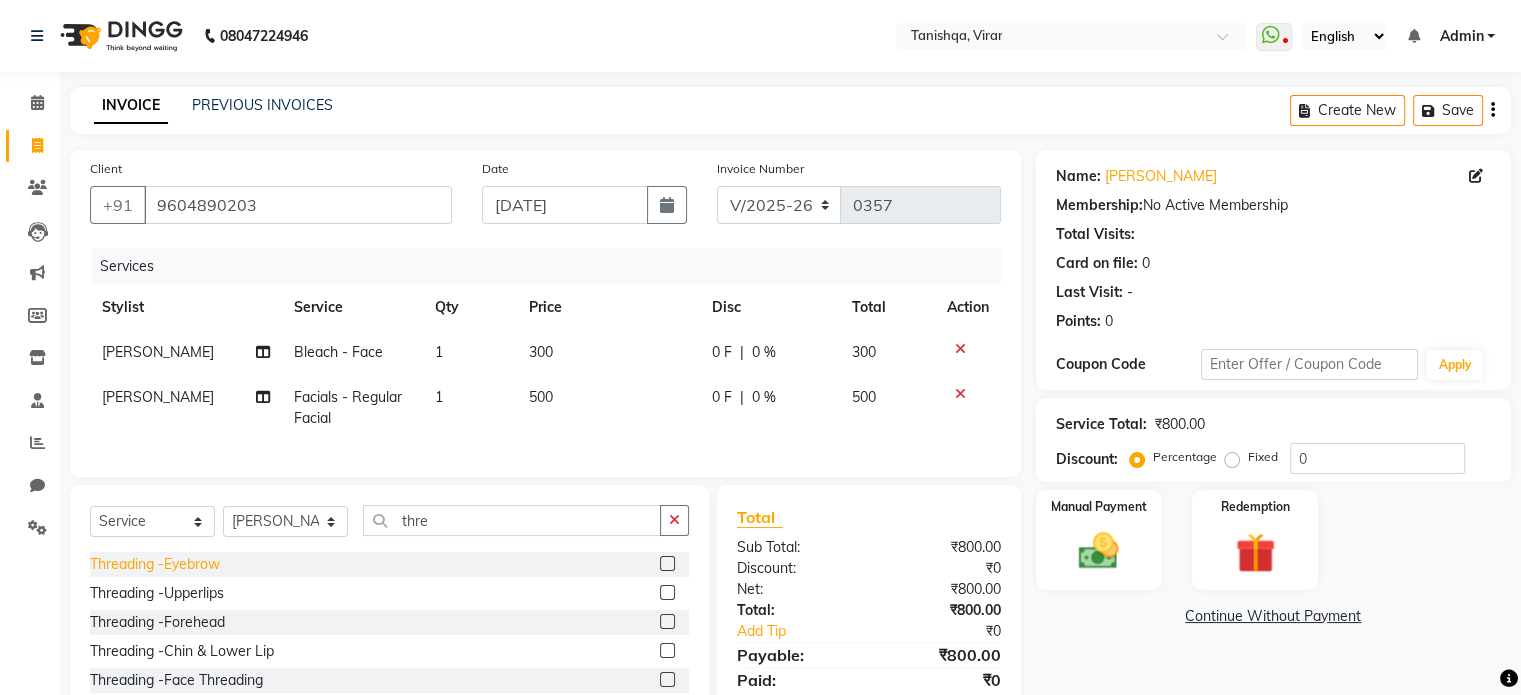 click on "Threading -Eyebrow" 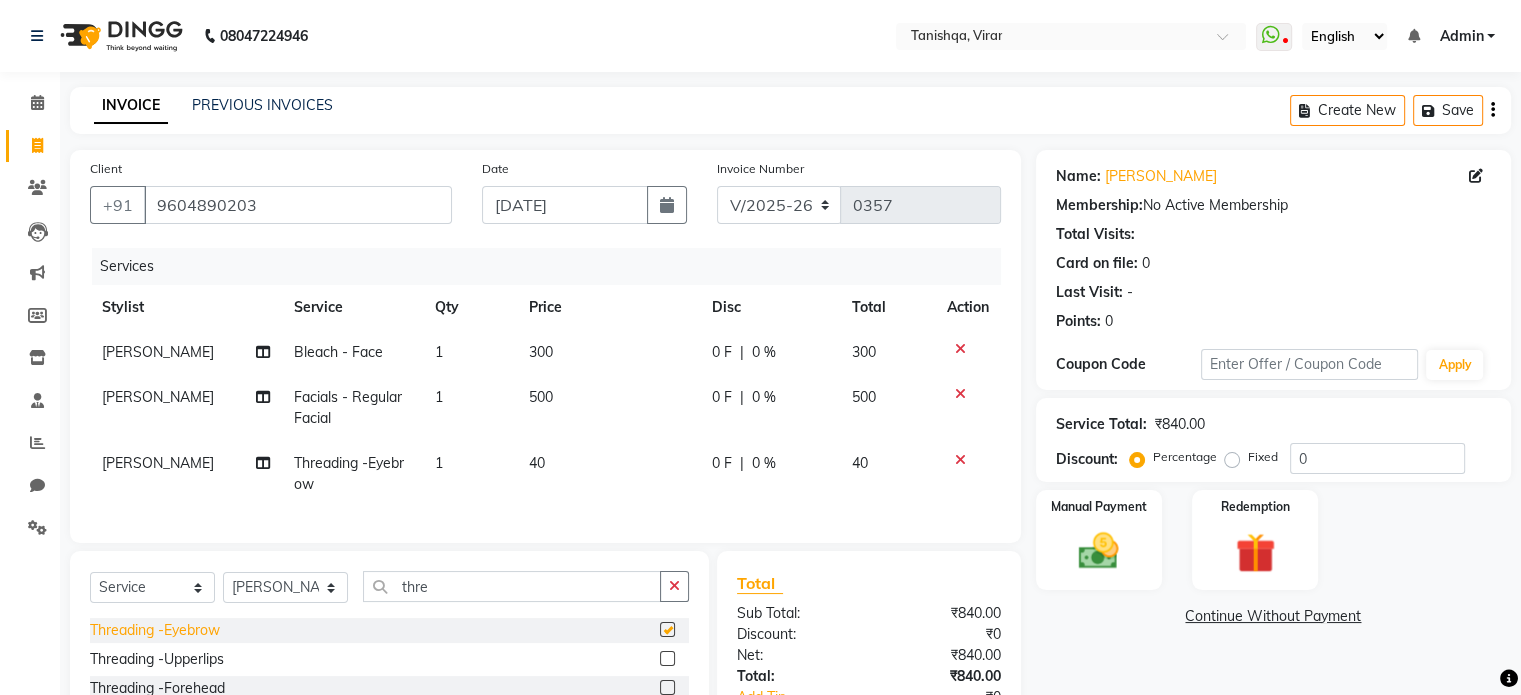 checkbox on "false" 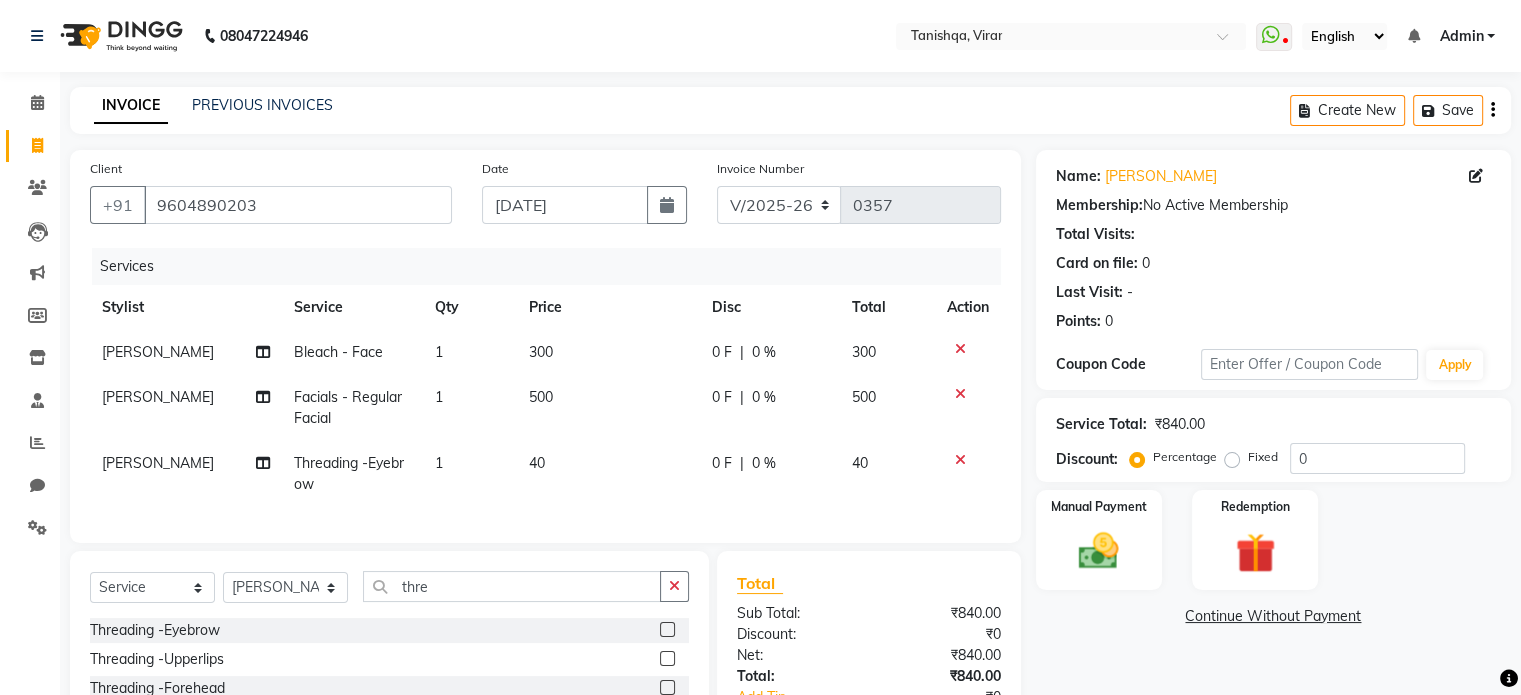 scroll, scrollTop: 153, scrollLeft: 0, axis: vertical 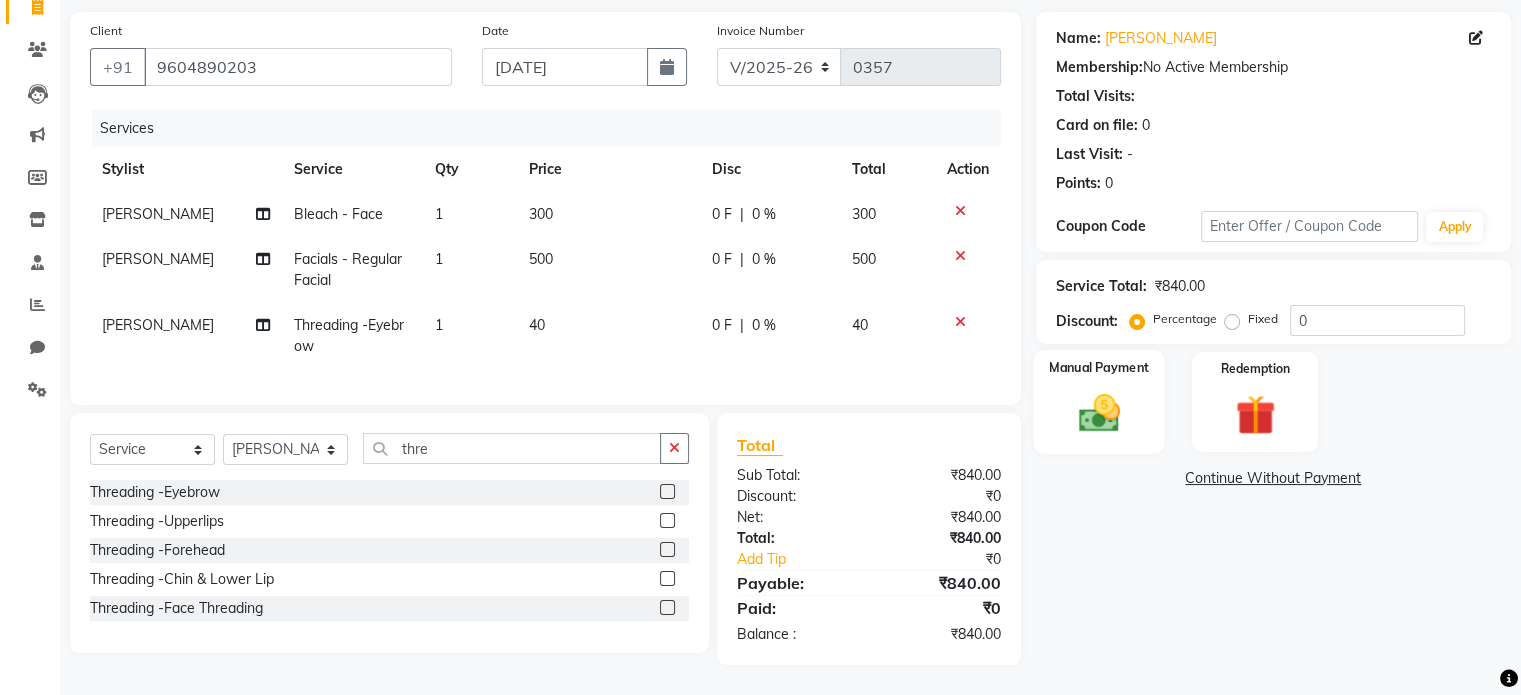 click 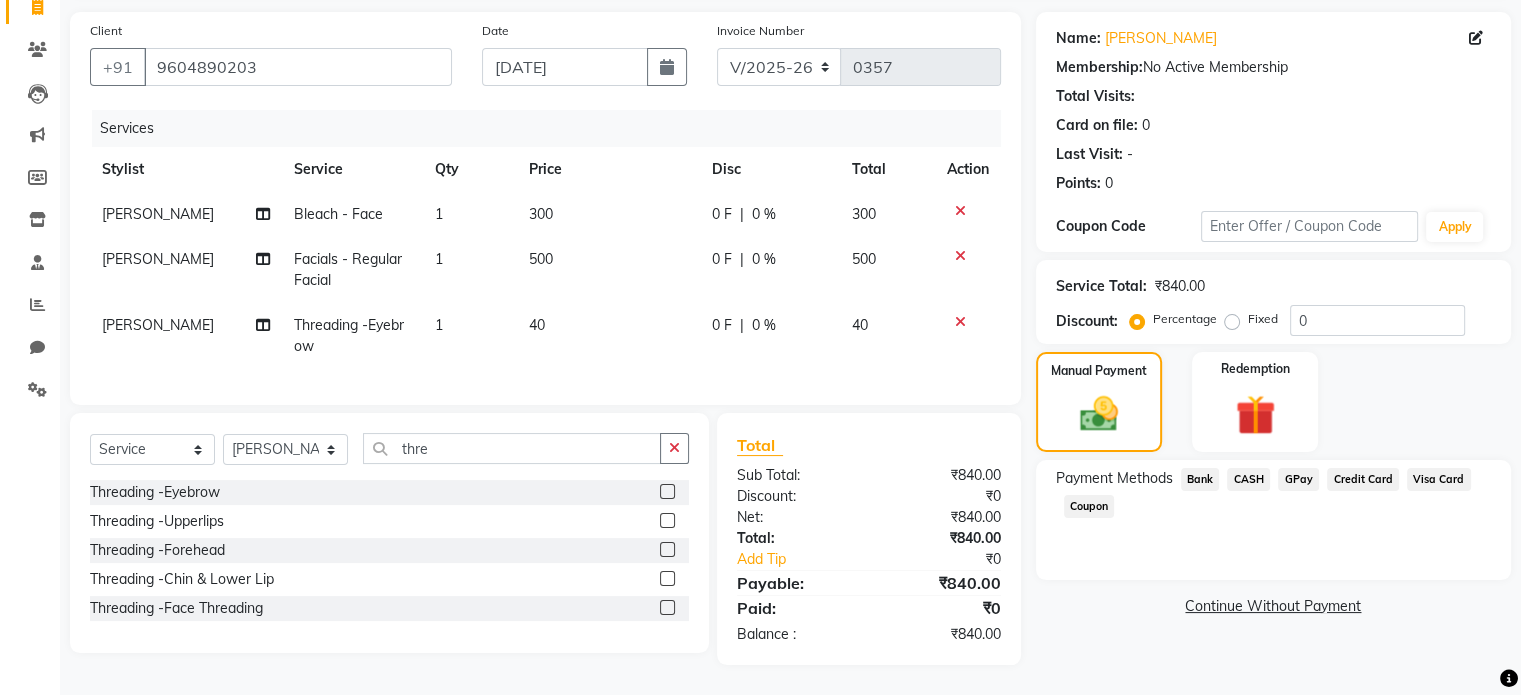 click on "GPay" 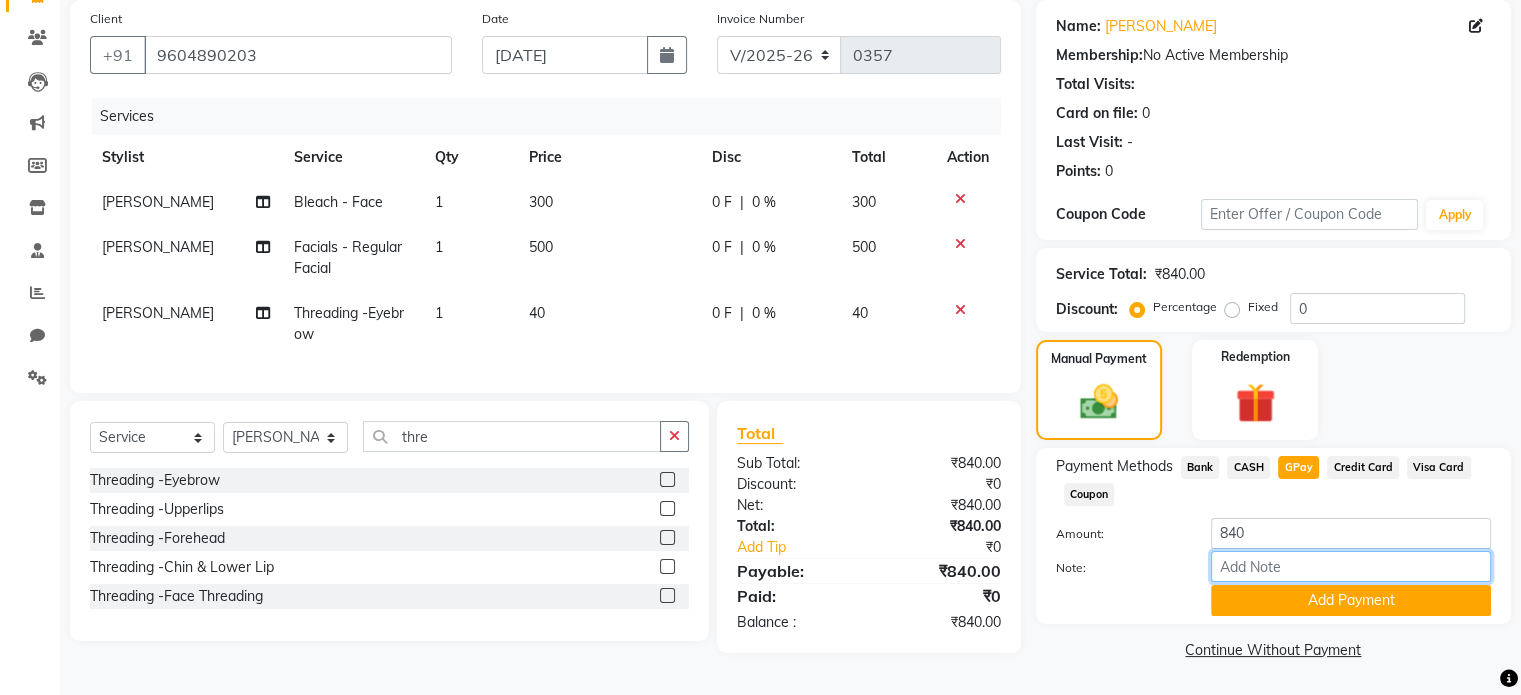 click on "Note:" at bounding box center [1351, 566] 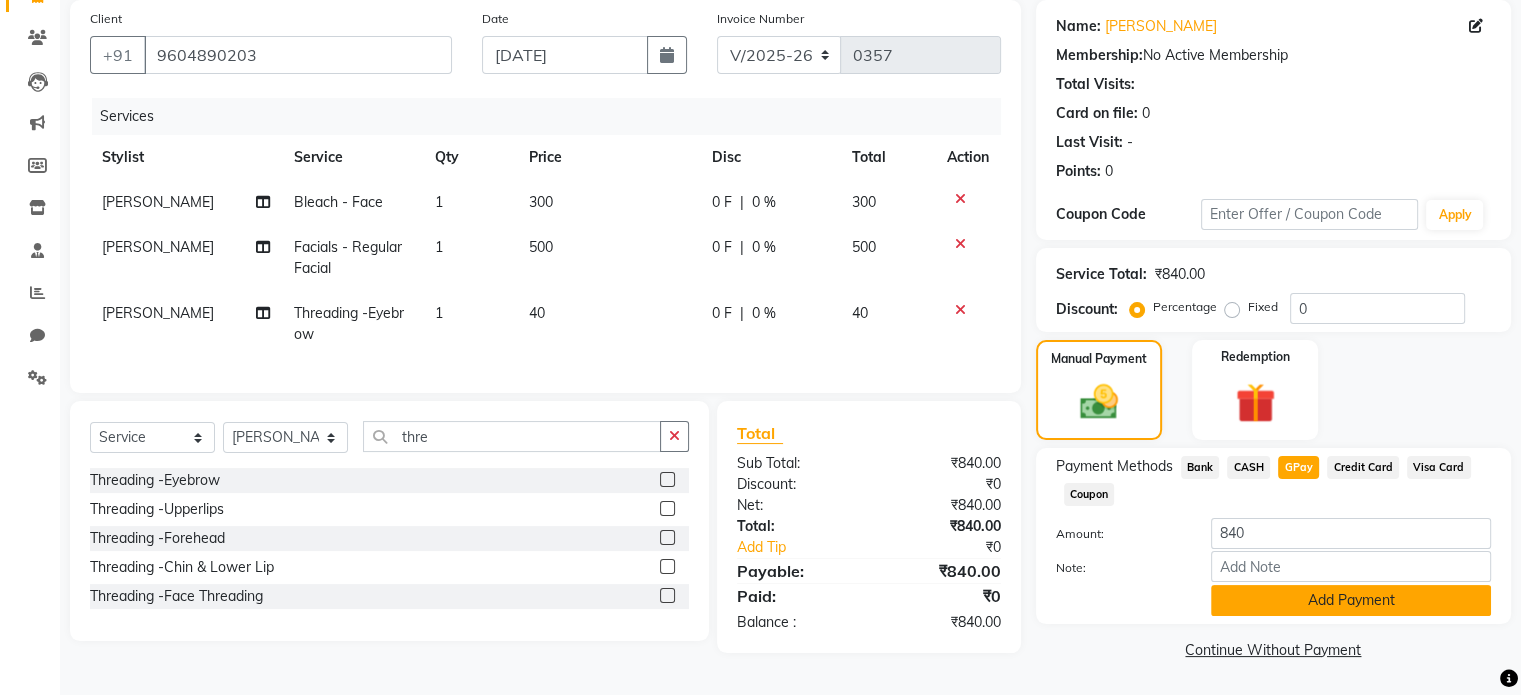 click on "Add Payment" 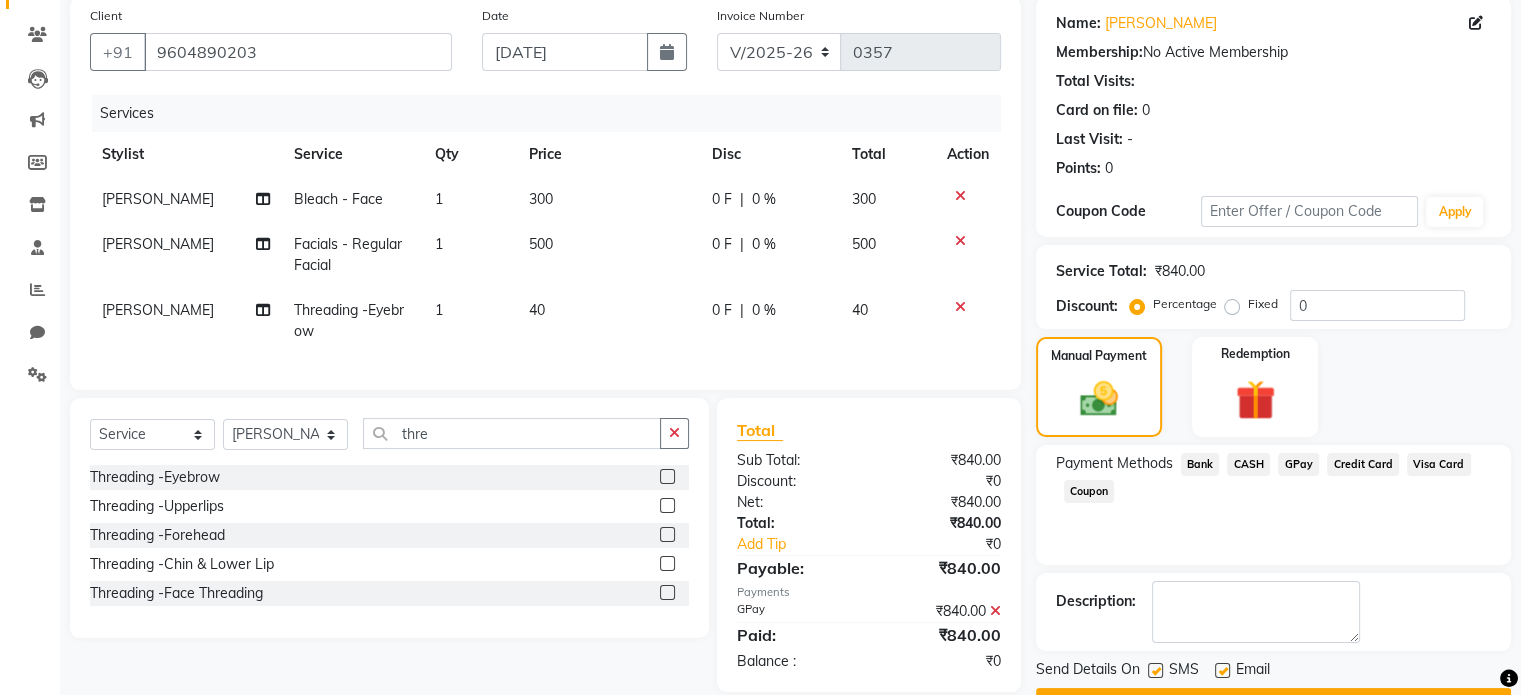 scroll, scrollTop: 205, scrollLeft: 0, axis: vertical 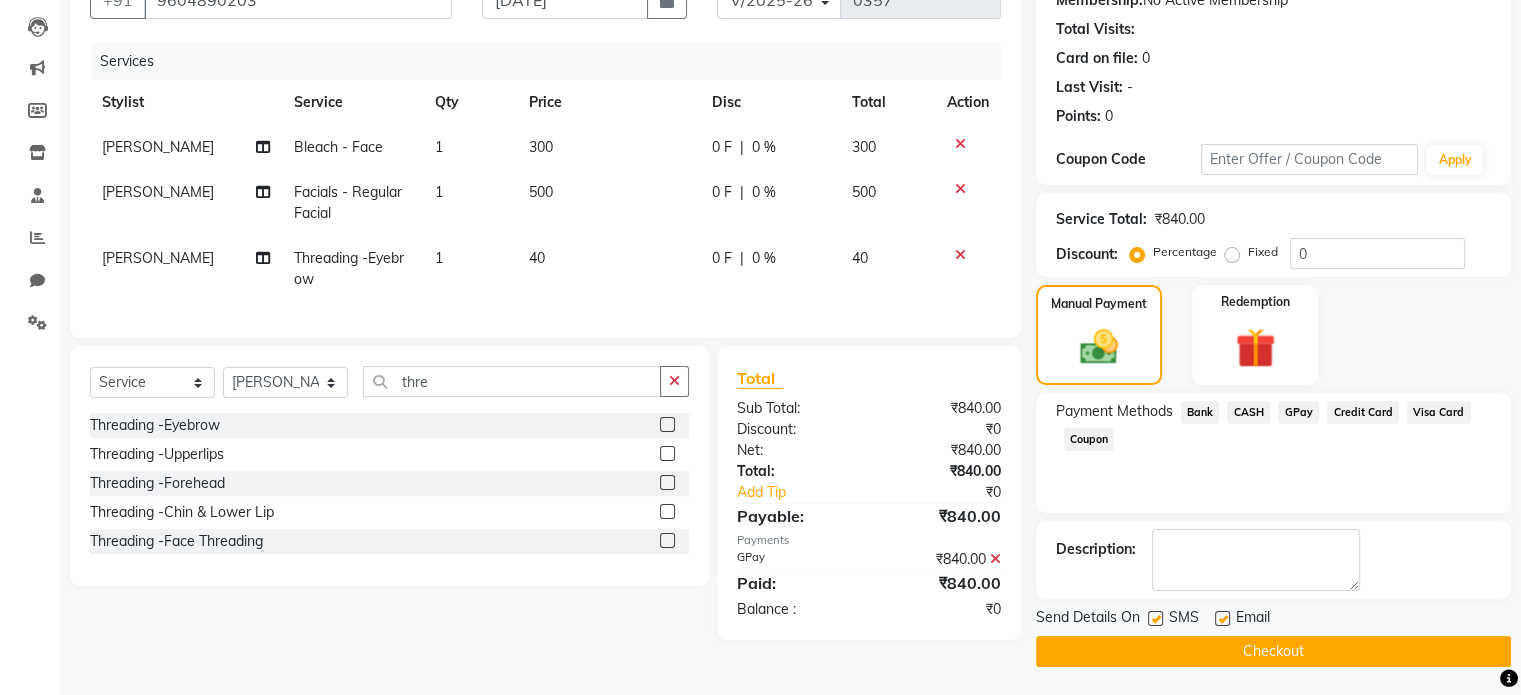 click on "Checkout" 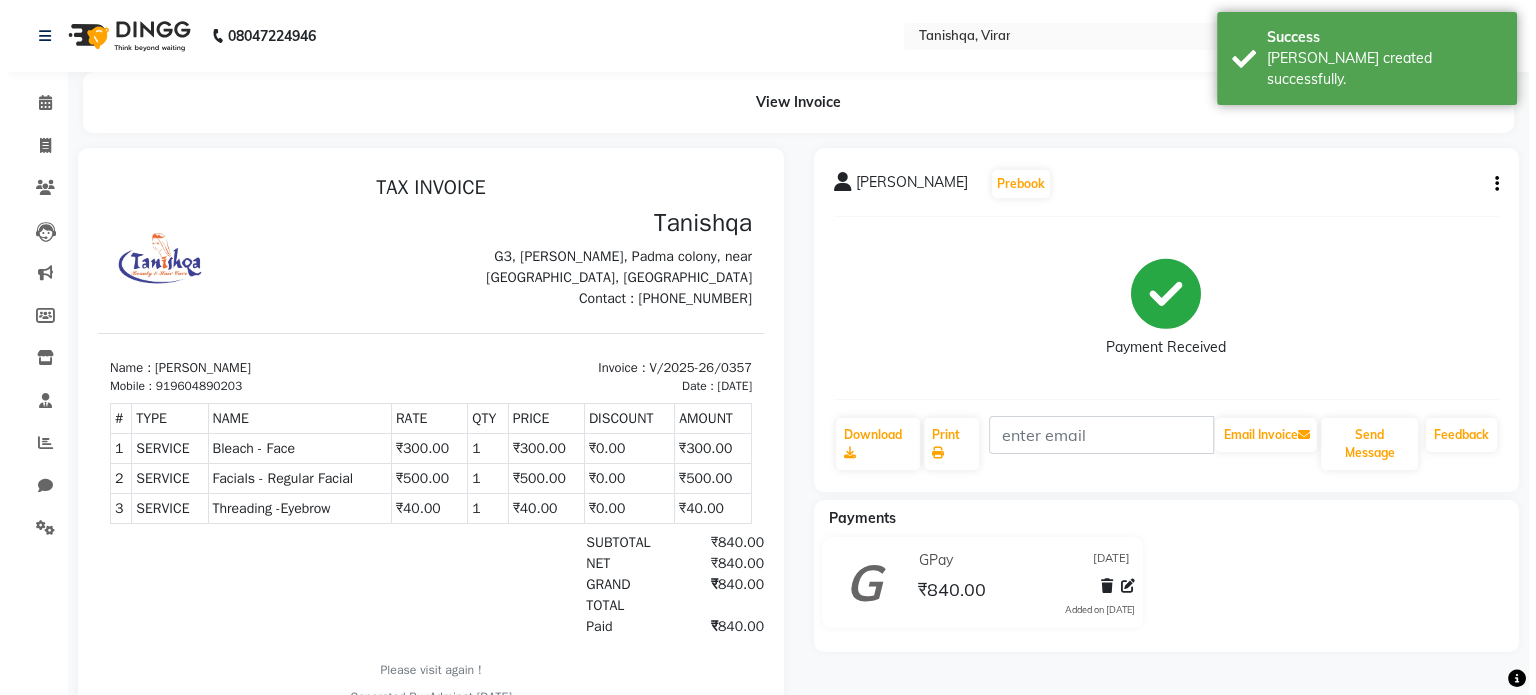 scroll, scrollTop: 0, scrollLeft: 0, axis: both 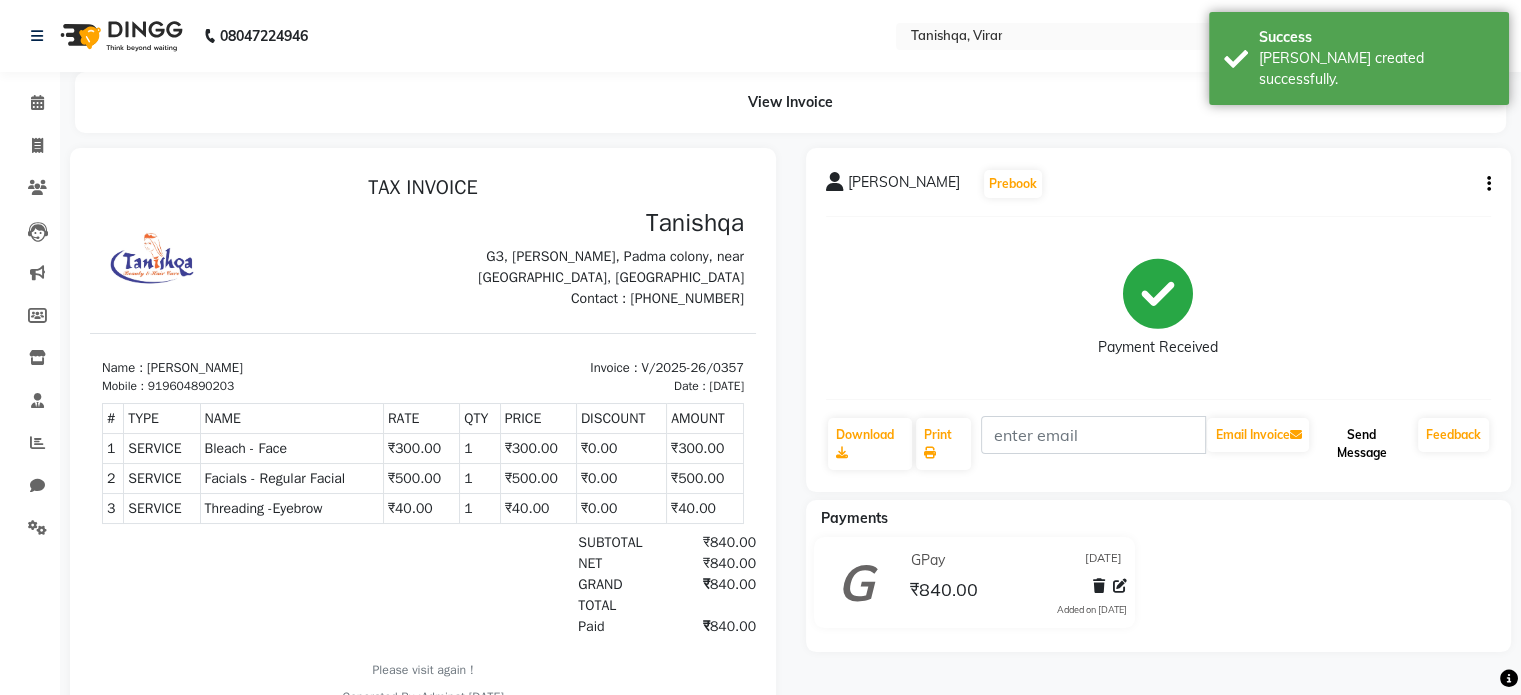 click on "Send Message" 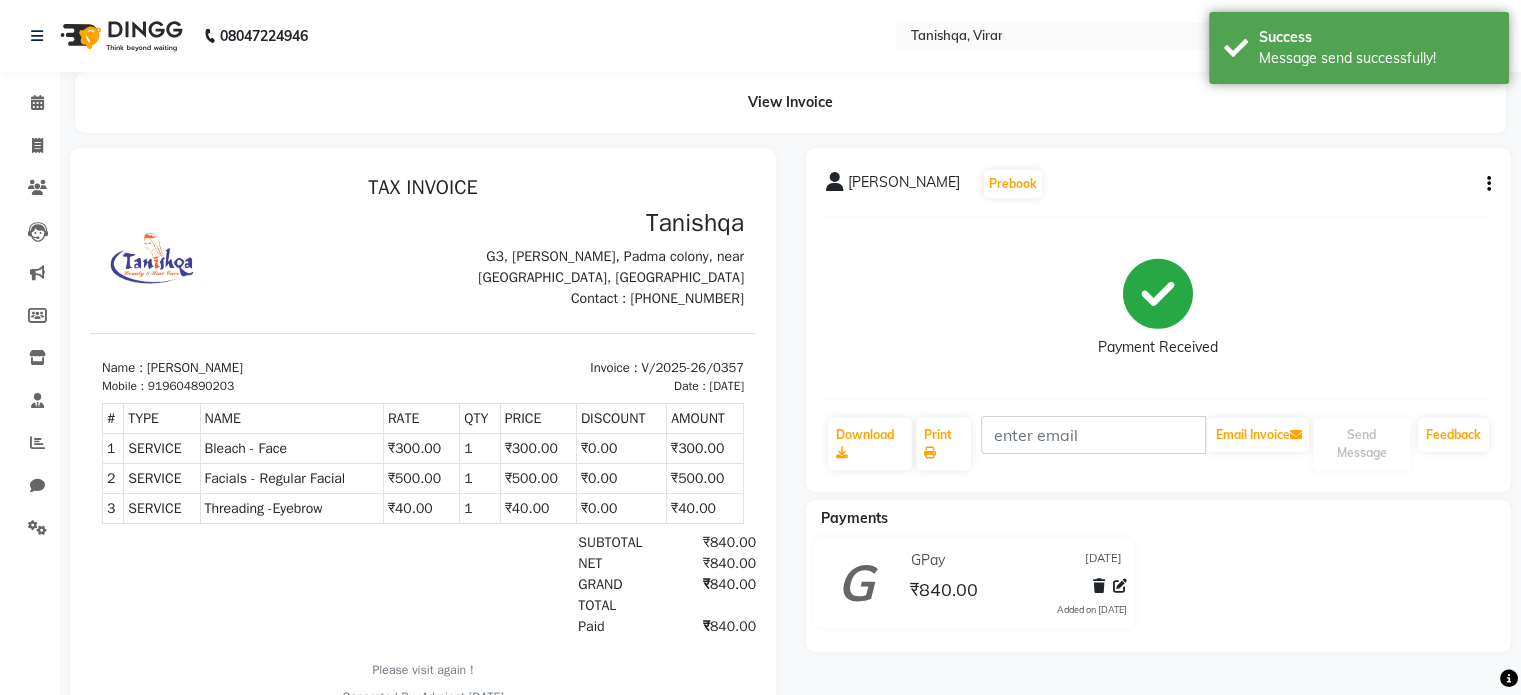 click on "08047224946 Select Location × Tanishqa, Virar  WhatsApp Status  ✕ Status:  Disconnected Most Recent Message: 09-07-2025     07:51 PM Recent Service Activity: 09-07-2025     07:54 PM  08047224946 Whatsapp Settings English ENGLISH Español العربية मराठी हिंदी ગુજરાતી தமிழ் 中文 Notifications nothing to show Admin Manage Profile Change Password Sign out  Version:3.15.4" 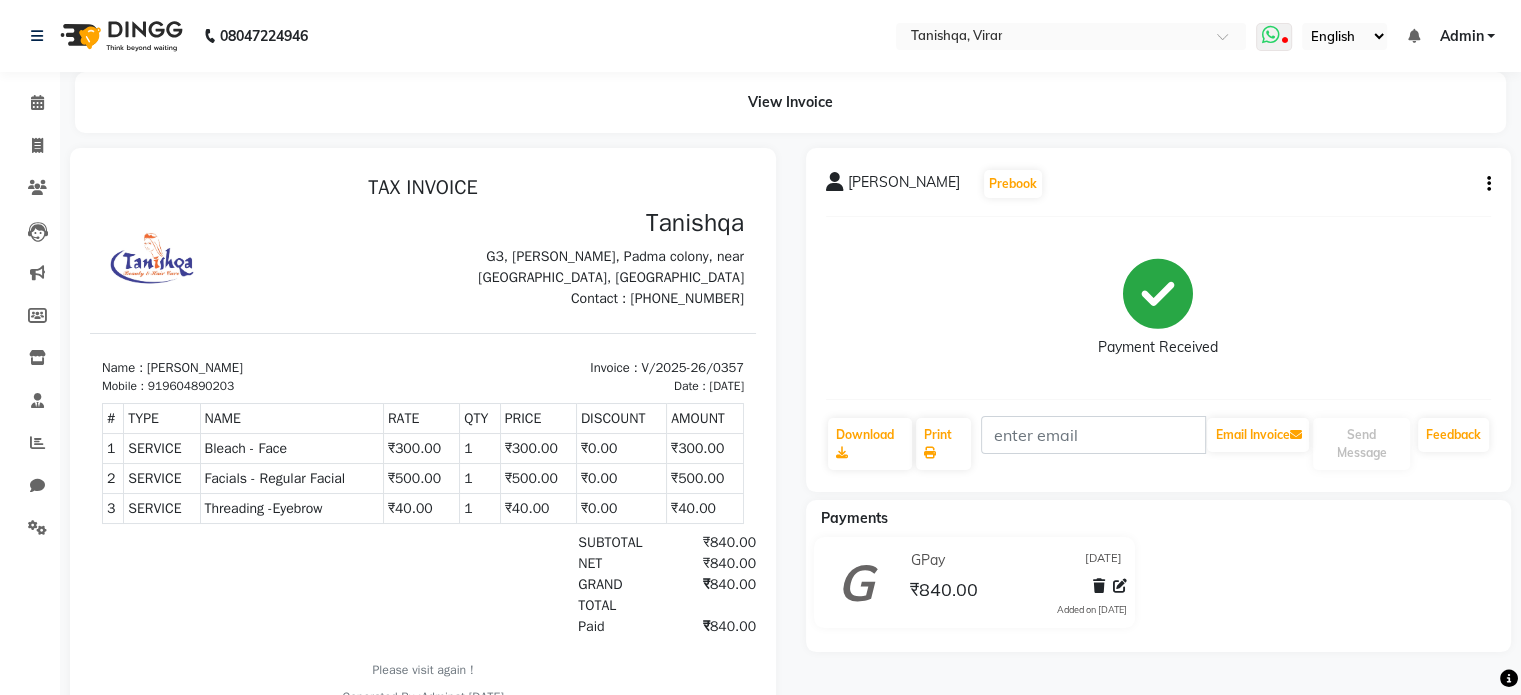 click at bounding box center [1274, 37] 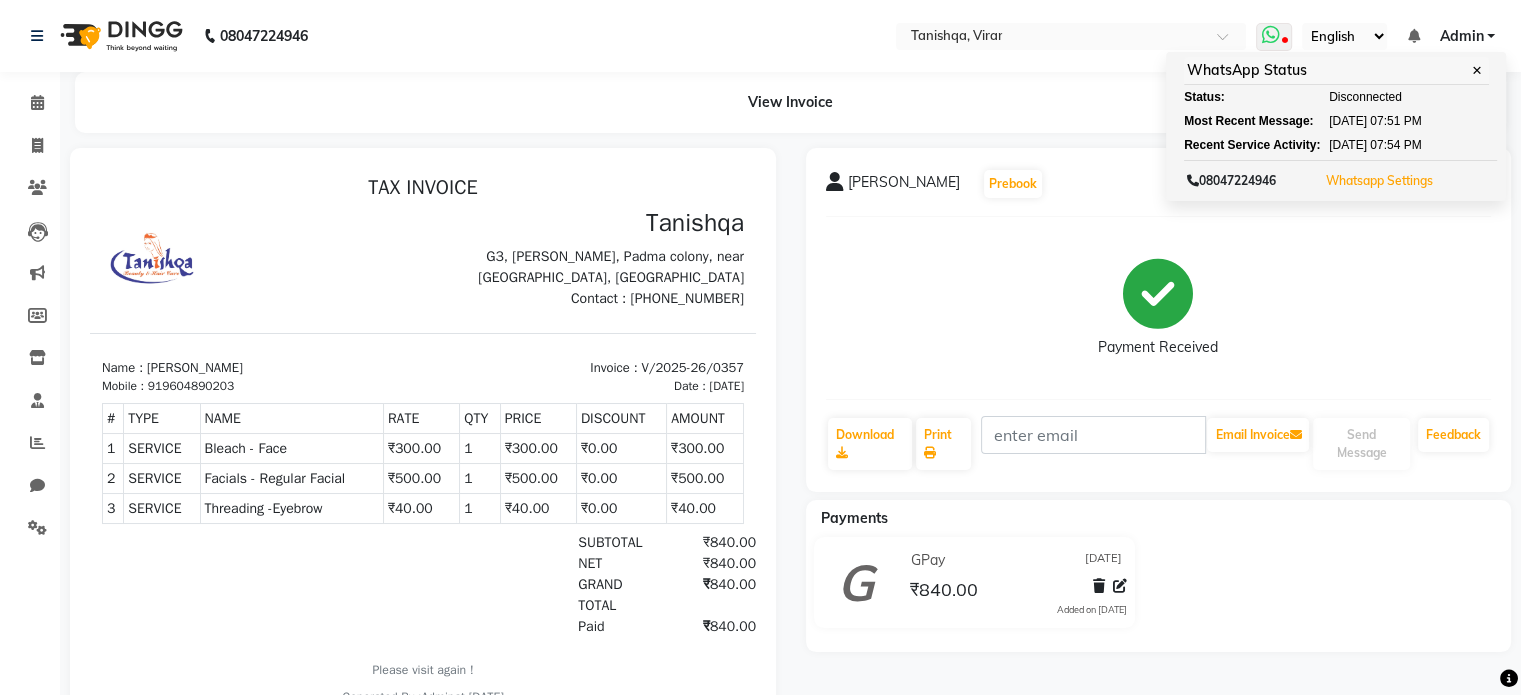 click on "Whatsapp Settings" at bounding box center [1379, 181] 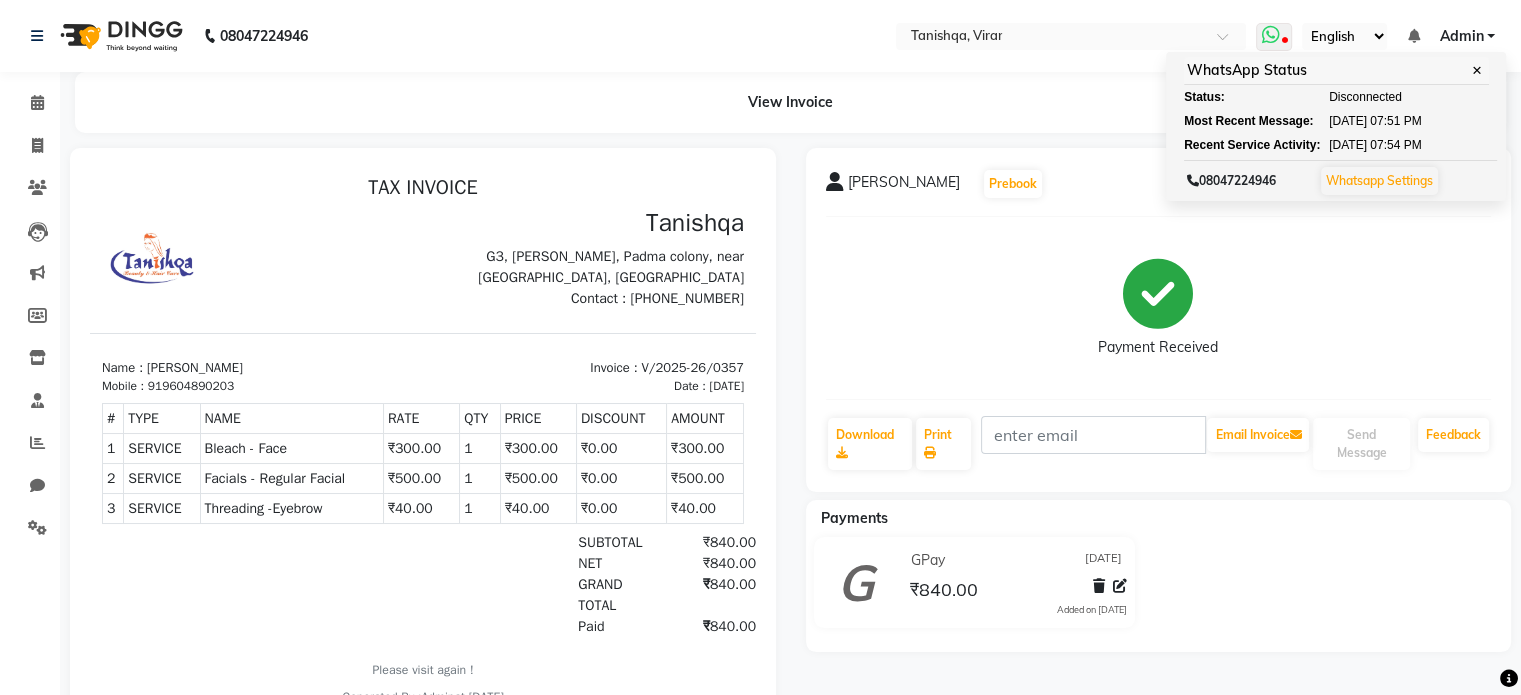 click on "Whatsapp Settings" at bounding box center [1379, 180] 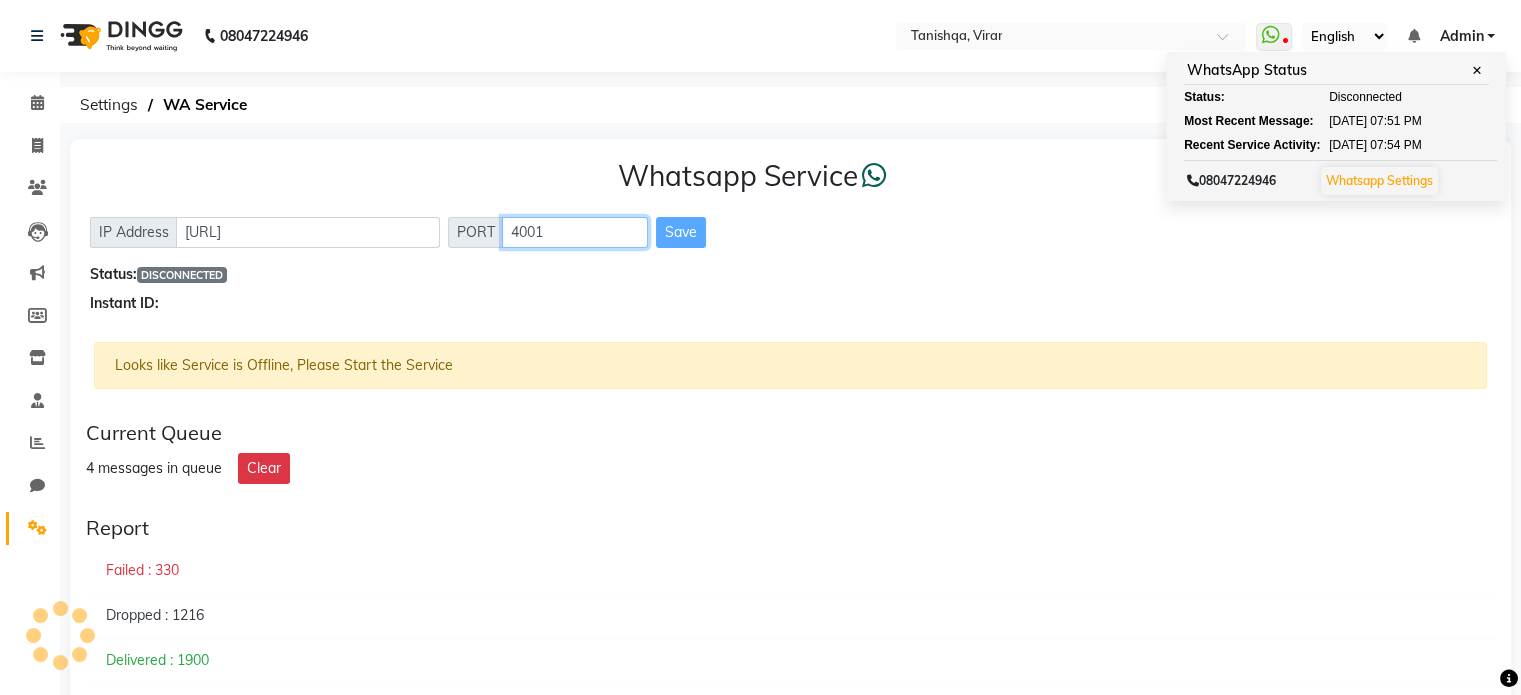 click on "4001" 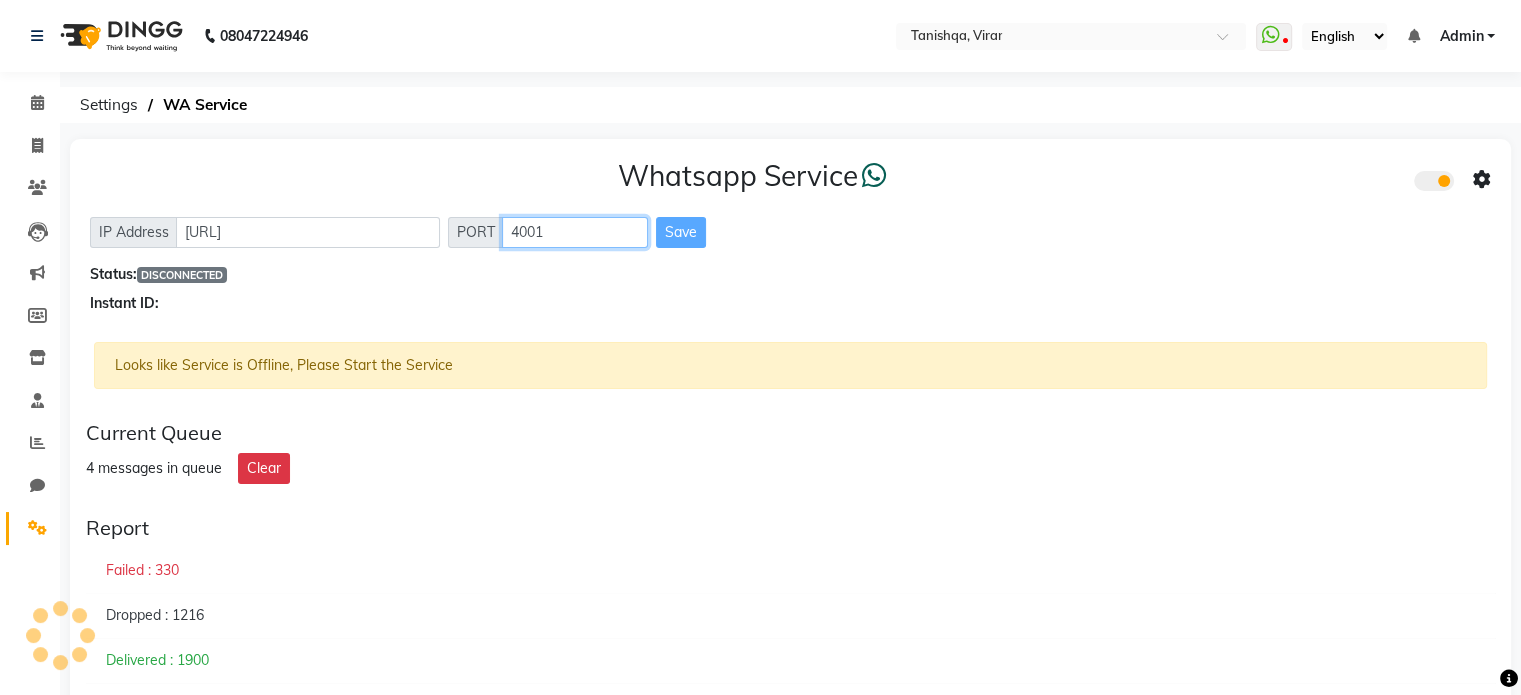 click on "4001" 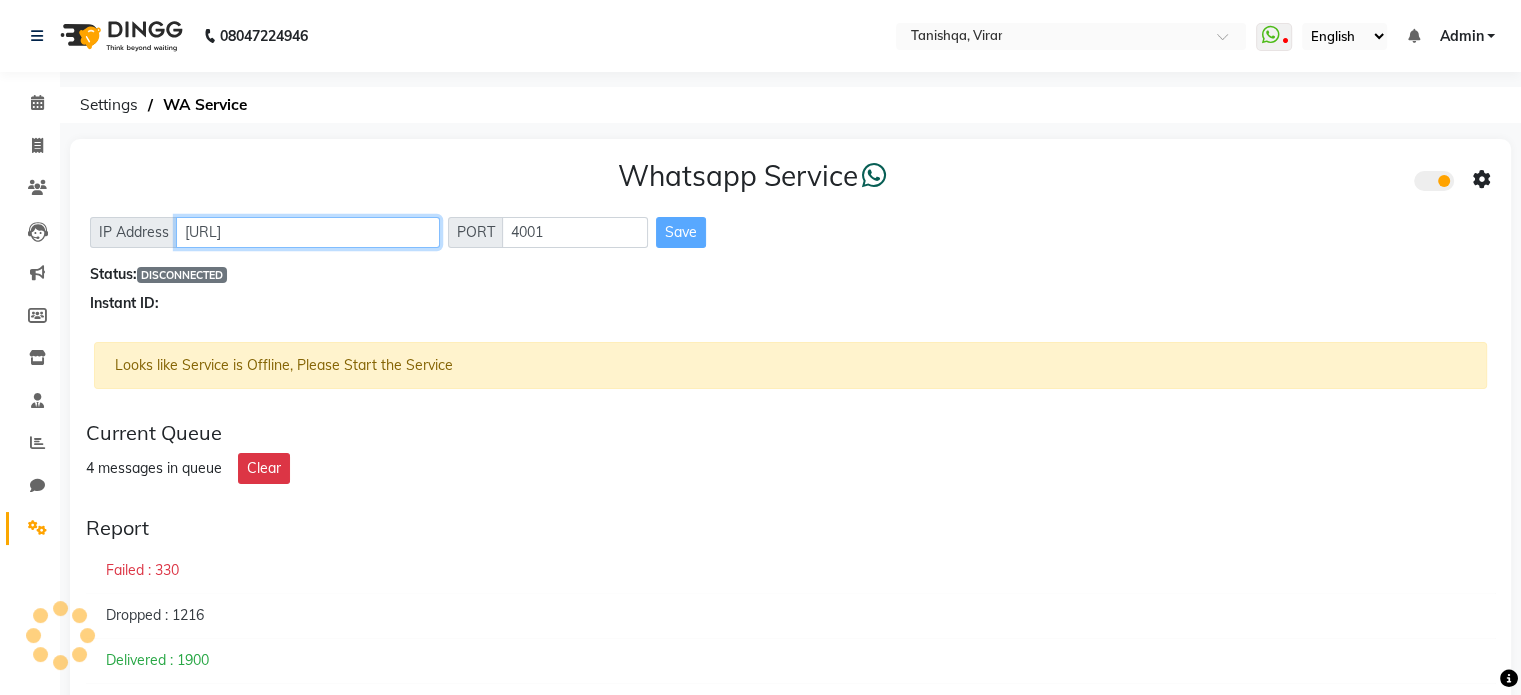 click on "[URL]" 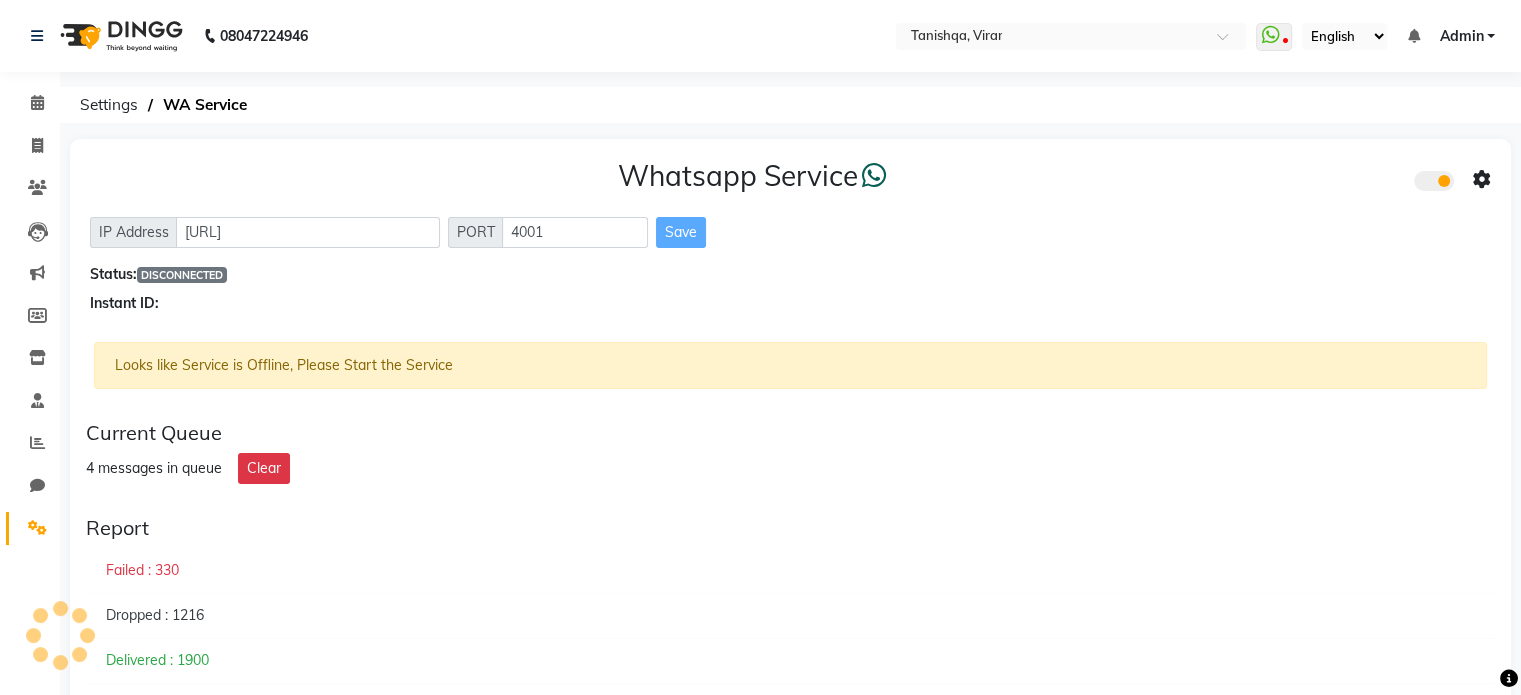 click 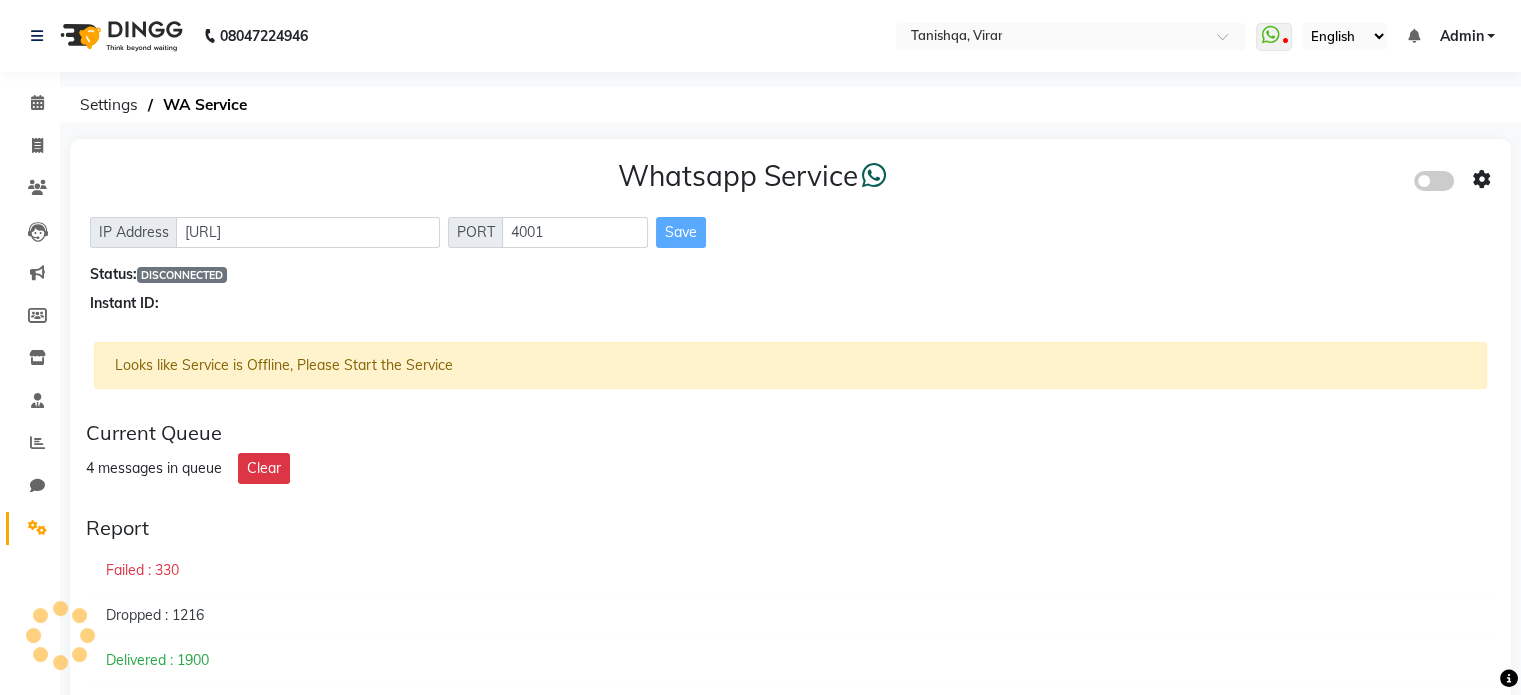 click 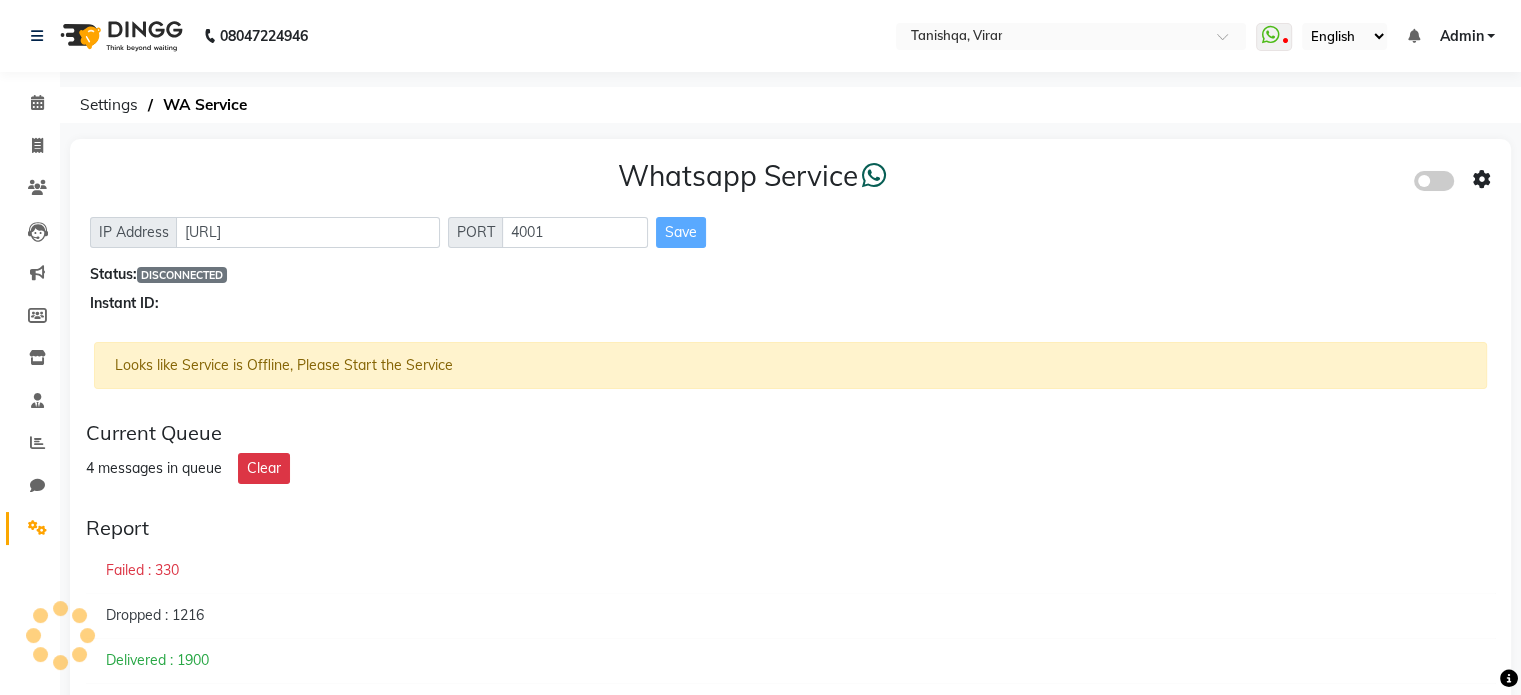 click 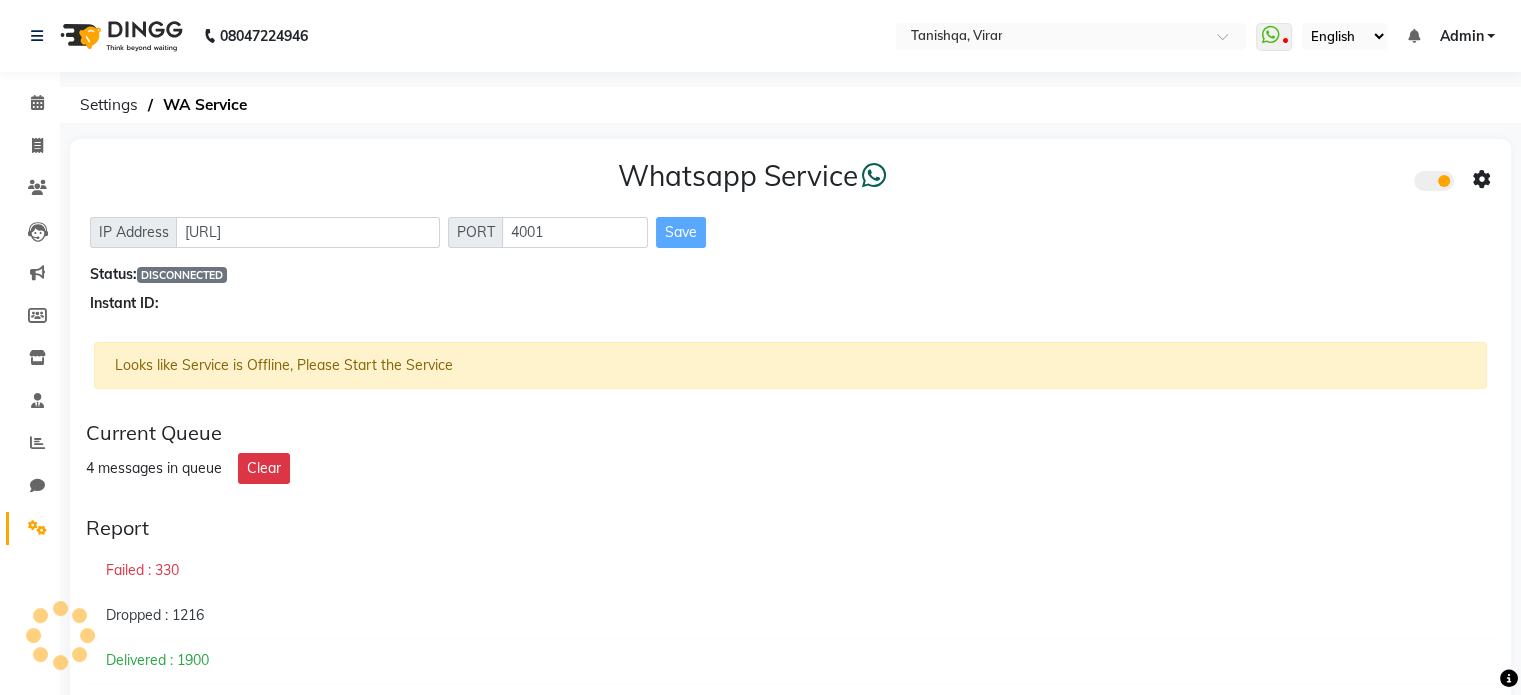 click 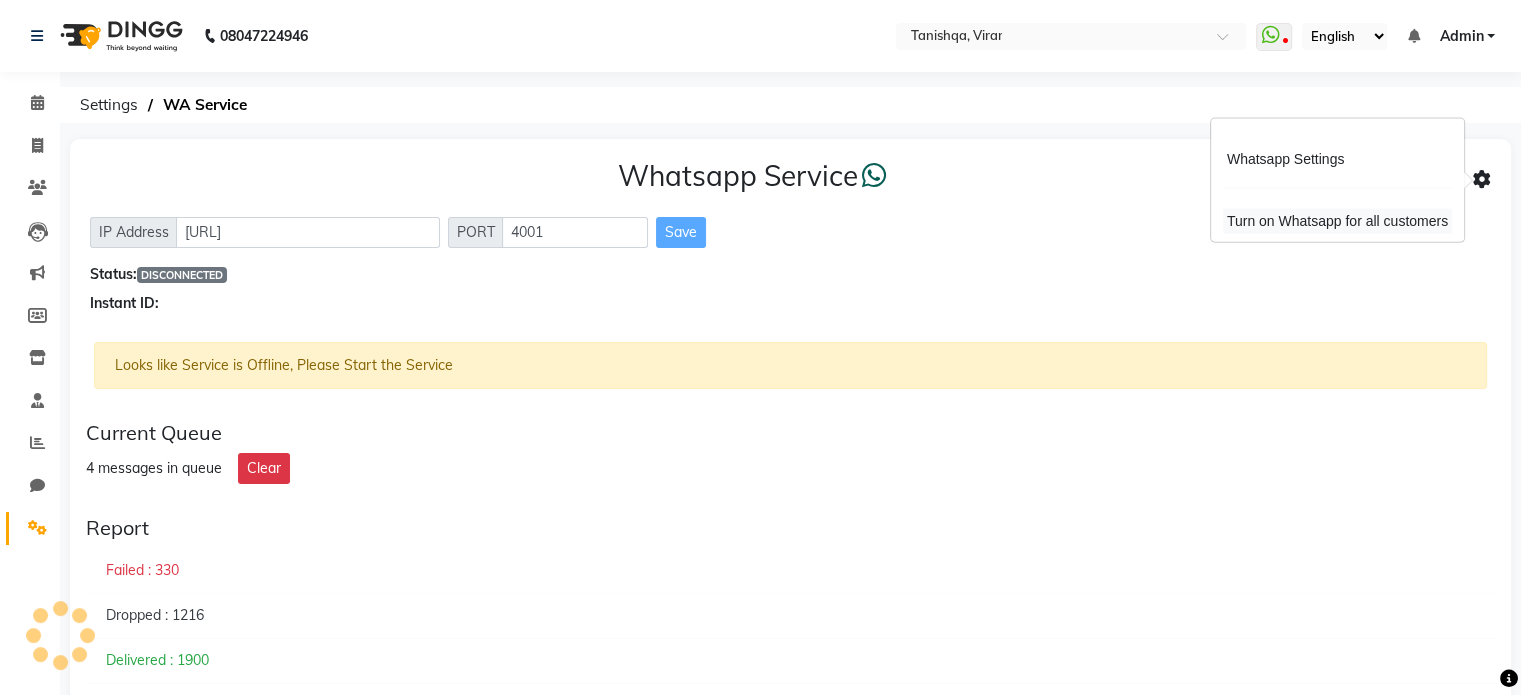 click on "Turn on Whatsapp for all customers" at bounding box center [1337, 221] 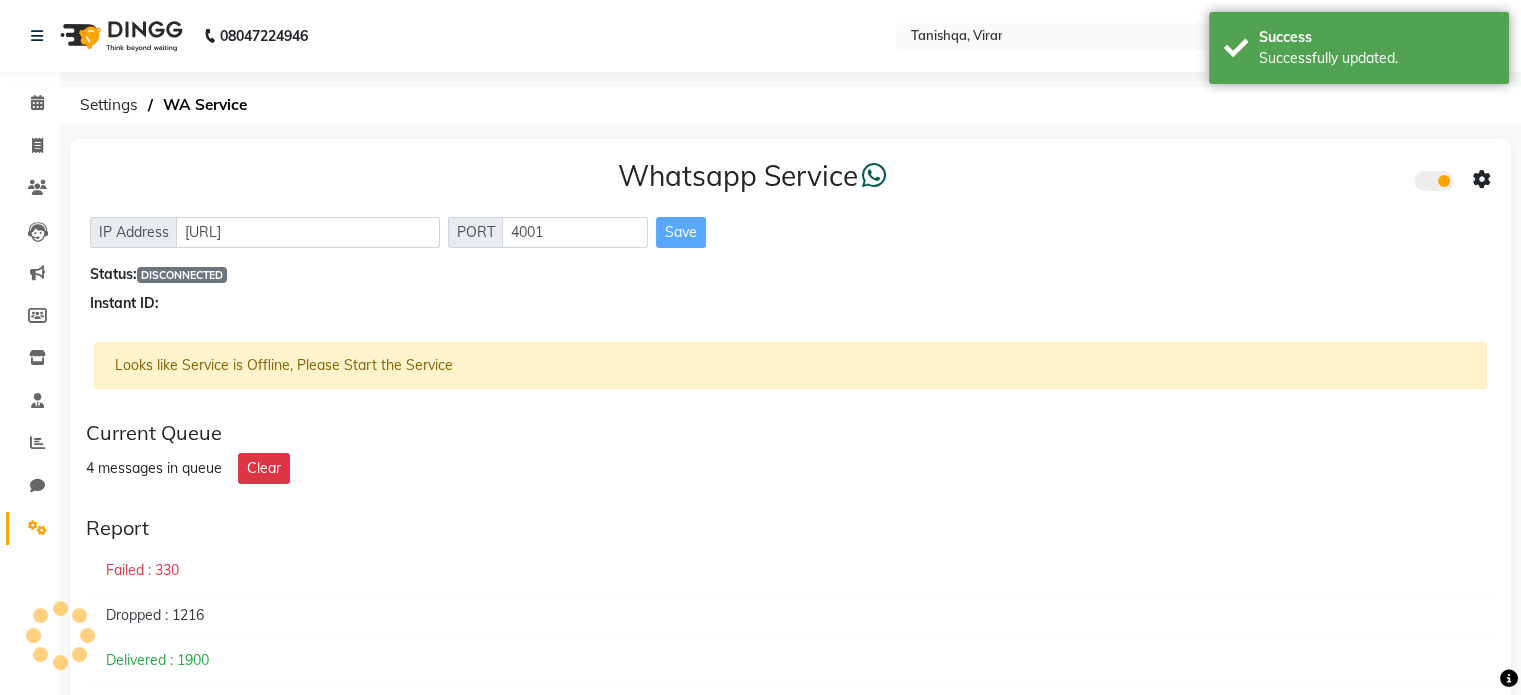 click on "Whatsapp Service  IP Address http://localhost PORT 4001 Save Status:  DISCONNECTED Instant ID:" 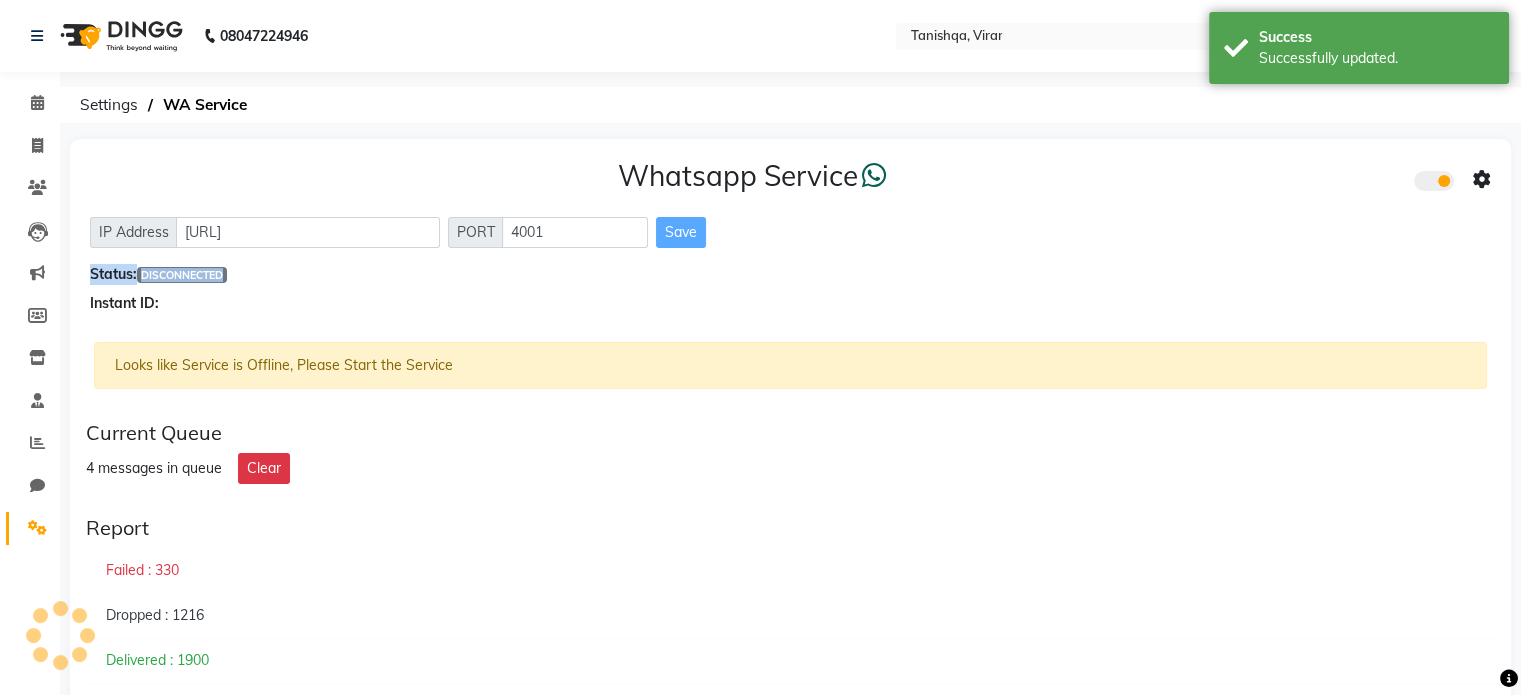 click on "Whatsapp Service  IP Address http://localhost PORT 4001 Save Status:  DISCONNECTED Instant ID:" 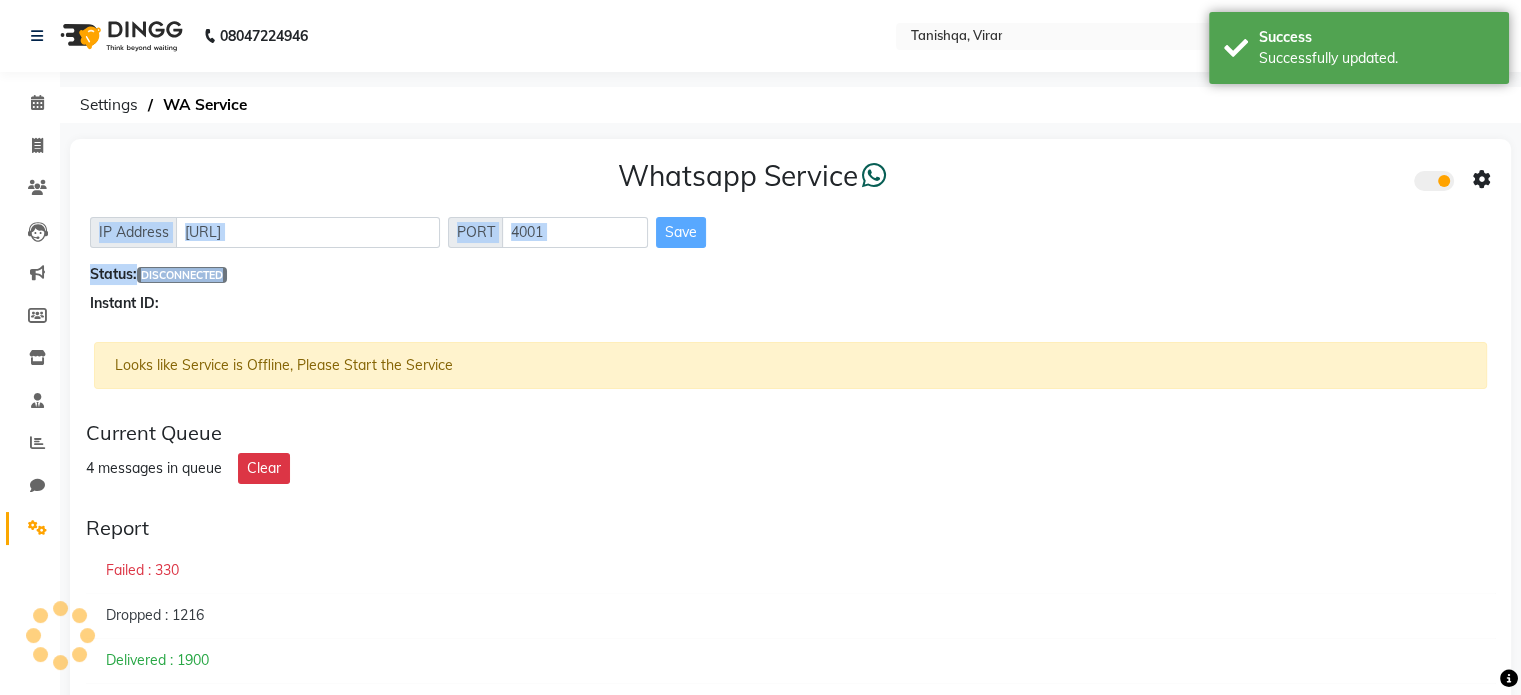 drag, startPoint x: 1000, startPoint y: 253, endPoint x: 1480, endPoint y: 172, distance: 486.7864 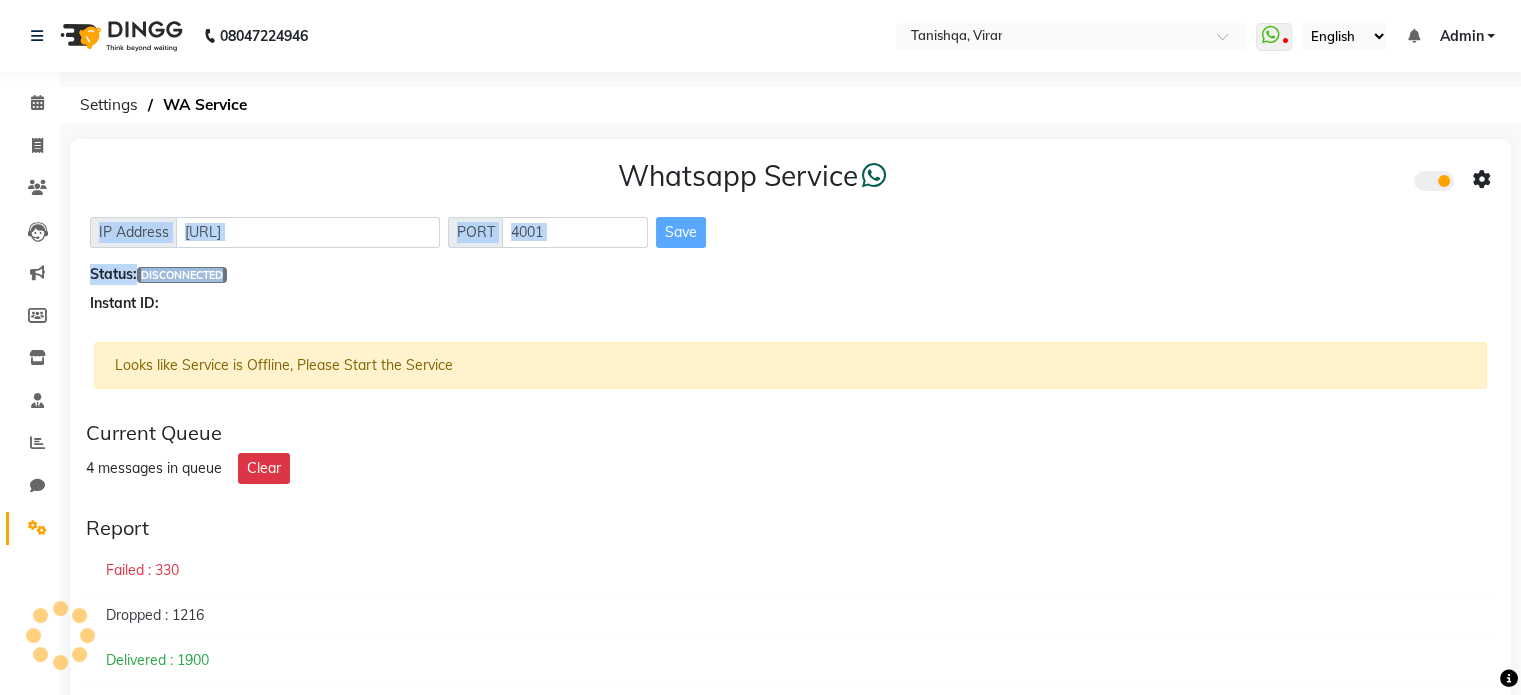 click 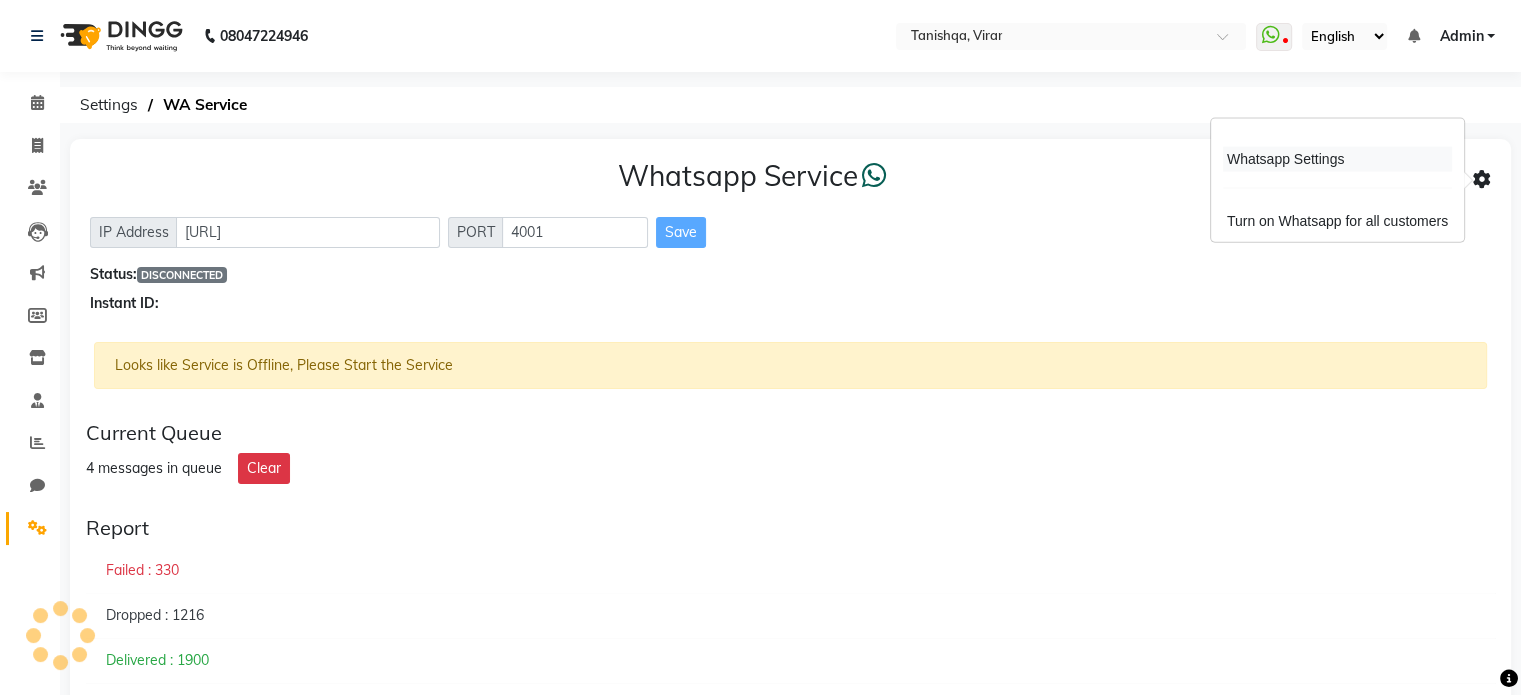 click on "Whatsapp Settings" at bounding box center [1337, 159] 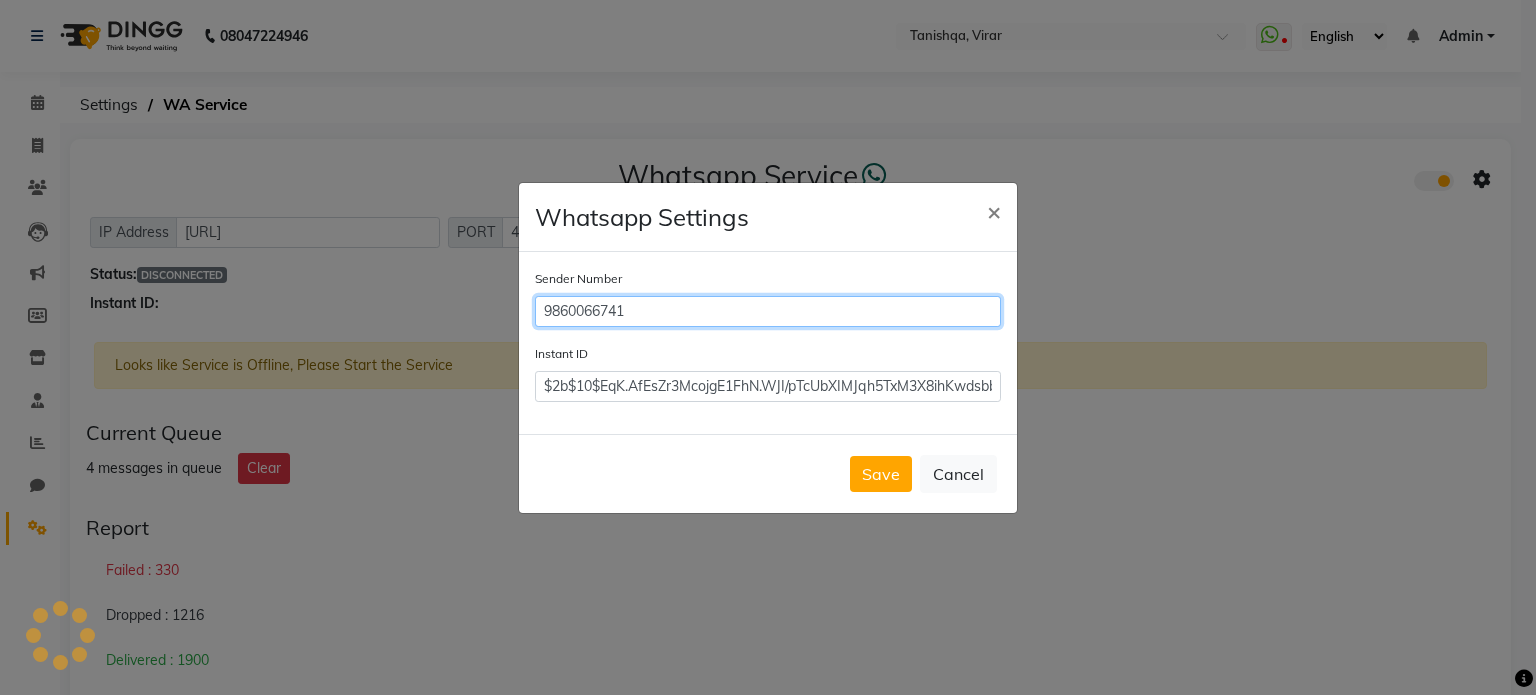 click on "9860066741" at bounding box center (768, 311) 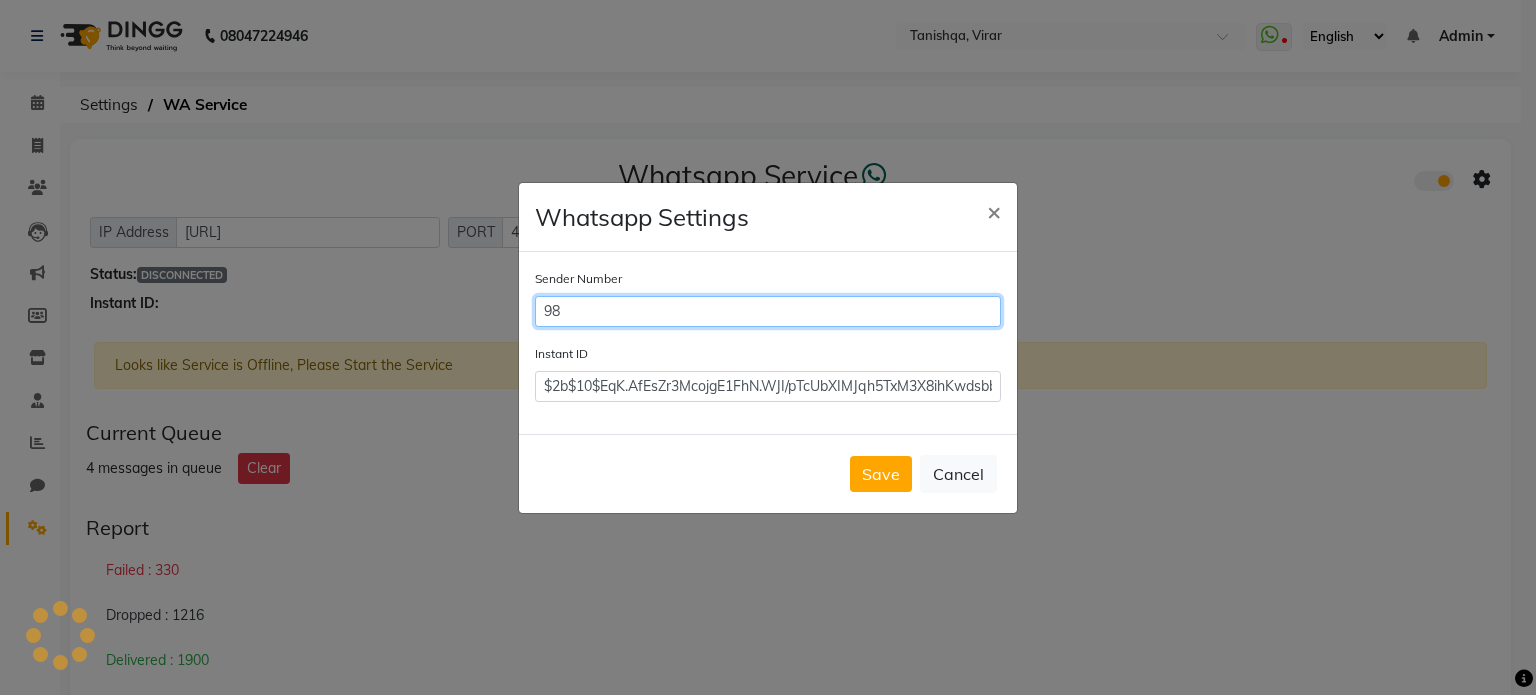 type on "9" 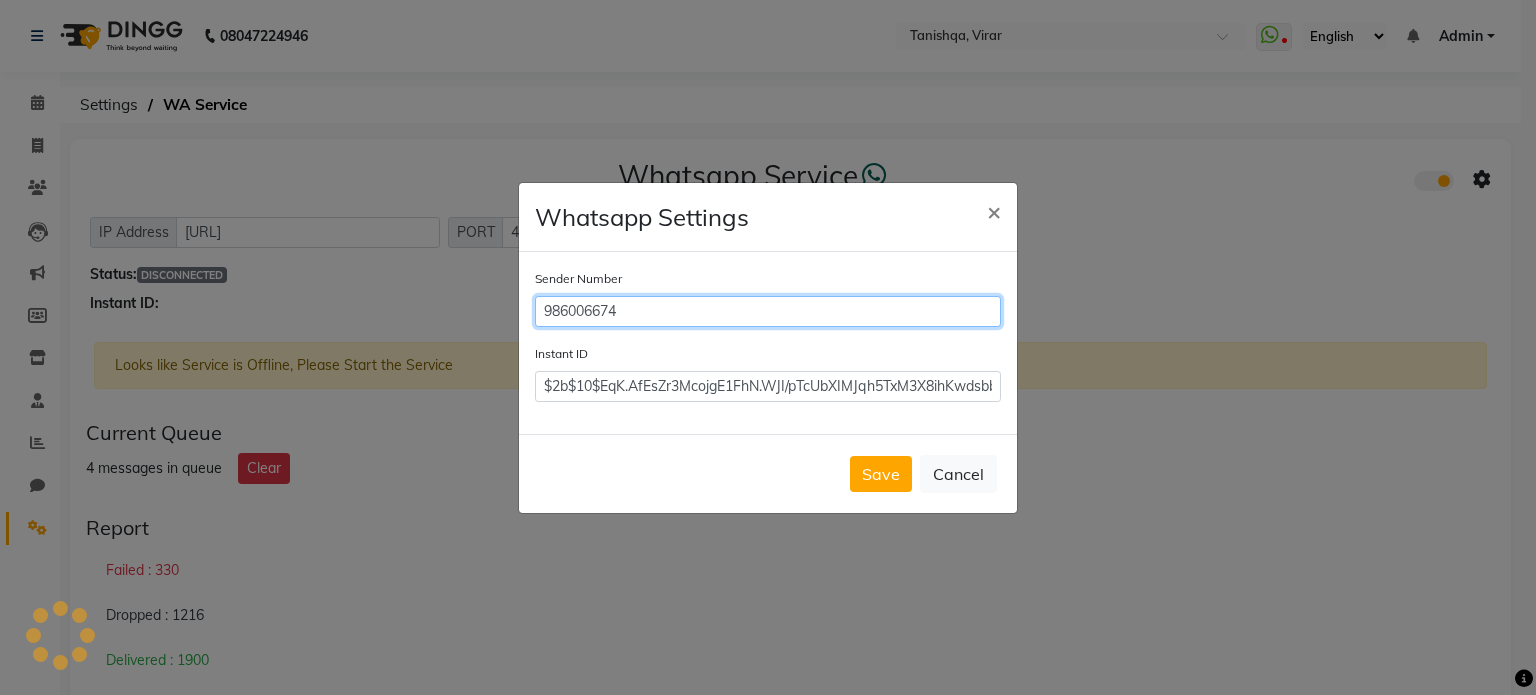 type on "9860066741" 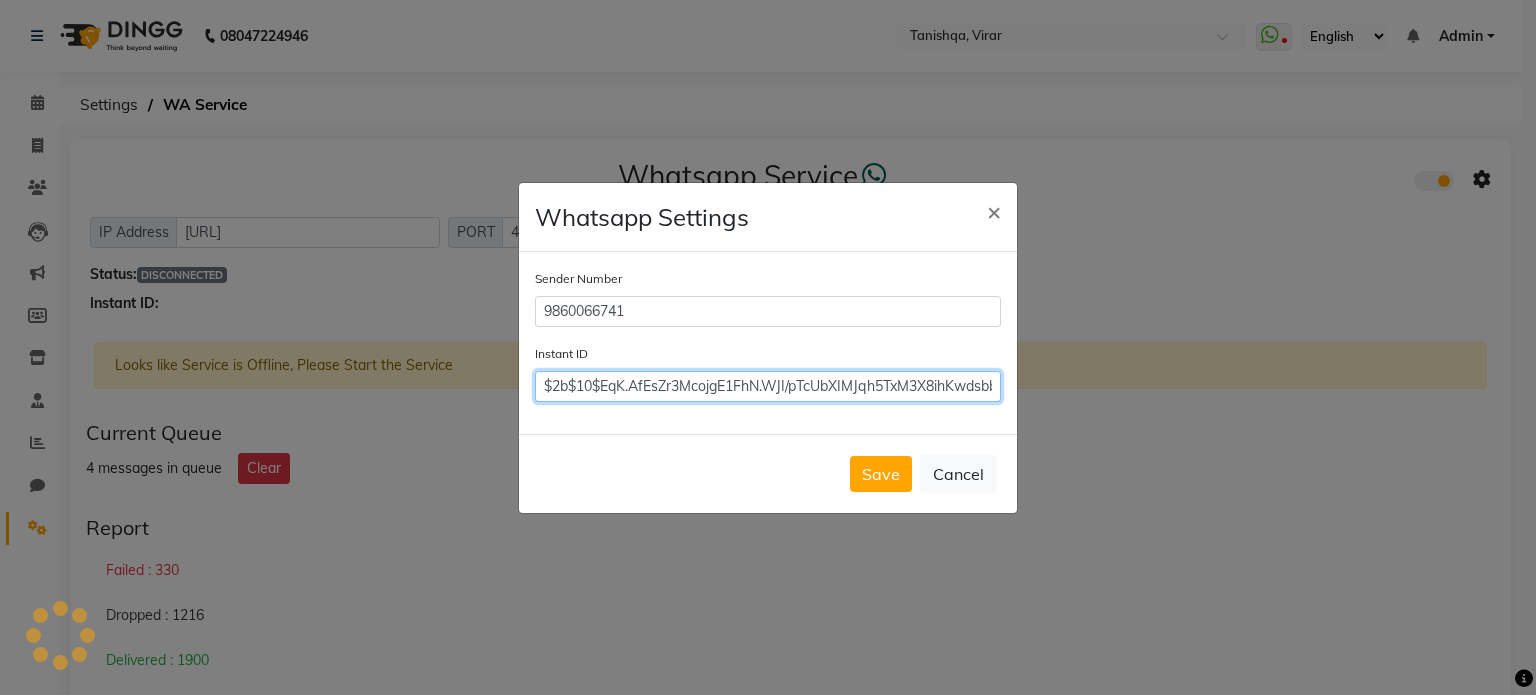 click on "$2b$10$EqK.AfEsZr3McojgE1FhN.WJI/pTcUbXIMJqh5TxM3X8ihKwdsbb." at bounding box center (768, 386) 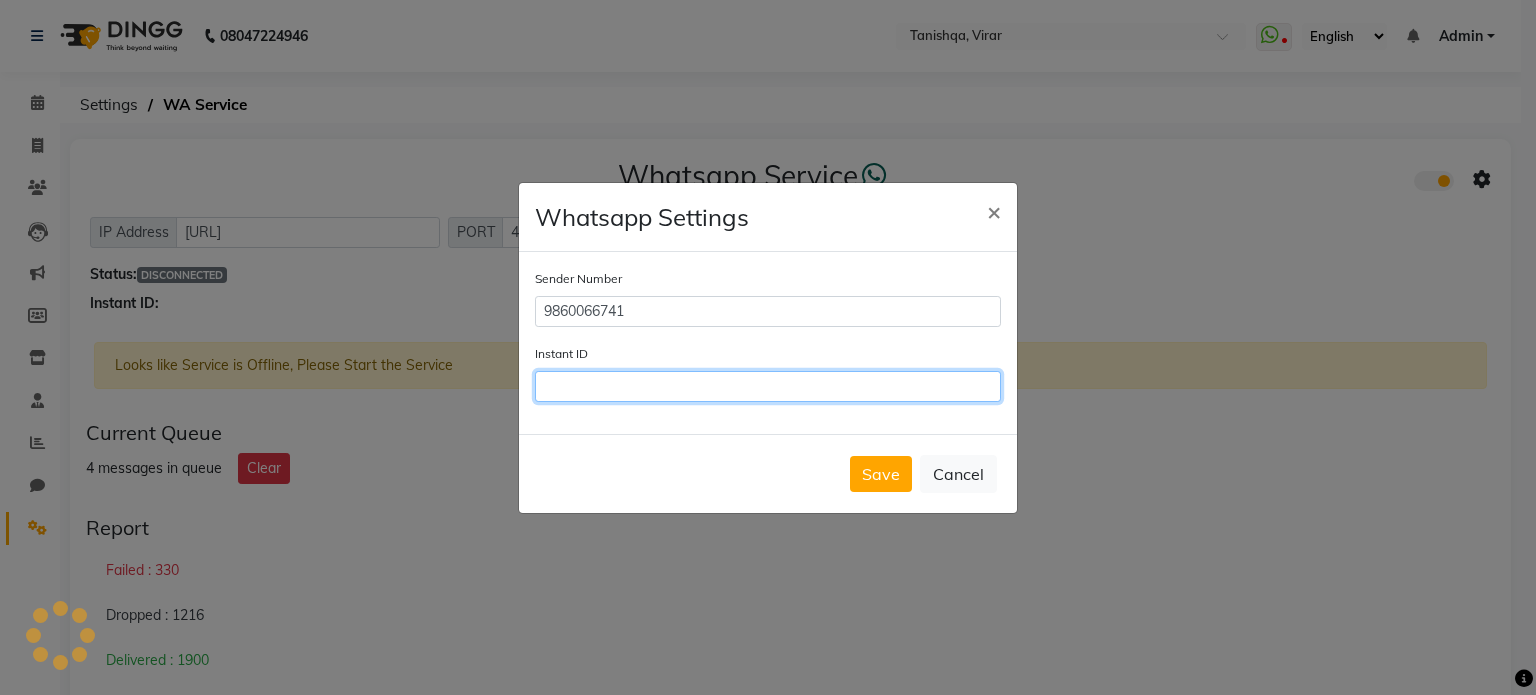scroll, scrollTop: 0, scrollLeft: 0, axis: both 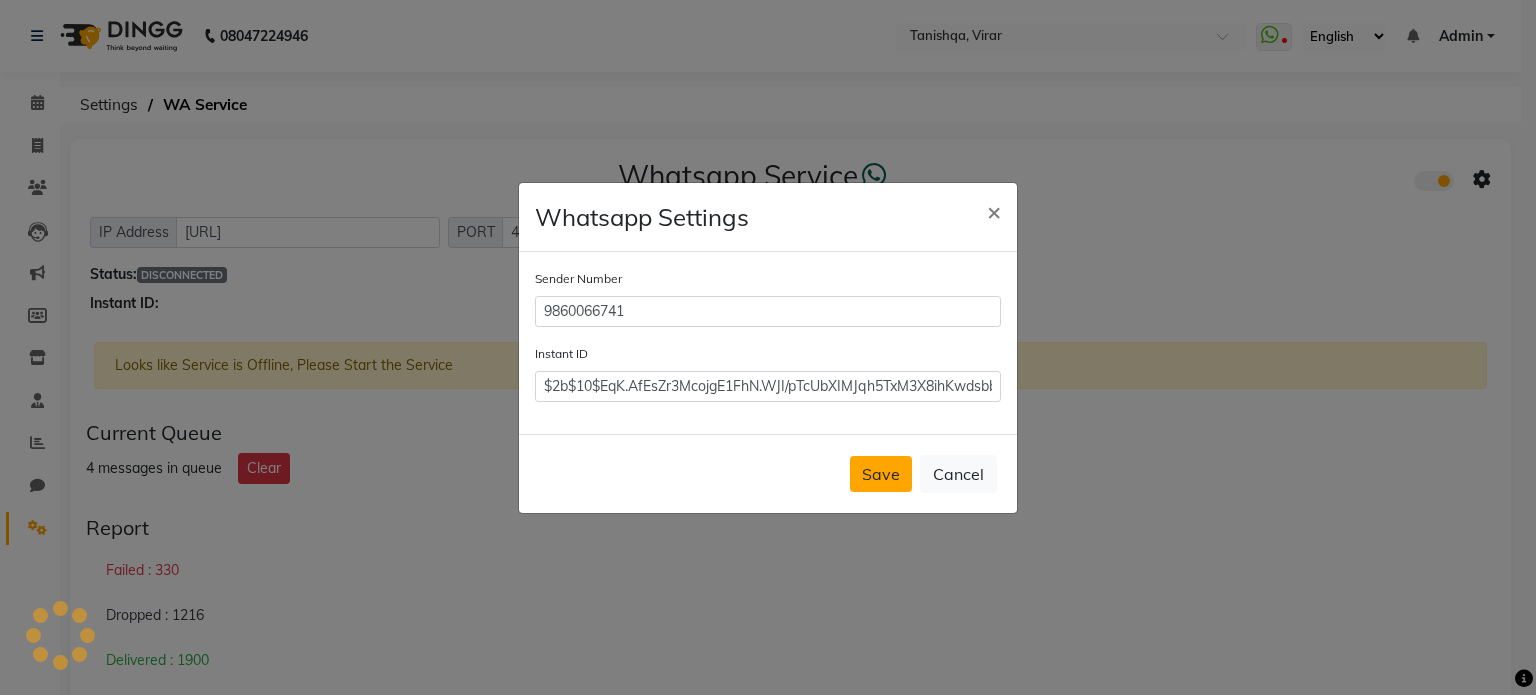 click on "Save" 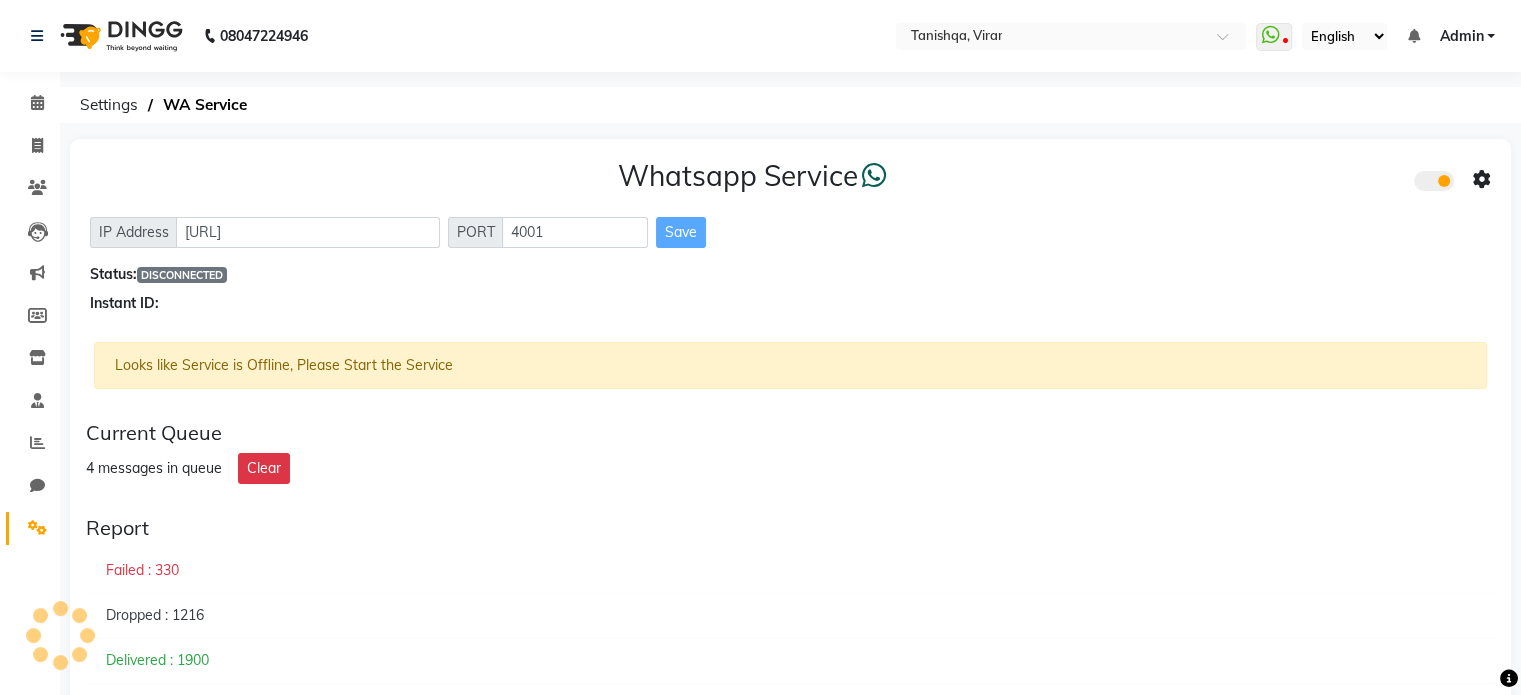 click 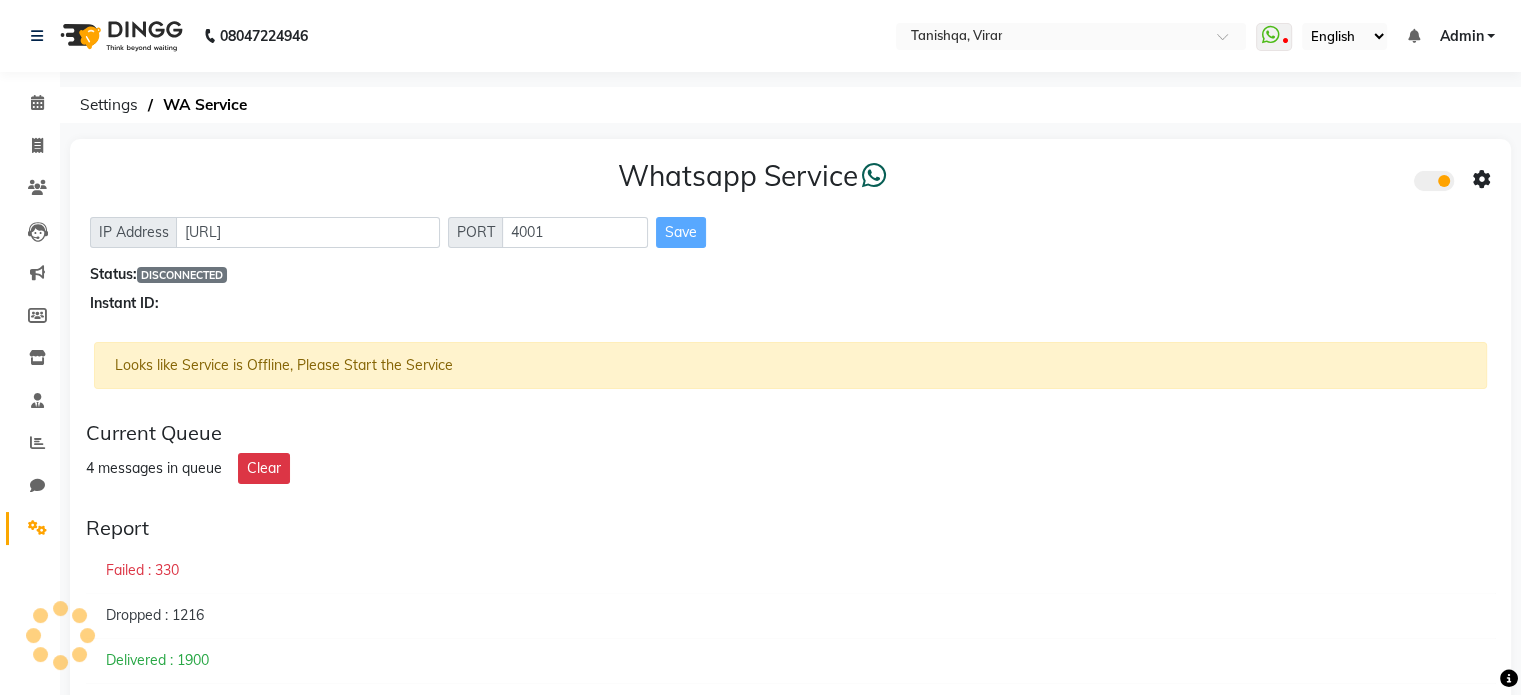 click 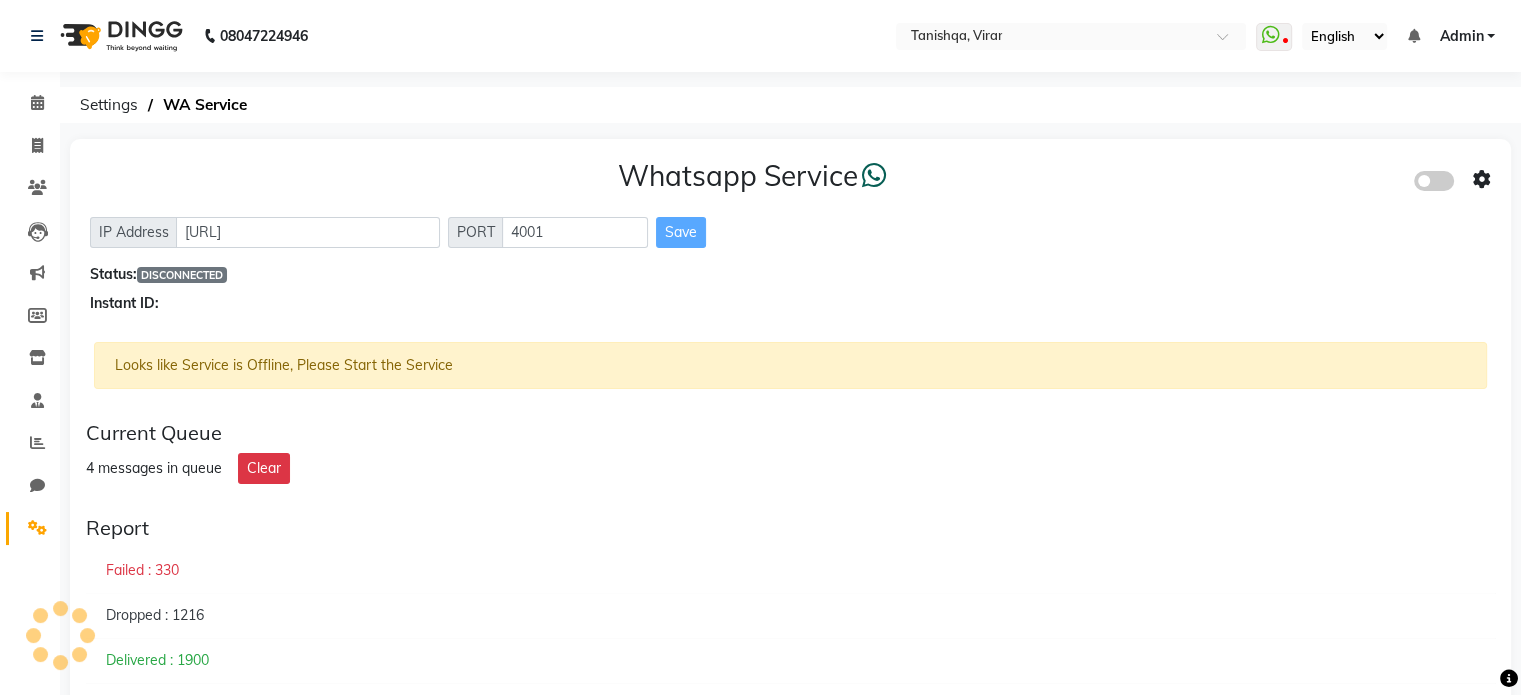 click 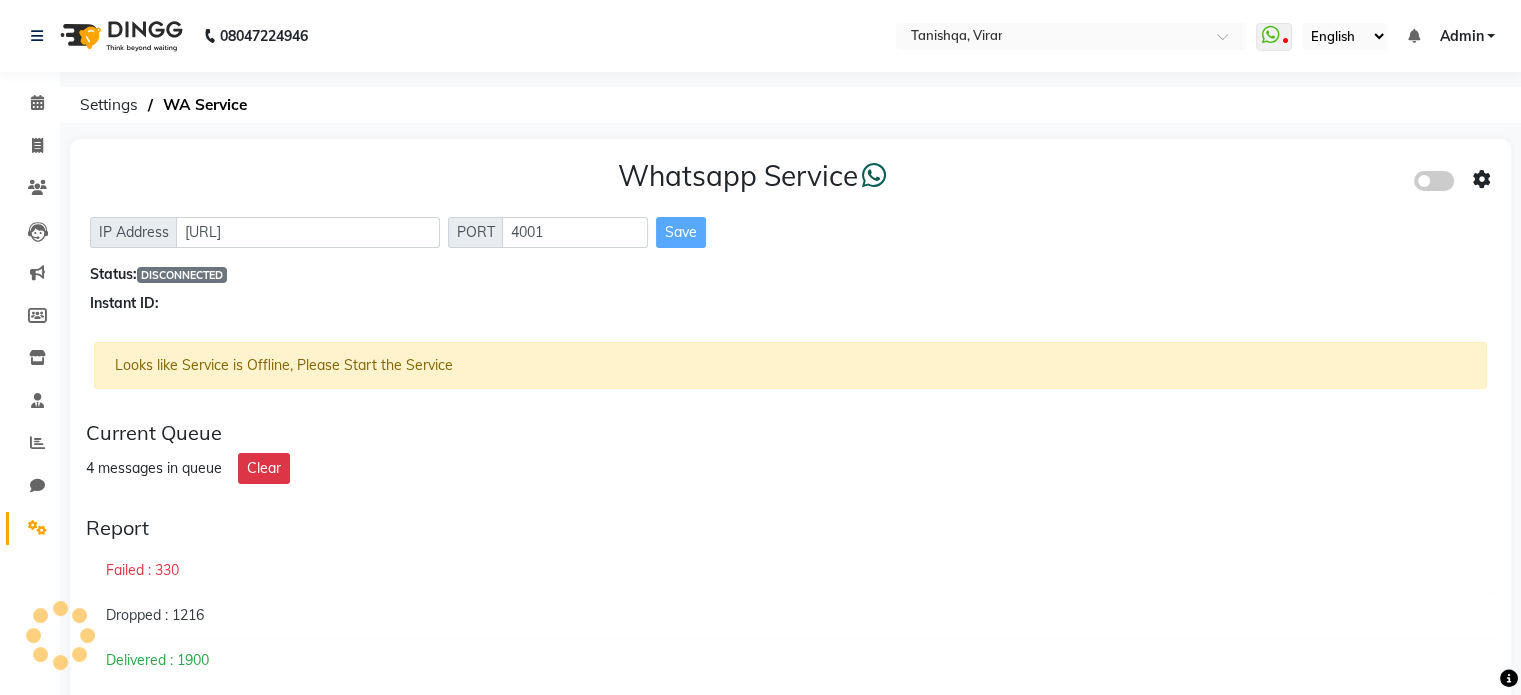 click 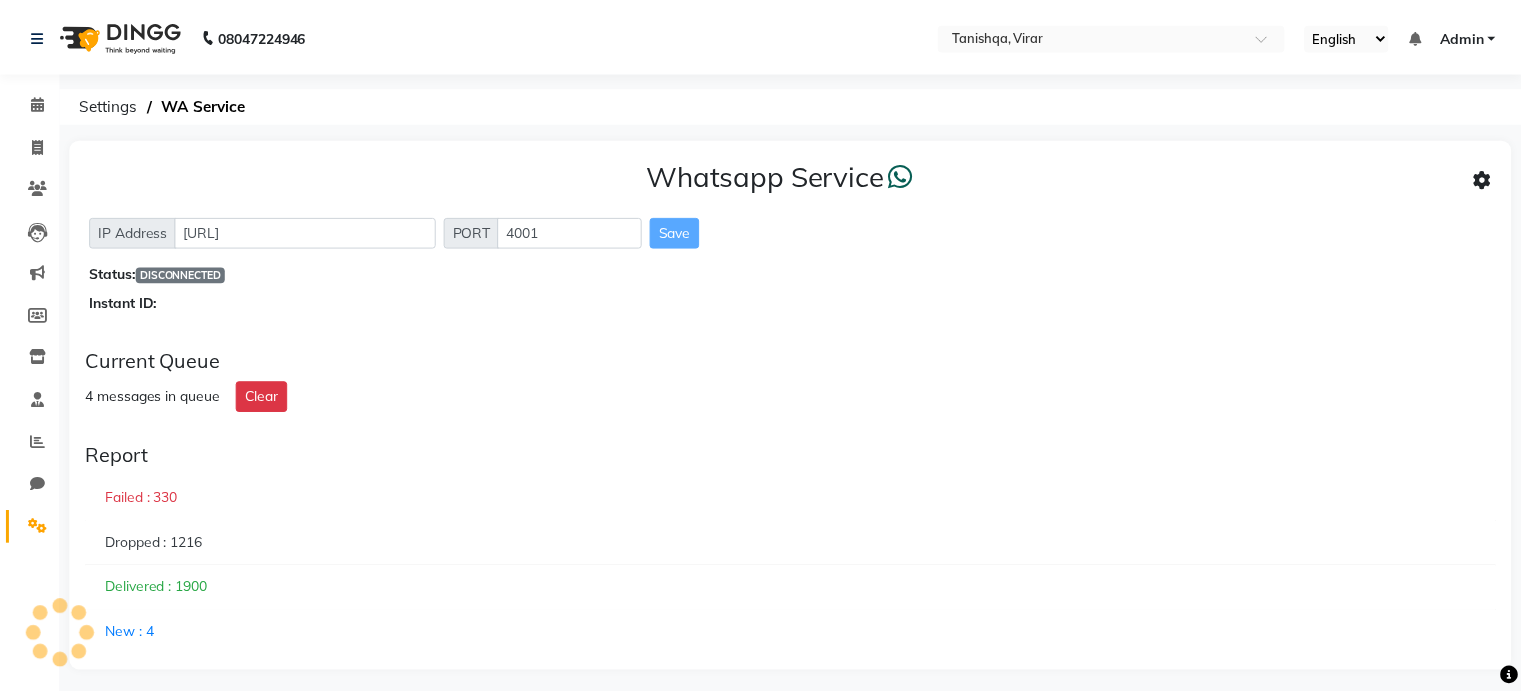 scroll, scrollTop: 0, scrollLeft: 0, axis: both 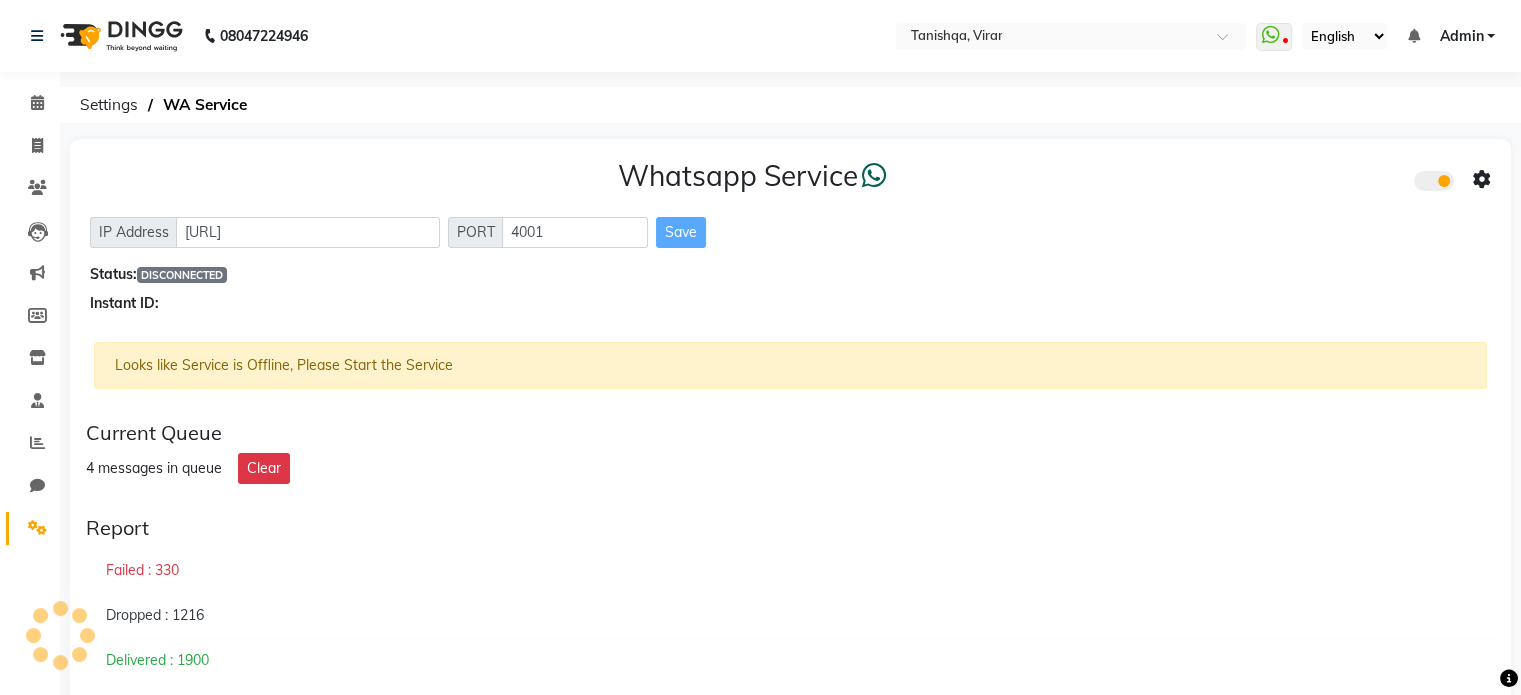click on "DISCONNECTED" 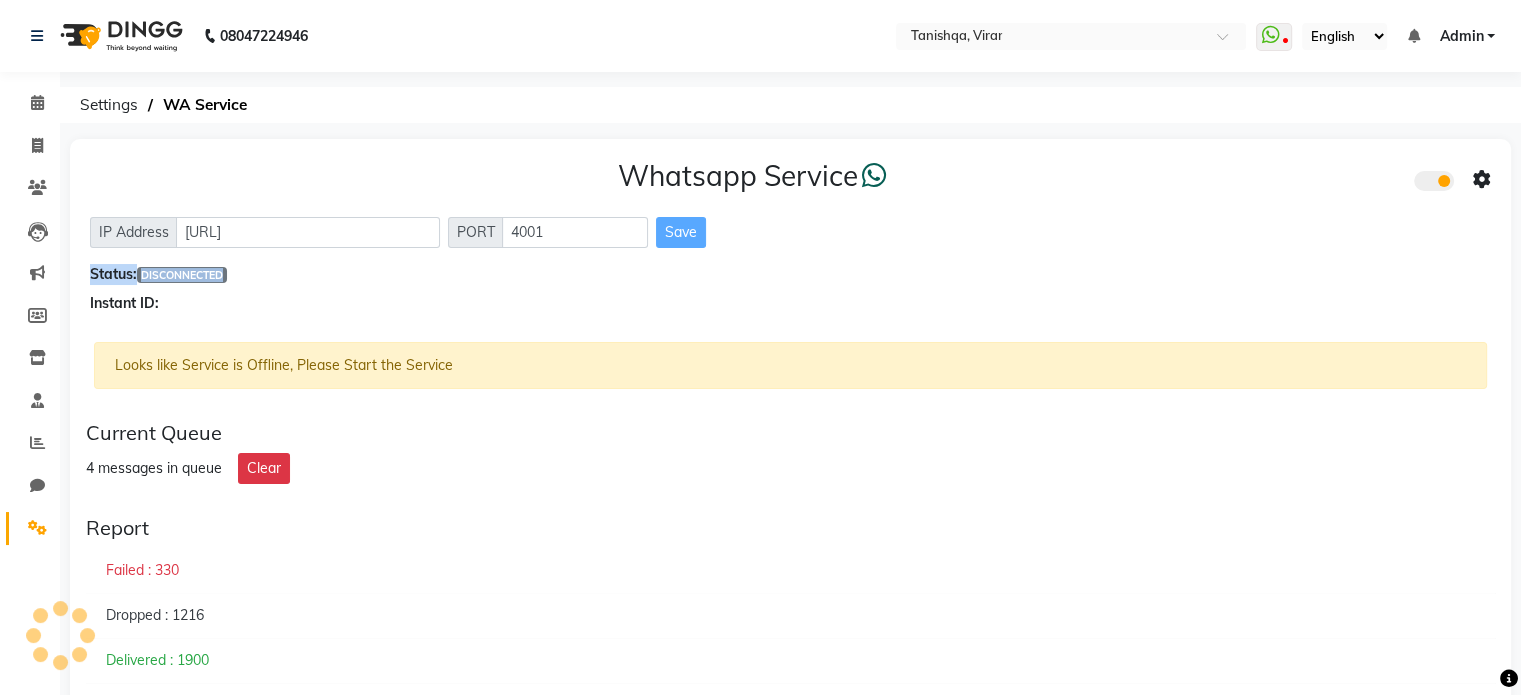 click on "DISCONNECTED" 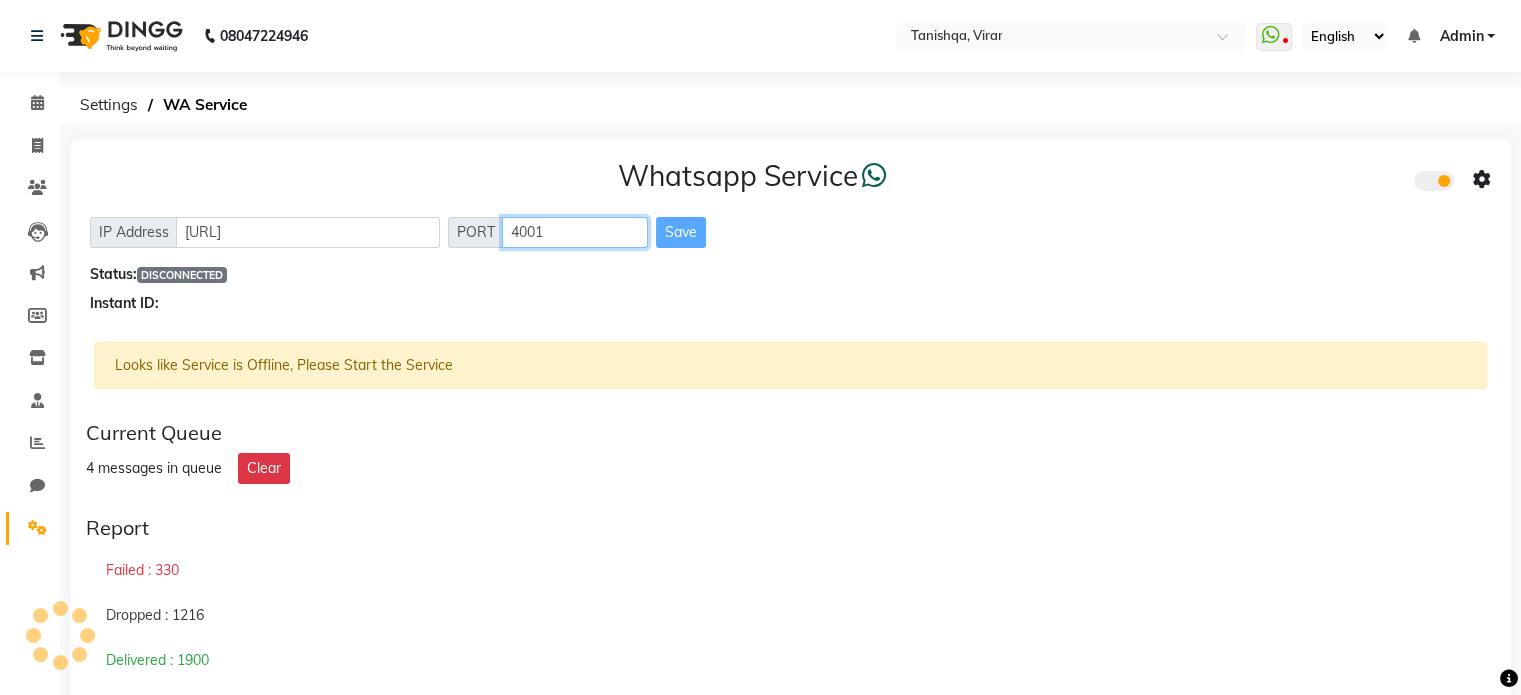 click on "4001" 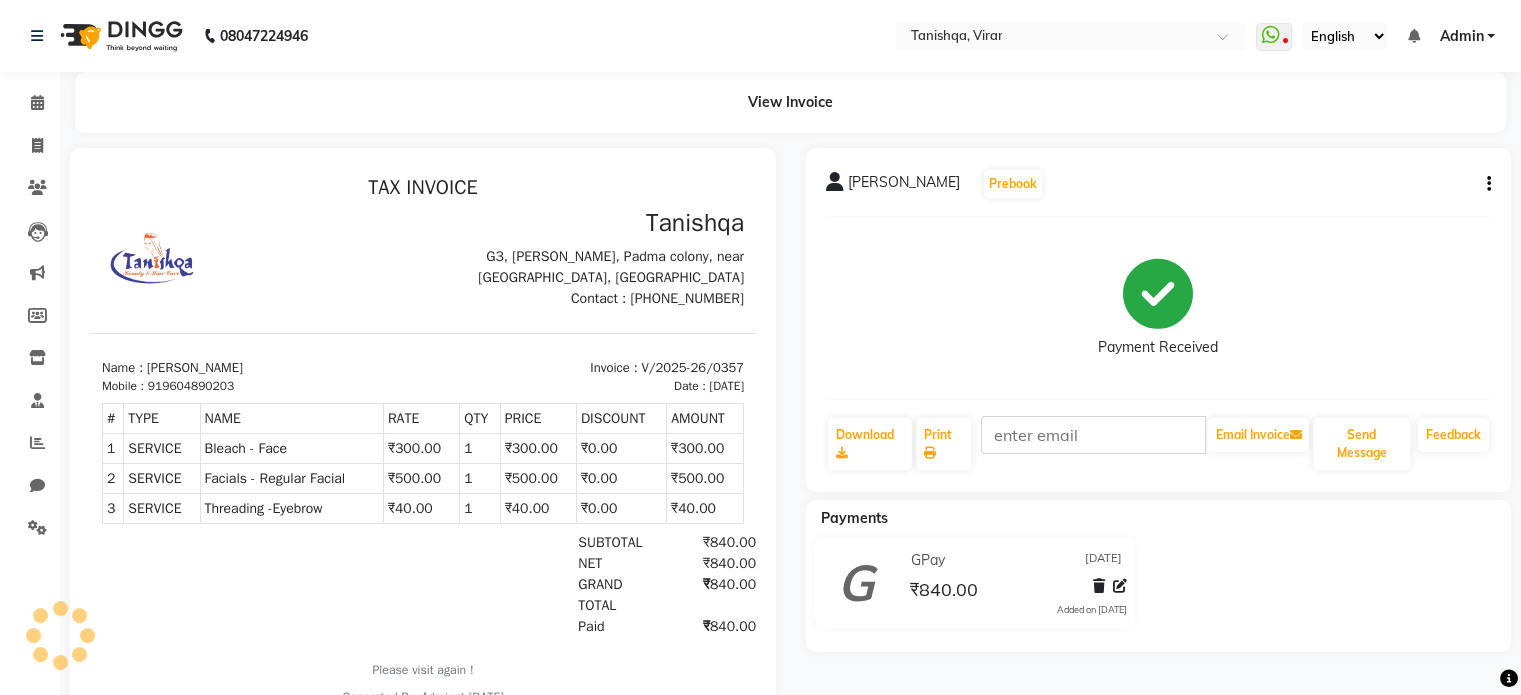scroll, scrollTop: 0, scrollLeft: 0, axis: both 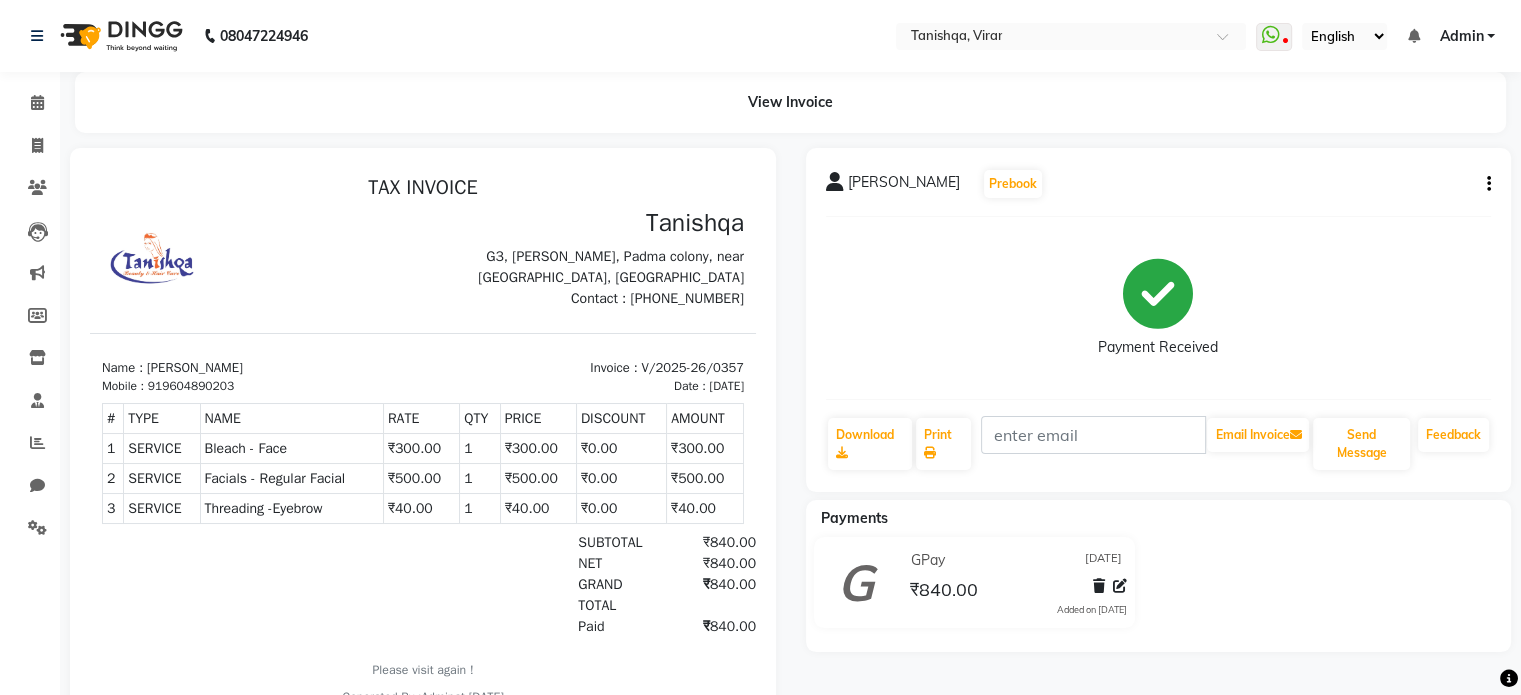 select on "service" 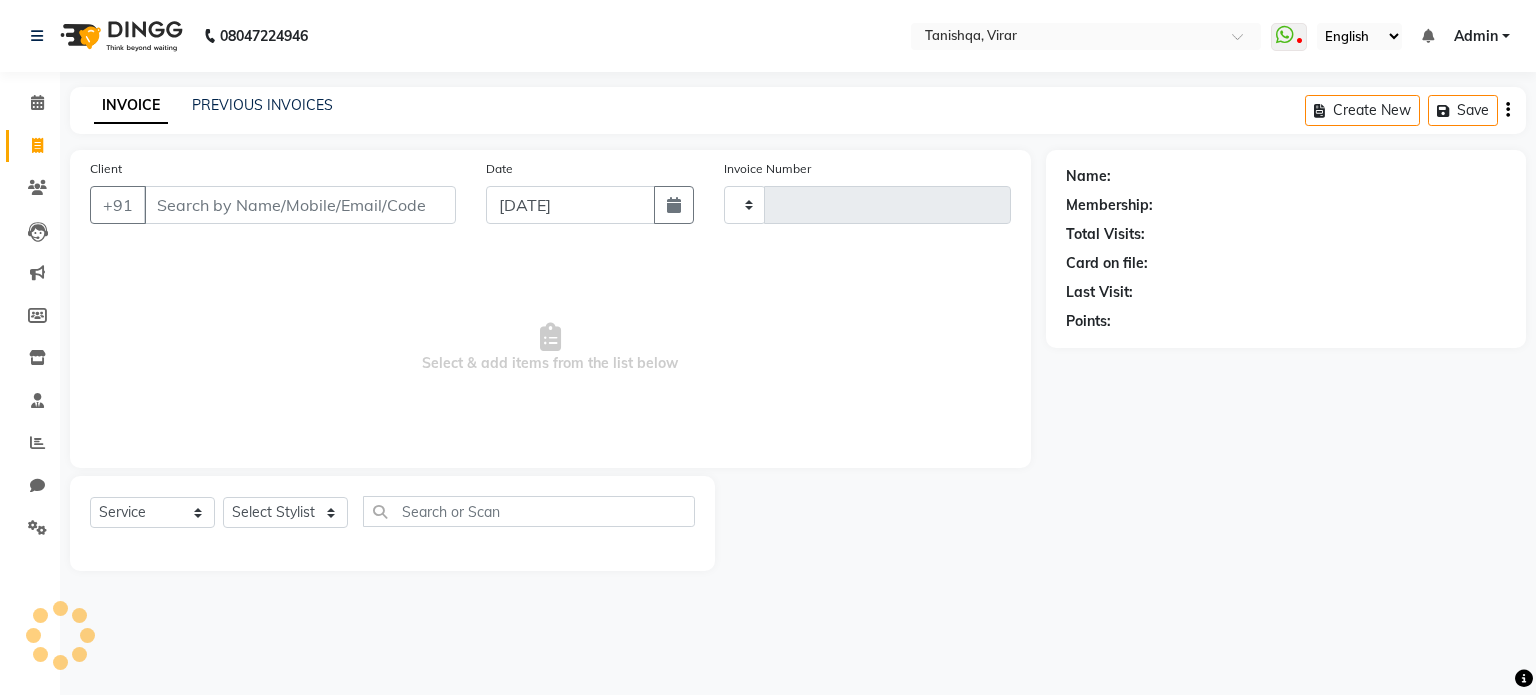 type on "0358" 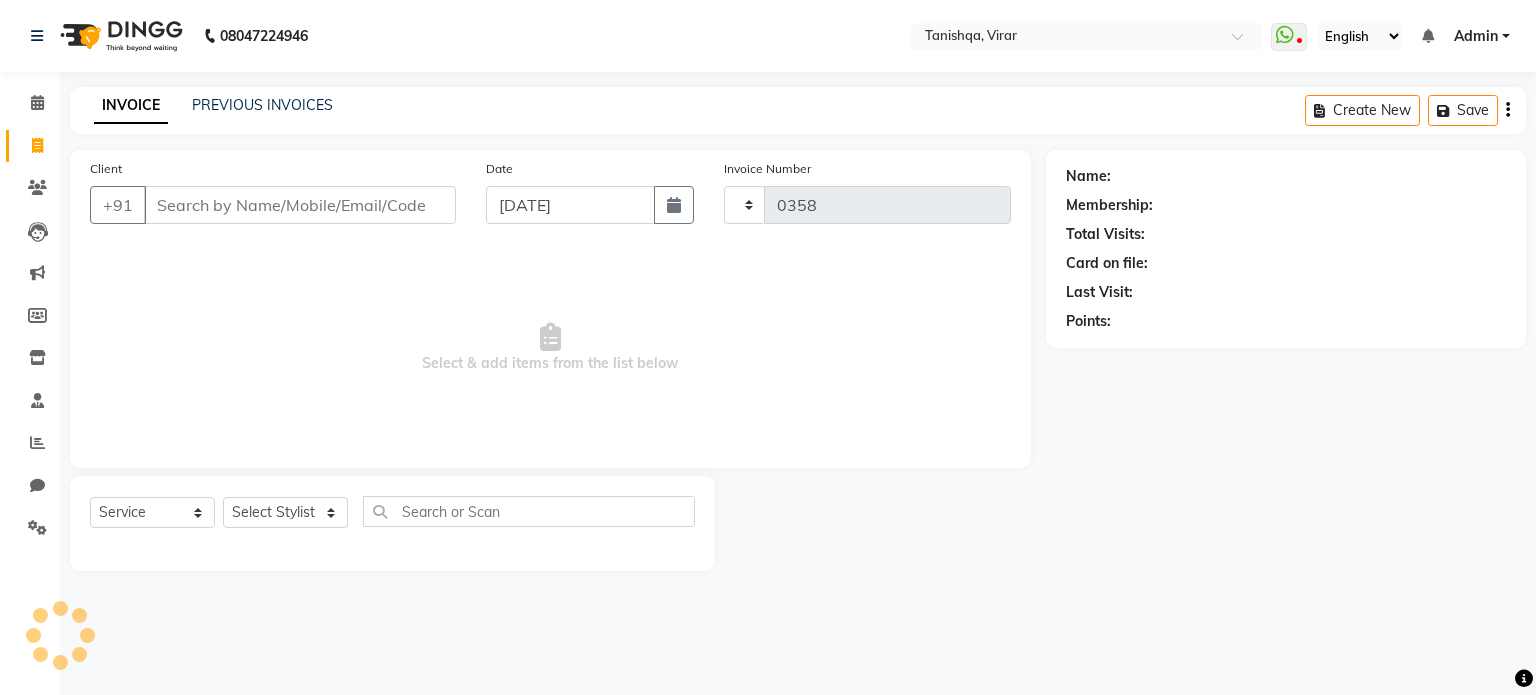 select on "8149" 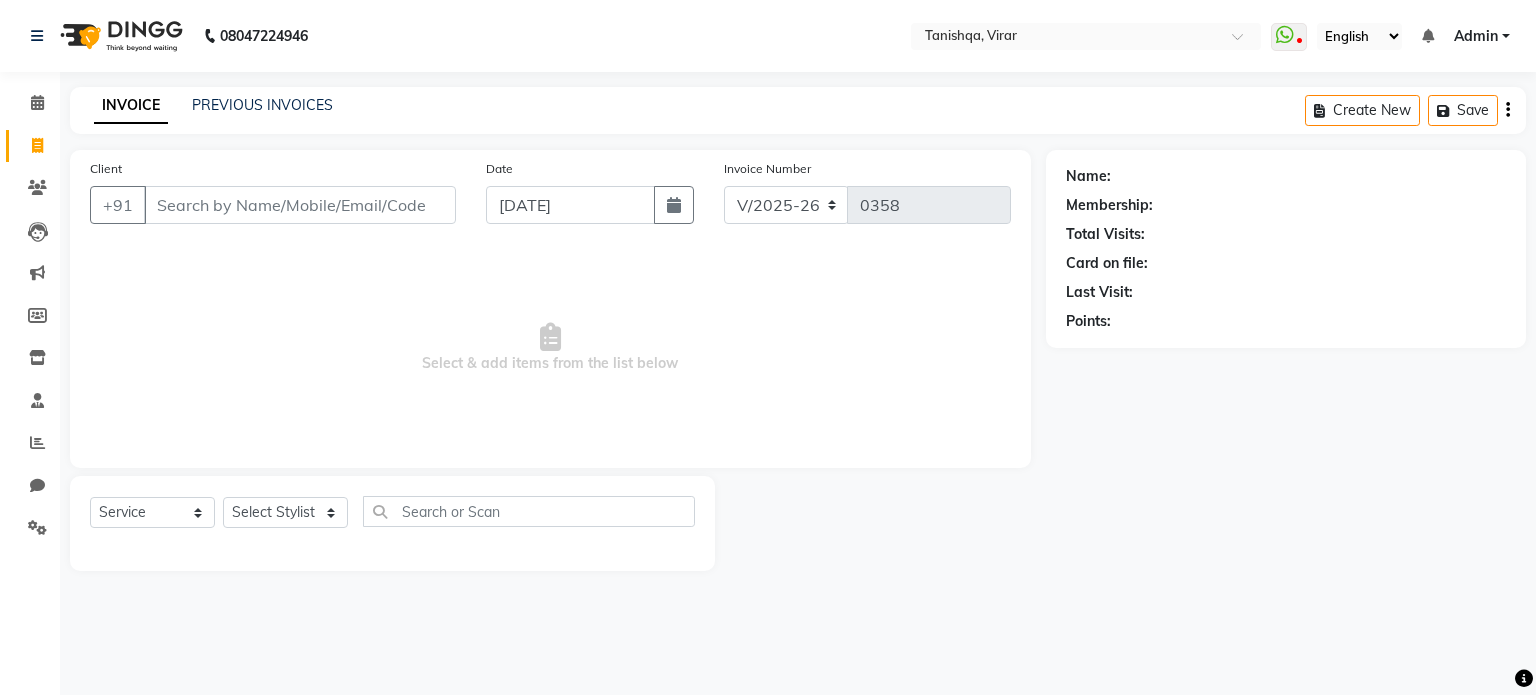drag, startPoint x: 494, startPoint y: 457, endPoint x: 889, endPoint y: 367, distance: 405.12344 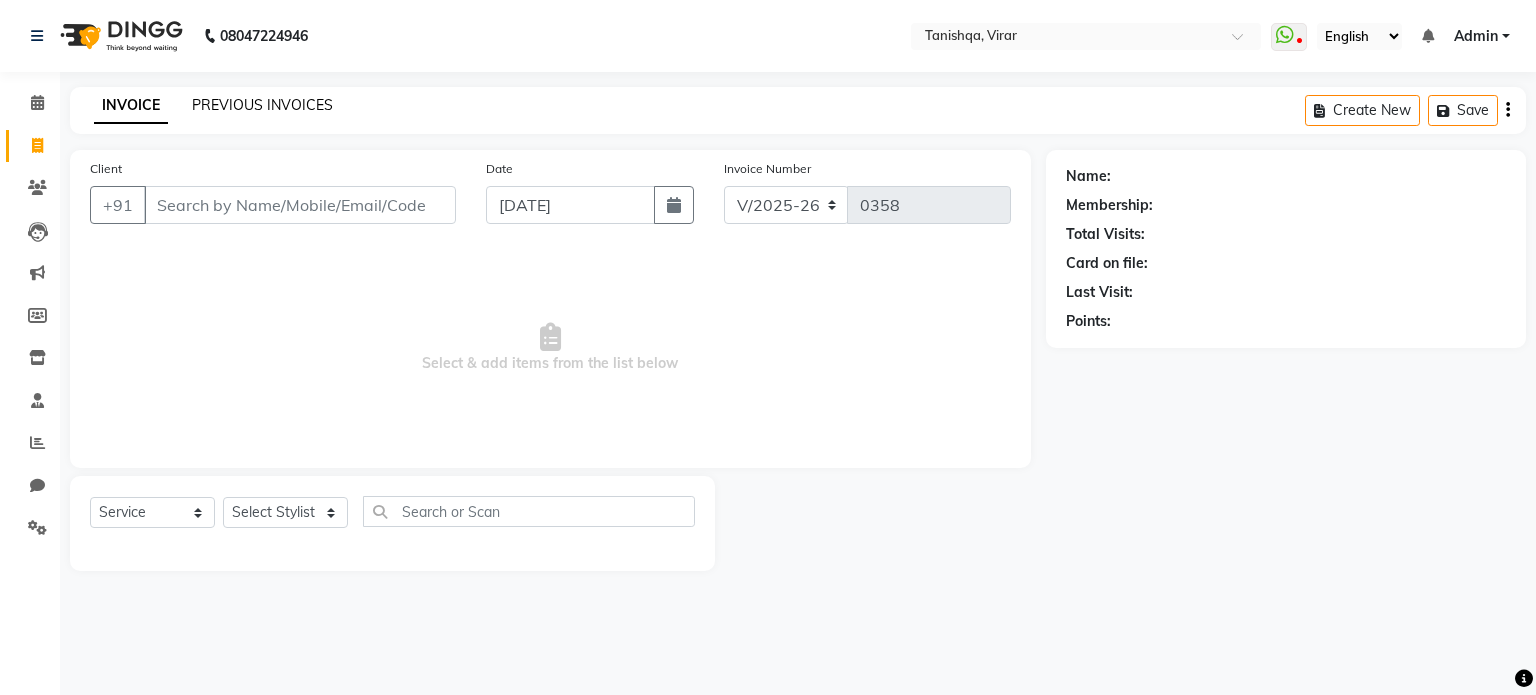 click on "PREVIOUS INVOICES" 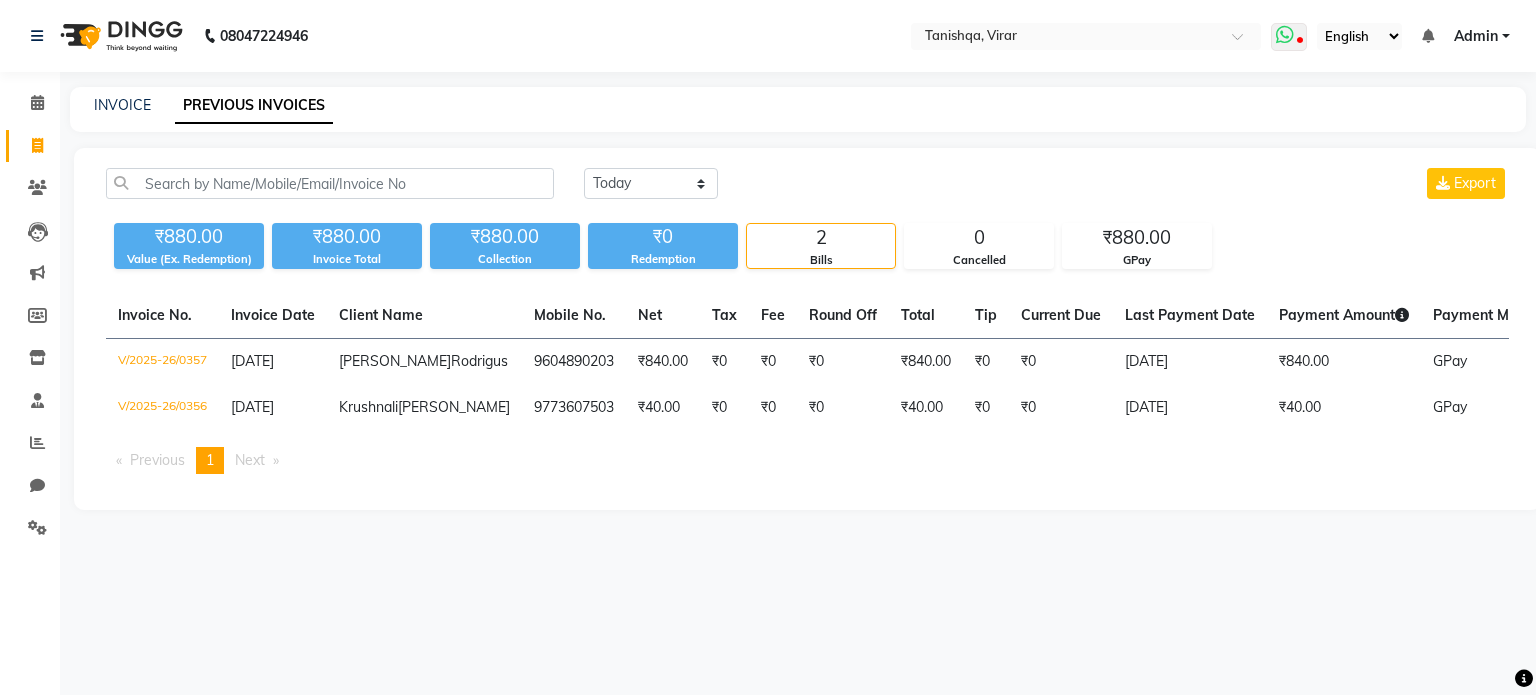 click at bounding box center (1289, 37) 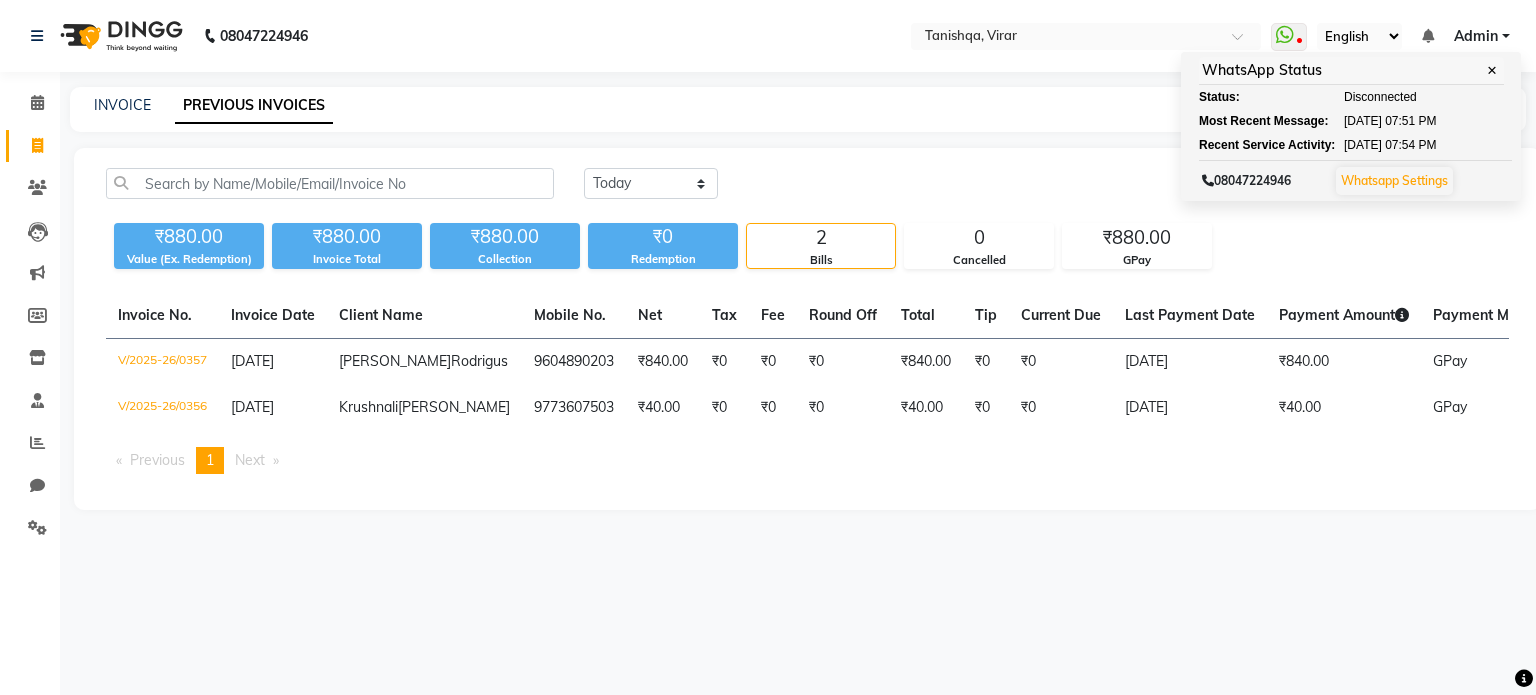 click on "08047224946 Select Location × Tanishqa, Virar  WhatsApp Status  ✕ Status:  Disconnected Most Recent Message: 09-07-2025     07:51 PM Recent Service Activity: 09-07-2025     07:54 PM  08047224946 Whatsapp Settings English ENGLISH Español العربية मराठी हिंदी ગુજરાતી தமிழ் 中文 Notifications nothing to show Admin Manage Profile Change Password Sign out  Version:3.15.4" 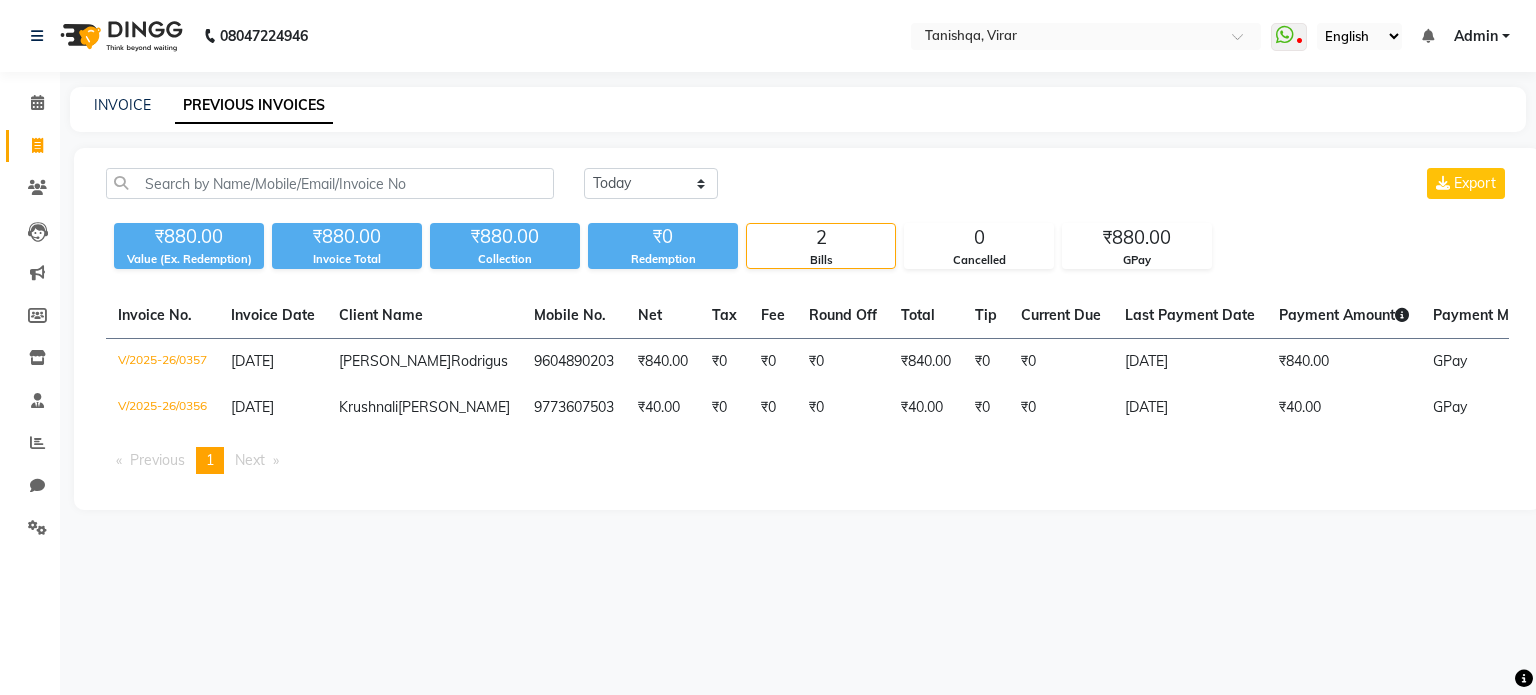 select on "service" 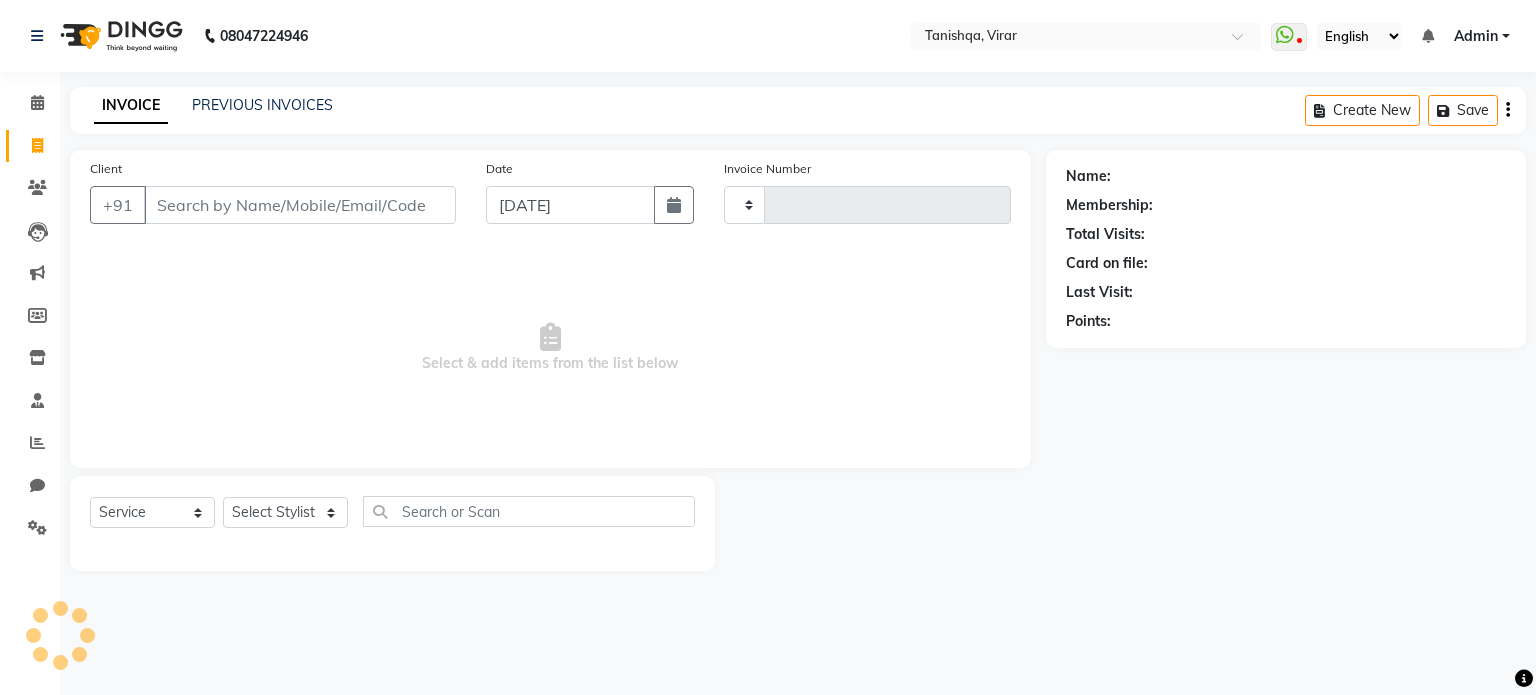 type on "0358" 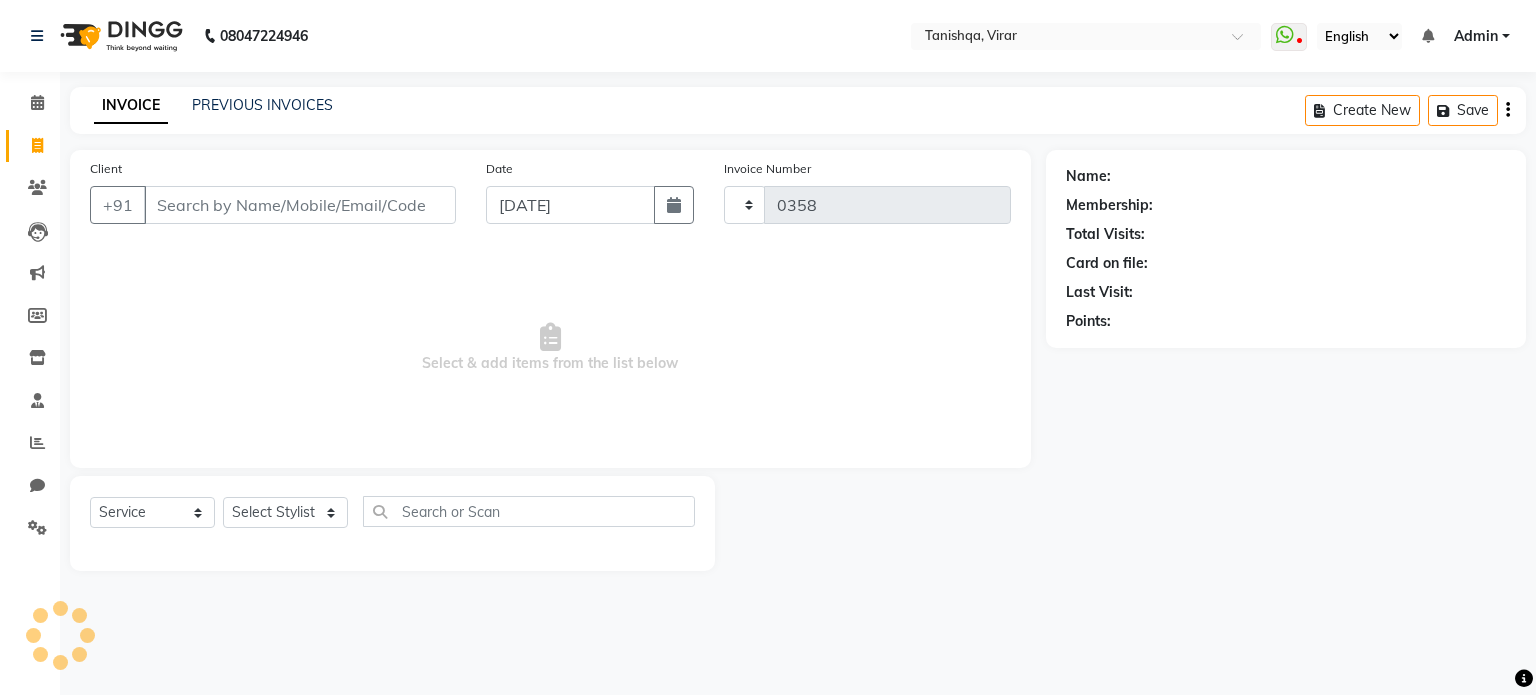 select on "8149" 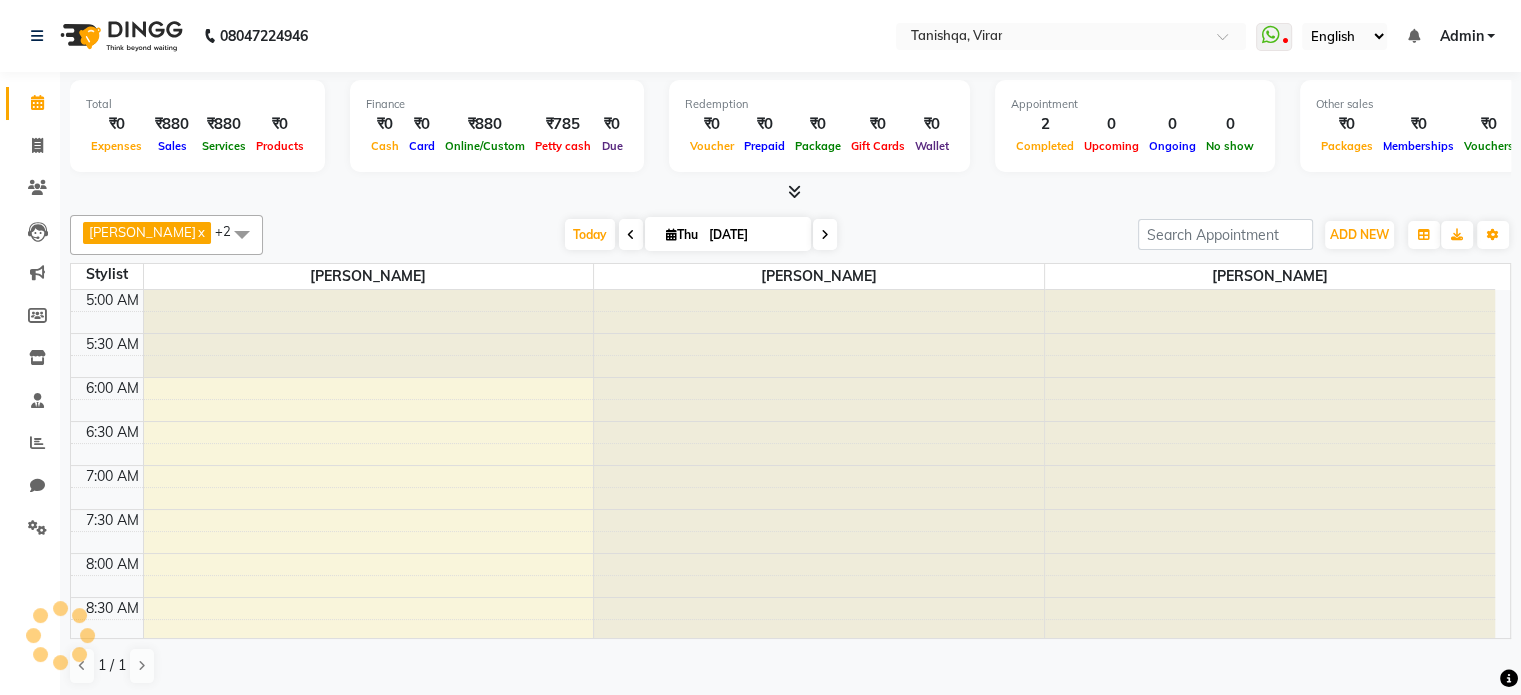 scroll, scrollTop: 88, scrollLeft: 0, axis: vertical 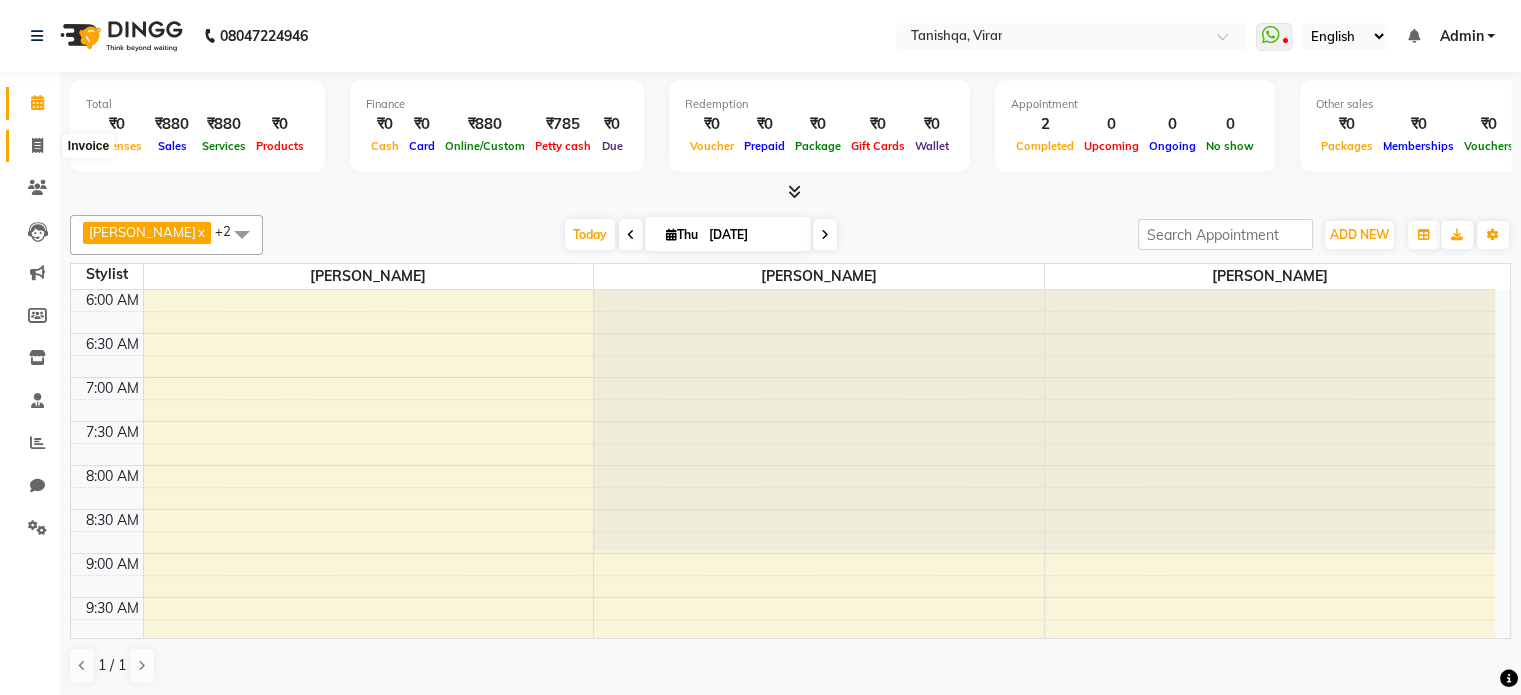 click 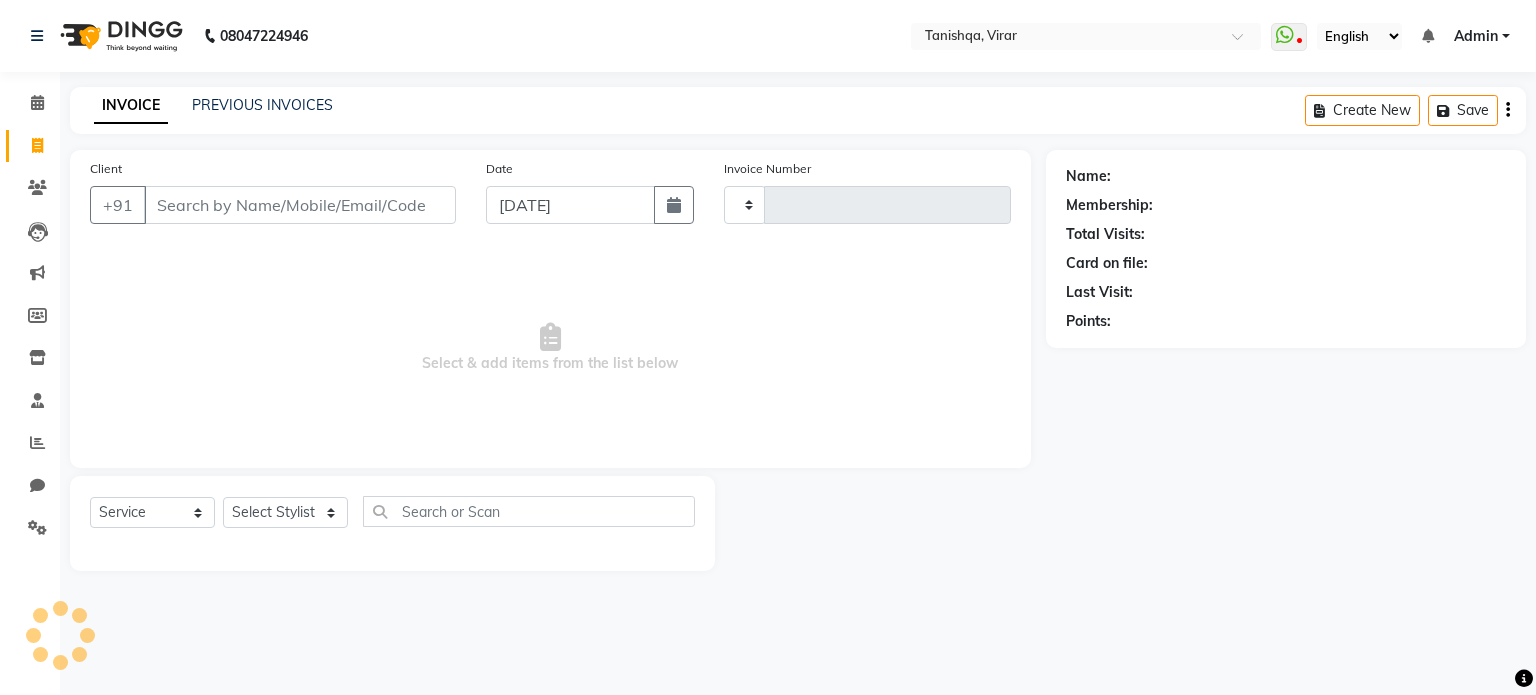 type on "0358" 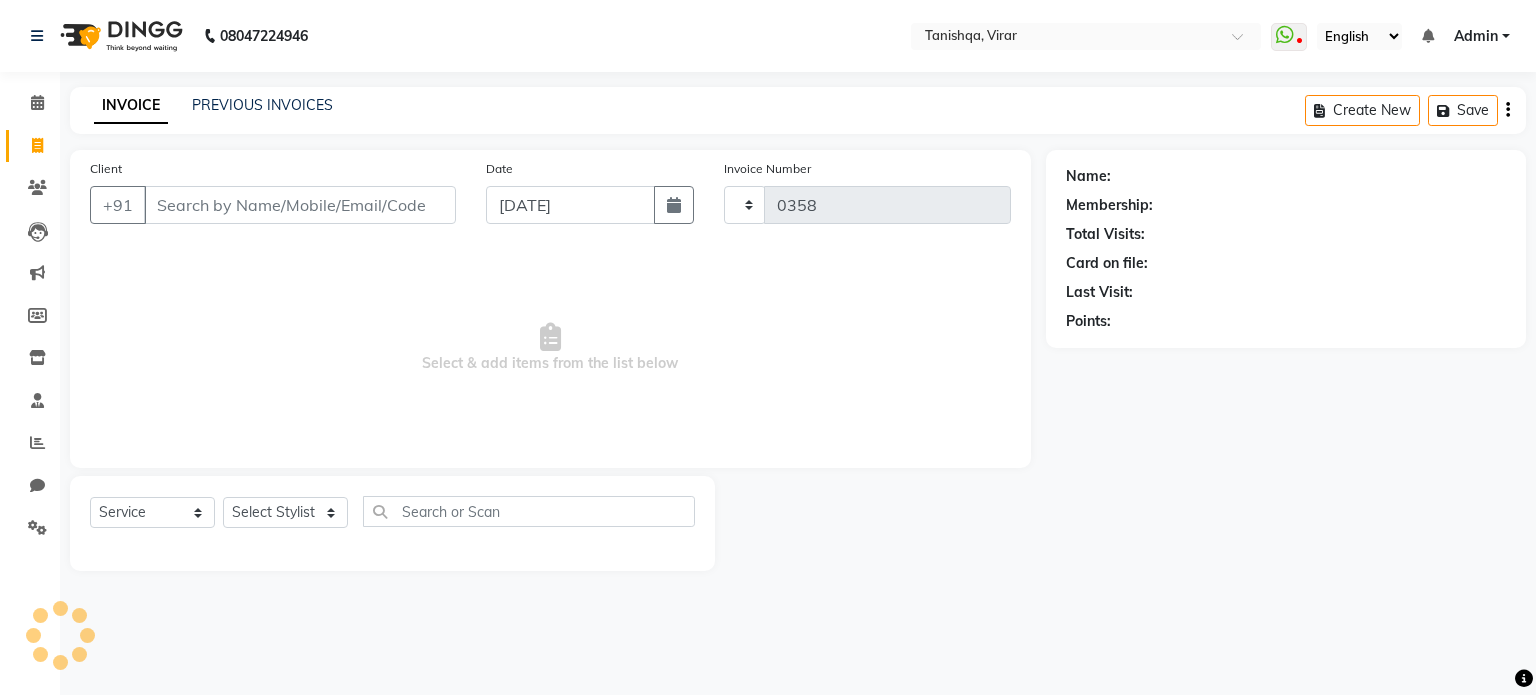 select on "8149" 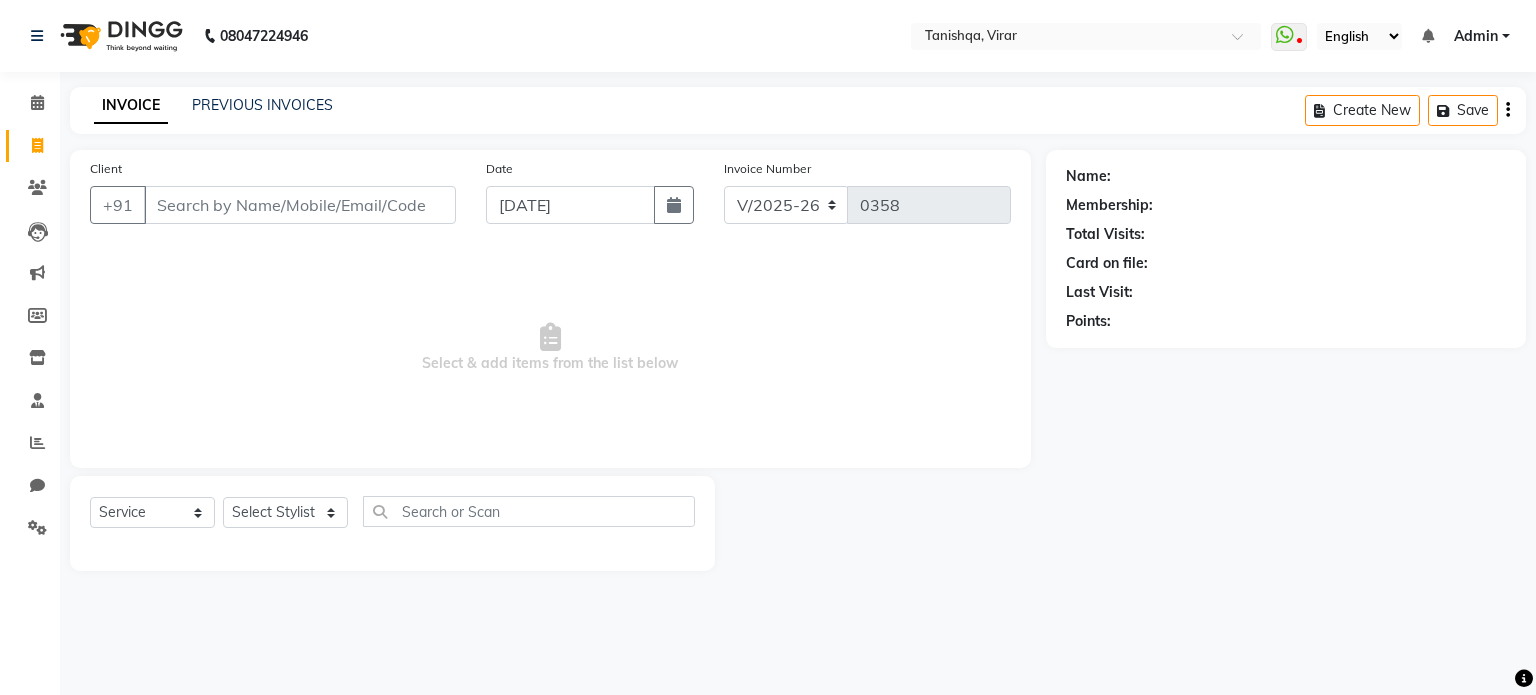 click on "Client" at bounding box center (300, 205) 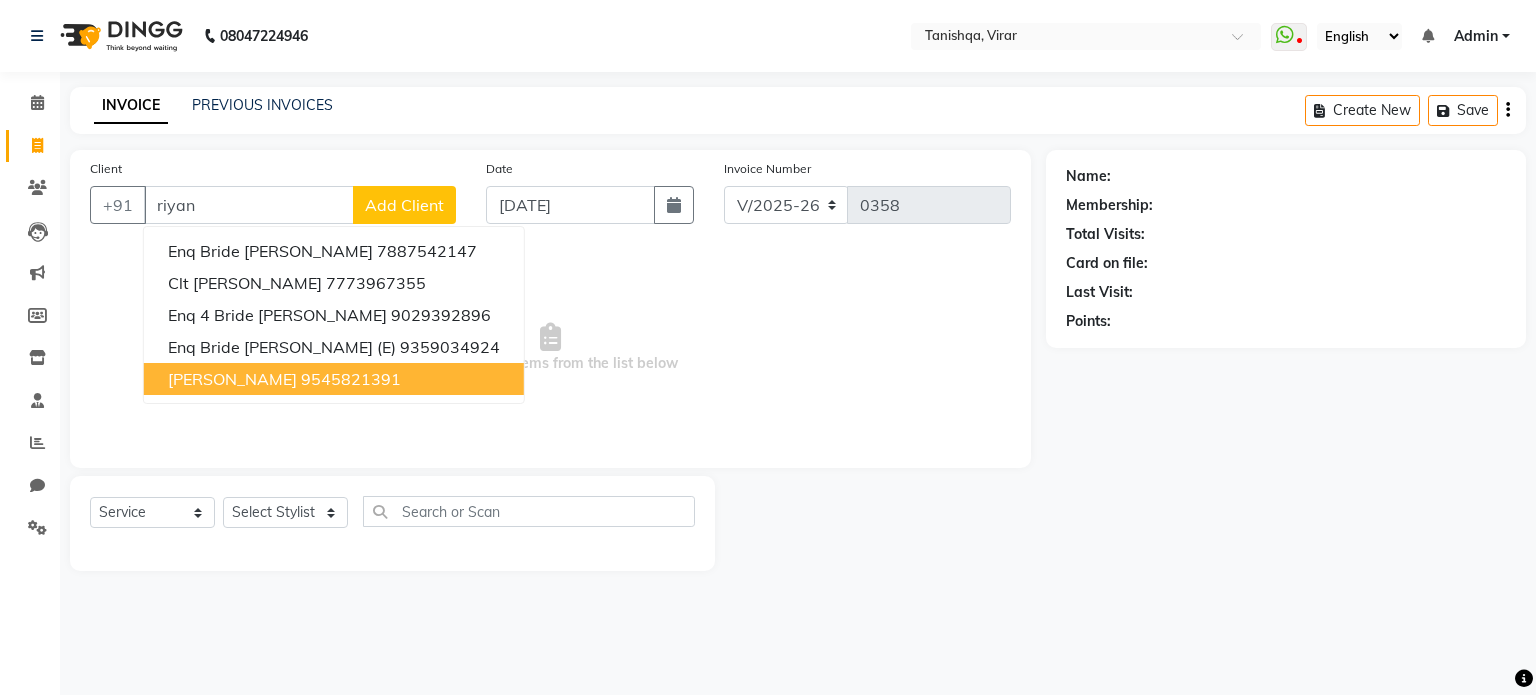 click on "Riyan Bhoir  9545821391" at bounding box center (334, 379) 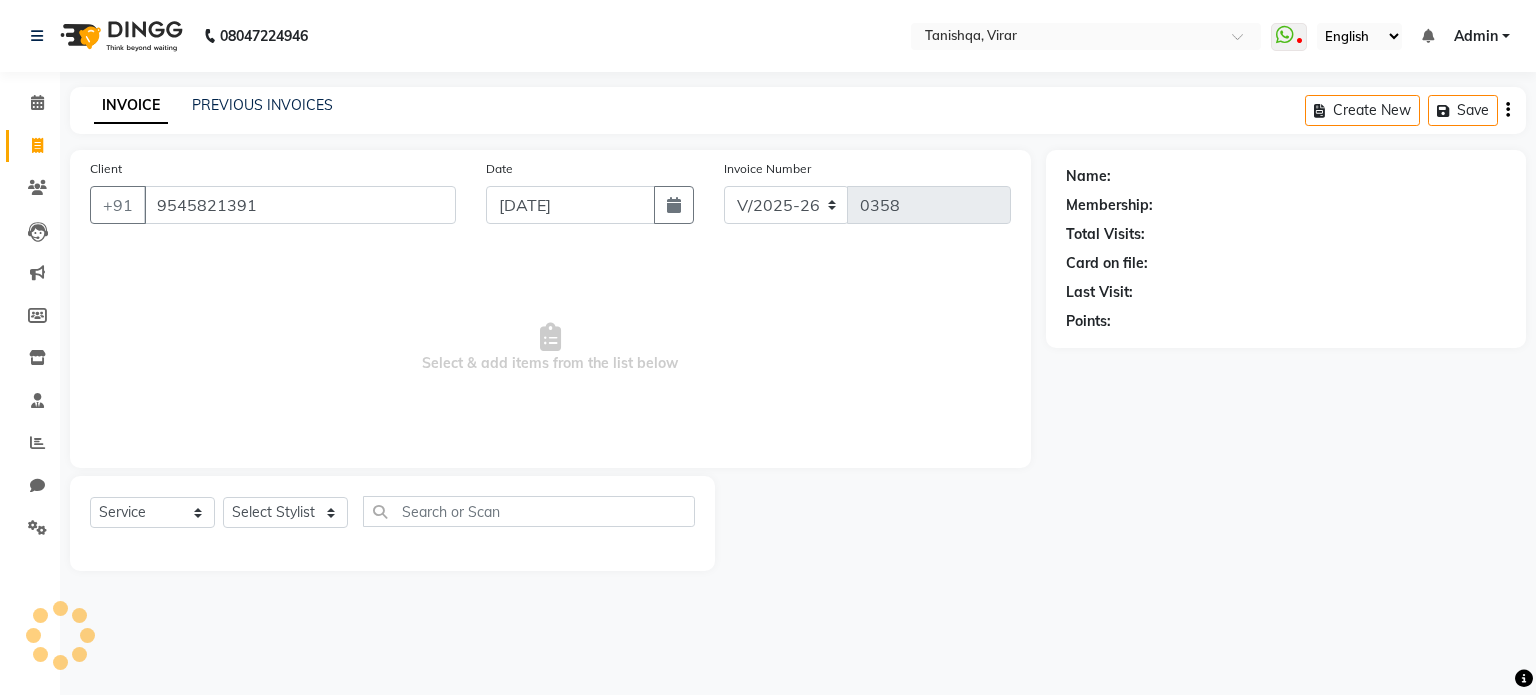 type on "9545821391" 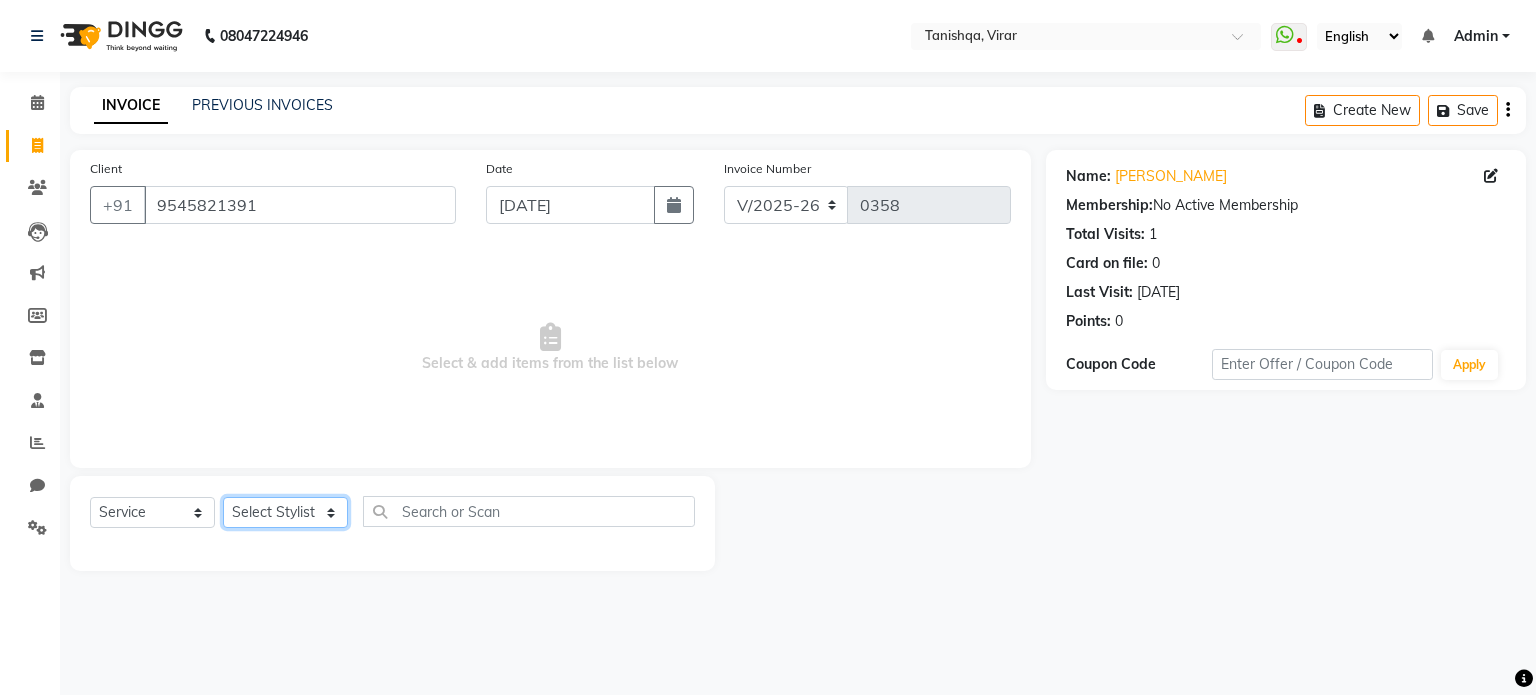 click on "Select Stylist Beena Gupta jaya Jaya Maheshwari mahhi Priyanka Maheshwari  Seema Pawar  Supriya khot vimal maushi" 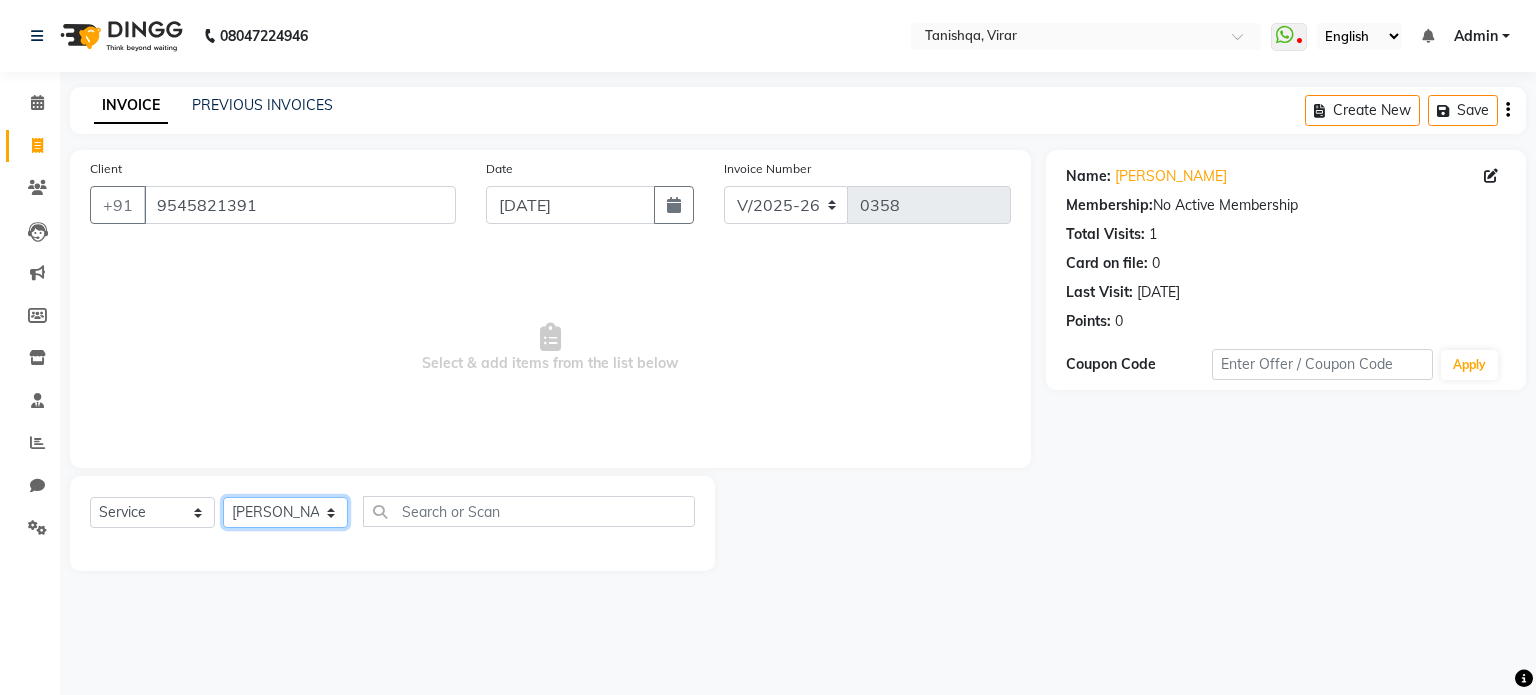 click on "Select Stylist Beena Gupta jaya Jaya Maheshwari mahhi Priyanka Maheshwari  Seema Pawar  Supriya khot vimal maushi" 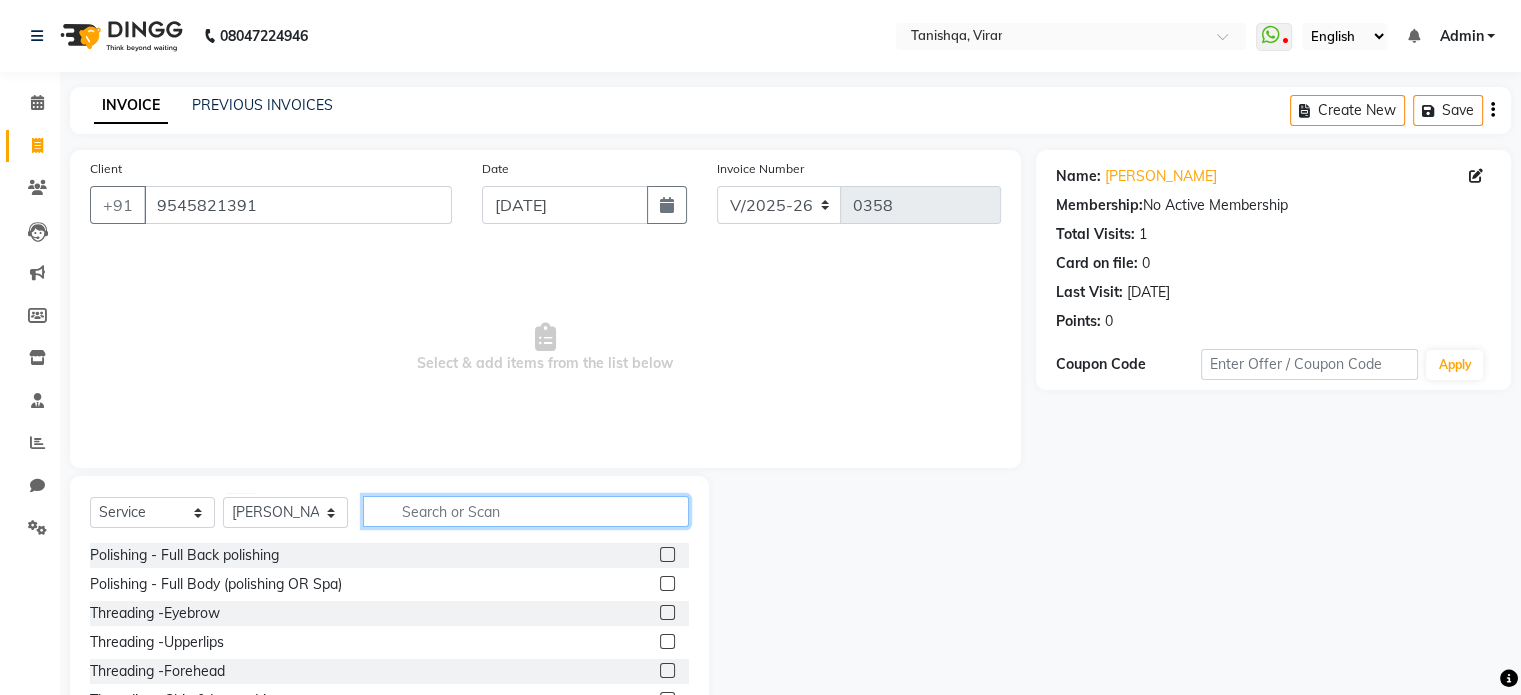 click 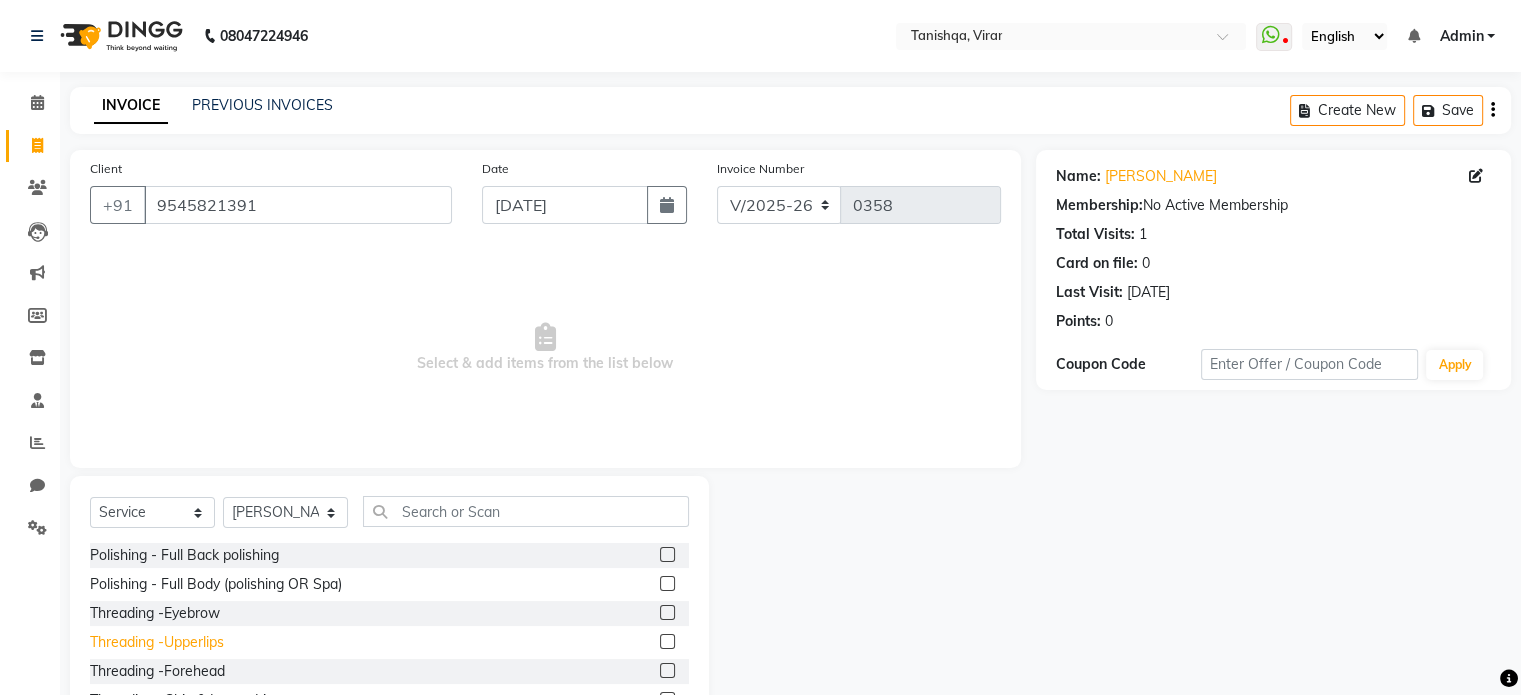click on "Threading -Upperlips" 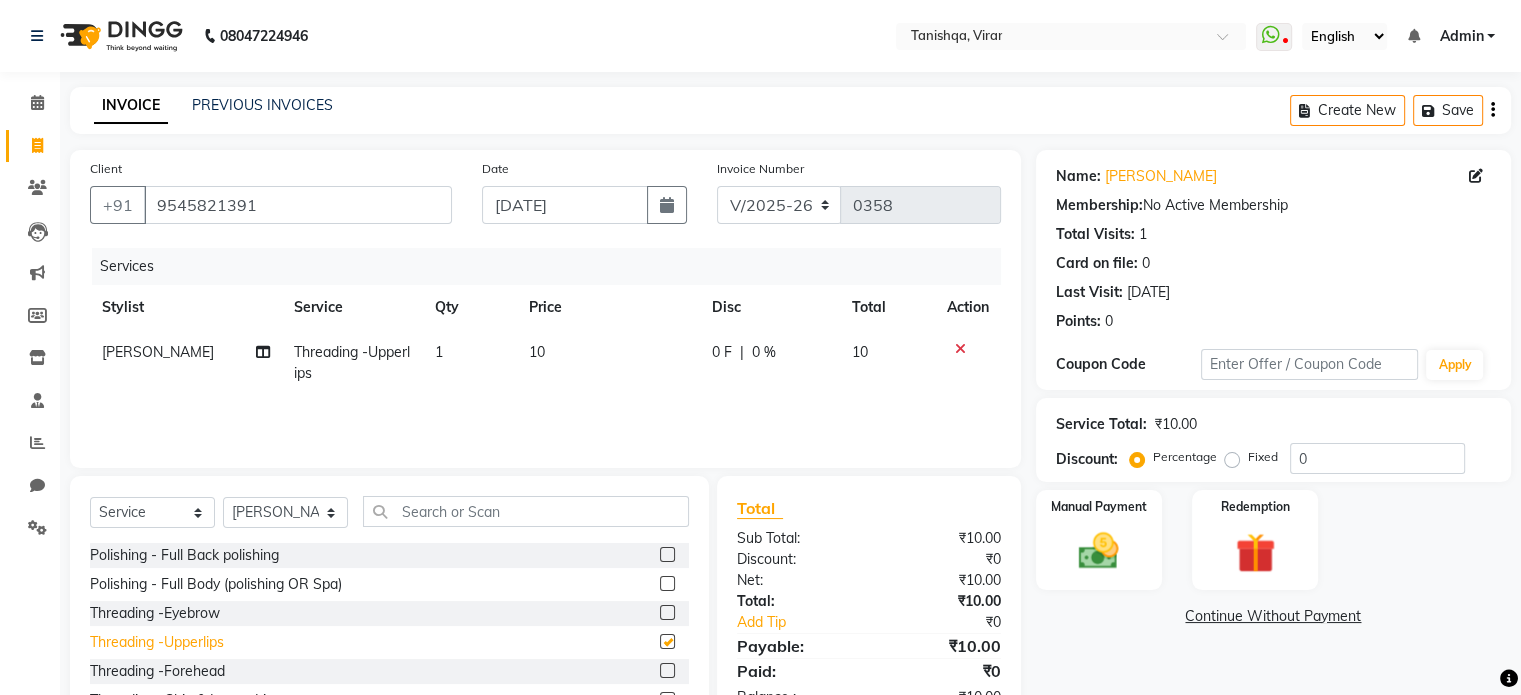 checkbox on "false" 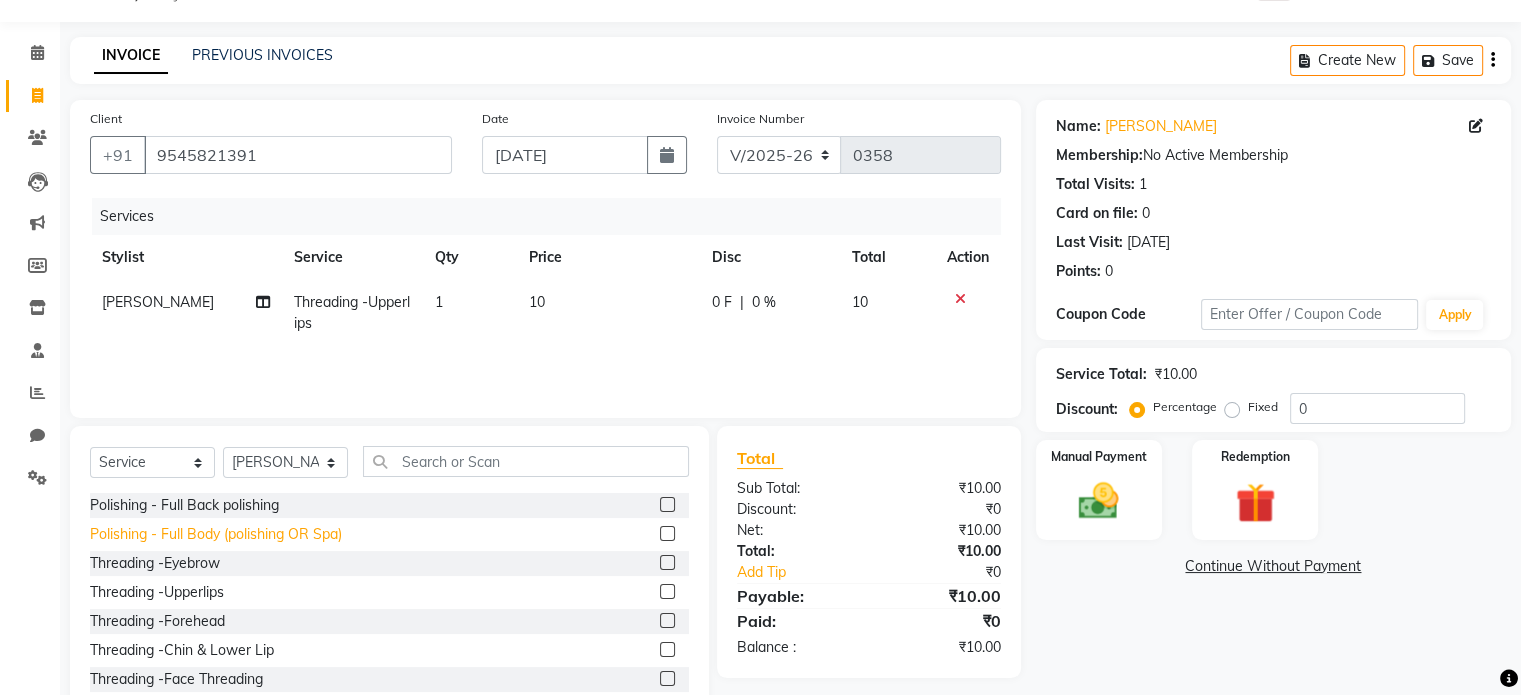 scroll, scrollTop: 106, scrollLeft: 0, axis: vertical 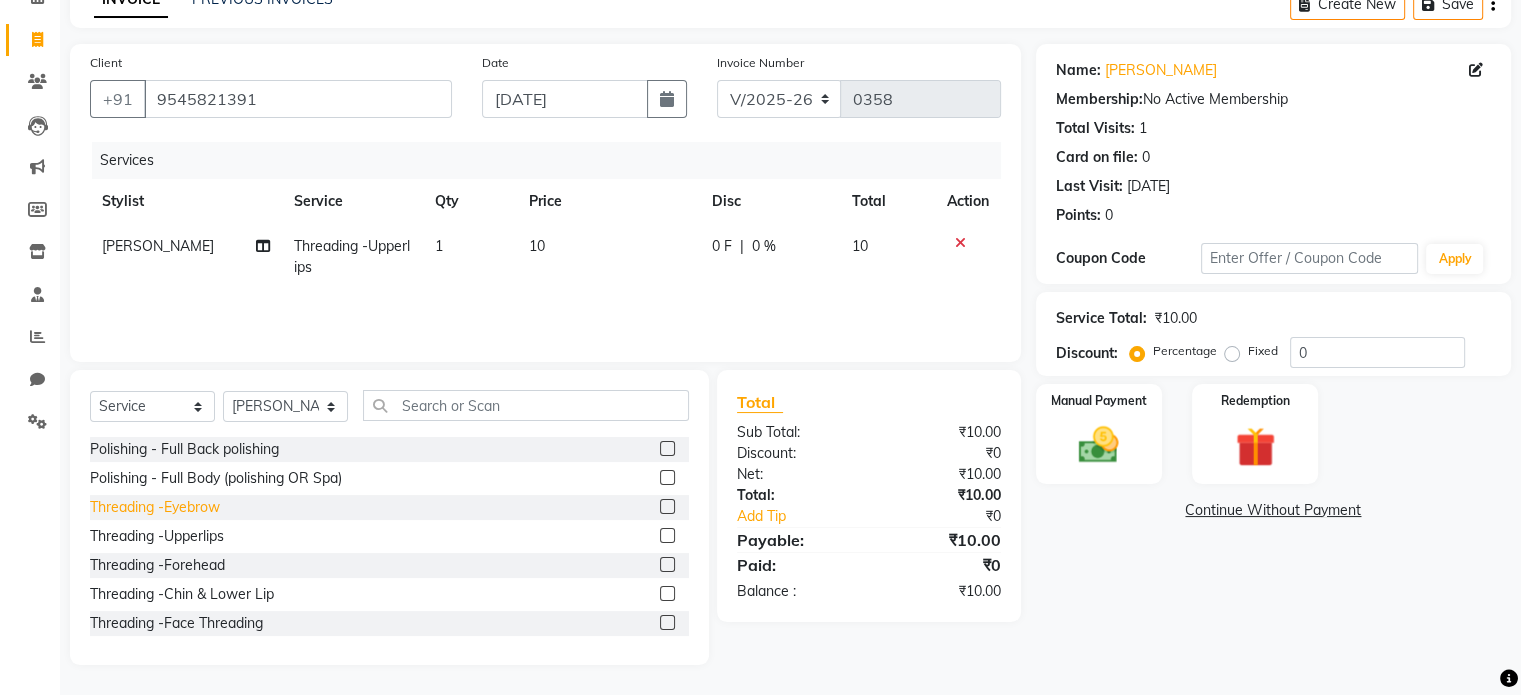 click on "Threading -Eyebrow" 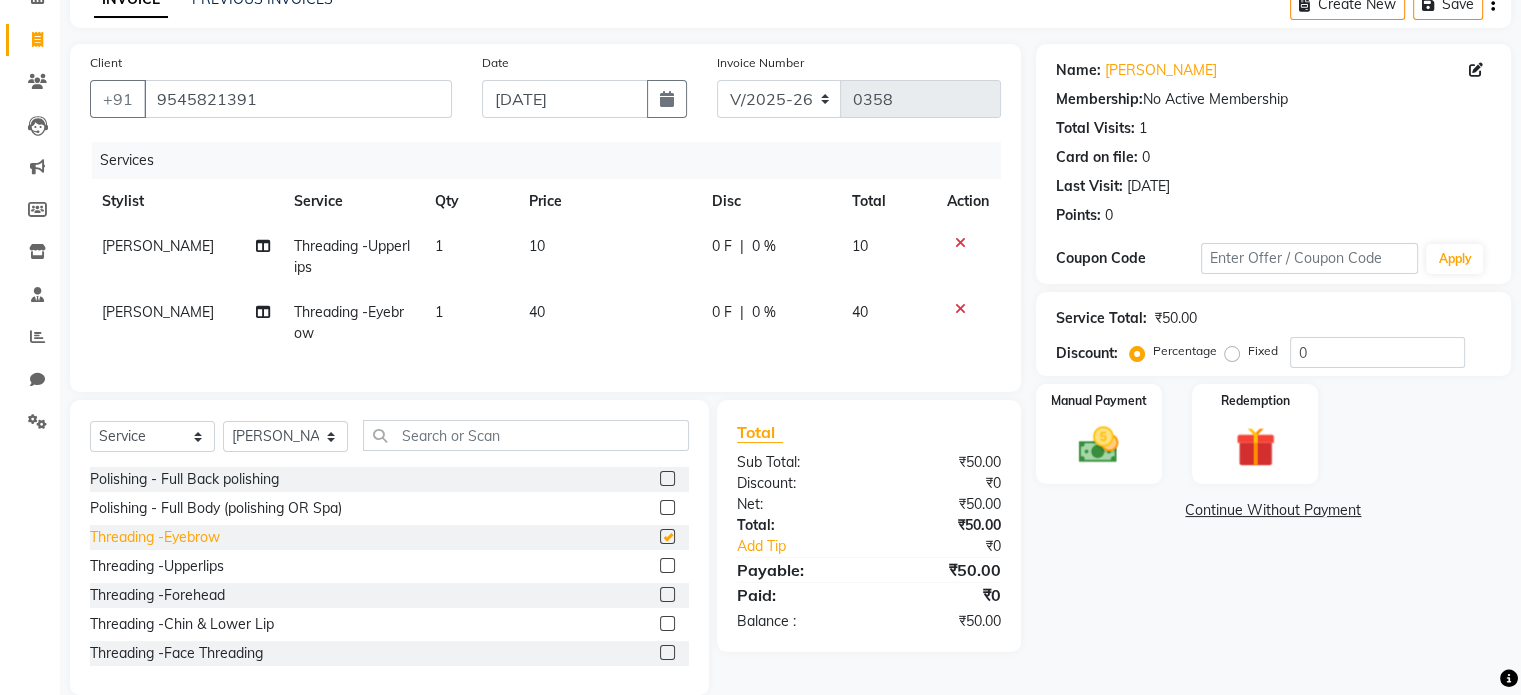 checkbox on "false" 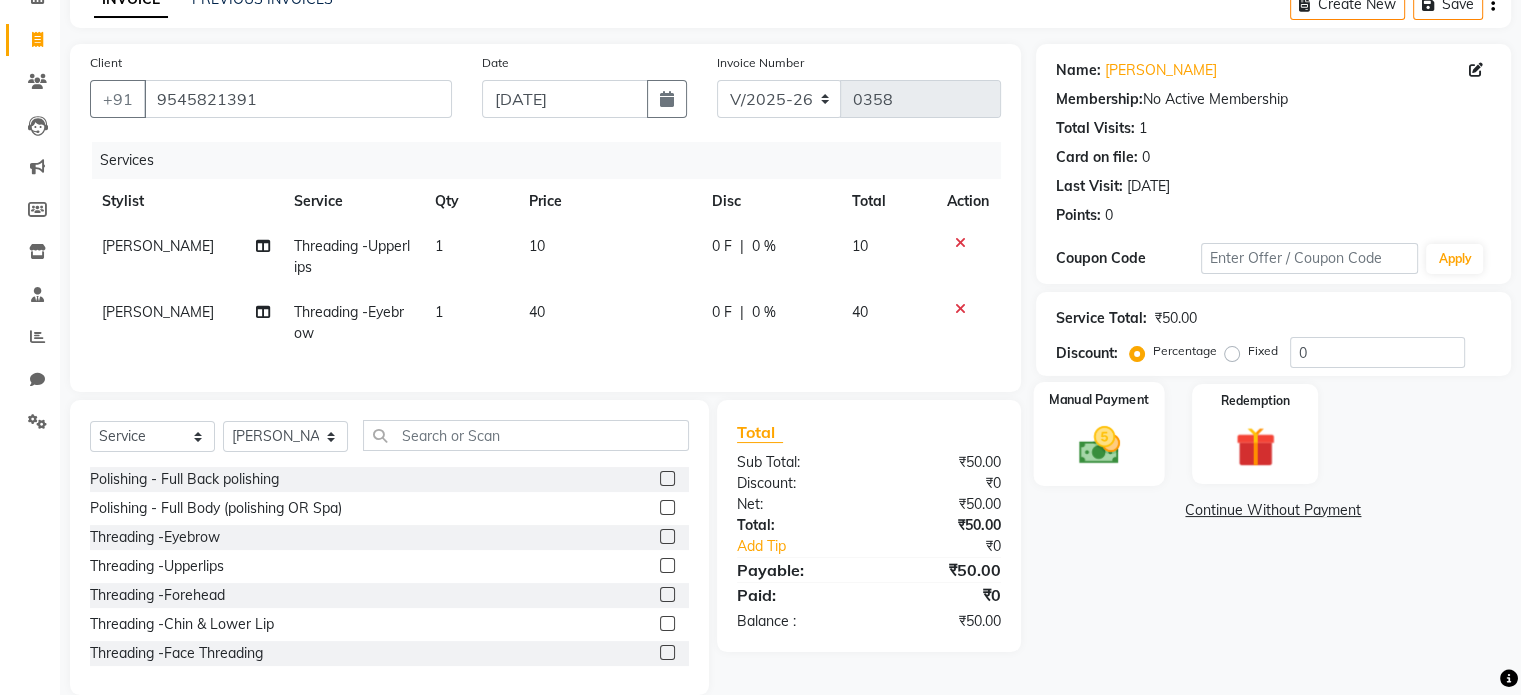 click 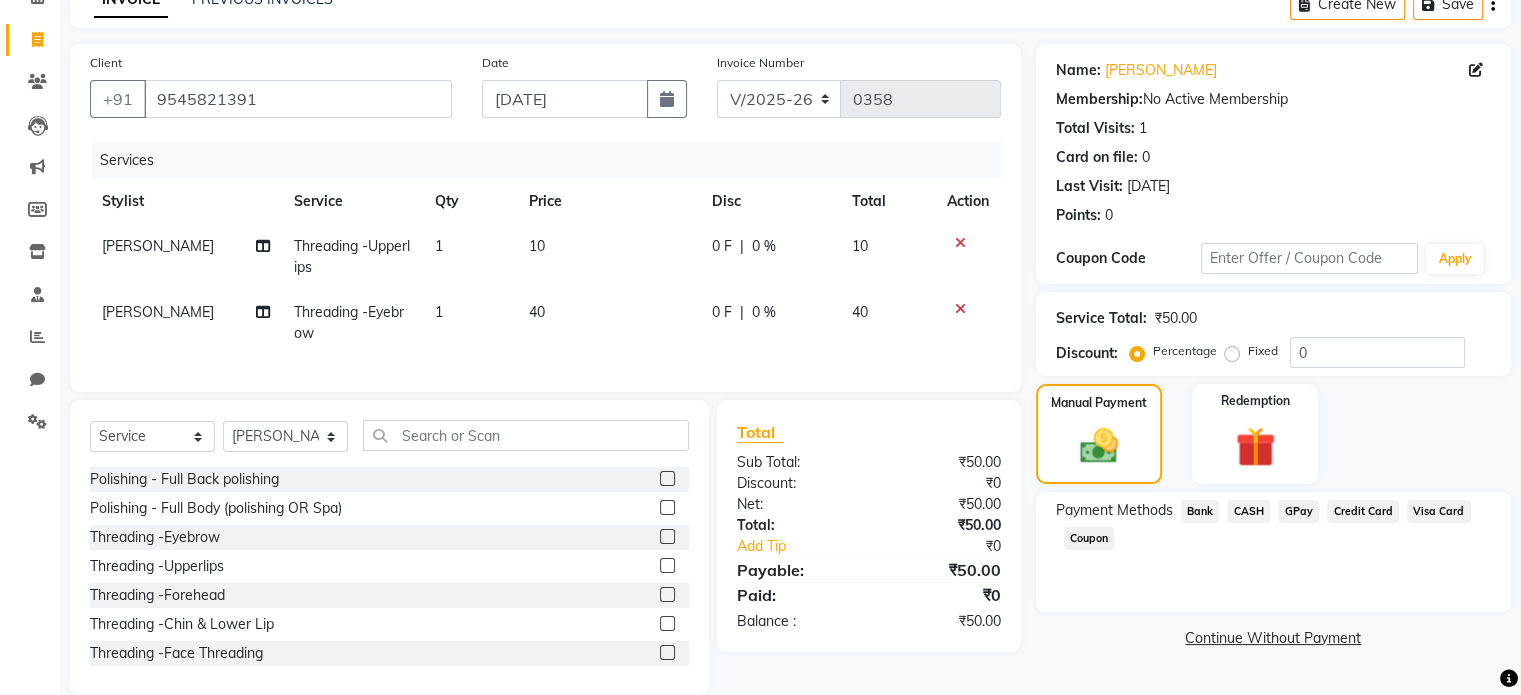 click on "GPay" 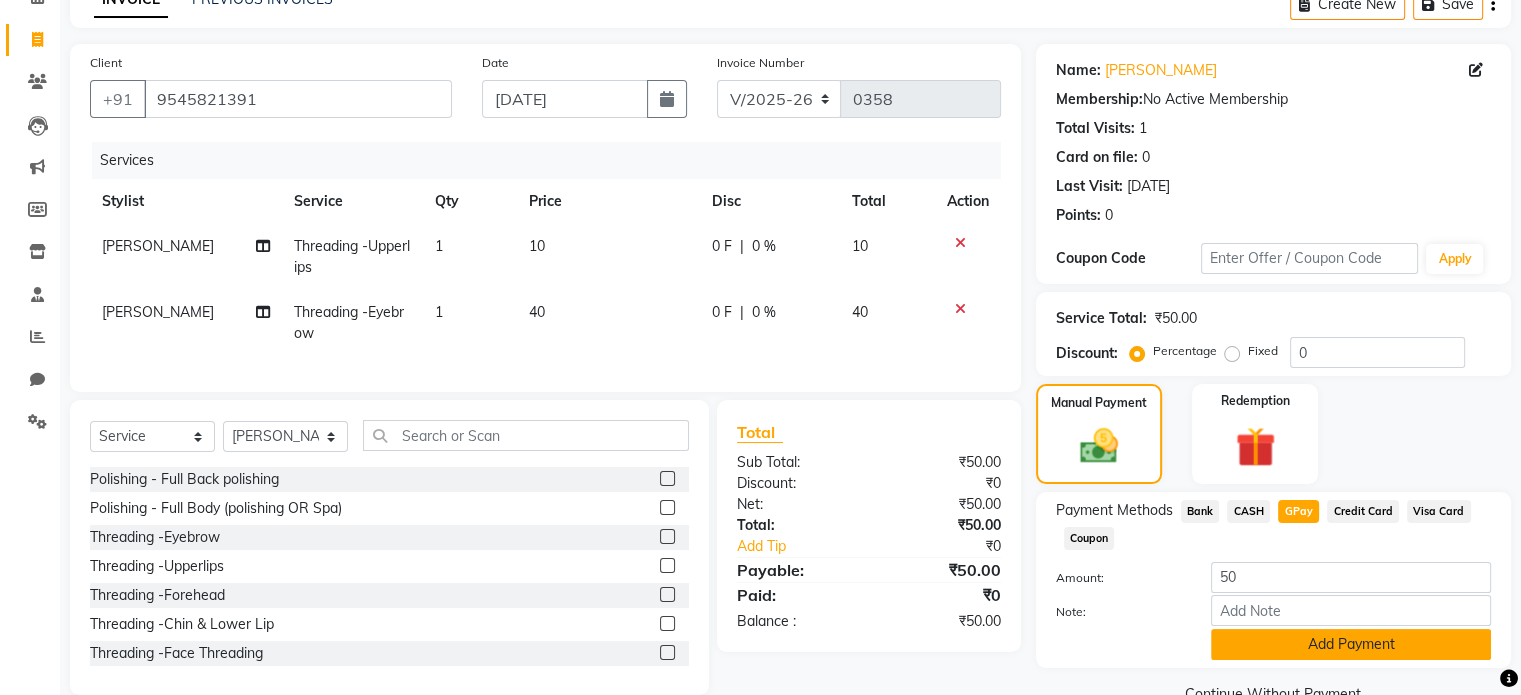 click on "Add Payment" 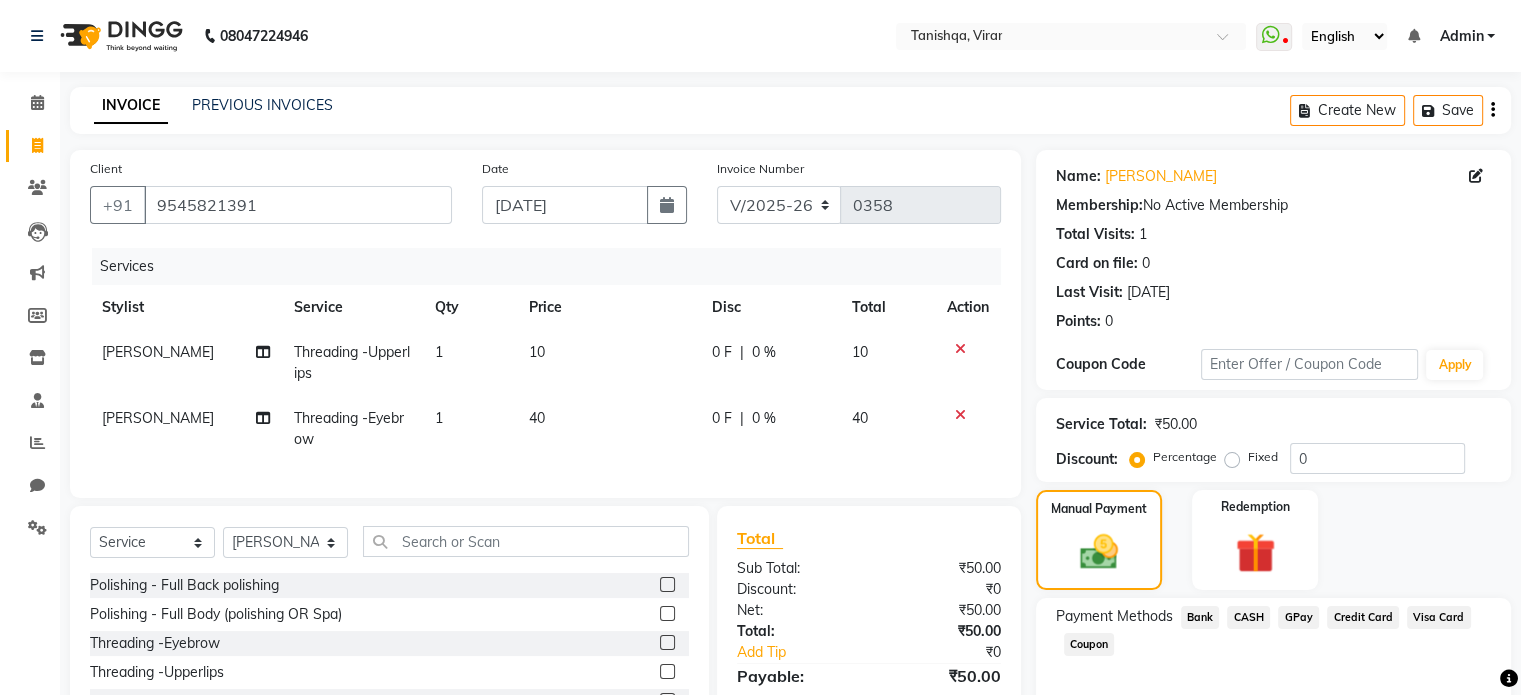 scroll, scrollTop: 205, scrollLeft: 0, axis: vertical 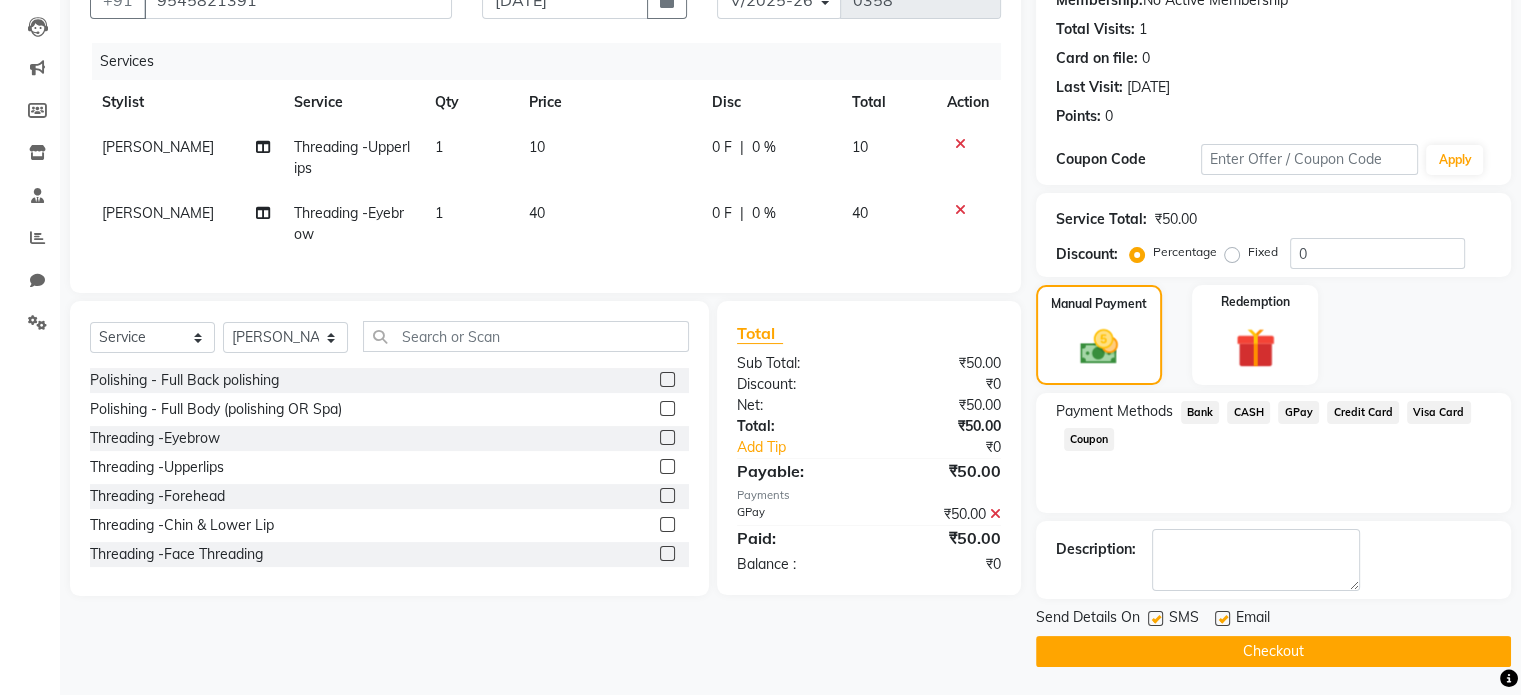 click on "Checkout" 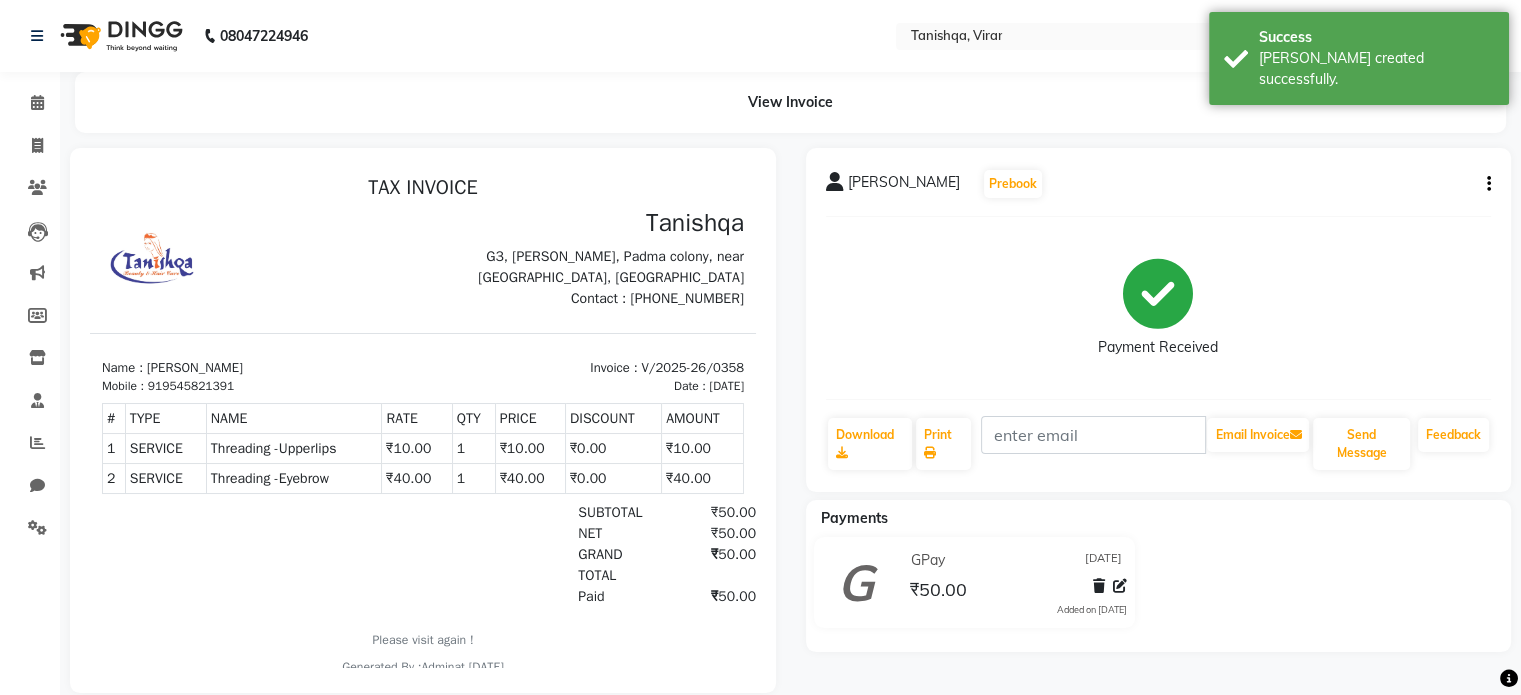 scroll, scrollTop: 0, scrollLeft: 0, axis: both 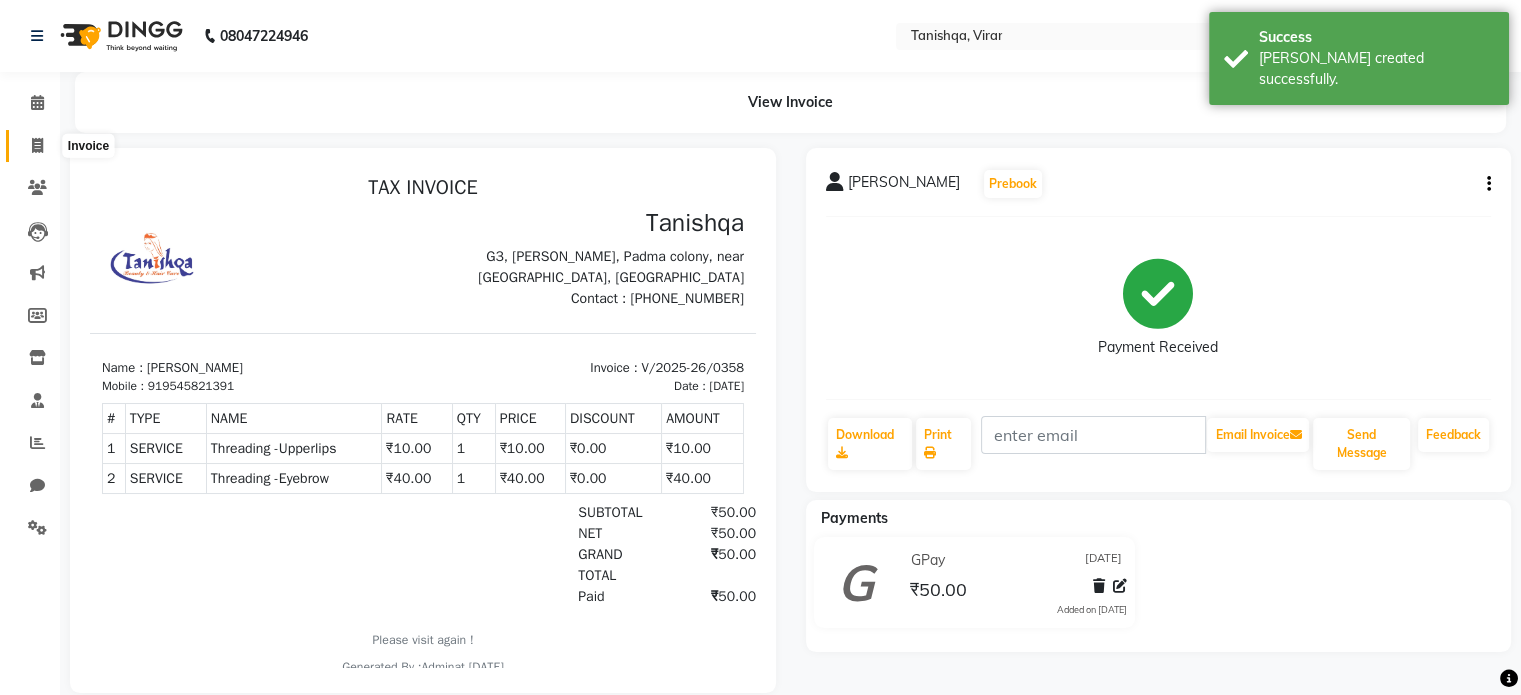 click 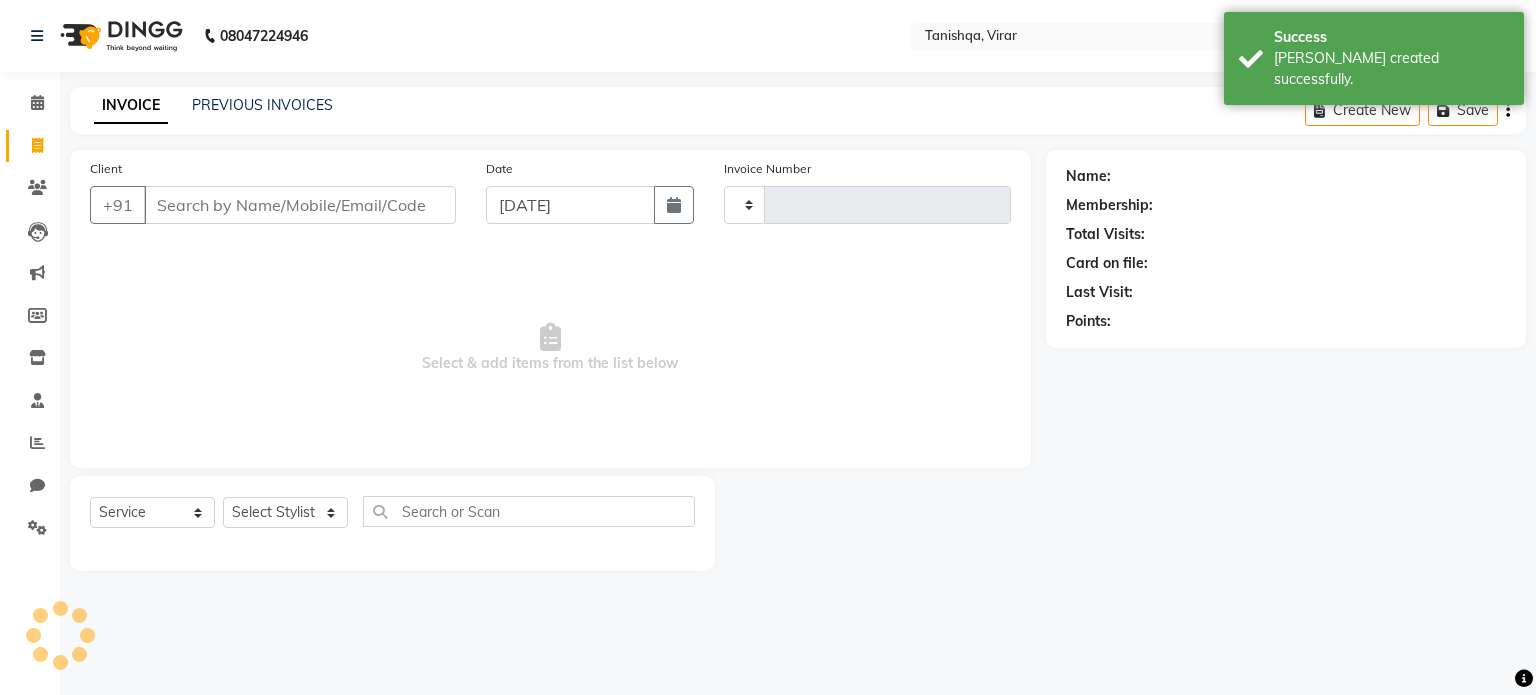 type on "0359" 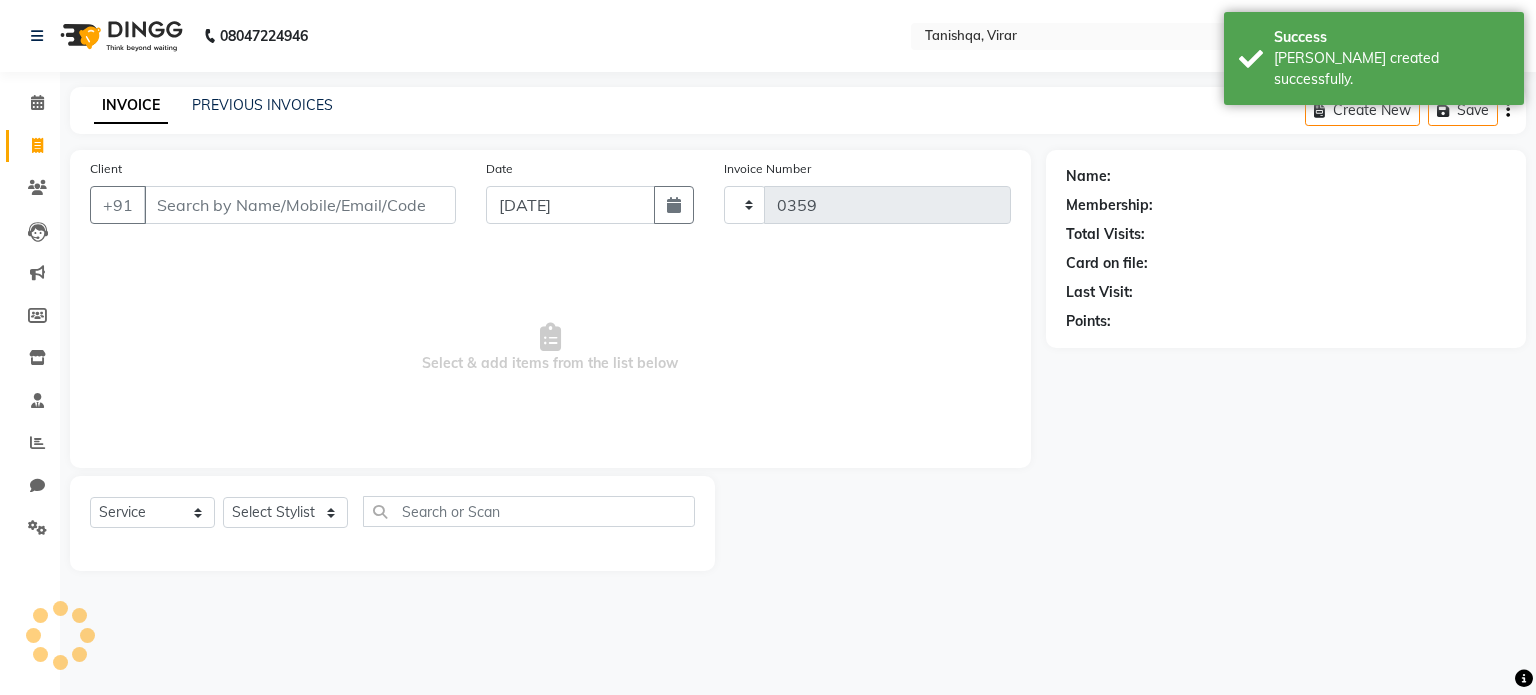 select on "8149" 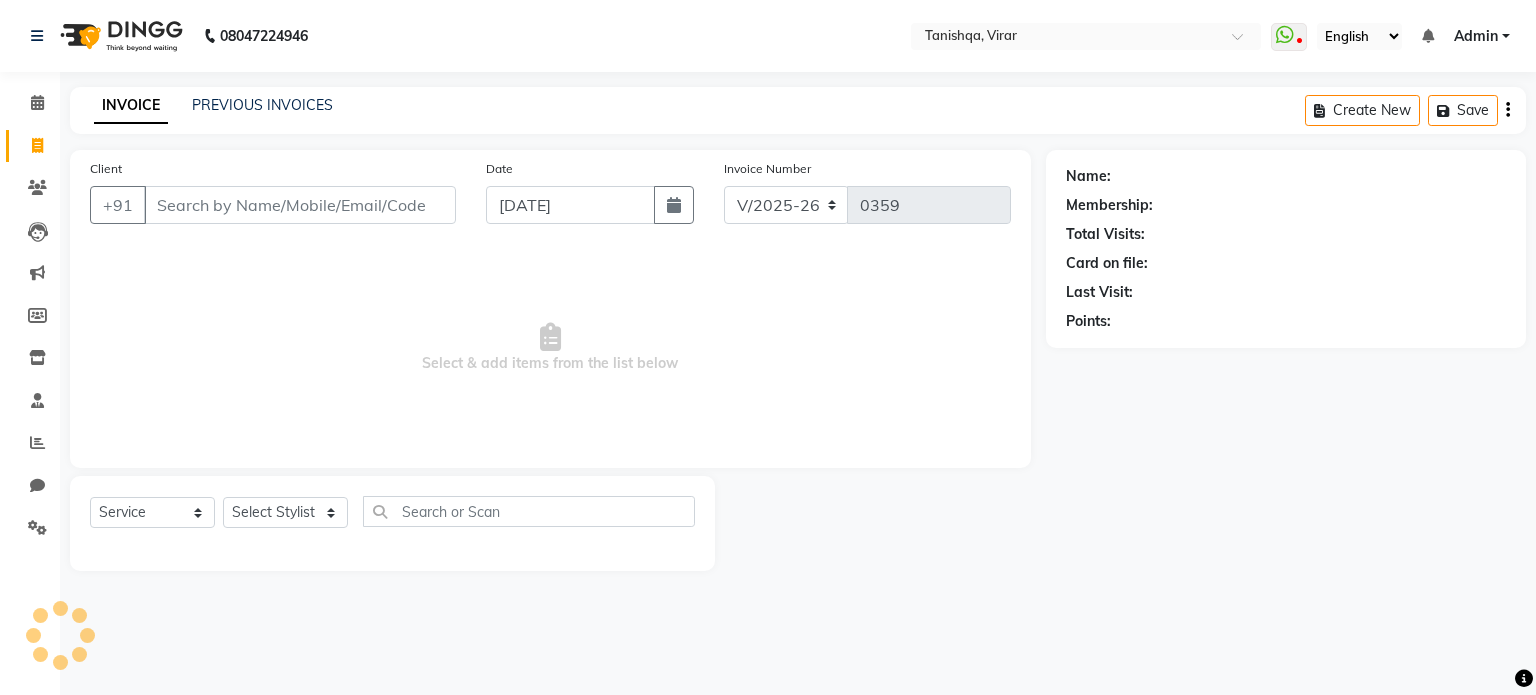 click on "08047224946 Select Location × Tanishqa, Virar  WhatsApp Status  ✕ Status:  Disconnected Most Recent Message: 09-07-2025     07:51 PM Recent Service Activity: 09-07-2025     07:54 PM  08047224946 Whatsapp Settings English ENGLISH Español العربية मराठी हिंदी ગુજરાતી தமிழ் 中文 Notifications nothing to show Admin Manage Profile Change Password Sign out  Version:3.15.4  ☀ Tanishqa, virar  Calendar  Invoice  Clients  Leads   Marketing  Members  Inventory  Staff  Reports  Chat  Settings Completed InProgress Upcoming Dropped Tentative Check-In Confirm Bookings Generate Report Segments Page Builder INVOICE PREVIOUS INVOICES Create New   Save  Client +91 Date 10-07-2025 Invoice Number V/2025 V/2025-26 0359  Select & add items from the list below  Select  Service  Product  Membership  Package Voucher Prepaid Gift Card  Select Stylist Beena Gupta jaya Jaya Maheshwari mahhi Priyanka Maheshwari  Seema Pawar  Supriya khot vimal maushi Name: Membership:" at bounding box center [768, 347] 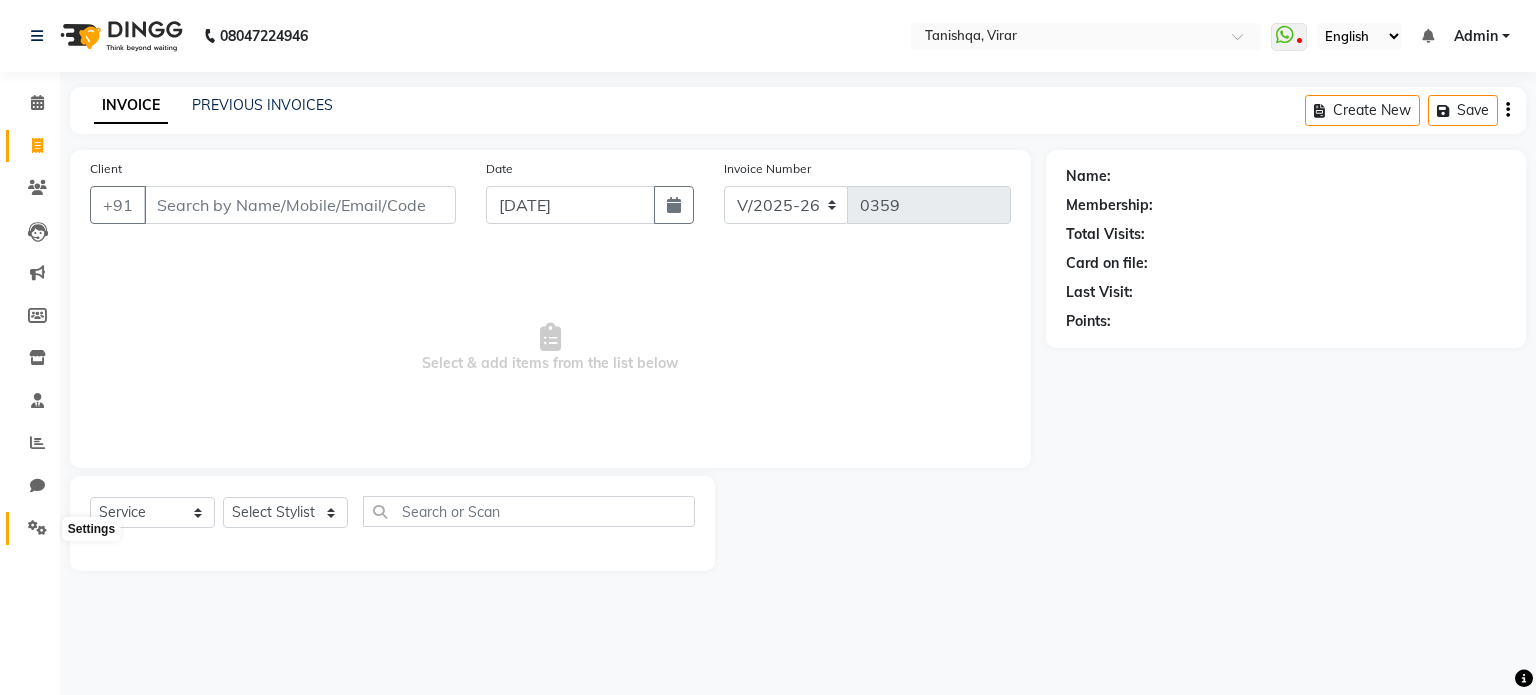 click 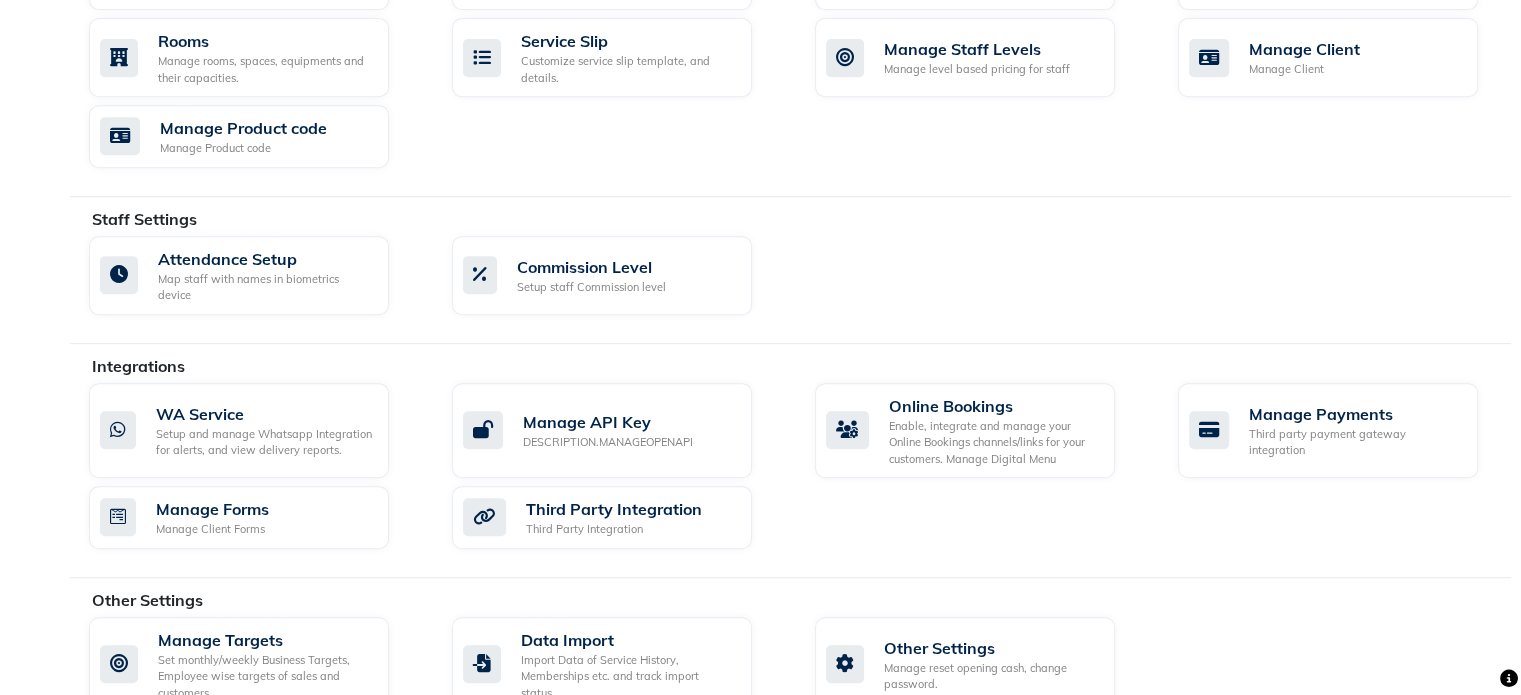 scroll, scrollTop: 926, scrollLeft: 0, axis: vertical 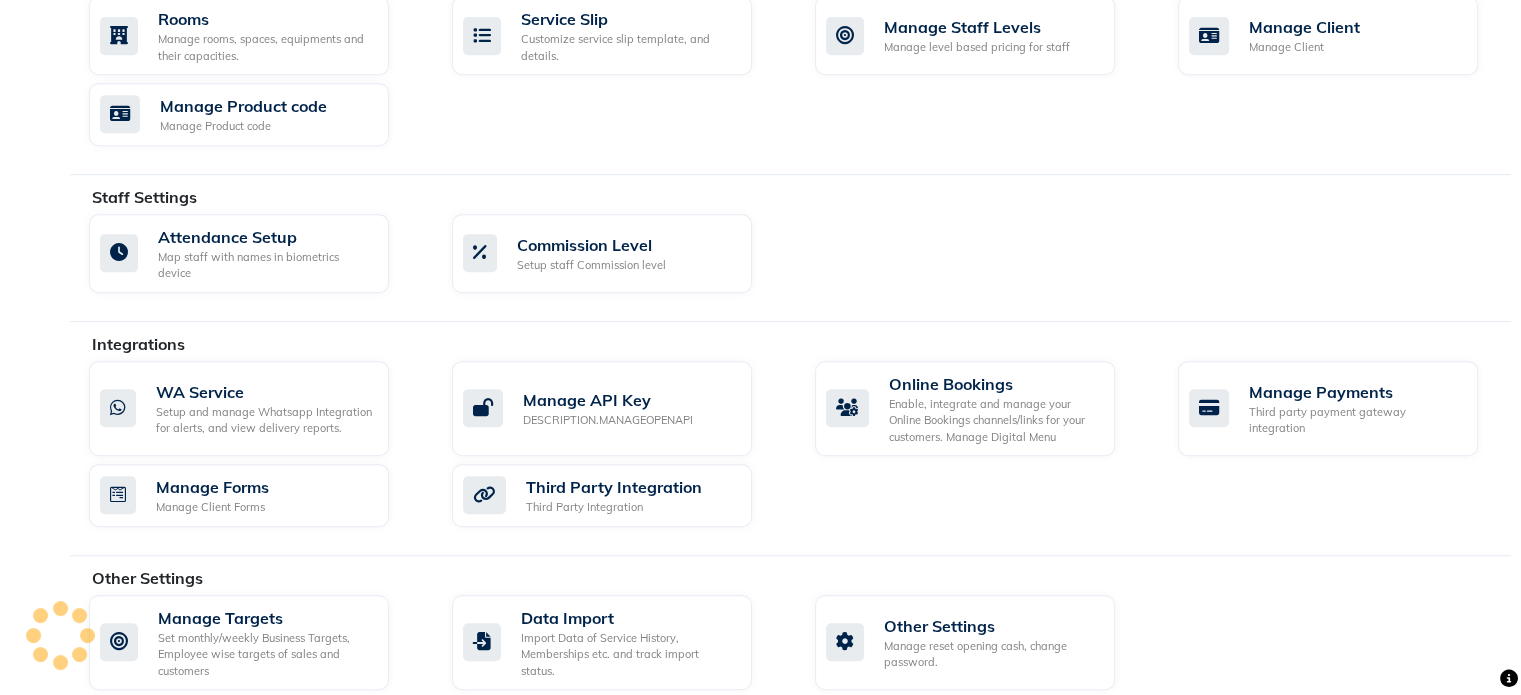 click on "Other Settings" 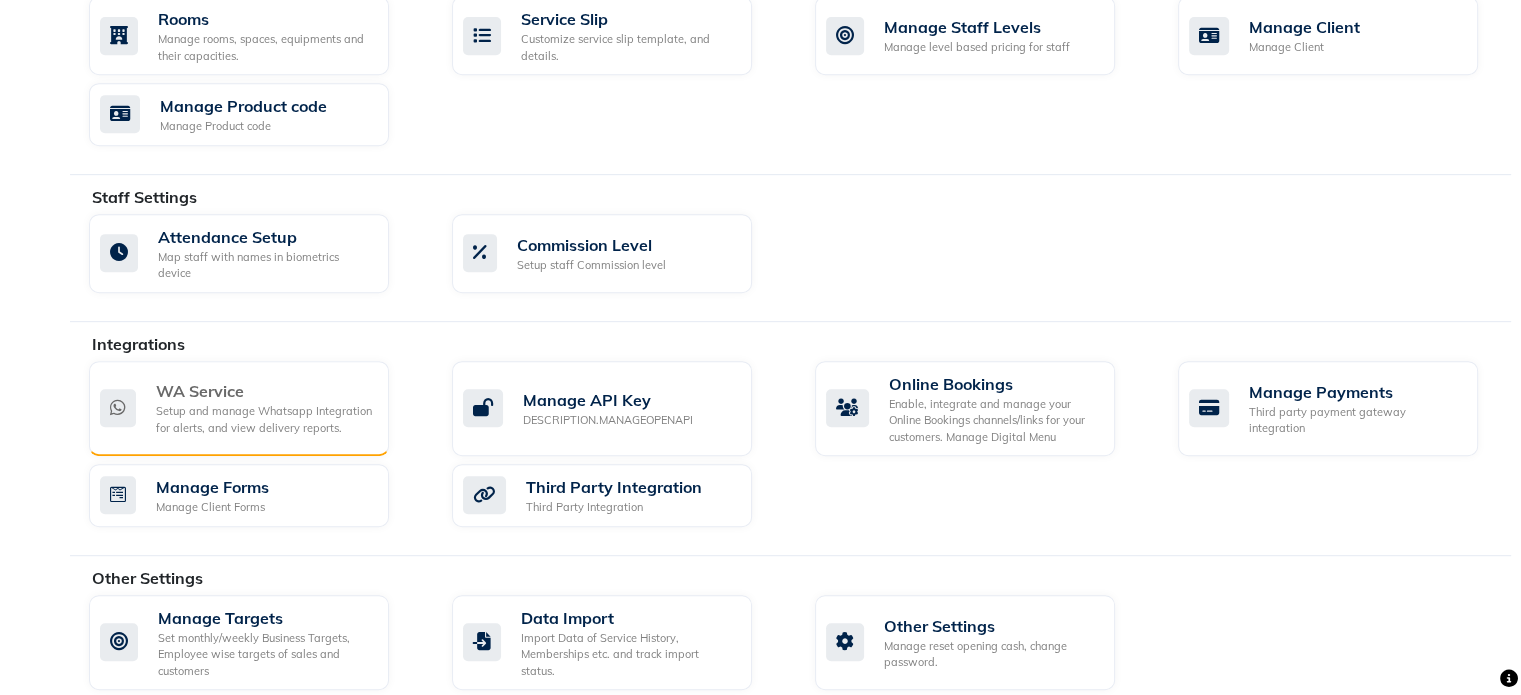 click on "WA Service" 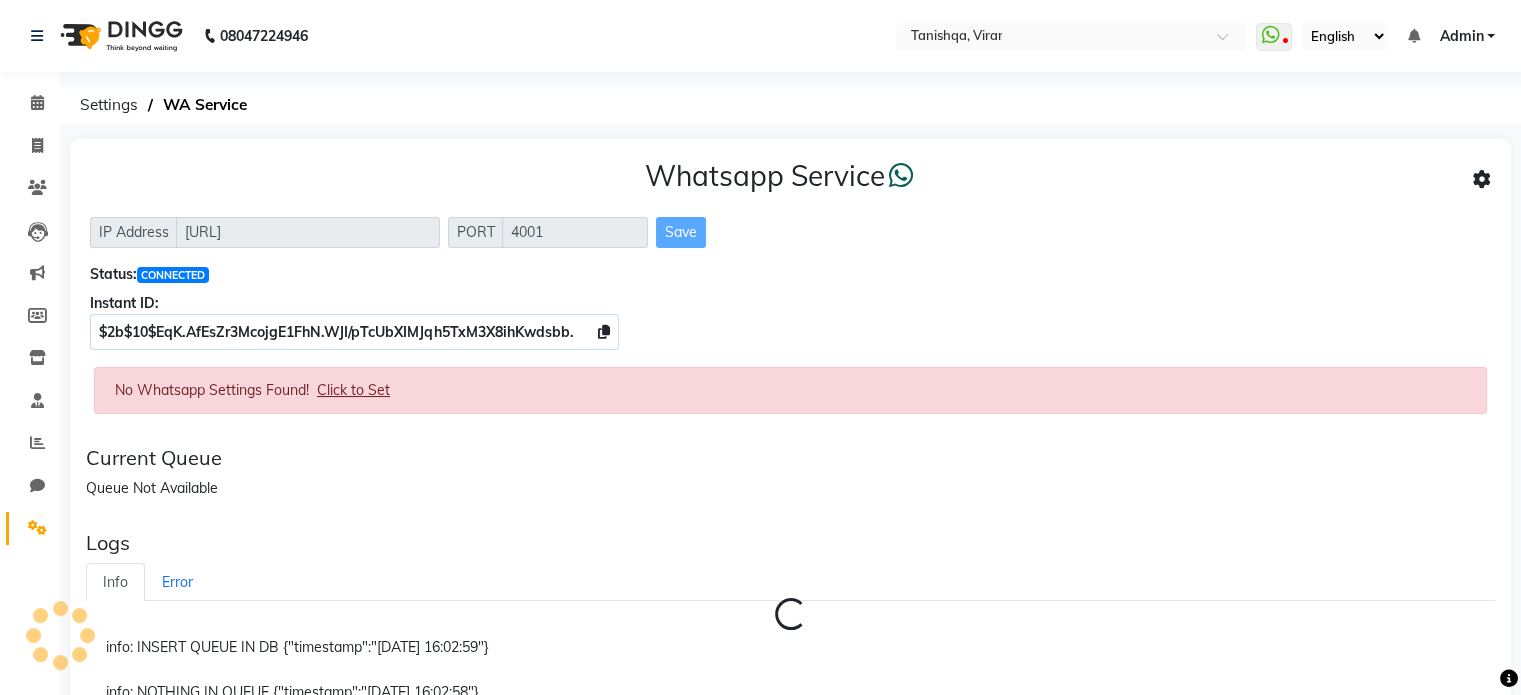 click on "No Whatsapp Settings Found!    Click to Set" 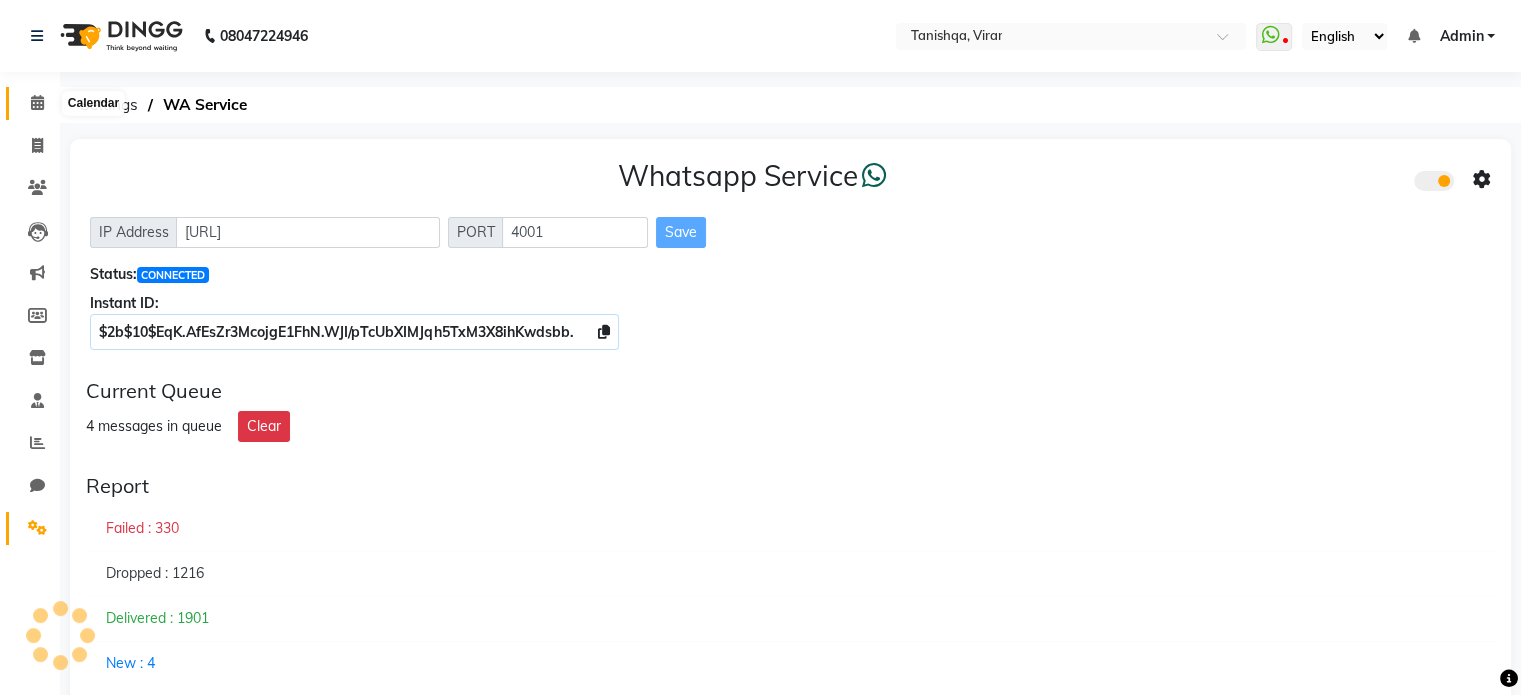 click 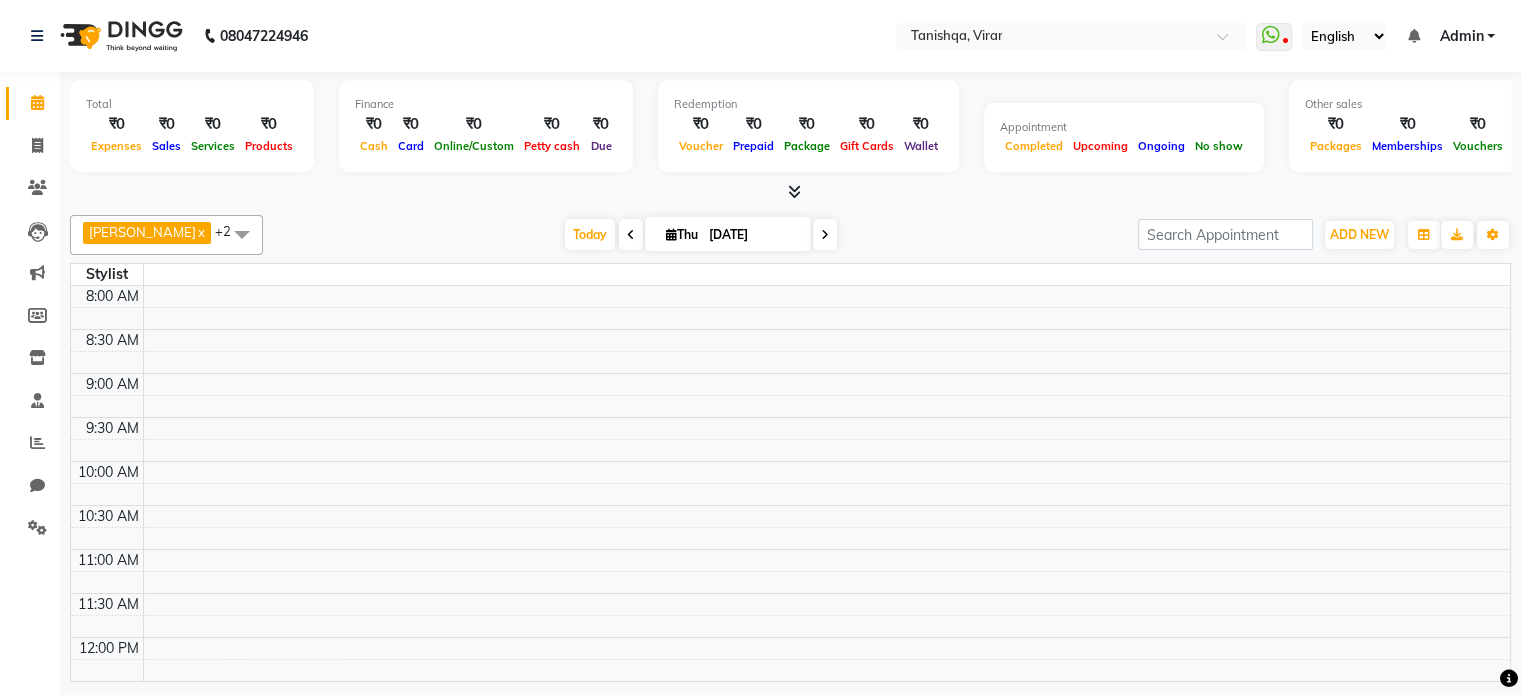 scroll, scrollTop: 960, scrollLeft: 0, axis: vertical 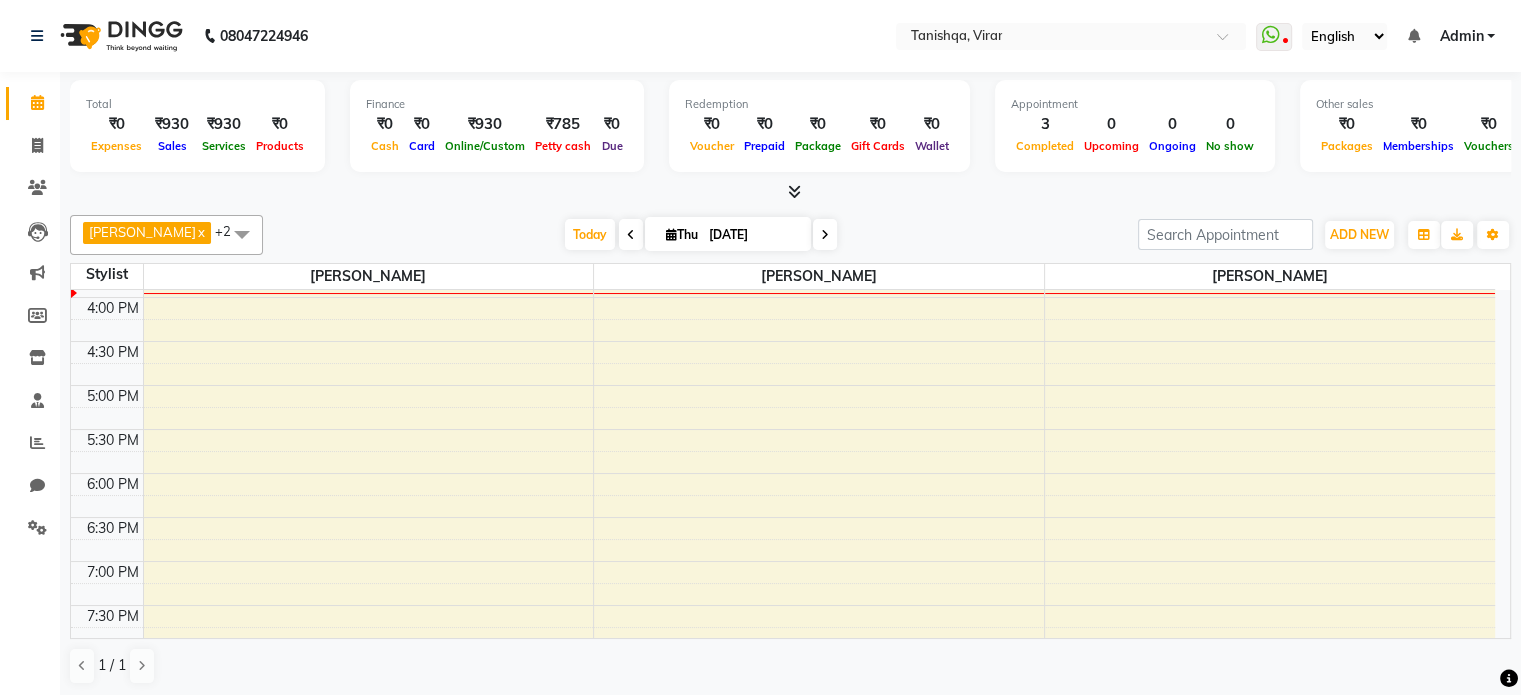click on "WhatsApp Status  ✕ Status:  Disconnected Most Recent Message: 09-07-2025     07:51 PM Recent Service Activity: 09-07-2025     07:54 PM  08047224946 Whatsapp Settings English ENGLISH Español العربية मराठी हिंदी ગુજરાતી தமிழ் 中文 Notifications nothing to show Admin Manage Profile Change Password Sign out  Version:3.15.4" at bounding box center (1071, 36) 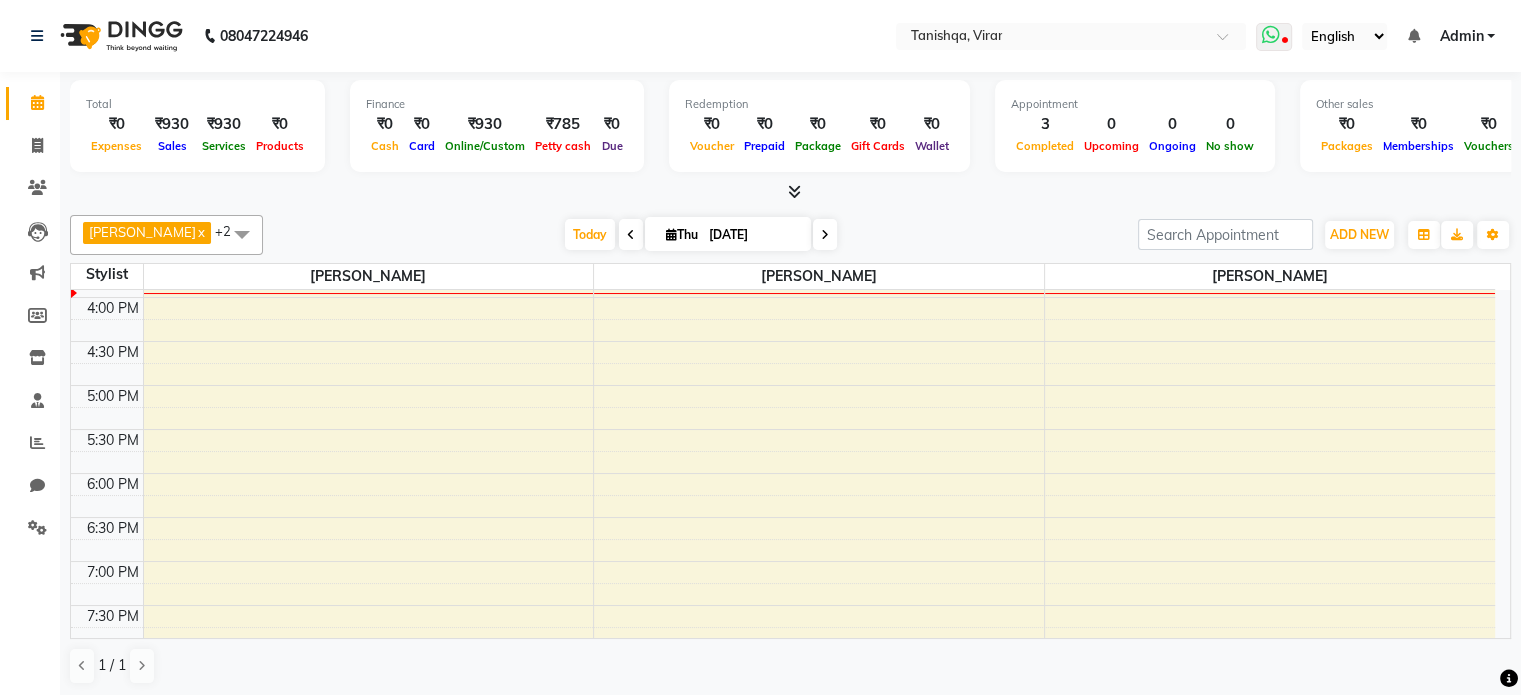 click at bounding box center (1270, 35) 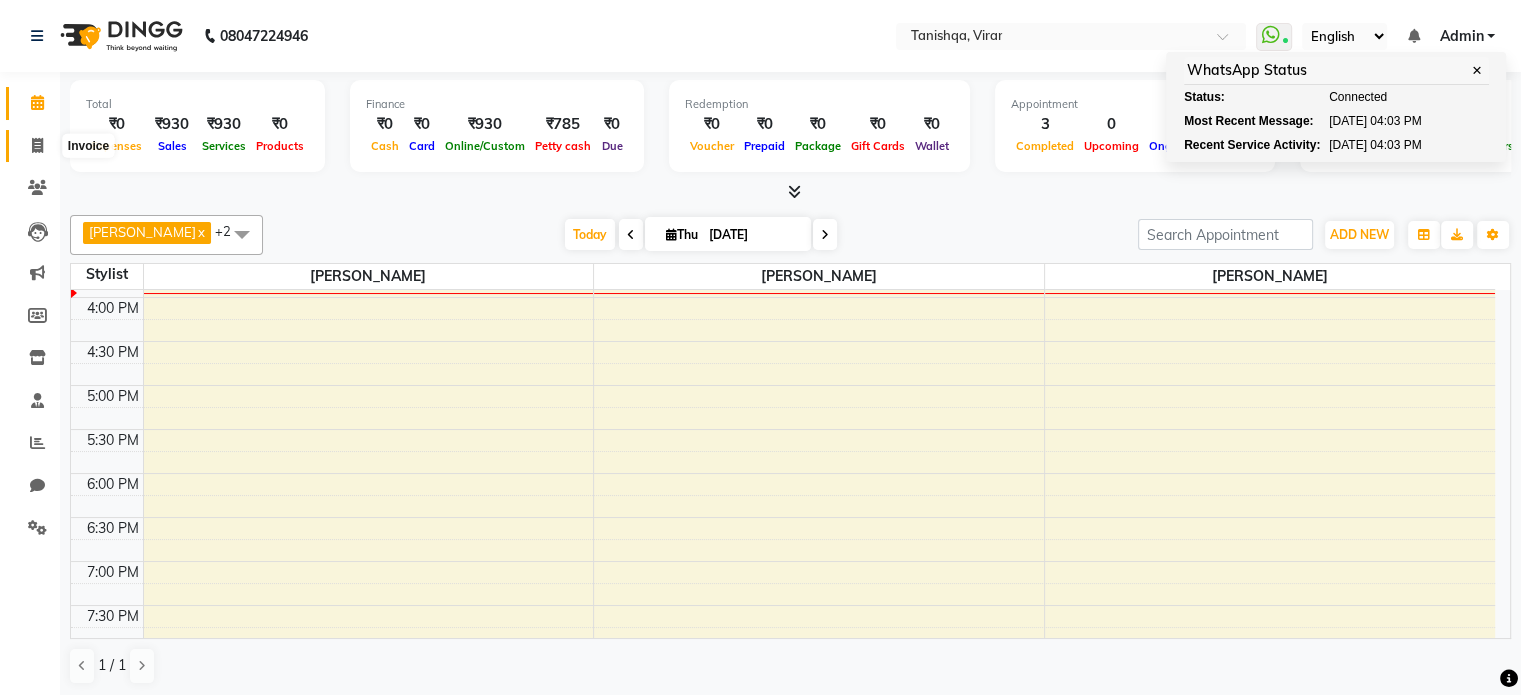 click 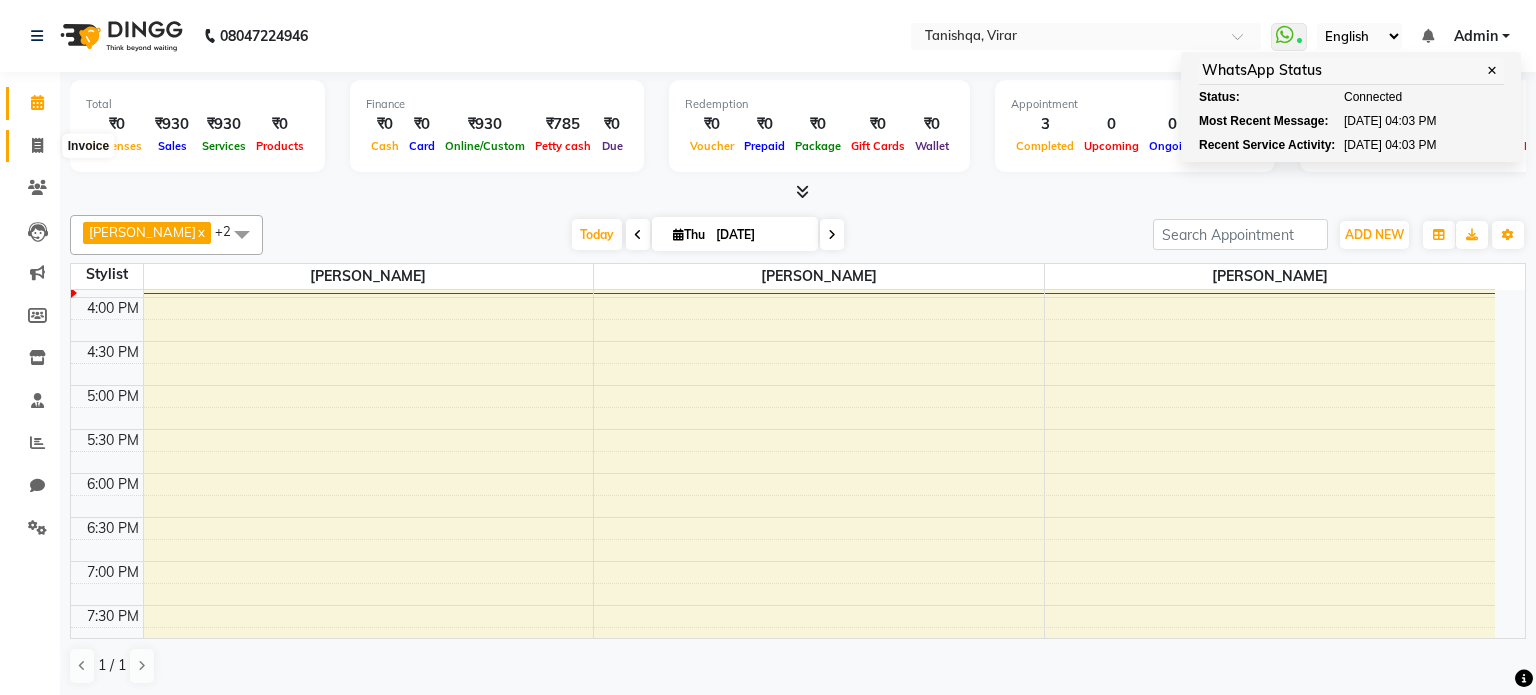 select on "service" 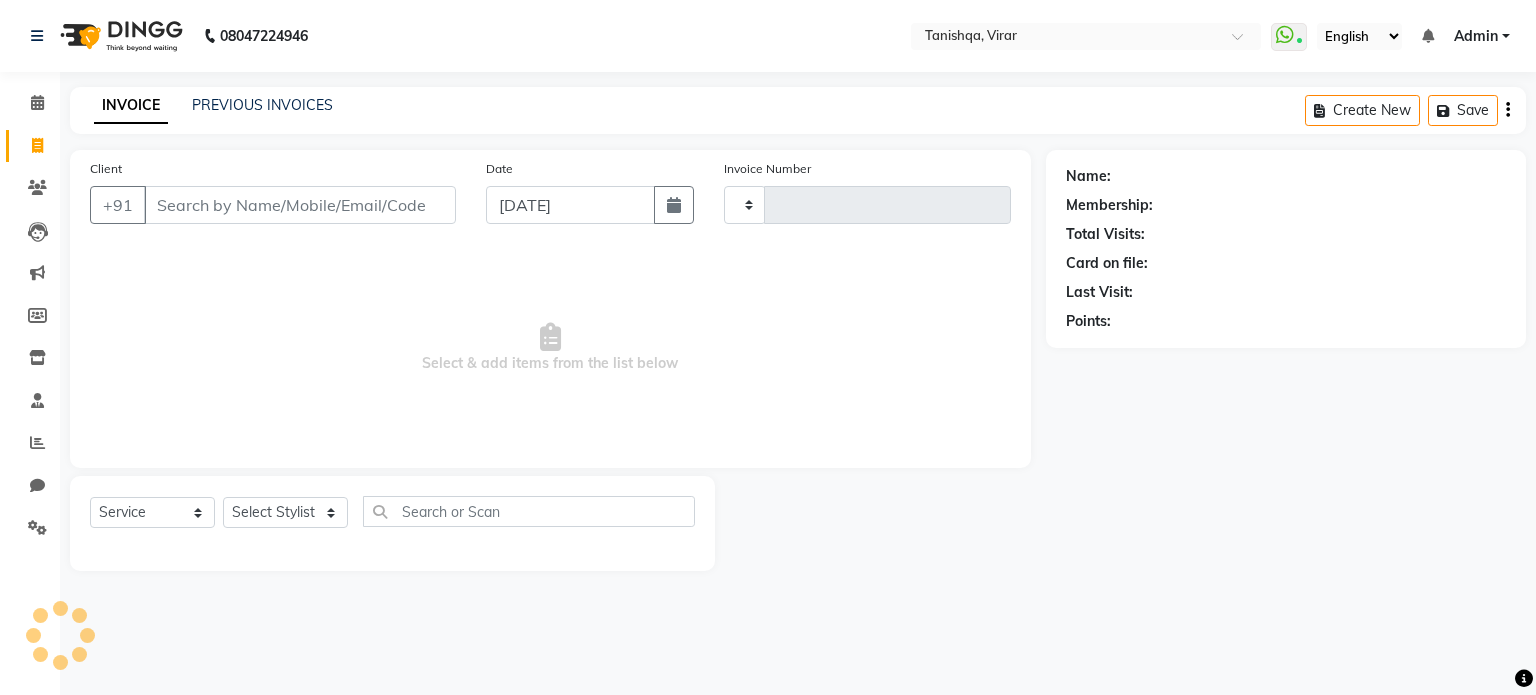 type on "0359" 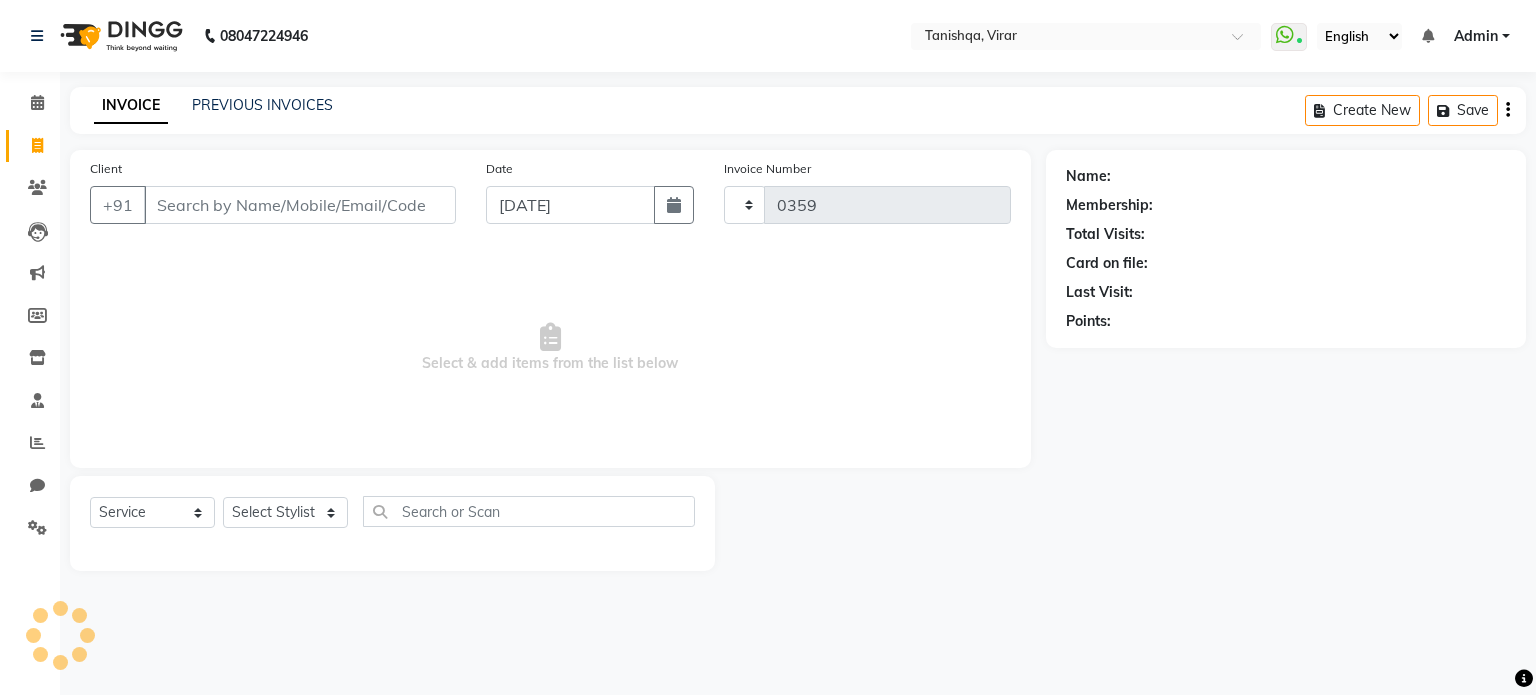 select on "8149" 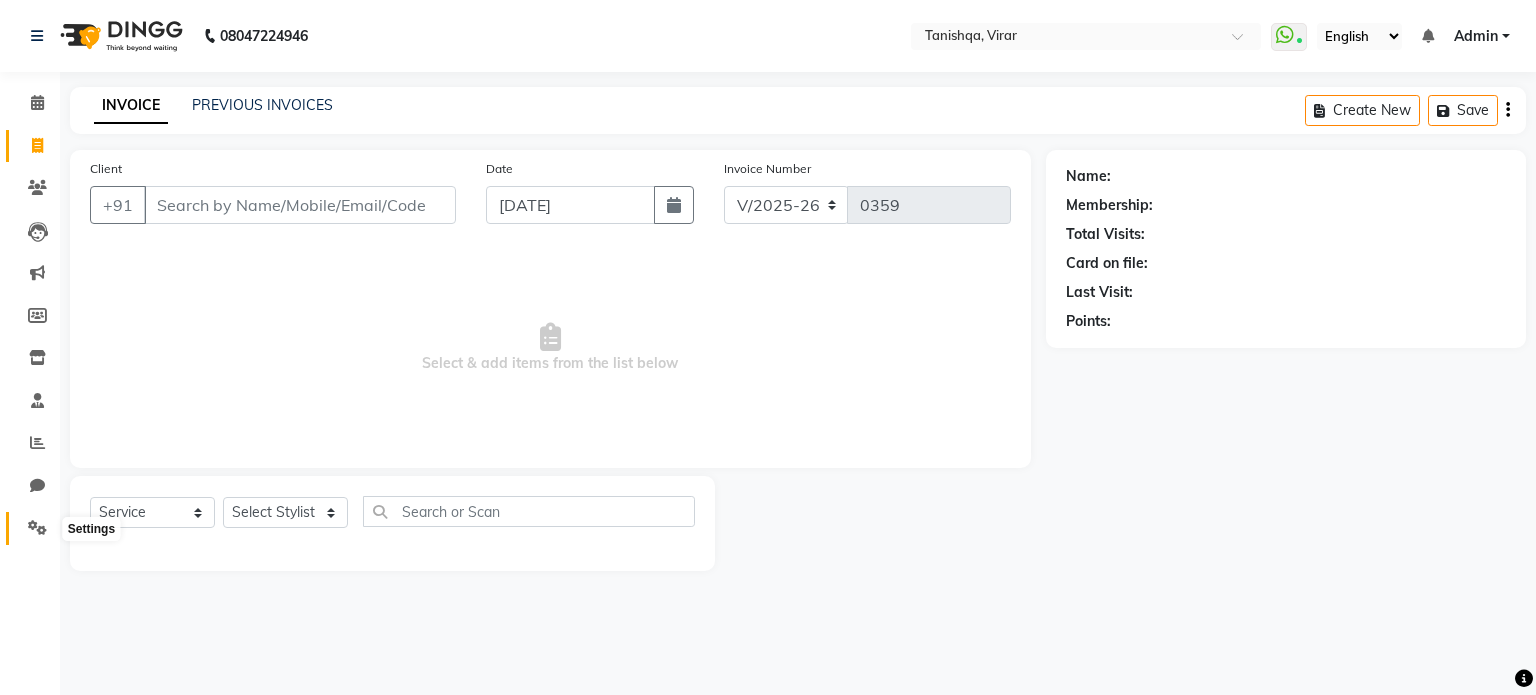 click 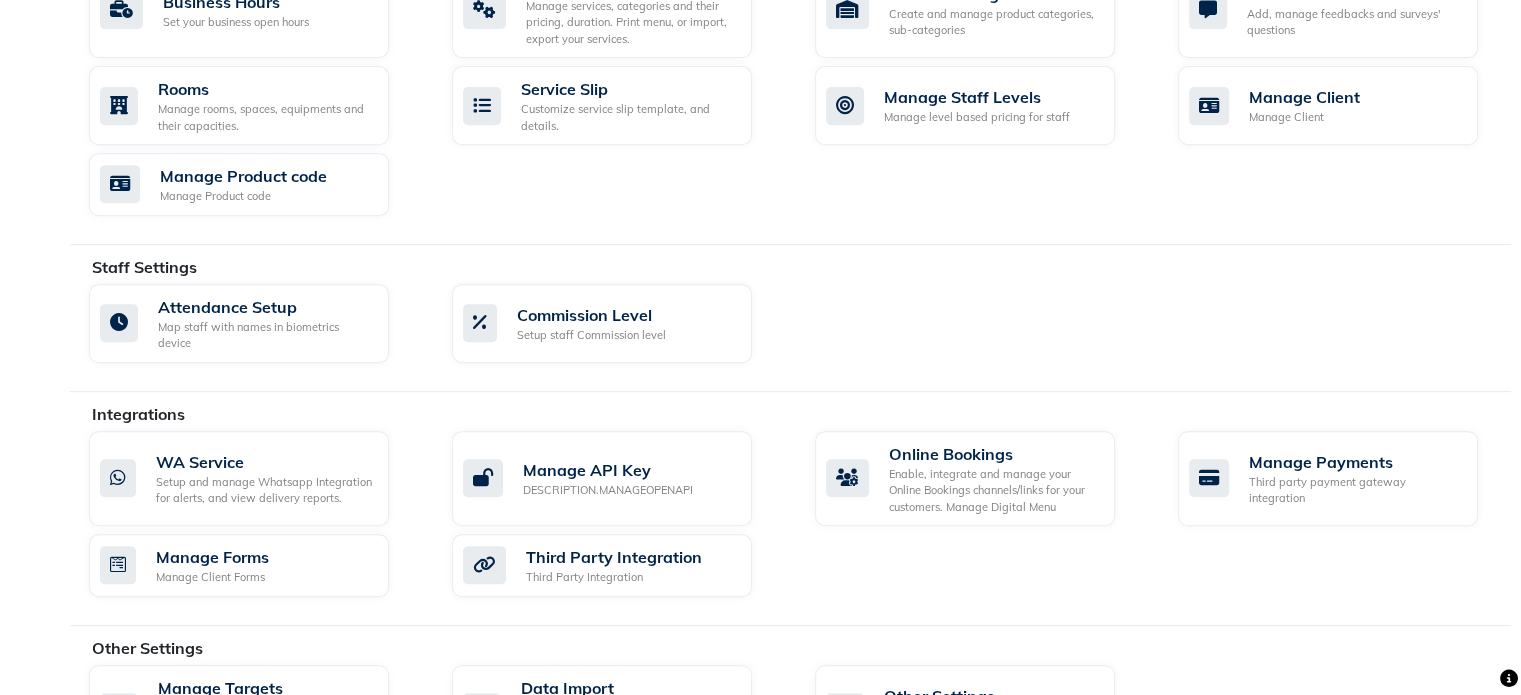 scroll, scrollTop: 860, scrollLeft: 0, axis: vertical 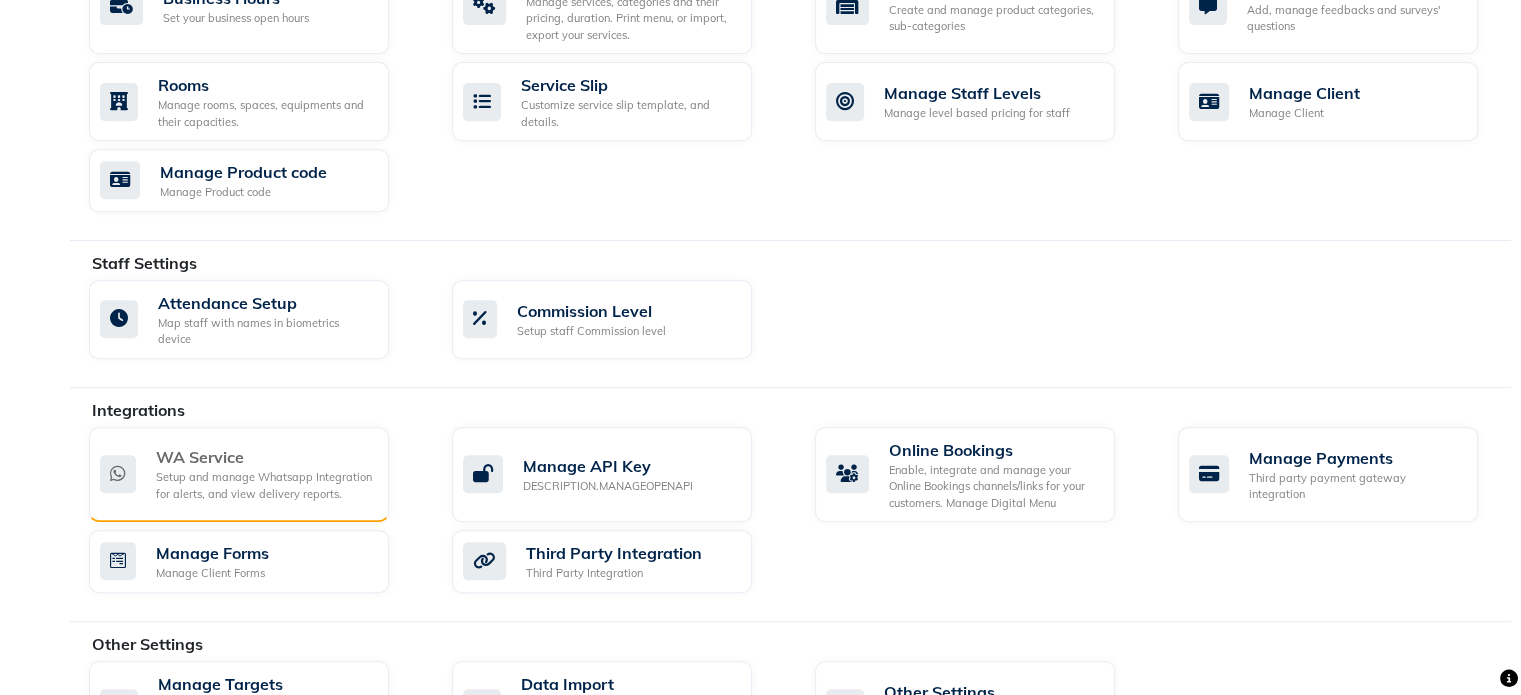 click on "WA Service" 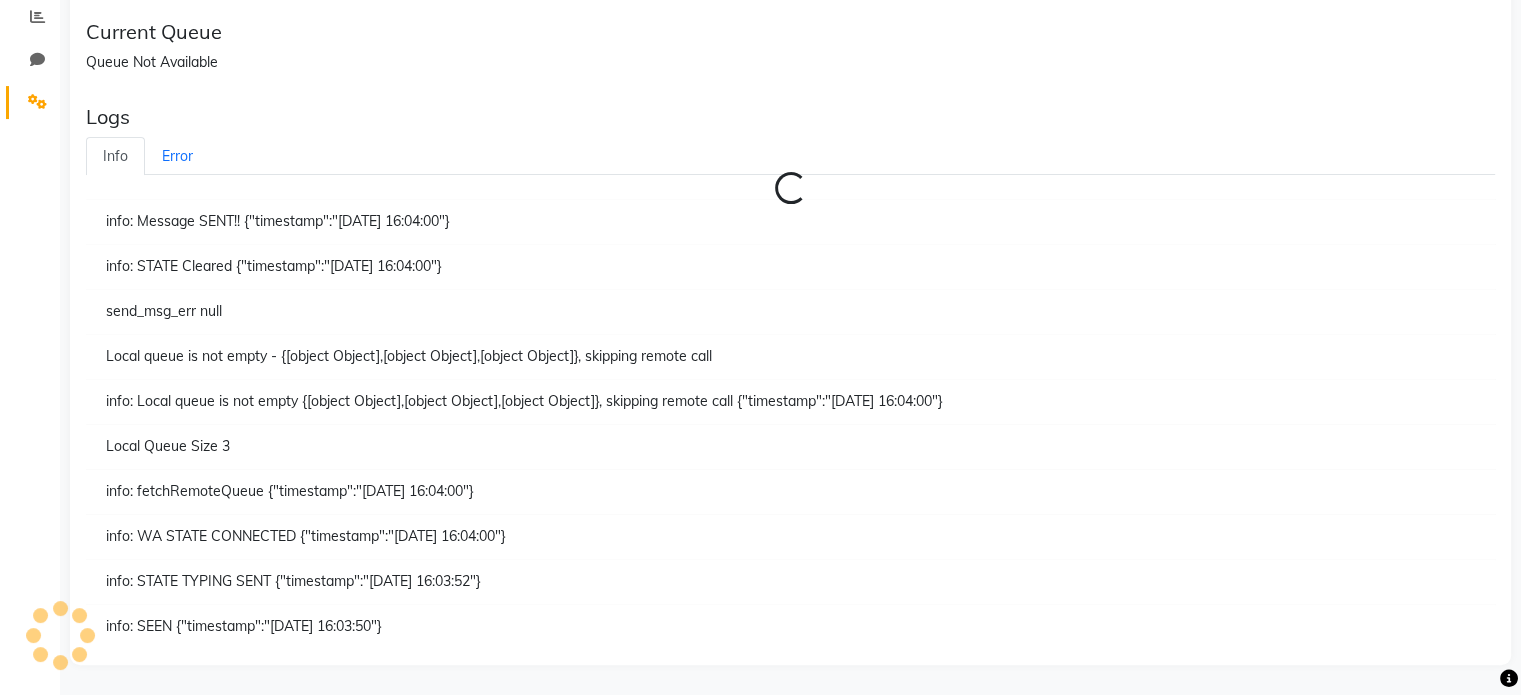 scroll, scrollTop: 0, scrollLeft: 0, axis: both 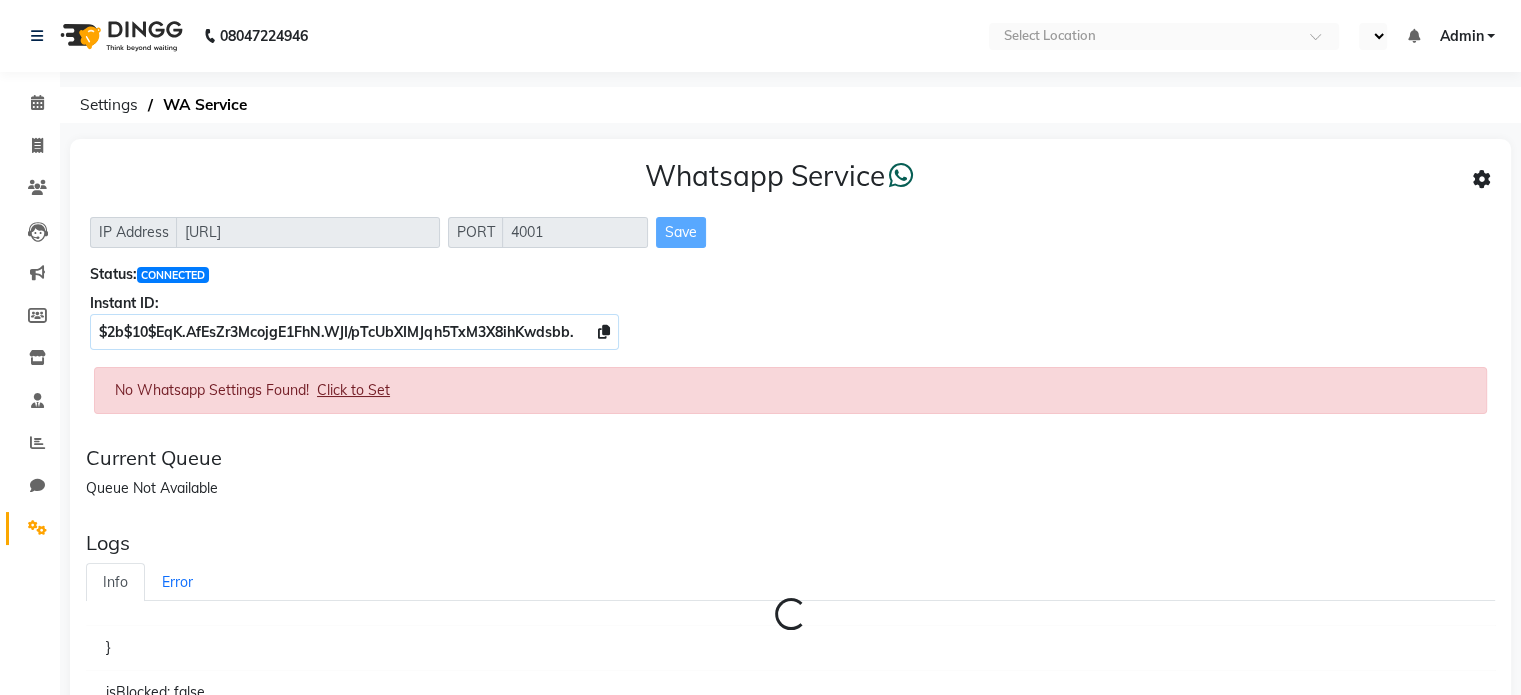 select on "en" 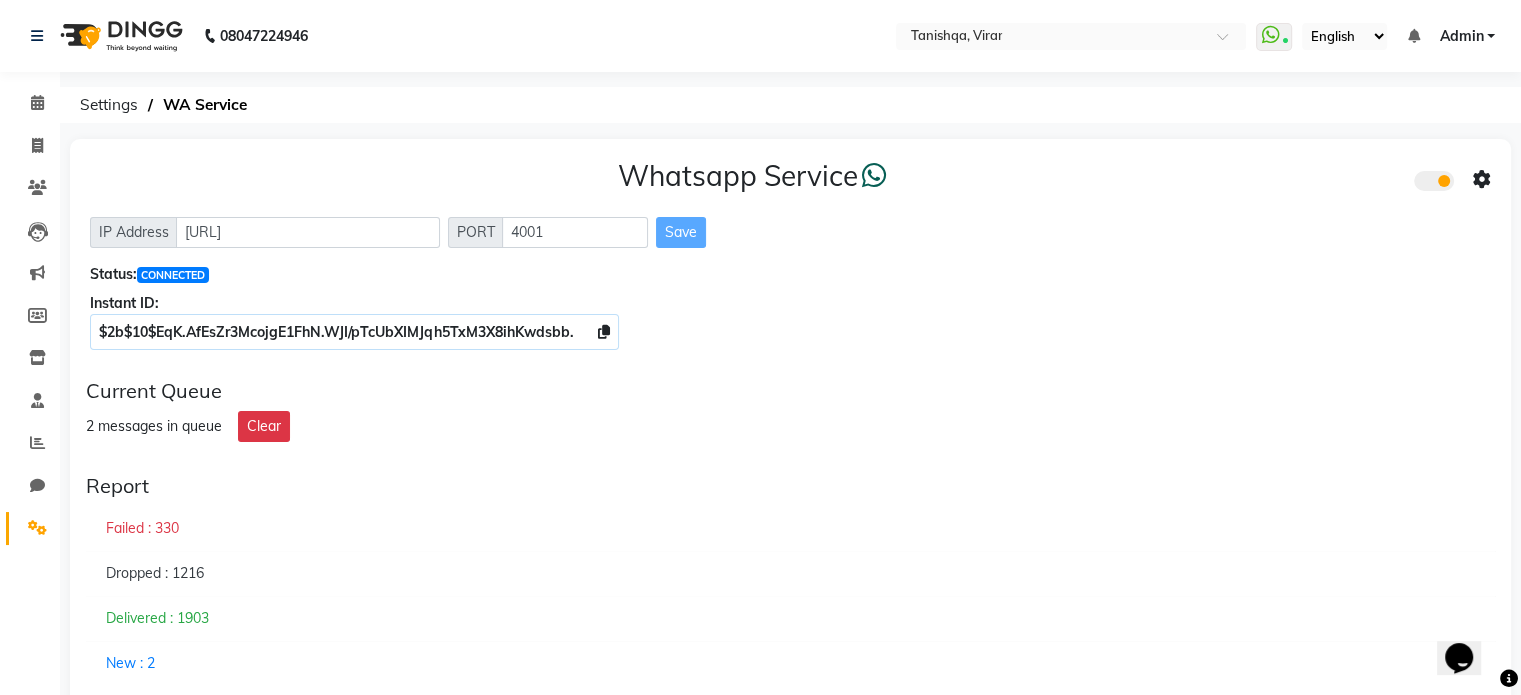 scroll, scrollTop: 0, scrollLeft: 0, axis: both 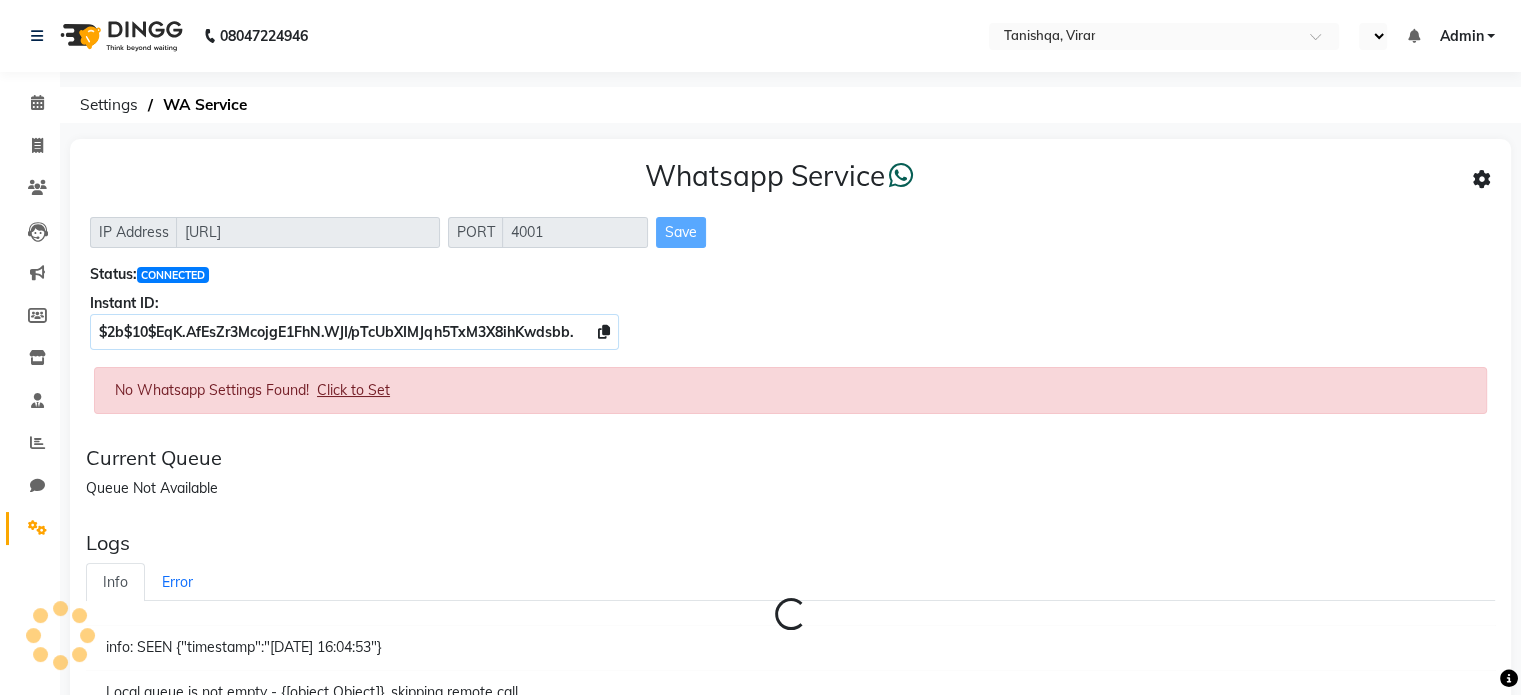 select on "en" 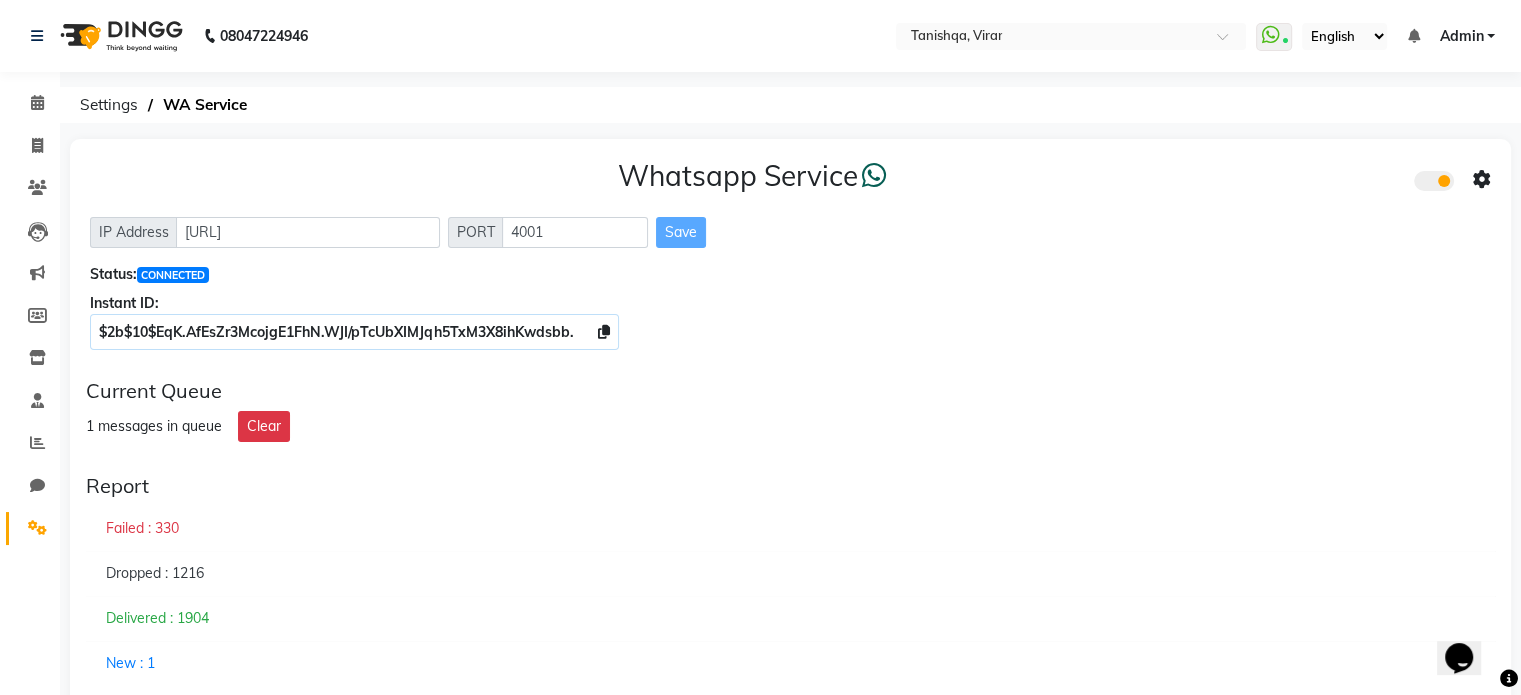 scroll, scrollTop: 0, scrollLeft: 0, axis: both 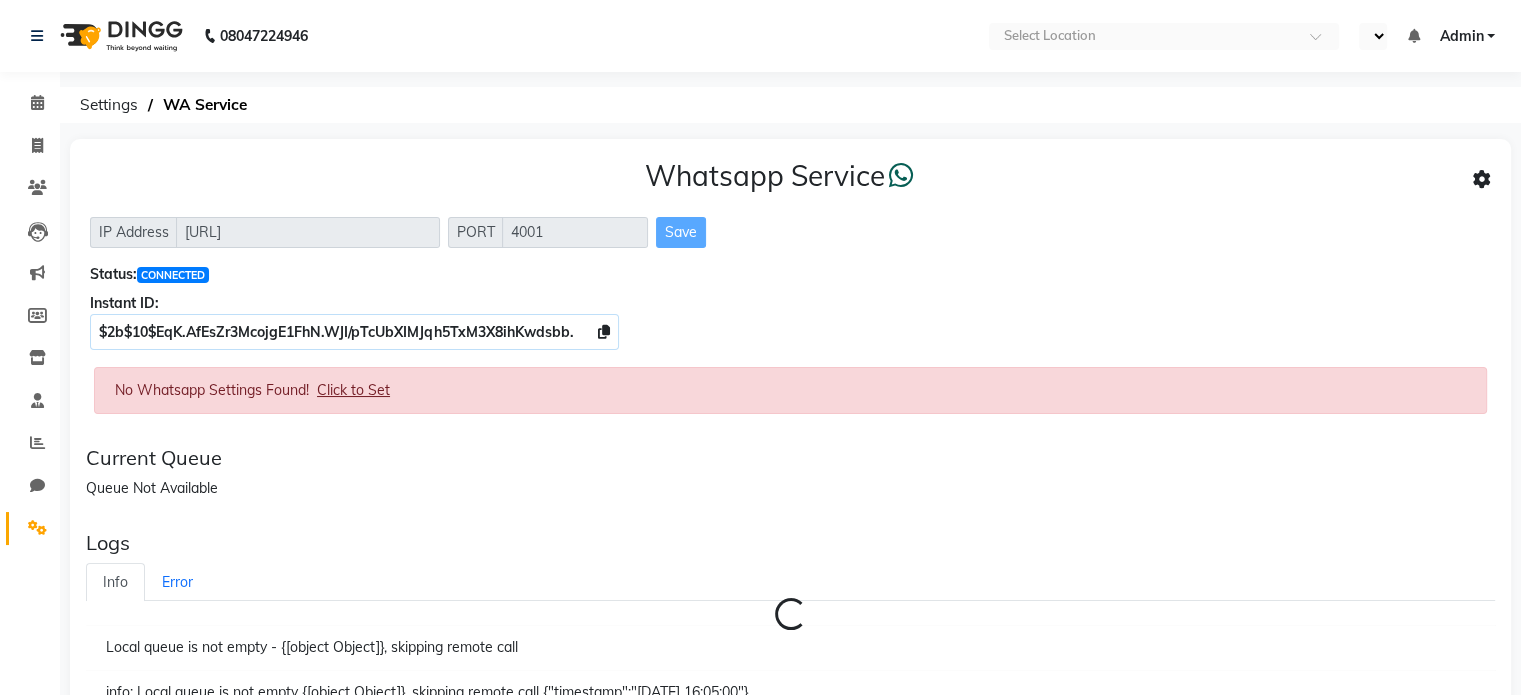 select on "en" 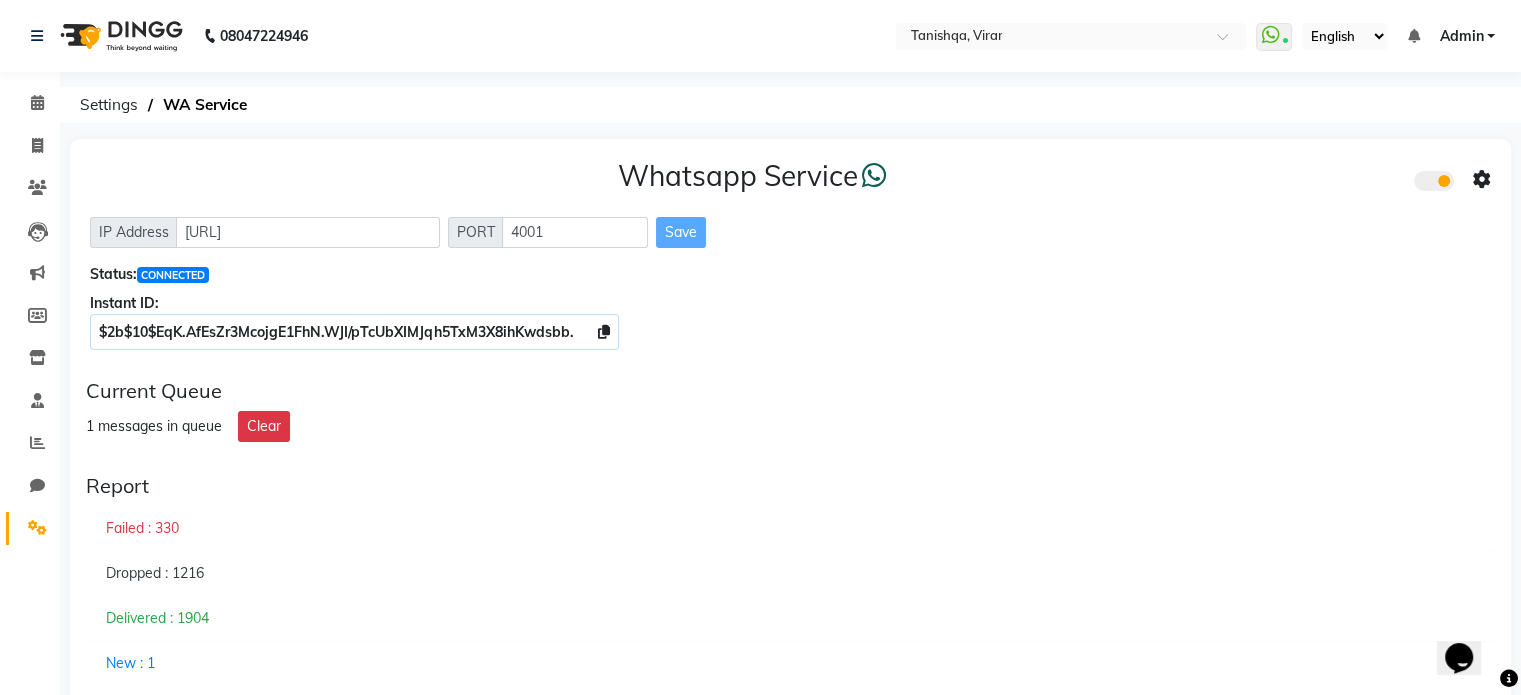 scroll, scrollTop: 0, scrollLeft: 0, axis: both 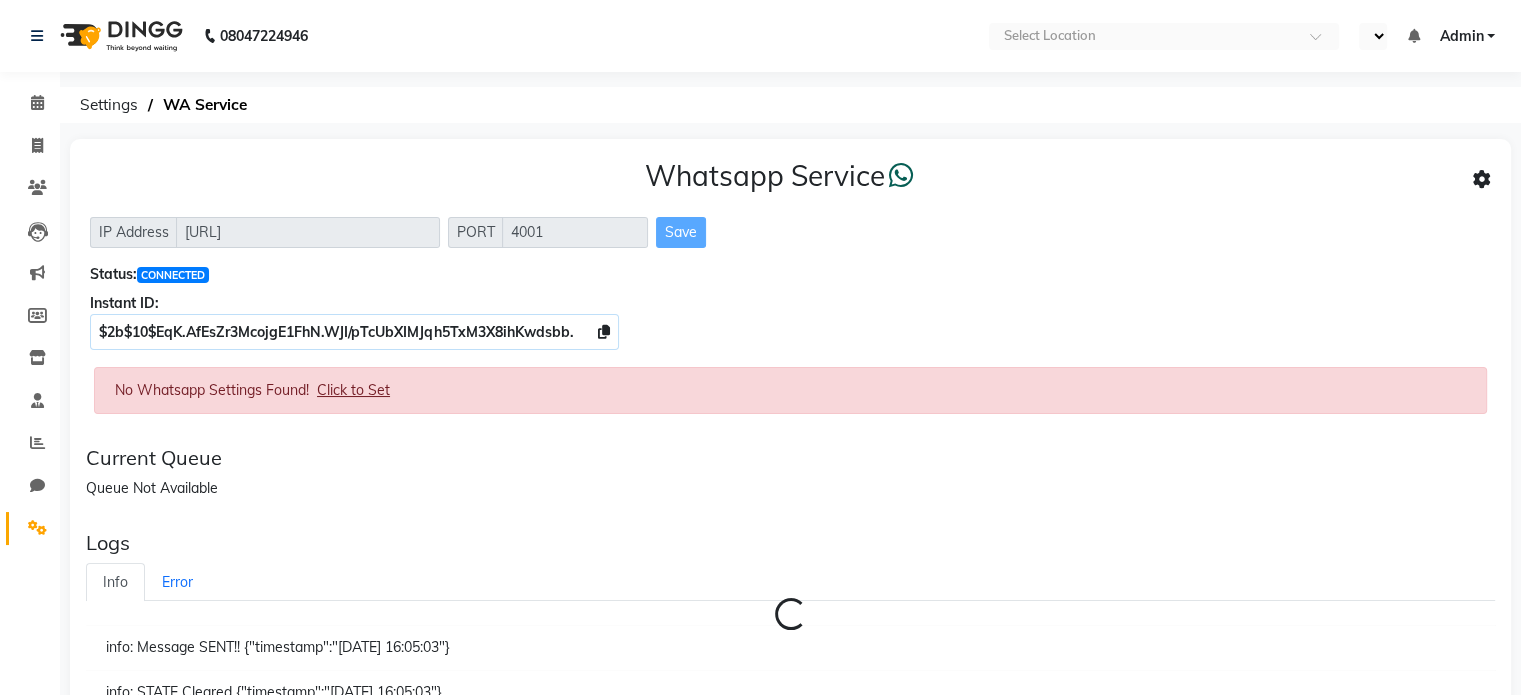 select on "en" 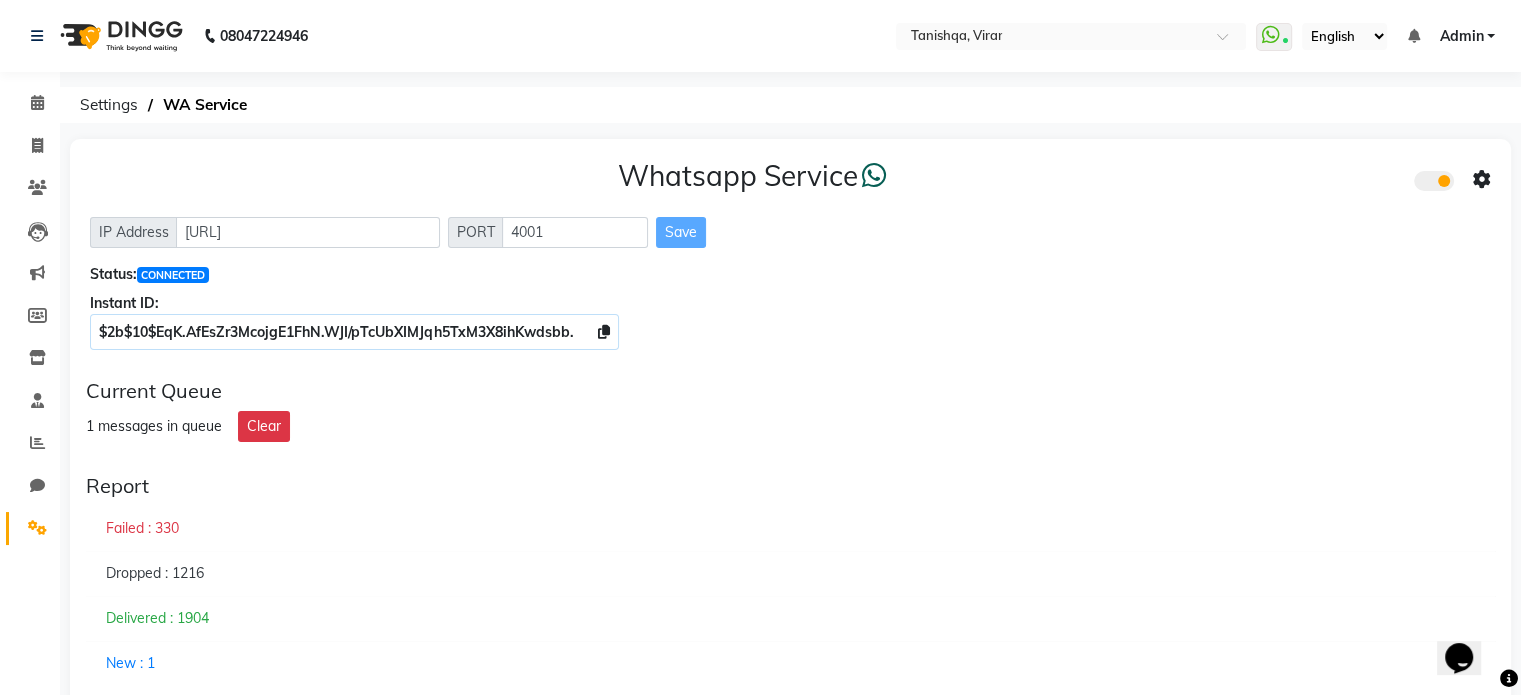 scroll, scrollTop: 0, scrollLeft: 0, axis: both 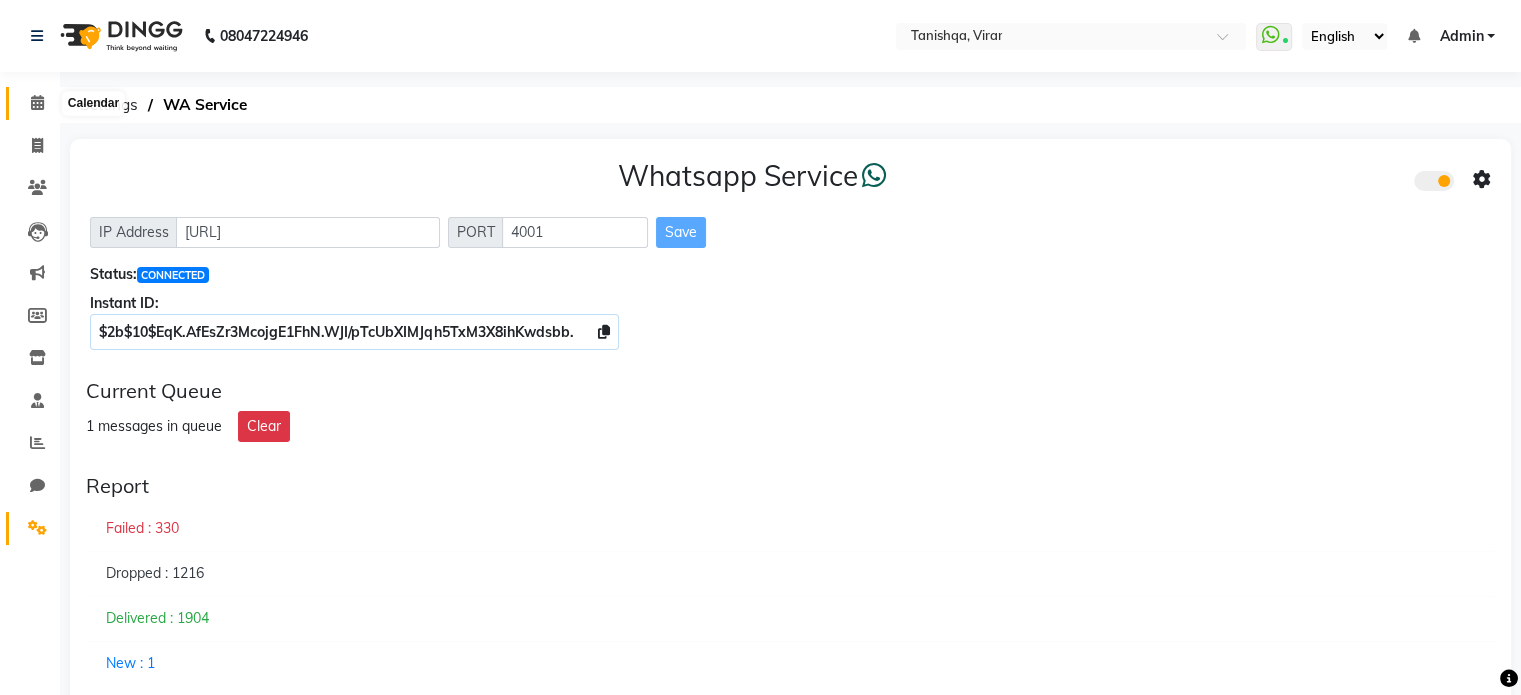 click 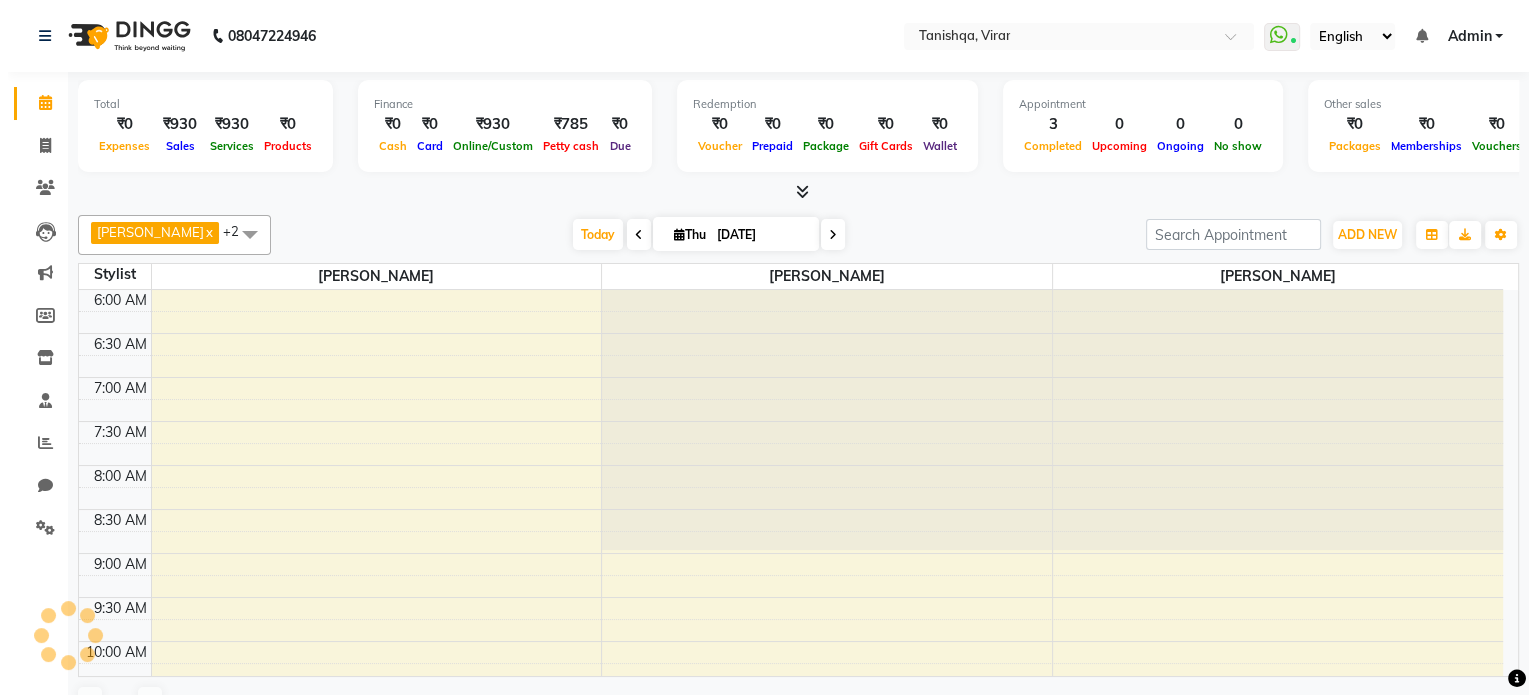 scroll, scrollTop: 960, scrollLeft: 0, axis: vertical 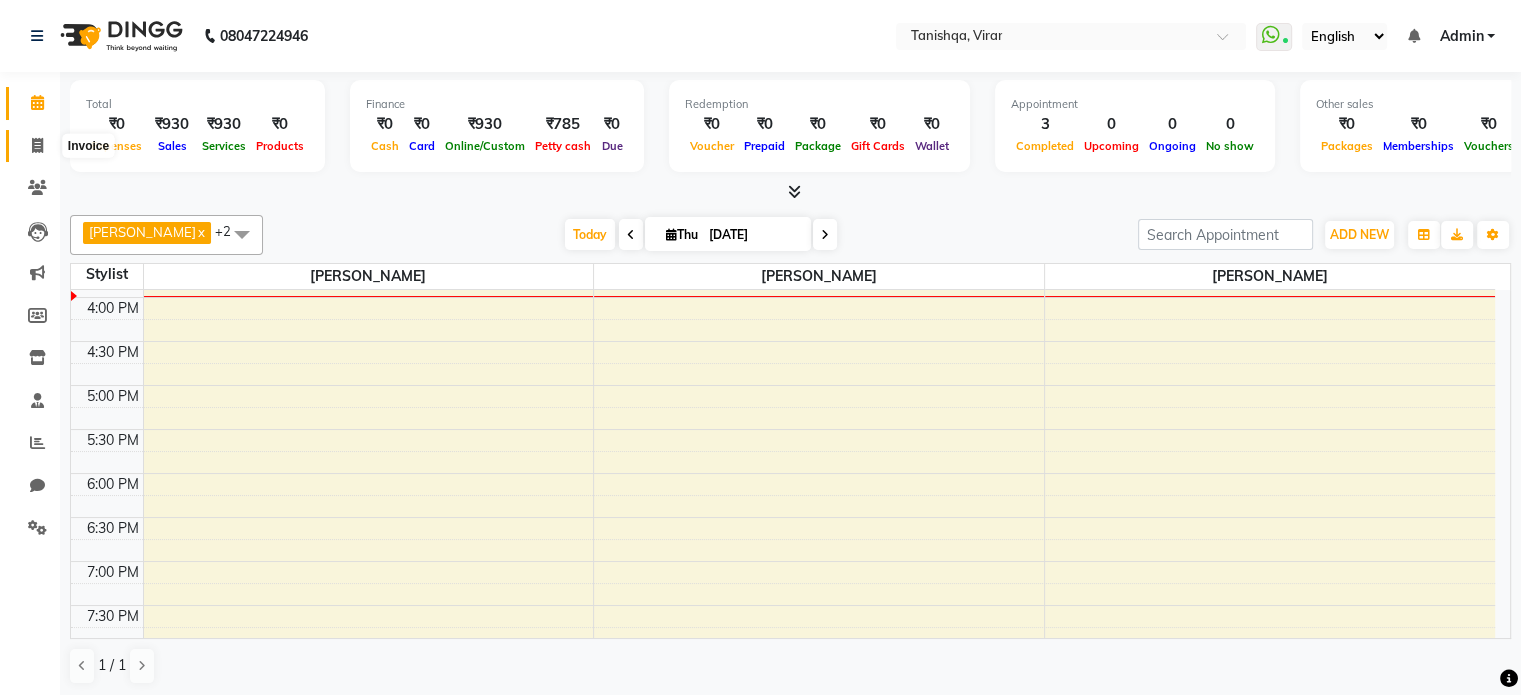 click 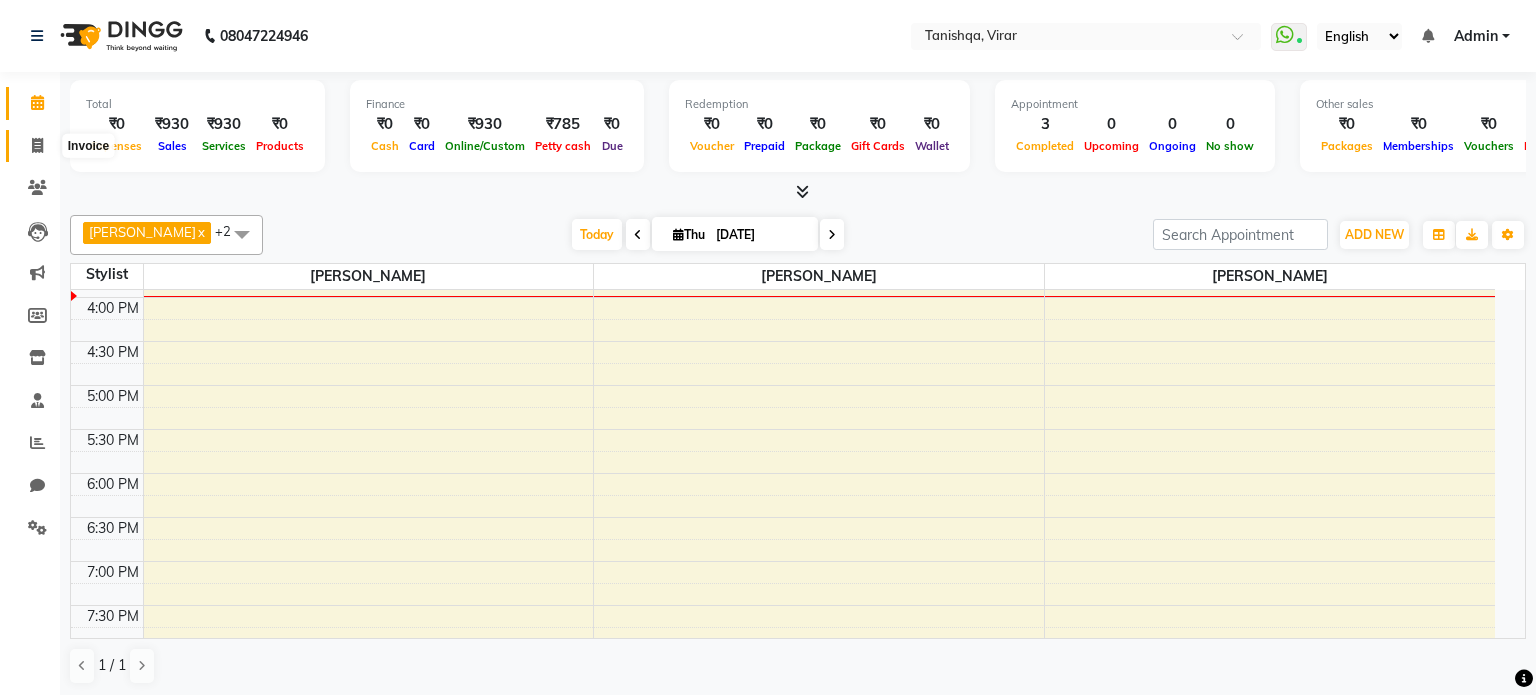 select on "service" 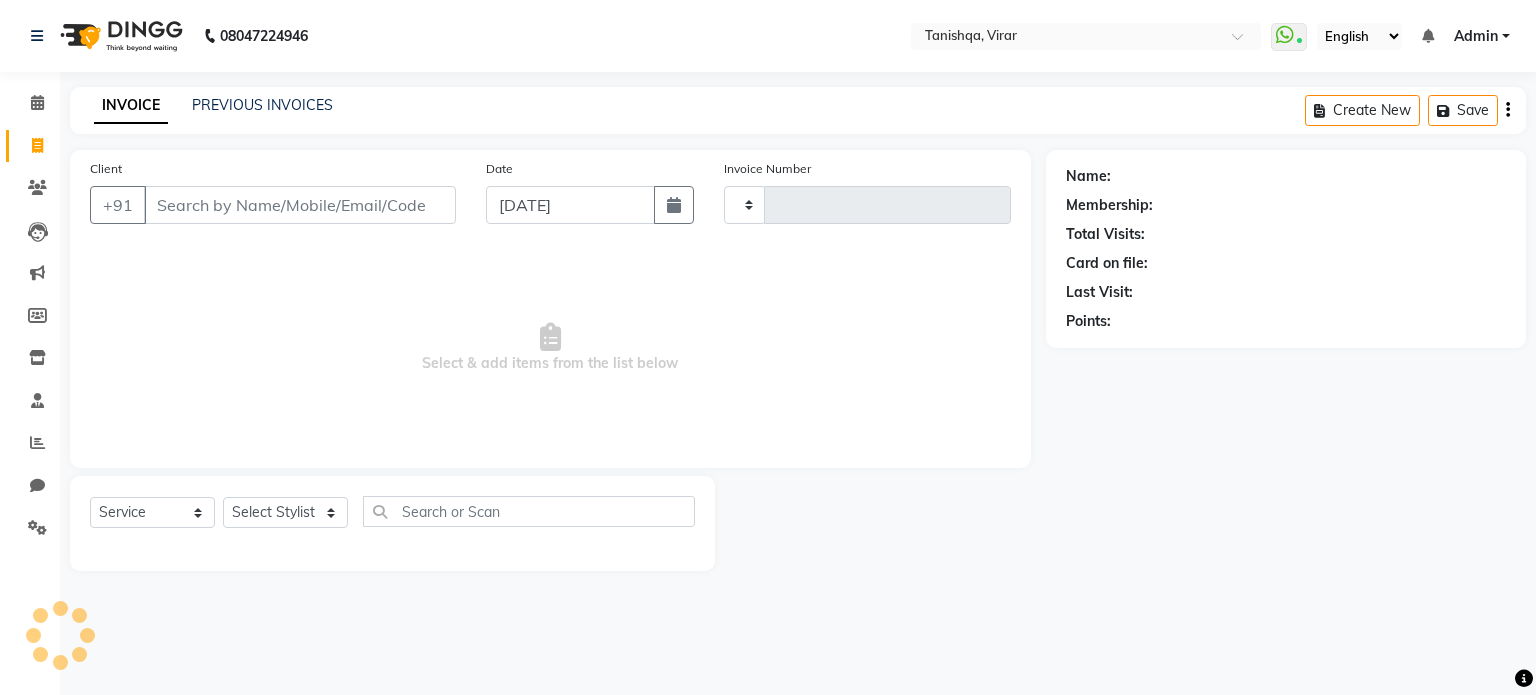 type on "0359" 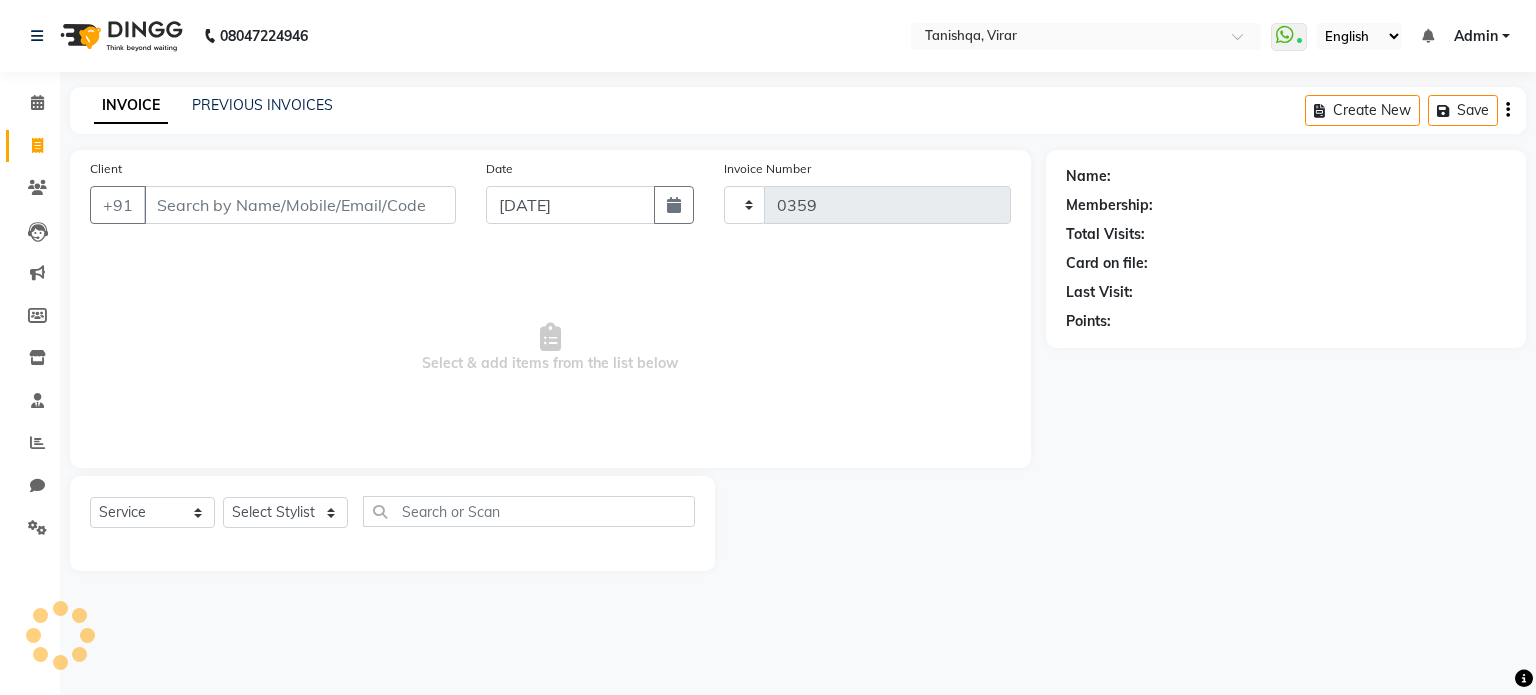 select on "8149" 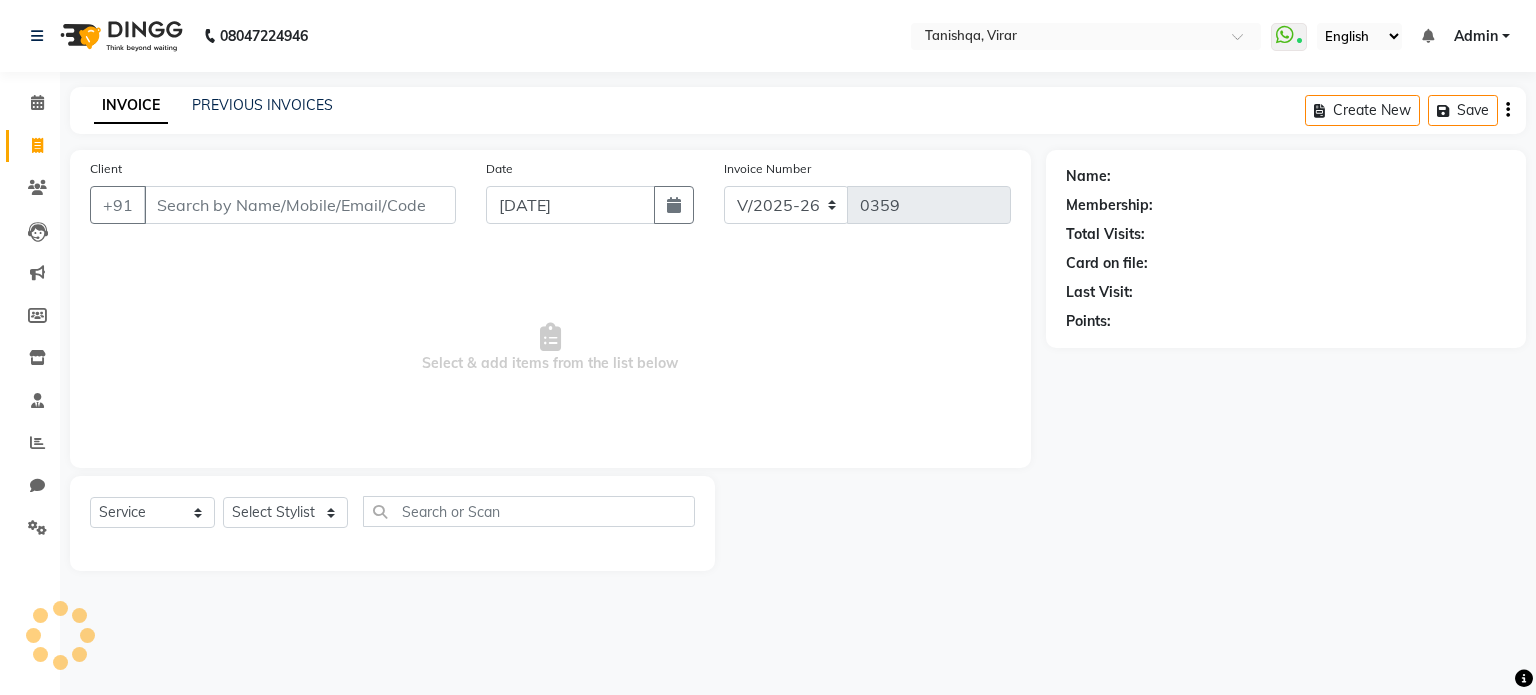 click on "Client" at bounding box center [300, 205] 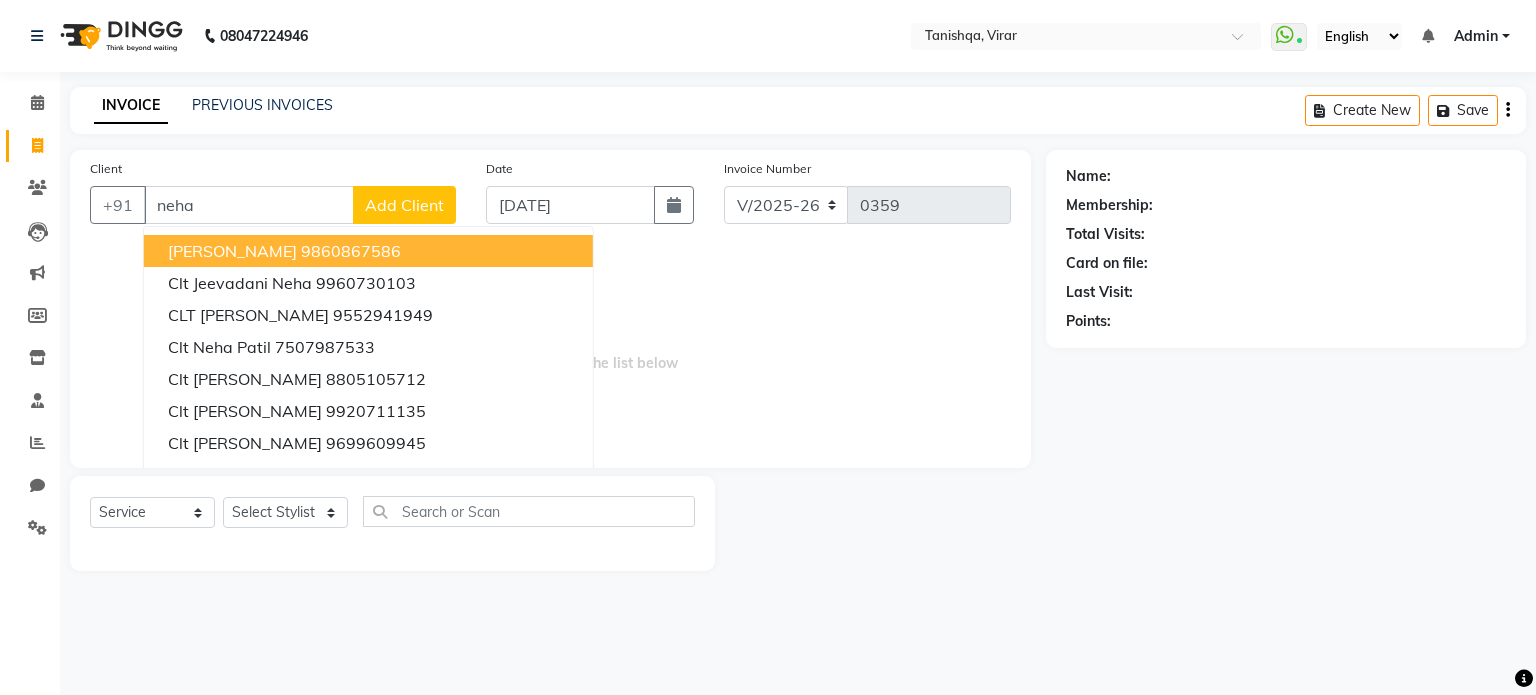 click on "neha" at bounding box center [249, 205] 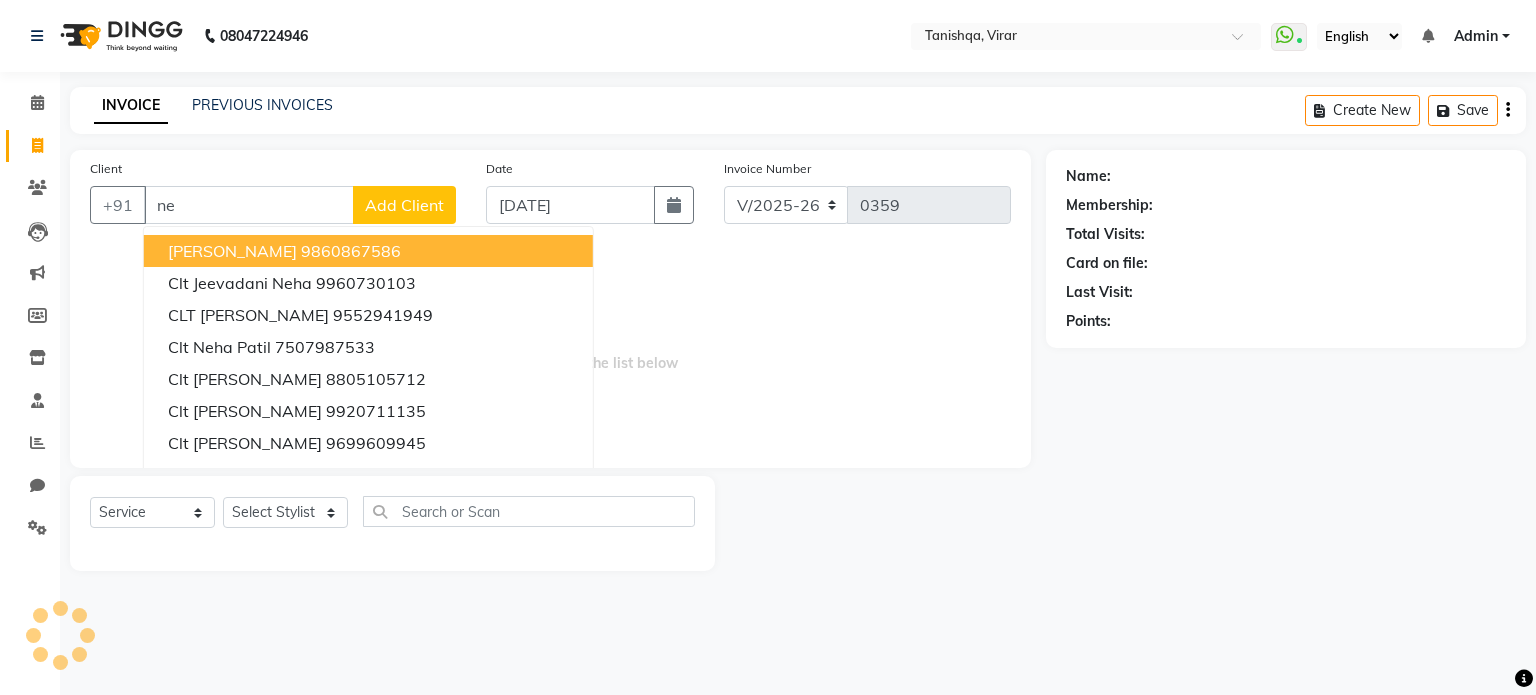 type on "n" 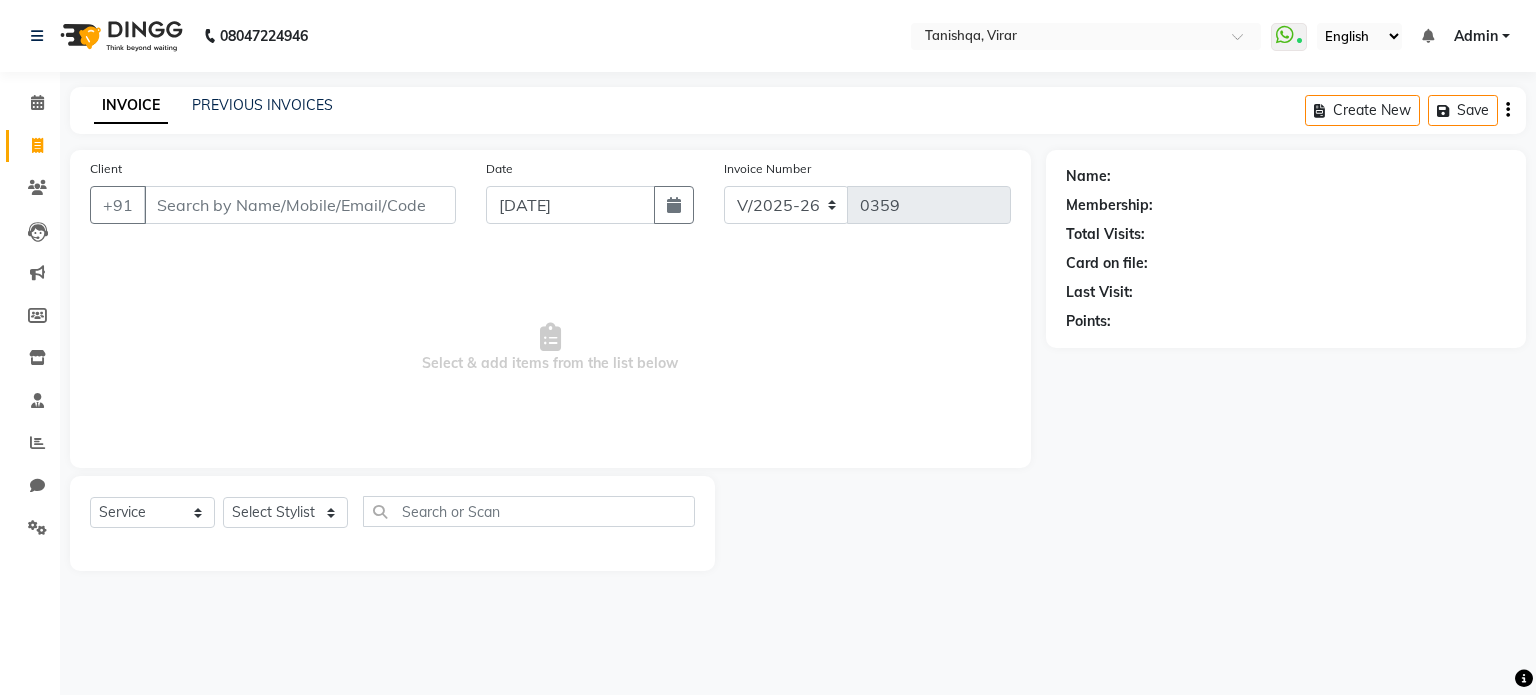 click on "Client" at bounding box center (300, 205) 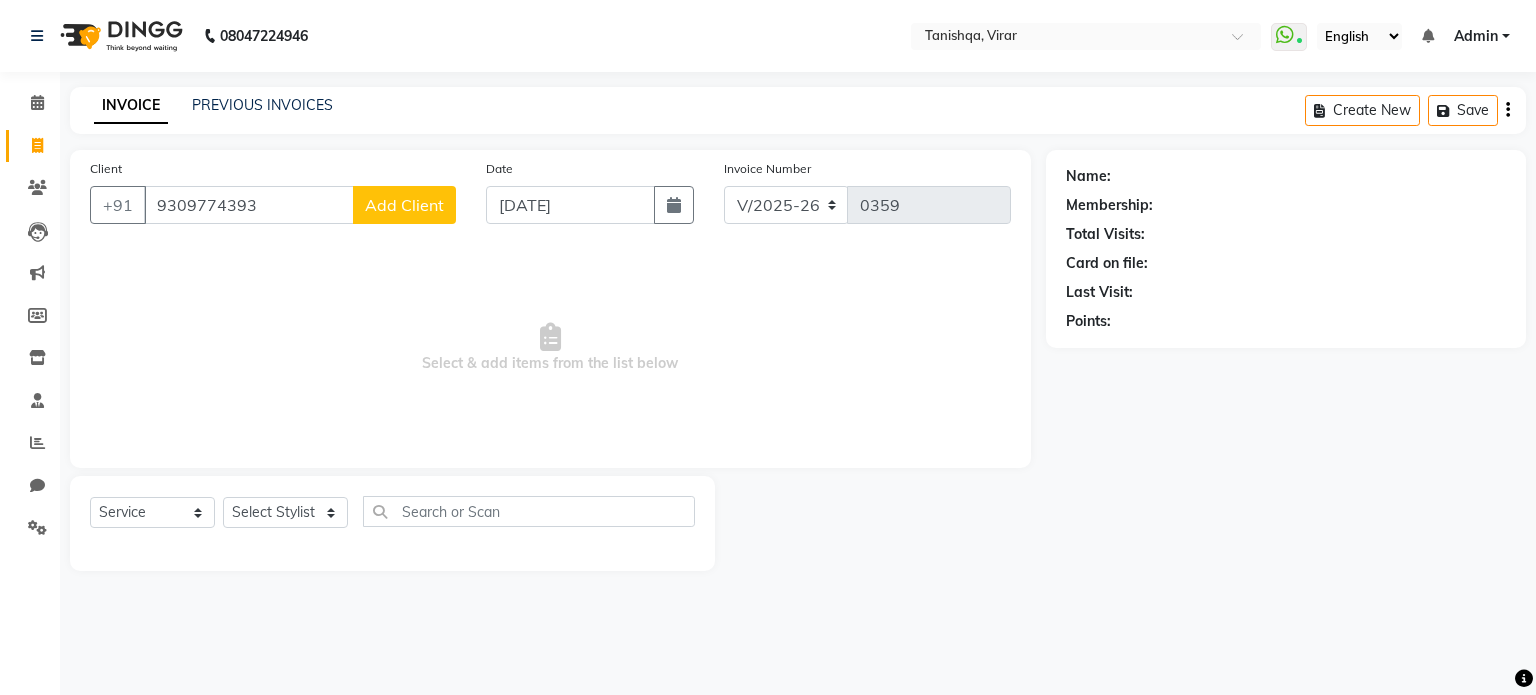 type on "9309774393" 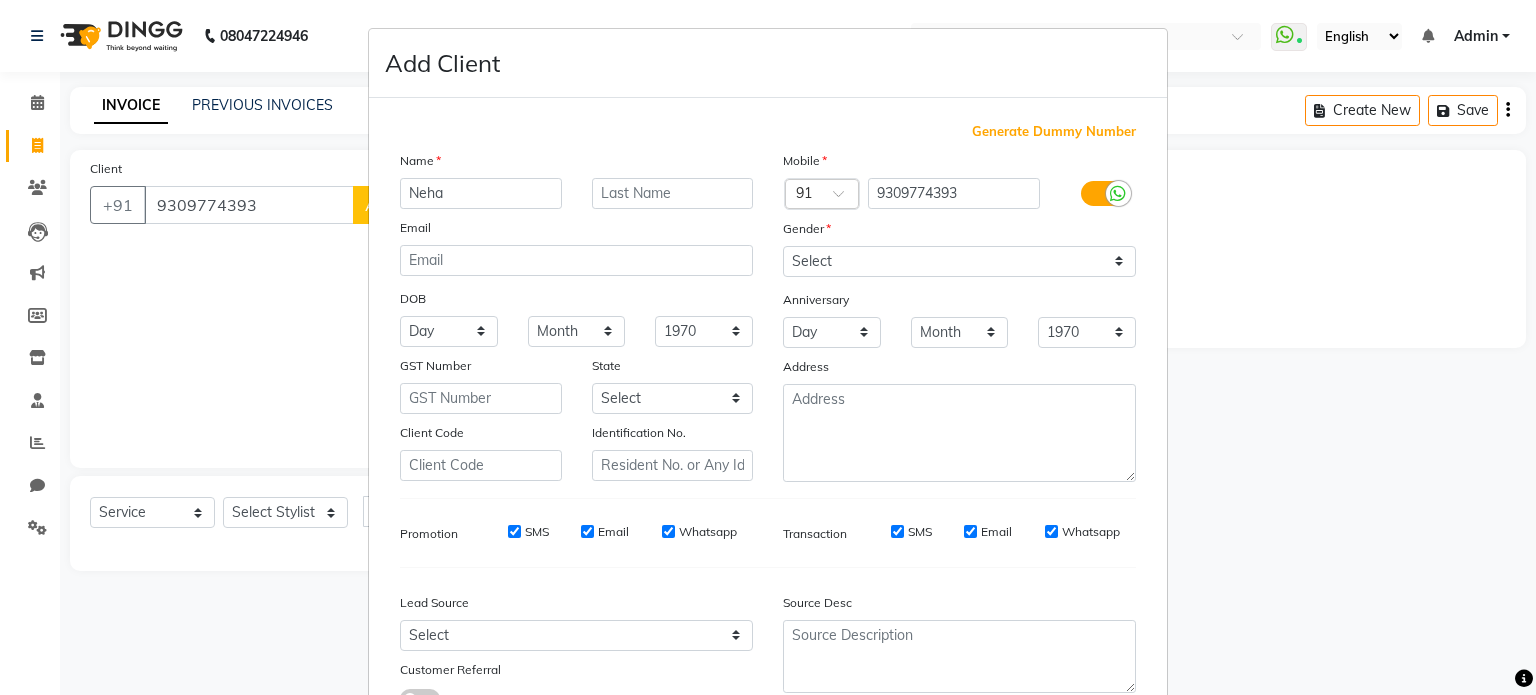 type on "Neha" 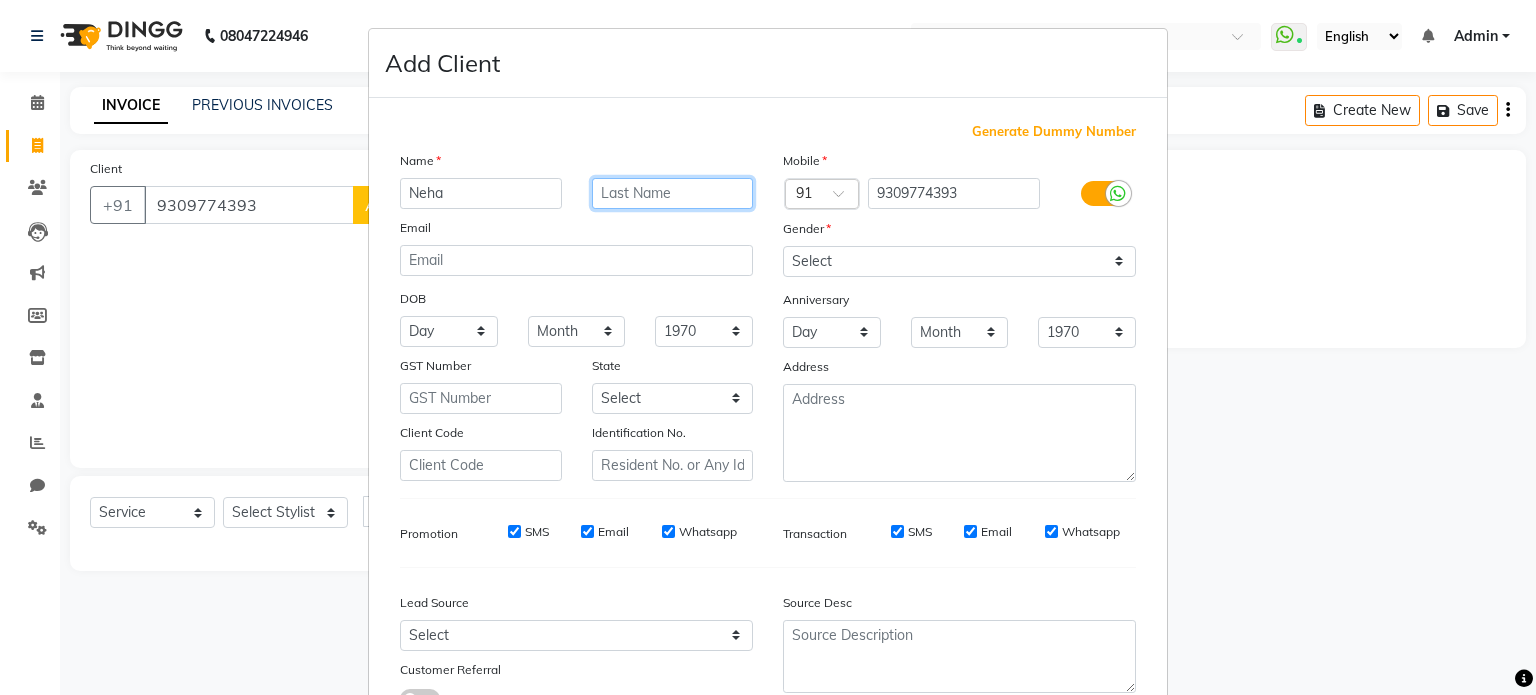 click at bounding box center [673, 193] 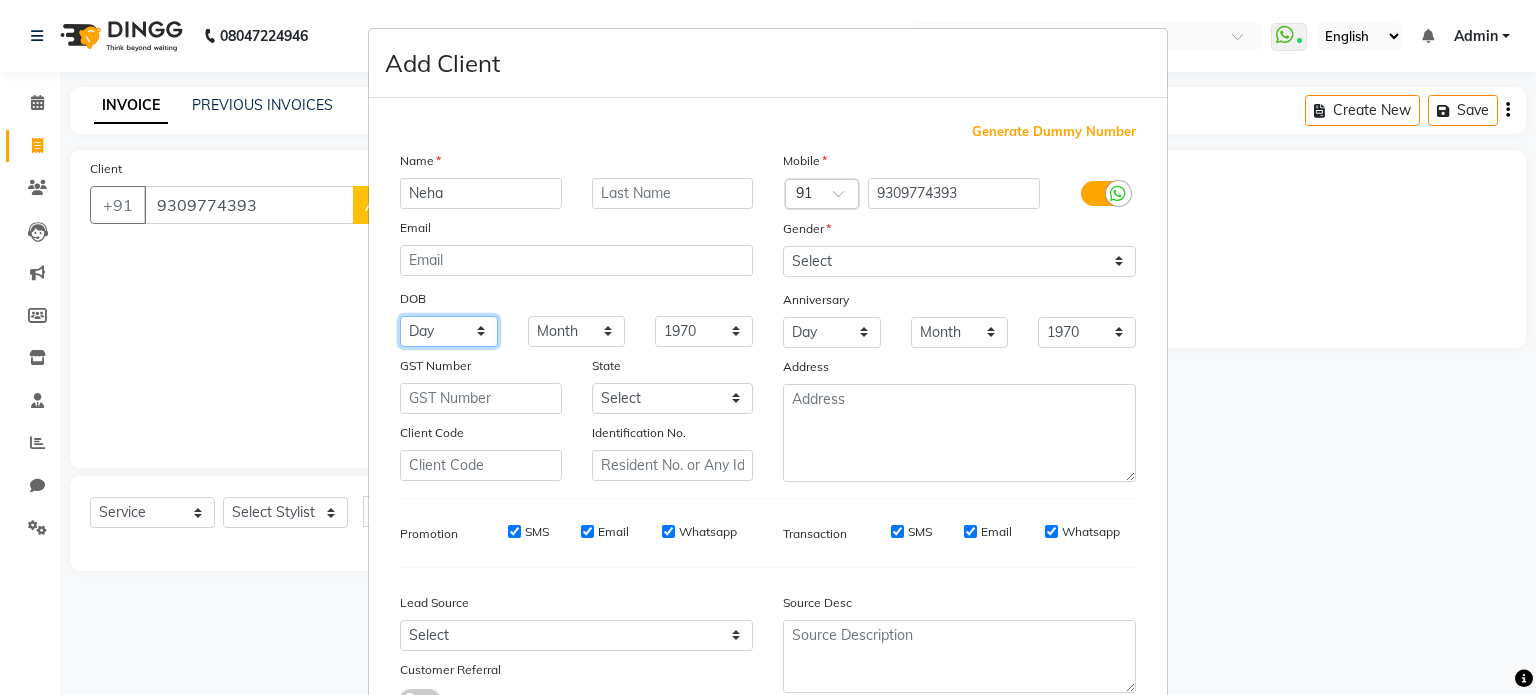 click on "Day 01 02 03 04 05 06 07 08 09 10 11 12 13 14 15 16 17 18 19 20 21 22 23 24 25 26 27 28 29 30 31" at bounding box center (449, 331) 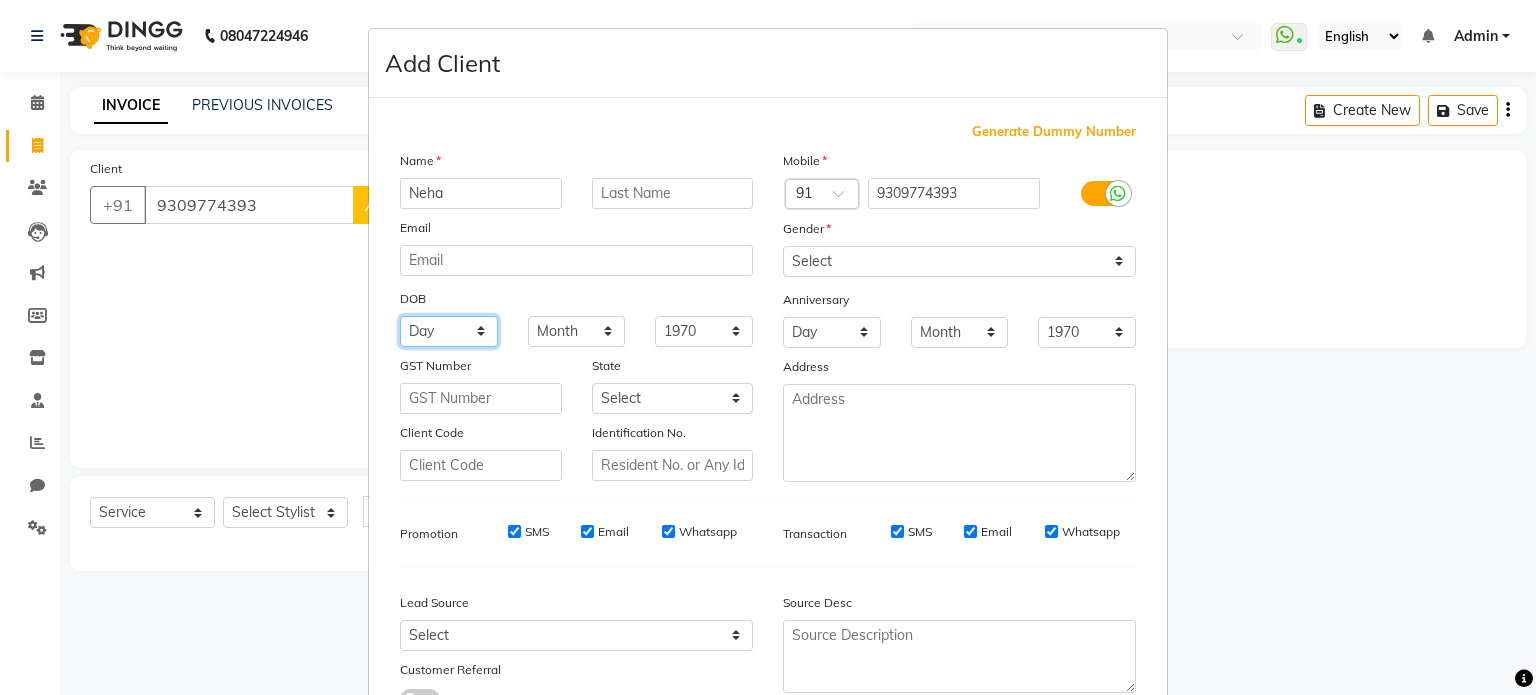 select on "19" 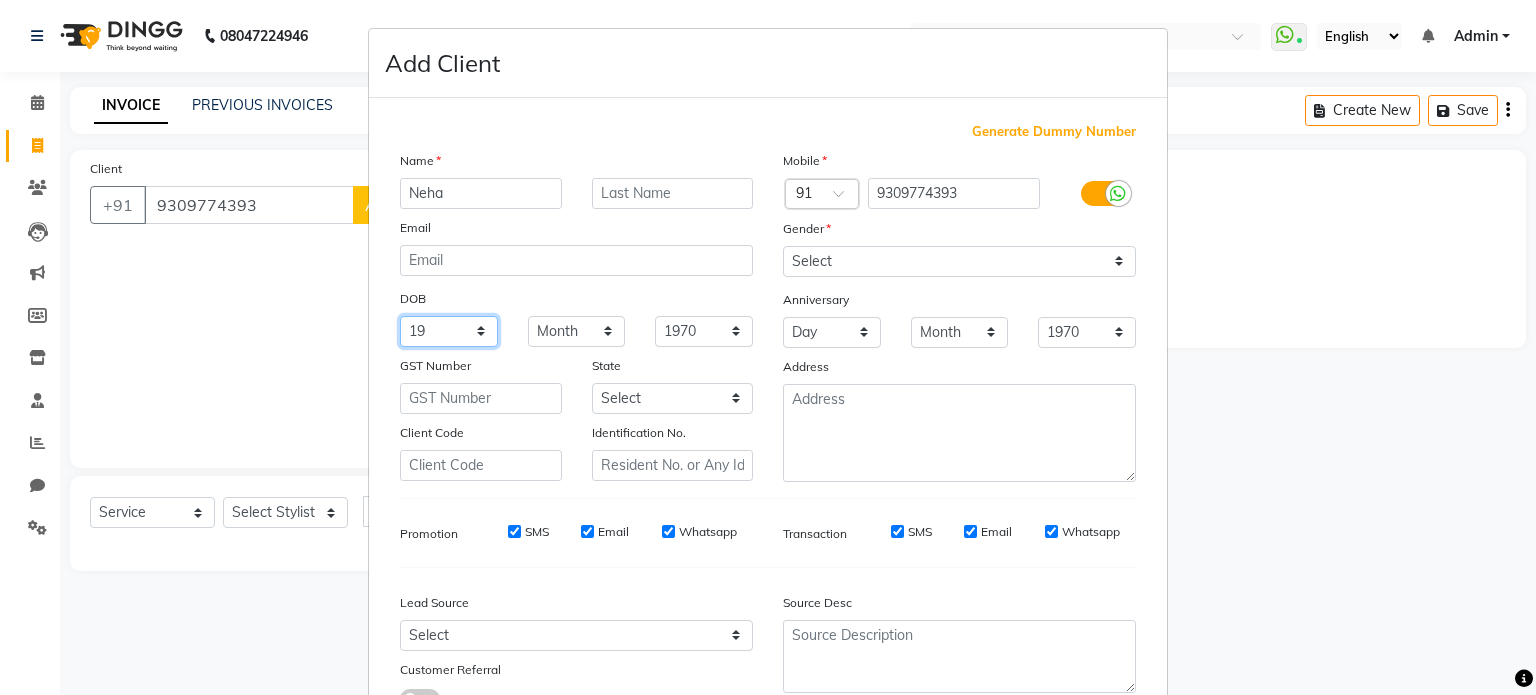 click on "Day 01 02 03 04 05 06 07 08 09 10 11 12 13 14 15 16 17 18 19 20 21 22 23 24 25 26 27 28 29 30 31" at bounding box center (449, 331) 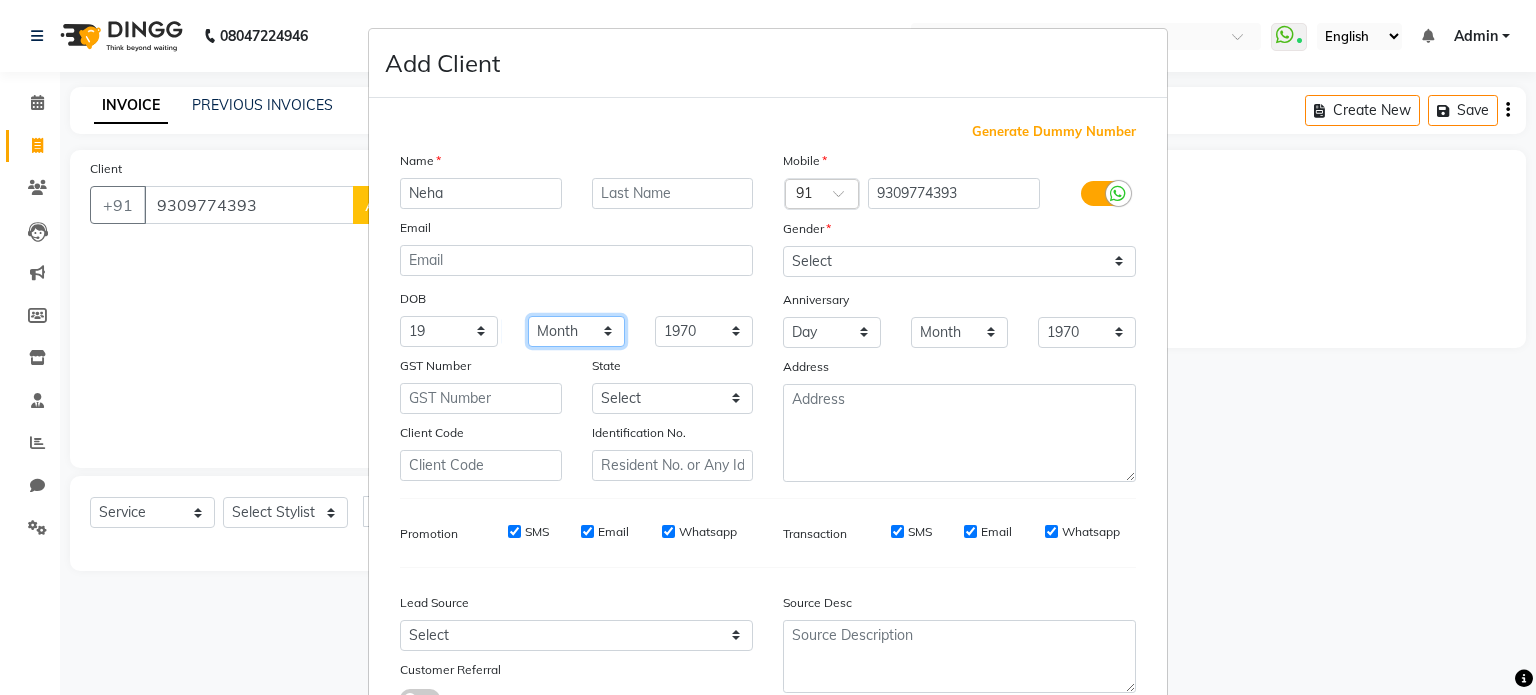click on "Month January February March April May June July August September October November December" at bounding box center (577, 331) 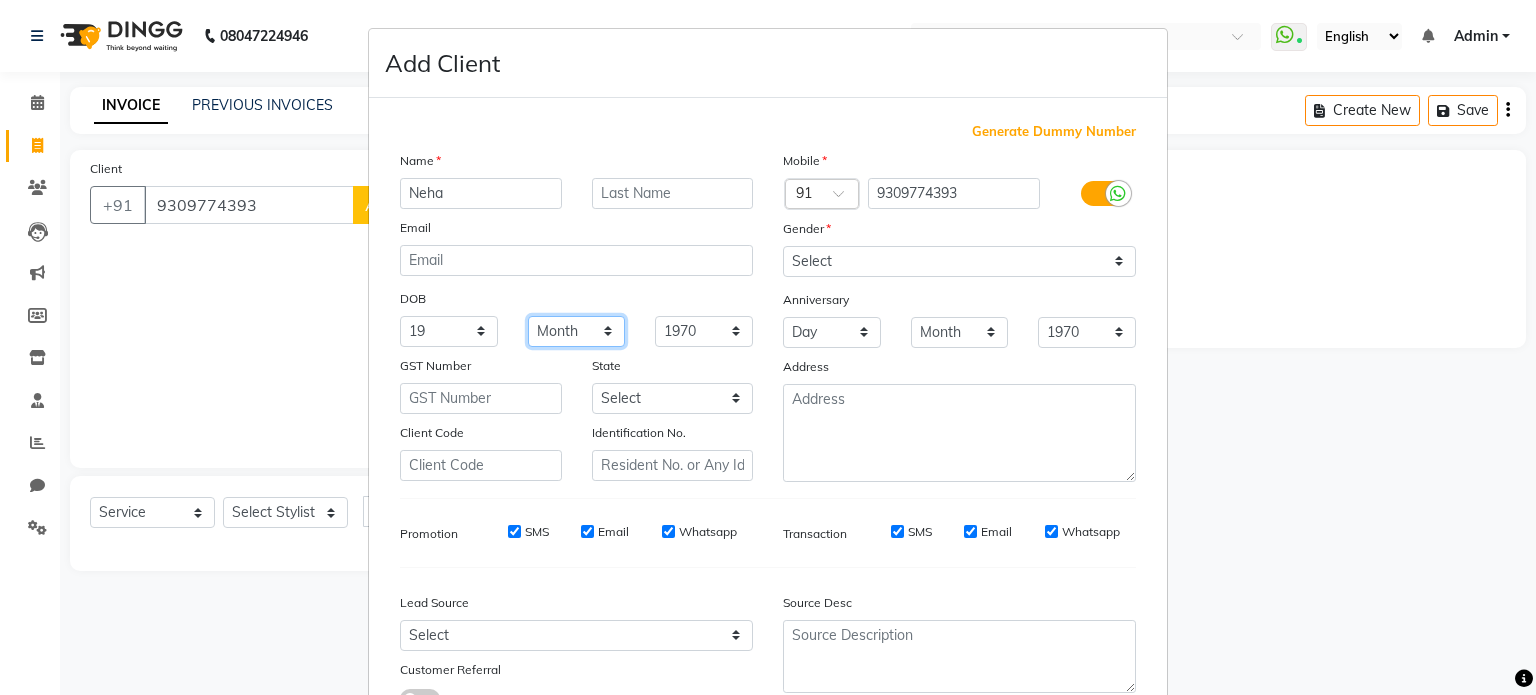 select on "09" 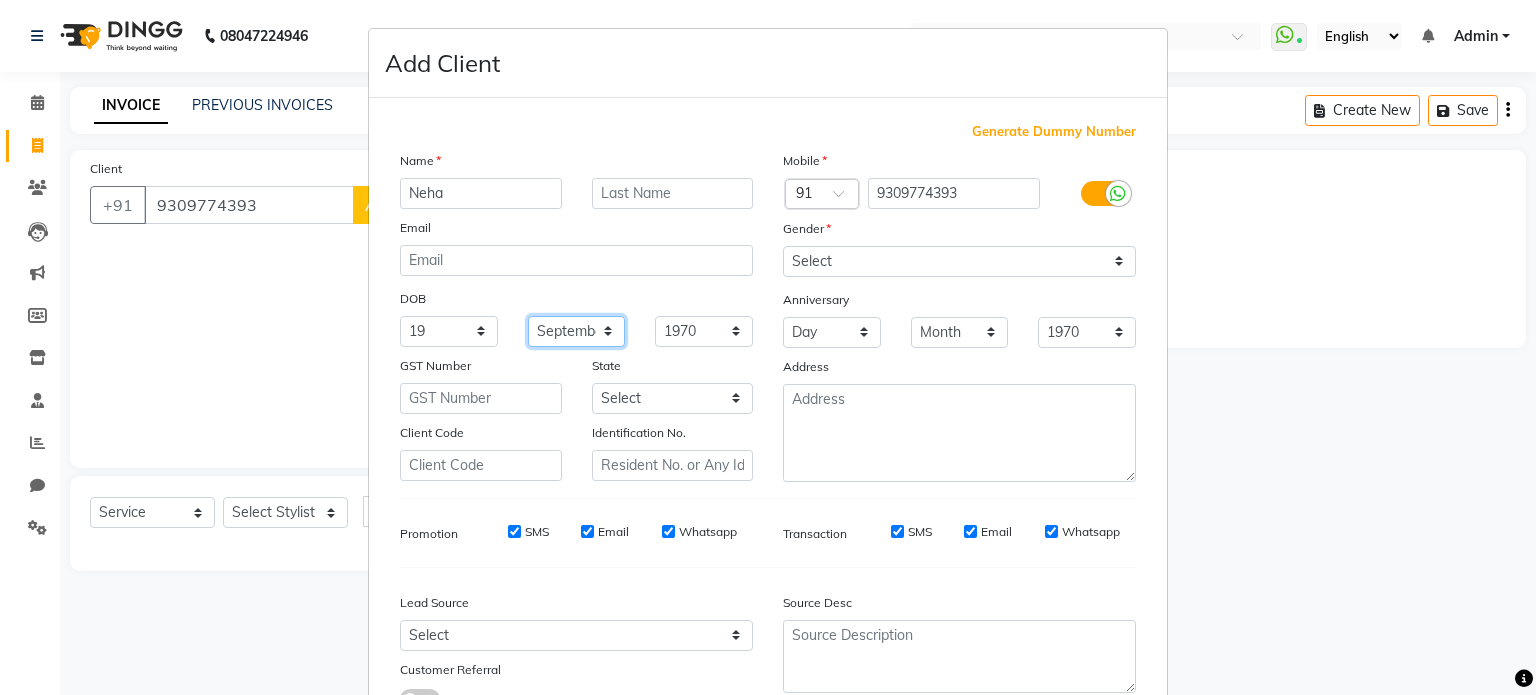 click on "Month January February March April May June July August September October November December" at bounding box center [577, 331] 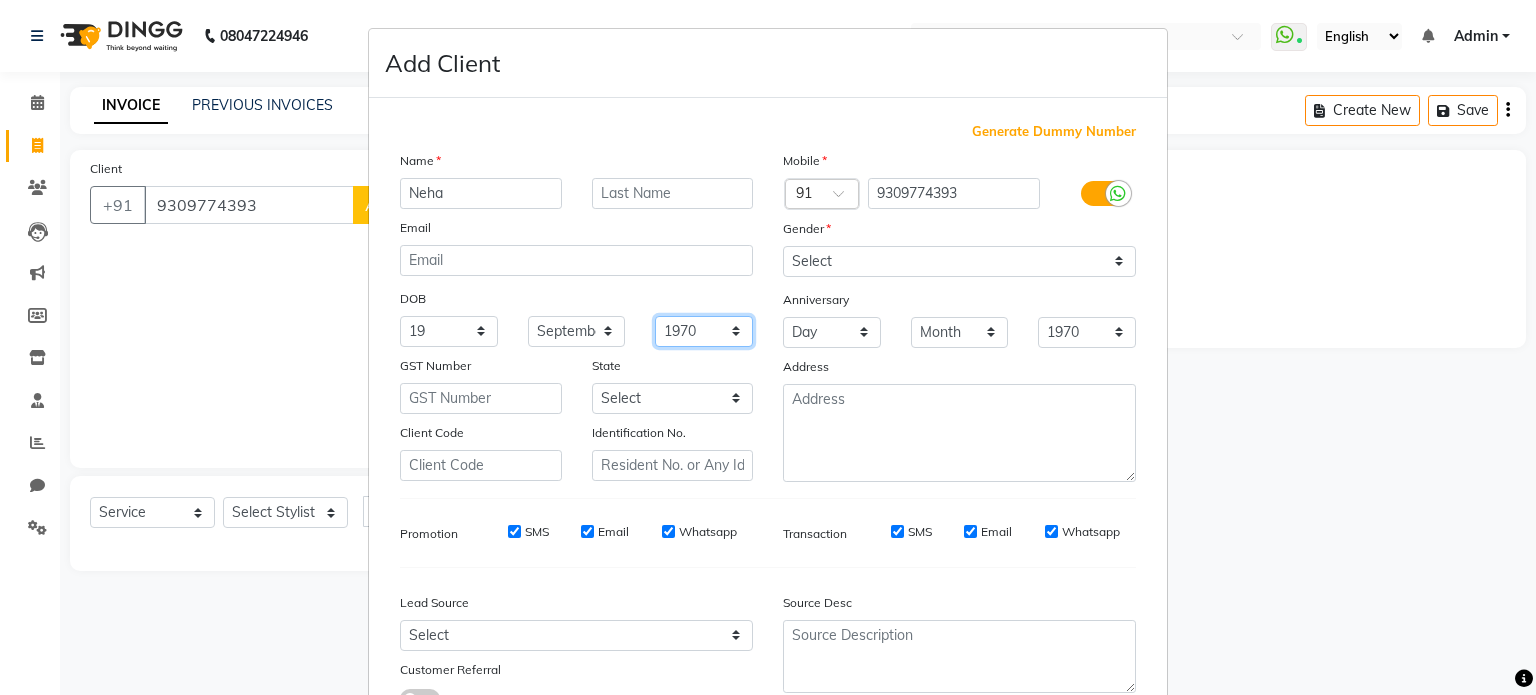 click on "1940 1941 1942 1943 1944 1945 1946 1947 1948 1949 1950 1951 1952 1953 1954 1955 1956 1957 1958 1959 1960 1961 1962 1963 1964 1965 1966 1967 1968 1969 1970 1971 1972 1973 1974 1975 1976 1977 1978 1979 1980 1981 1982 1983 1984 1985 1986 1987 1988 1989 1990 1991 1992 1993 1994 1995 1996 1997 1998 1999 2000 2001 2002 2003 2004 2005 2006 2007 2008 2009 2010 2011 2012 2013 2014 2015 2016 2017 2018 2019 2020 2021 2022 2023 2024" at bounding box center [704, 331] 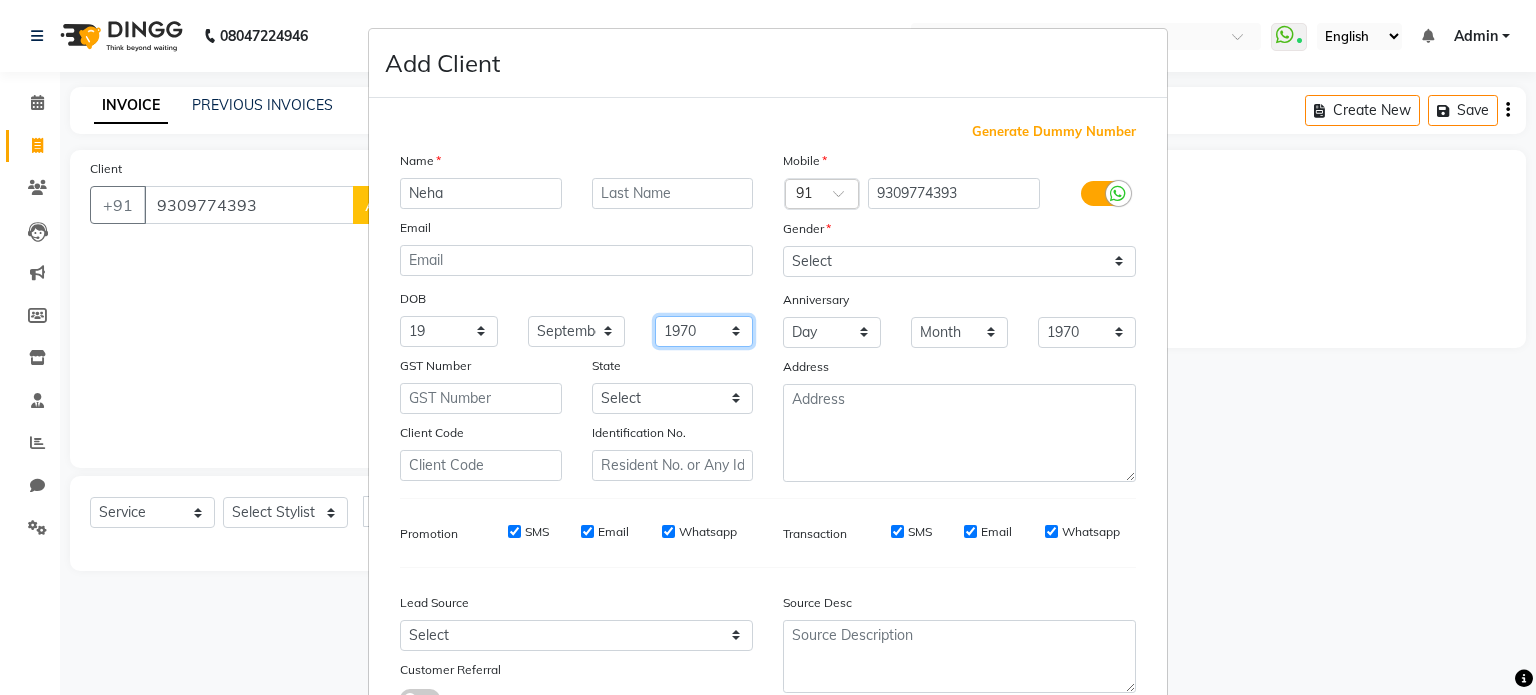 select on "2002" 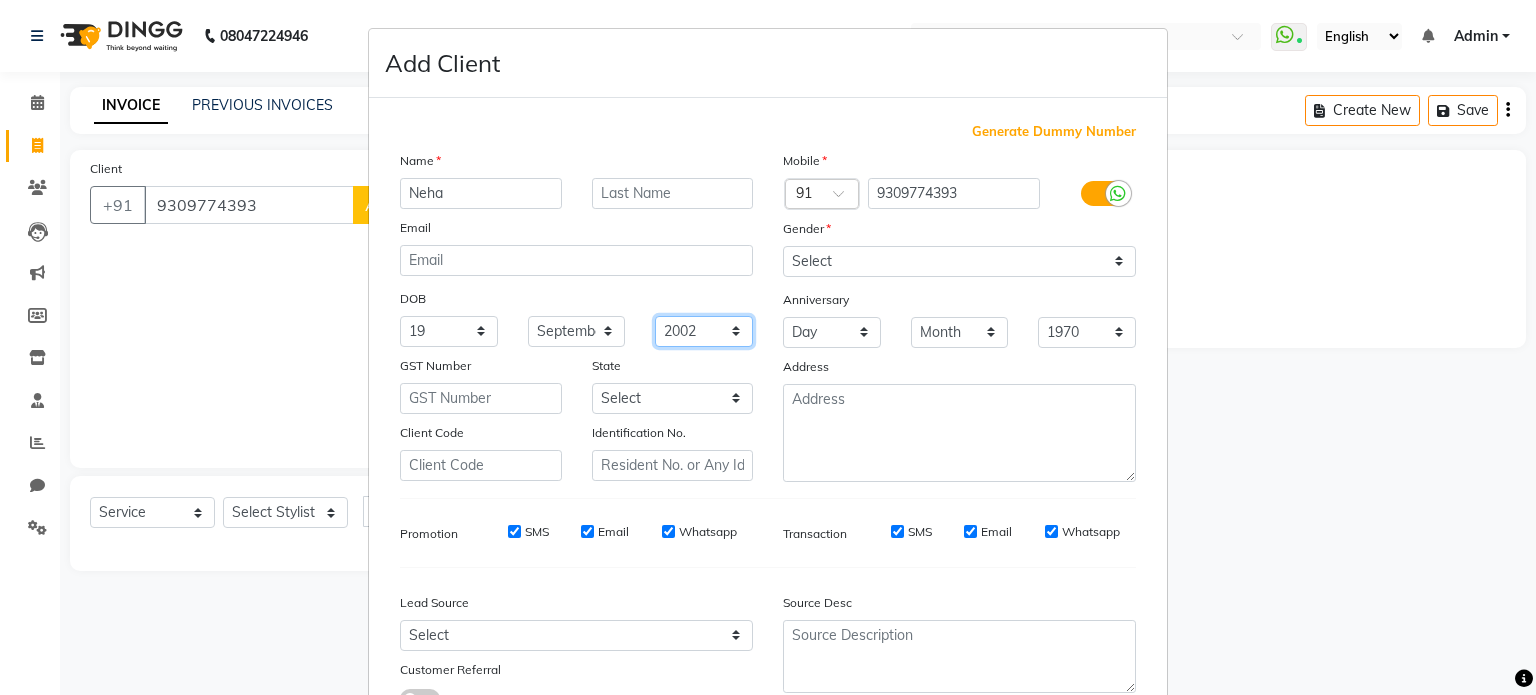 click on "1940 1941 1942 1943 1944 1945 1946 1947 1948 1949 1950 1951 1952 1953 1954 1955 1956 1957 1958 1959 1960 1961 1962 1963 1964 1965 1966 1967 1968 1969 1970 1971 1972 1973 1974 1975 1976 1977 1978 1979 1980 1981 1982 1983 1984 1985 1986 1987 1988 1989 1990 1991 1992 1993 1994 1995 1996 1997 1998 1999 2000 2001 2002 2003 2004 2005 2006 2007 2008 2009 2010 2011 2012 2013 2014 2015 2016 2017 2018 2019 2020 2021 2022 2023 2024" at bounding box center (704, 331) 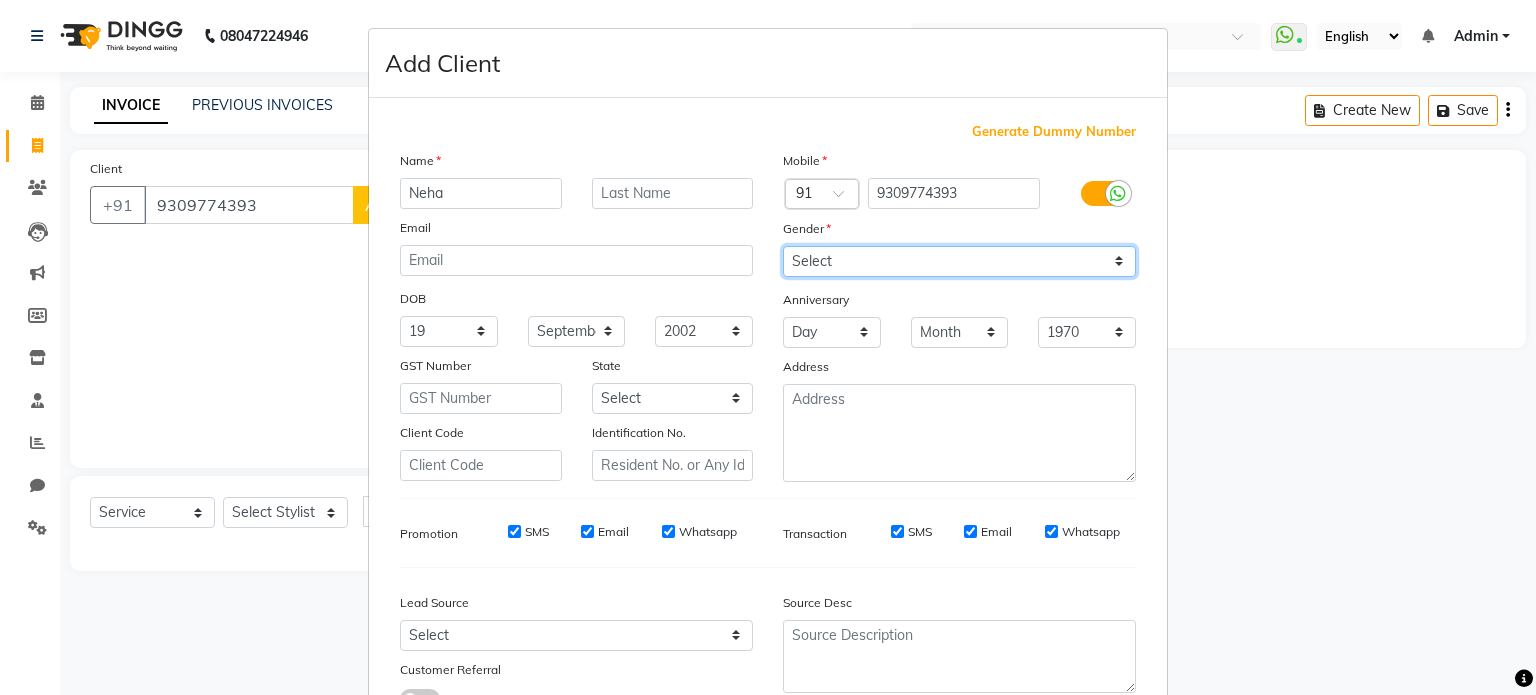 click on "Select [DEMOGRAPHIC_DATA] [DEMOGRAPHIC_DATA] Other Prefer Not To Say" at bounding box center (959, 261) 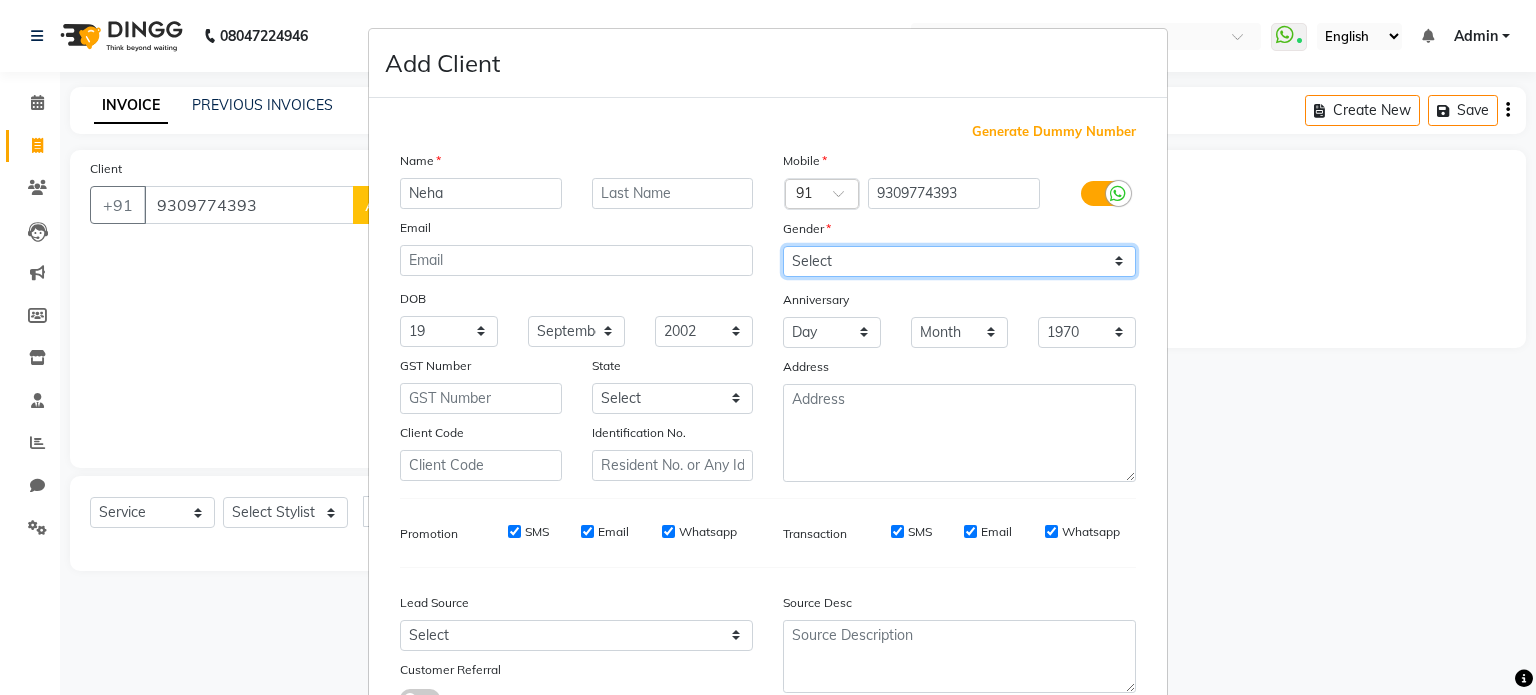 select on "[DEMOGRAPHIC_DATA]" 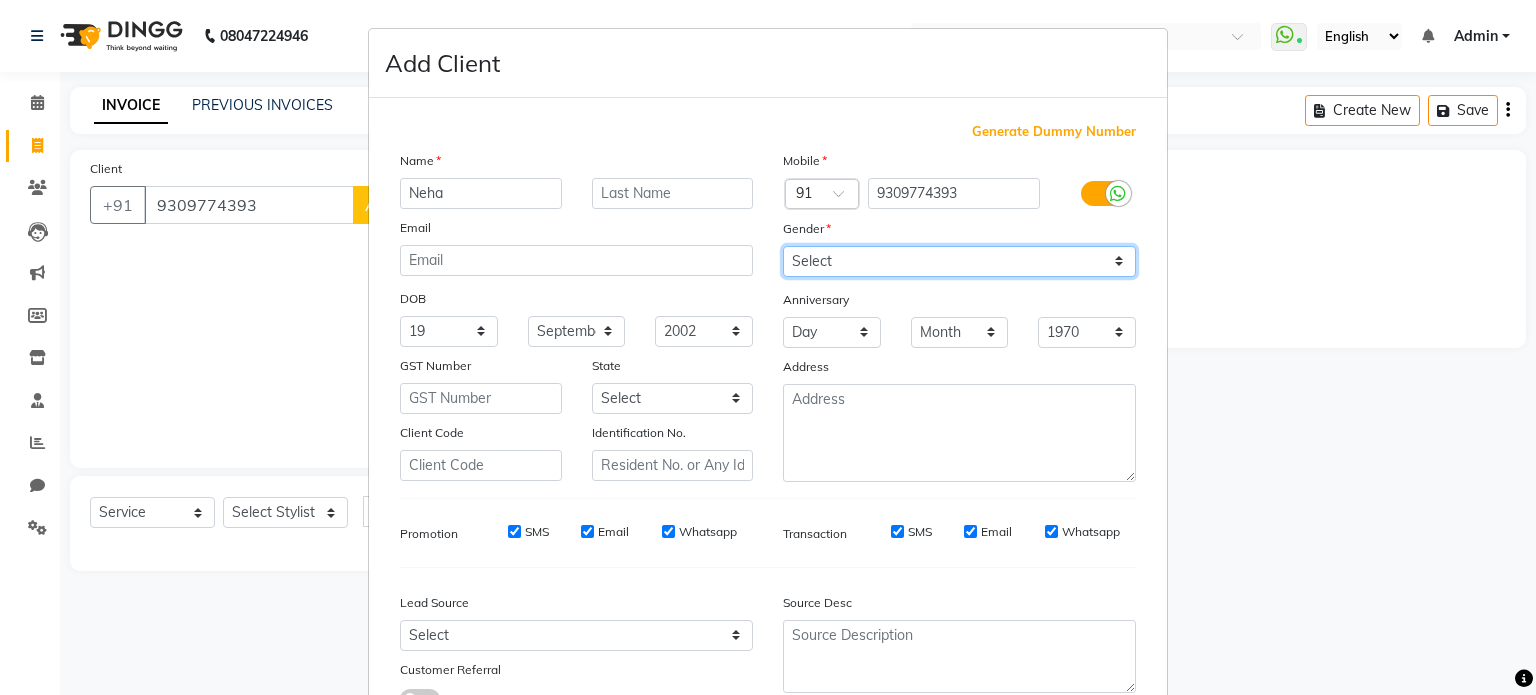 click on "Select [DEMOGRAPHIC_DATA] [DEMOGRAPHIC_DATA] Other Prefer Not To Say" at bounding box center [959, 261] 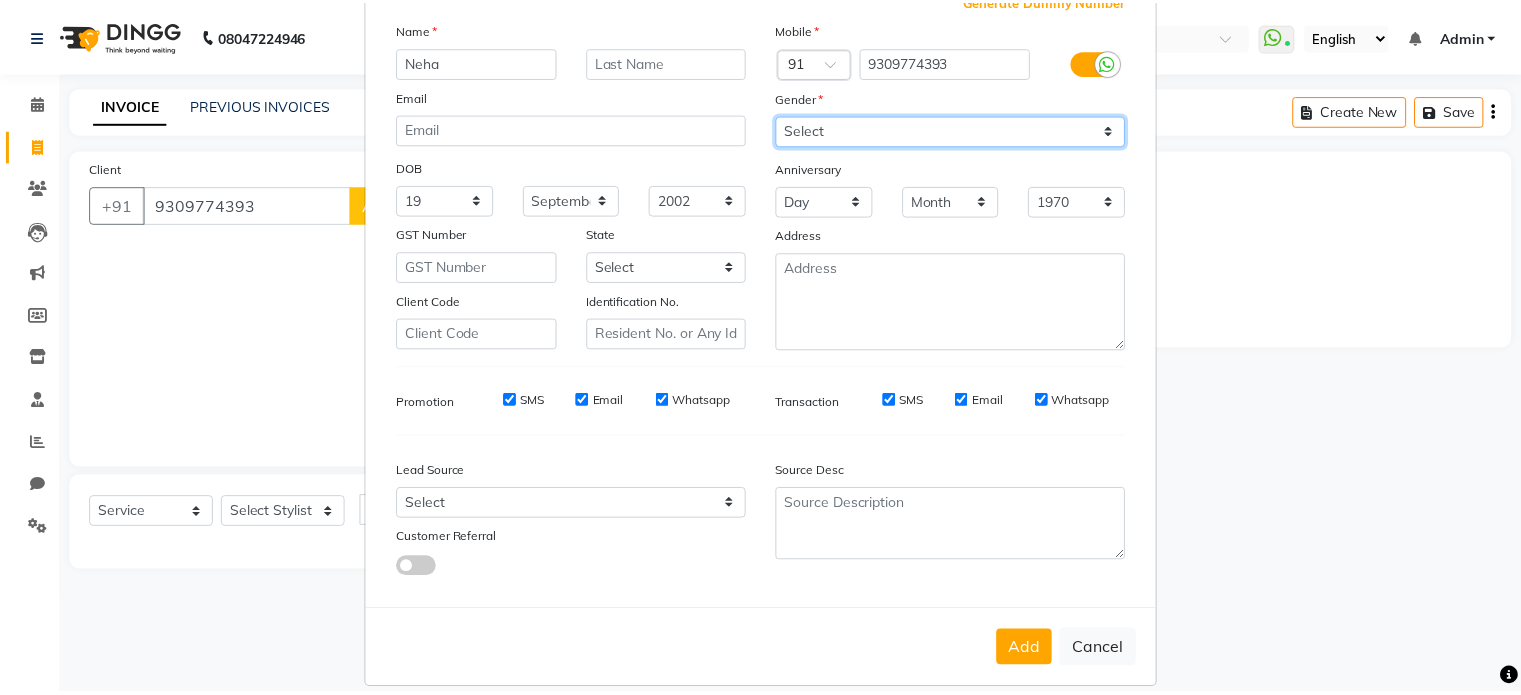 scroll, scrollTop: 161, scrollLeft: 0, axis: vertical 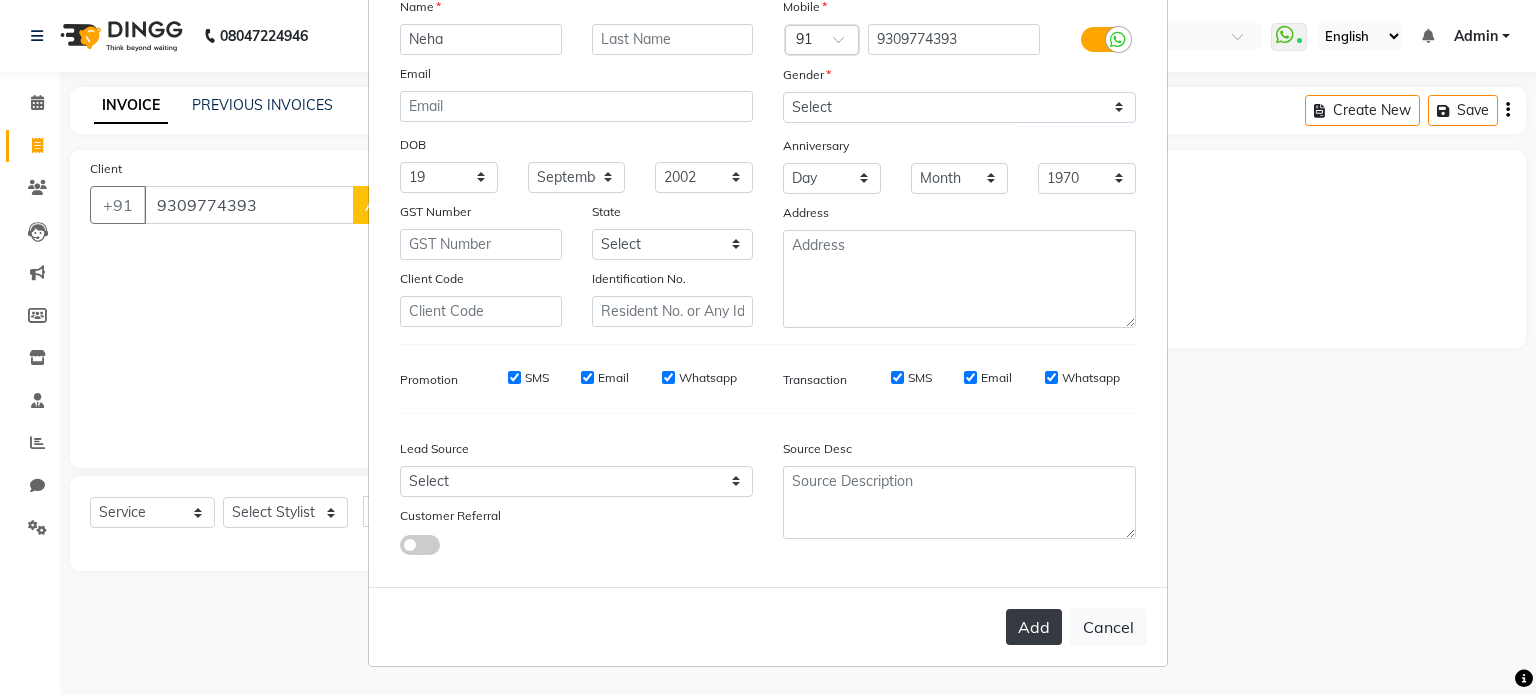 click on "Add" at bounding box center (1034, 627) 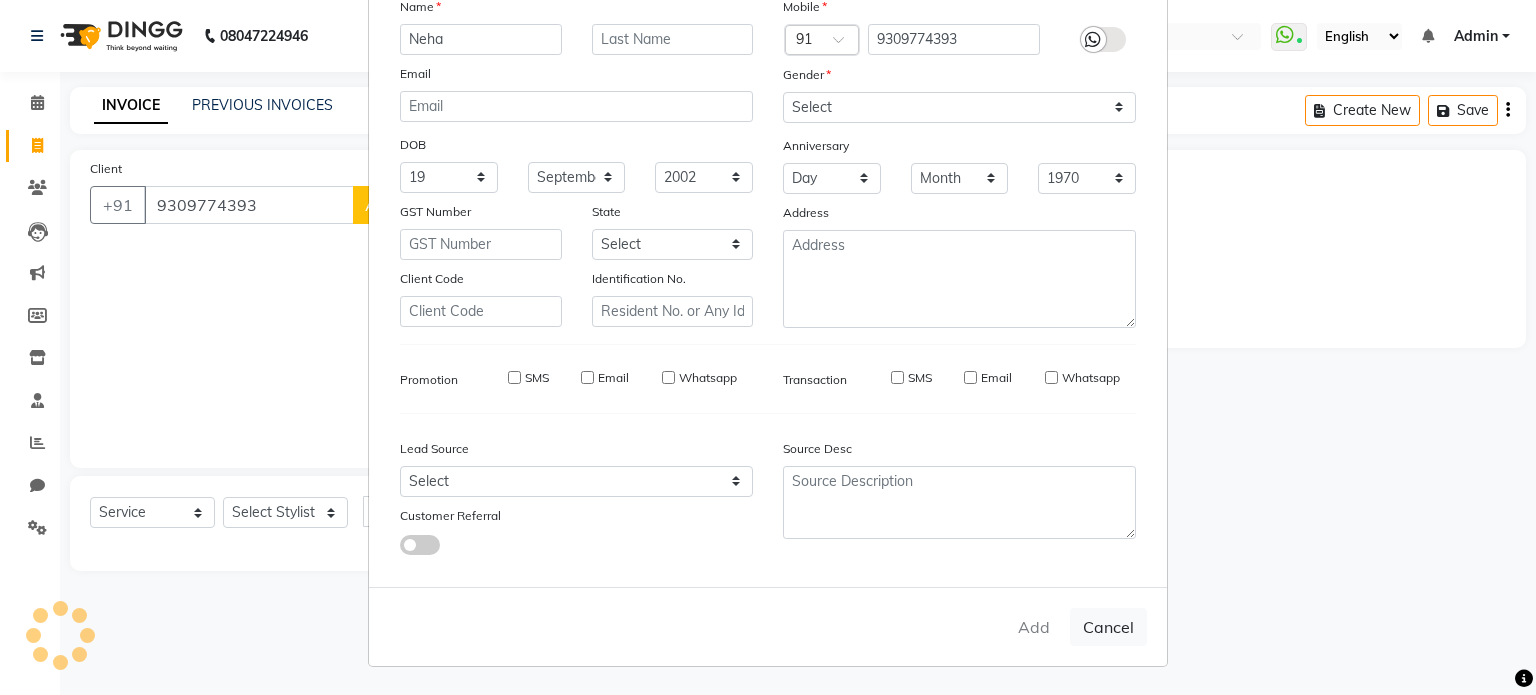 type 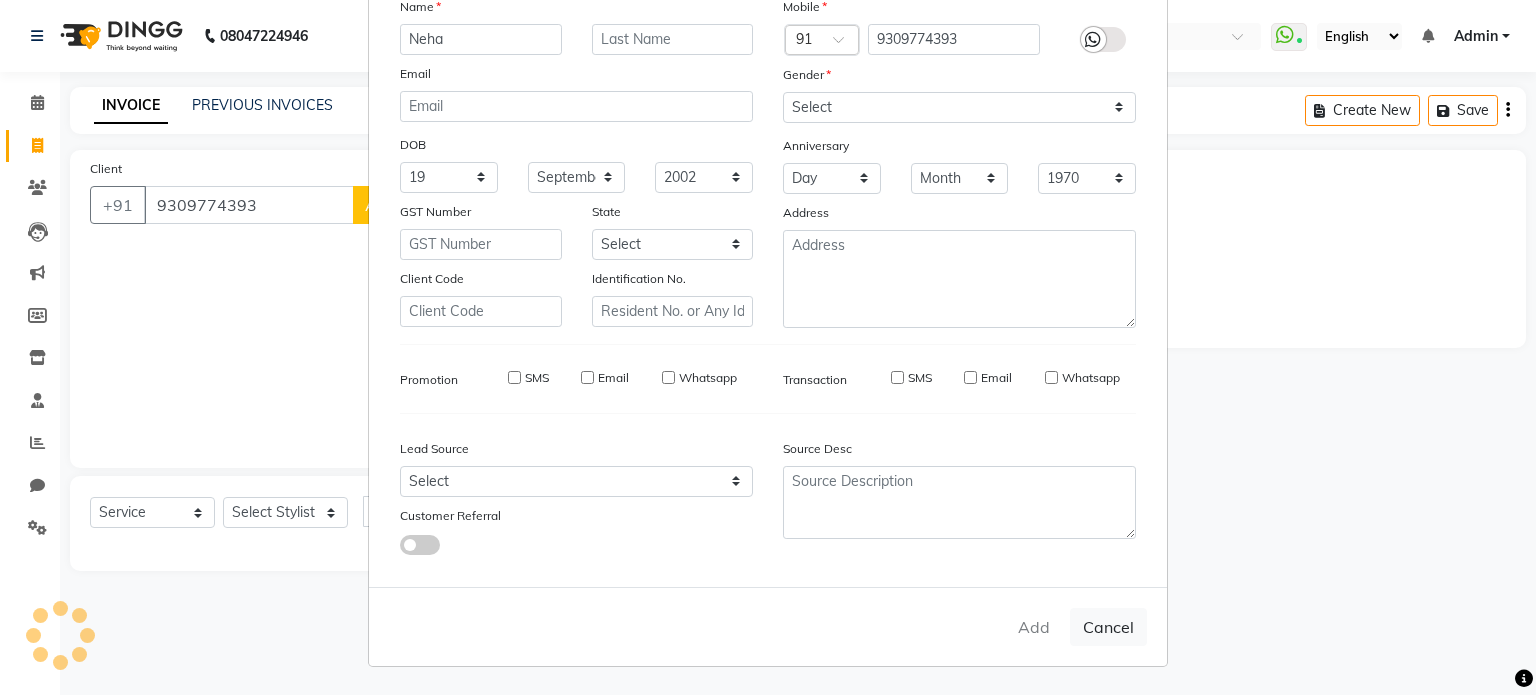 select 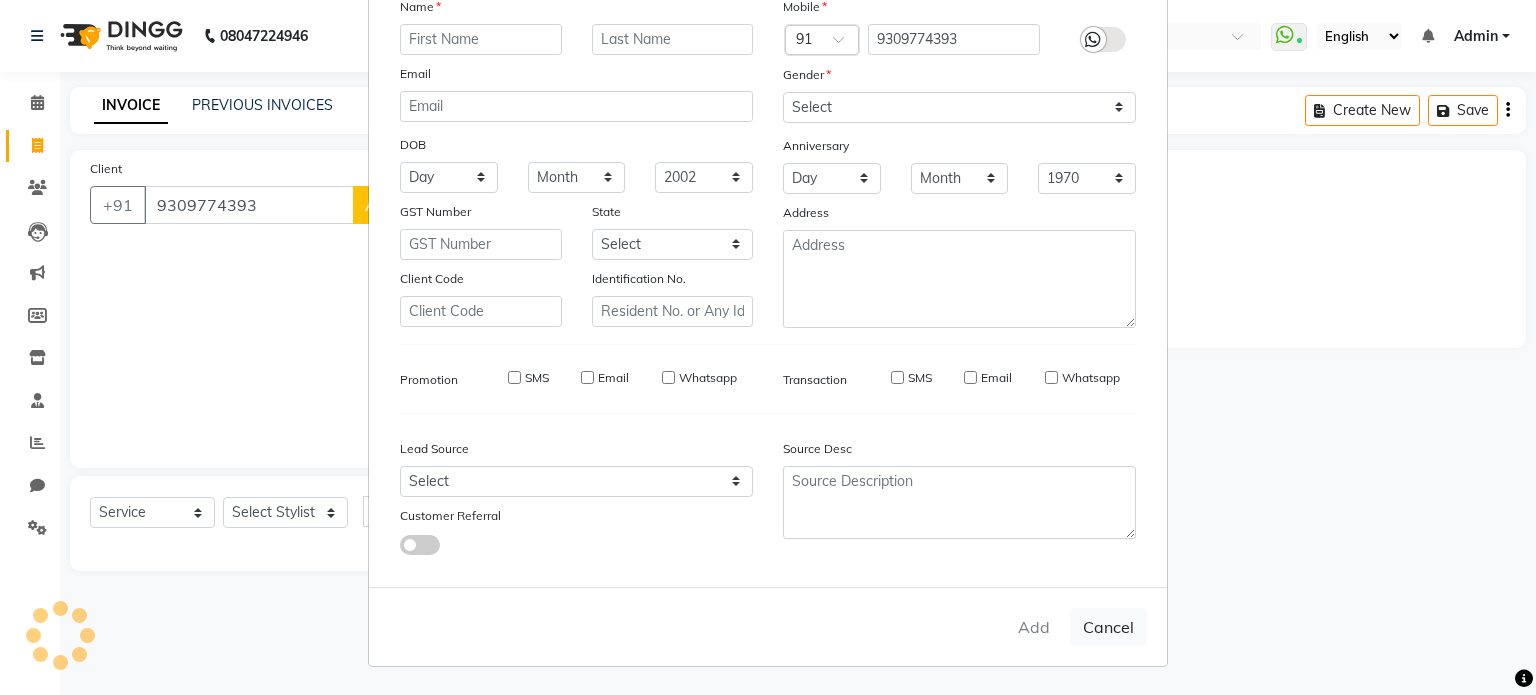 select 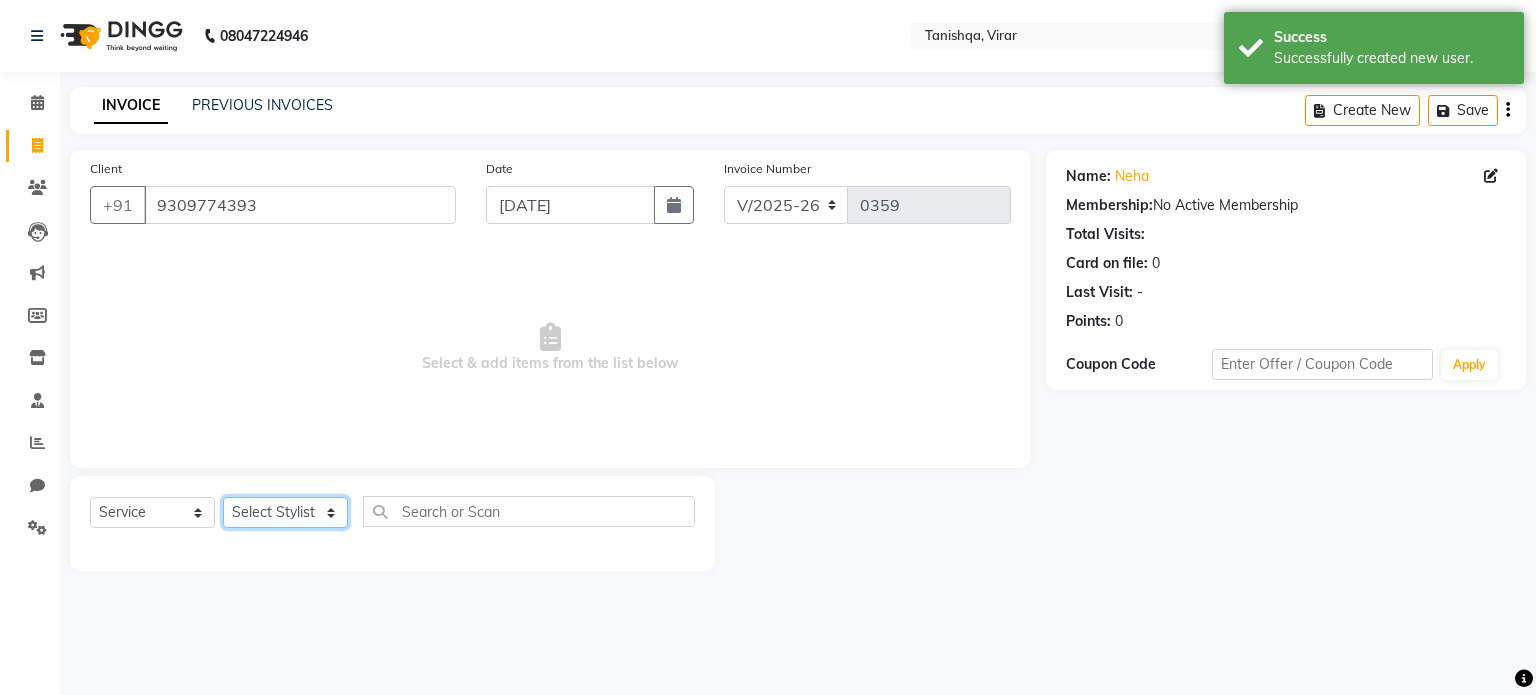 click on "Select Stylist [PERSON_NAME] [PERSON_NAME] mahhi [PERSON_NAME] [PERSON_NAME]  [PERSON_NAME] [PERSON_NAME]" 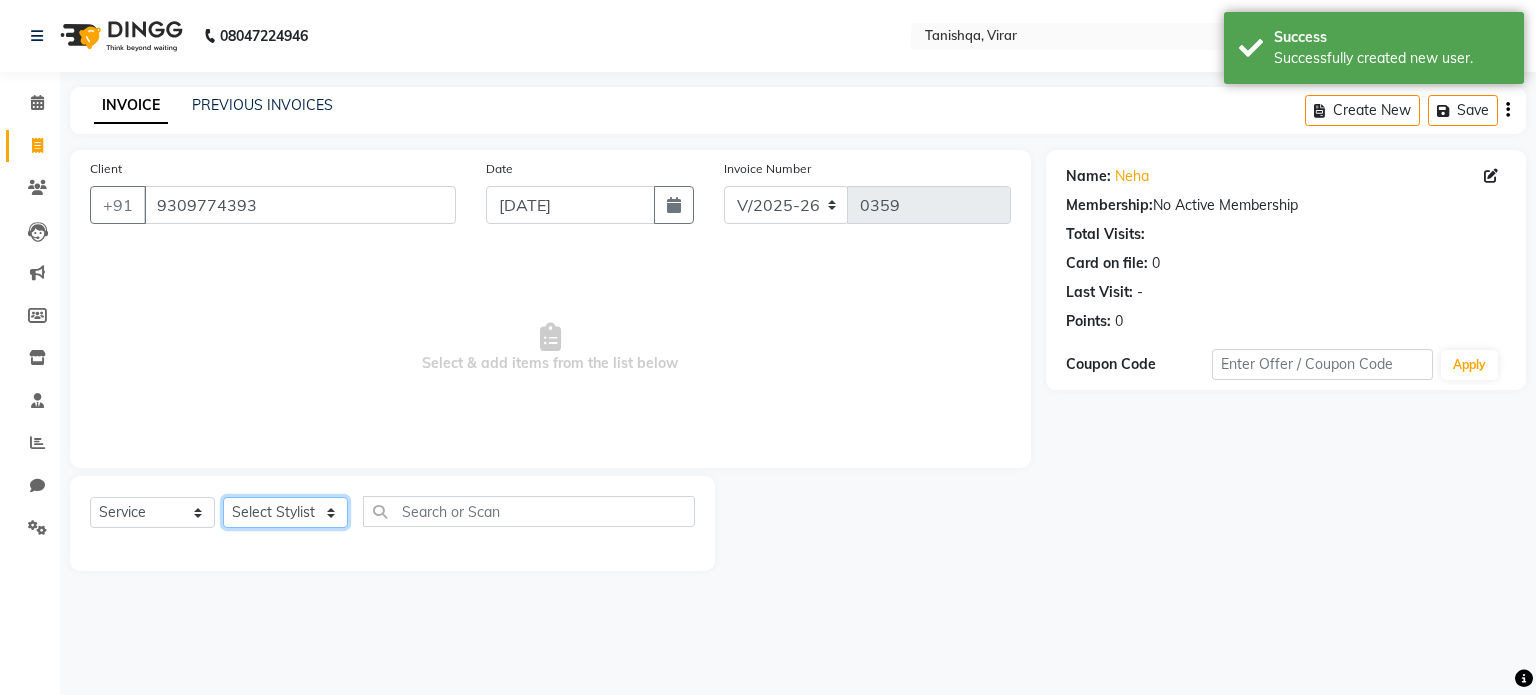 select on "75950" 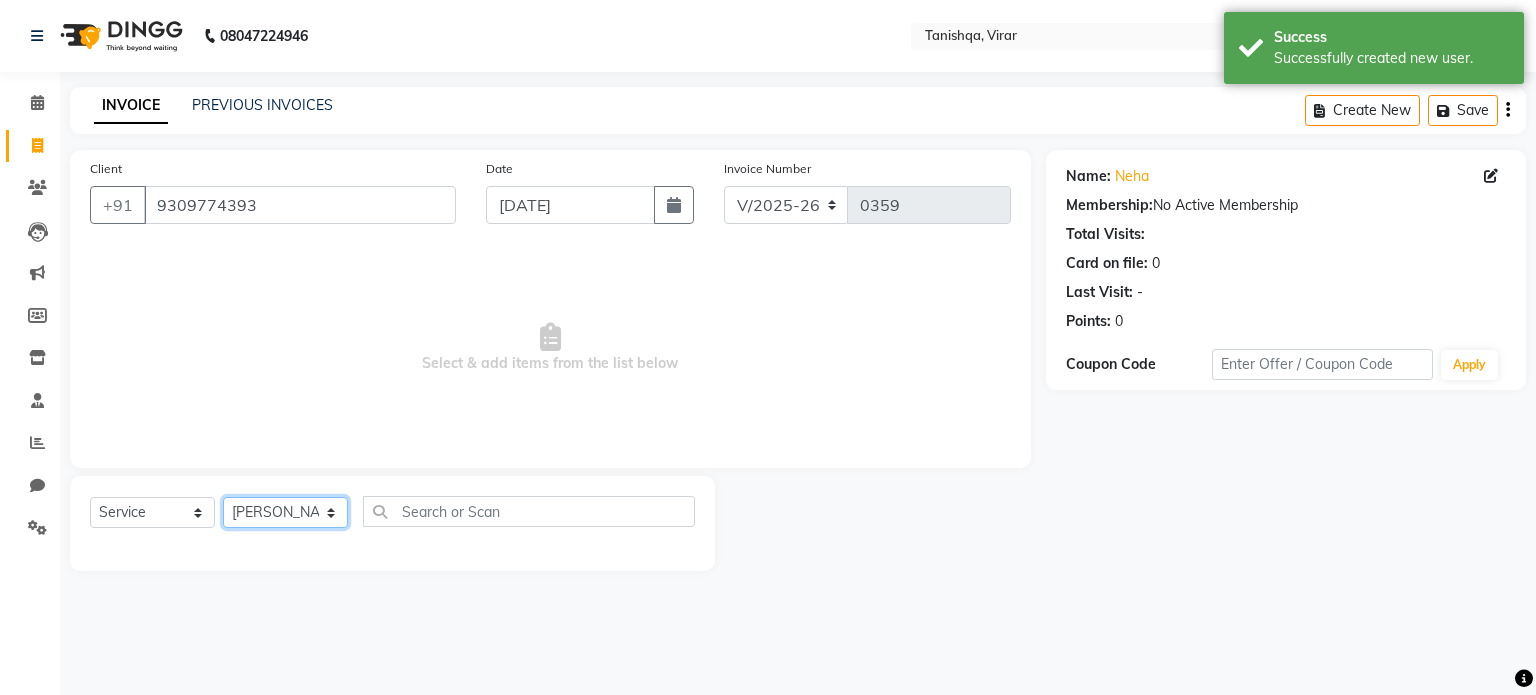 click on "Select Stylist [PERSON_NAME] [PERSON_NAME] mahhi [PERSON_NAME] [PERSON_NAME]  [PERSON_NAME] [PERSON_NAME]" 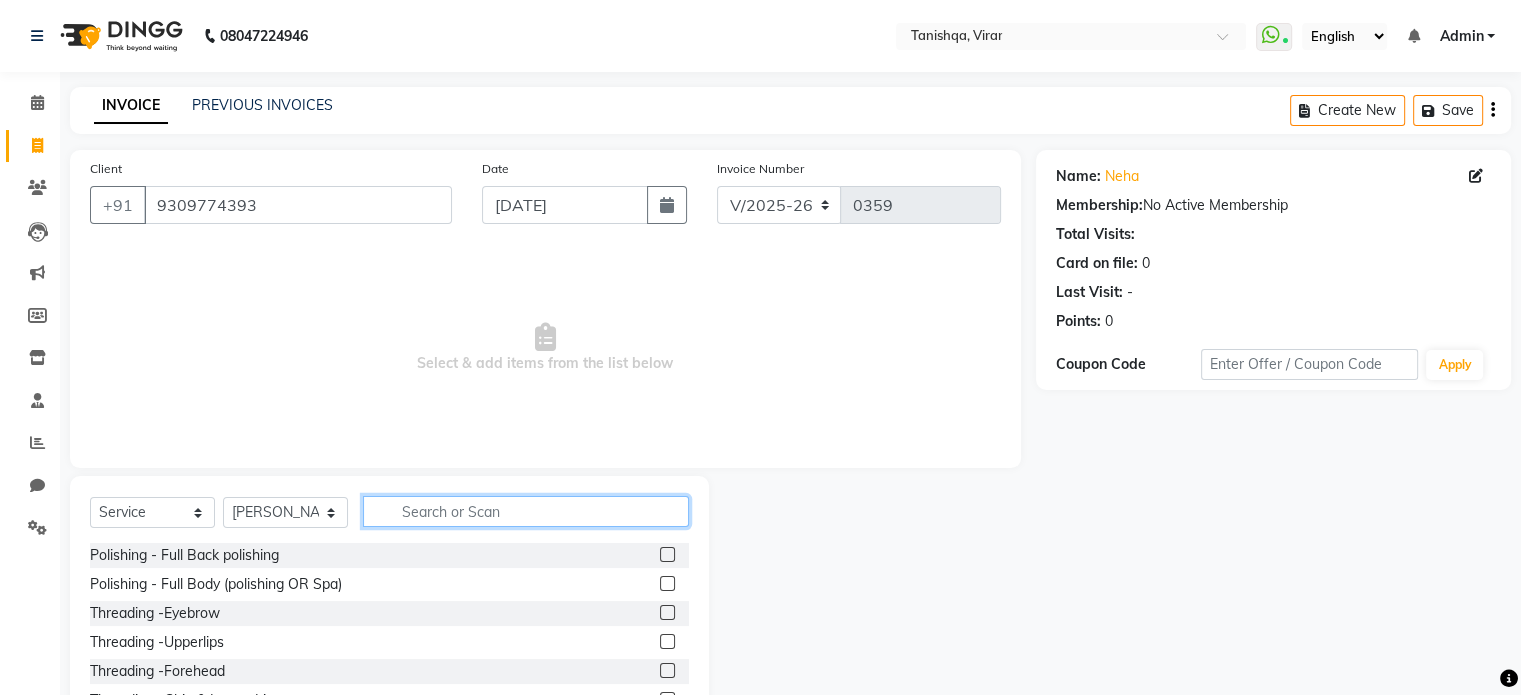 click 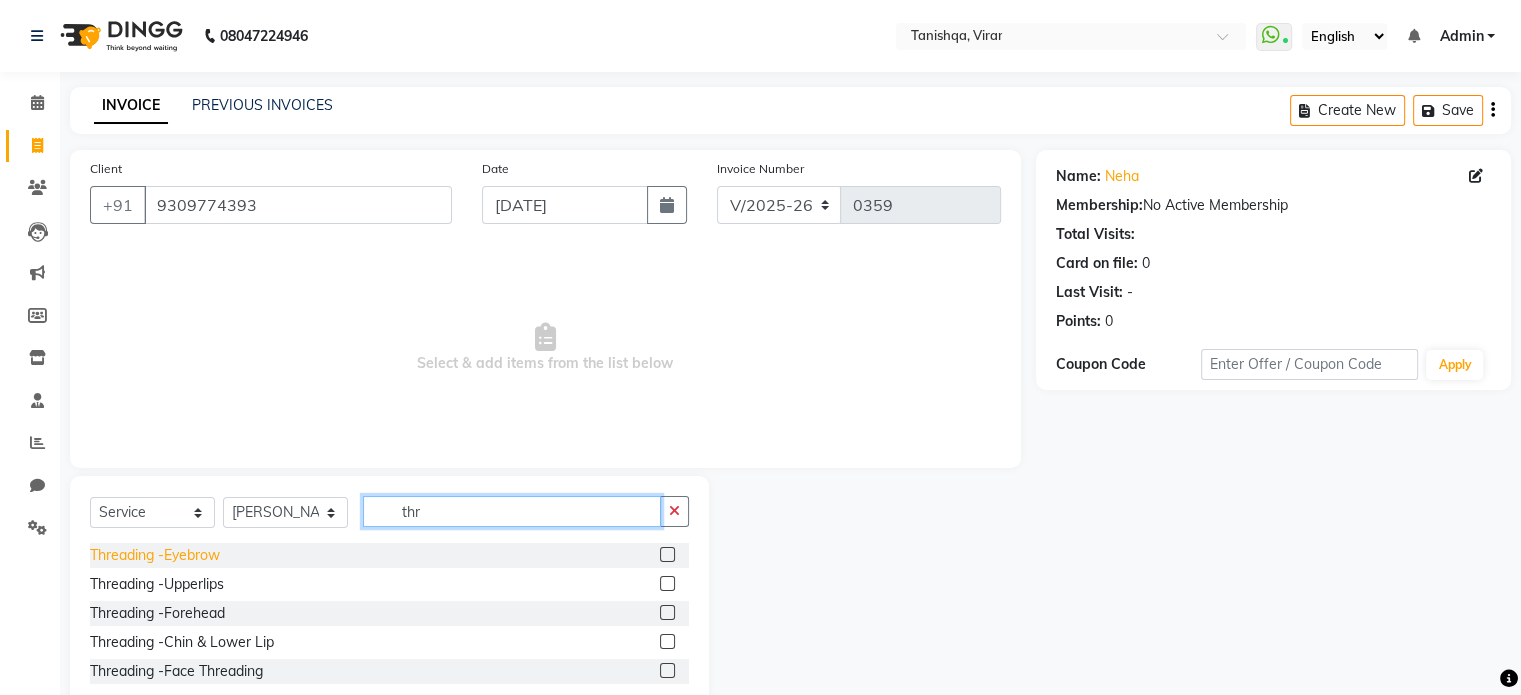 type on "thr" 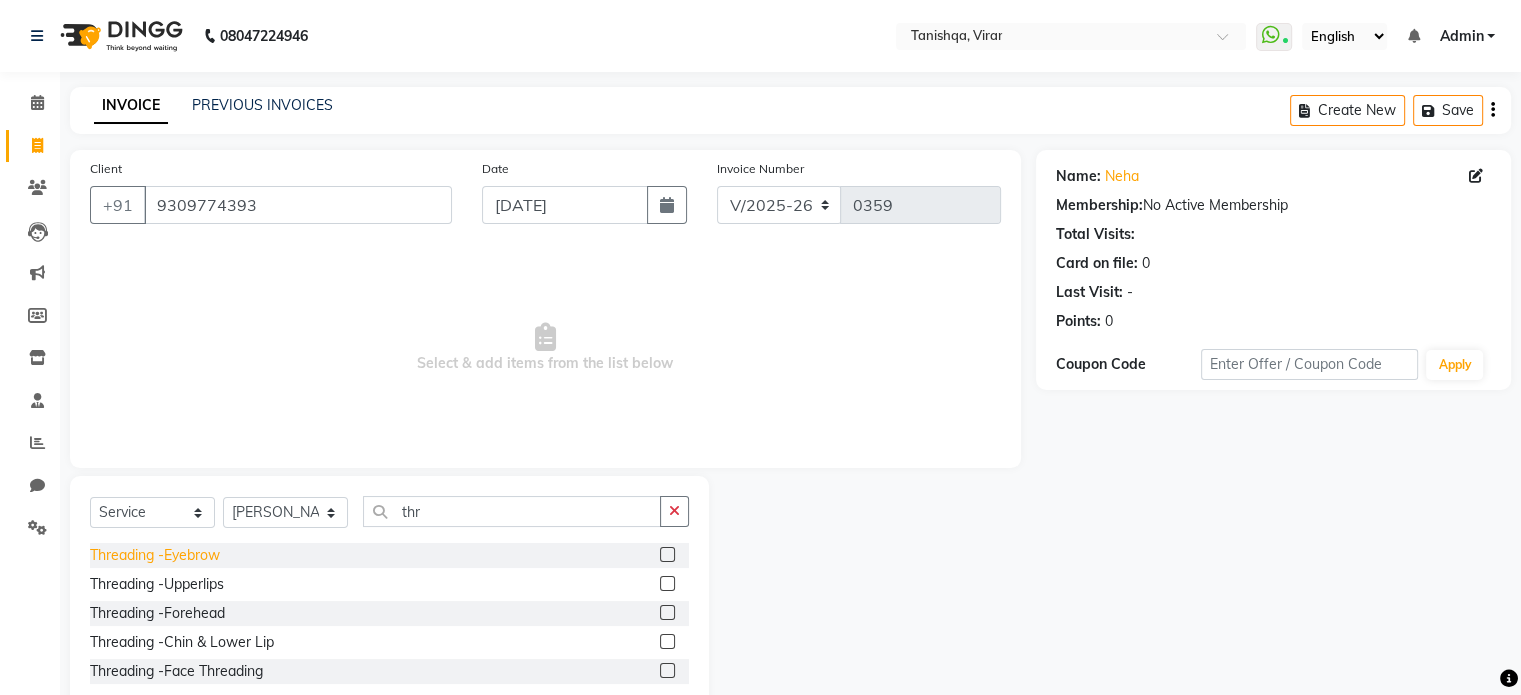 click on "Threading -Eyebrow" 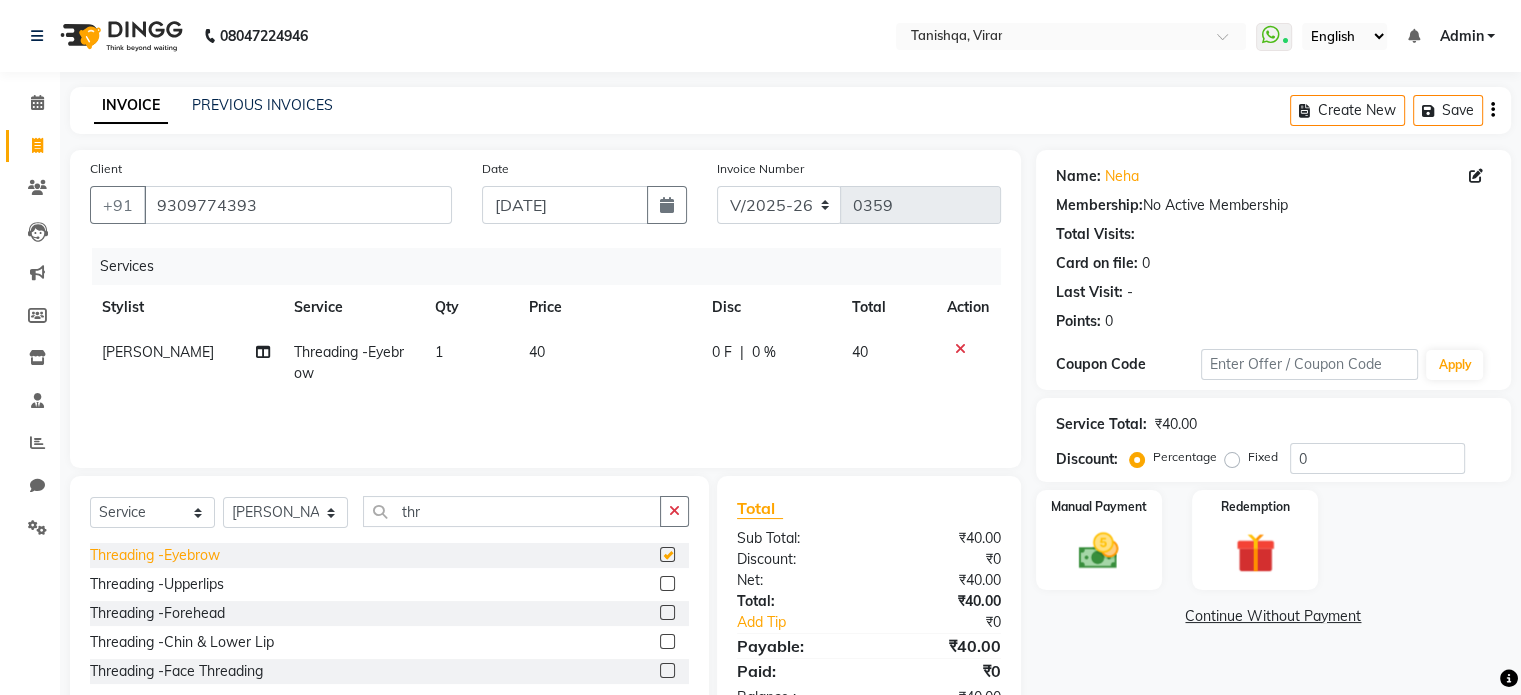 checkbox on "false" 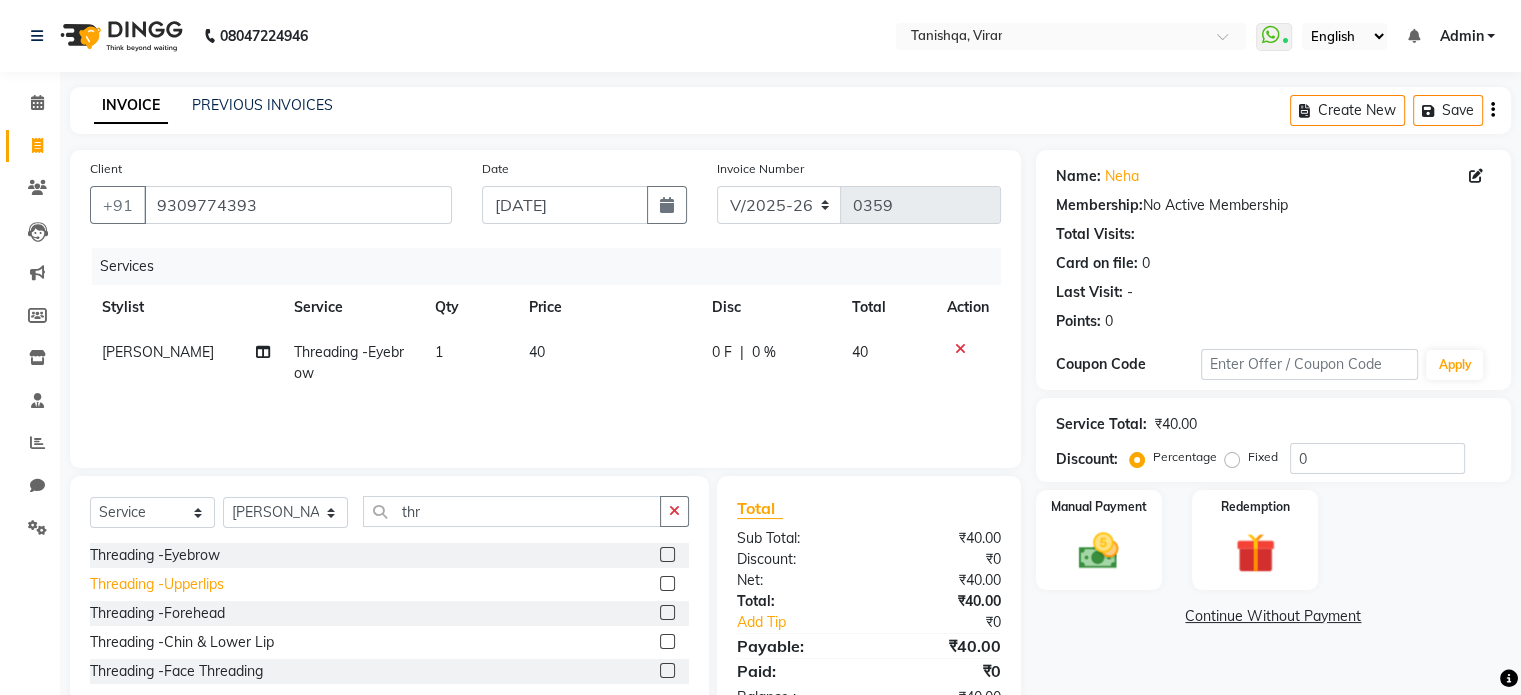 click on "Threading -Upperlips" 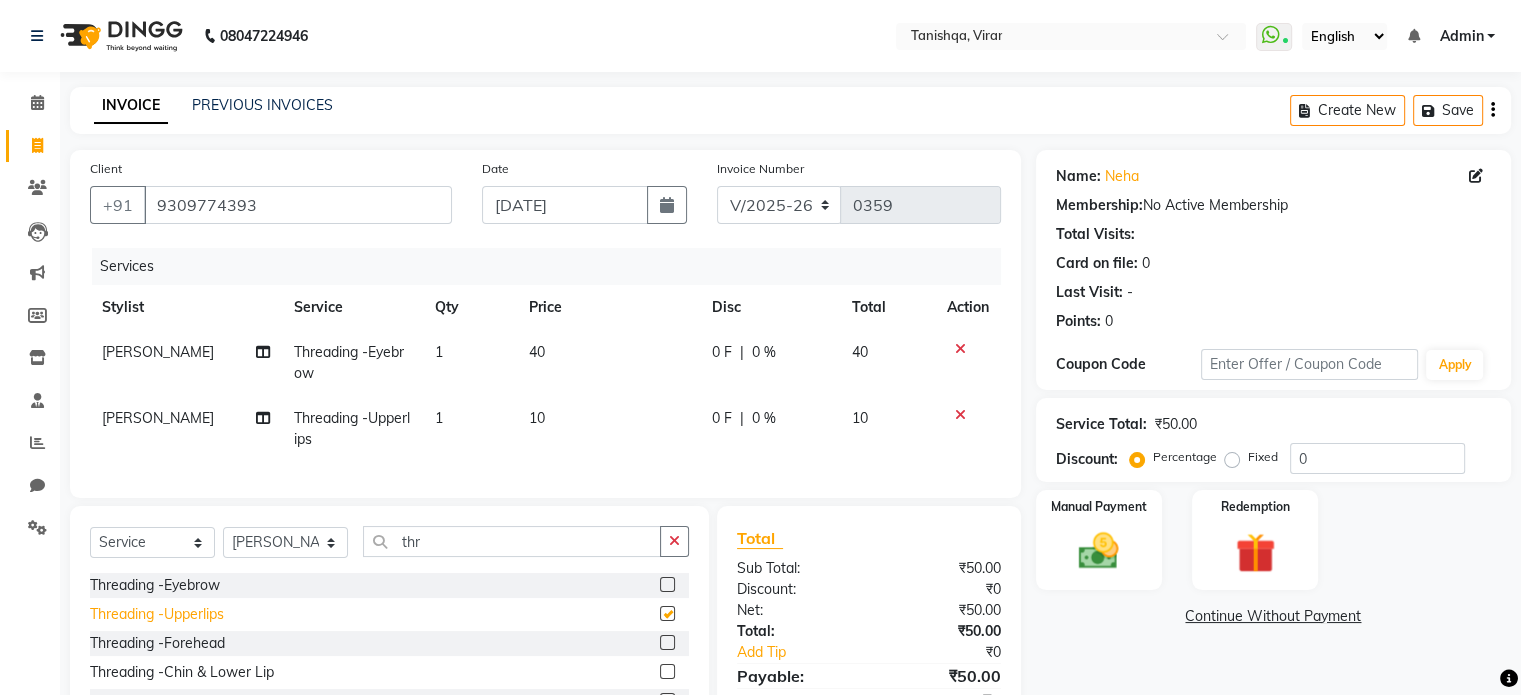 checkbox on "false" 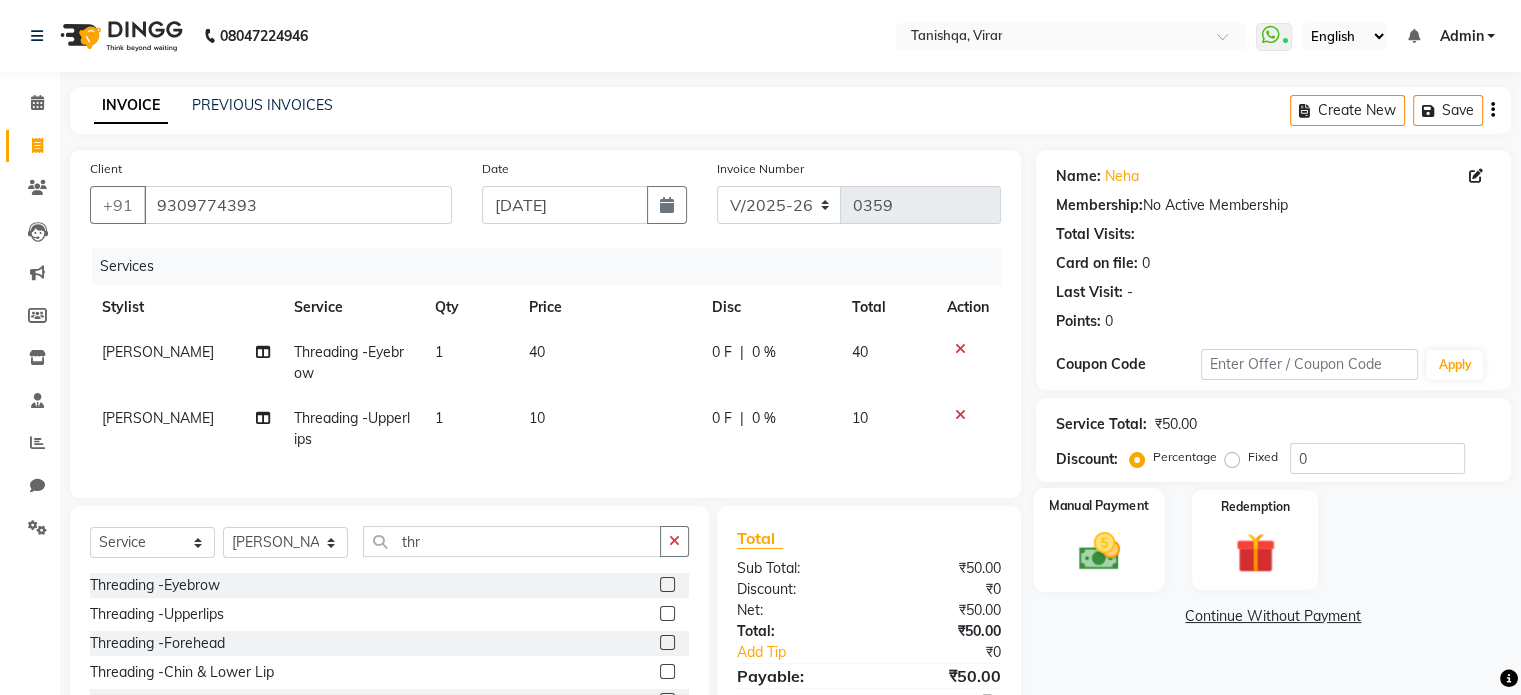 click 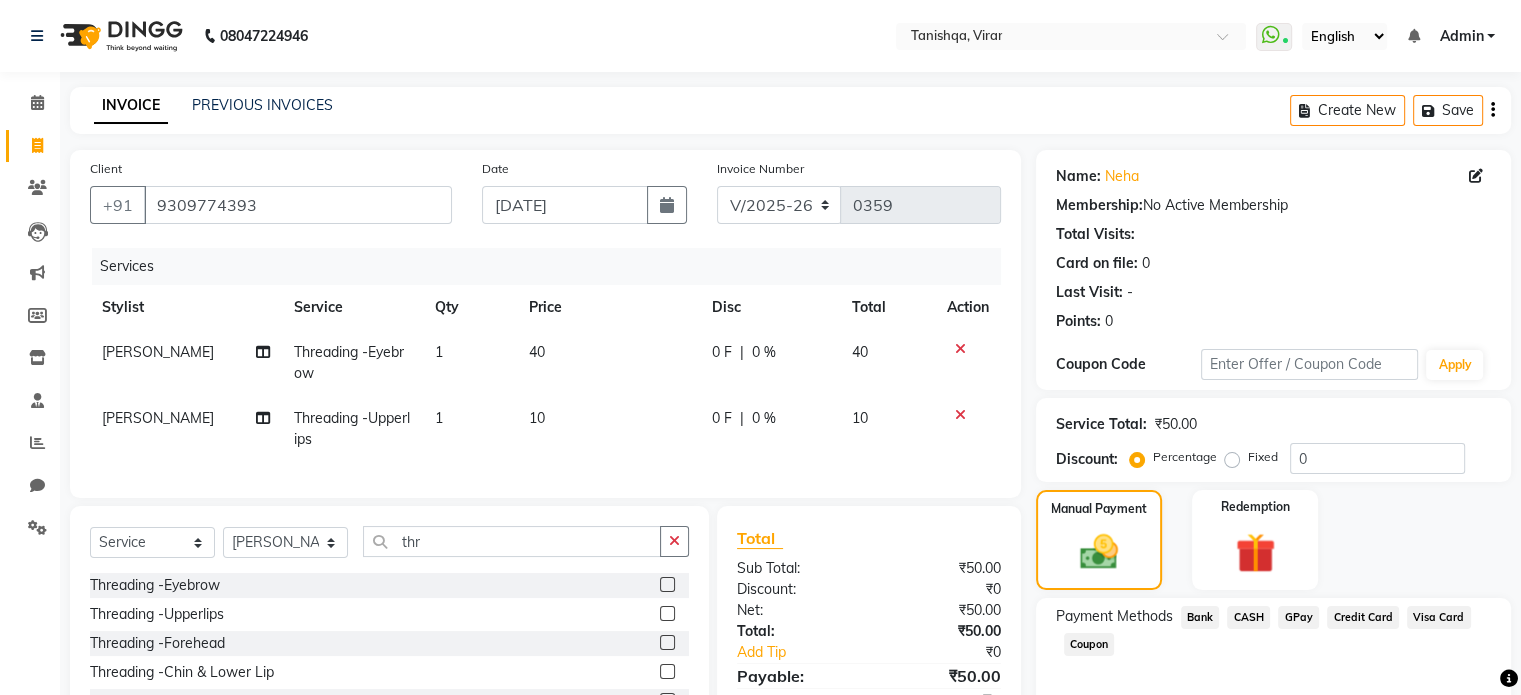 click on "GPay" 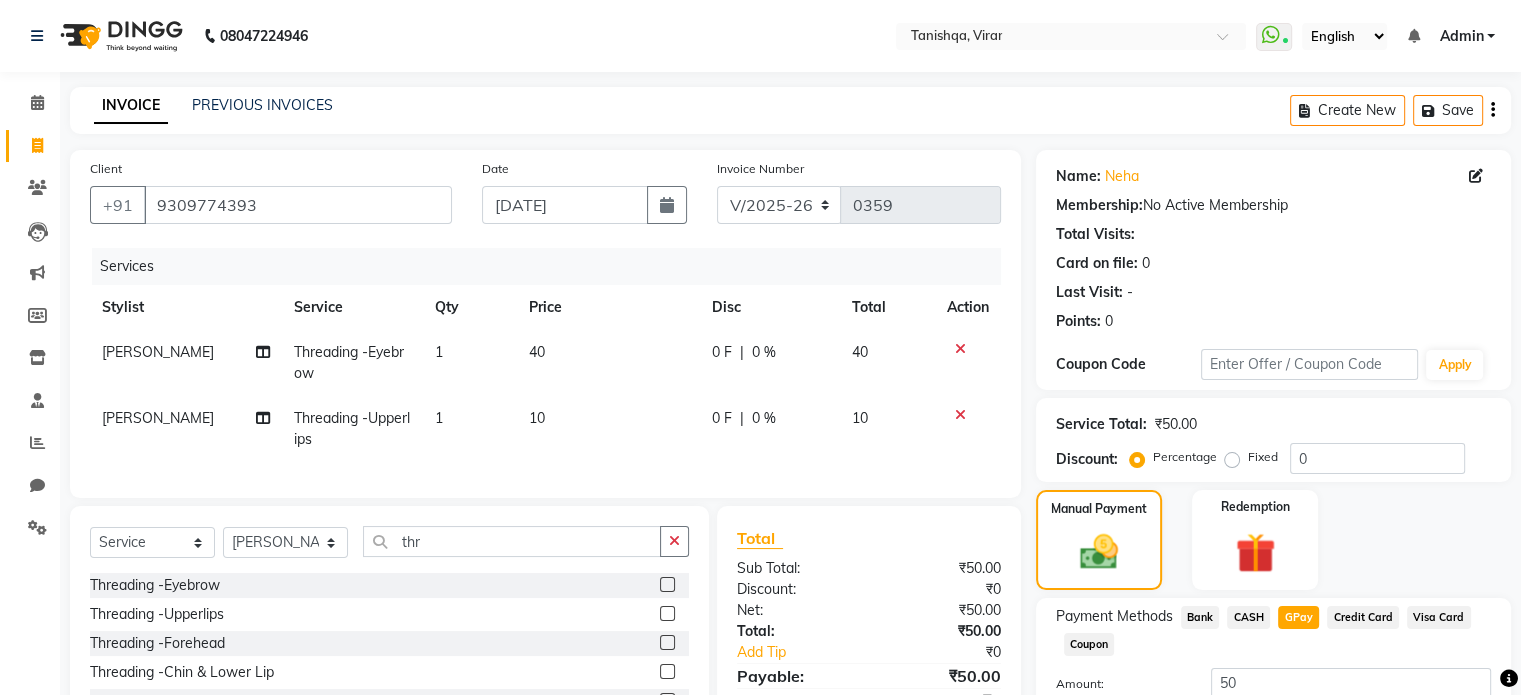 scroll, scrollTop: 152, scrollLeft: 0, axis: vertical 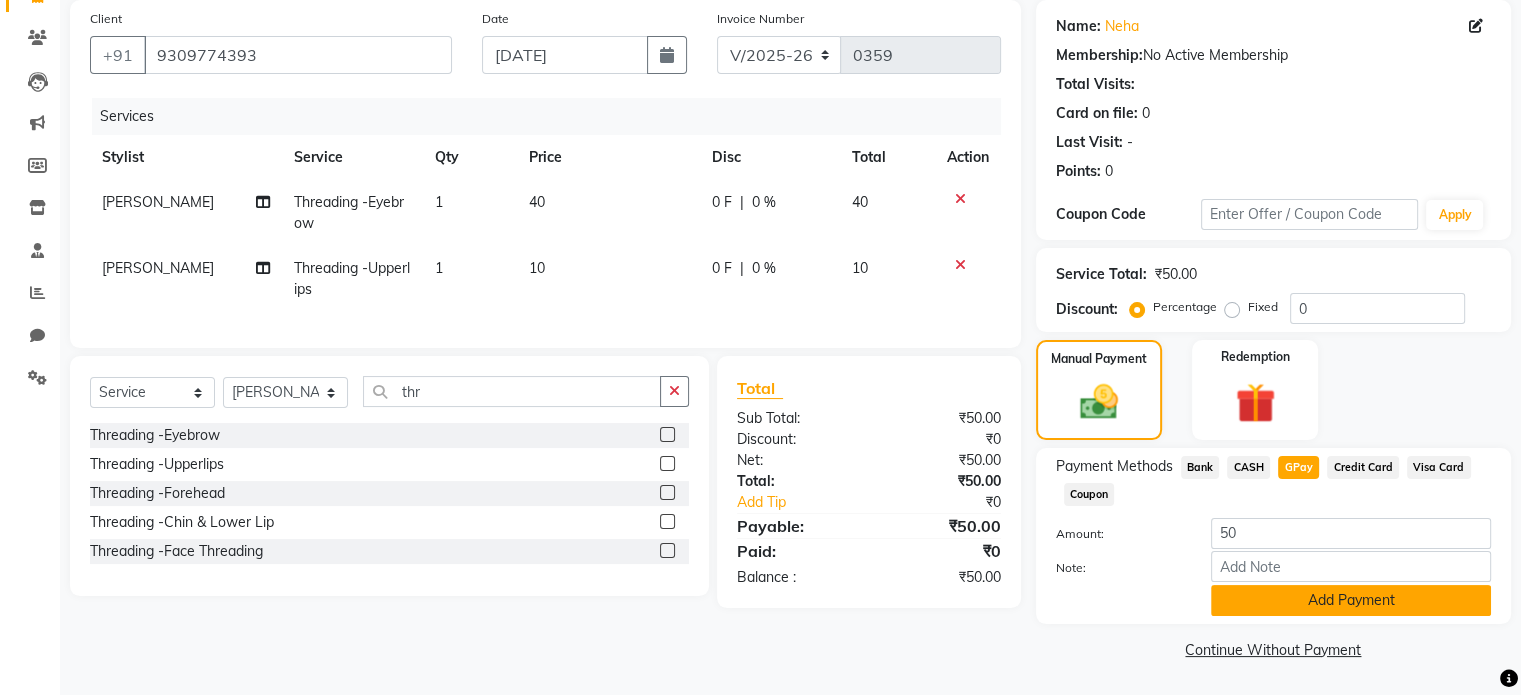 click on "Add Payment" 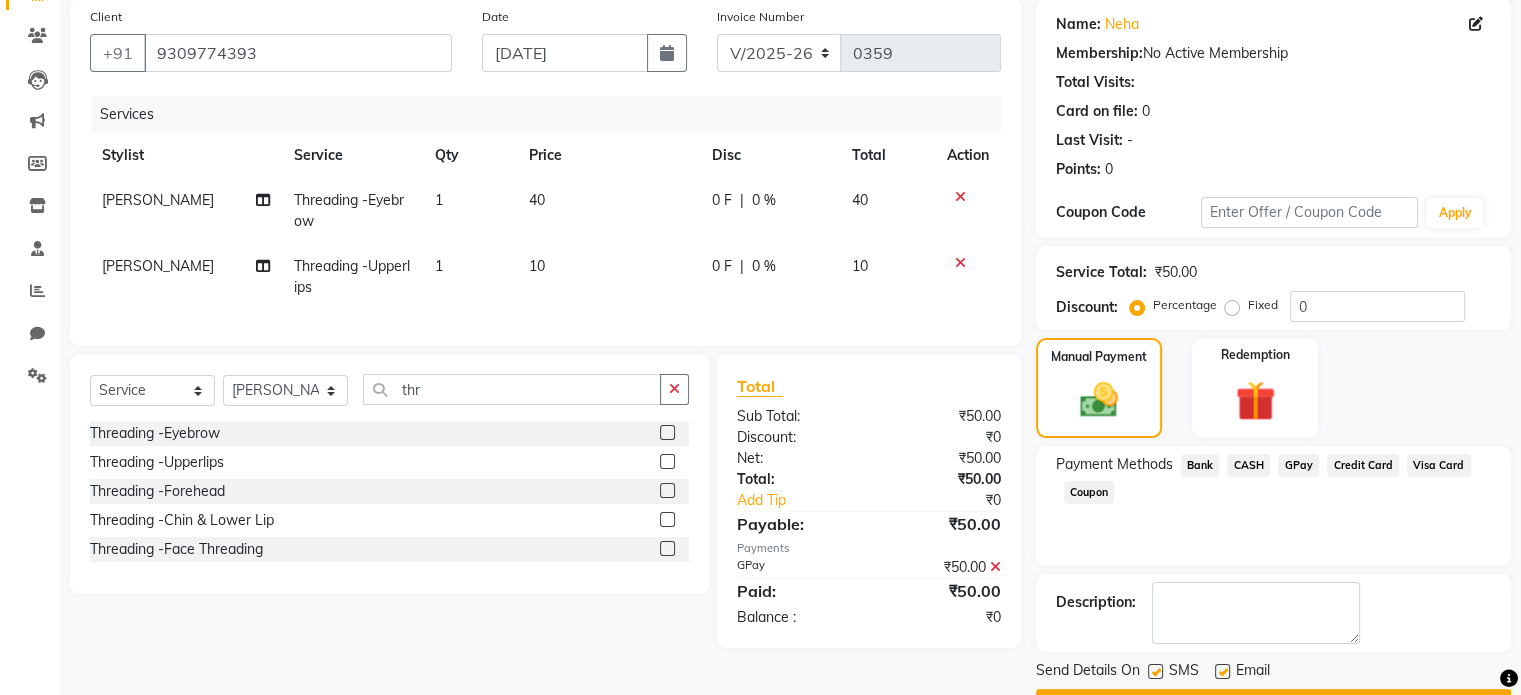 scroll, scrollTop: 205, scrollLeft: 0, axis: vertical 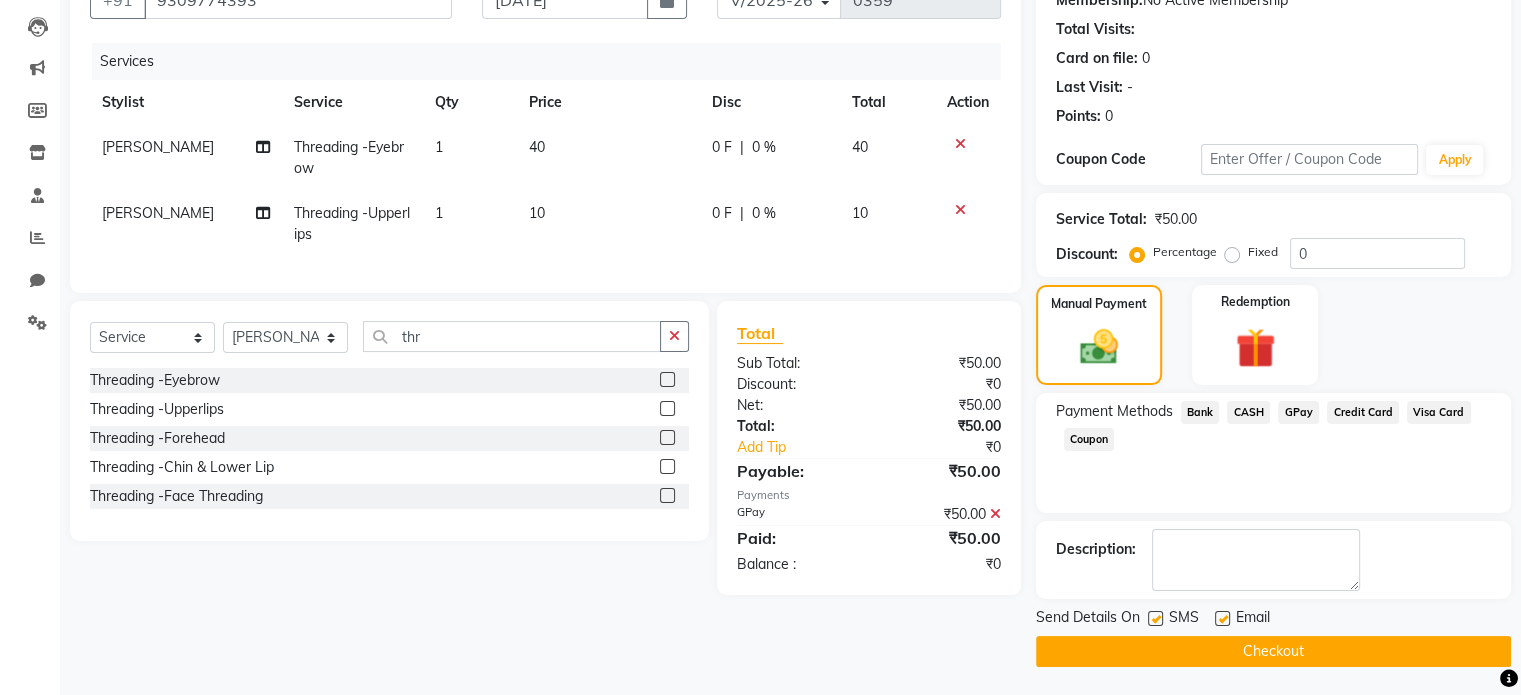 click on "Checkout" 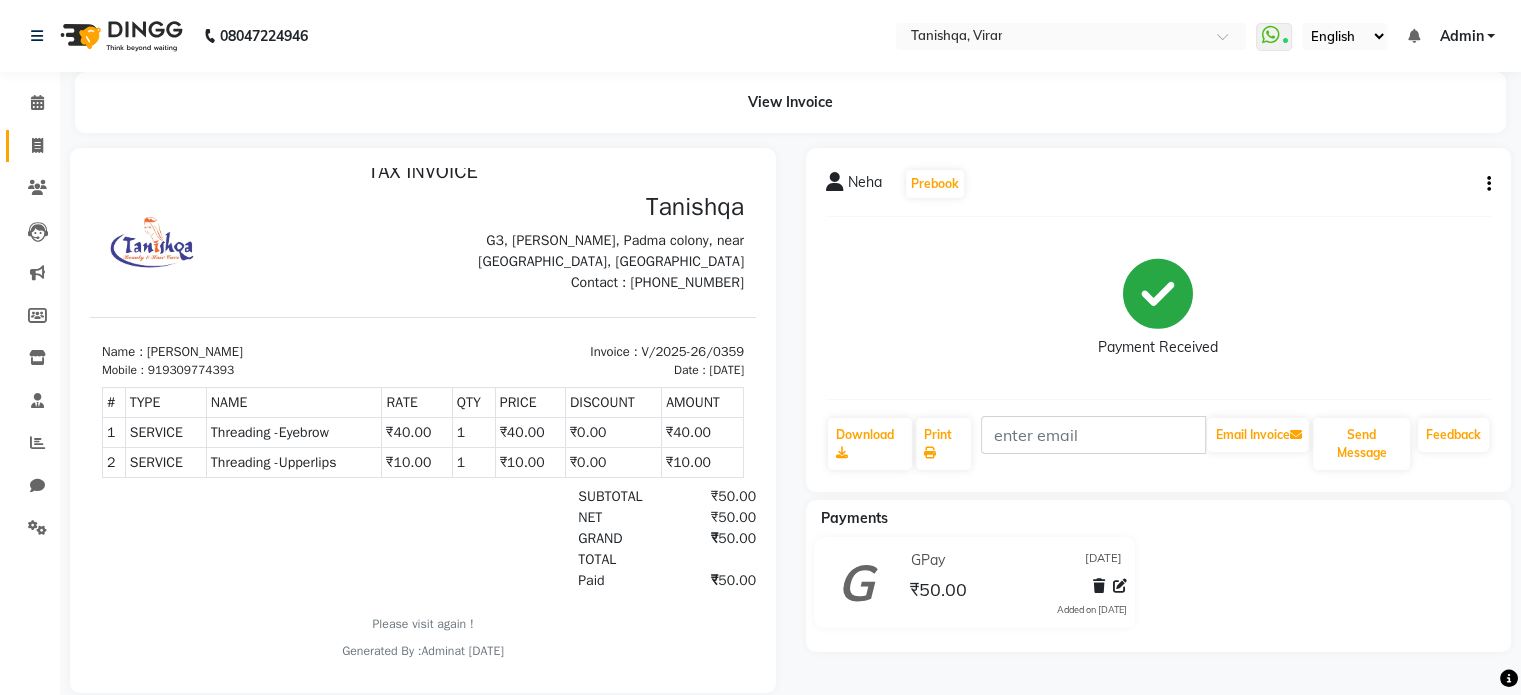 scroll, scrollTop: 42, scrollLeft: 0, axis: vertical 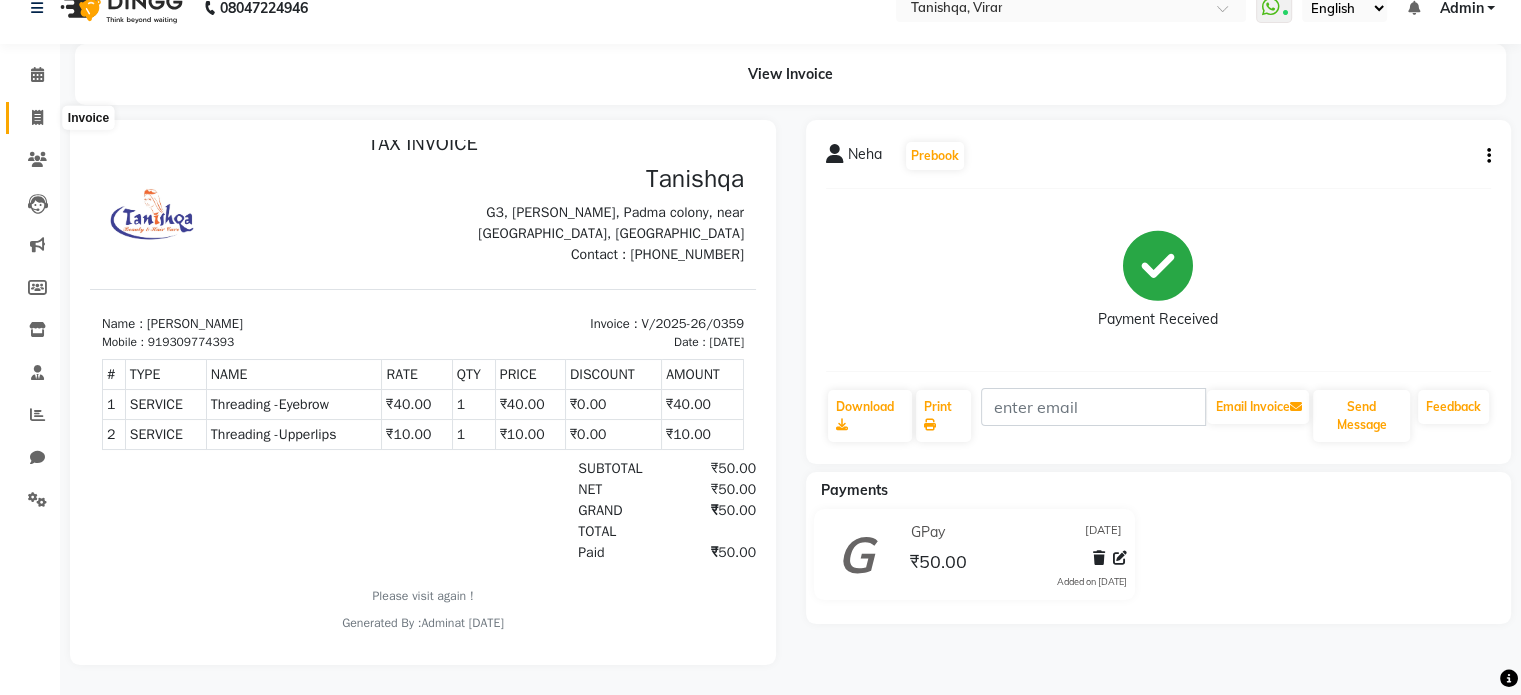click 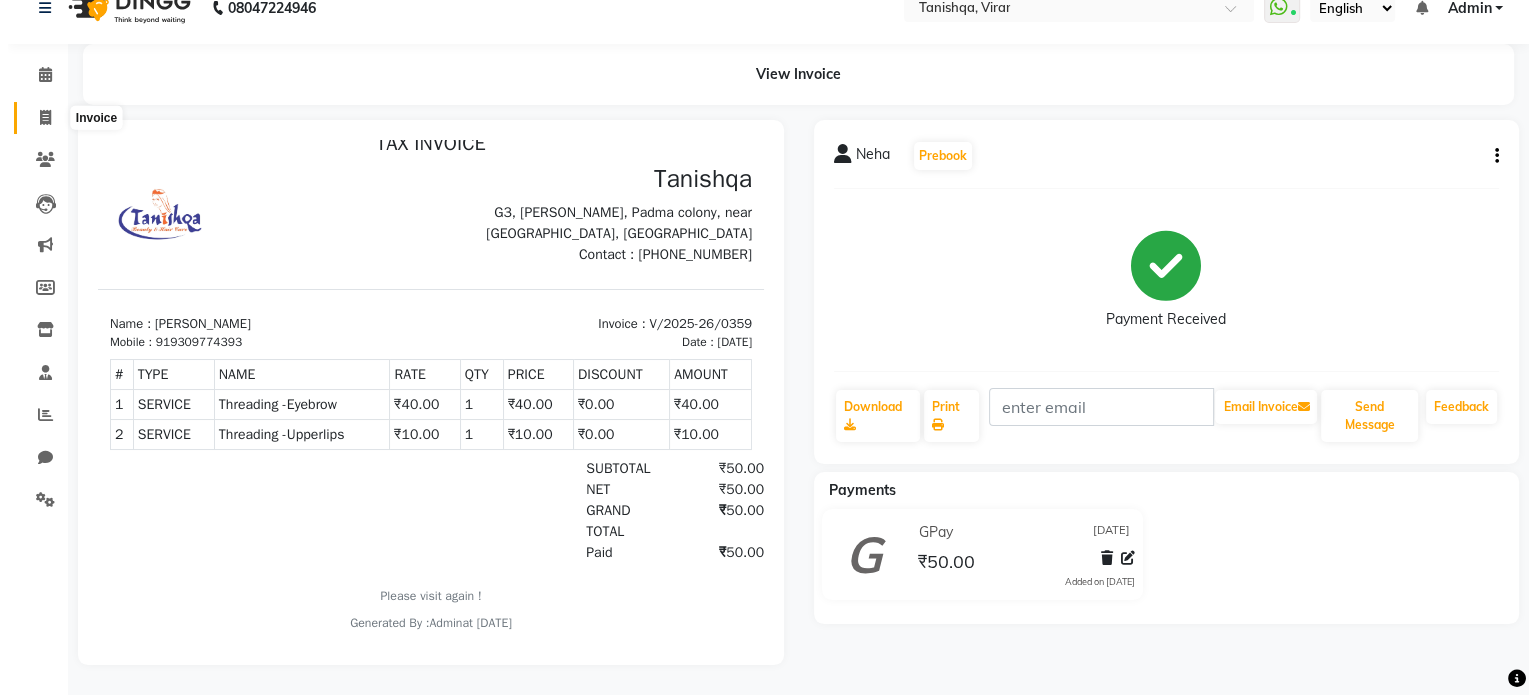 scroll, scrollTop: 0, scrollLeft: 0, axis: both 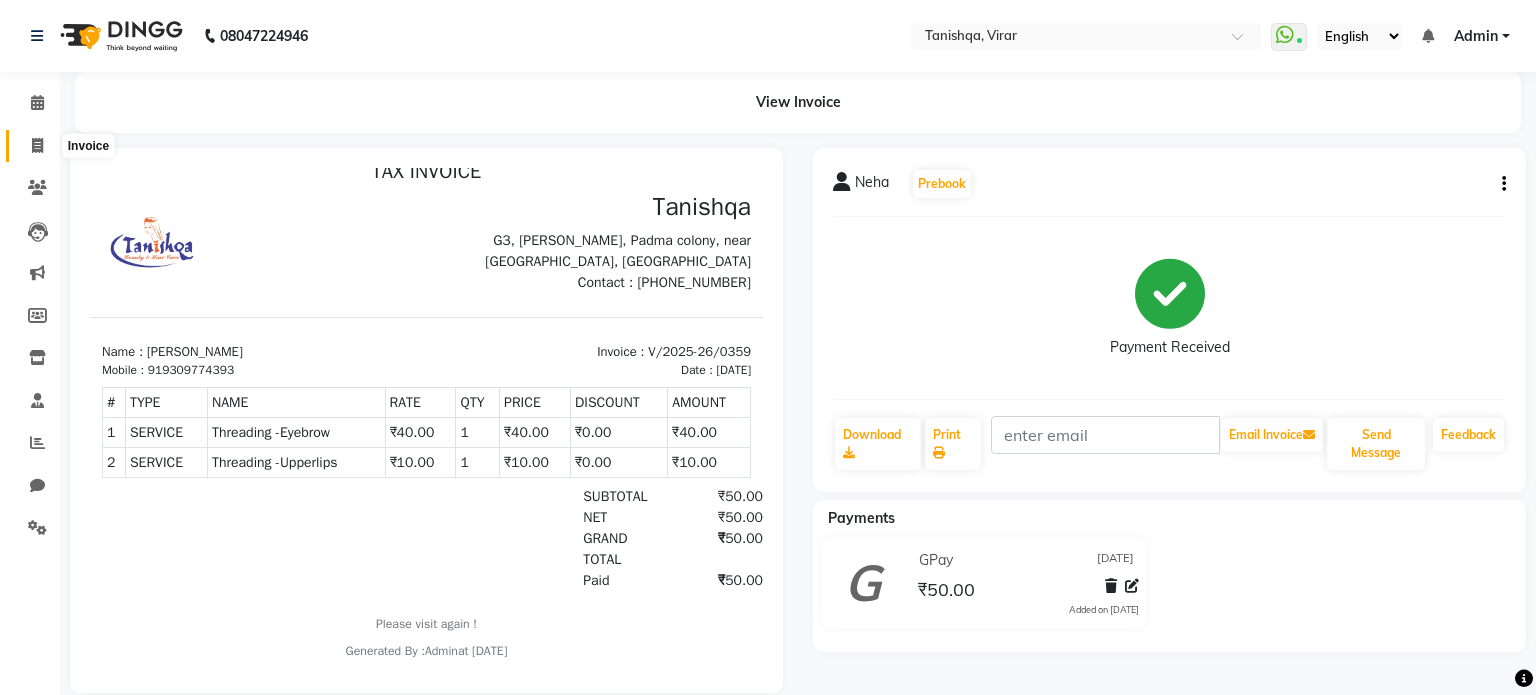 select on "service" 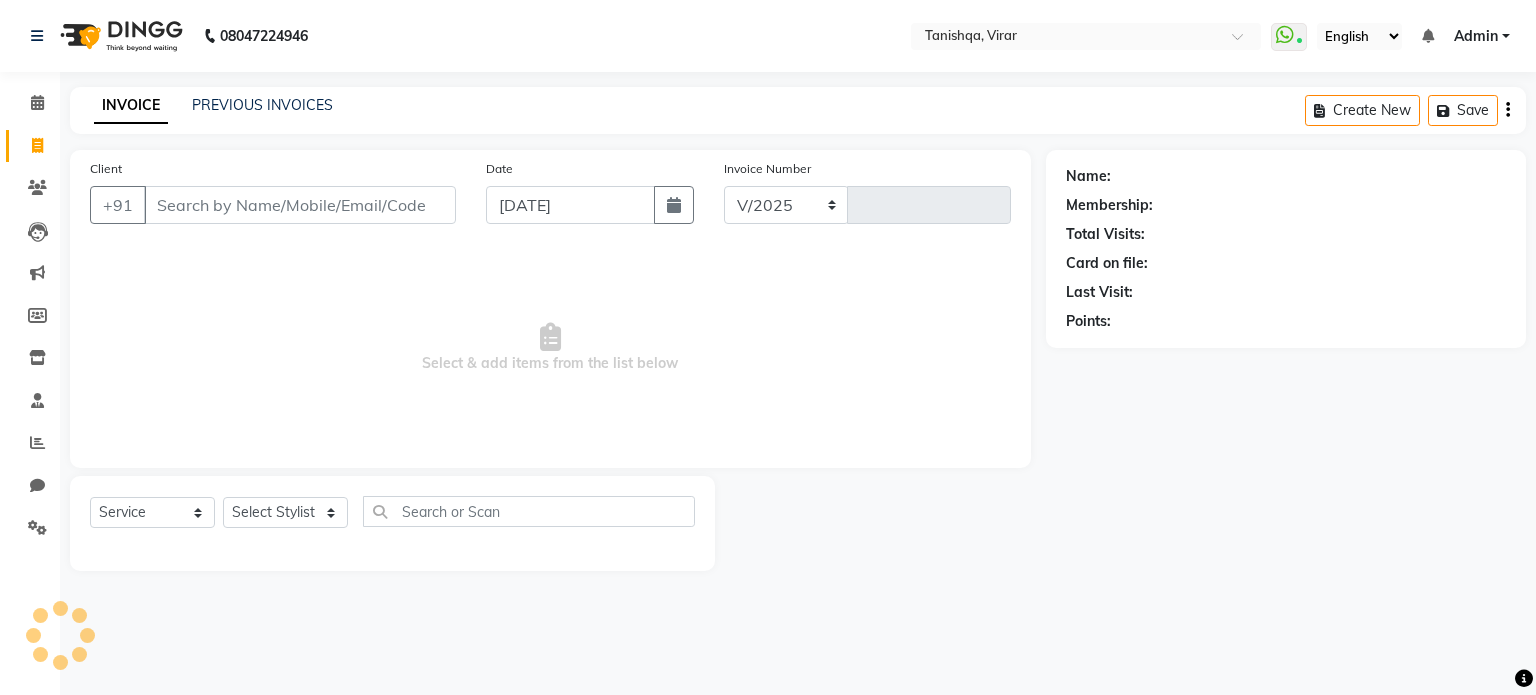 select on "8149" 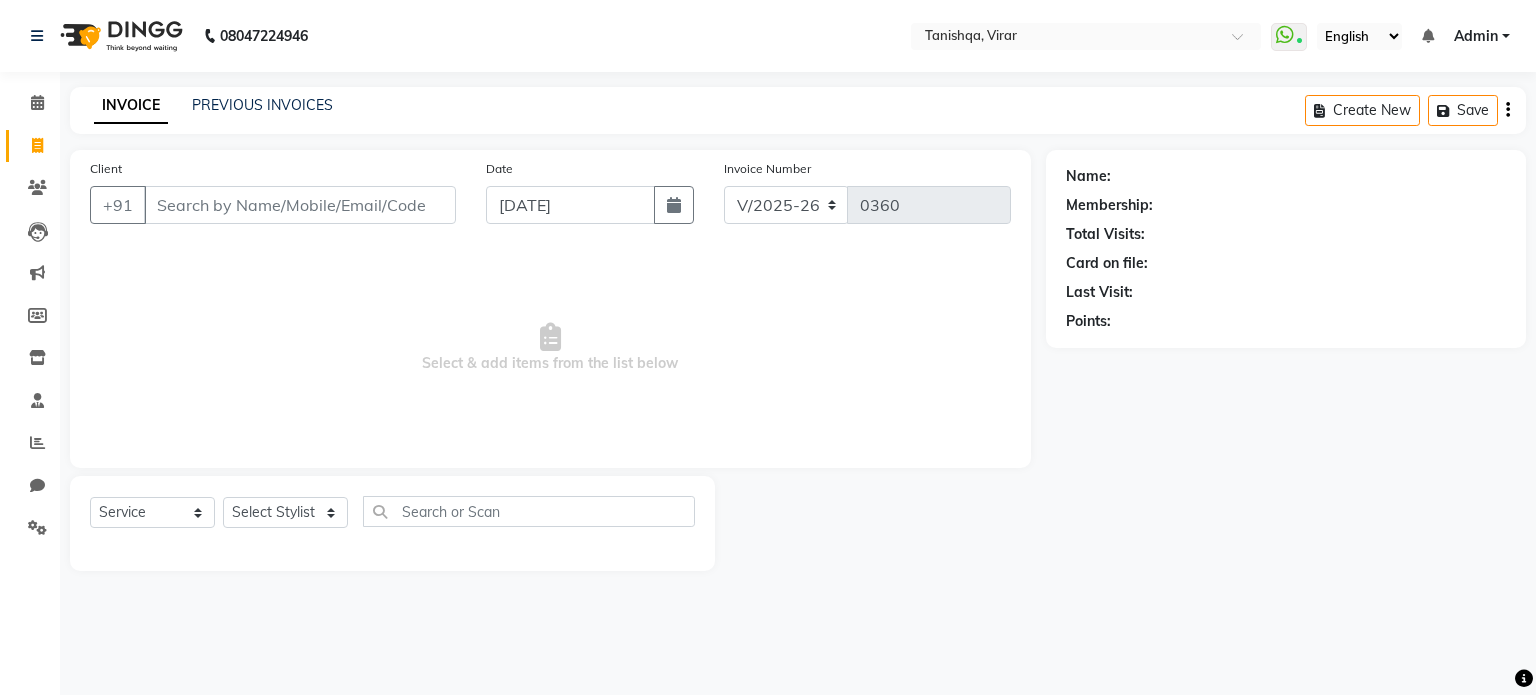 click on "Client" at bounding box center (300, 205) 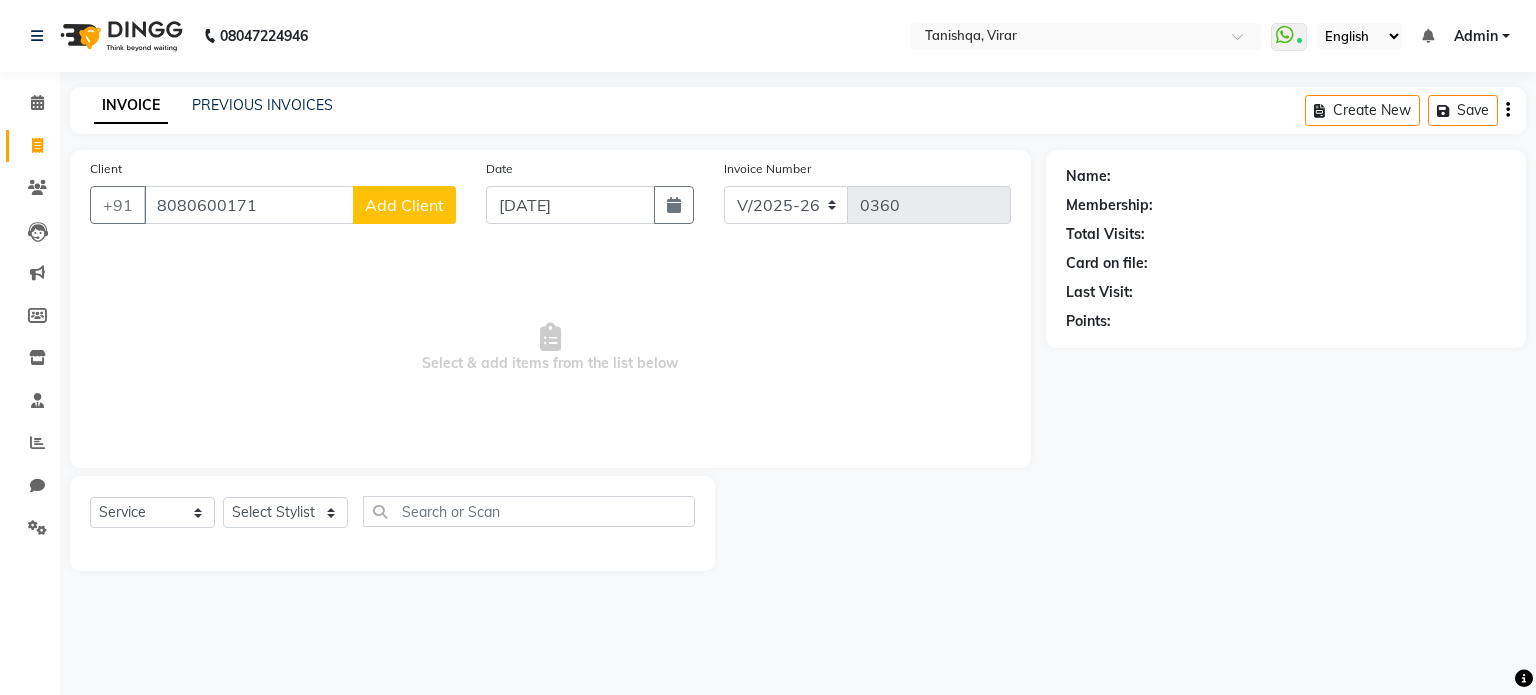 type on "8080600171" 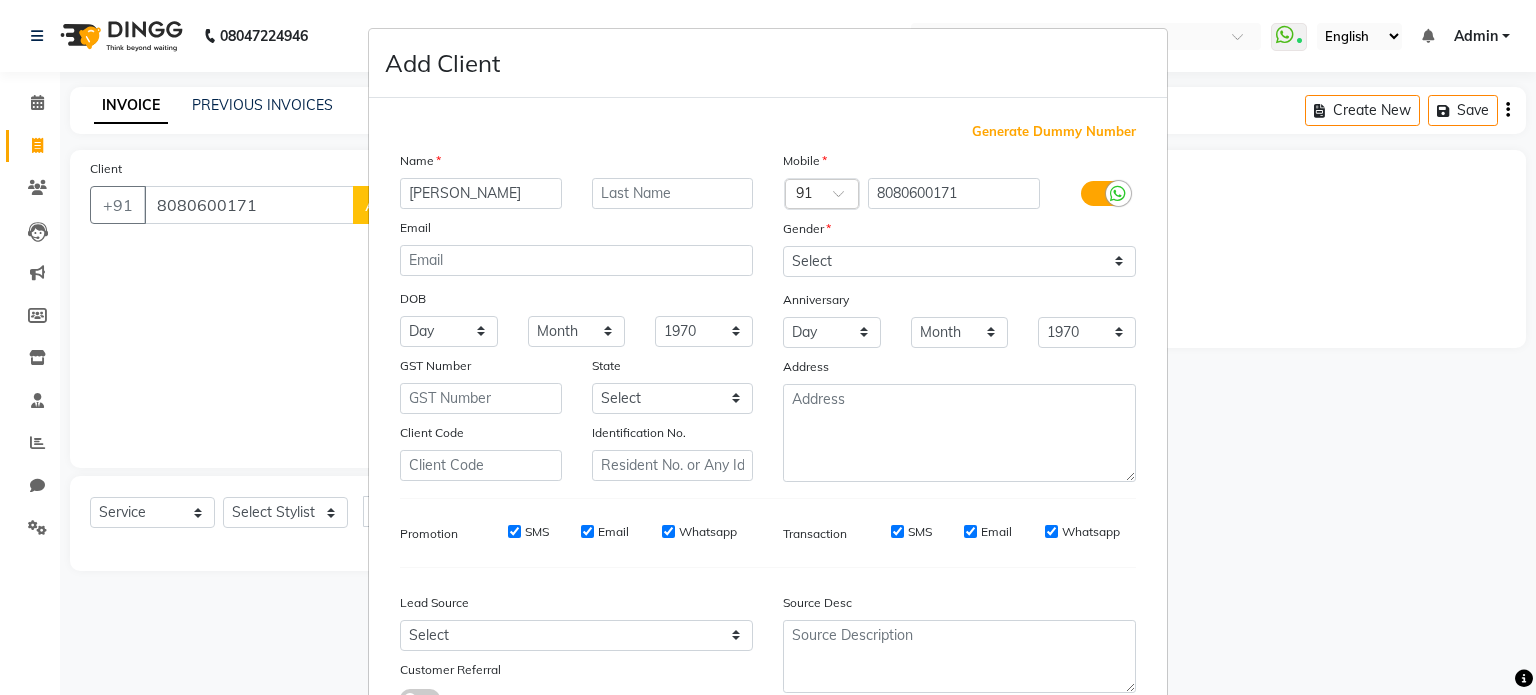 type on "[PERSON_NAME]" 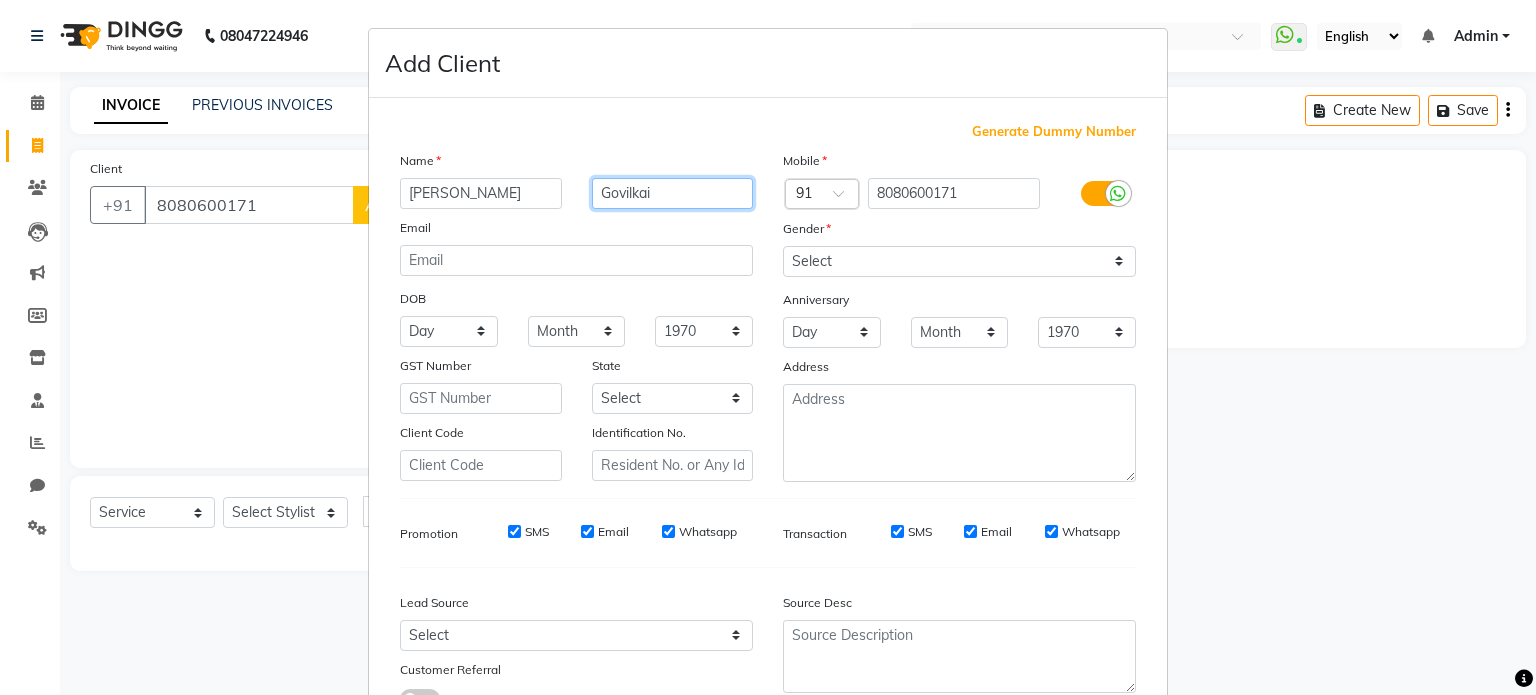 type on "Govilkai" 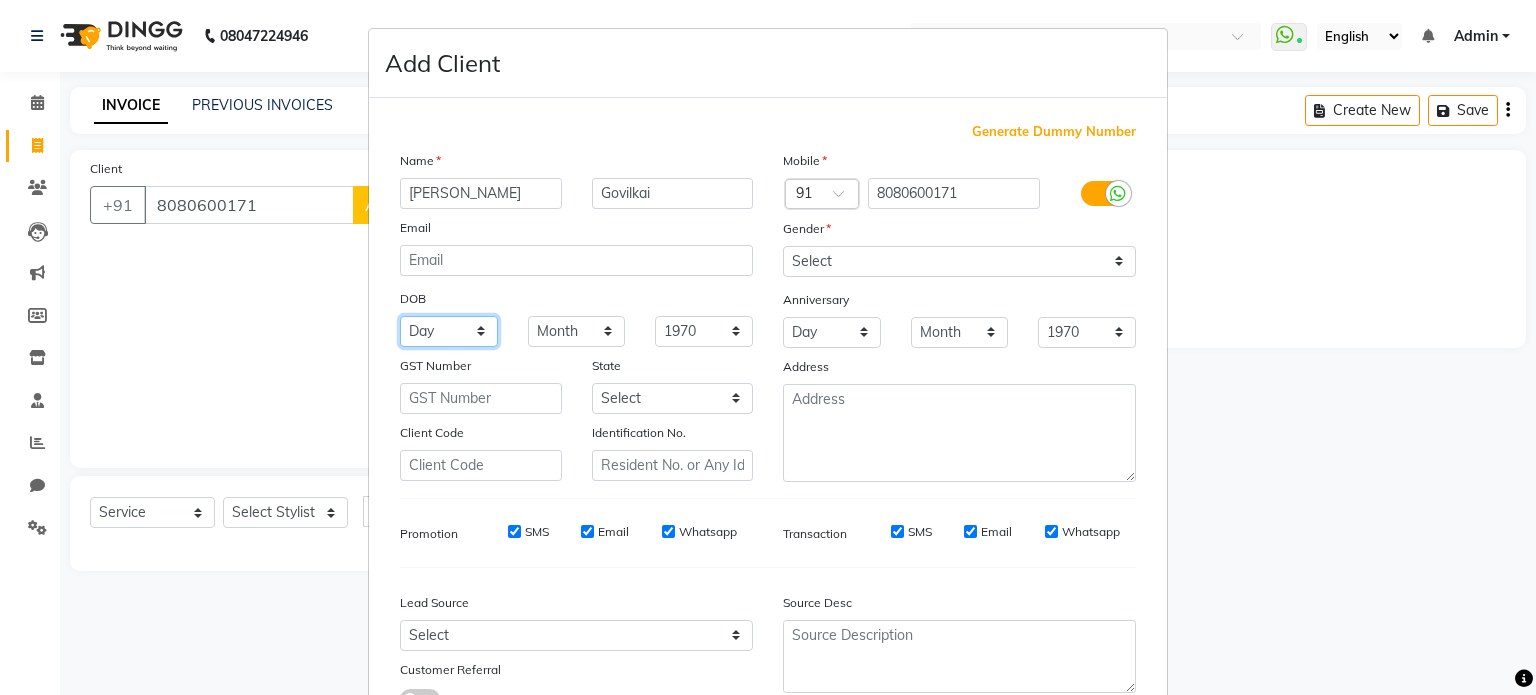 click on "Day 01 02 03 04 05 06 07 08 09 10 11 12 13 14 15 16 17 18 19 20 21 22 23 24 25 26 27 28 29 30 31" at bounding box center [449, 331] 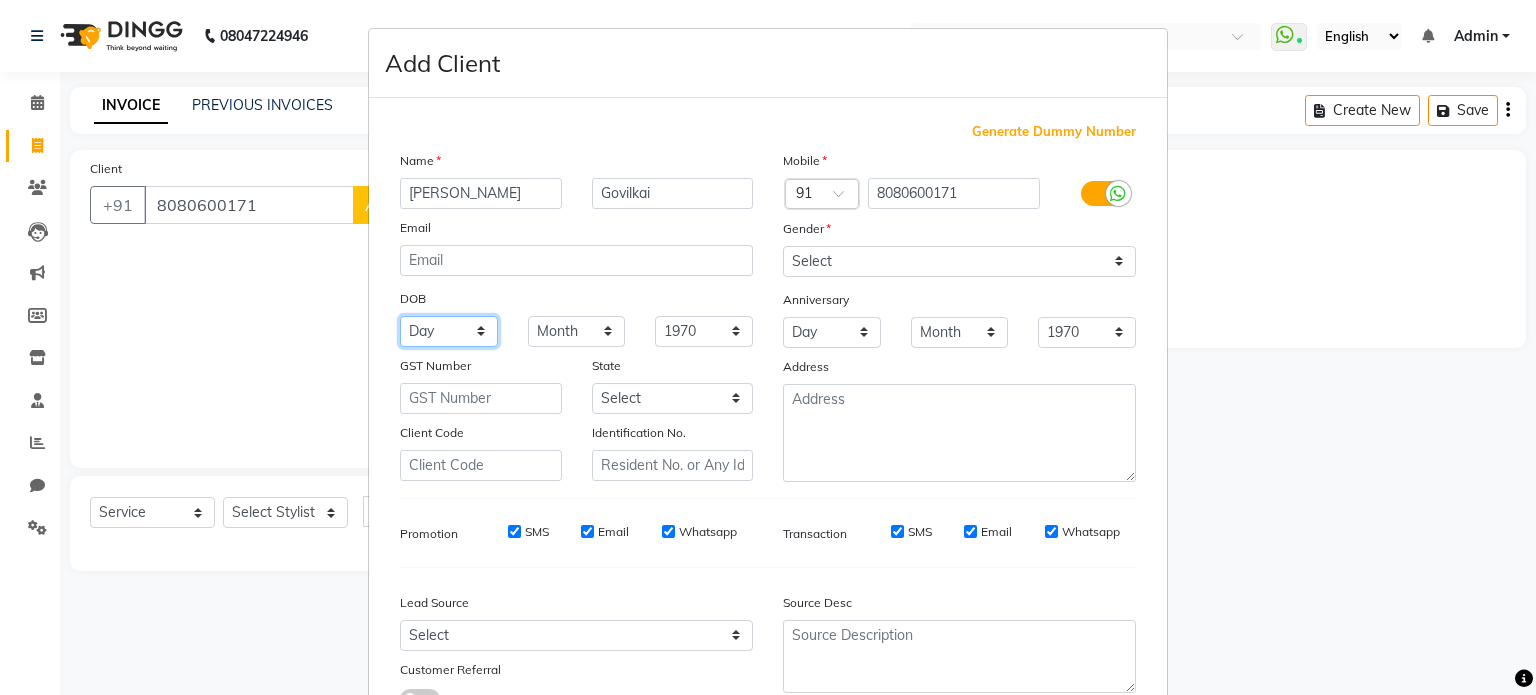 select on "14" 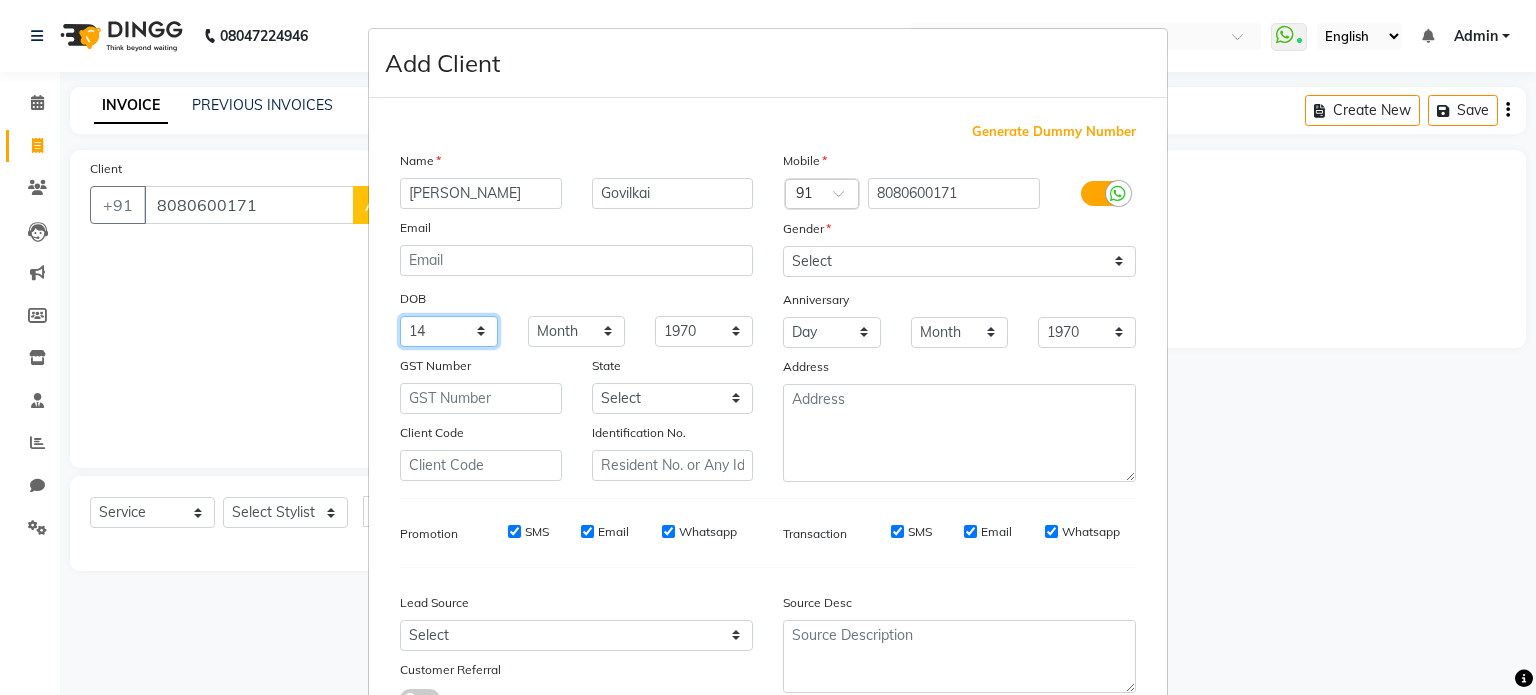 click on "Day 01 02 03 04 05 06 07 08 09 10 11 12 13 14 15 16 17 18 19 20 21 22 23 24 25 26 27 28 29 30 31" at bounding box center [449, 331] 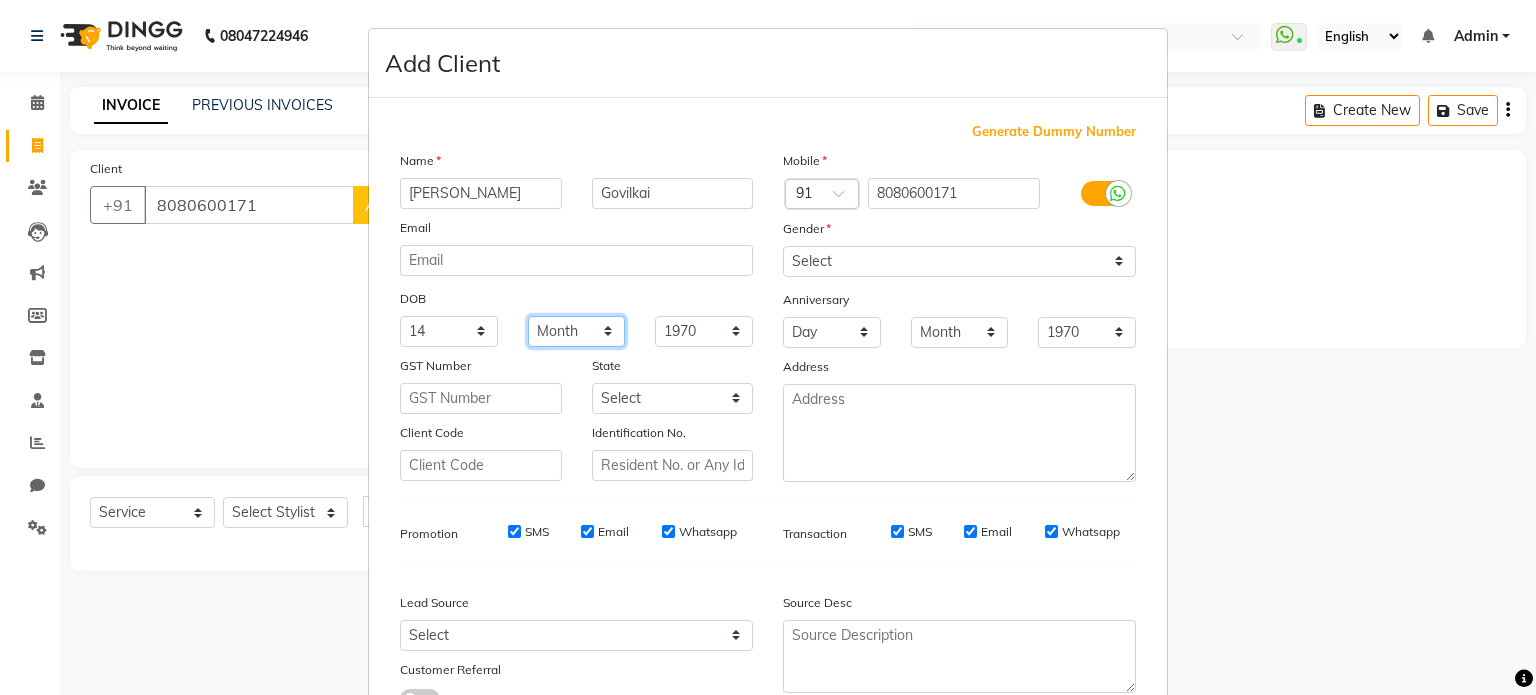 click on "Month January February March April May June July August September October November December" at bounding box center (577, 331) 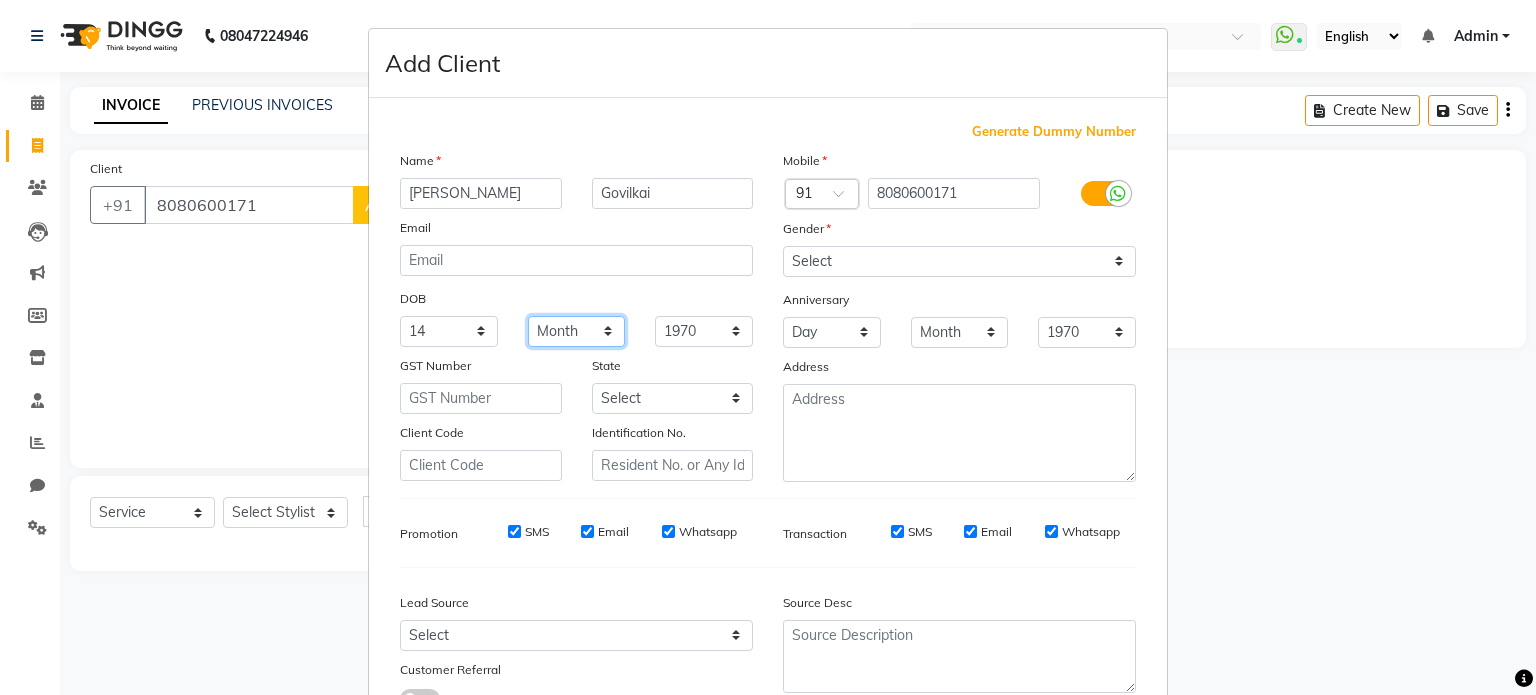 select on "05" 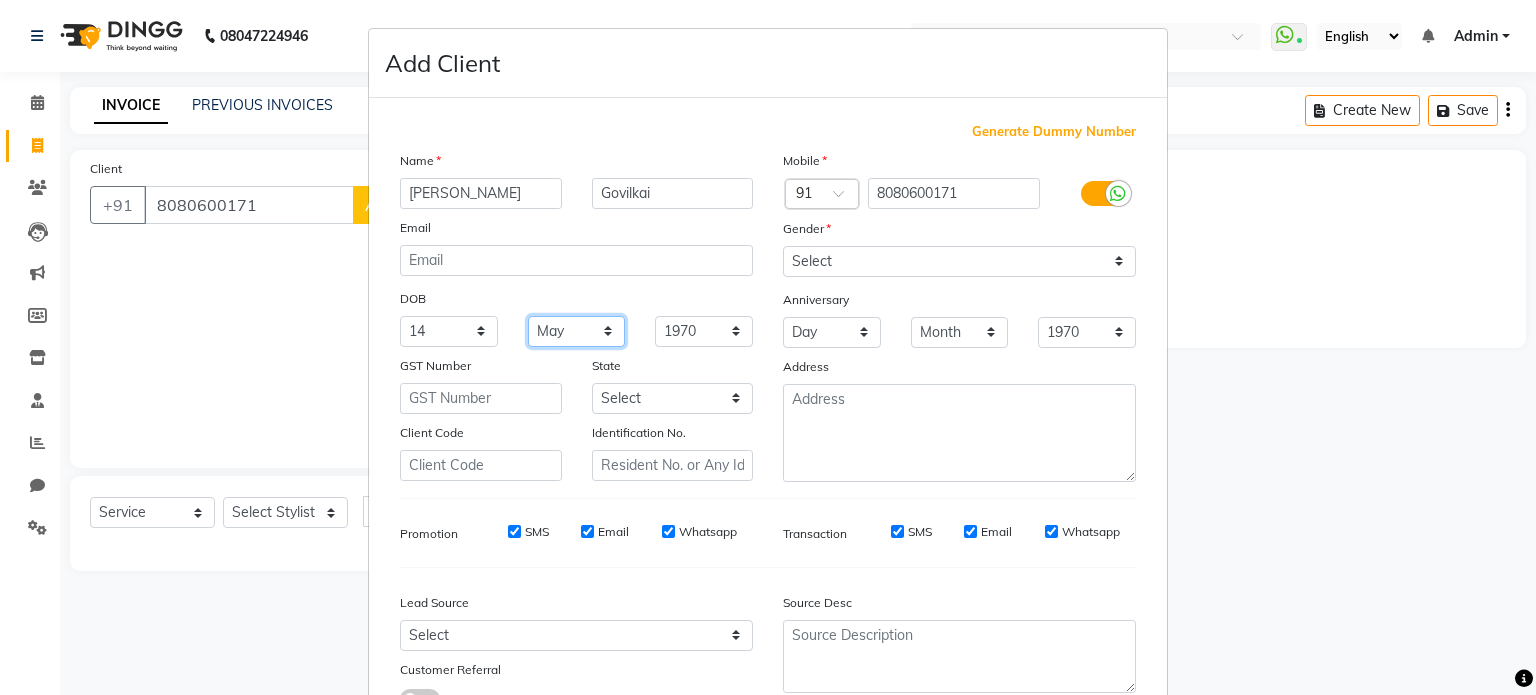 click on "Month January February March April May June July August September October November December" at bounding box center (577, 331) 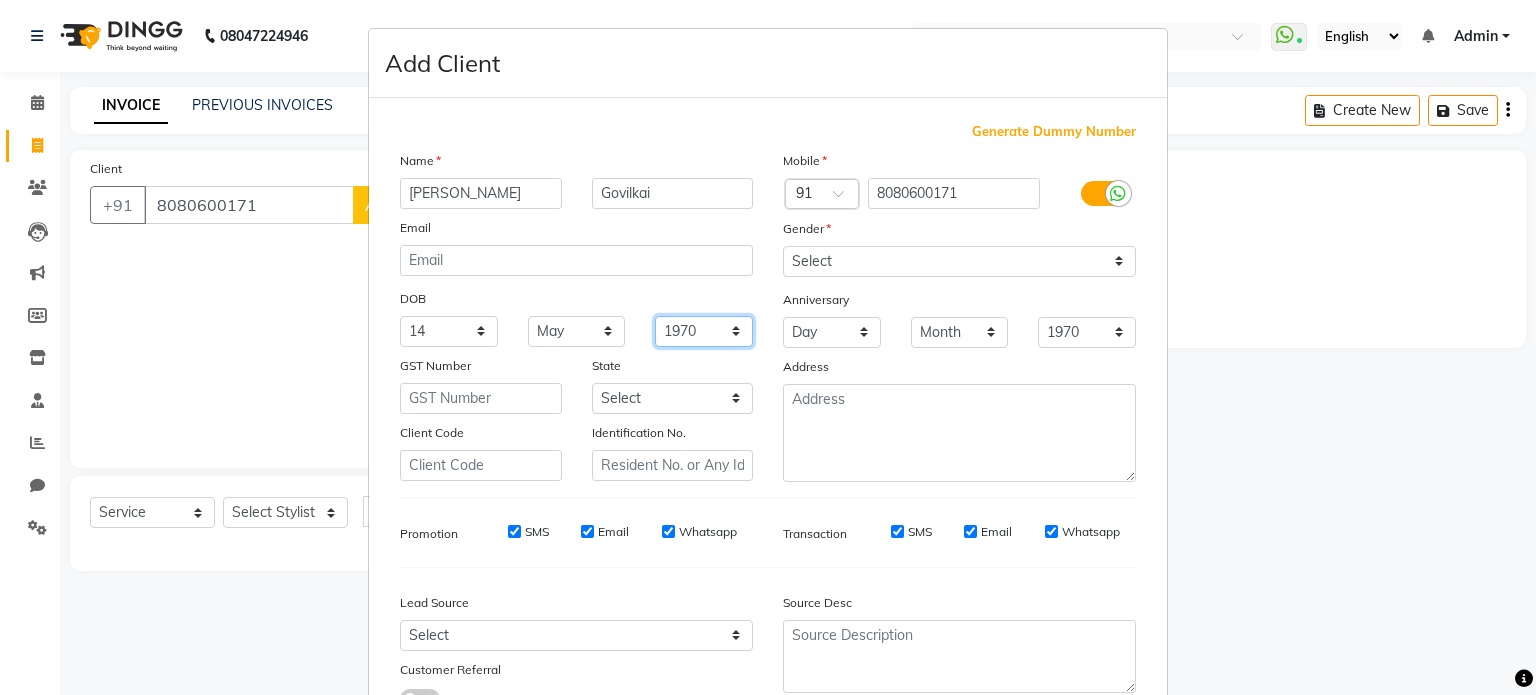 click on "1940 1941 1942 1943 1944 1945 1946 1947 1948 1949 1950 1951 1952 1953 1954 1955 1956 1957 1958 1959 1960 1961 1962 1963 1964 1965 1966 1967 1968 1969 1970 1971 1972 1973 1974 1975 1976 1977 1978 1979 1980 1981 1982 1983 1984 1985 1986 1987 1988 1989 1990 1991 1992 1993 1994 1995 1996 1997 1998 1999 2000 2001 2002 2003 2004 2005 2006 2007 2008 2009 2010 2011 2012 2013 2014 2015 2016 2017 2018 2019 2020 2021 2022 2023 2024" at bounding box center [704, 331] 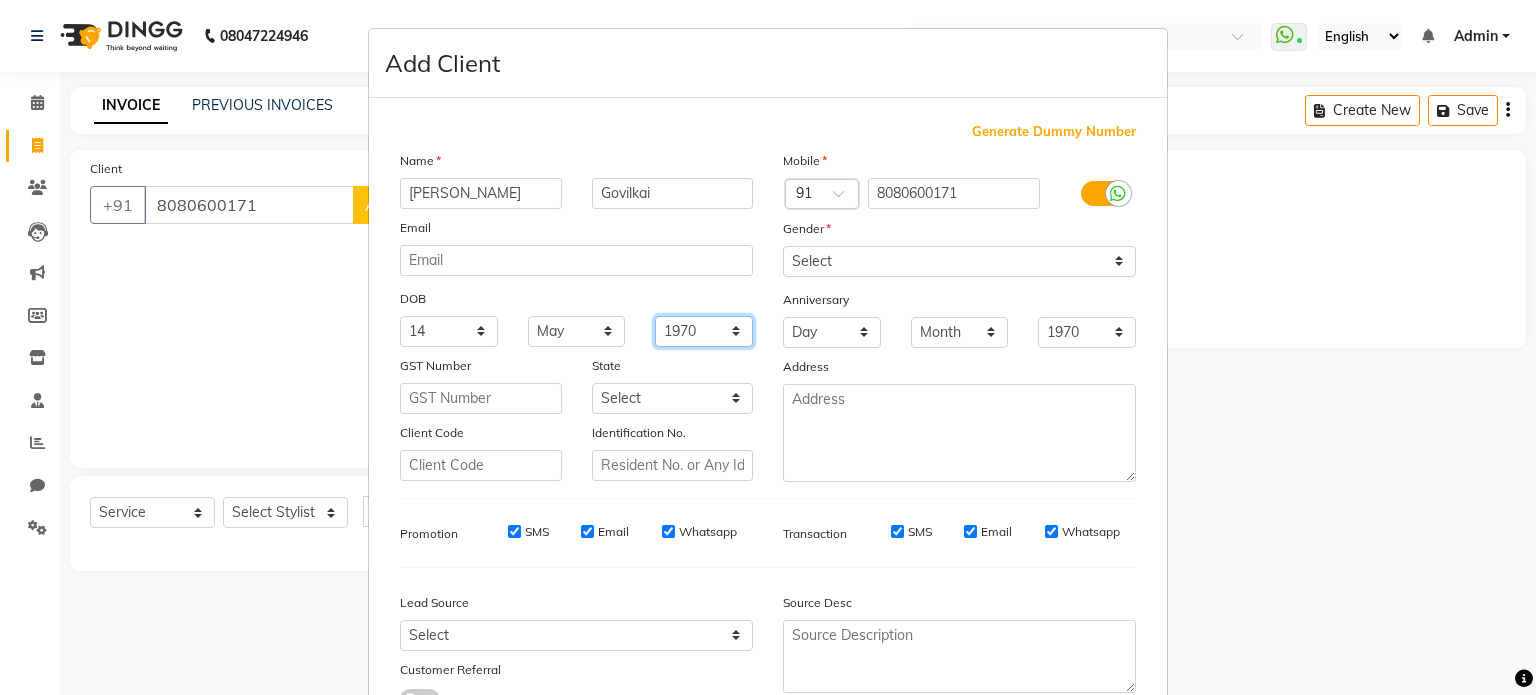 select on "1997" 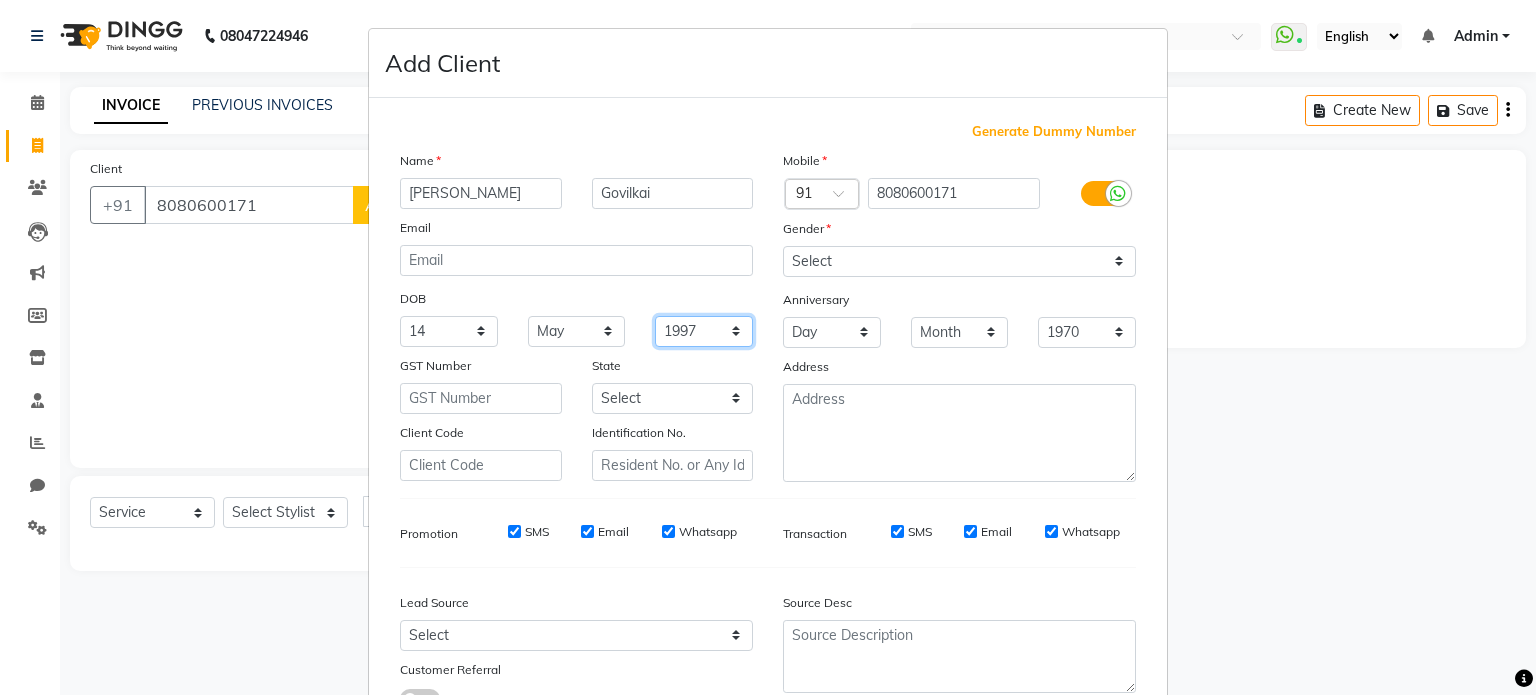 click on "1940 1941 1942 1943 1944 1945 1946 1947 1948 1949 1950 1951 1952 1953 1954 1955 1956 1957 1958 1959 1960 1961 1962 1963 1964 1965 1966 1967 1968 1969 1970 1971 1972 1973 1974 1975 1976 1977 1978 1979 1980 1981 1982 1983 1984 1985 1986 1987 1988 1989 1990 1991 1992 1993 1994 1995 1996 1997 1998 1999 2000 2001 2002 2003 2004 2005 2006 2007 2008 2009 2010 2011 2012 2013 2014 2015 2016 2017 2018 2019 2020 2021 2022 2023 2024" at bounding box center [704, 331] 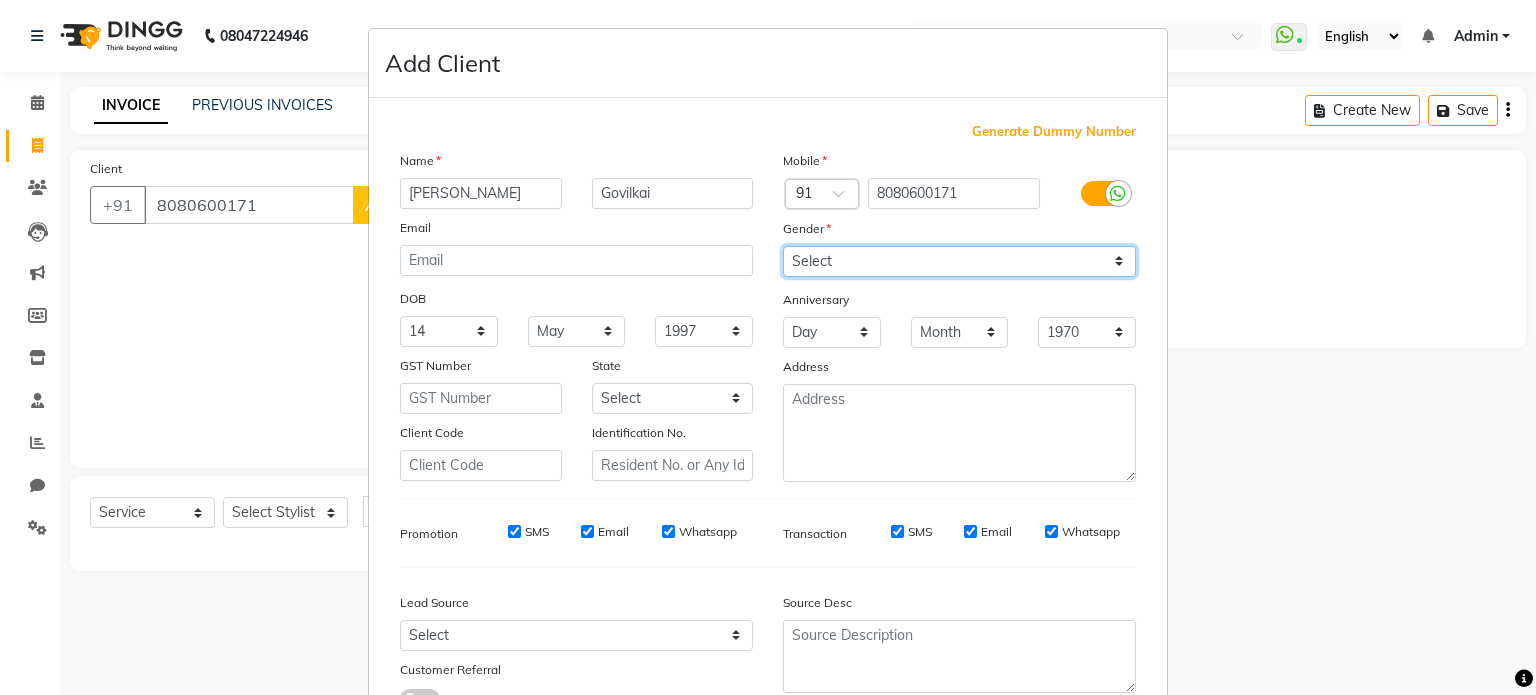 click on "Select [DEMOGRAPHIC_DATA] [DEMOGRAPHIC_DATA] Other Prefer Not To Say" at bounding box center [959, 261] 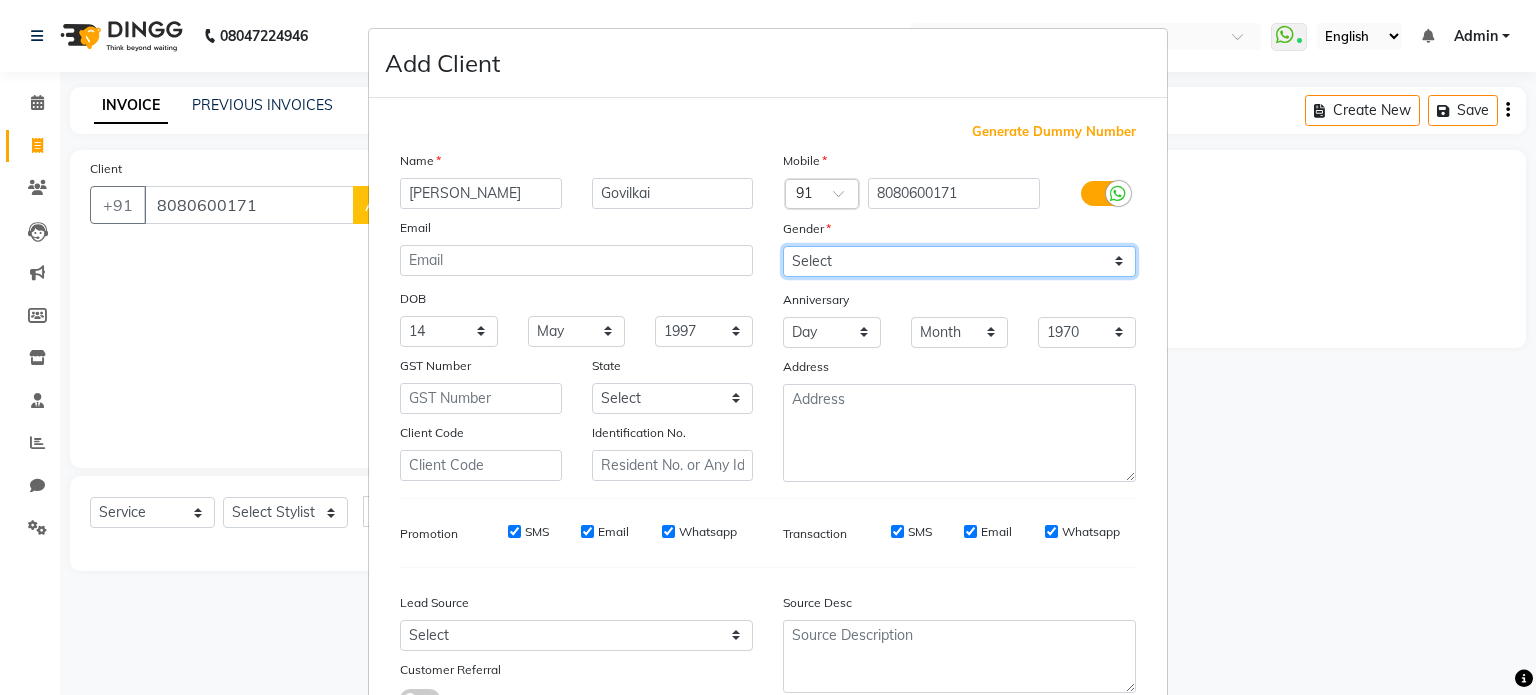 select on "[DEMOGRAPHIC_DATA]" 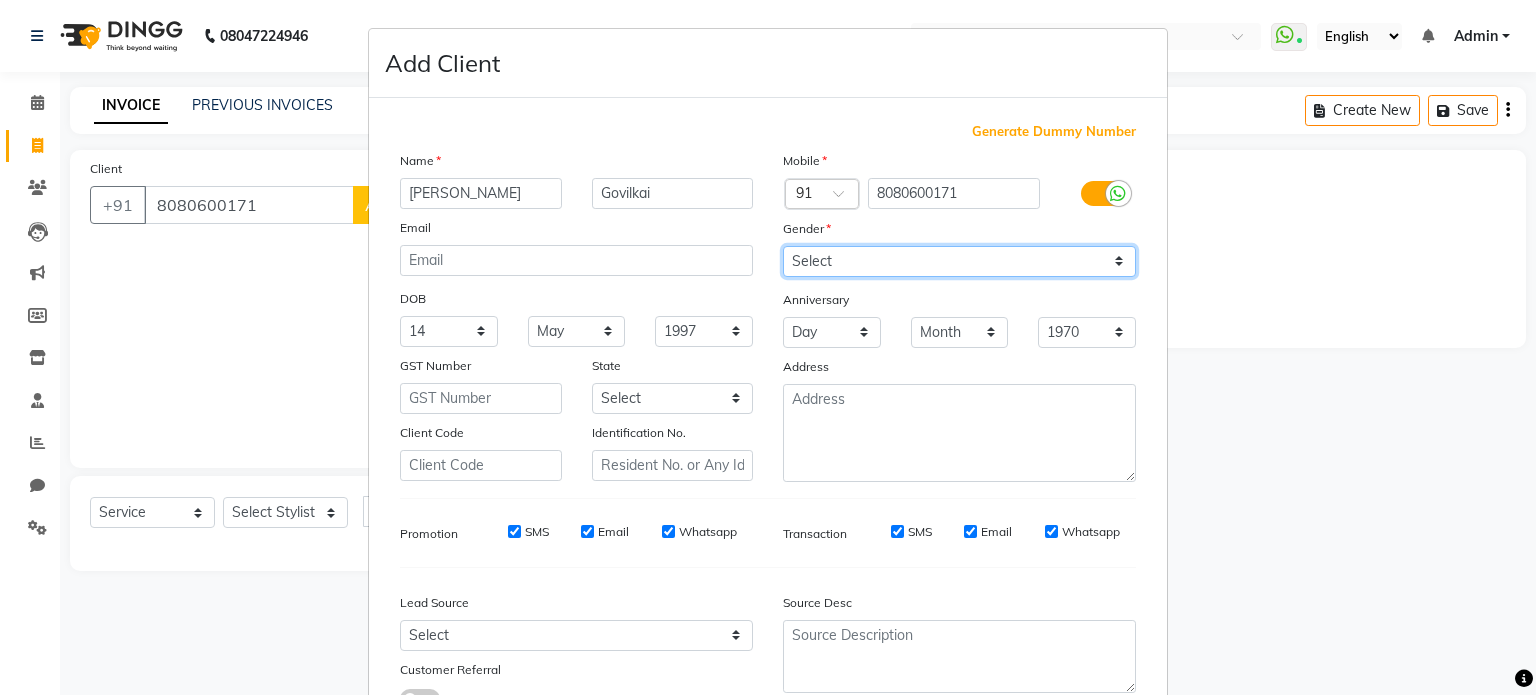 click on "Select [DEMOGRAPHIC_DATA] [DEMOGRAPHIC_DATA] Other Prefer Not To Say" at bounding box center [959, 261] 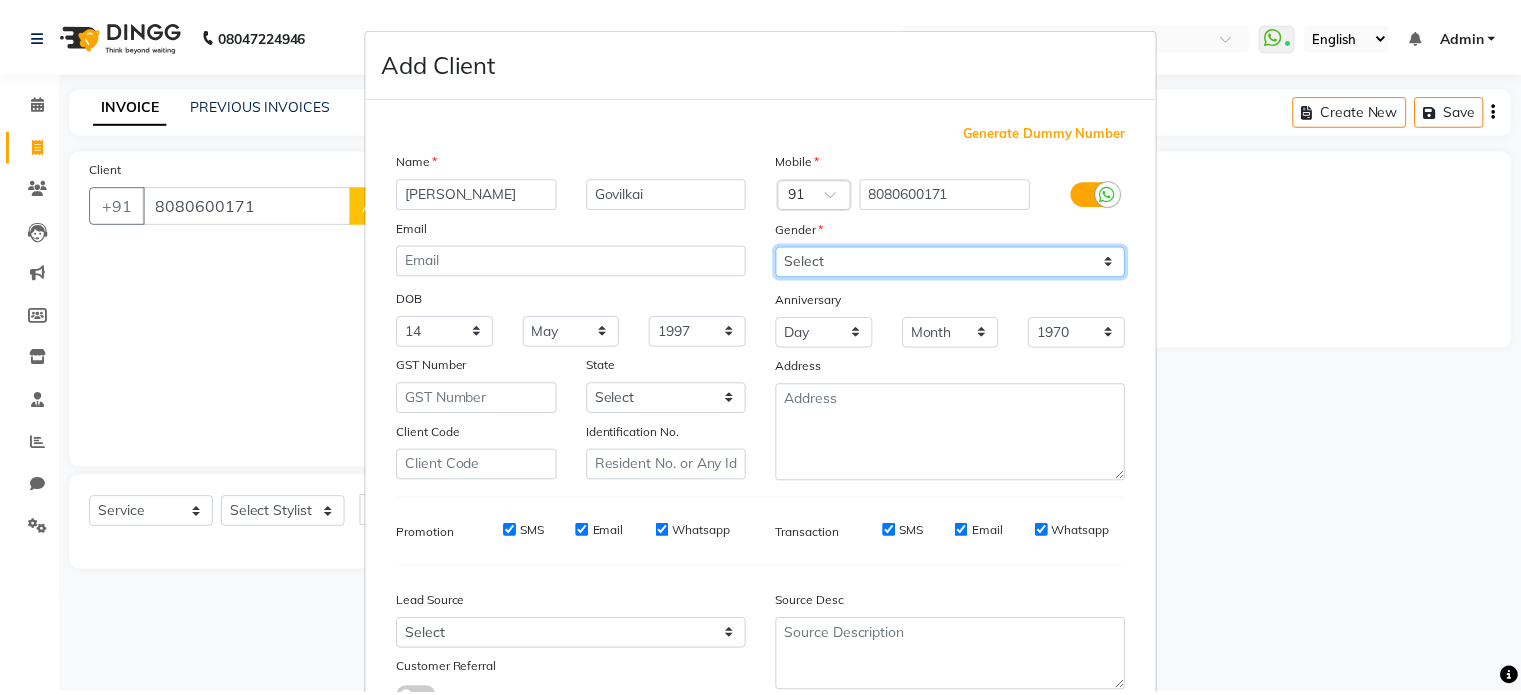 scroll, scrollTop: 161, scrollLeft: 0, axis: vertical 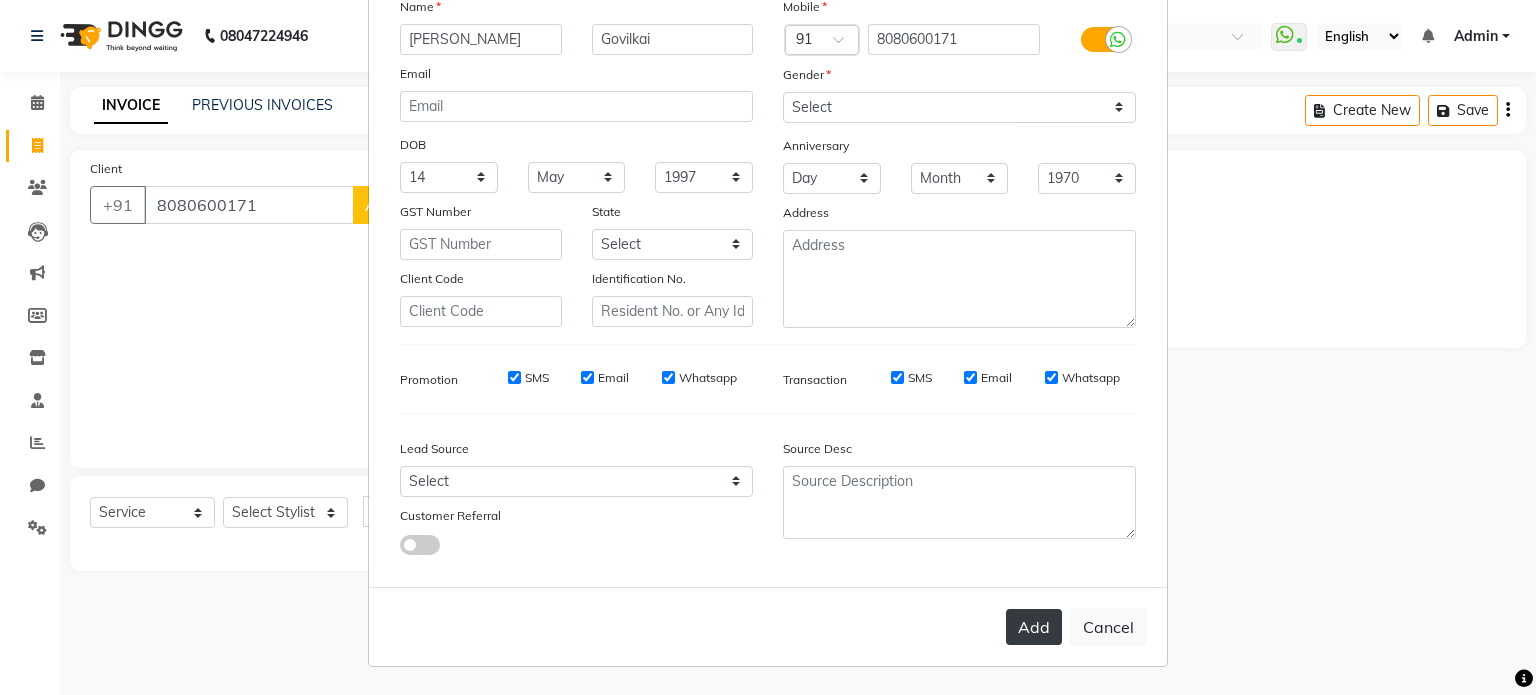 click on "Add" at bounding box center (1034, 627) 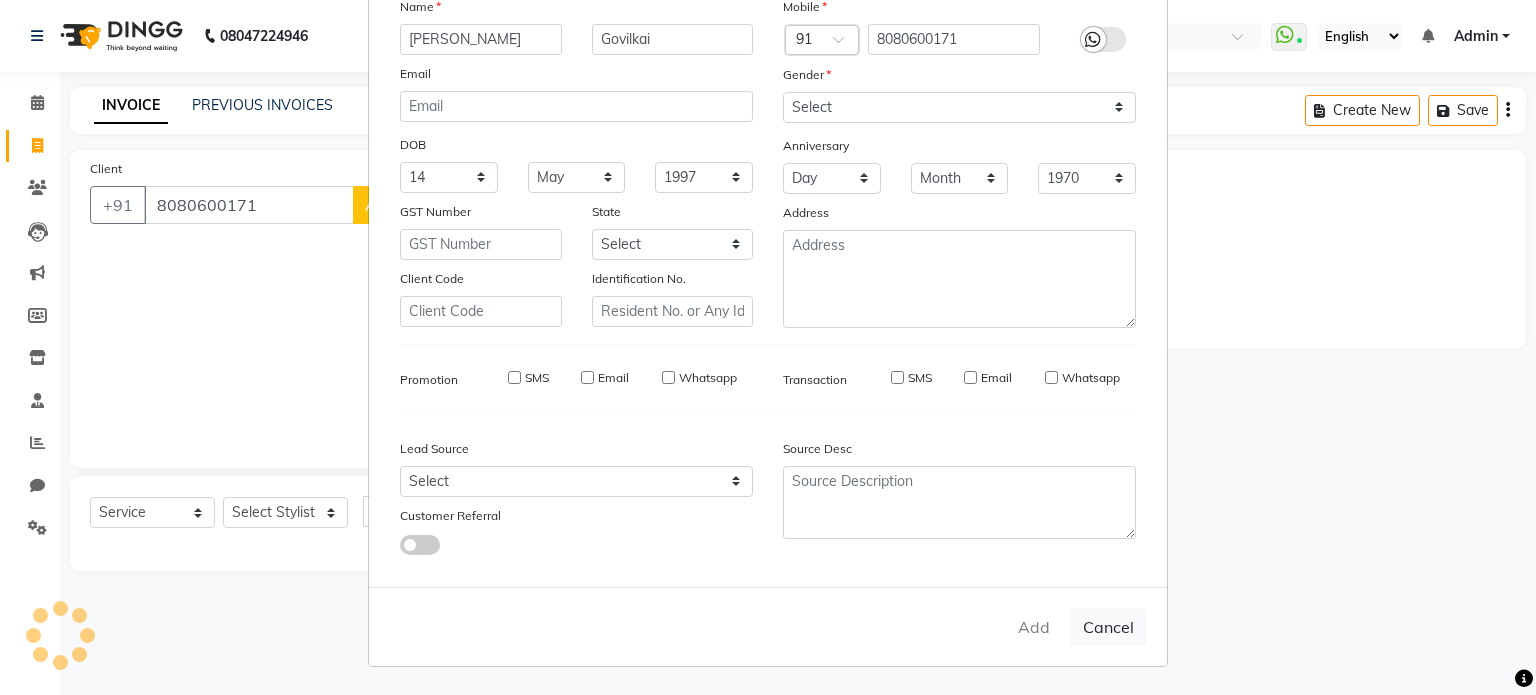 type 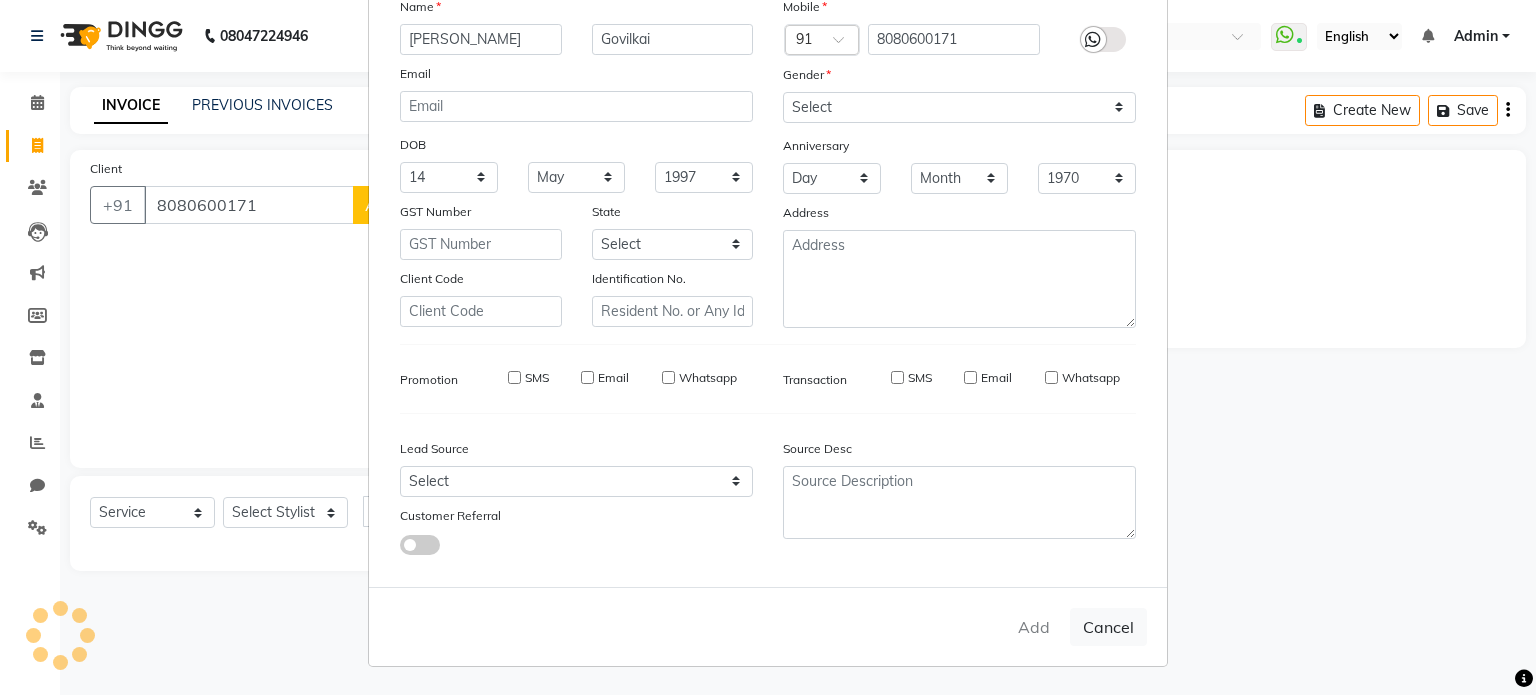 type 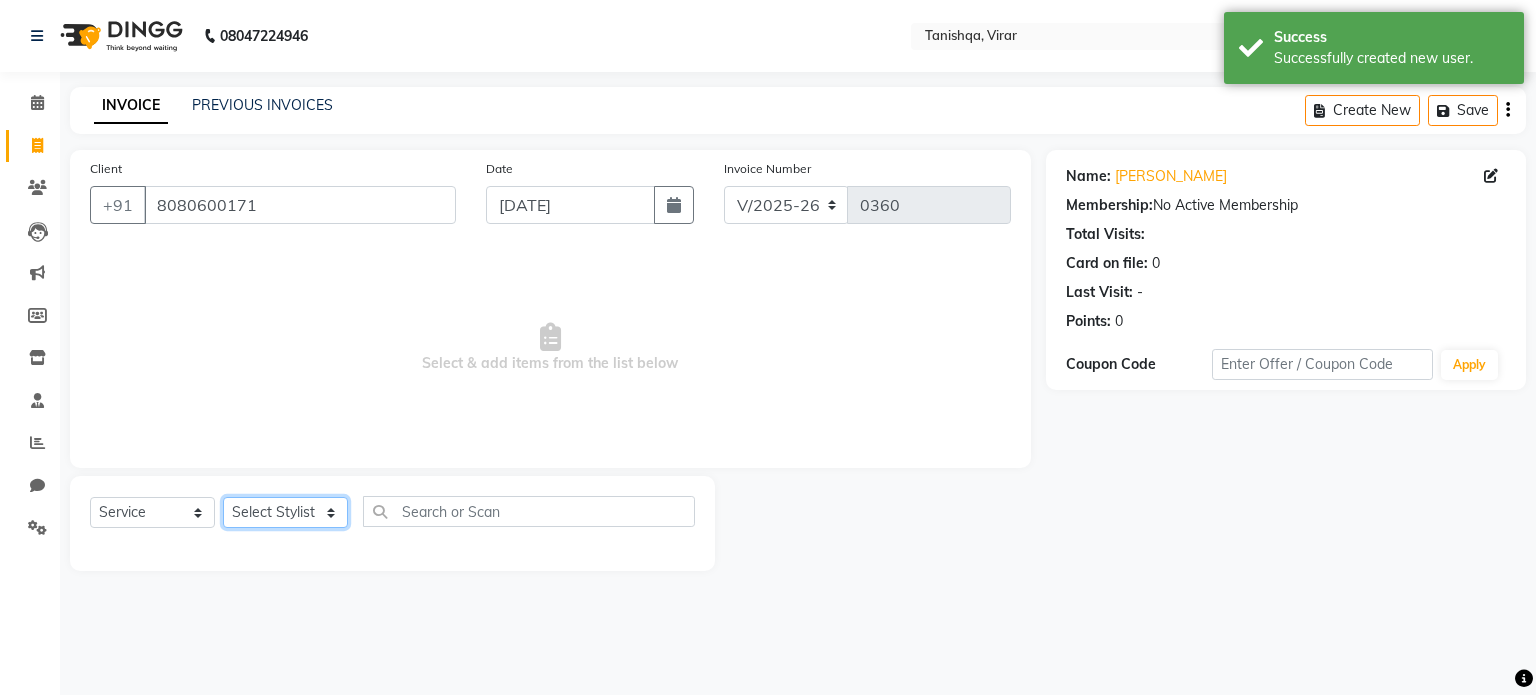 click on "Select Stylist [PERSON_NAME] [PERSON_NAME] mahhi [PERSON_NAME] [PERSON_NAME]  [PERSON_NAME] [PERSON_NAME]" 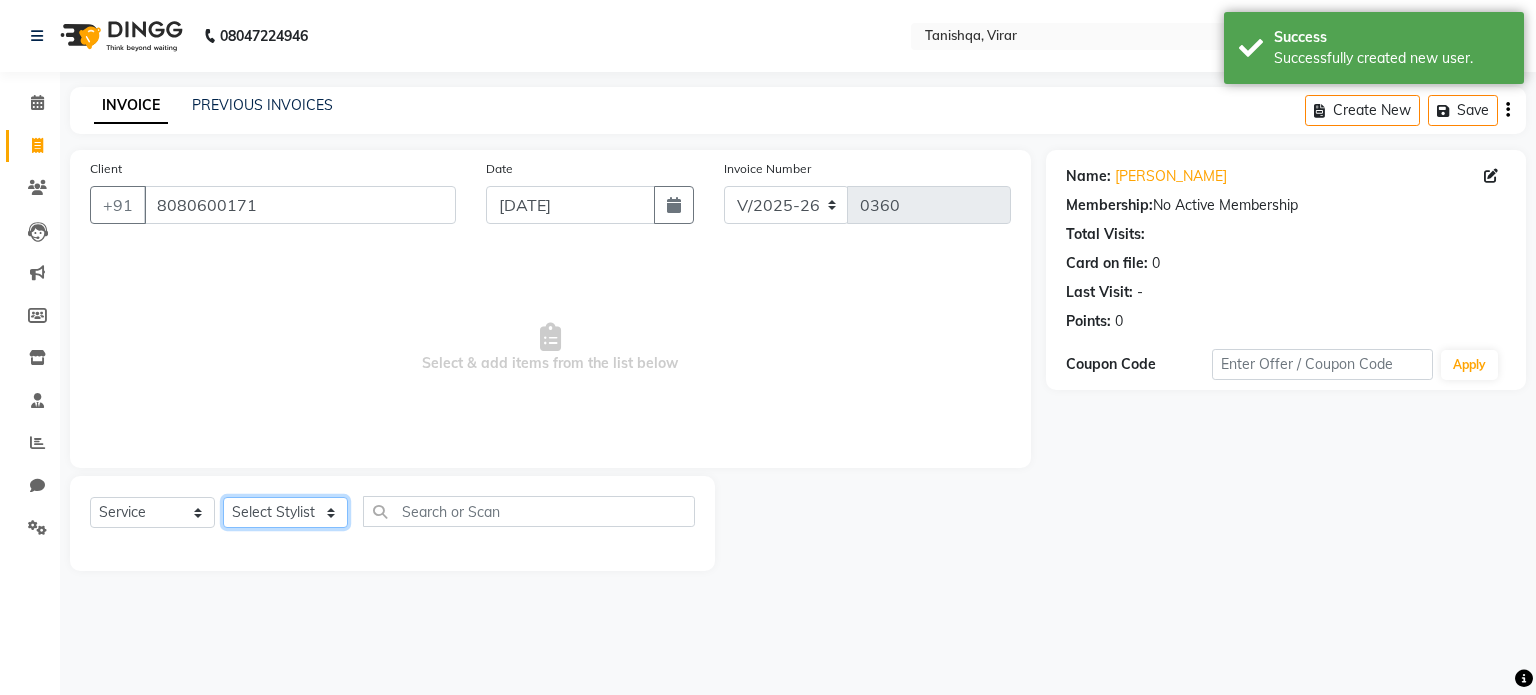 select on "75949" 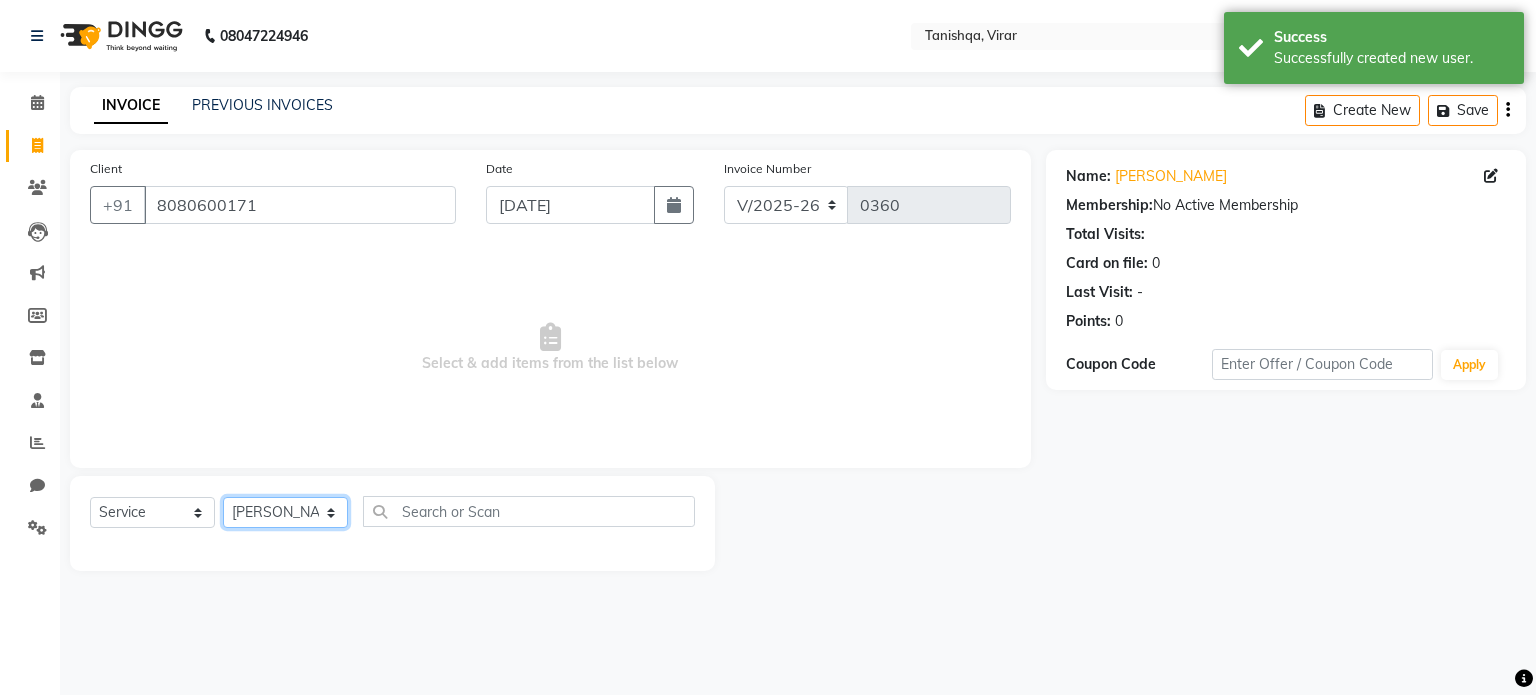click on "Select Stylist [PERSON_NAME] [PERSON_NAME] mahhi [PERSON_NAME] [PERSON_NAME]  [PERSON_NAME] [PERSON_NAME]" 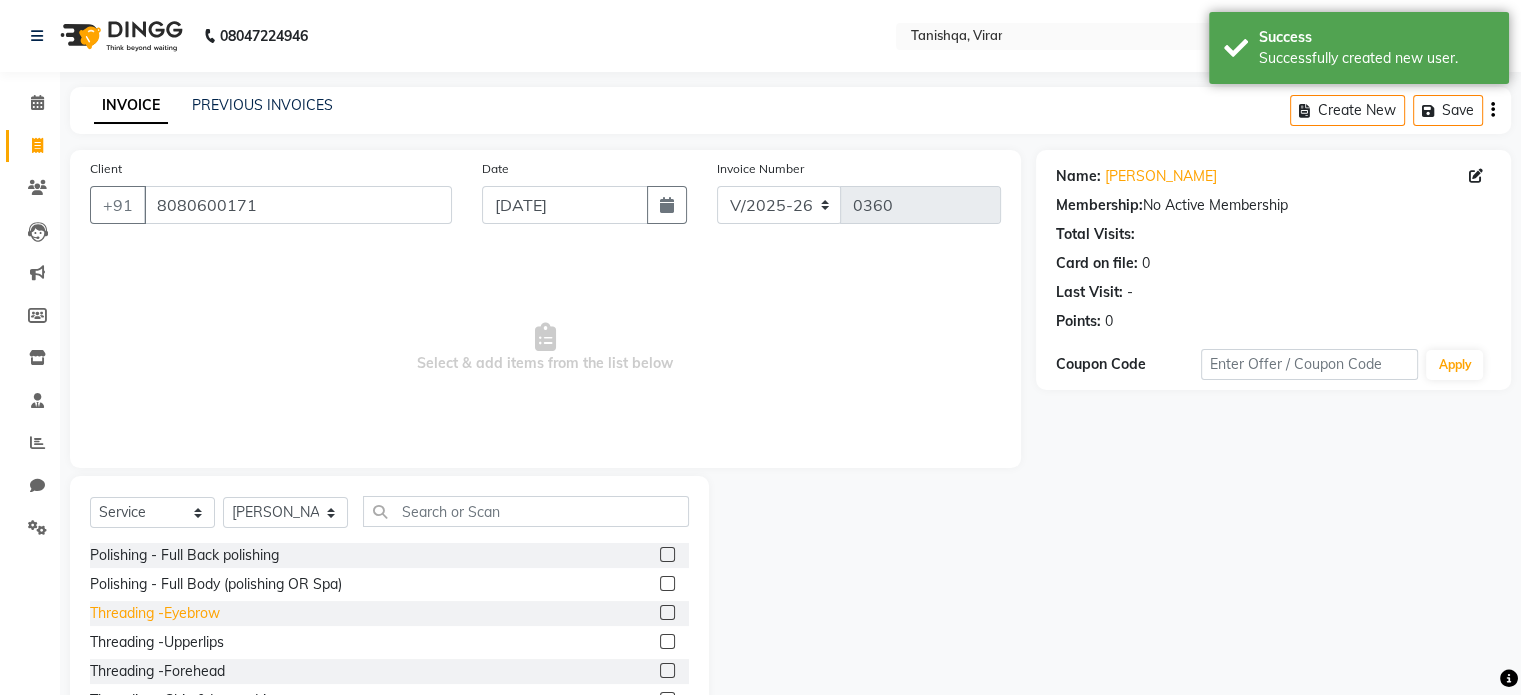 click on "Threading -Eyebrow" 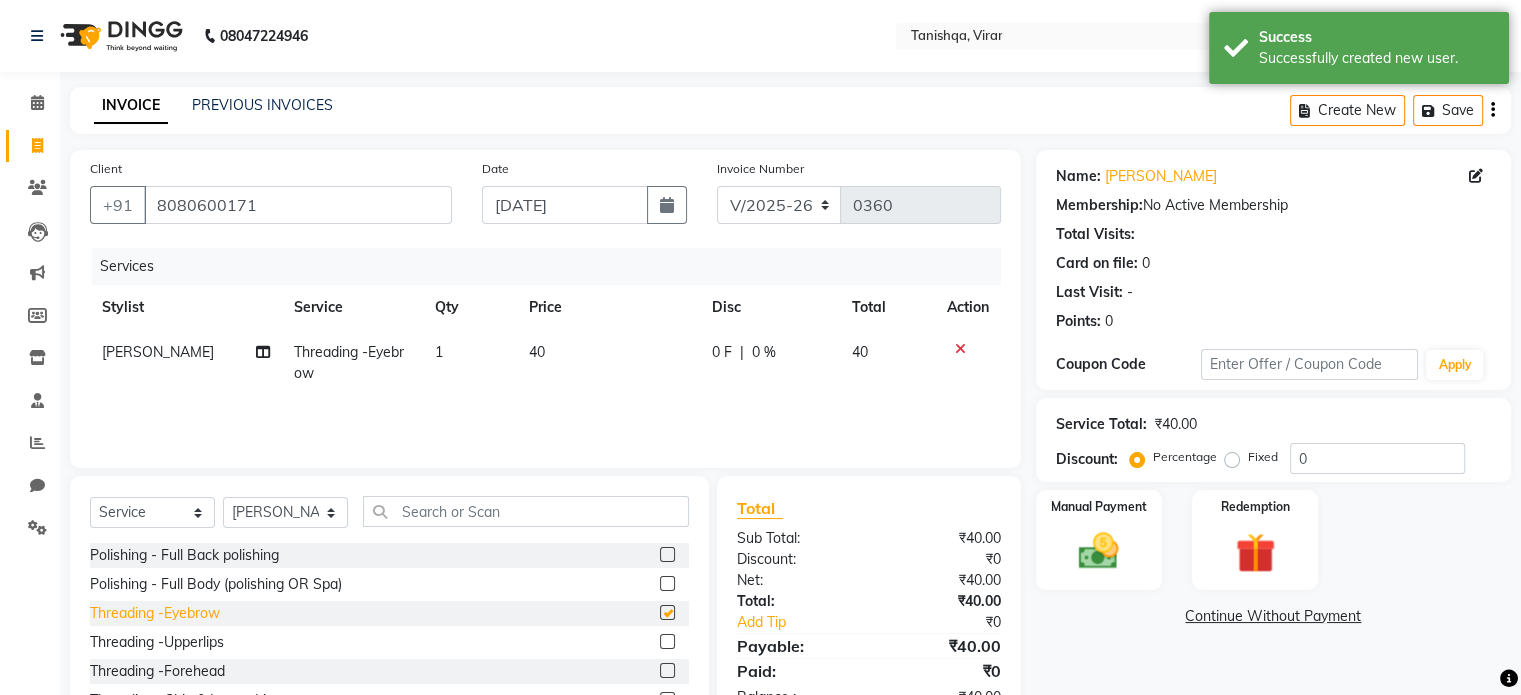 checkbox on "false" 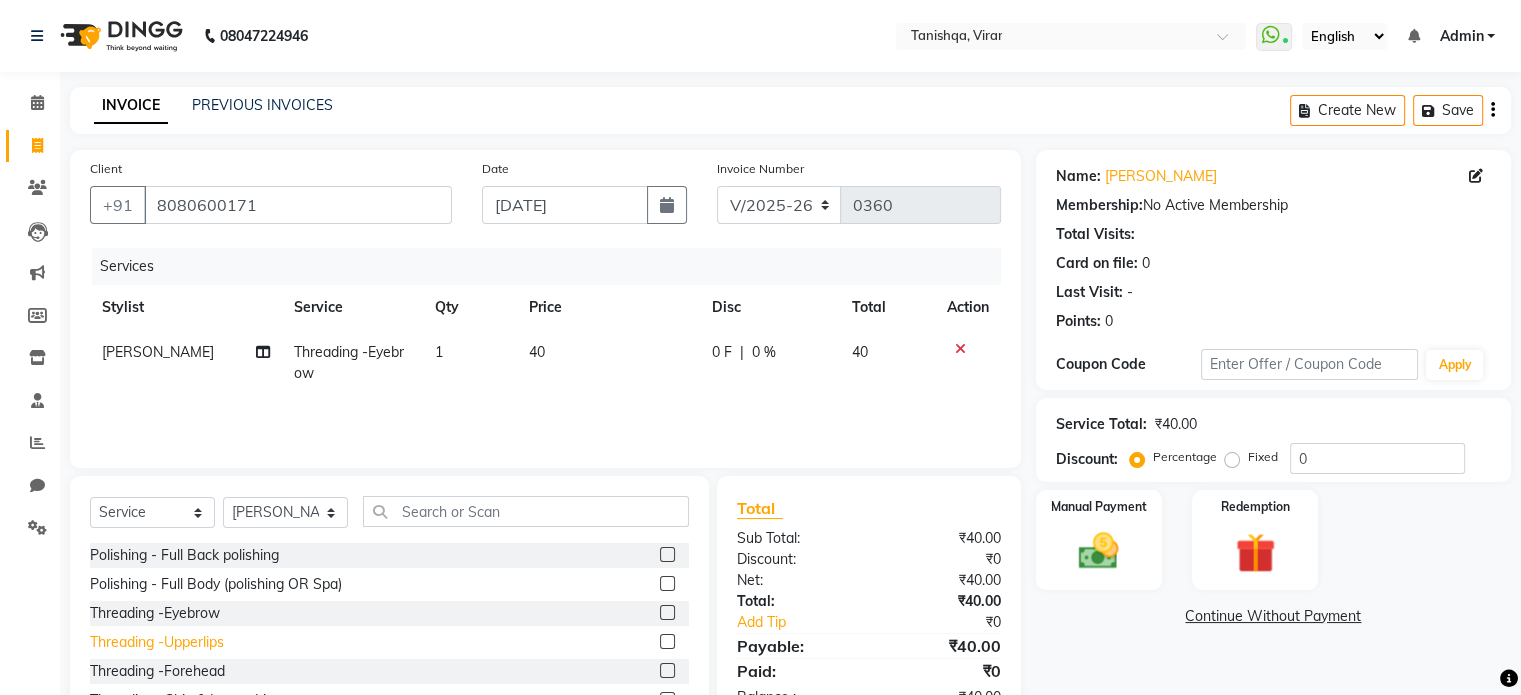 click on "Threading -Upperlips" 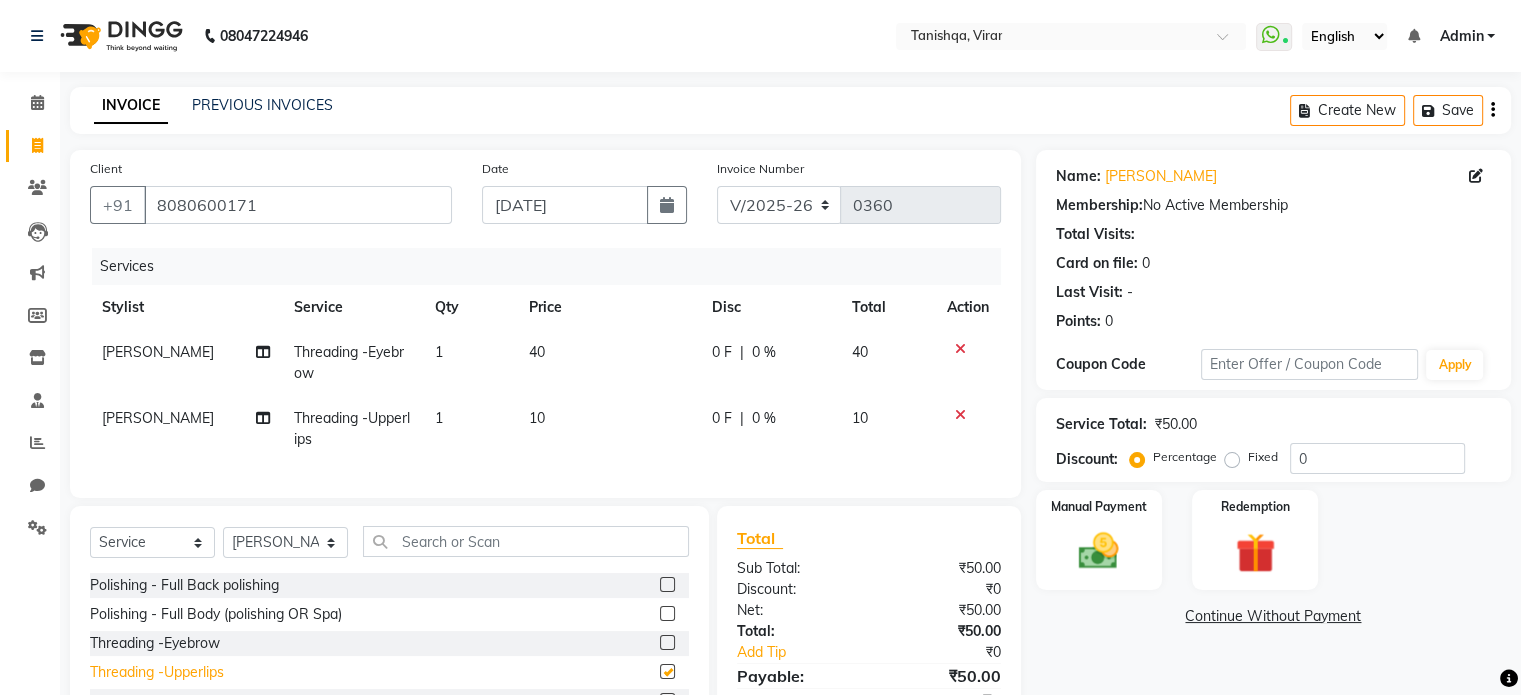 checkbox on "false" 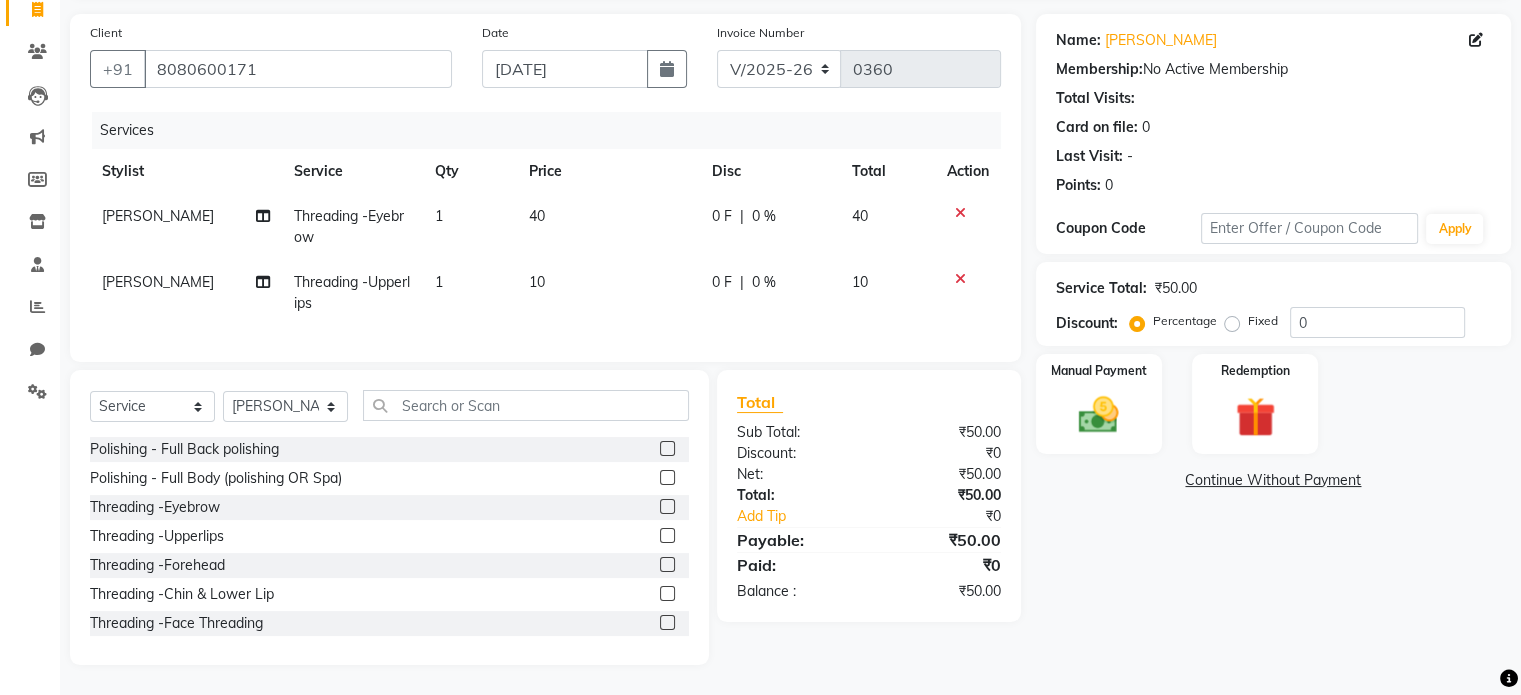 scroll, scrollTop: 151, scrollLeft: 0, axis: vertical 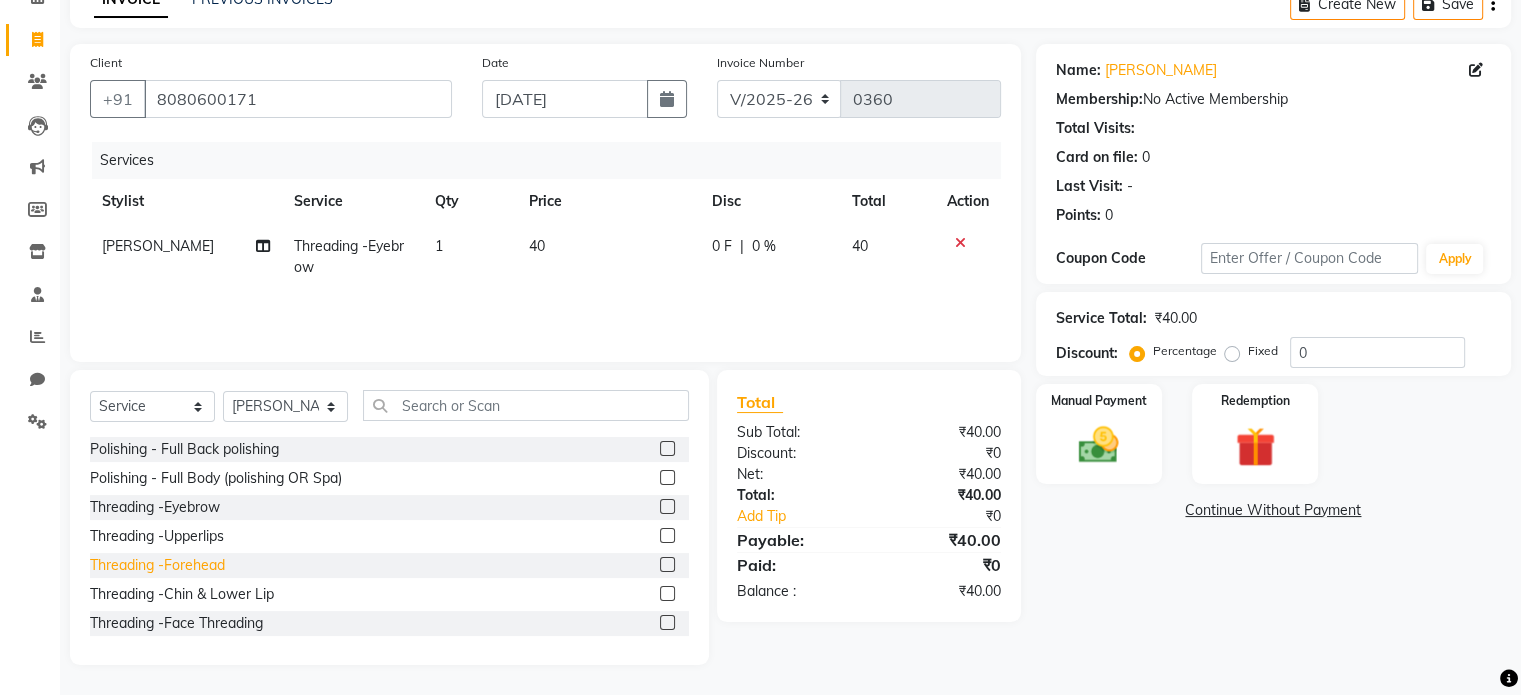 click on "Threading -Forehead" 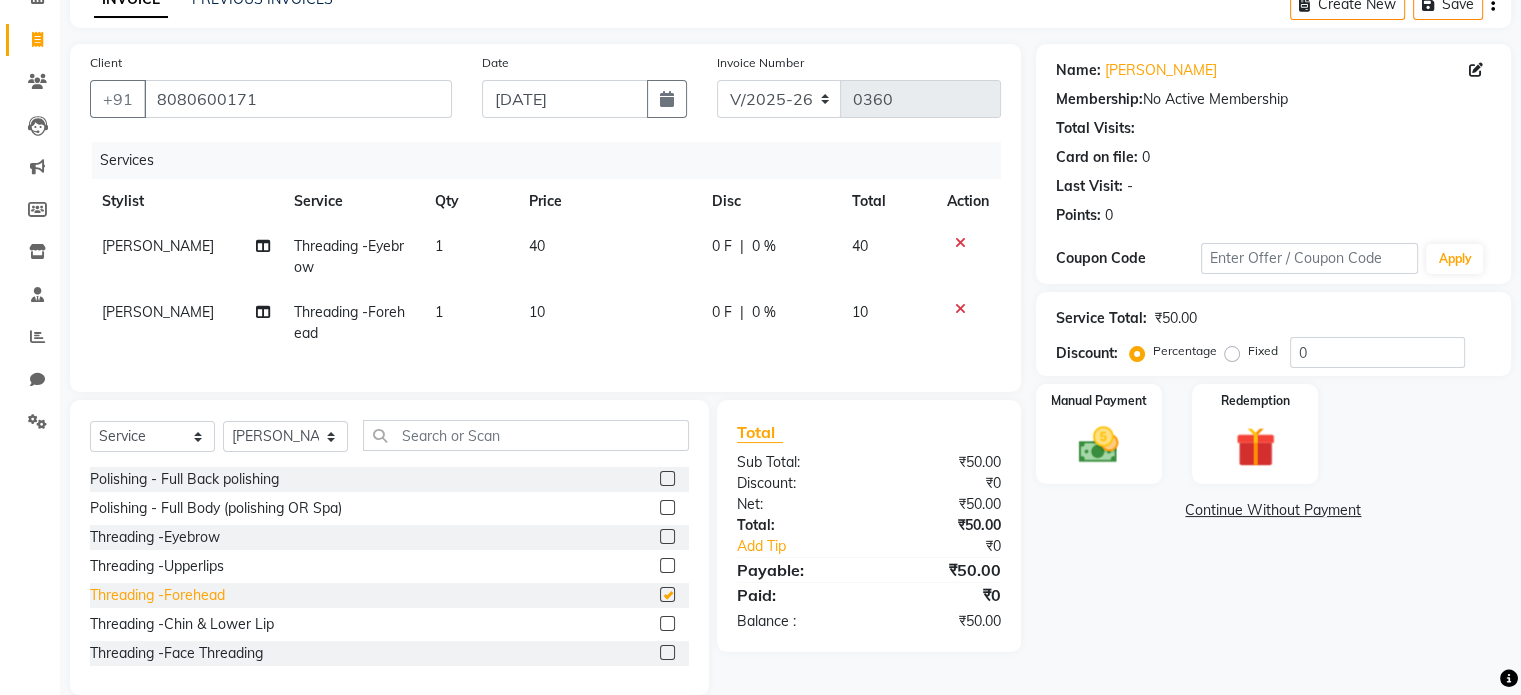 scroll, scrollTop: 151, scrollLeft: 0, axis: vertical 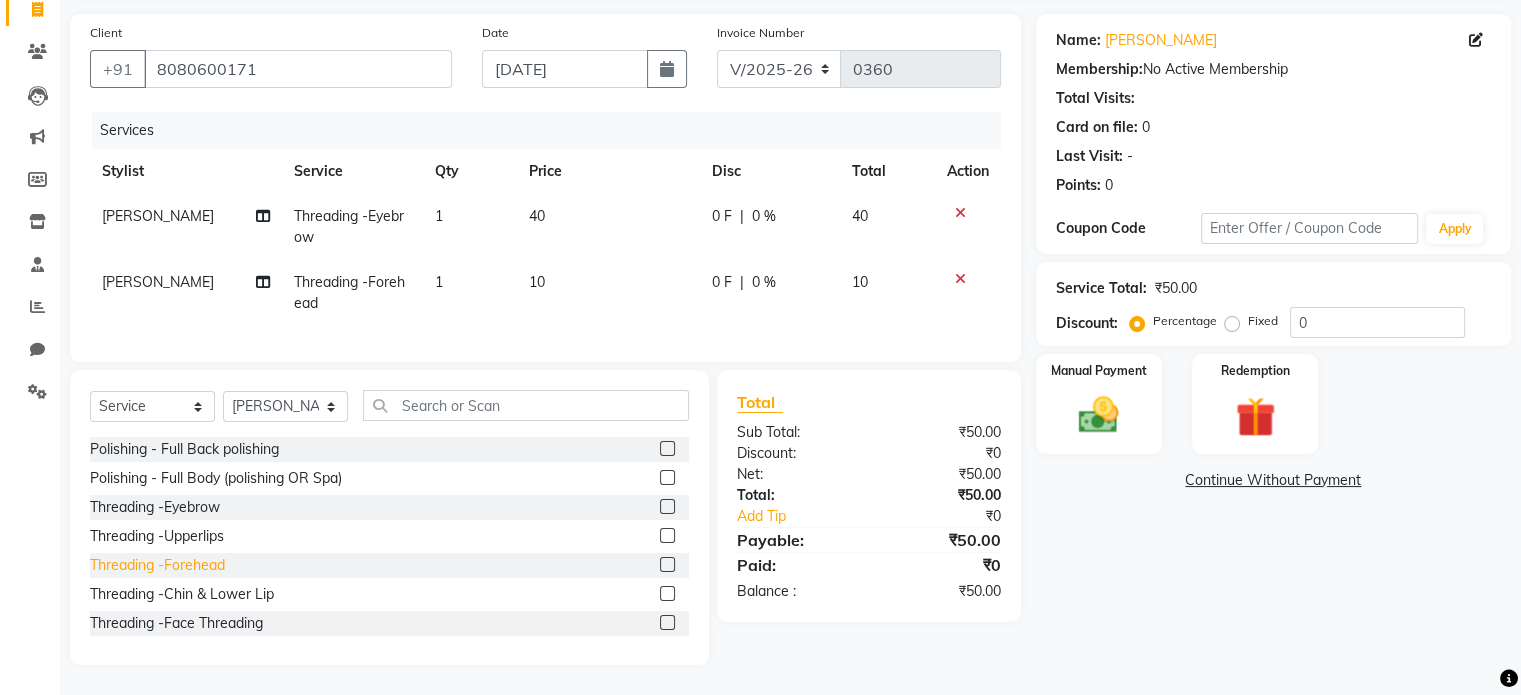 checkbox on "false" 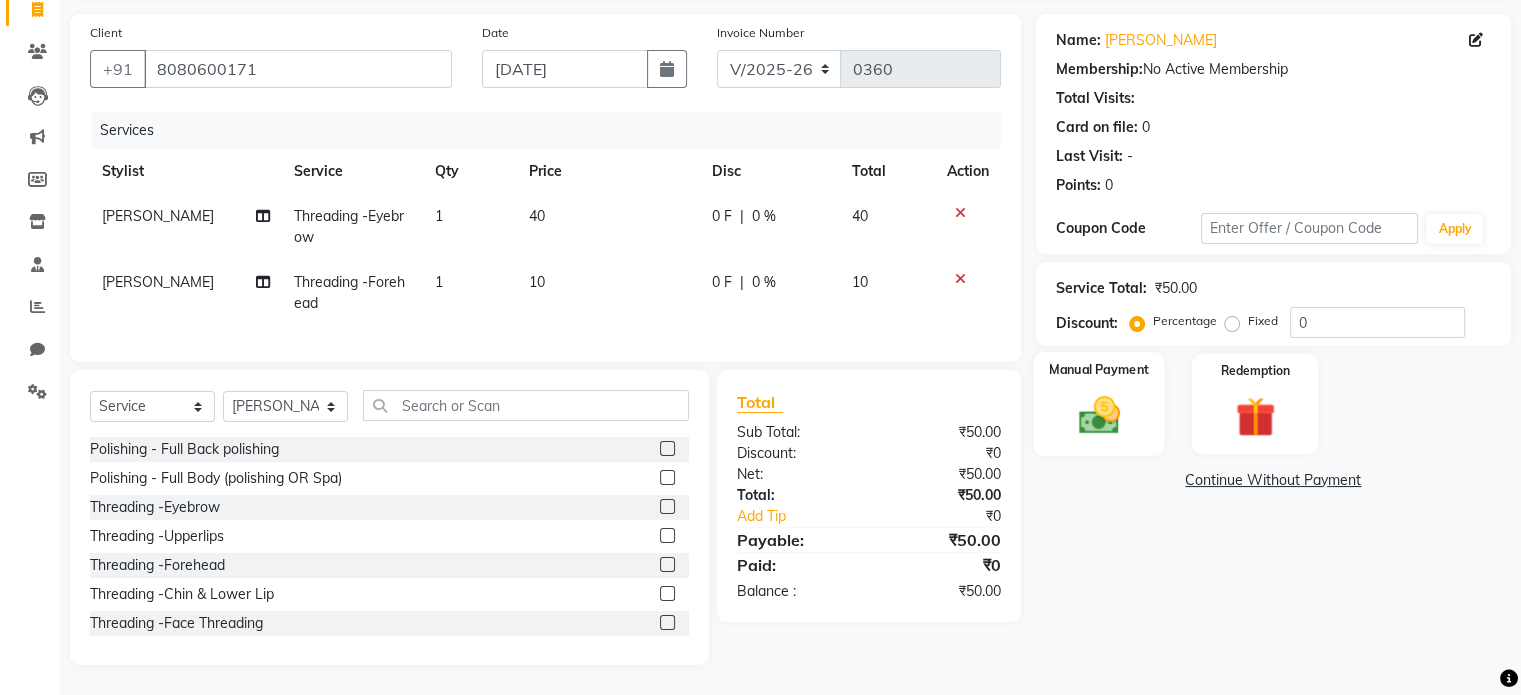 click 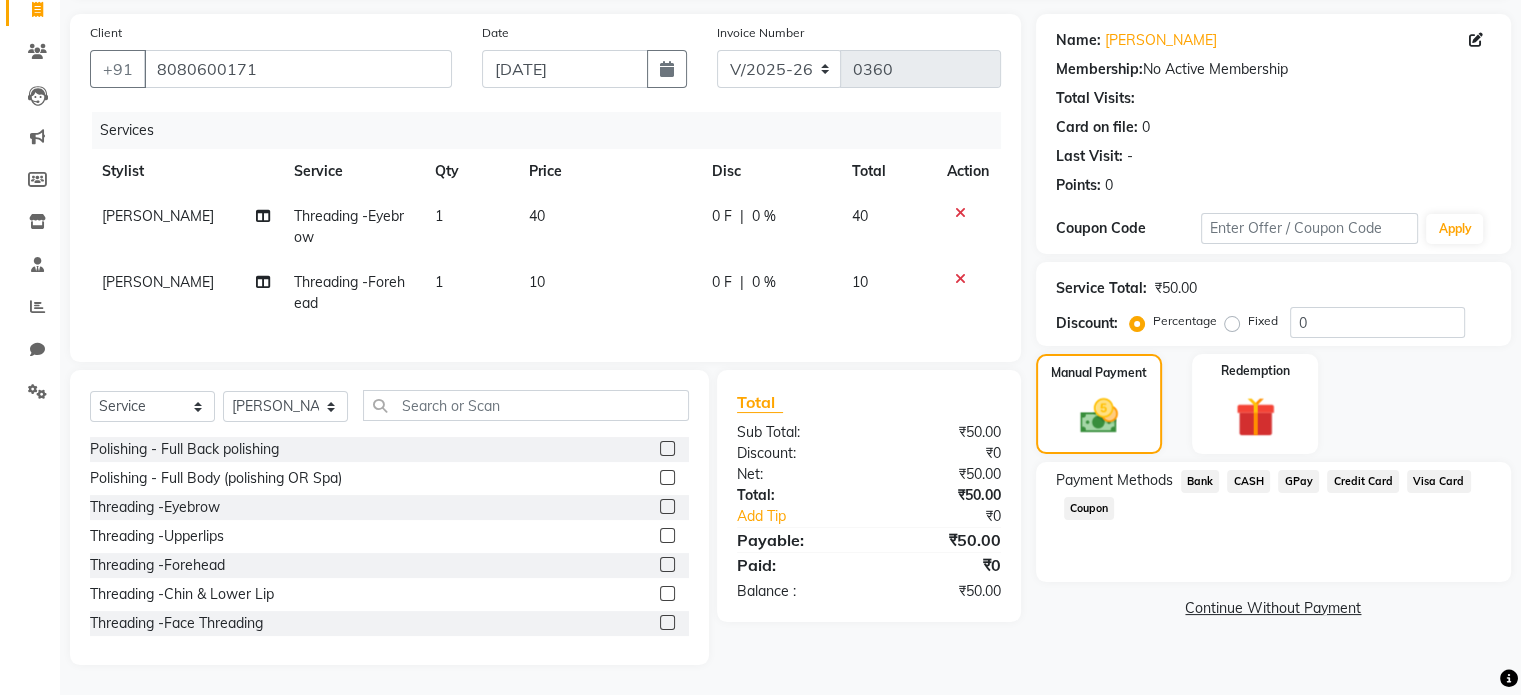 click on "GPay" 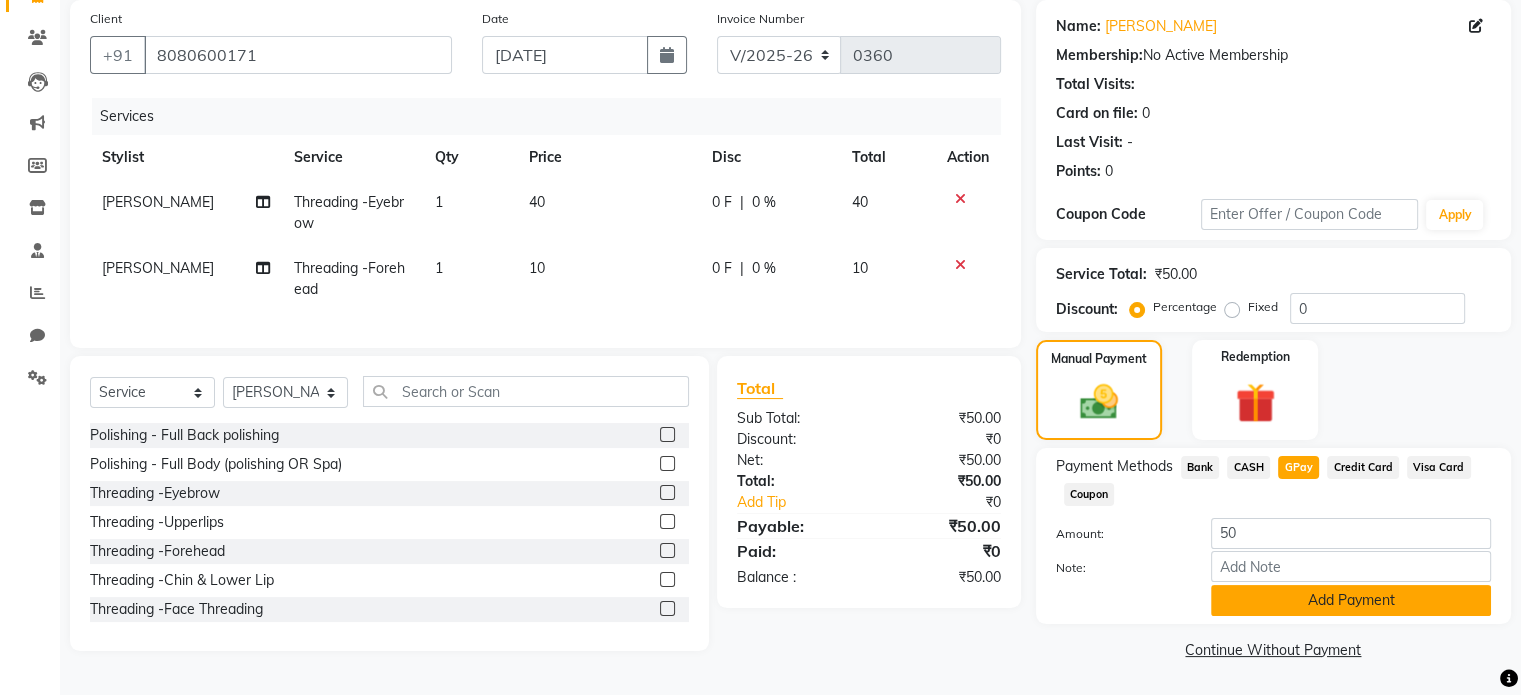 click on "Add Payment" 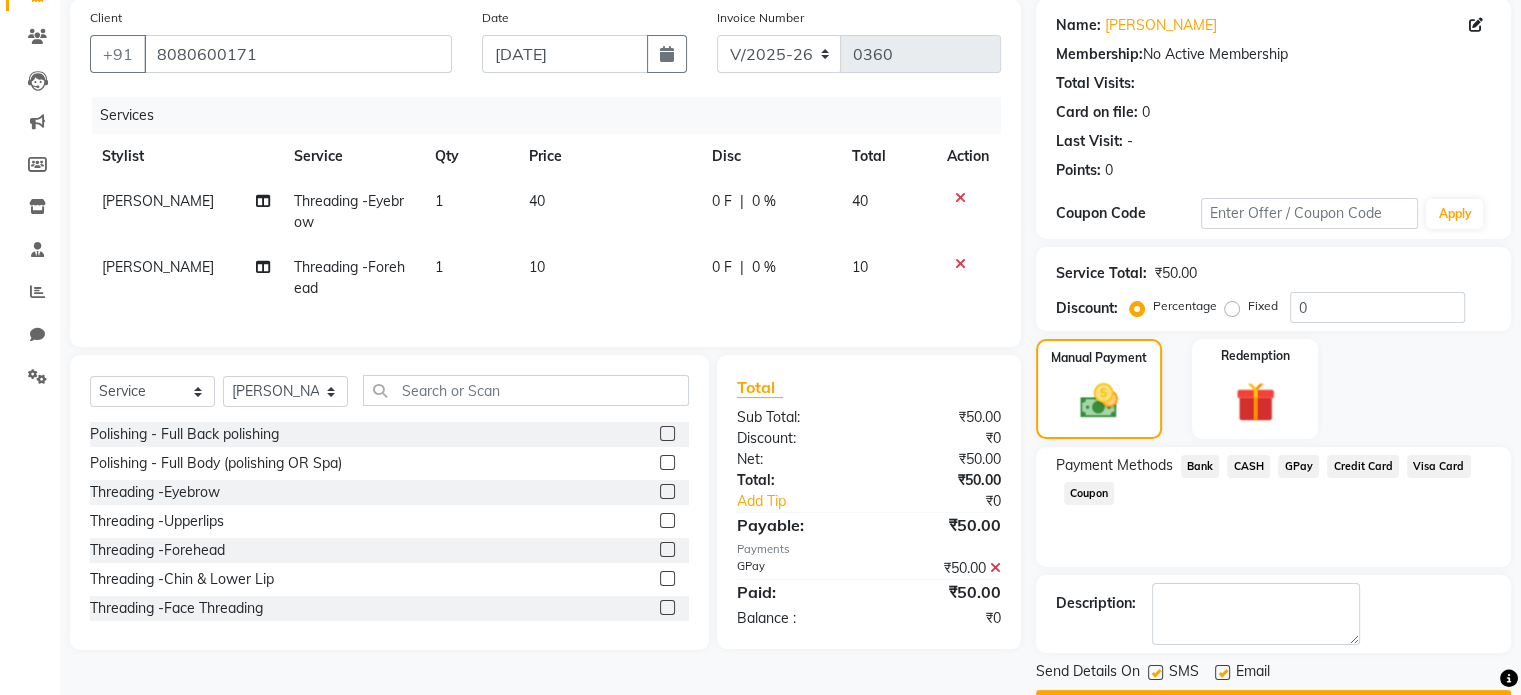scroll, scrollTop: 205, scrollLeft: 0, axis: vertical 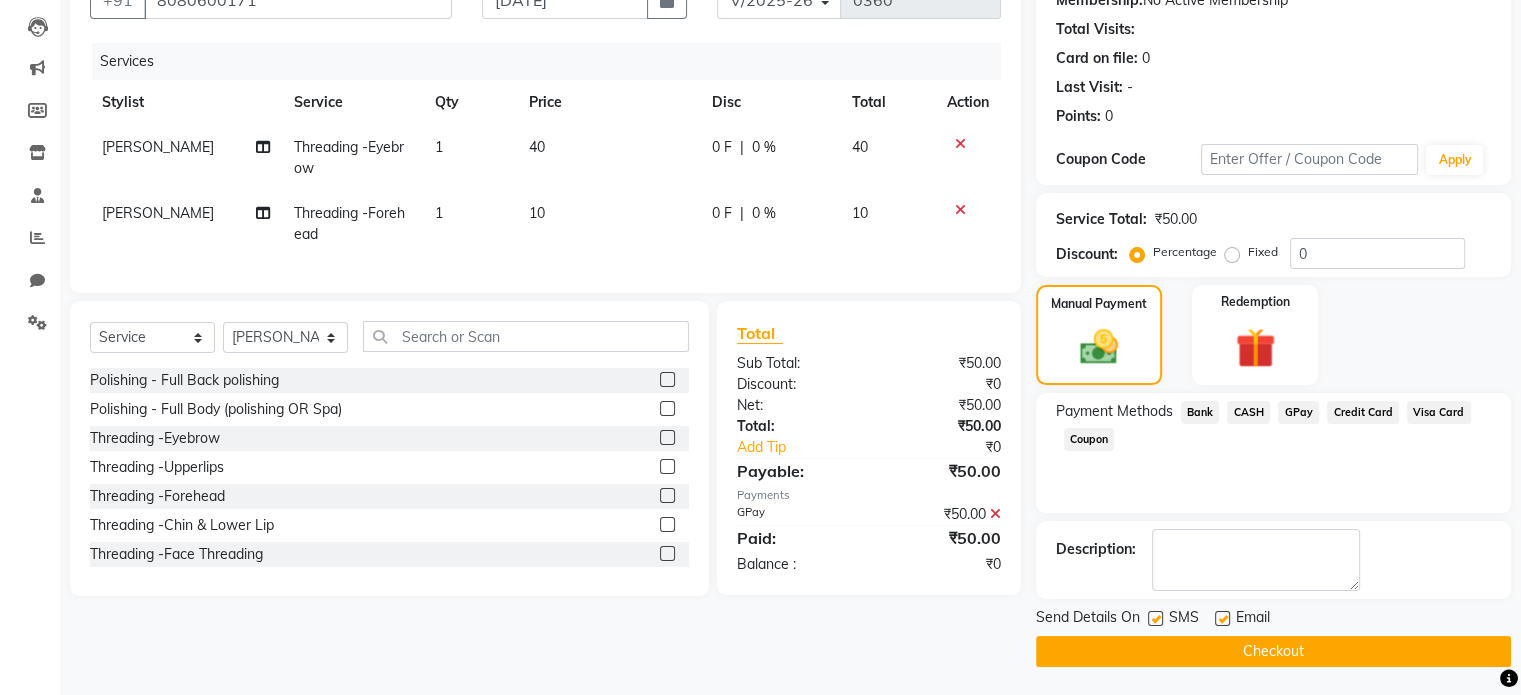 click on "Checkout" 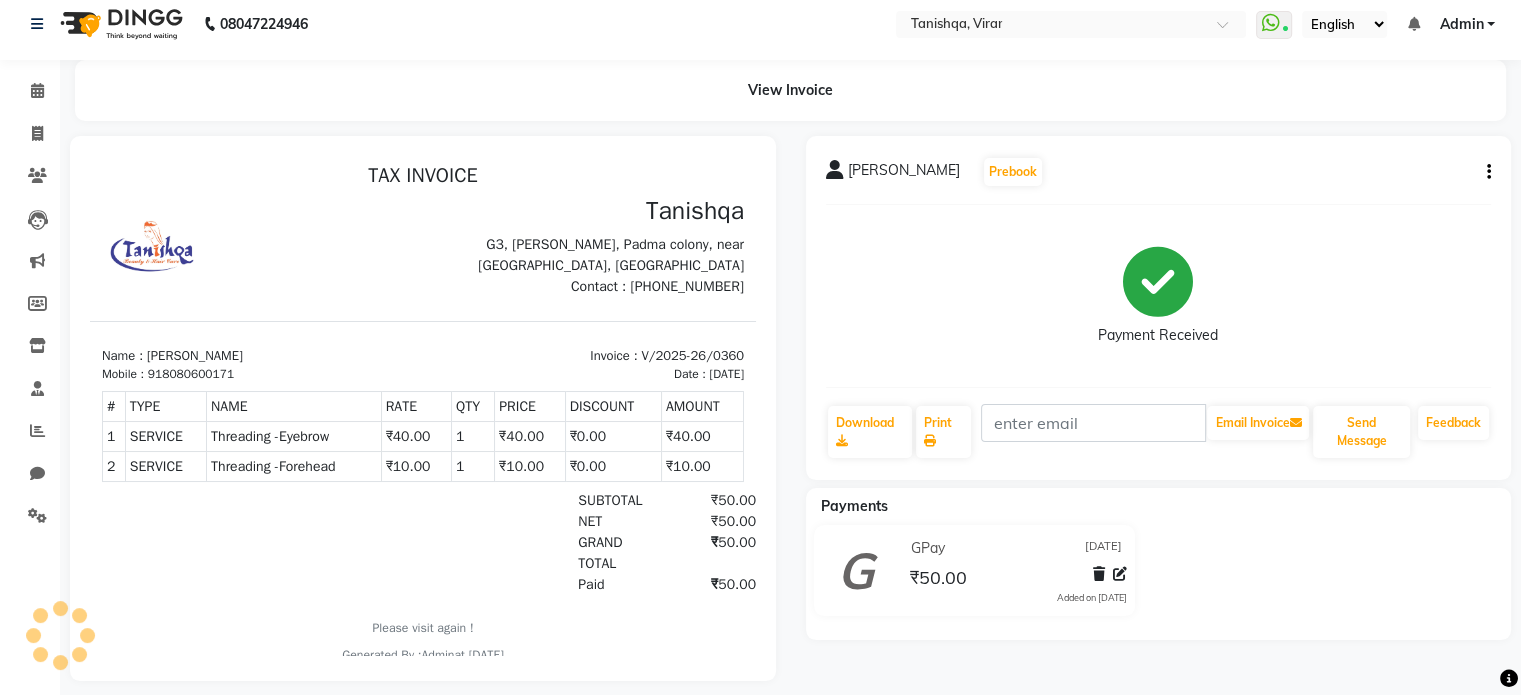 scroll, scrollTop: 42, scrollLeft: 0, axis: vertical 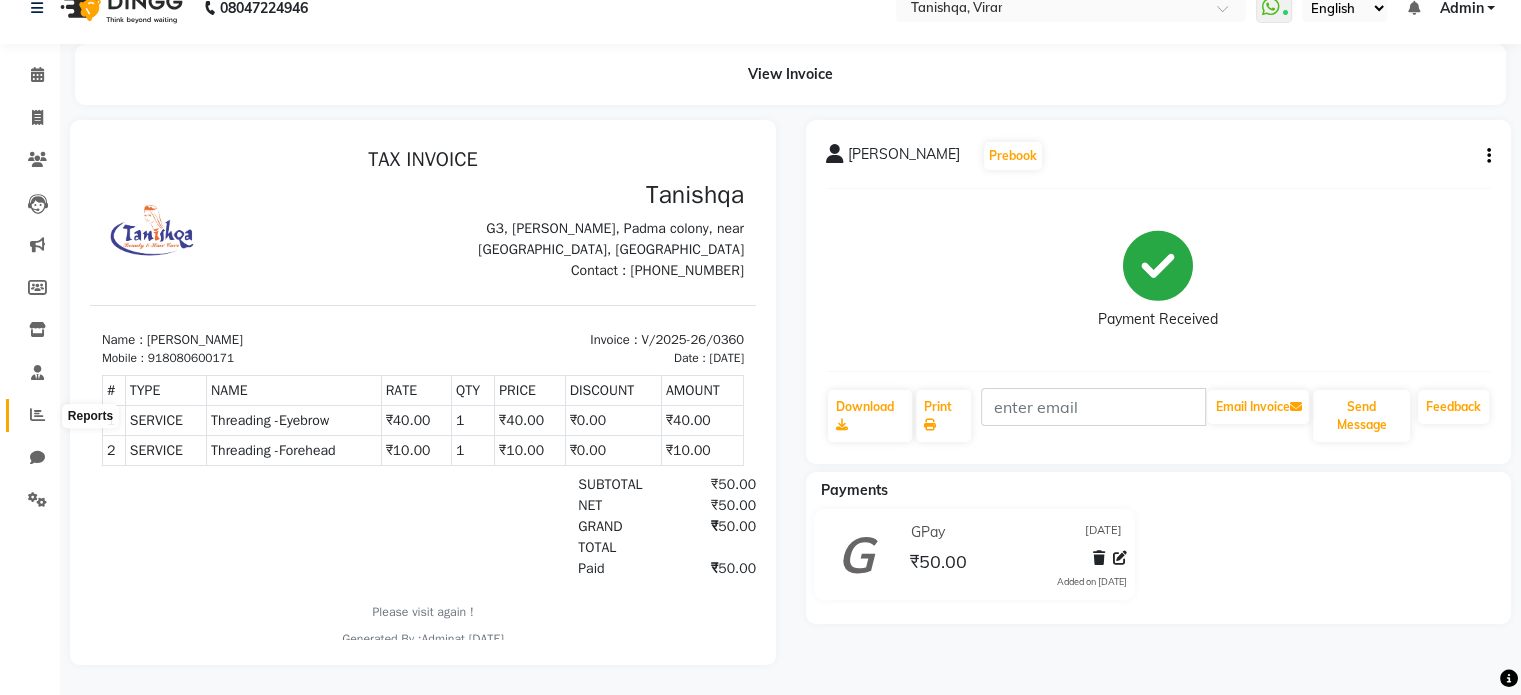 click 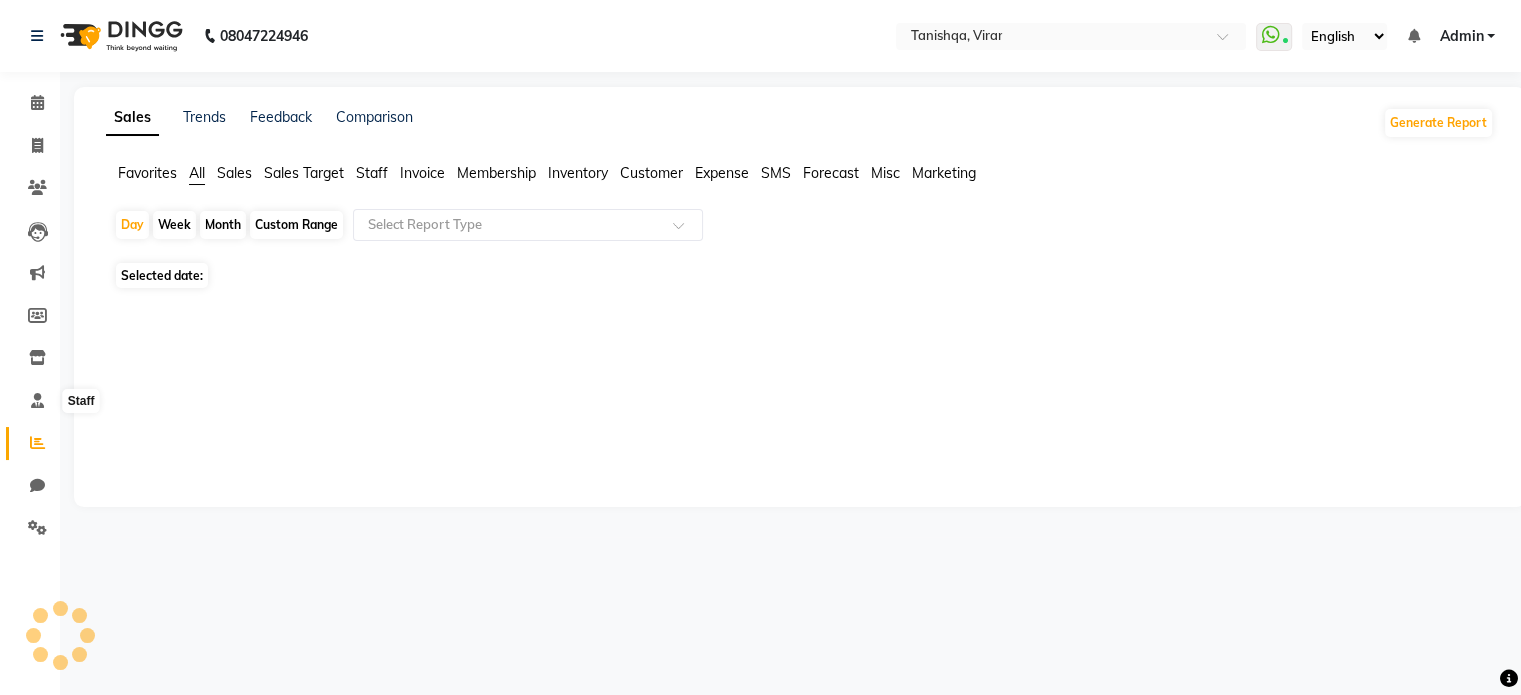 scroll, scrollTop: 0, scrollLeft: 0, axis: both 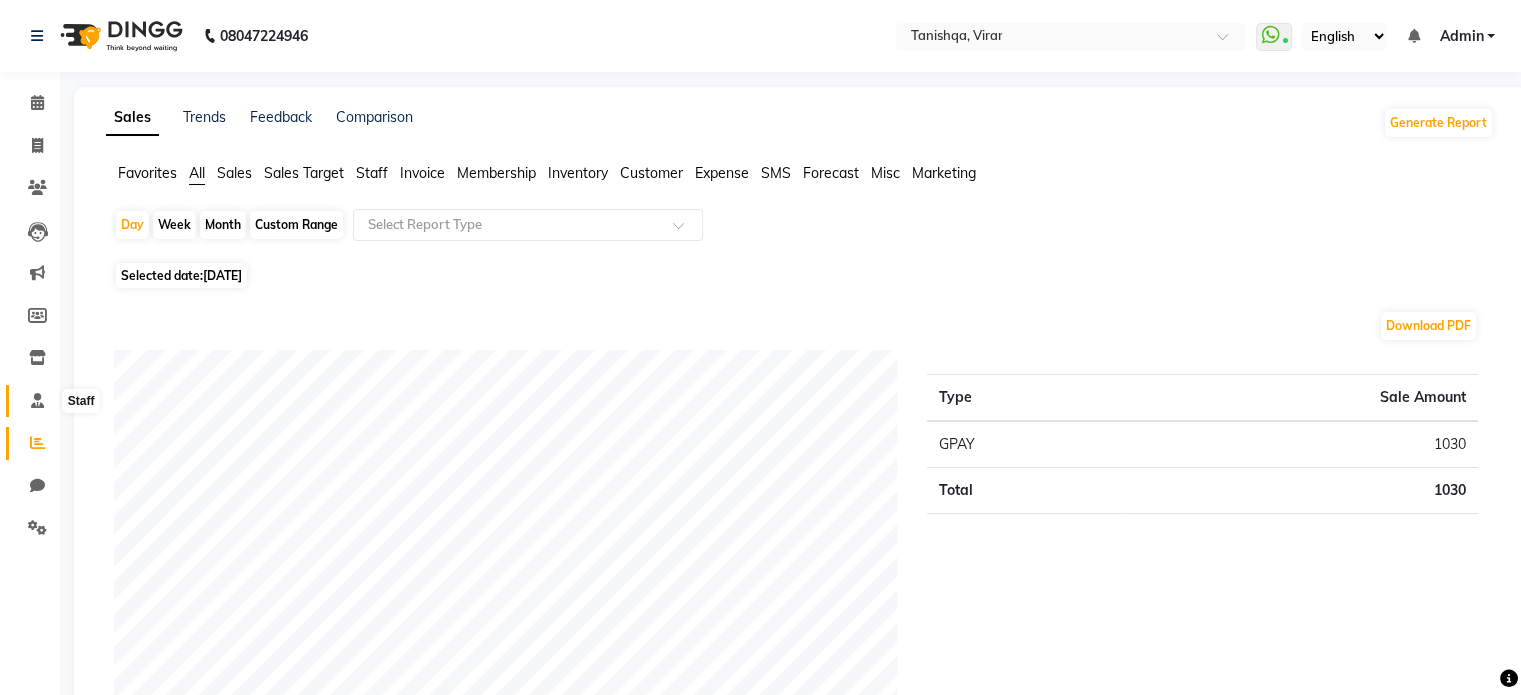 click 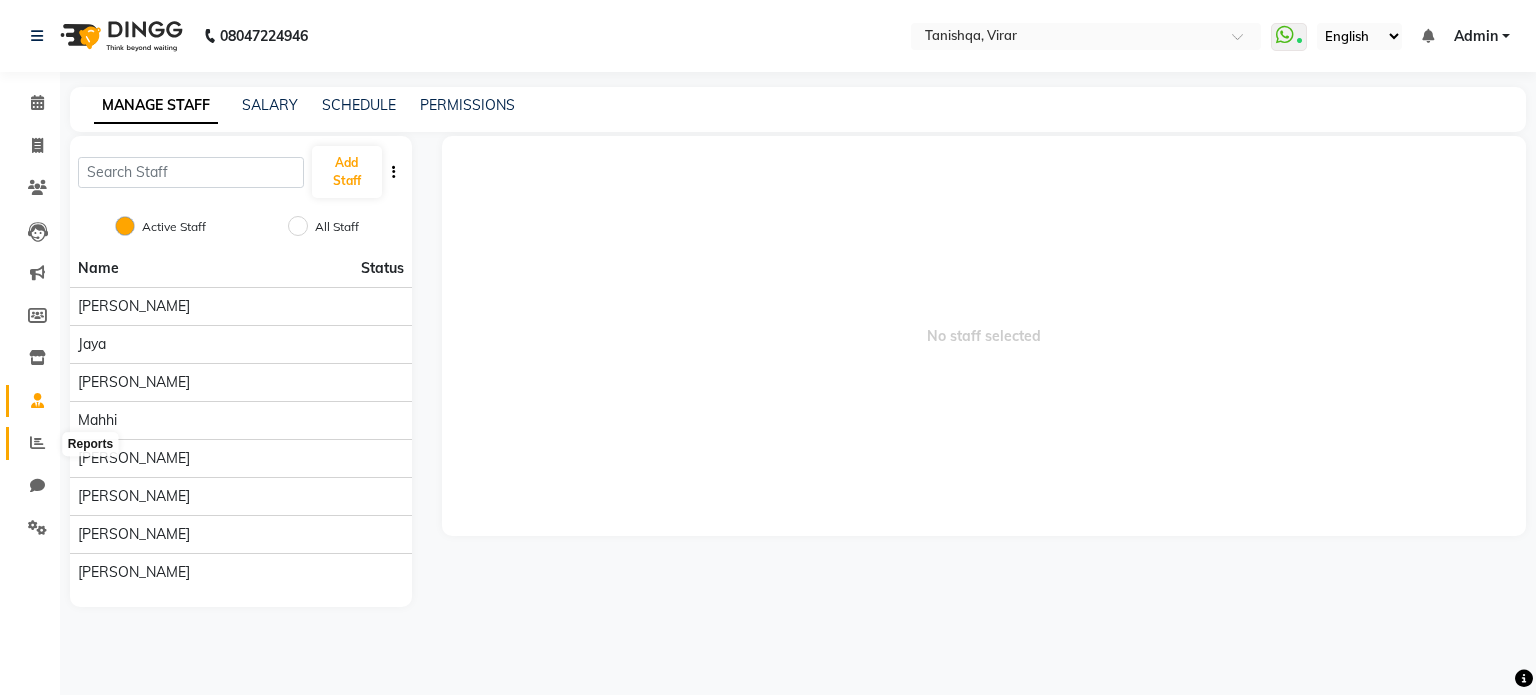 click 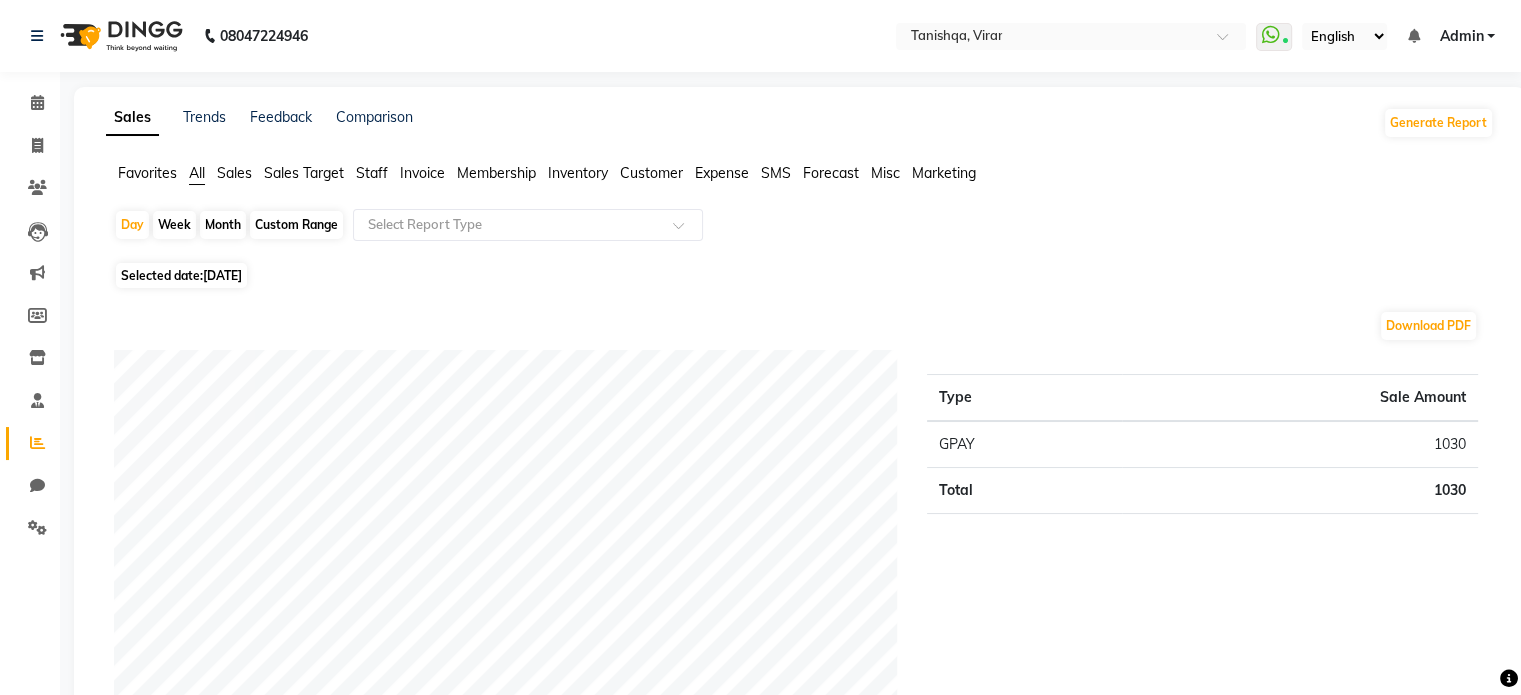 click on "Staff" 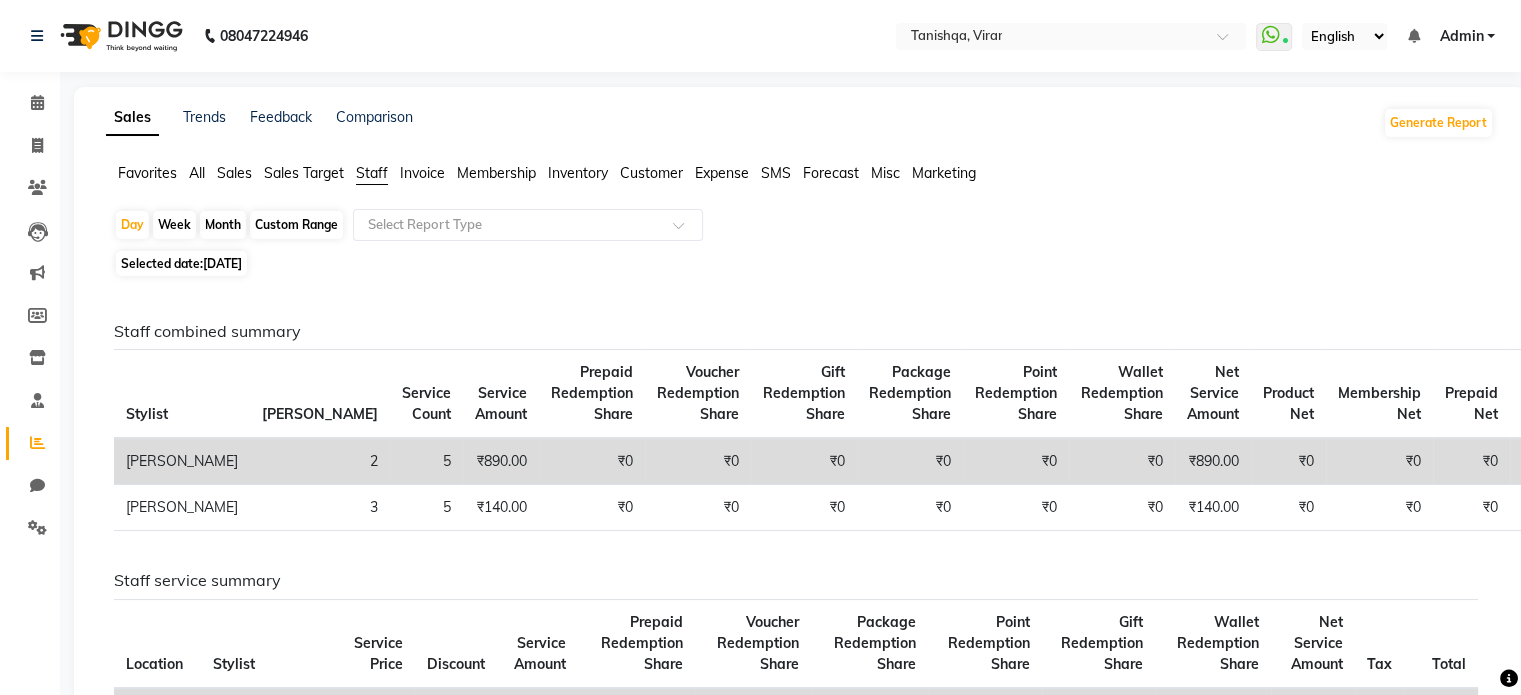 click on "Month" 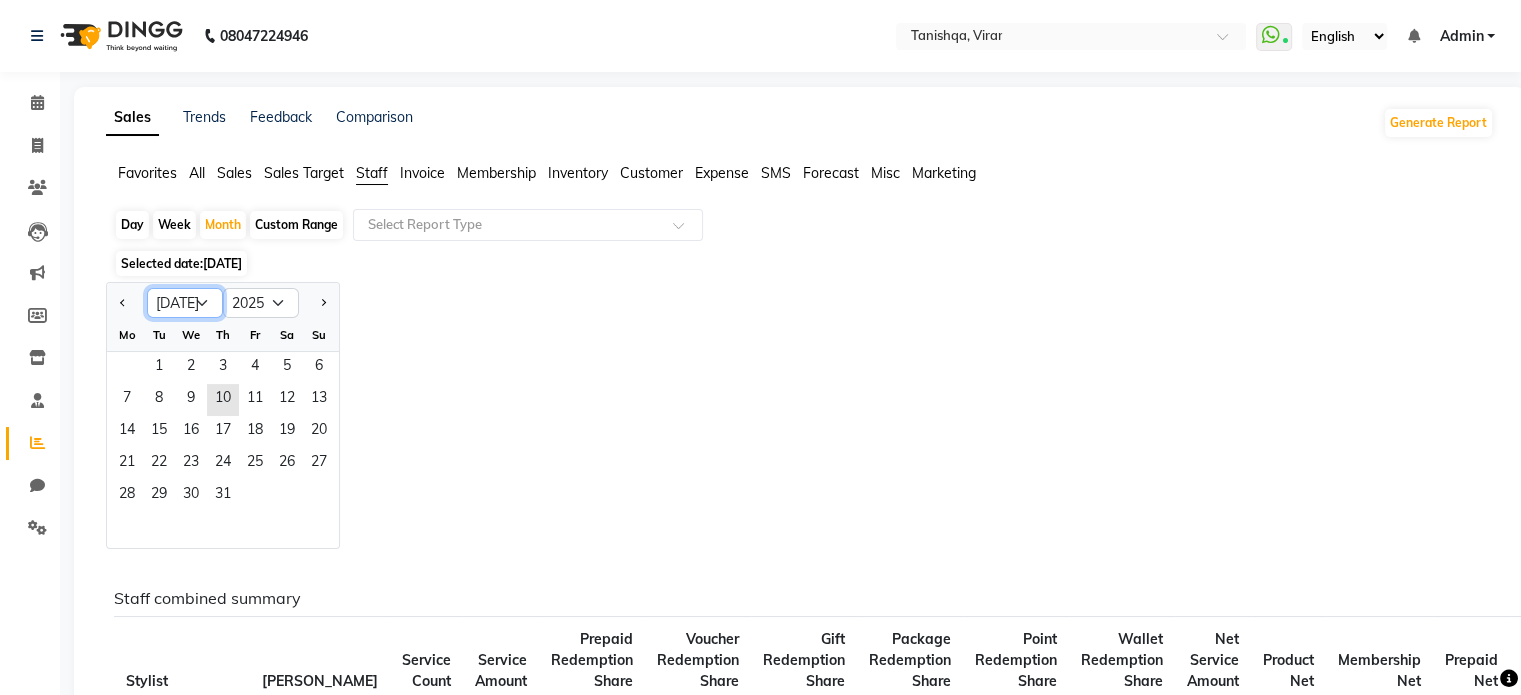 click on "Jan Feb Mar Apr May Jun [DATE] Aug Sep Oct Nov Dec" 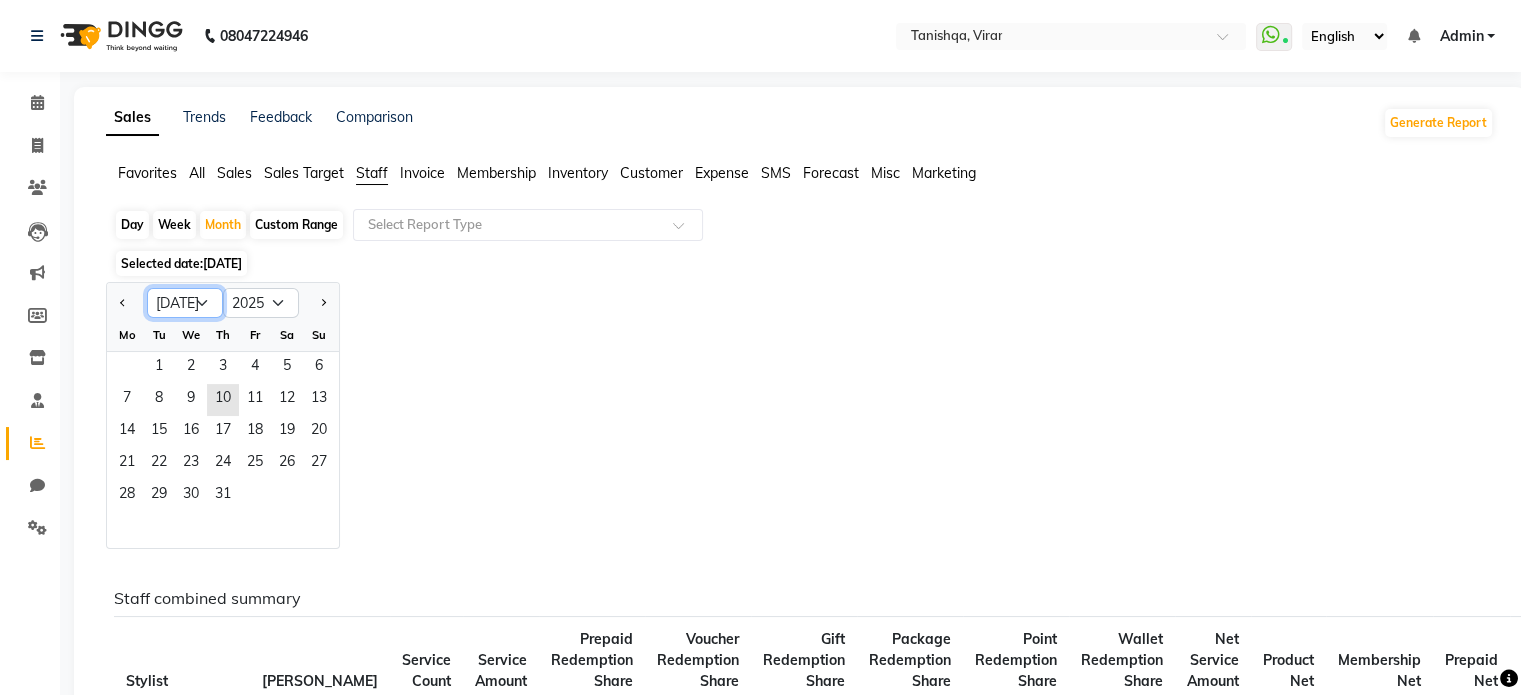 select on "5" 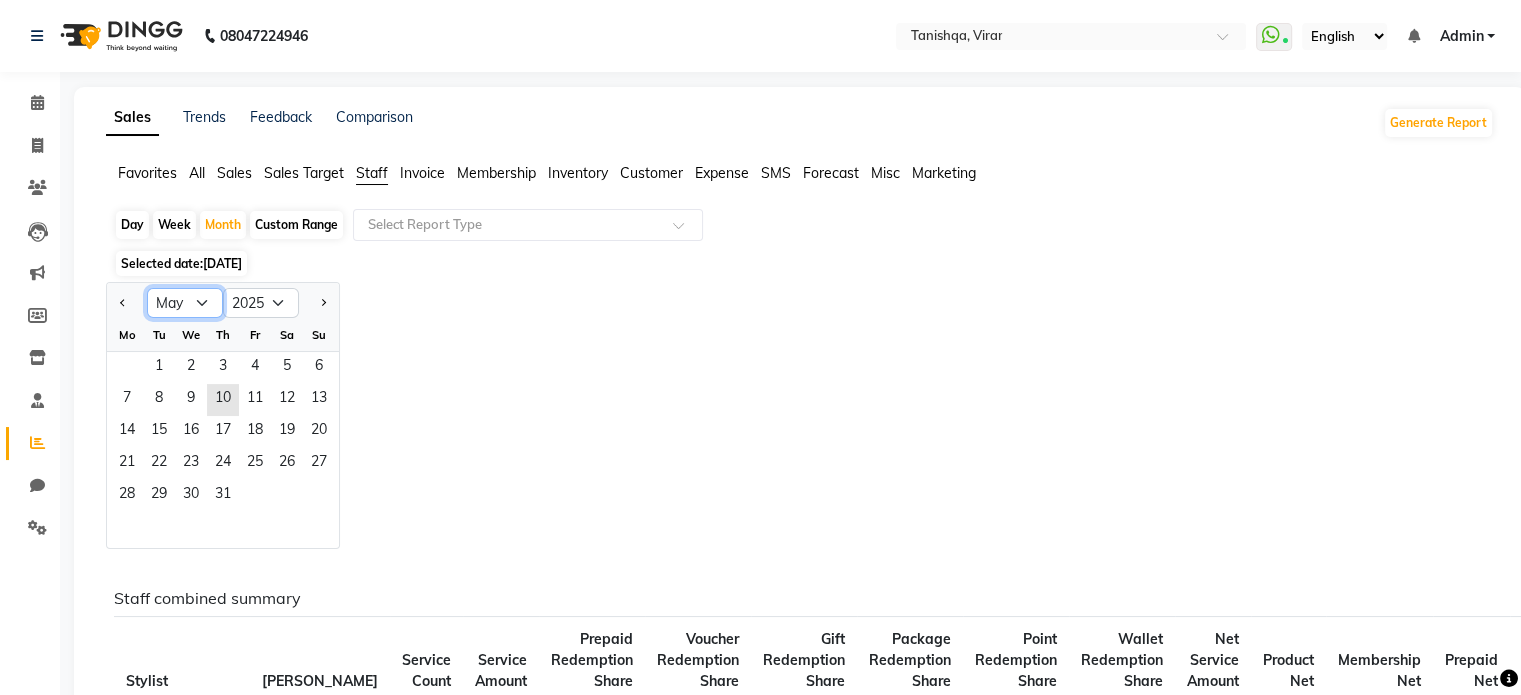click on "Jan Feb Mar Apr May Jun [DATE] Aug Sep Oct Nov Dec" 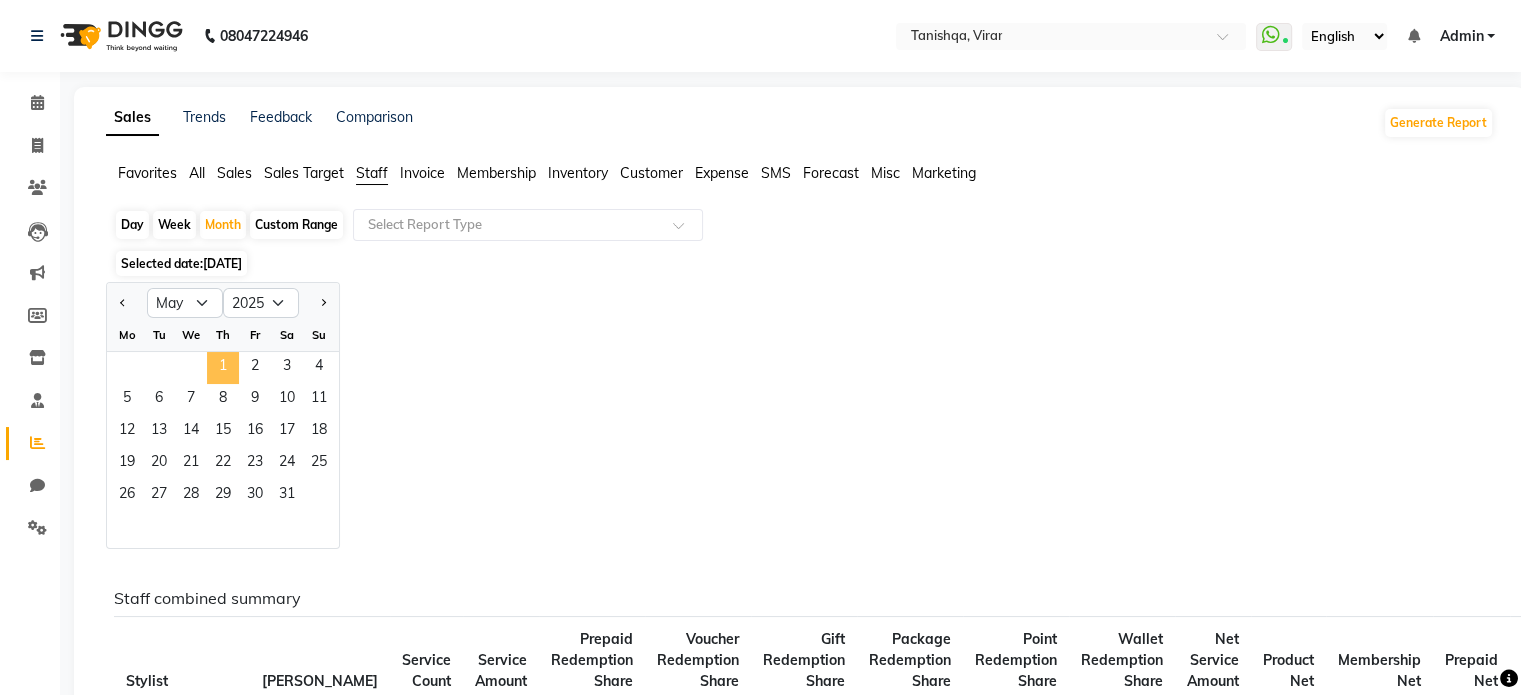 click on "1" 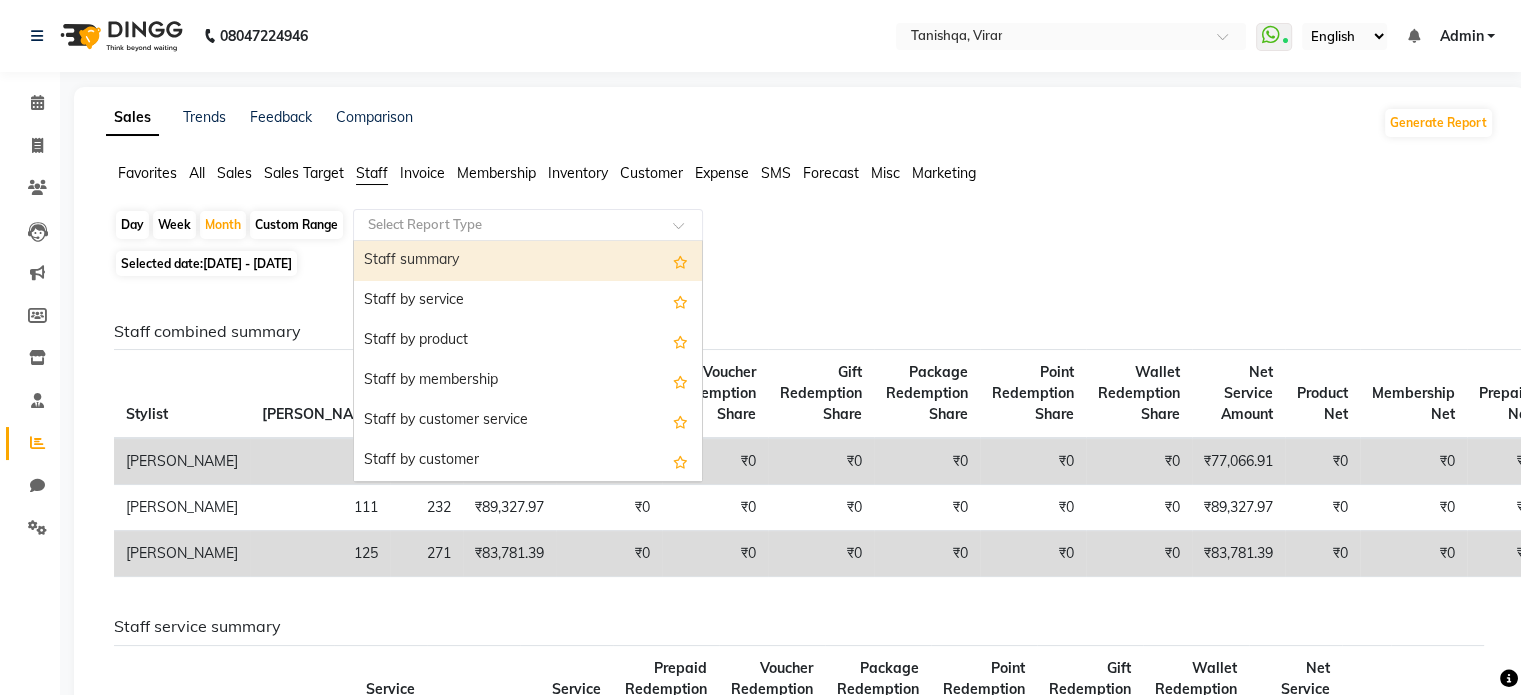click 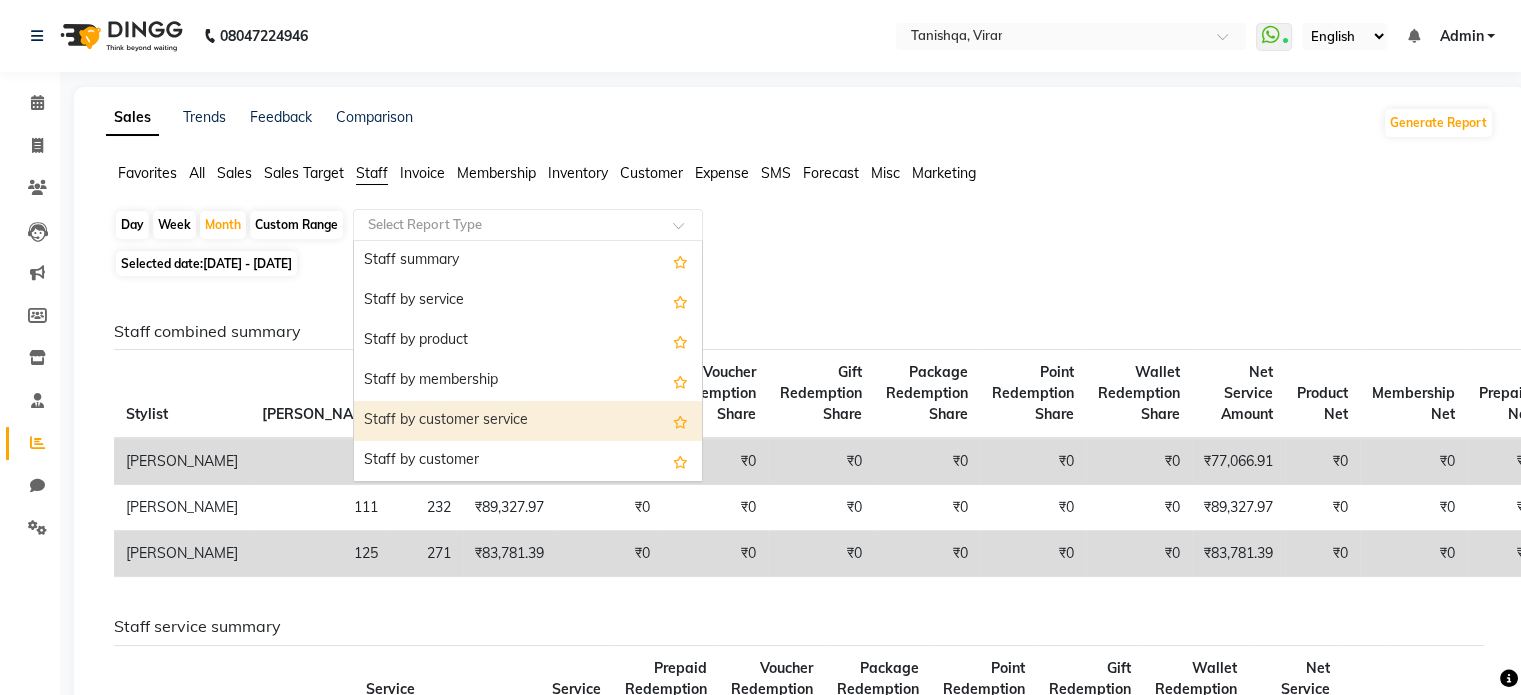 click on "Staff by customer service" at bounding box center [528, 421] 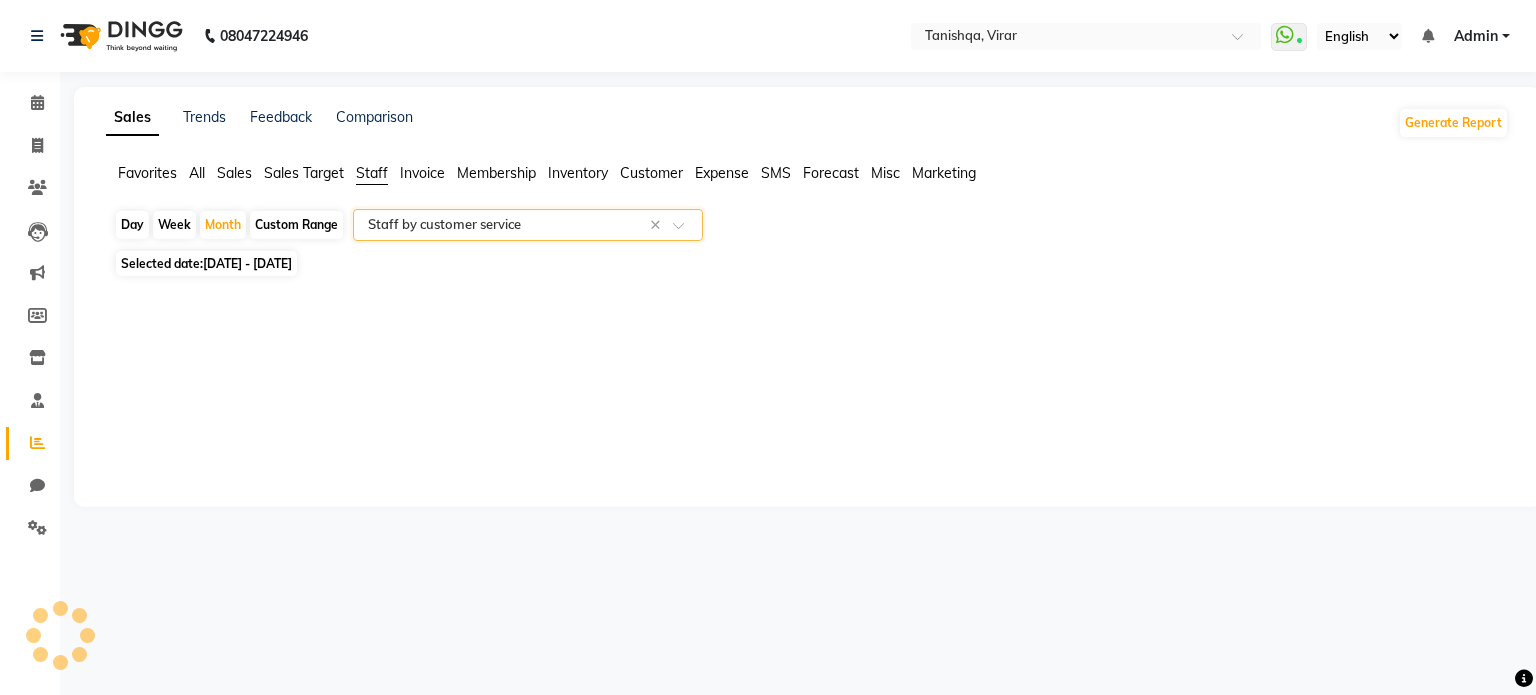 select on "filtered_report" 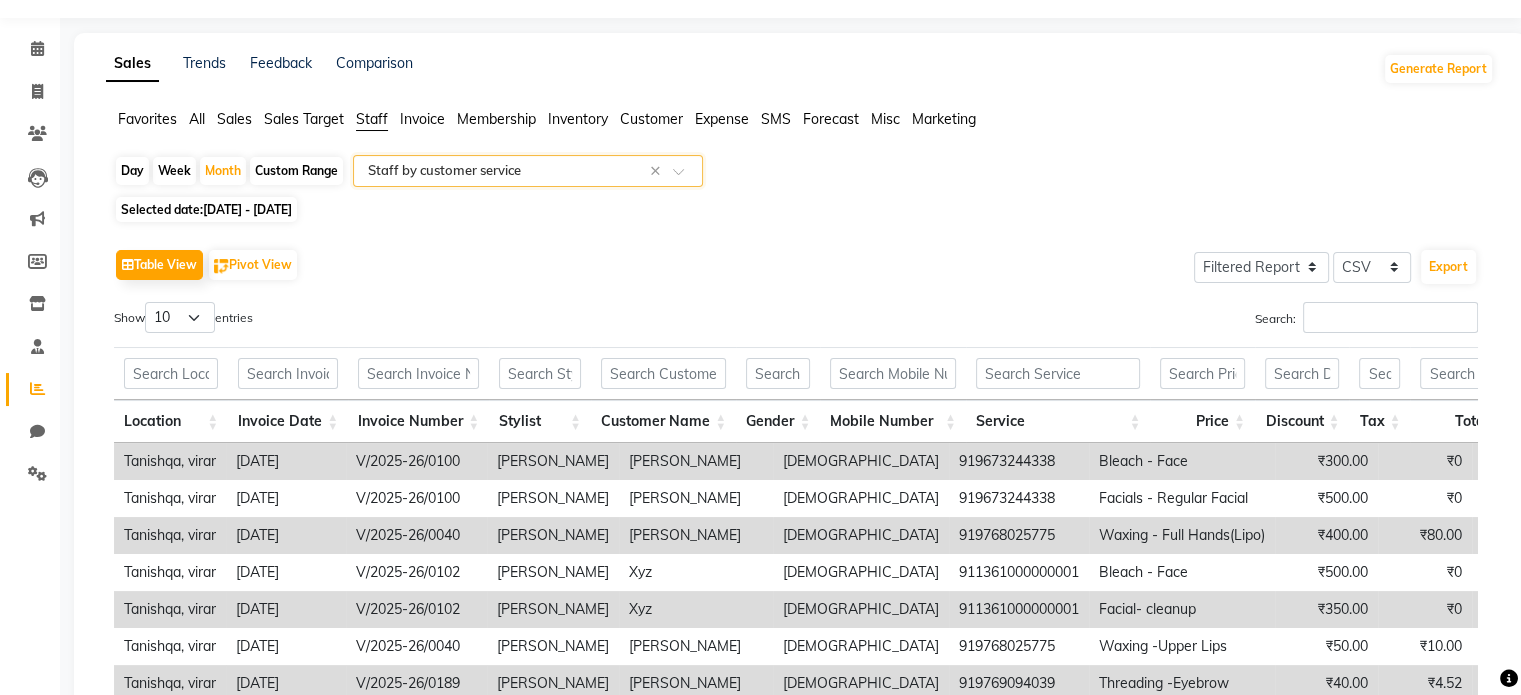 scroll, scrollTop: 46, scrollLeft: 0, axis: vertical 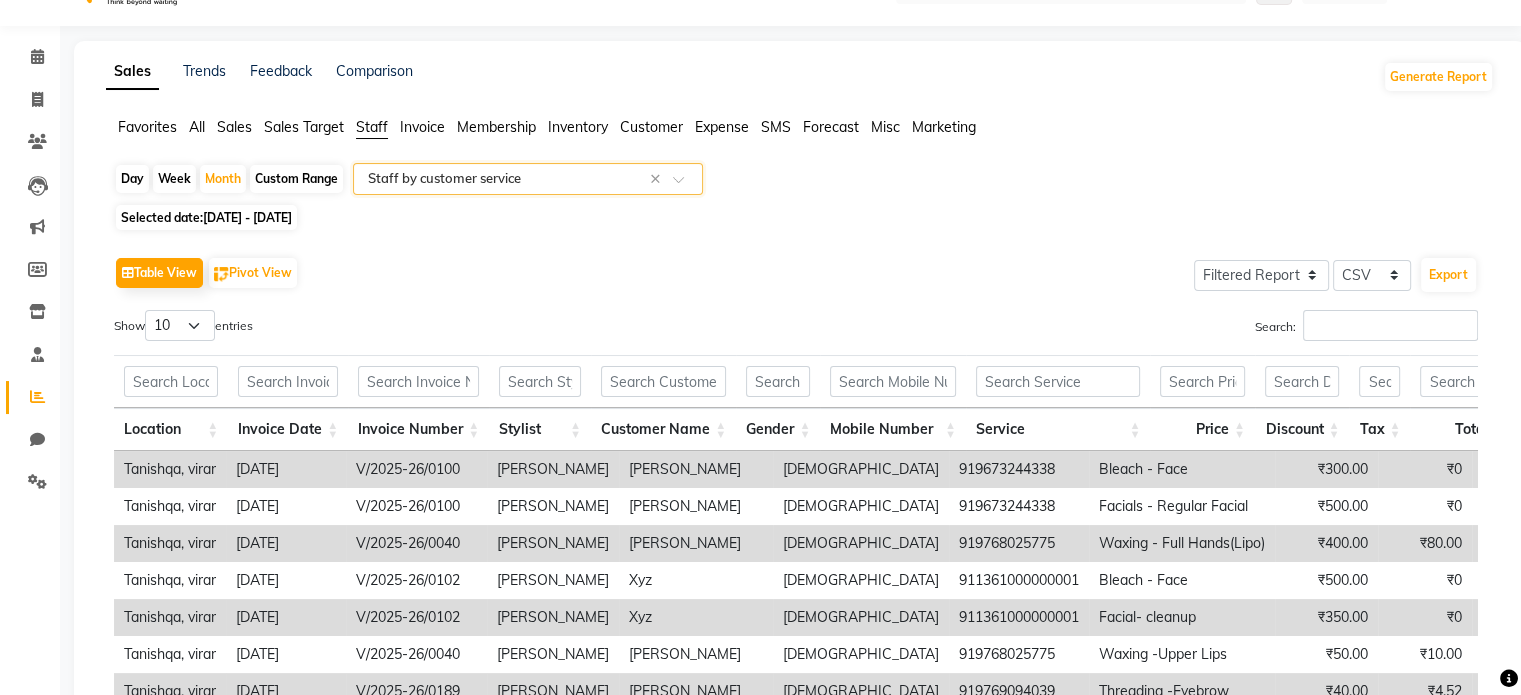click 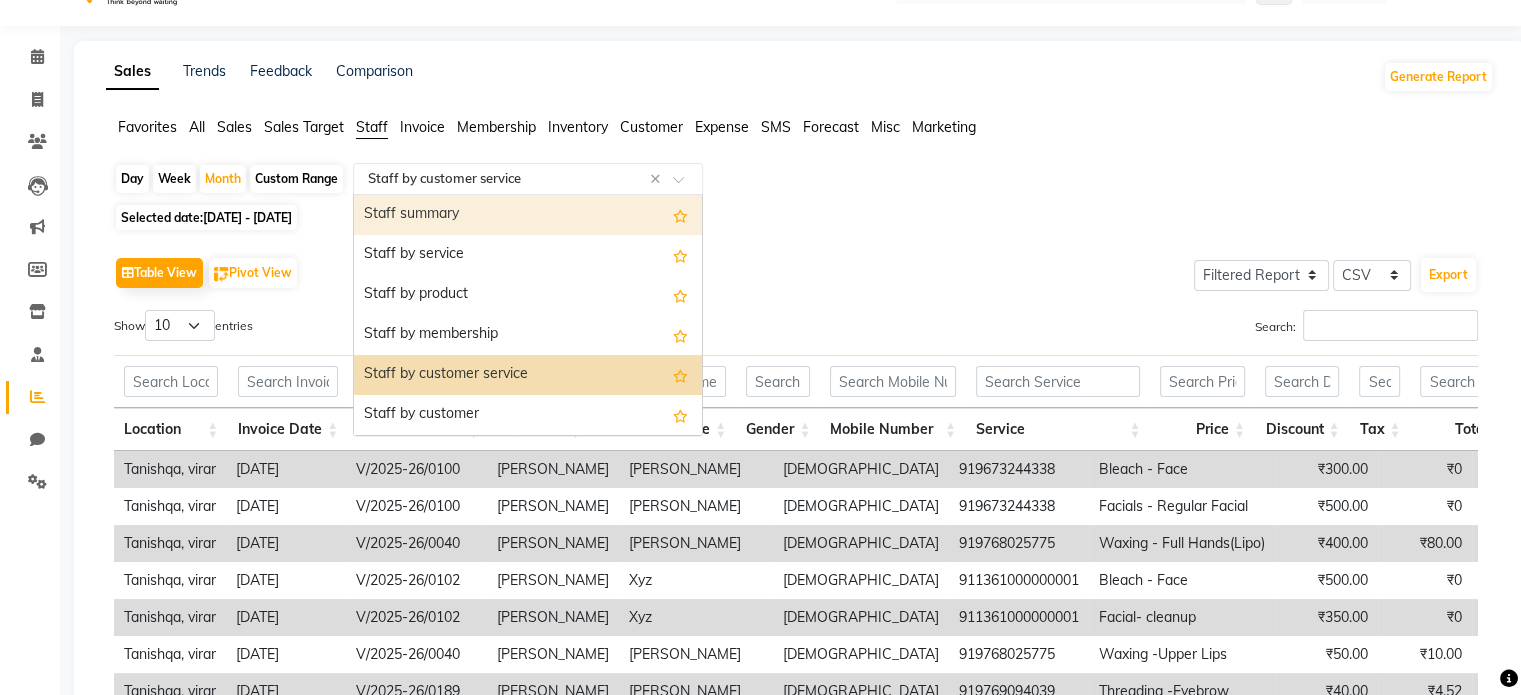 click on "Staff summary" at bounding box center [528, 215] 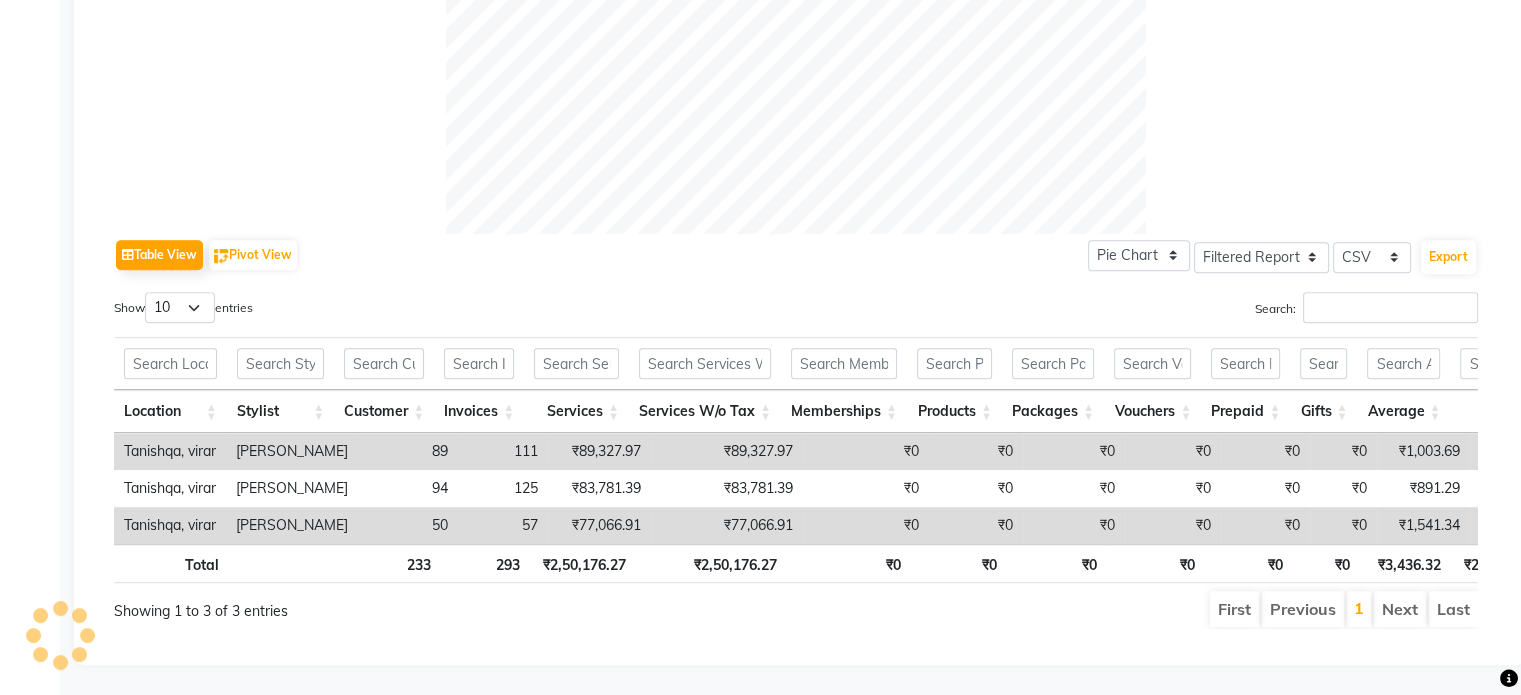 scroll, scrollTop: 816, scrollLeft: 0, axis: vertical 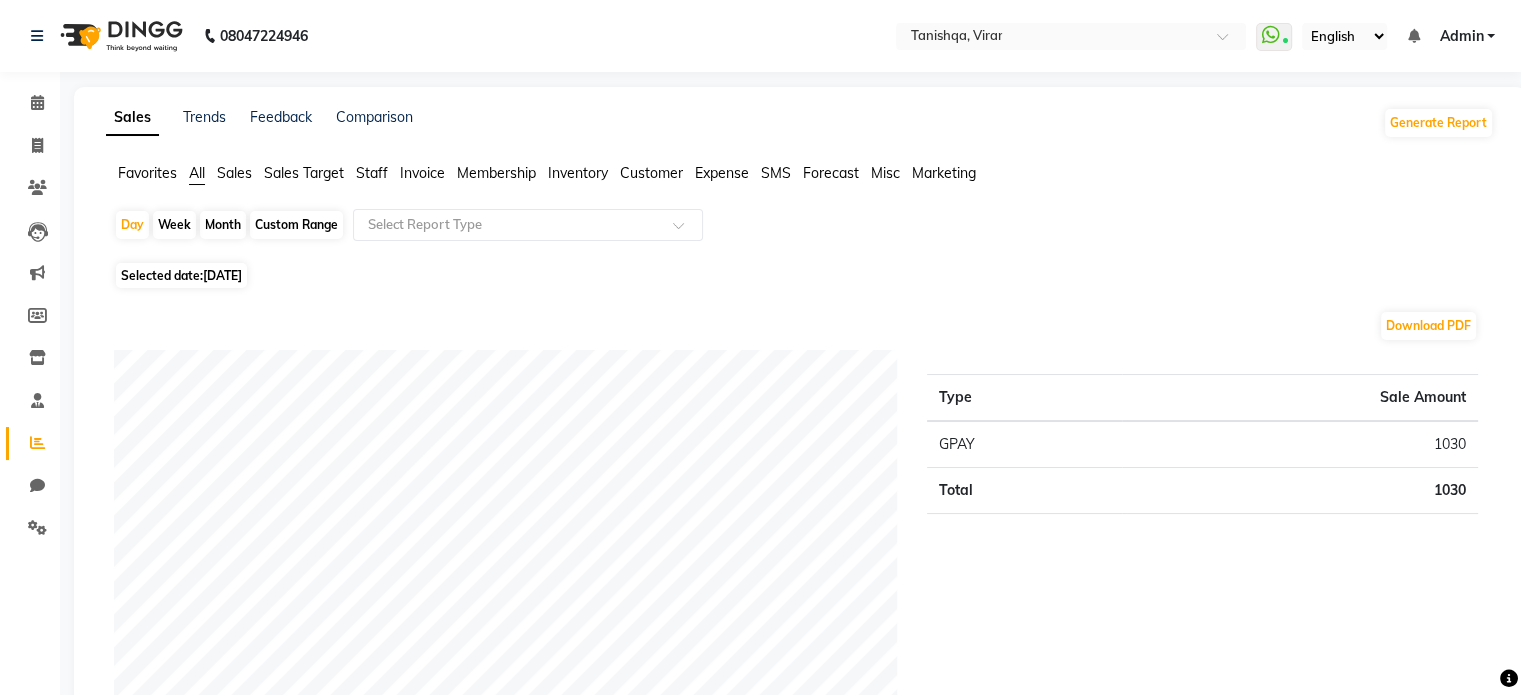 click on "Download PDF" 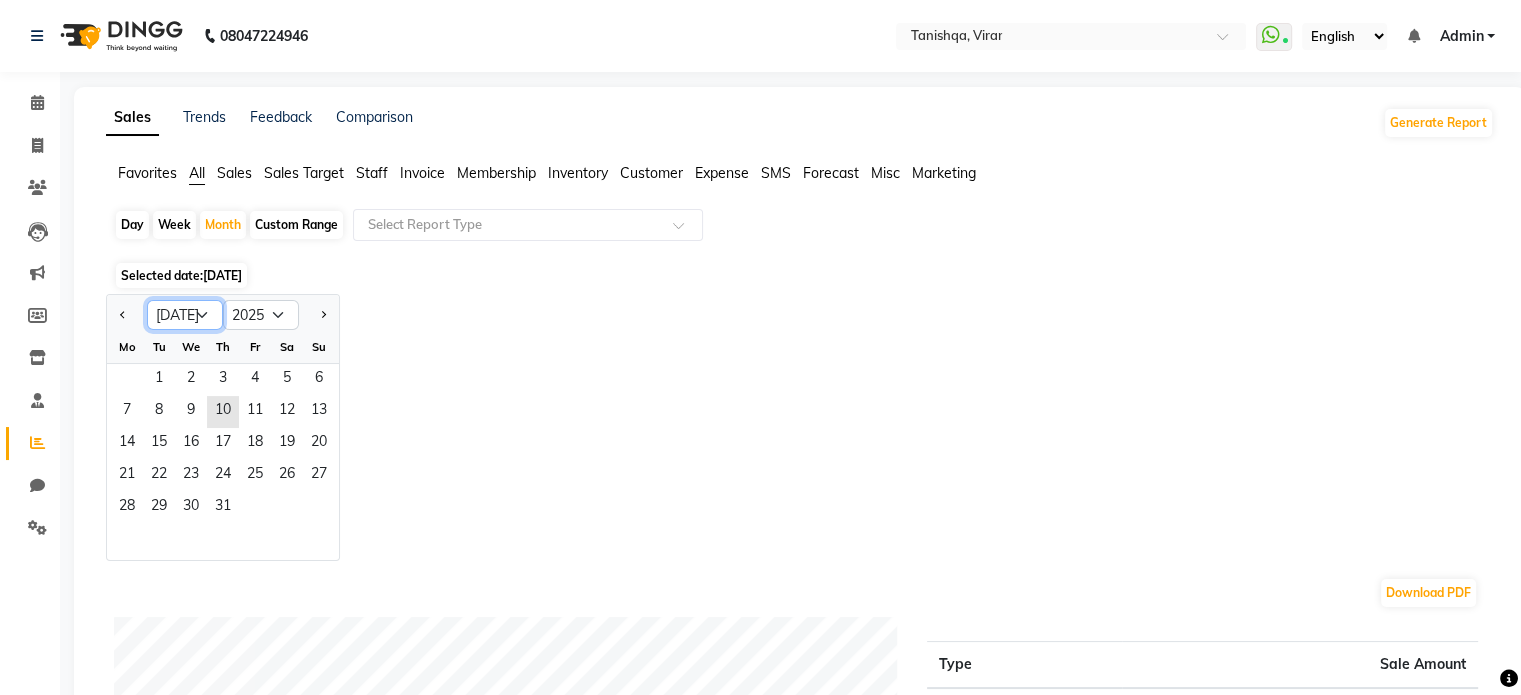click on "Jan Feb Mar Apr May Jun [DATE] Aug Sep Oct Nov Dec" 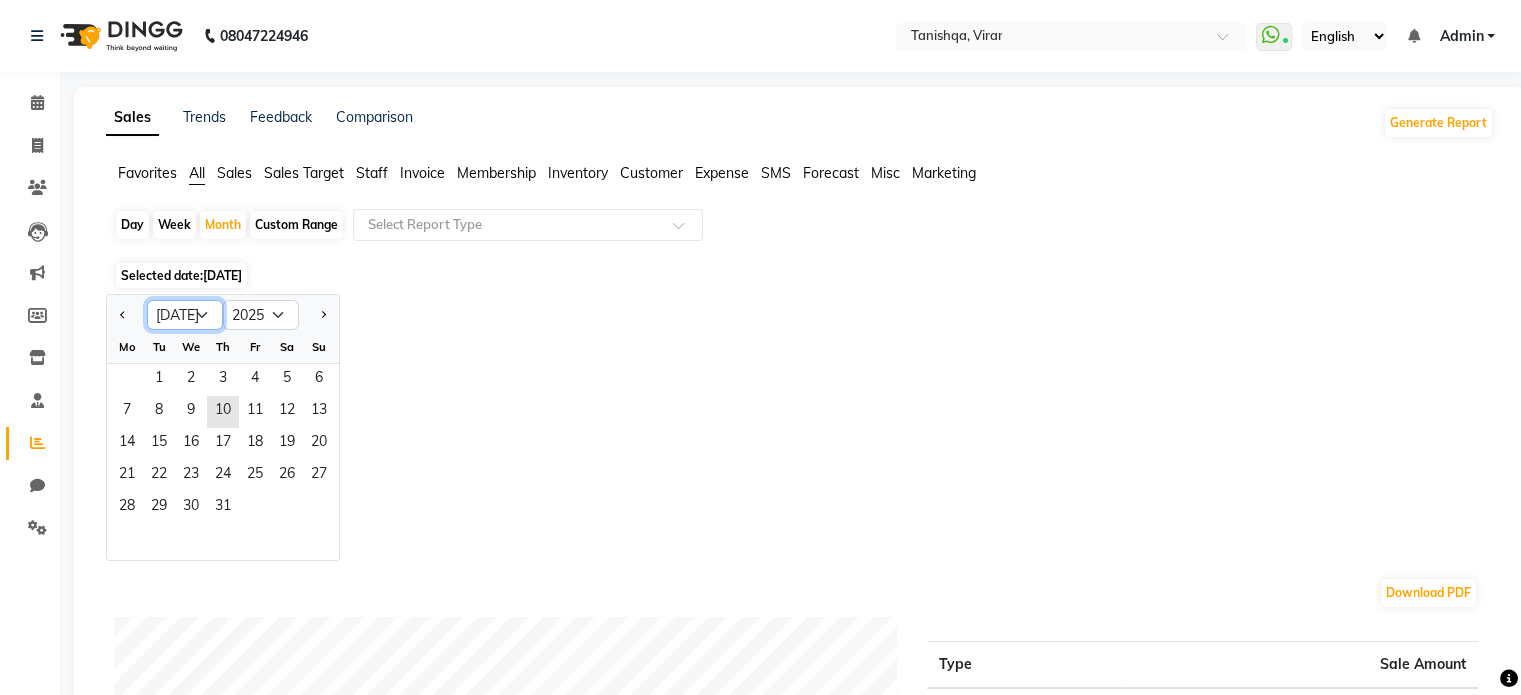 select on "5" 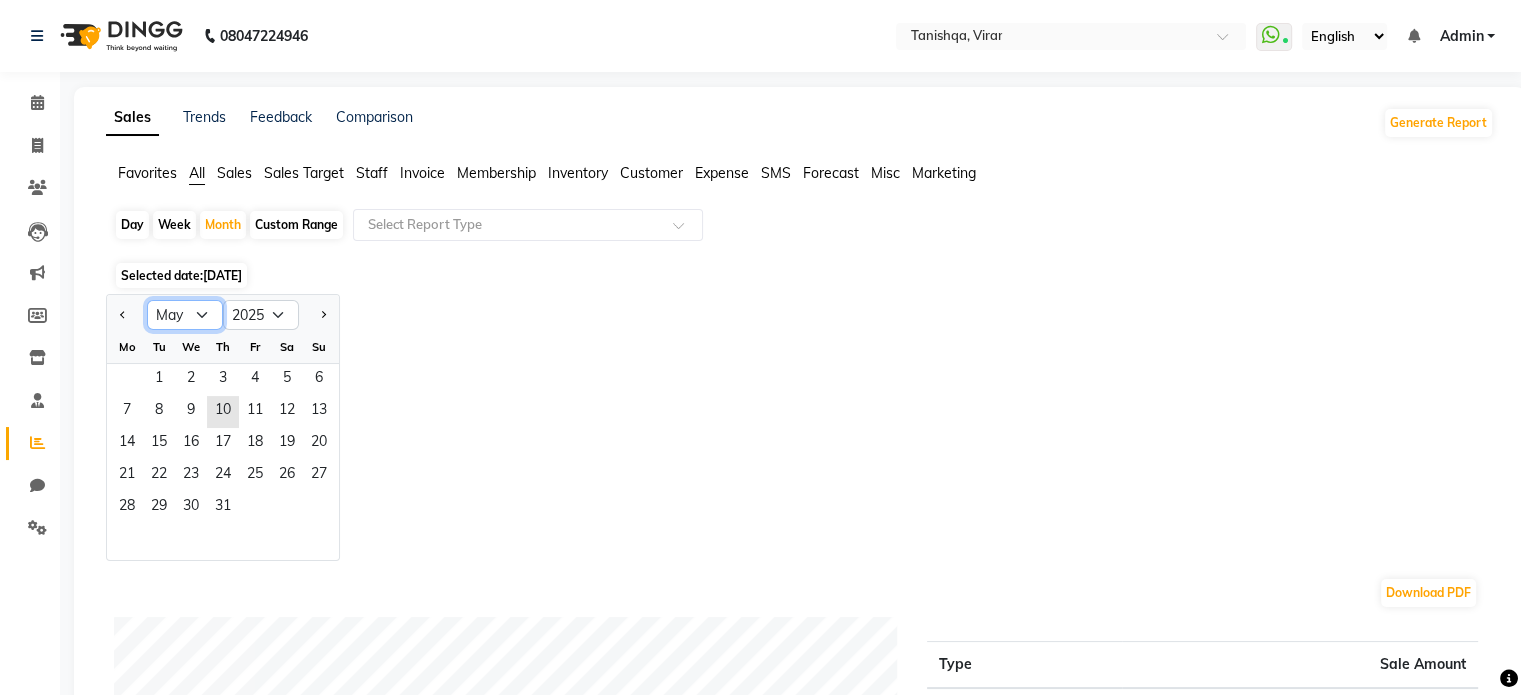 click on "Jan Feb Mar Apr May Jun [DATE] Aug Sep Oct Nov Dec" 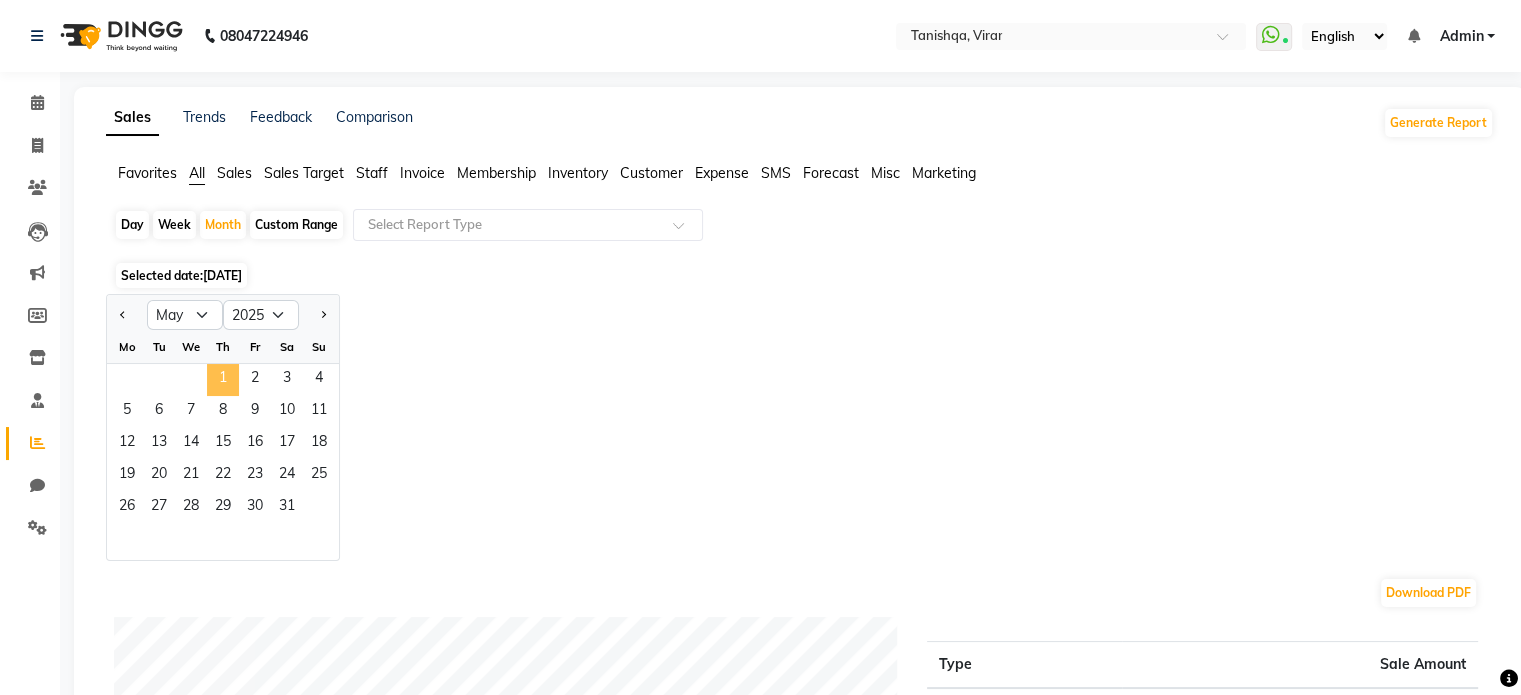 click on "1" 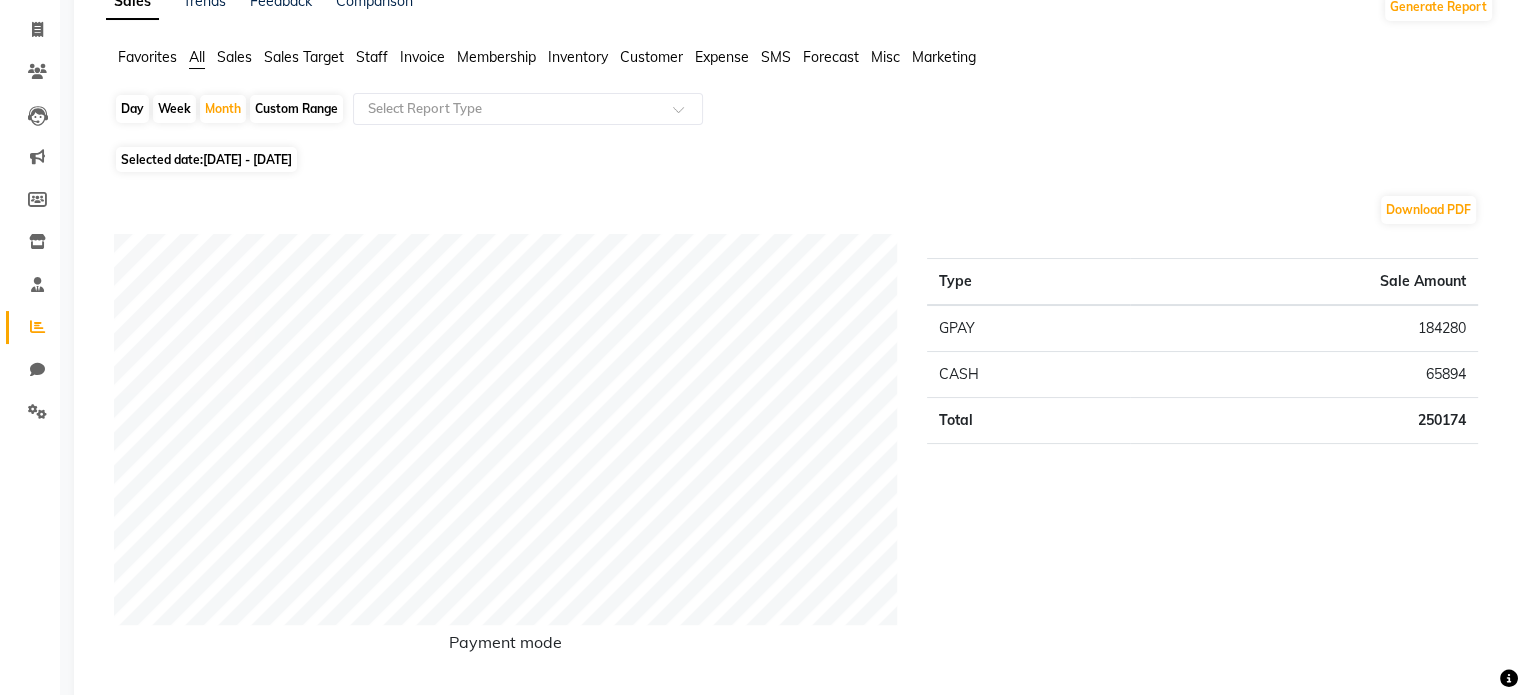 scroll, scrollTop: 92, scrollLeft: 0, axis: vertical 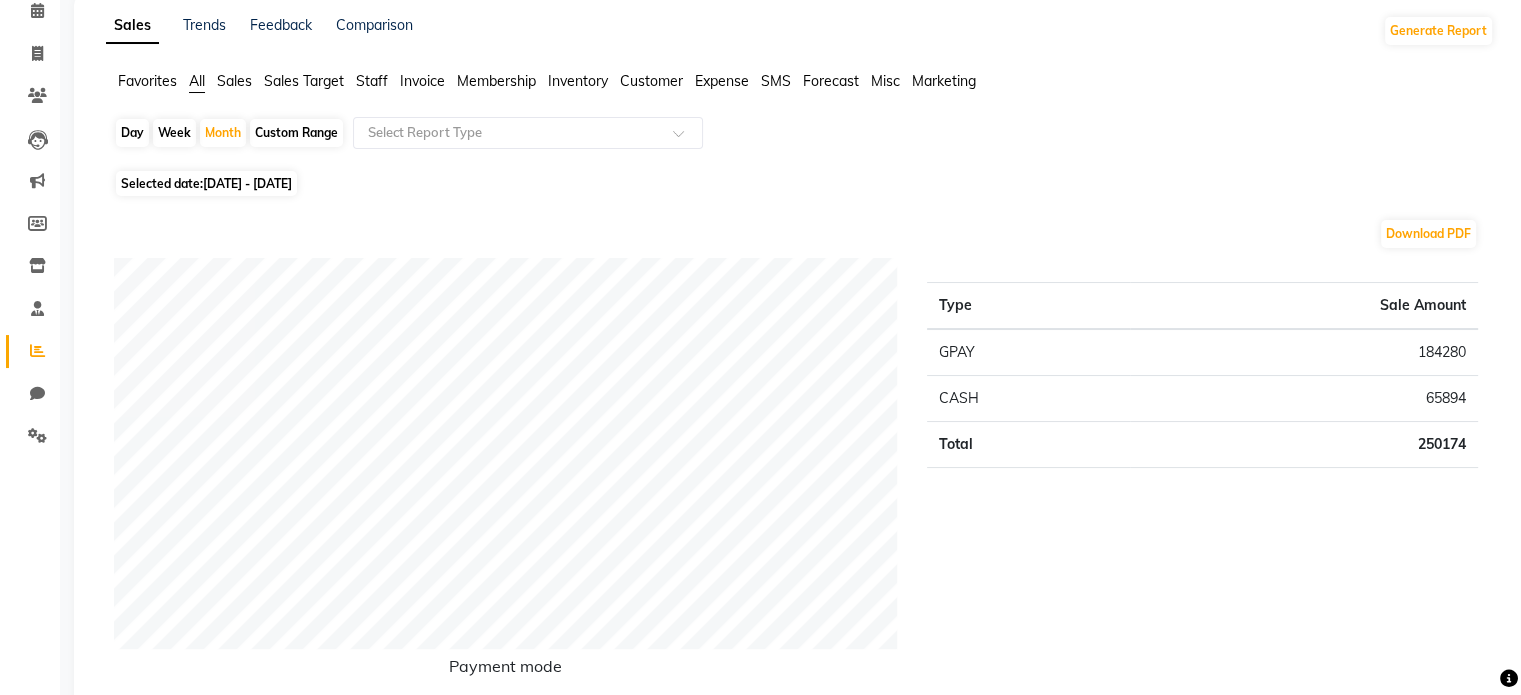 click on "Staff" 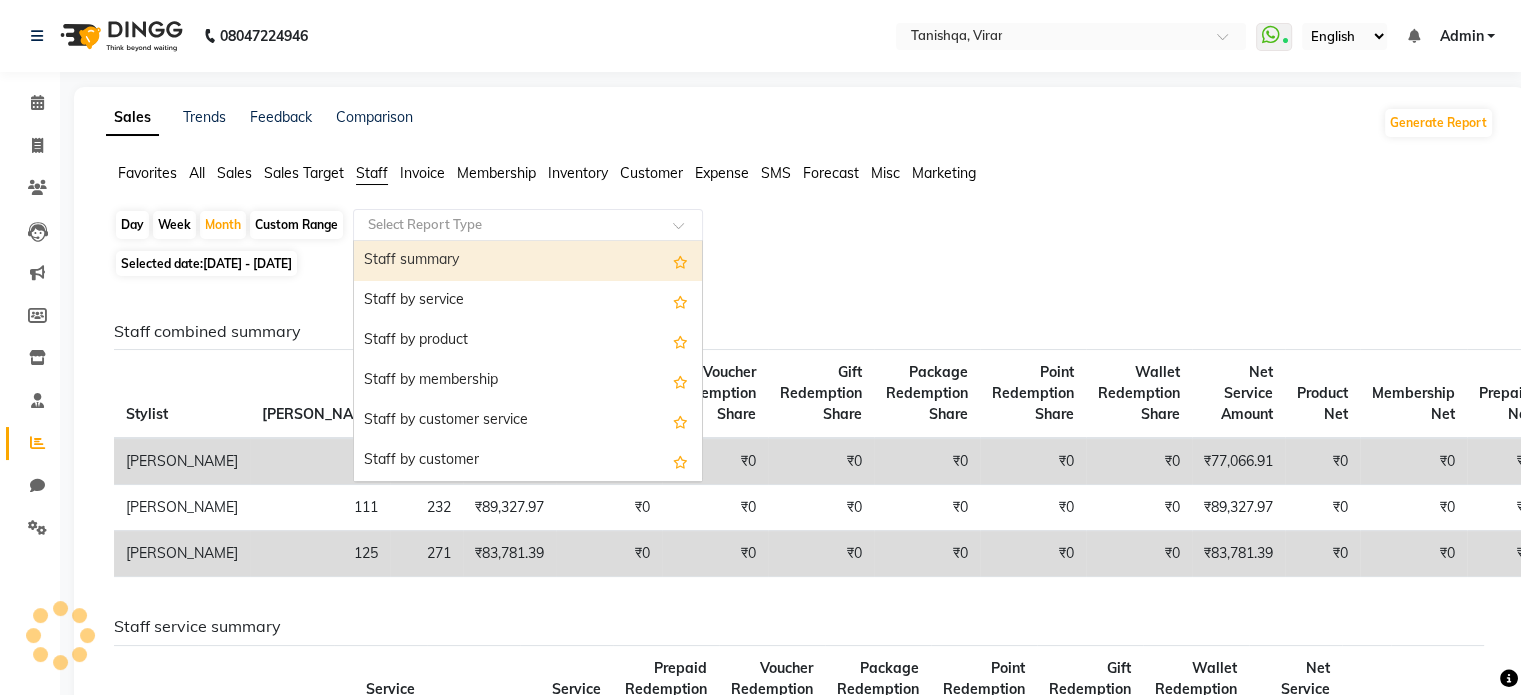 click 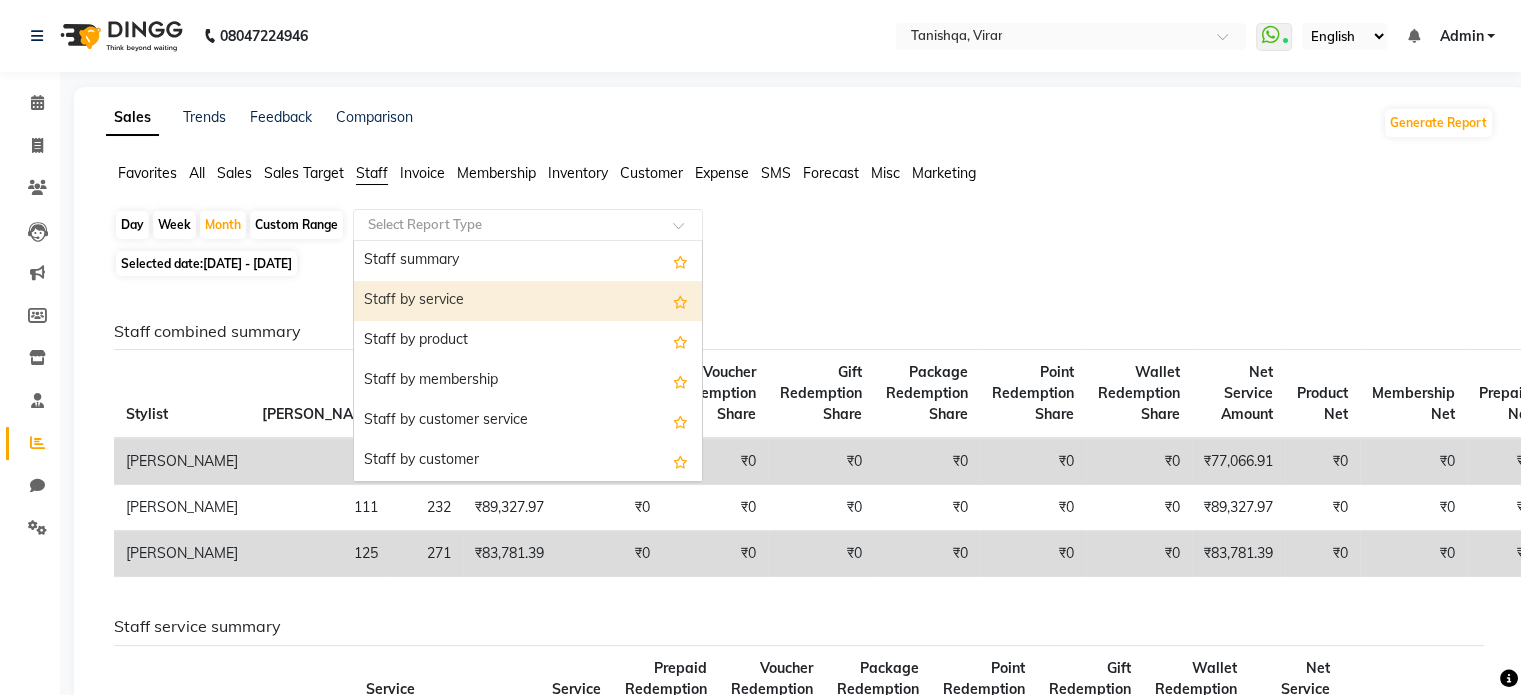 click on "Staff by service" at bounding box center (528, 301) 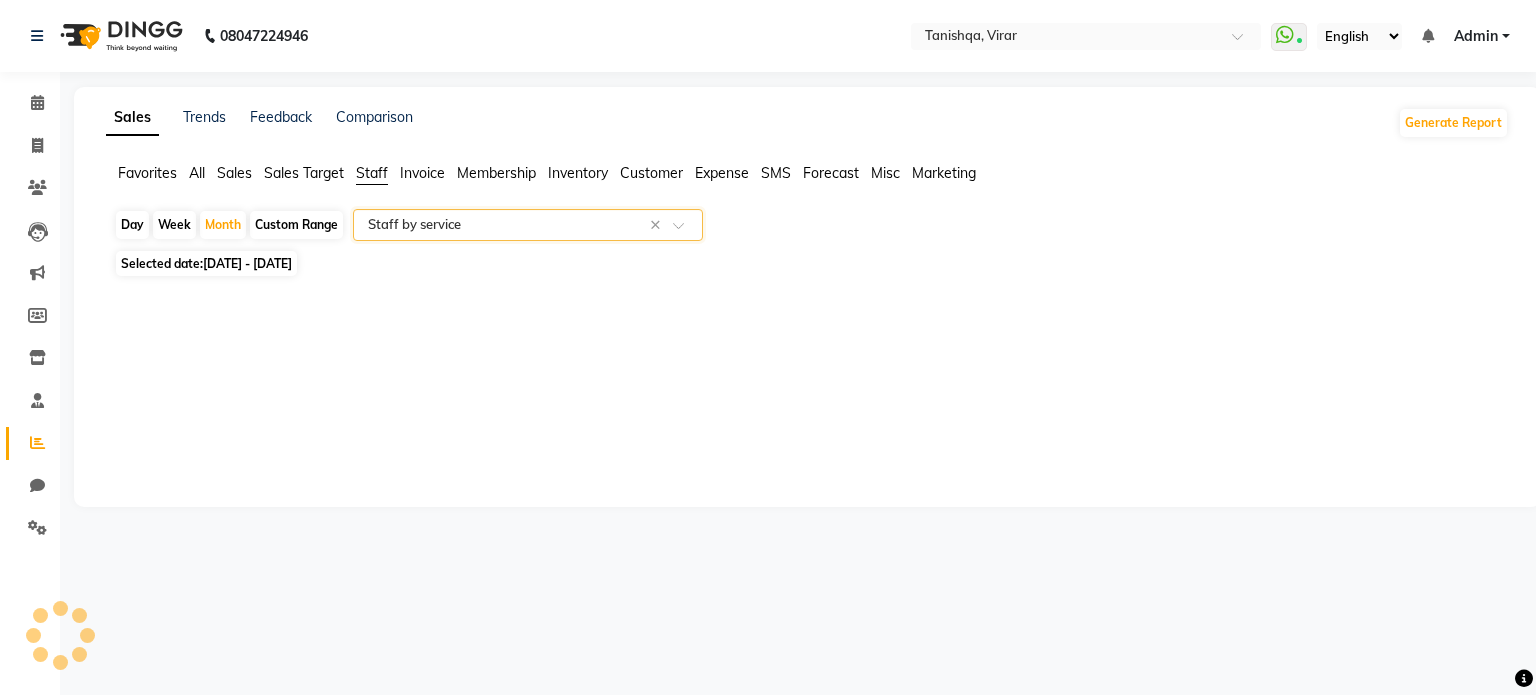 select on "filtered_report" 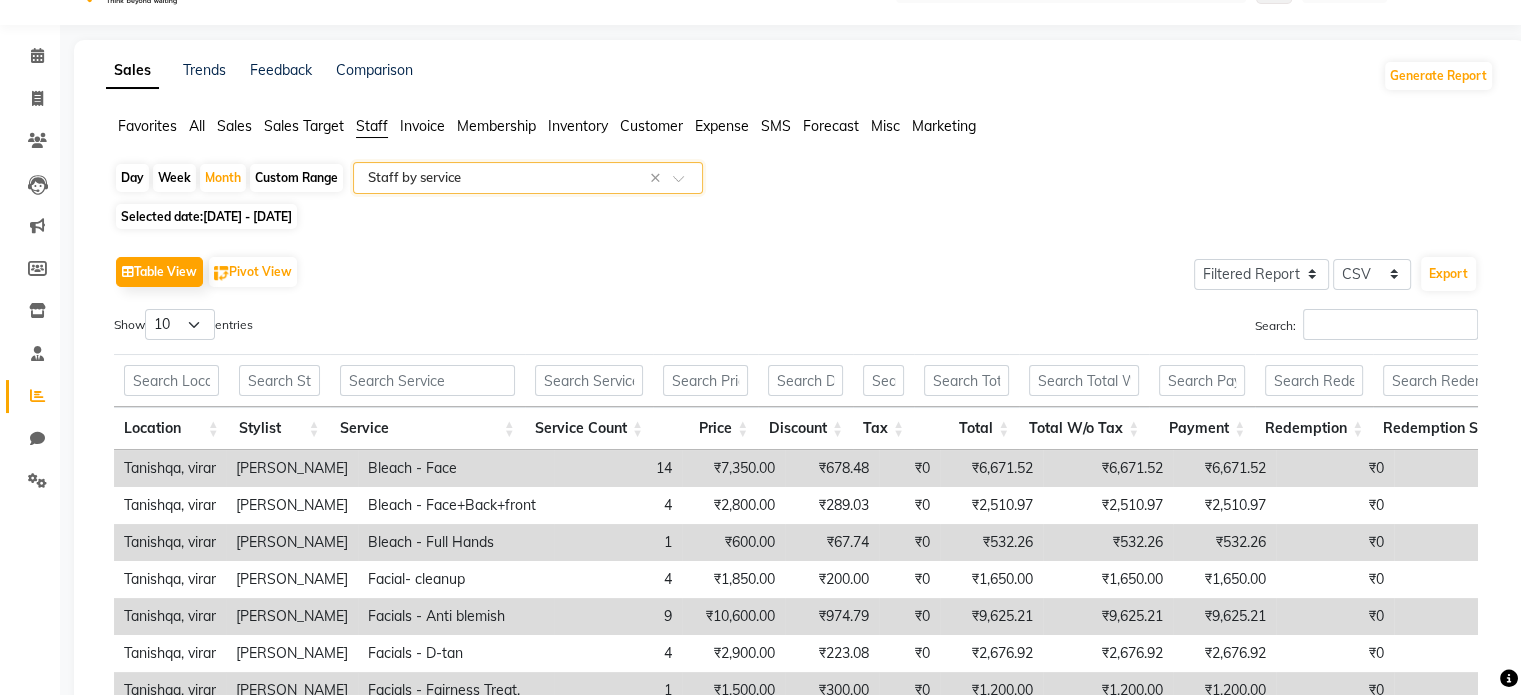 scroll, scrollTop: 48, scrollLeft: 0, axis: vertical 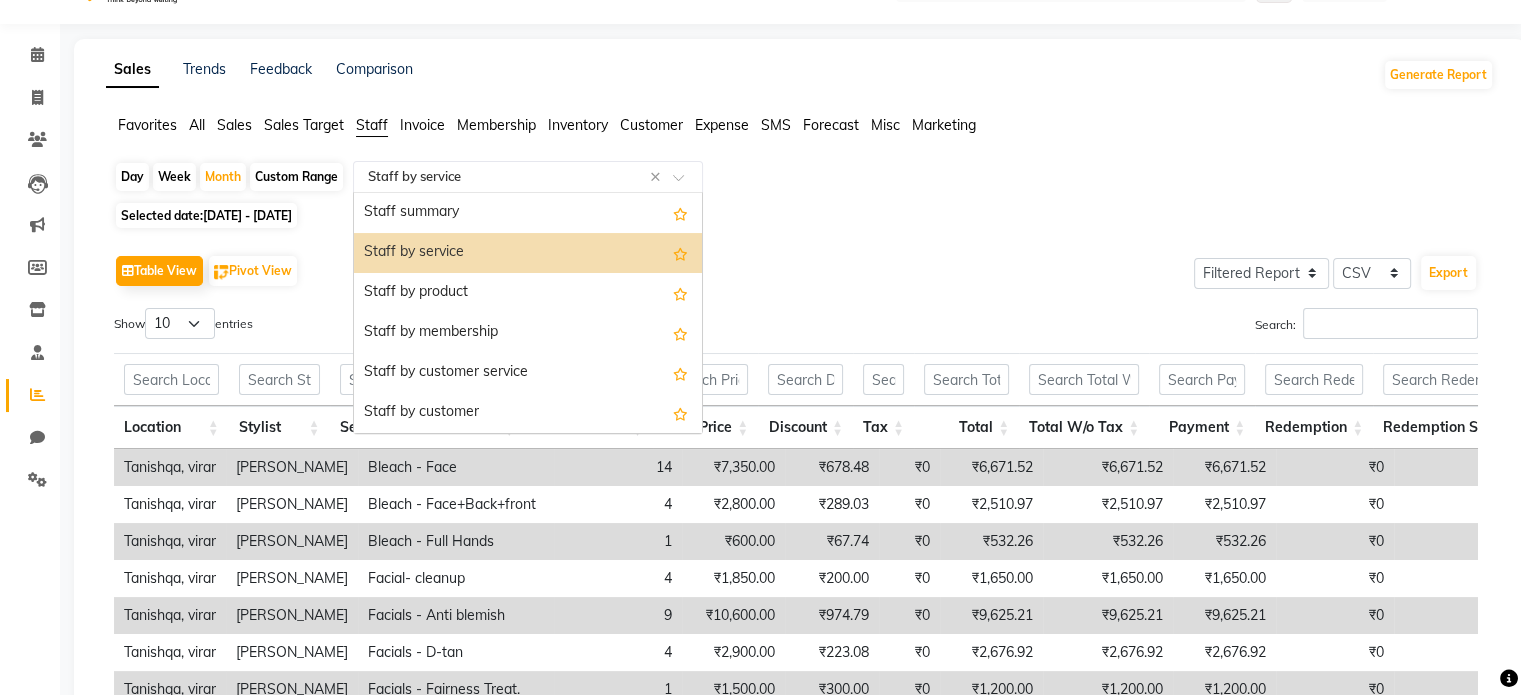 click 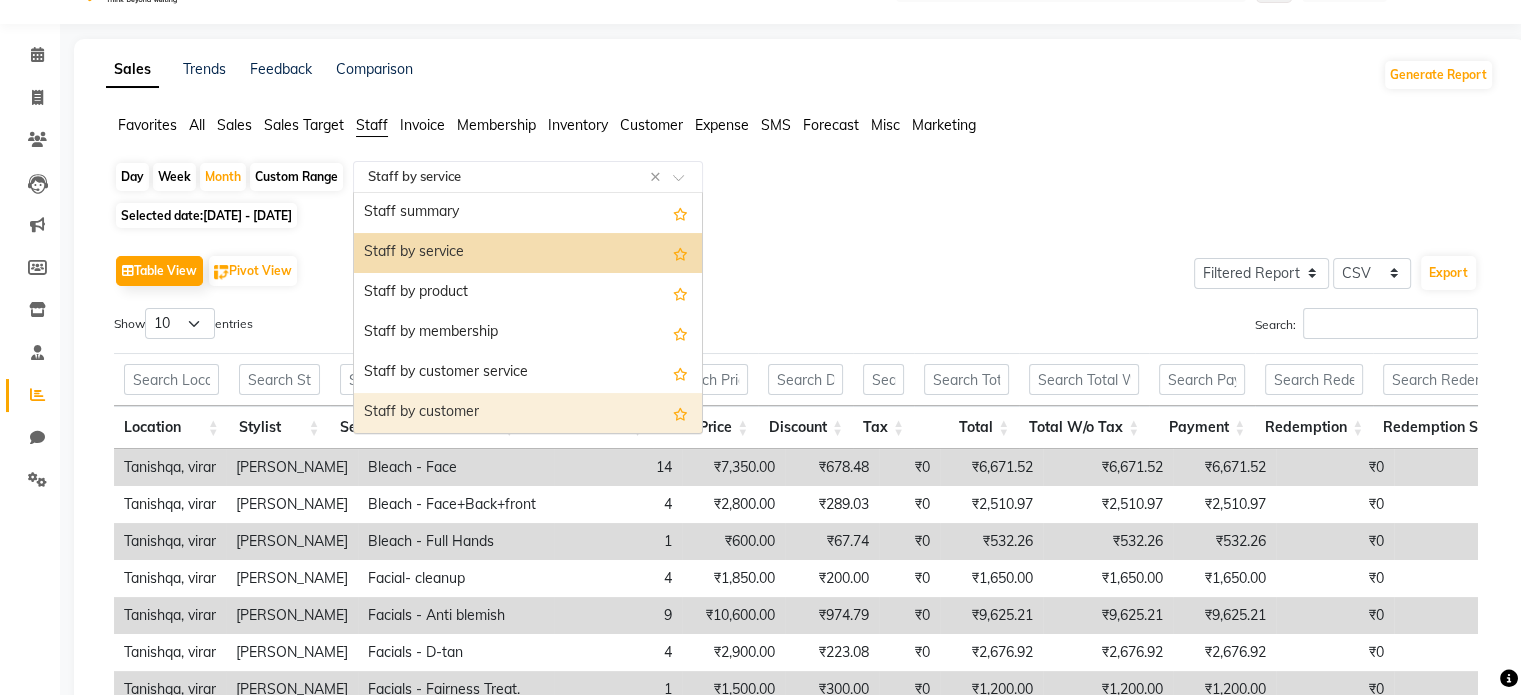 click on "Staff by customer" at bounding box center (528, 413) 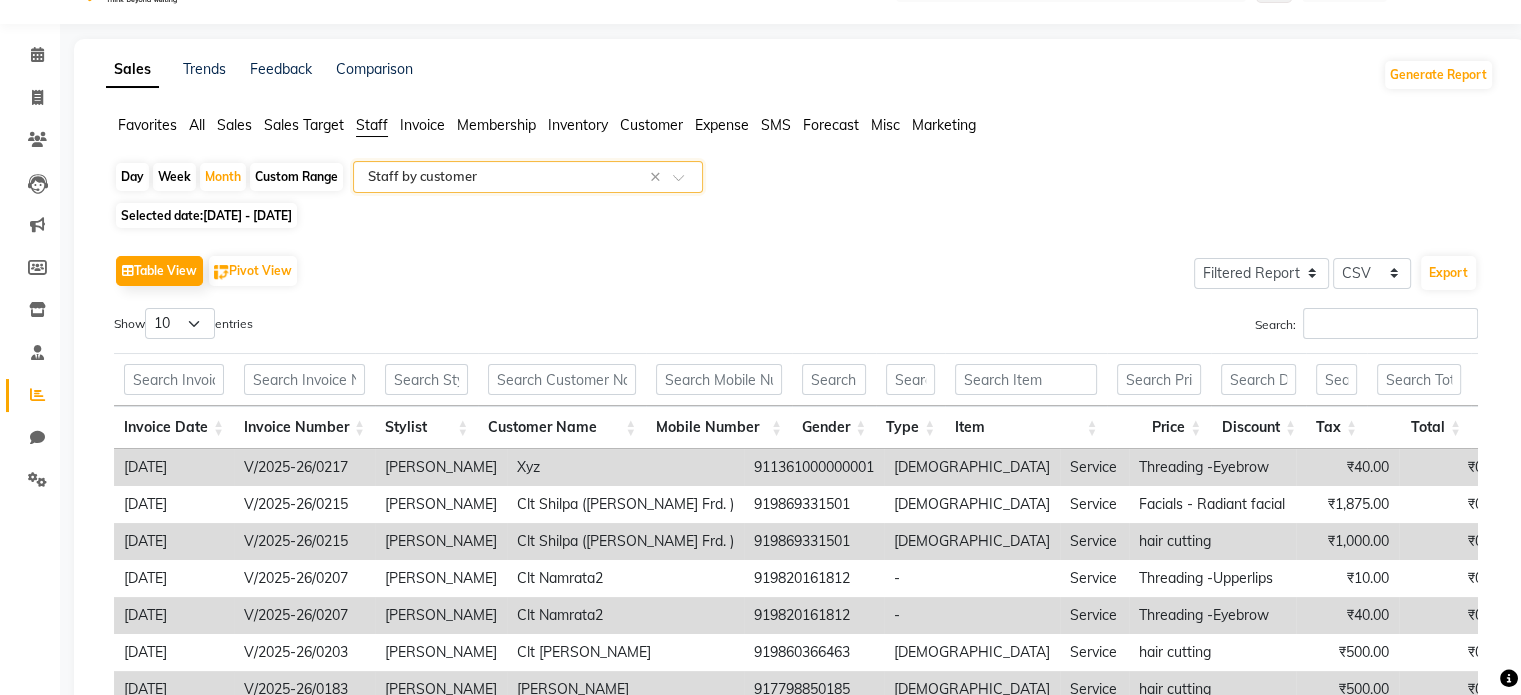 scroll, scrollTop: 0, scrollLeft: 0, axis: both 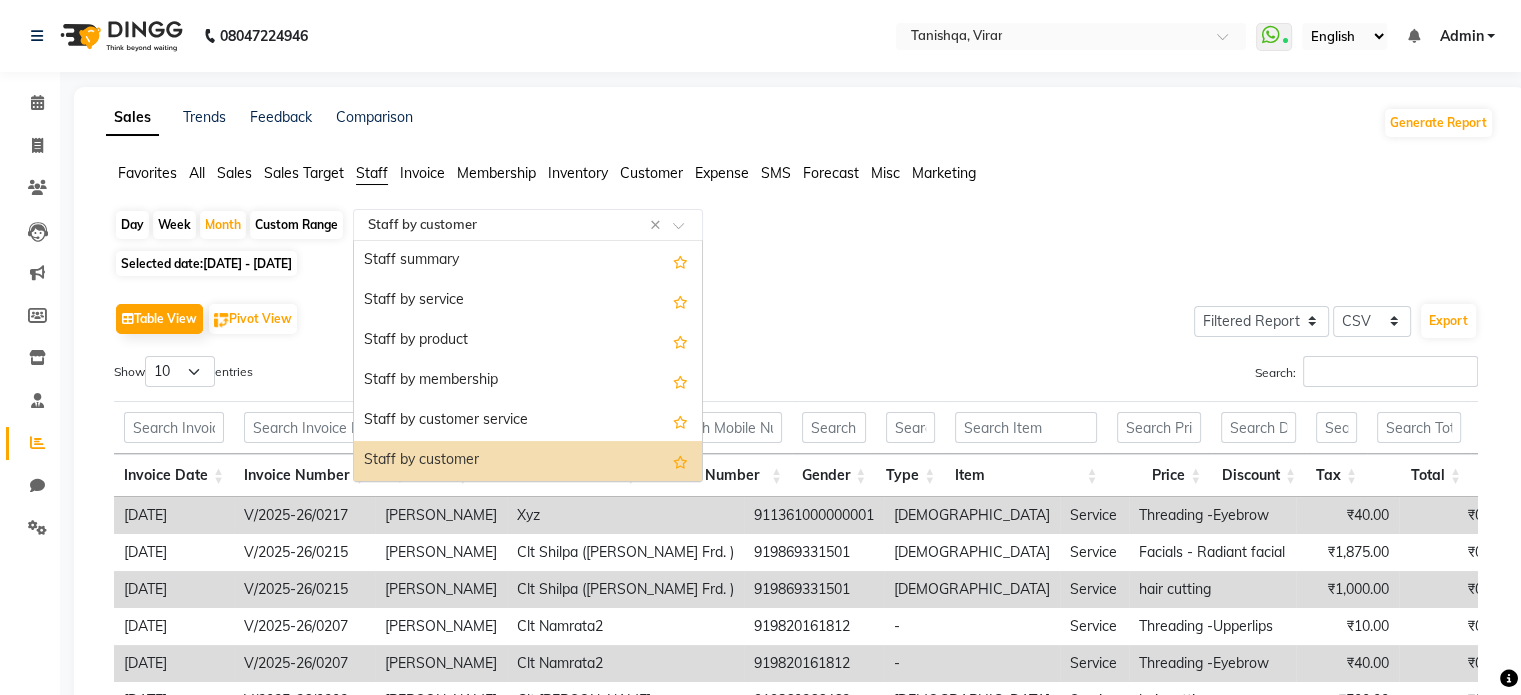 click 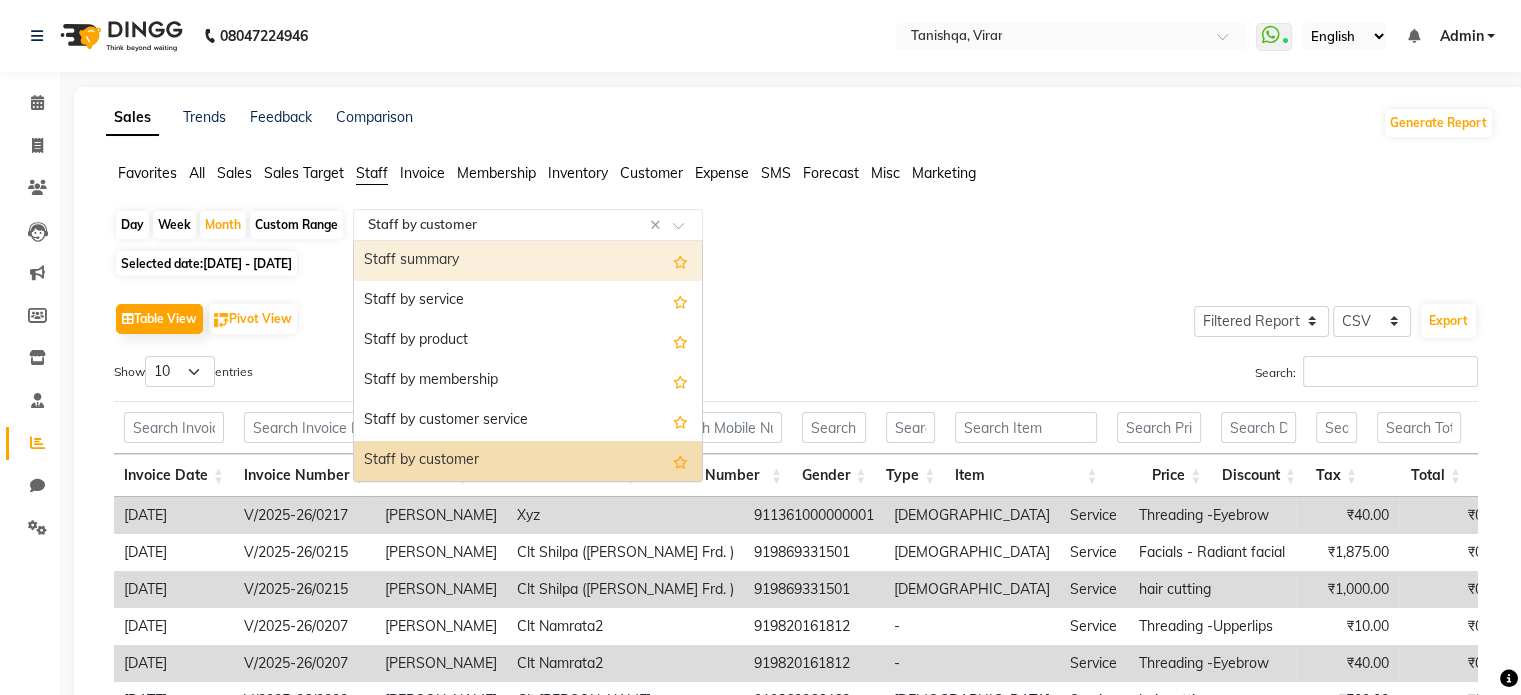 click on "Staff summary" at bounding box center [528, 261] 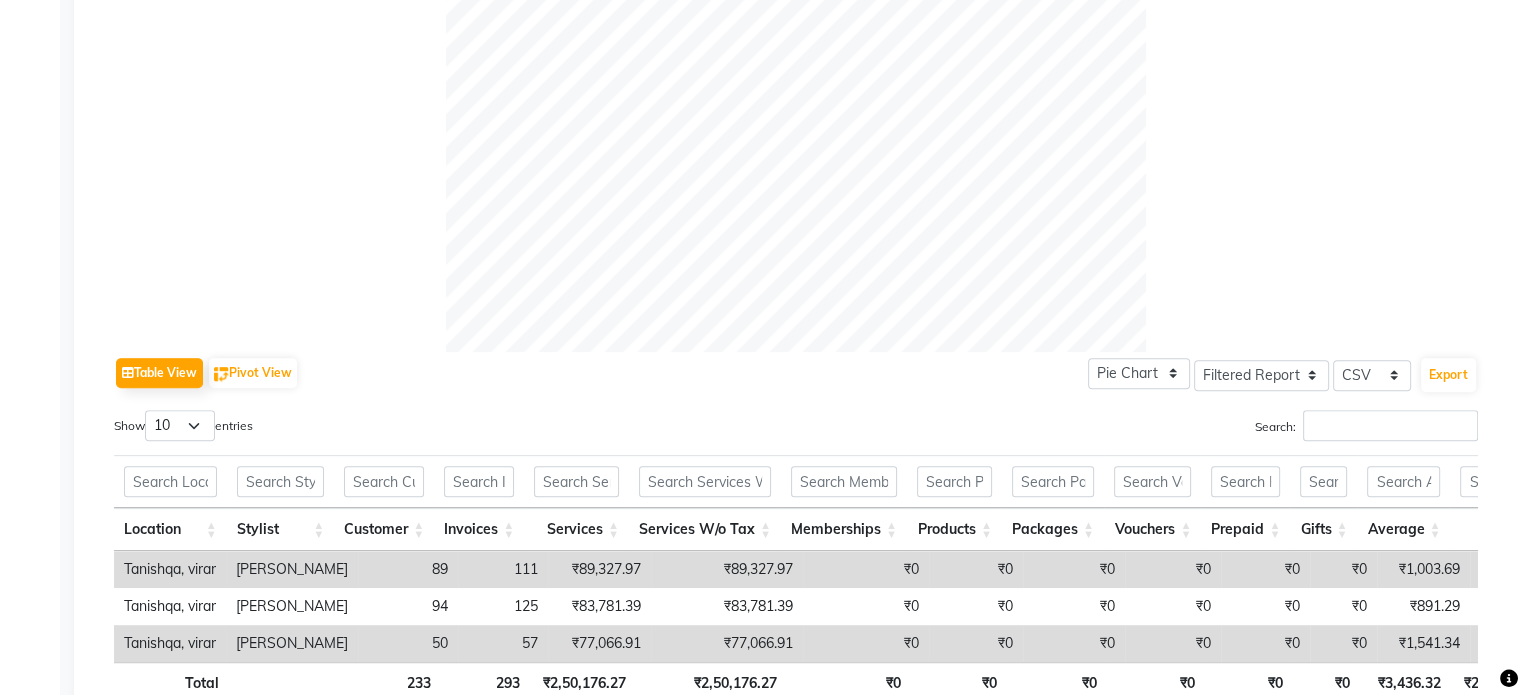 scroll, scrollTop: 671, scrollLeft: 0, axis: vertical 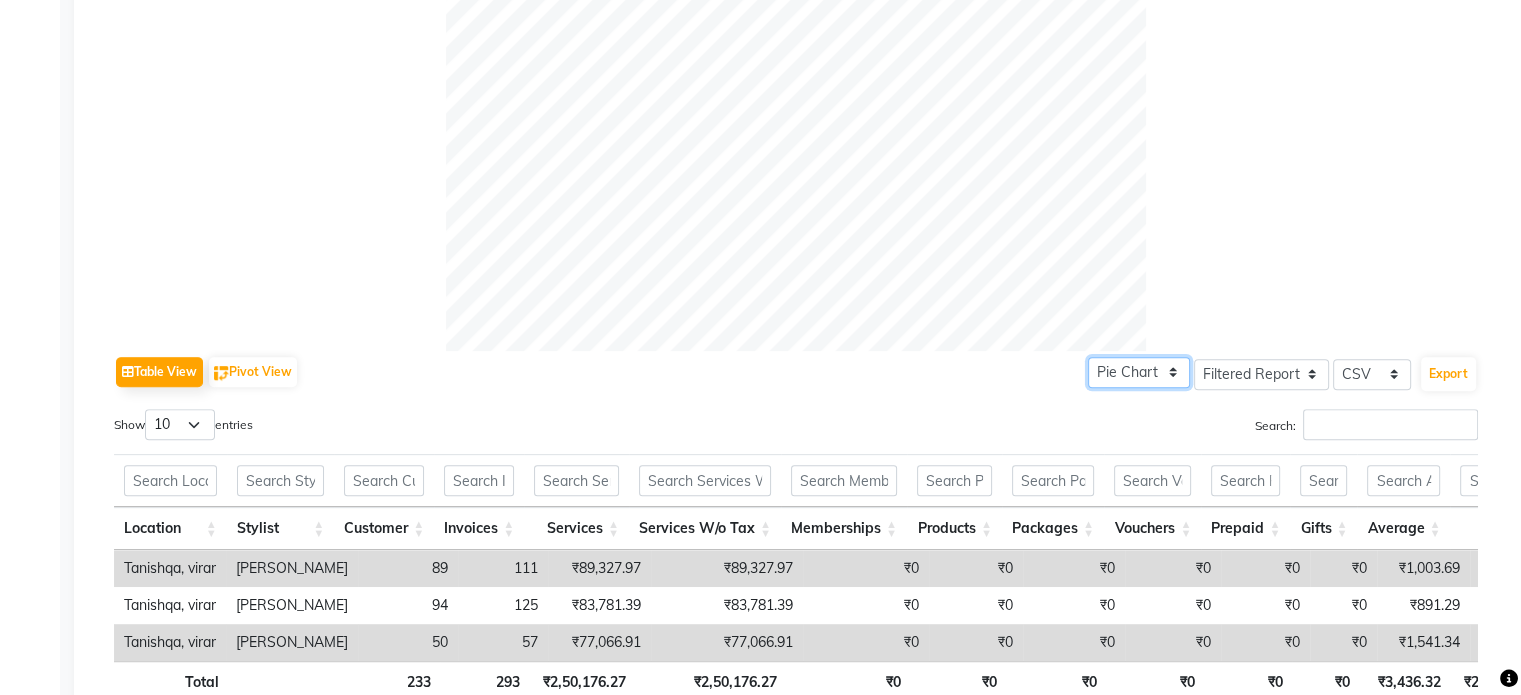 click on "Pie Chart Bar Chart" 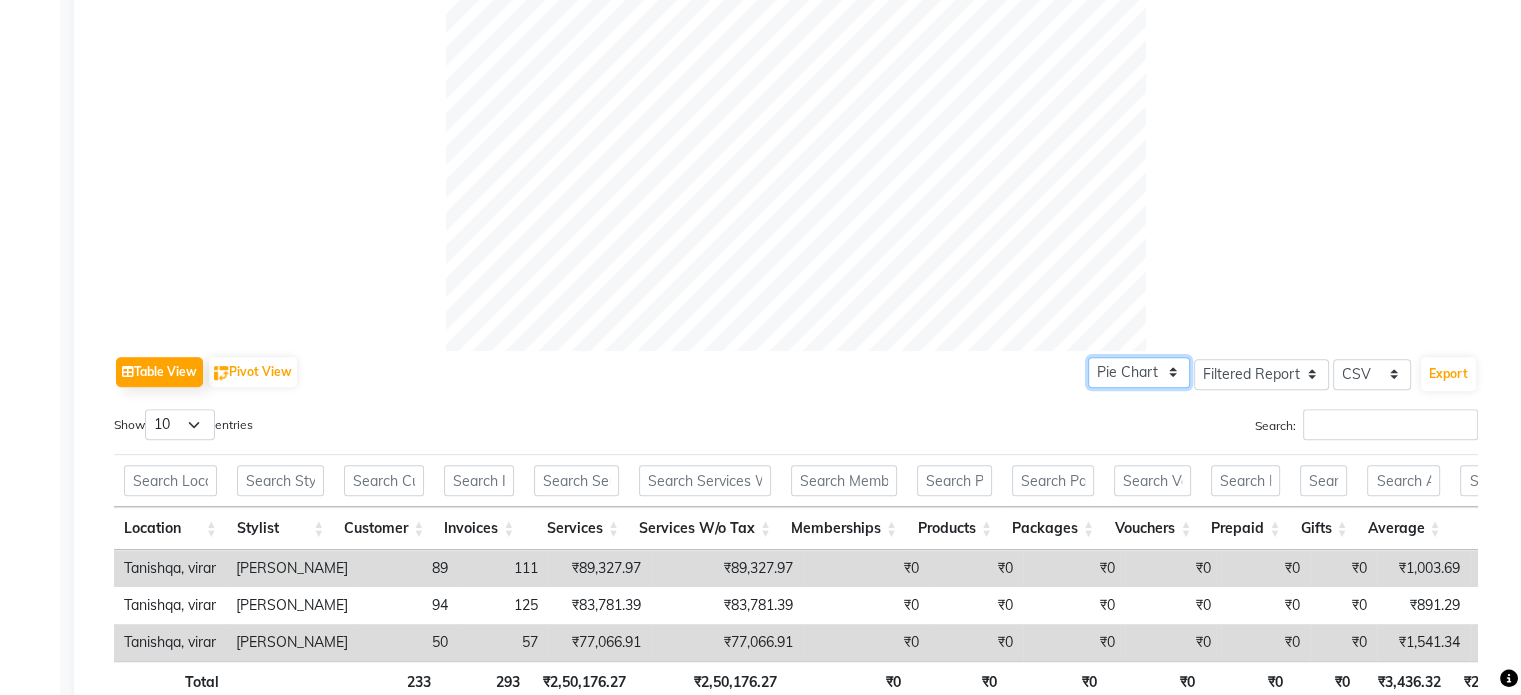 click on "Pie Chart Bar Chart" 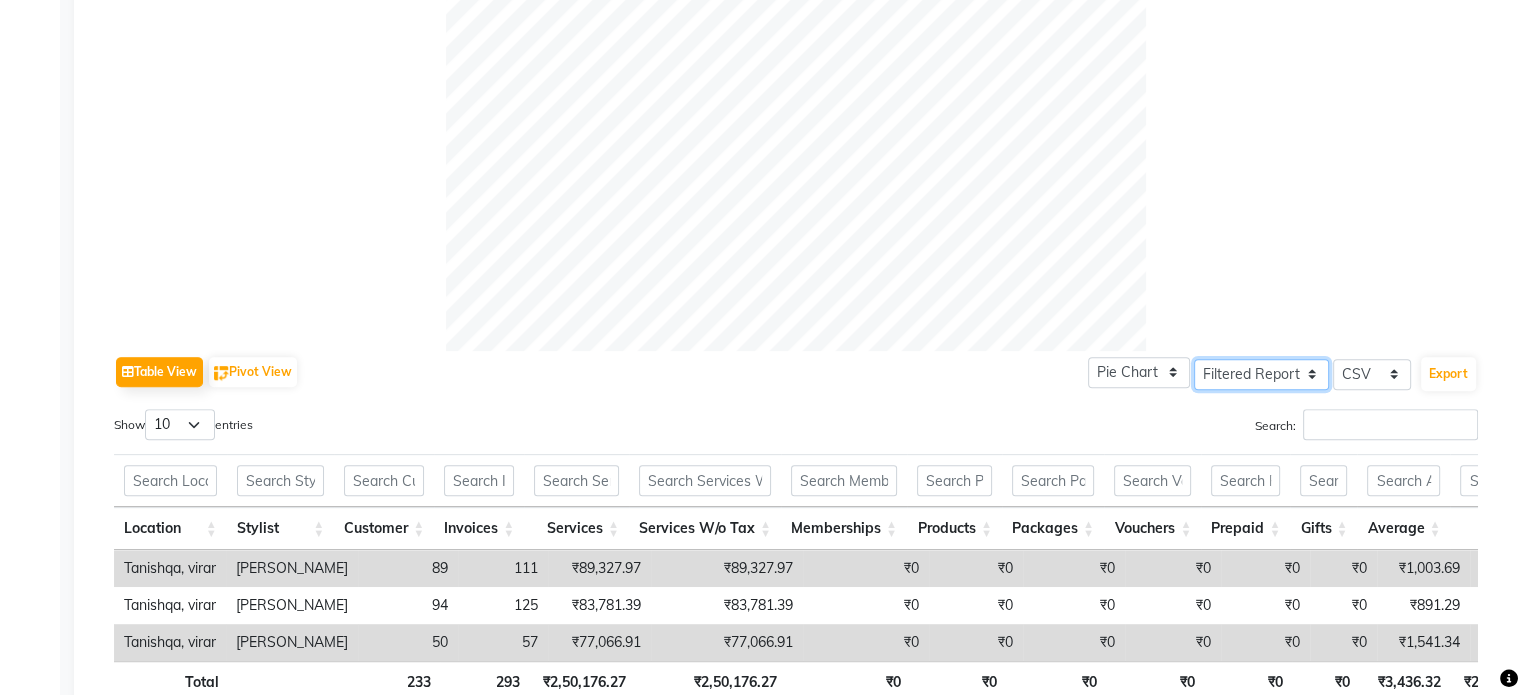 click on "Select Full Report Filtered Report" 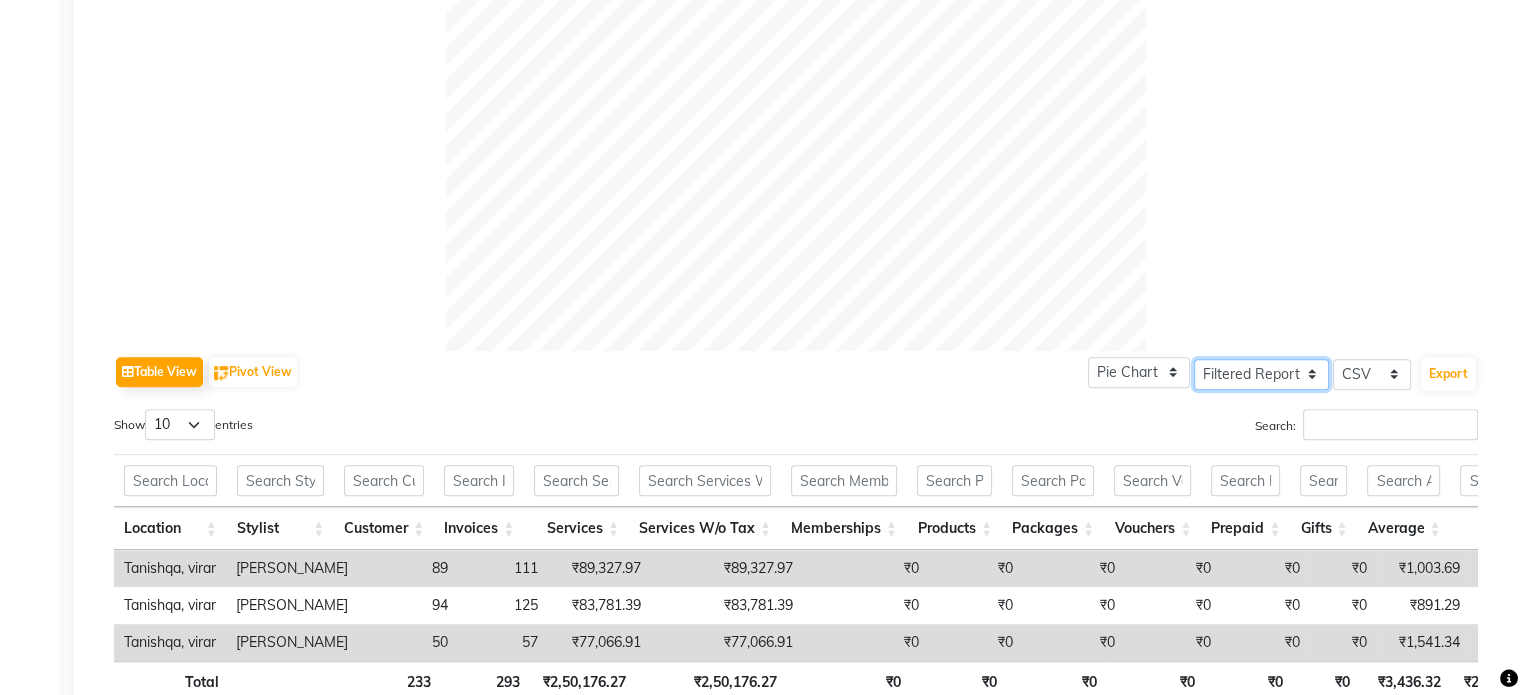 click on "Select Full Report Filtered Report" 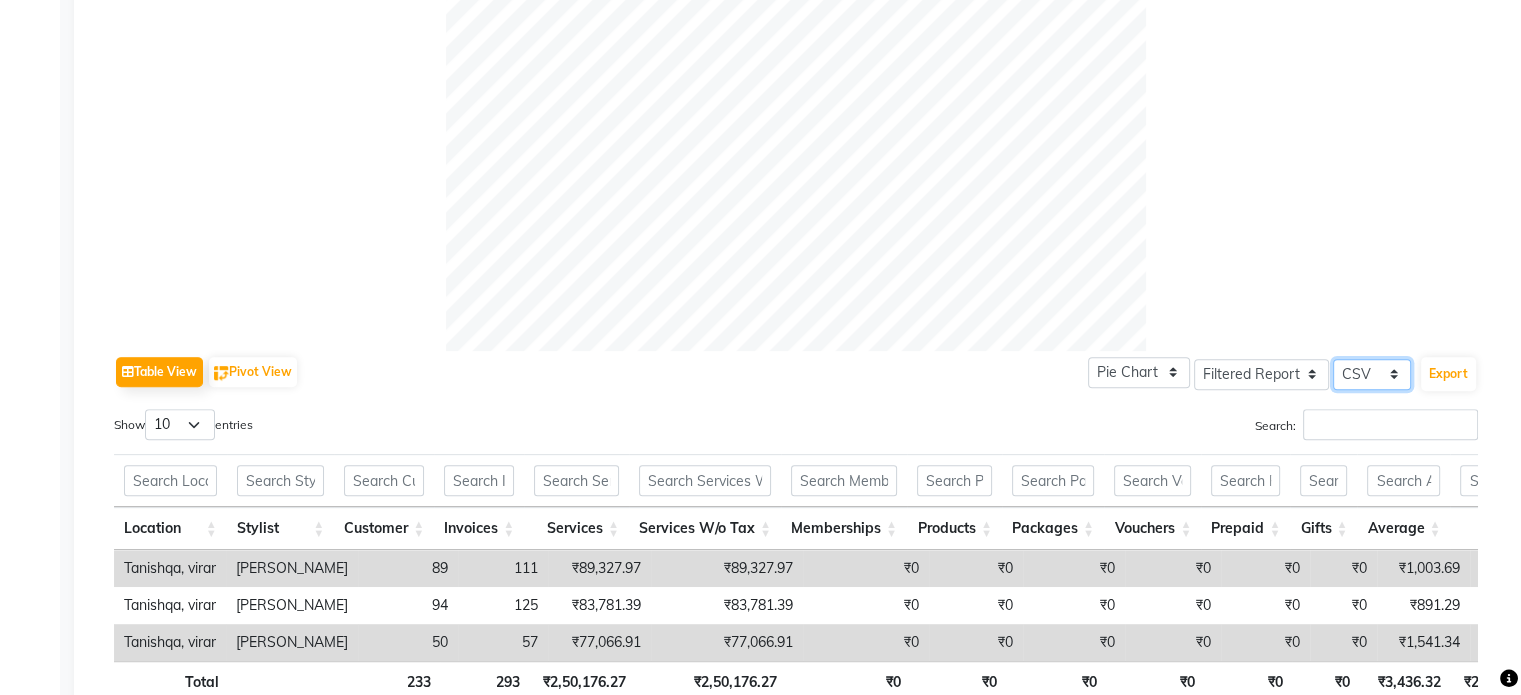 click on "Select CSV PDF" 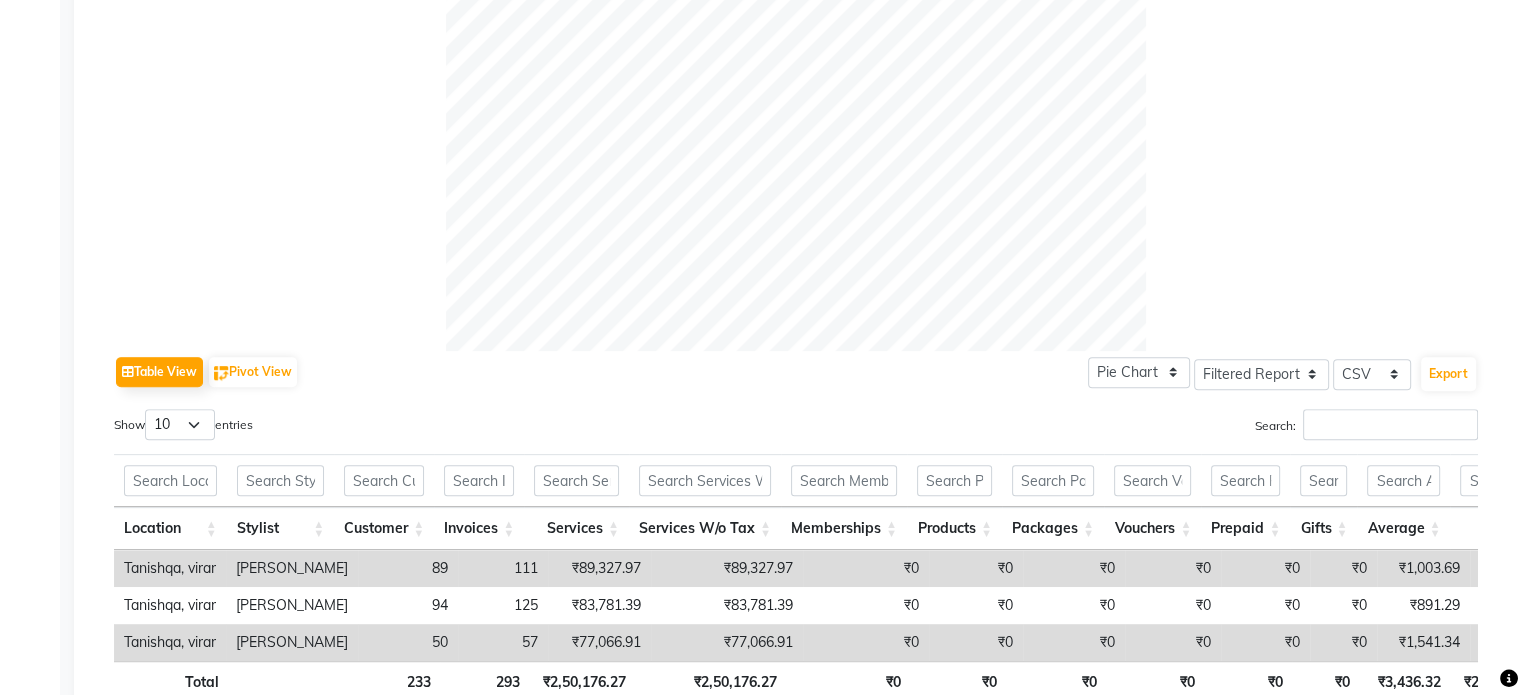 click 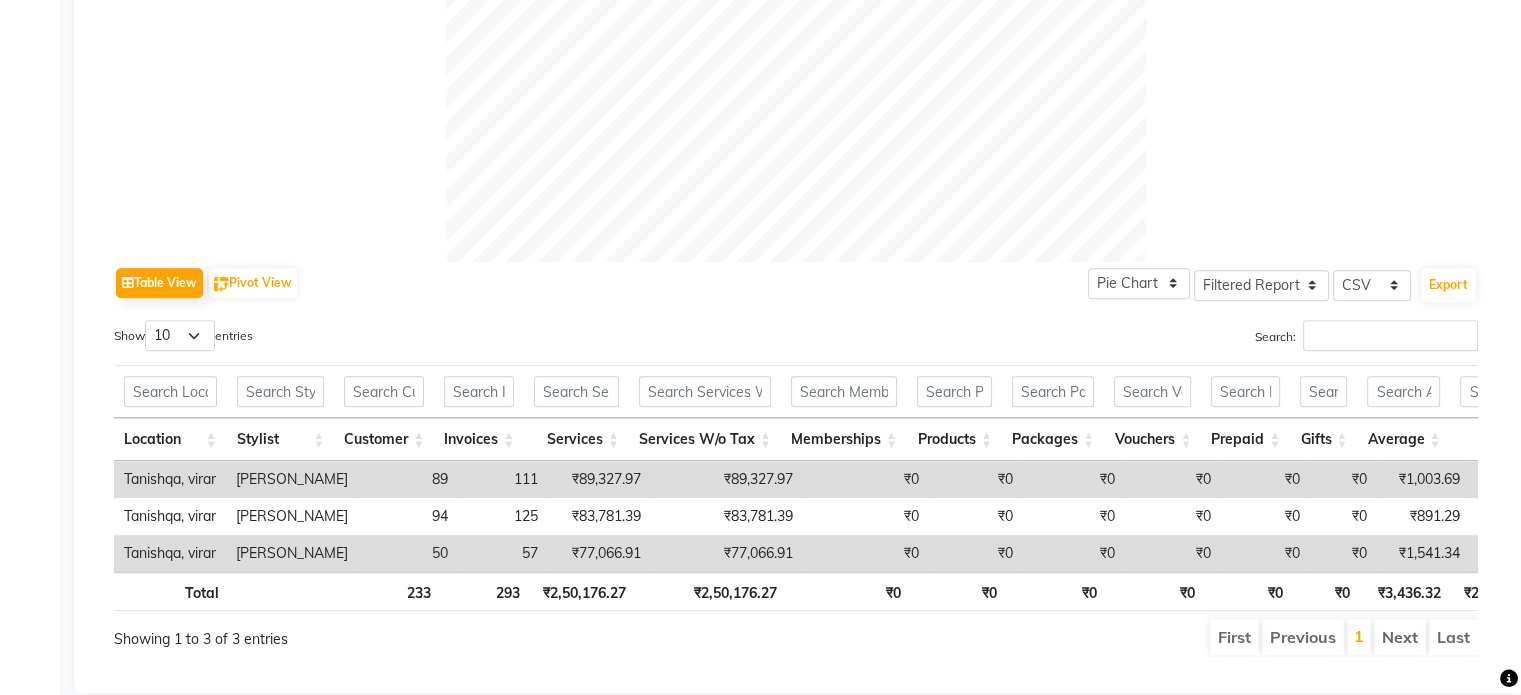 scroll, scrollTop: 760, scrollLeft: 0, axis: vertical 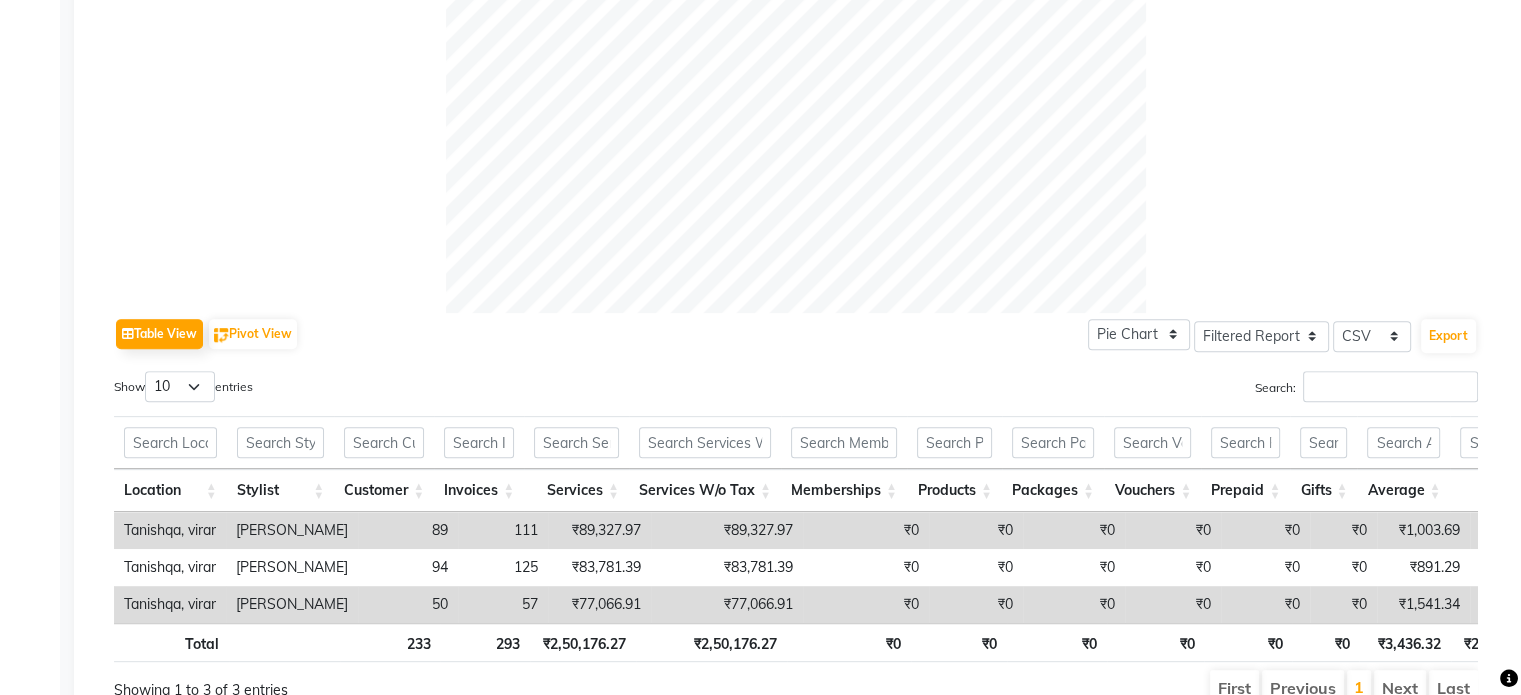 click on "₹89,327.97" at bounding box center (727, 530) 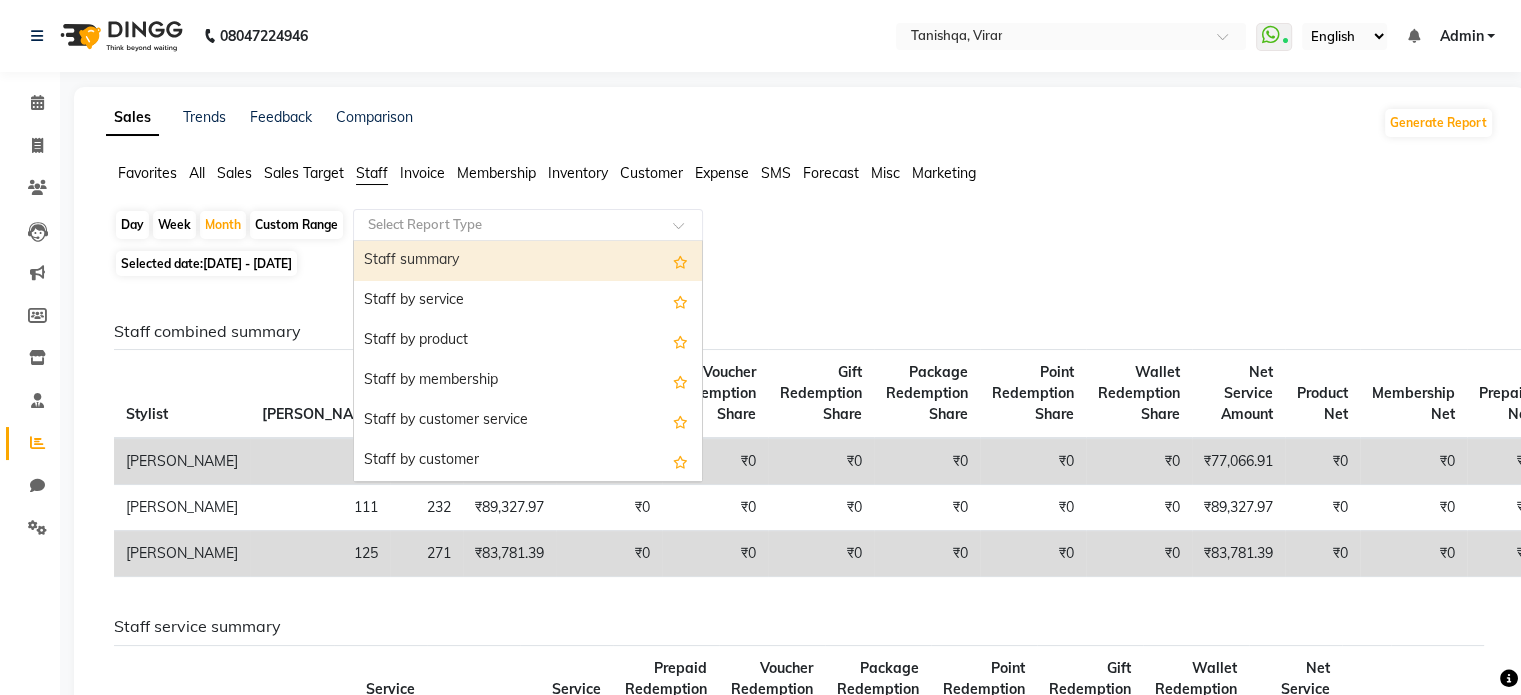 click 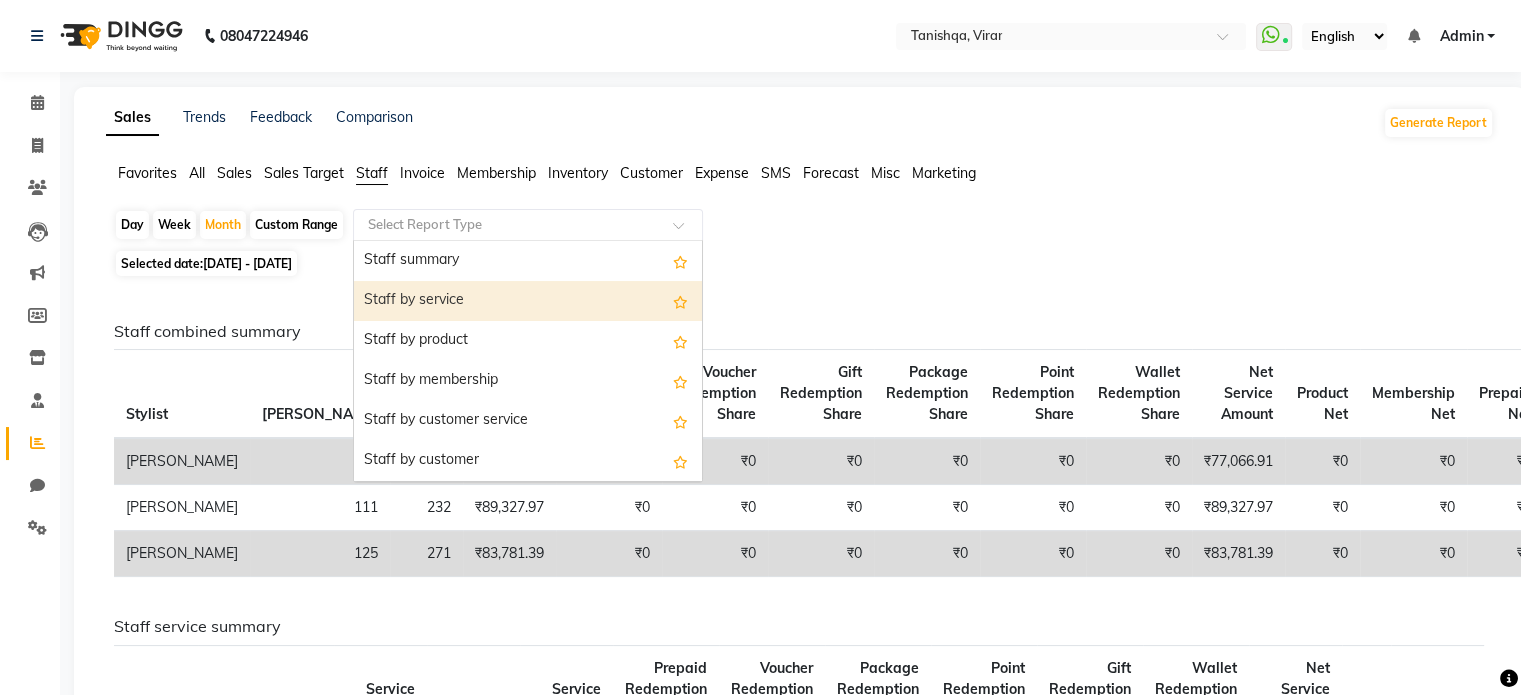 click on "Staff by service" at bounding box center (528, 301) 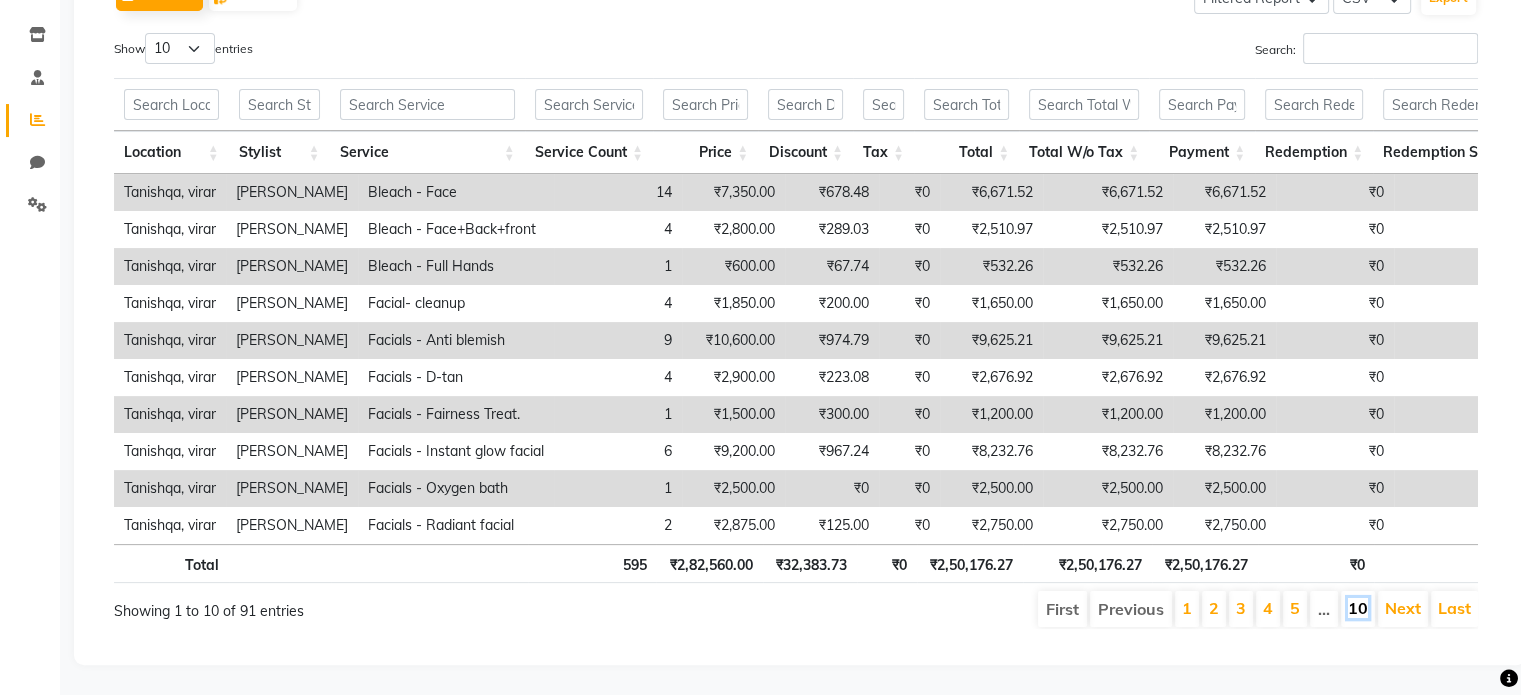click on "10" at bounding box center (1358, 608) 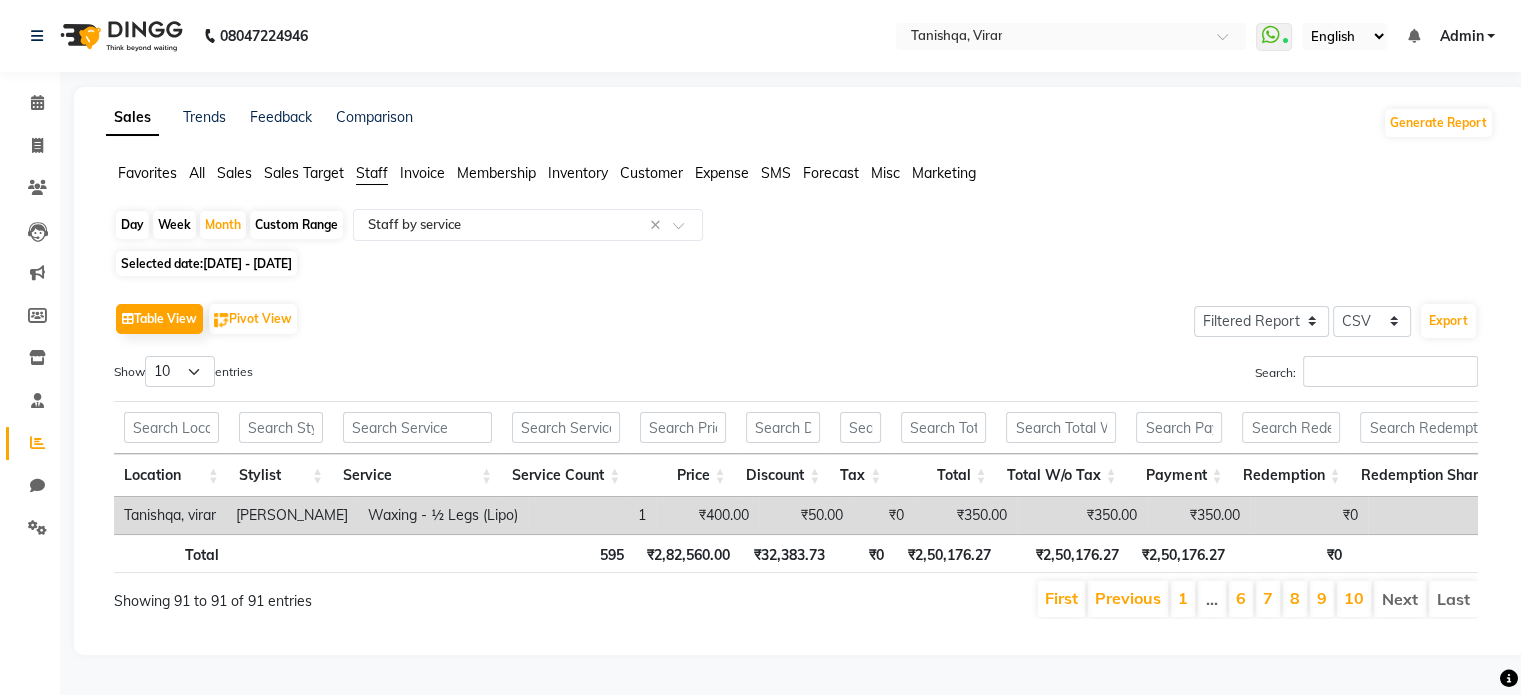 click on "Last" at bounding box center (1453, 599) 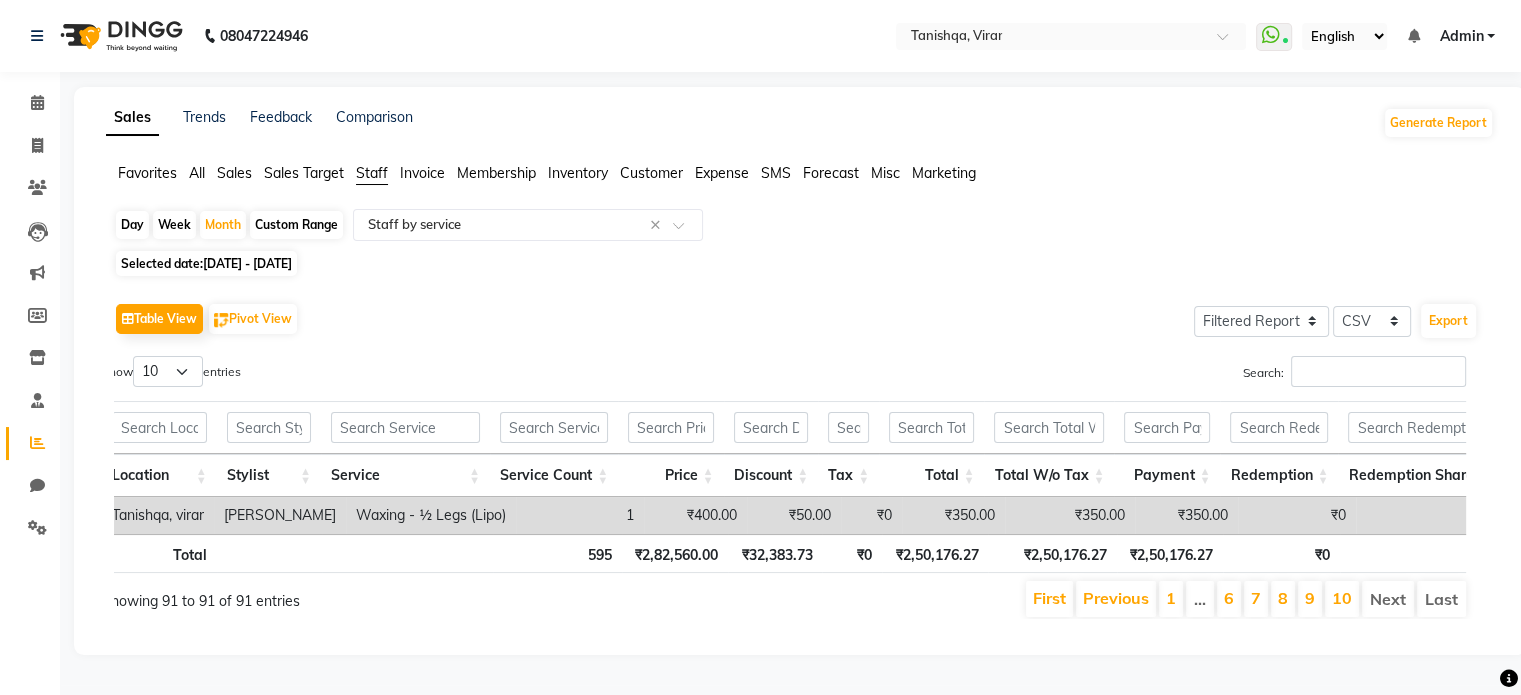 scroll, scrollTop: 0, scrollLeft: 15, axis: horizontal 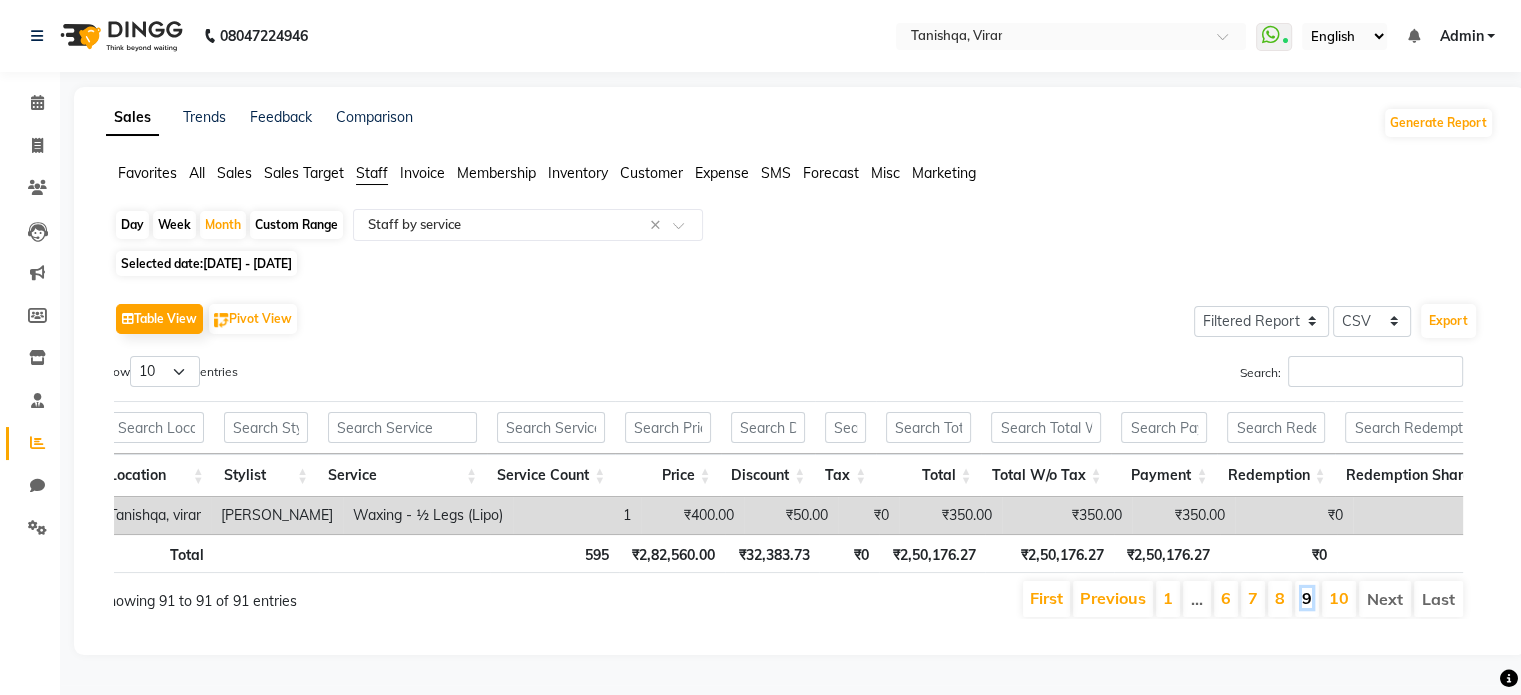 click on "9" at bounding box center [1307, 598] 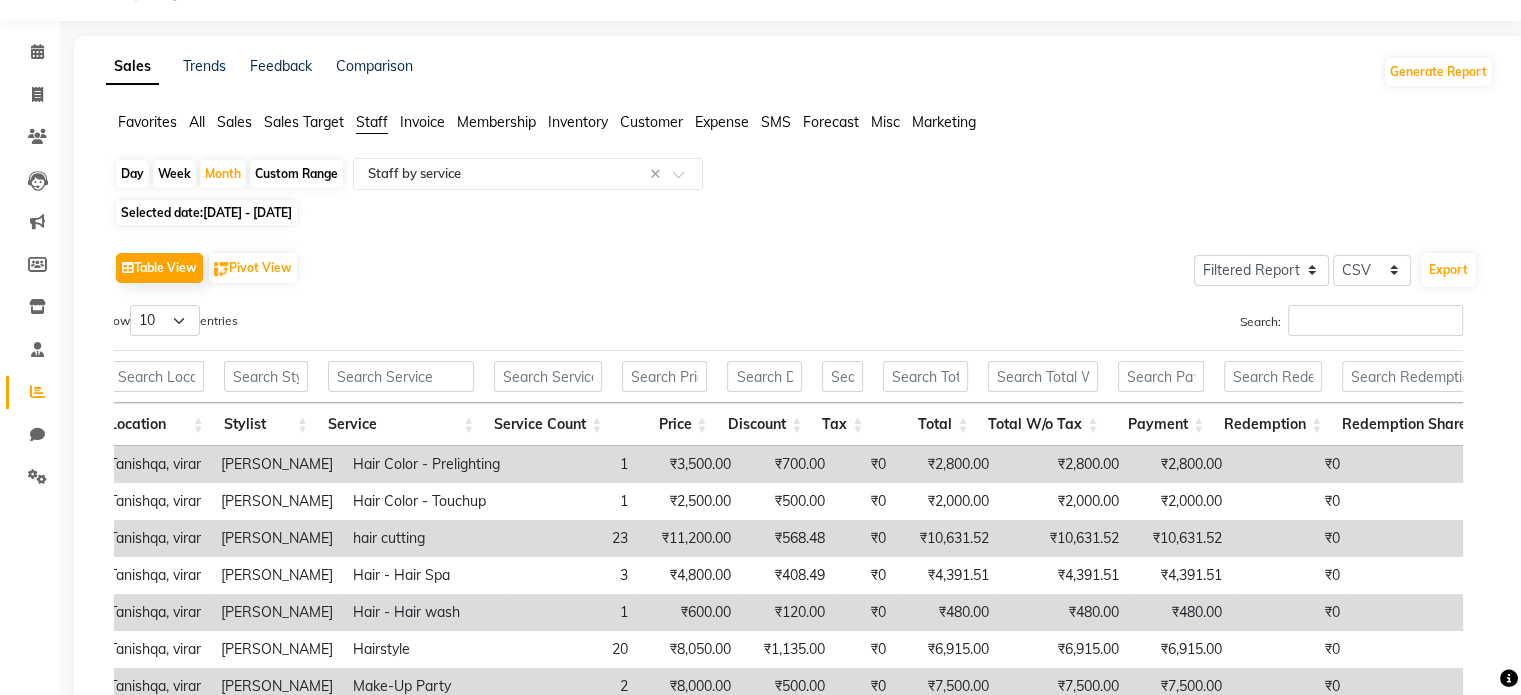 scroll, scrollTop: 0, scrollLeft: 0, axis: both 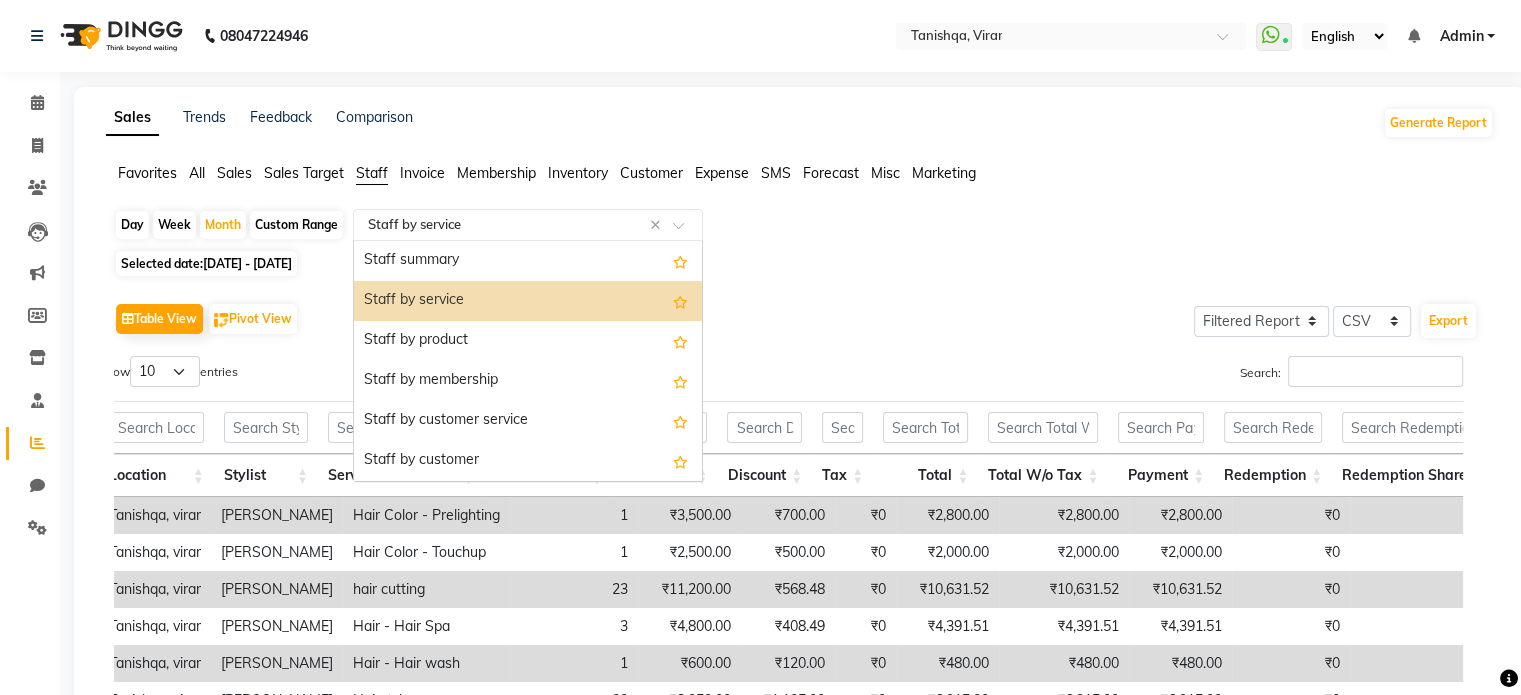 click 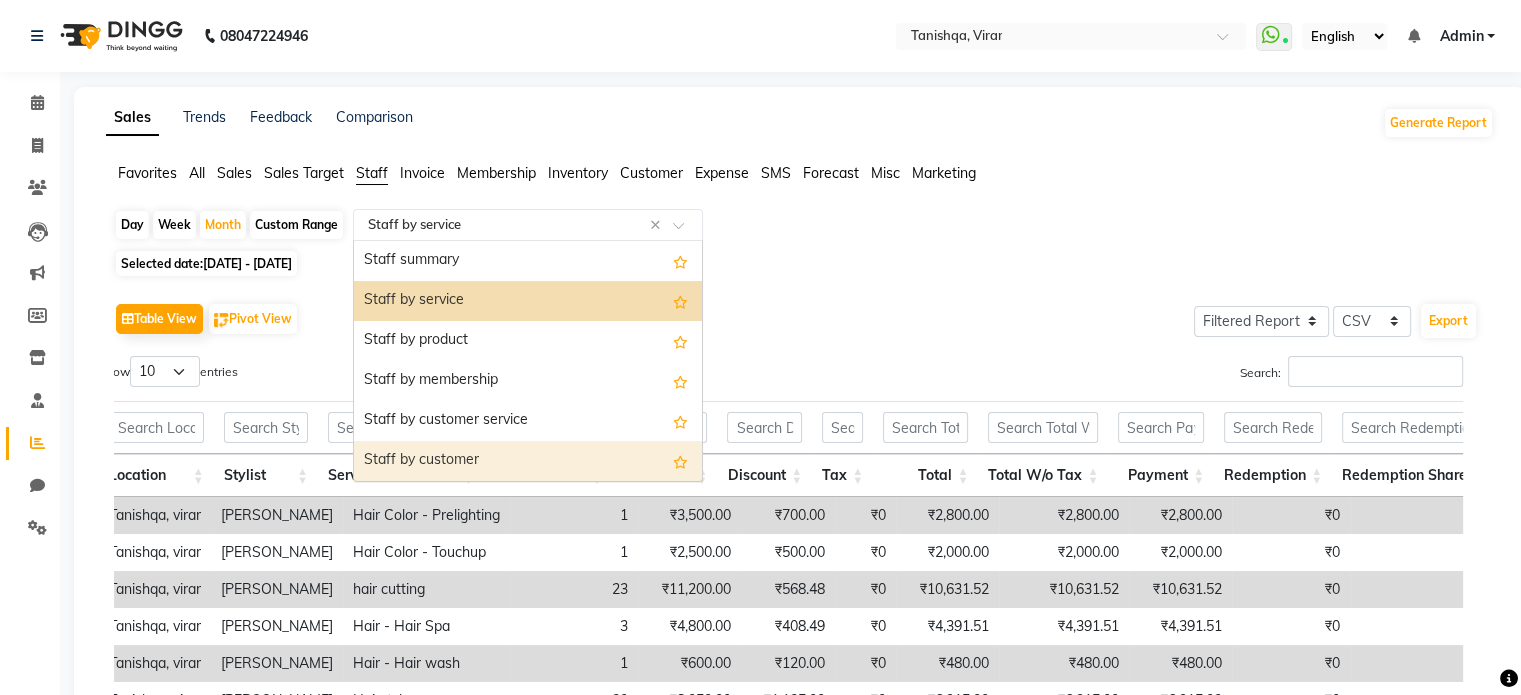 click on "Staff by customer" at bounding box center (528, 461) 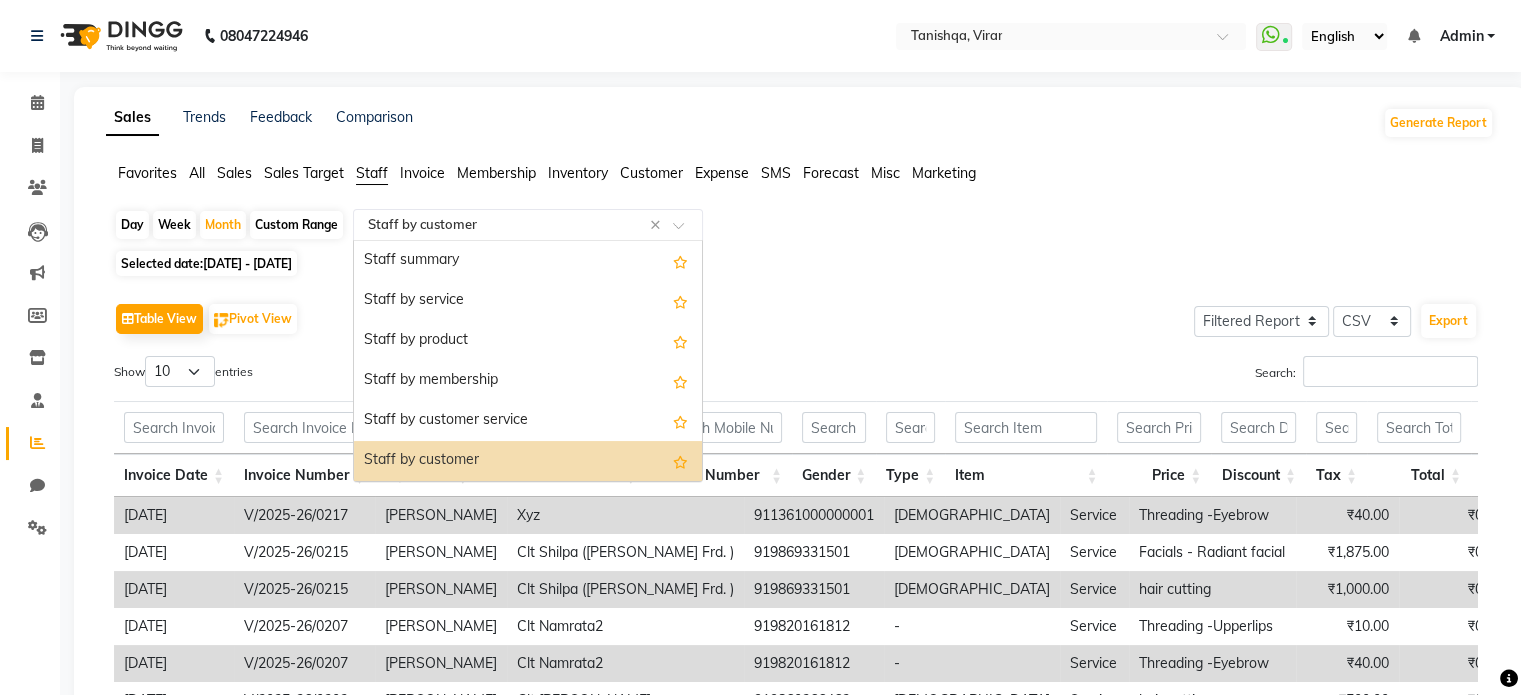 click 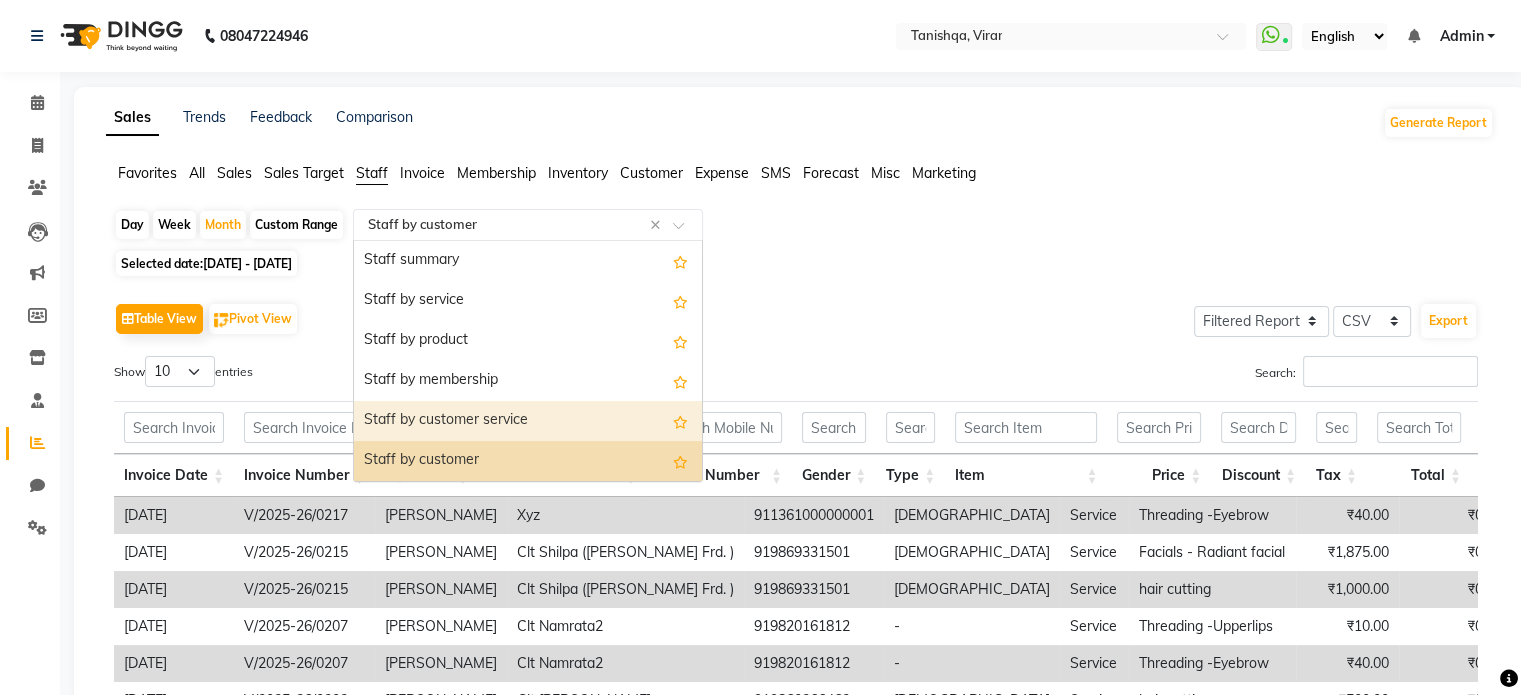 click on "Staff by customer service" at bounding box center (528, 421) 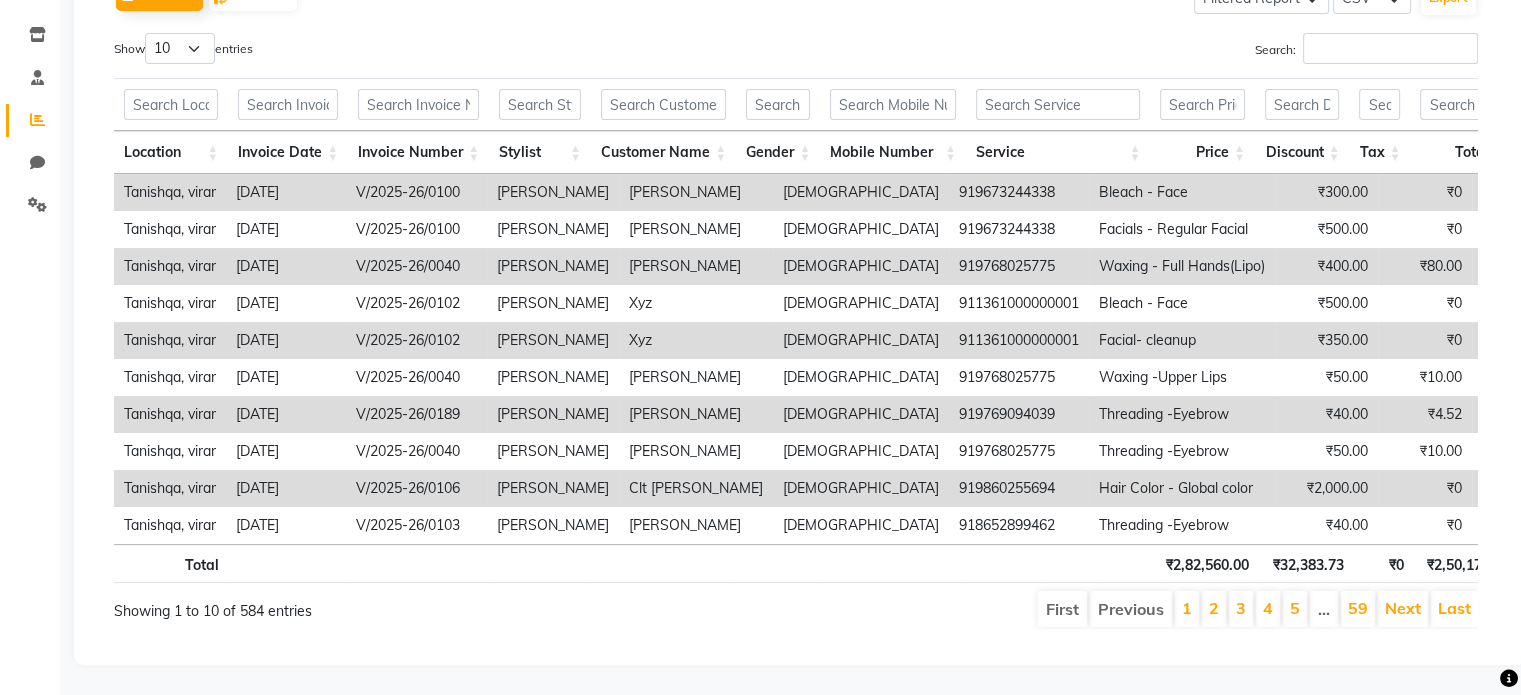 scroll, scrollTop: 0, scrollLeft: 0, axis: both 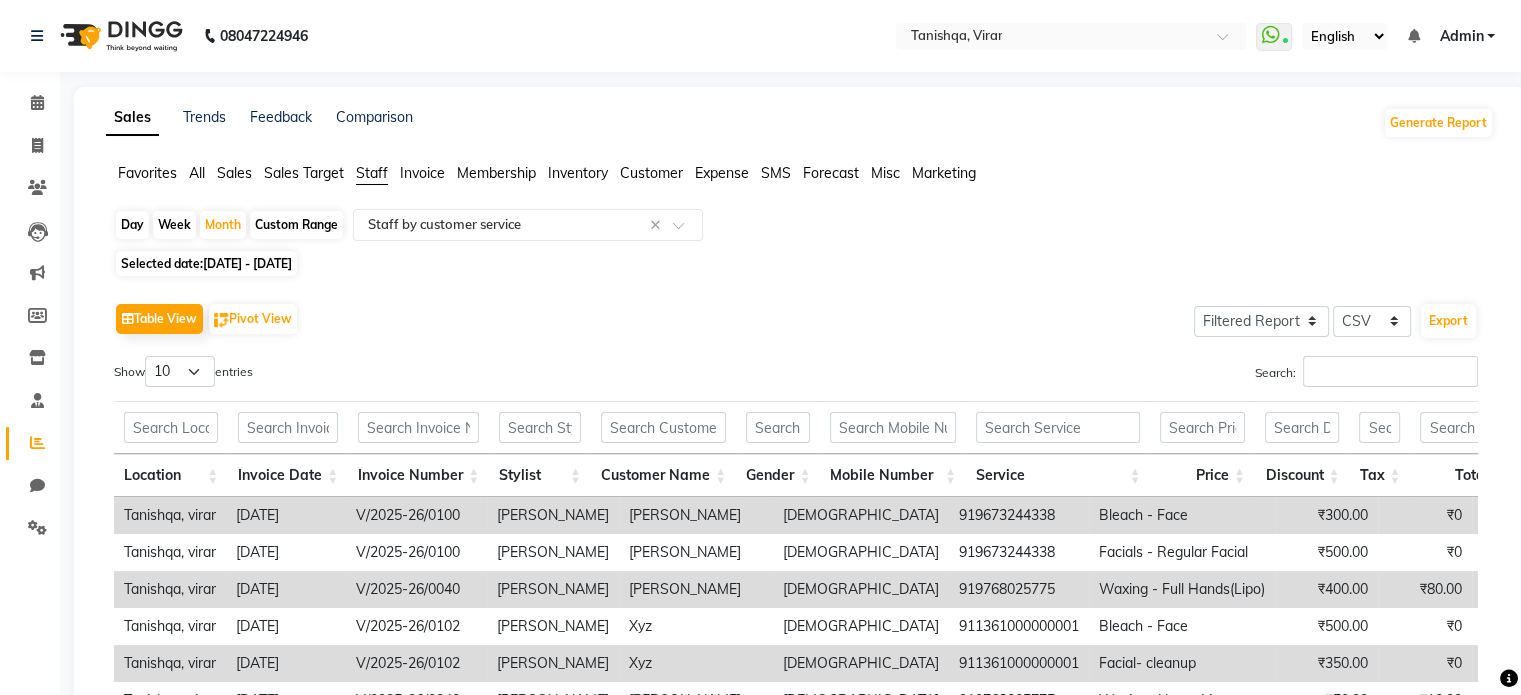click on "Table View   Pivot View  Select Full Report Filtered Report Select CSV PDF  Export  Show  10 25 50 100  entries Search: Location Invoice Date Invoice Number Stylist Customer Name Gender Mobile Number Service Price Discount Tax Total Total W/o Tax Invoice Total Payment Redemption Redemption Share Location Invoice Date Invoice Number Stylist Customer Name Gender Mobile Number Service Price Discount Tax Total Total W/o Tax Invoice Total Payment Redemption Redemption Share Total ₹2,82,560.00 ₹32,383.73 ₹0 ₹2,50,176.27 ₹2,50,176.27 ₹11,64,243.08 ₹2,50,176.27 ₹0 ₹0 Tanishqa, virar [DATE] V/2025-26/0100 [PERSON_NAME] [PERSON_NAME] [DEMOGRAPHIC_DATA] 919673244338 Bleach - Face ₹300.00 ₹0 ₹0 ₹300.00 ₹300.00 ₹840.00 ₹300.00 ₹0 ₹0 Tanishqa, virar [DATE] V/2025-26/0100 [PERSON_NAME] [PERSON_NAME] [DEMOGRAPHIC_DATA] 919673244338 Facials - Regular Facial ₹500.00 ₹0 ₹0 ₹500.00 ₹500.00 ₹840.00 ₹500.00 ₹0 ₹0 Tanishqa, virar [DATE] V/2025-26/0040 [PERSON_NAME] [PERSON_NAME] [DEMOGRAPHIC_DATA] 919768025775" 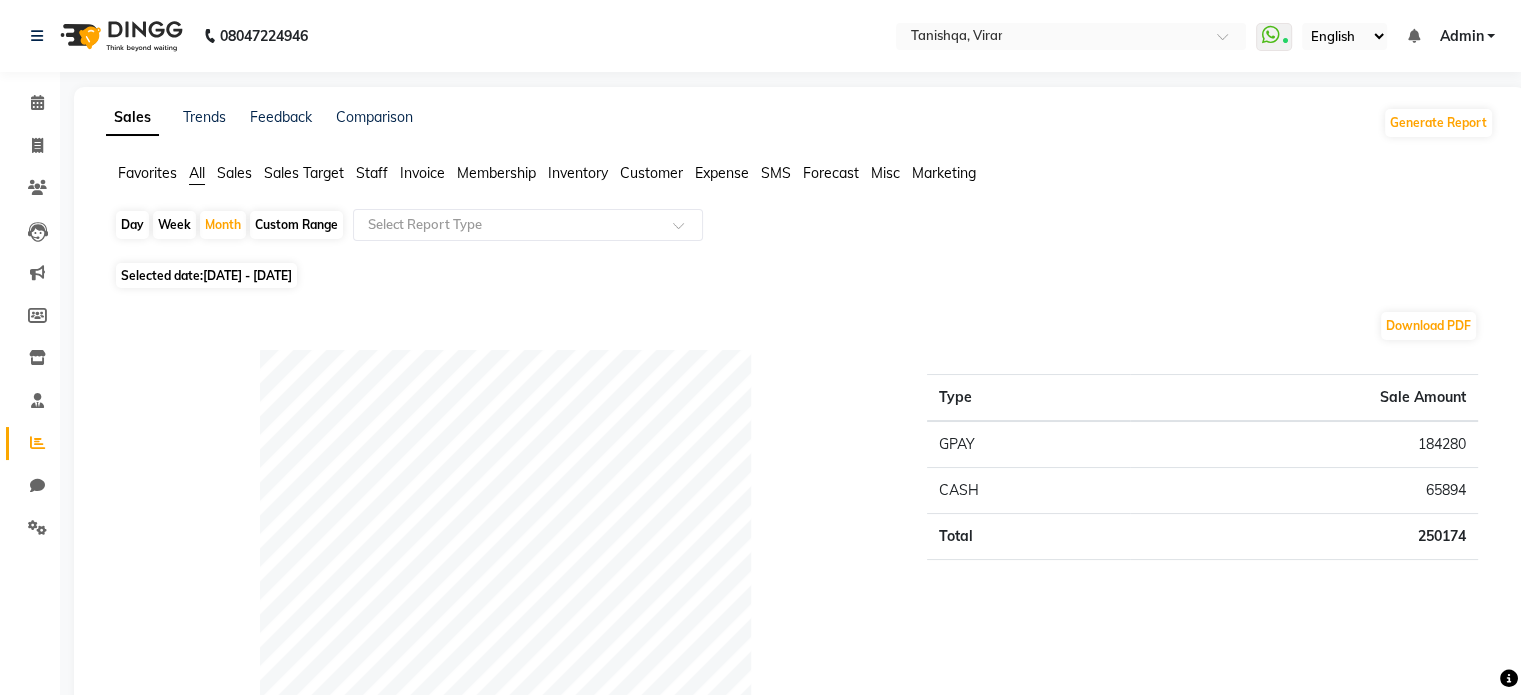 click on "All" 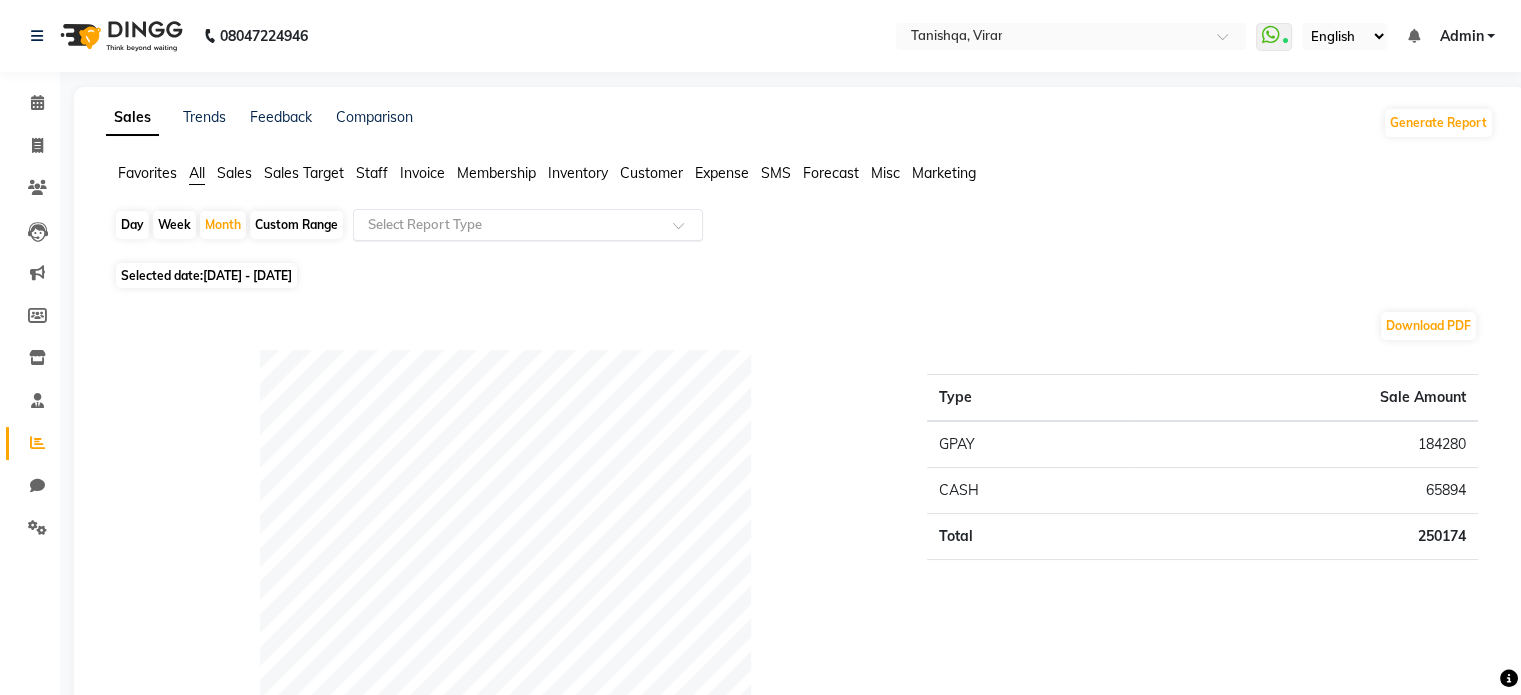 click 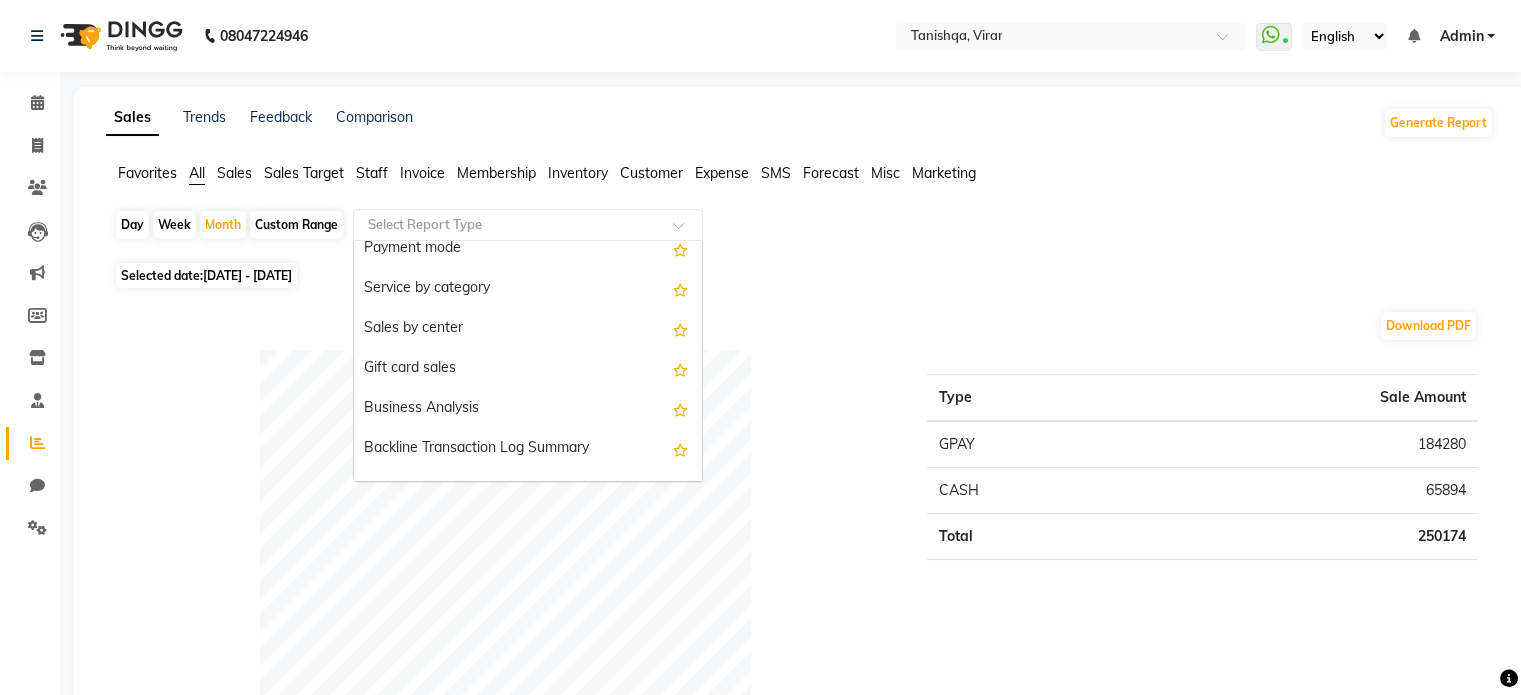 scroll, scrollTop: 386, scrollLeft: 0, axis: vertical 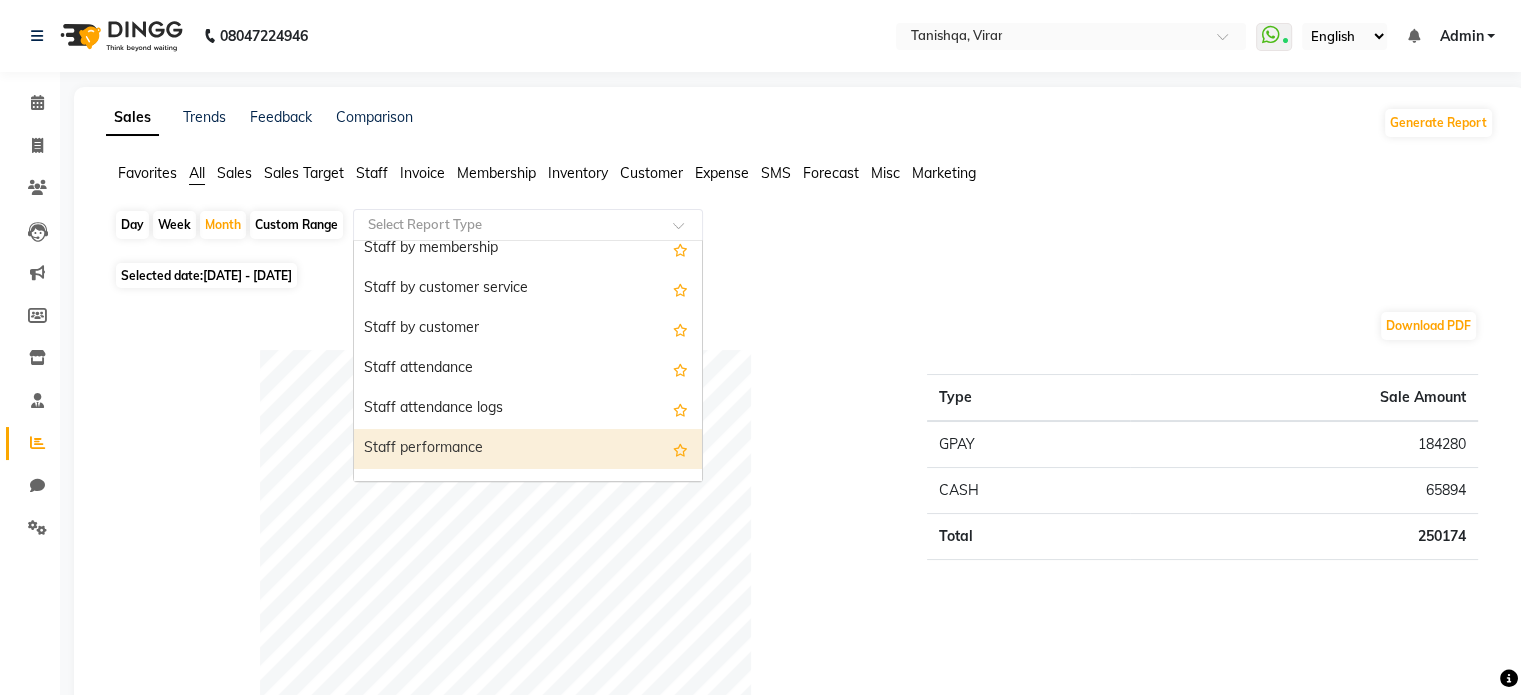 click on "Staff performance" at bounding box center [528, 449] 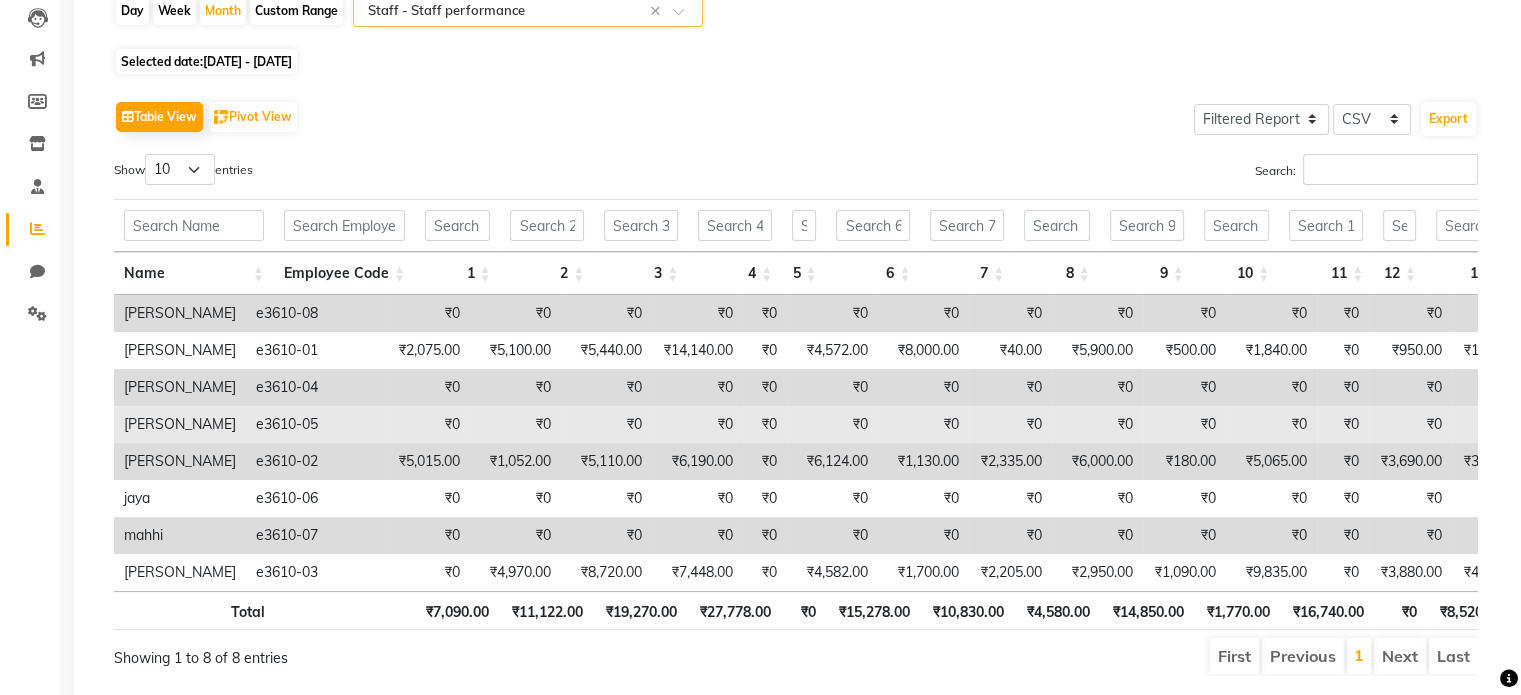 scroll, scrollTop: 221, scrollLeft: 0, axis: vertical 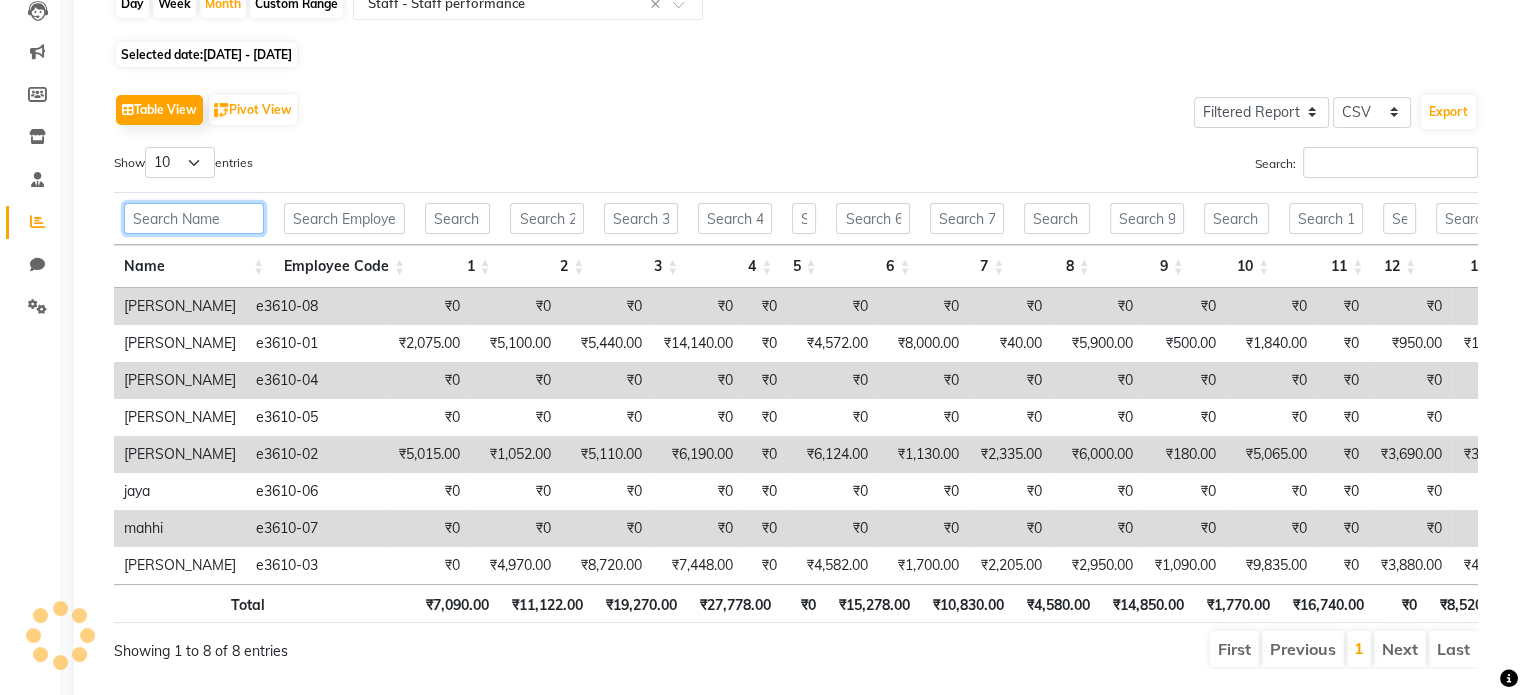 click at bounding box center (194, 218) 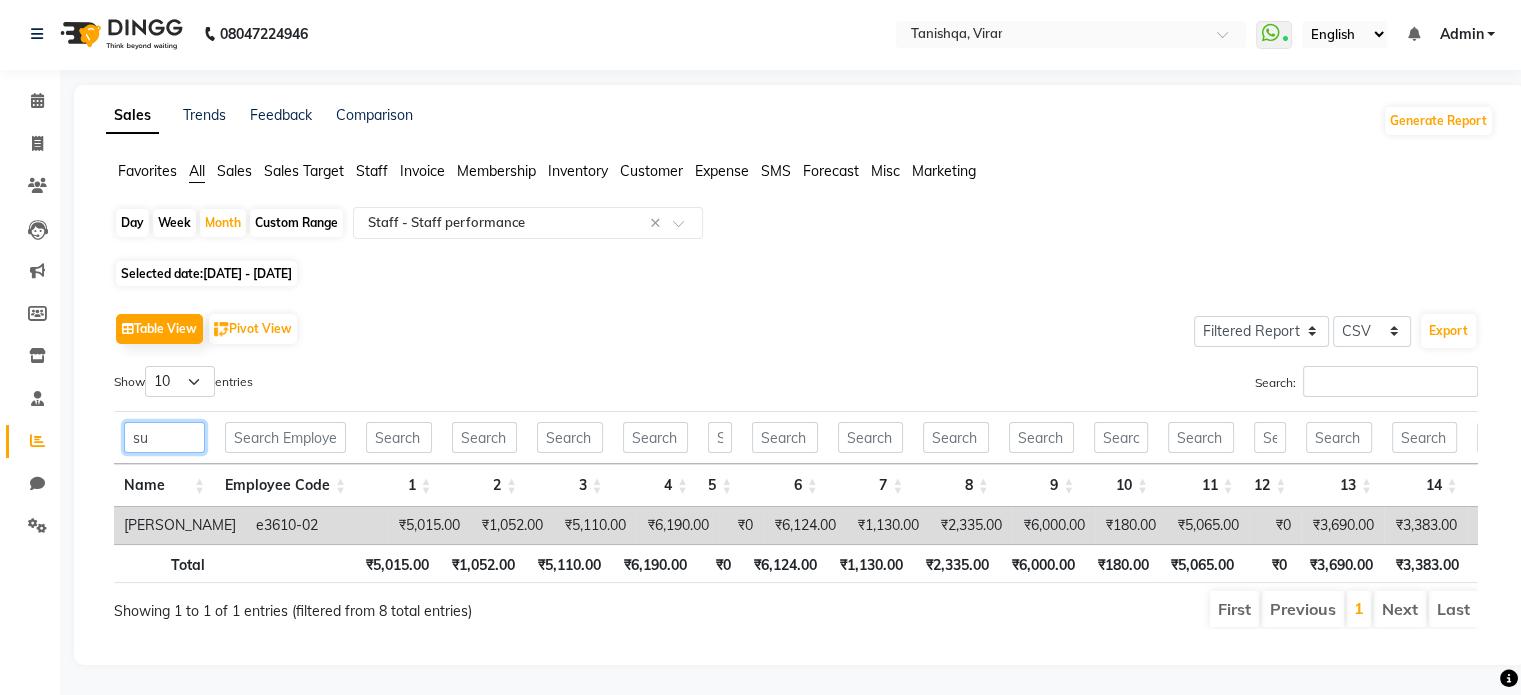 scroll, scrollTop: 30, scrollLeft: 0, axis: vertical 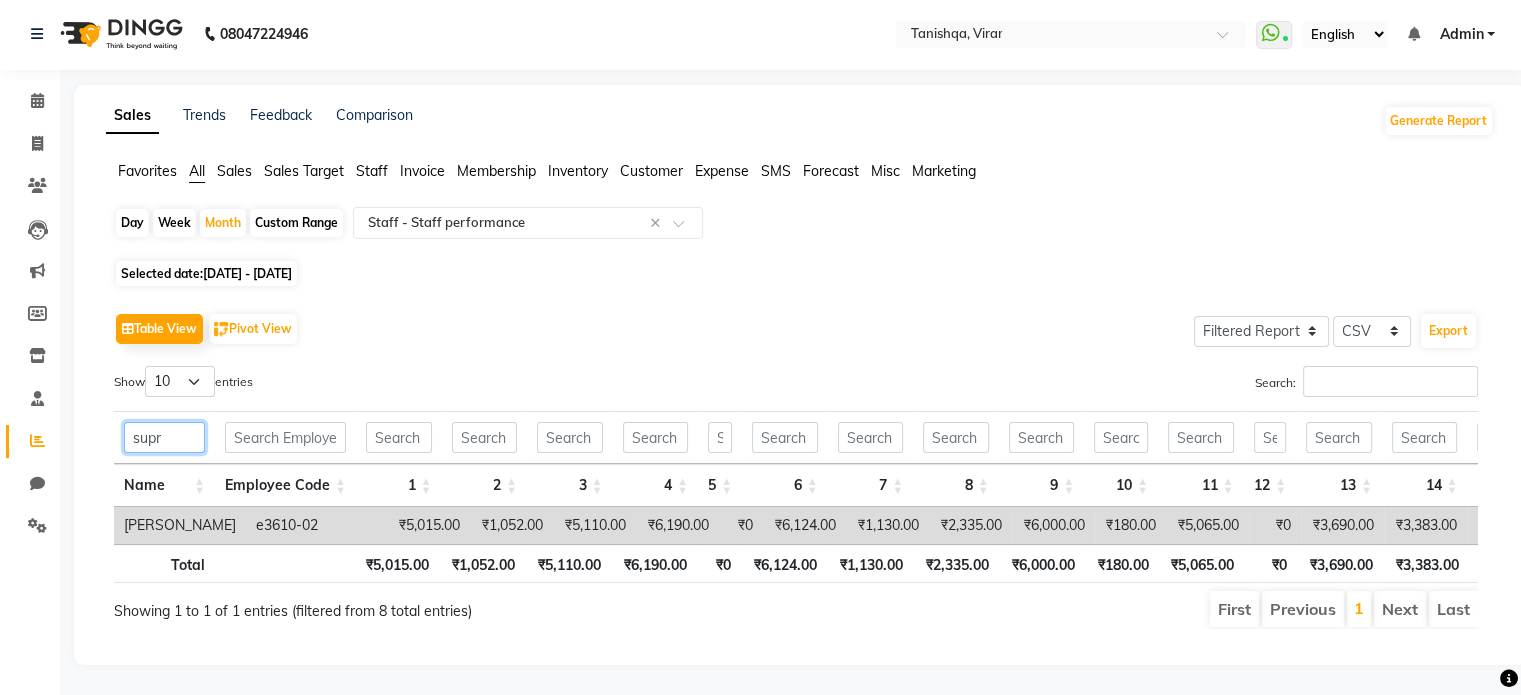 type on "supr" 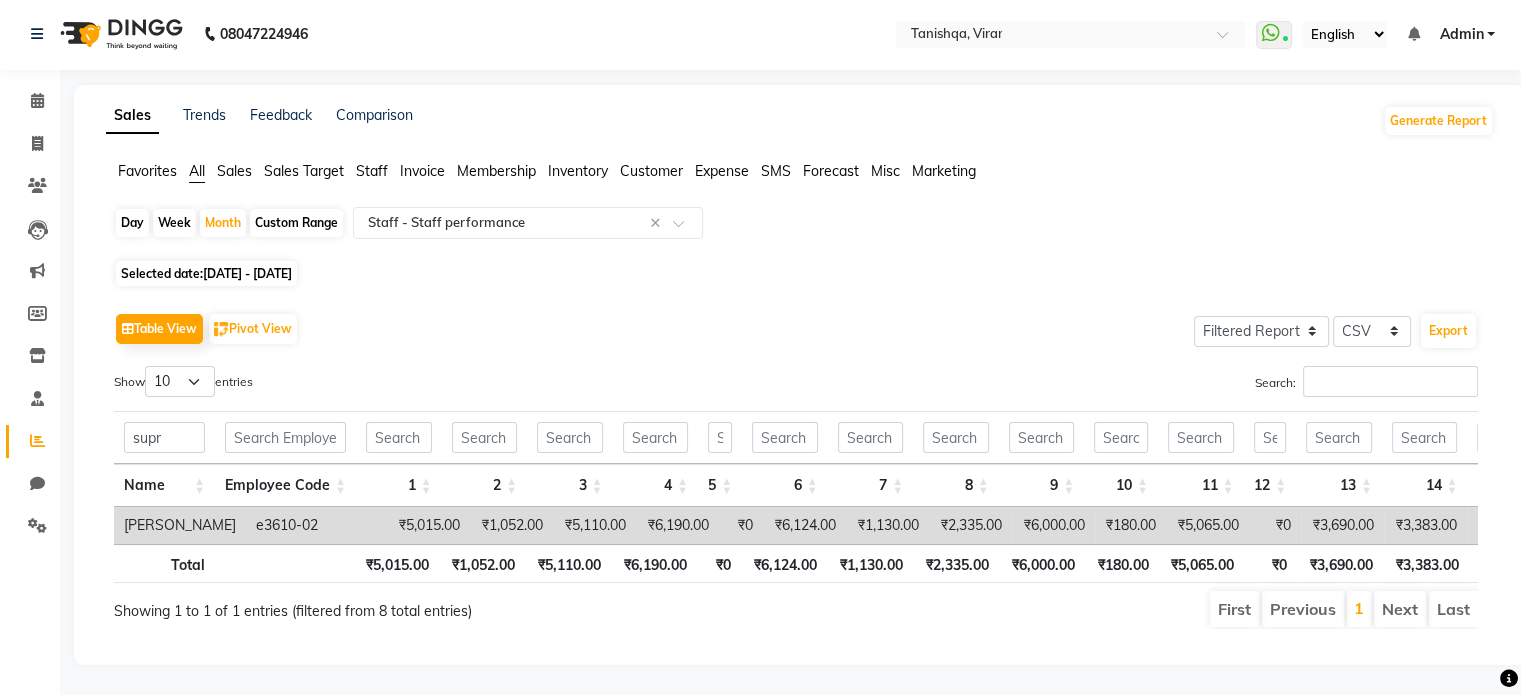 click on "[PERSON_NAME]" at bounding box center (180, 525) 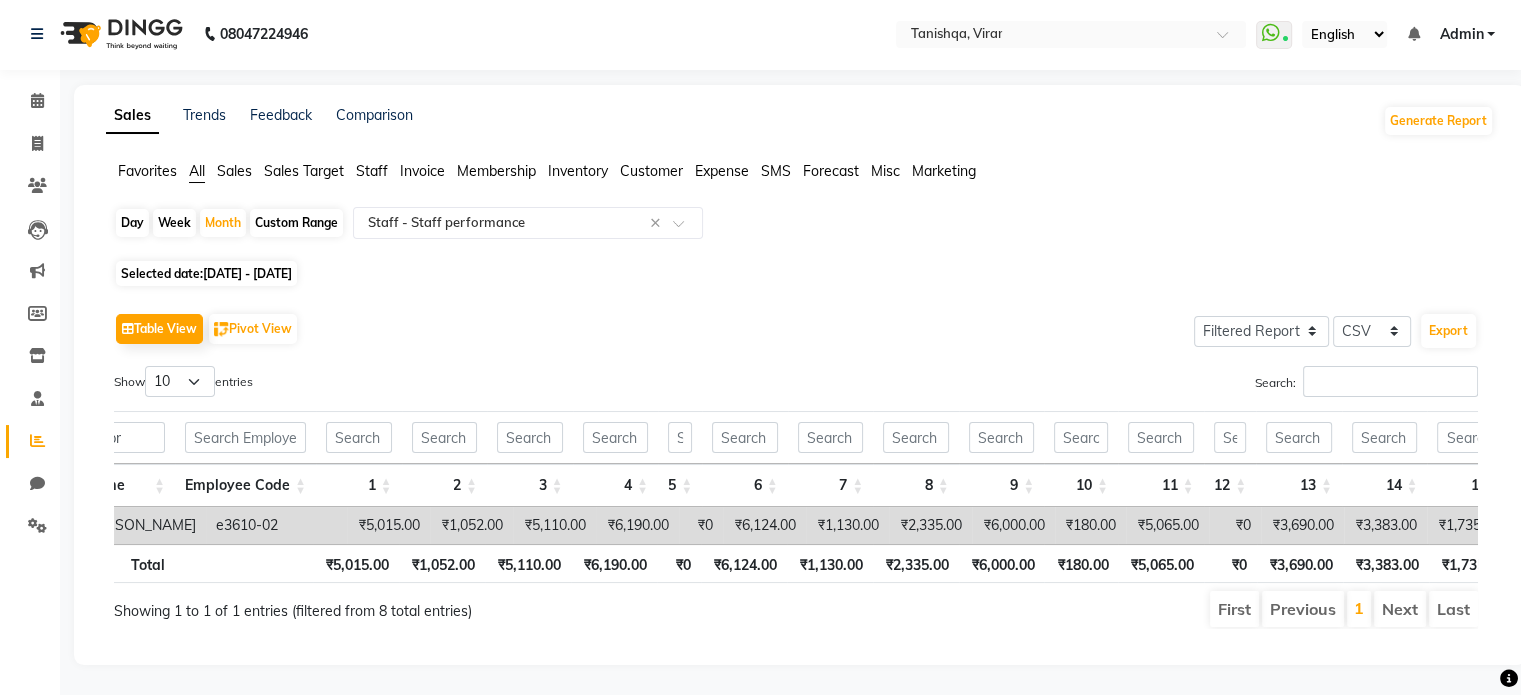scroll, scrollTop: 0, scrollLeft: 133, axis: horizontal 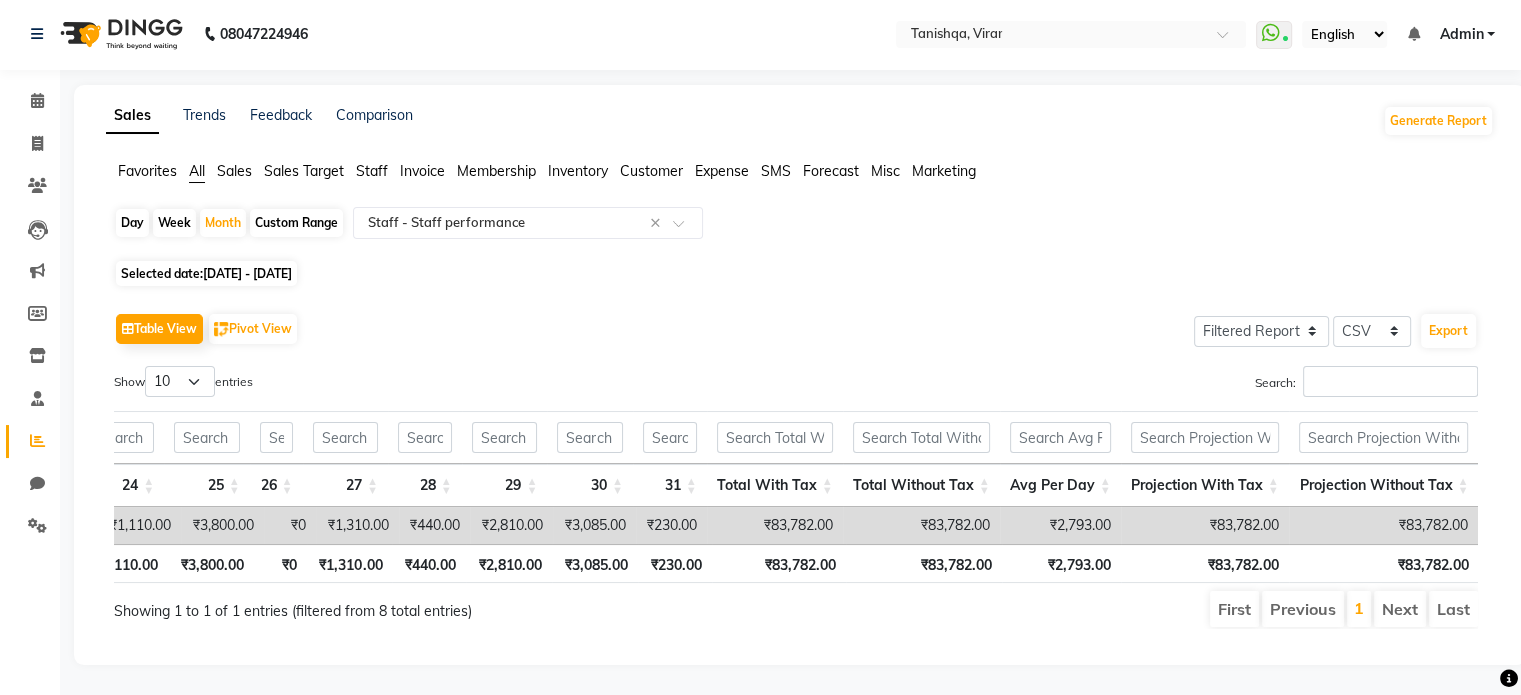 click on "Day   Week   Month   Custom Range  Select Report Type × Staff -  Staff performance ×" 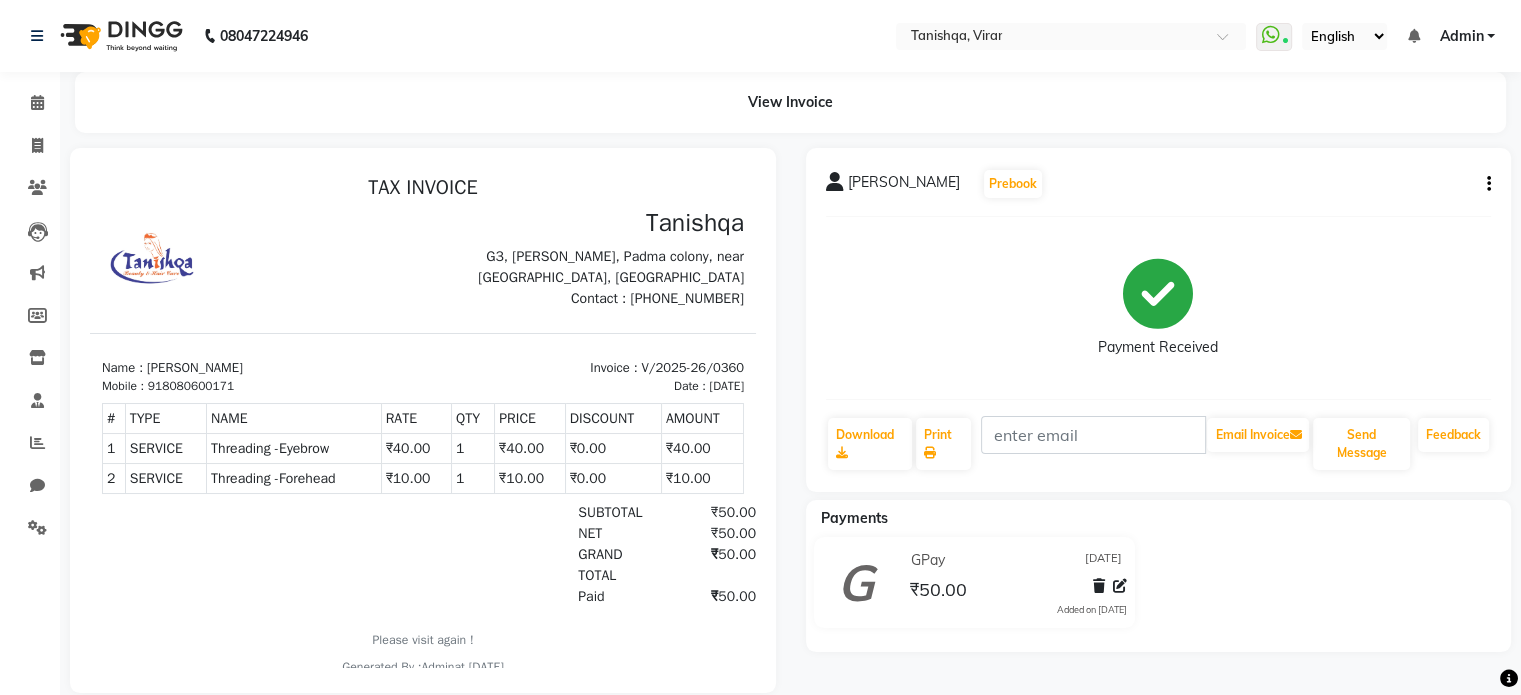 select on "service" 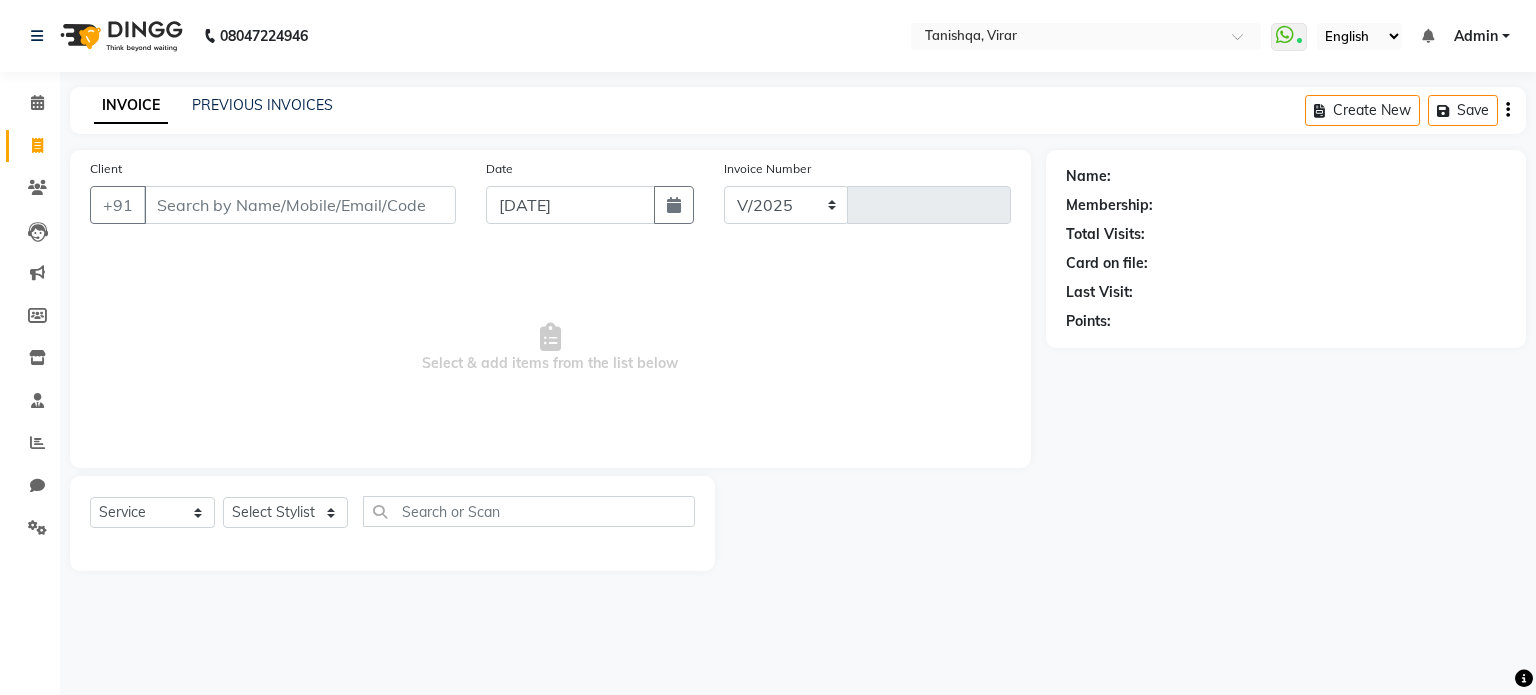 select on "8149" 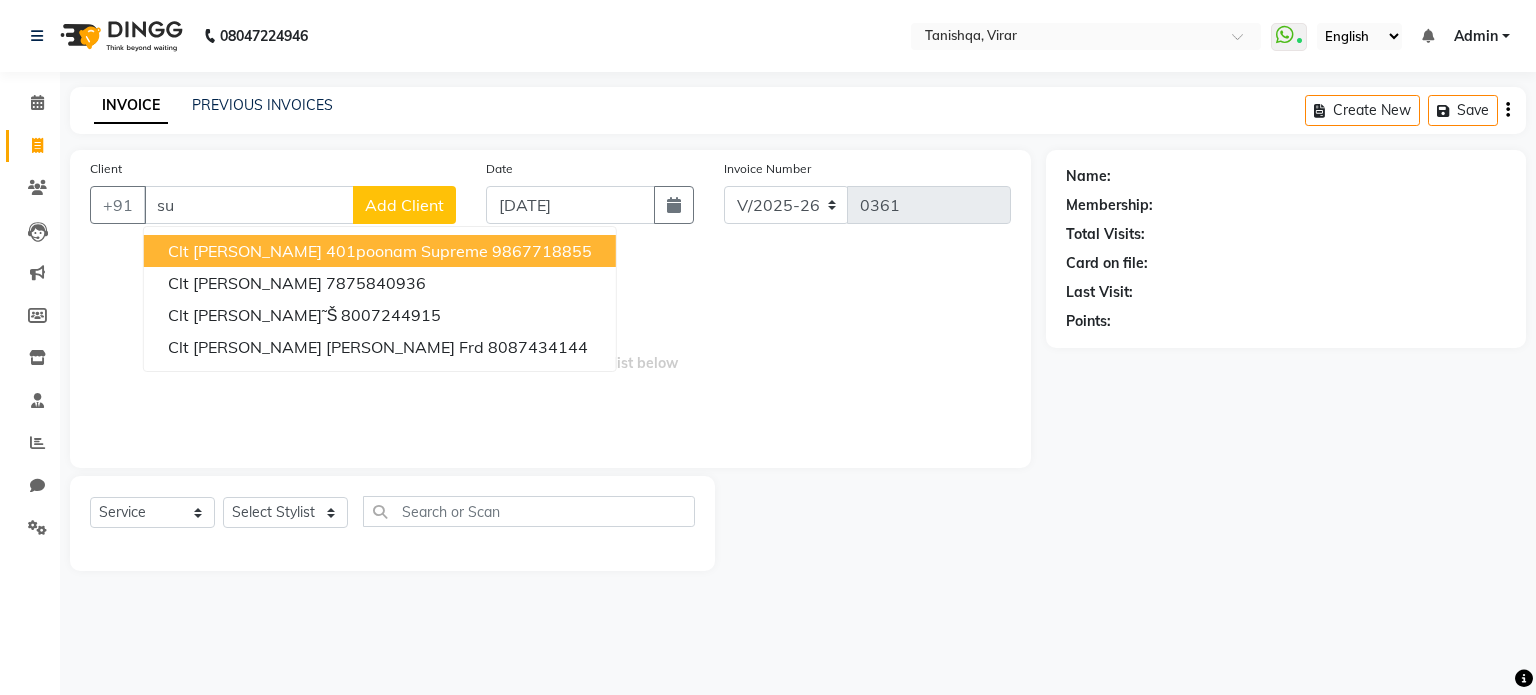 type on "s" 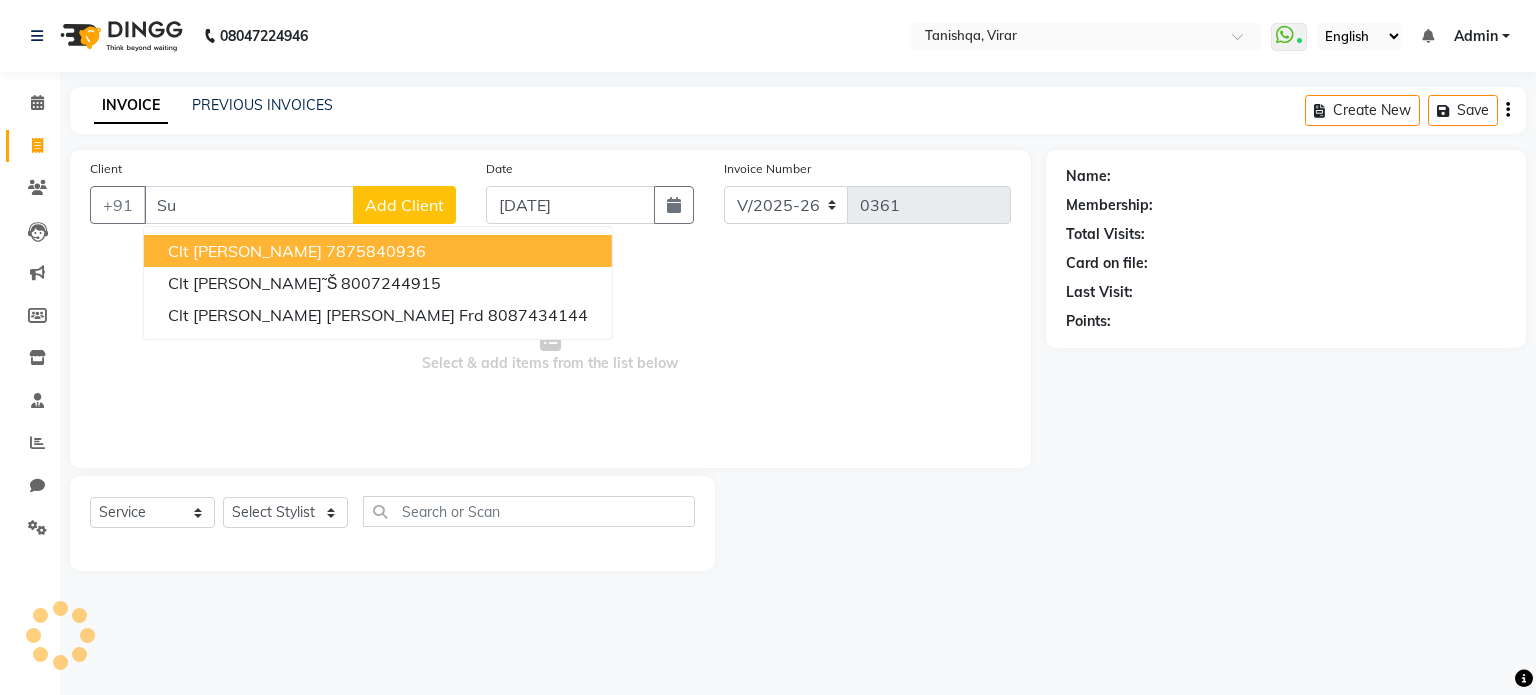 type on "S" 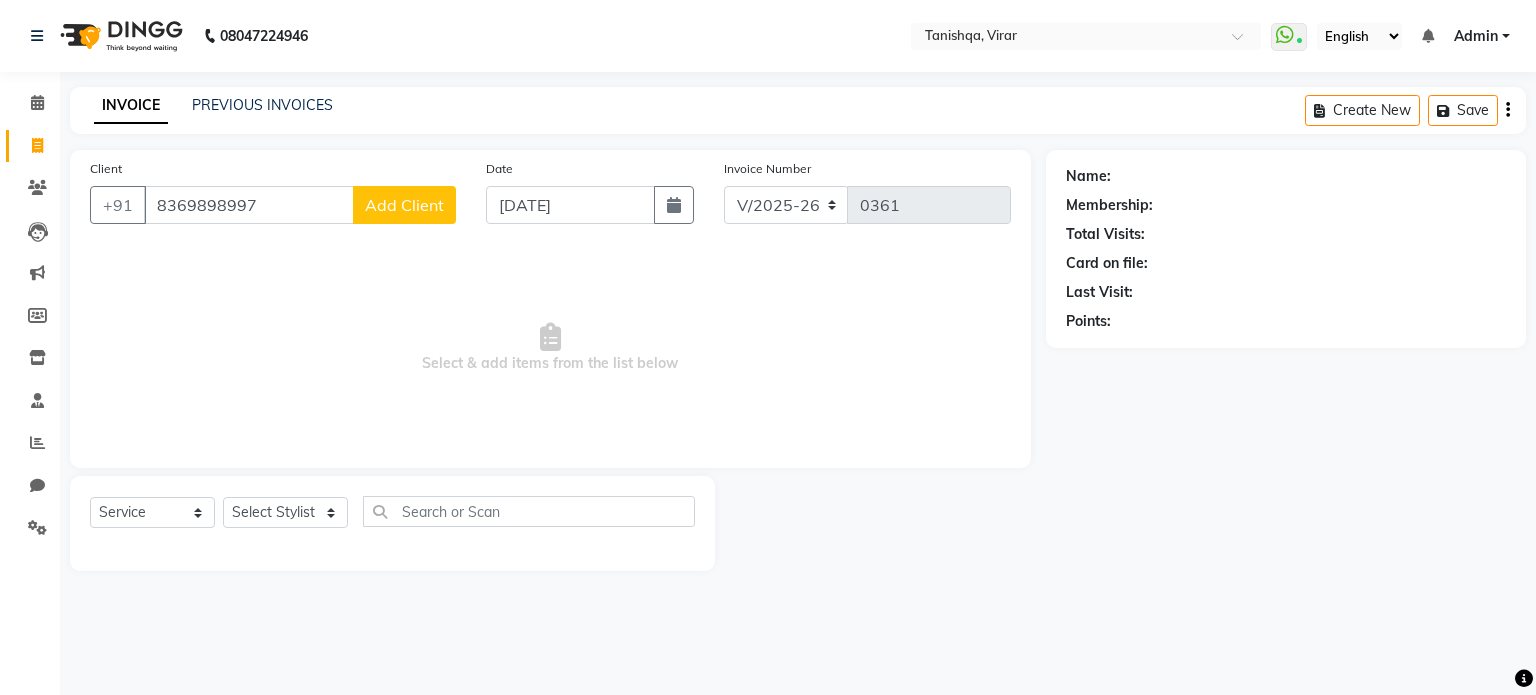 type on "8369898997" 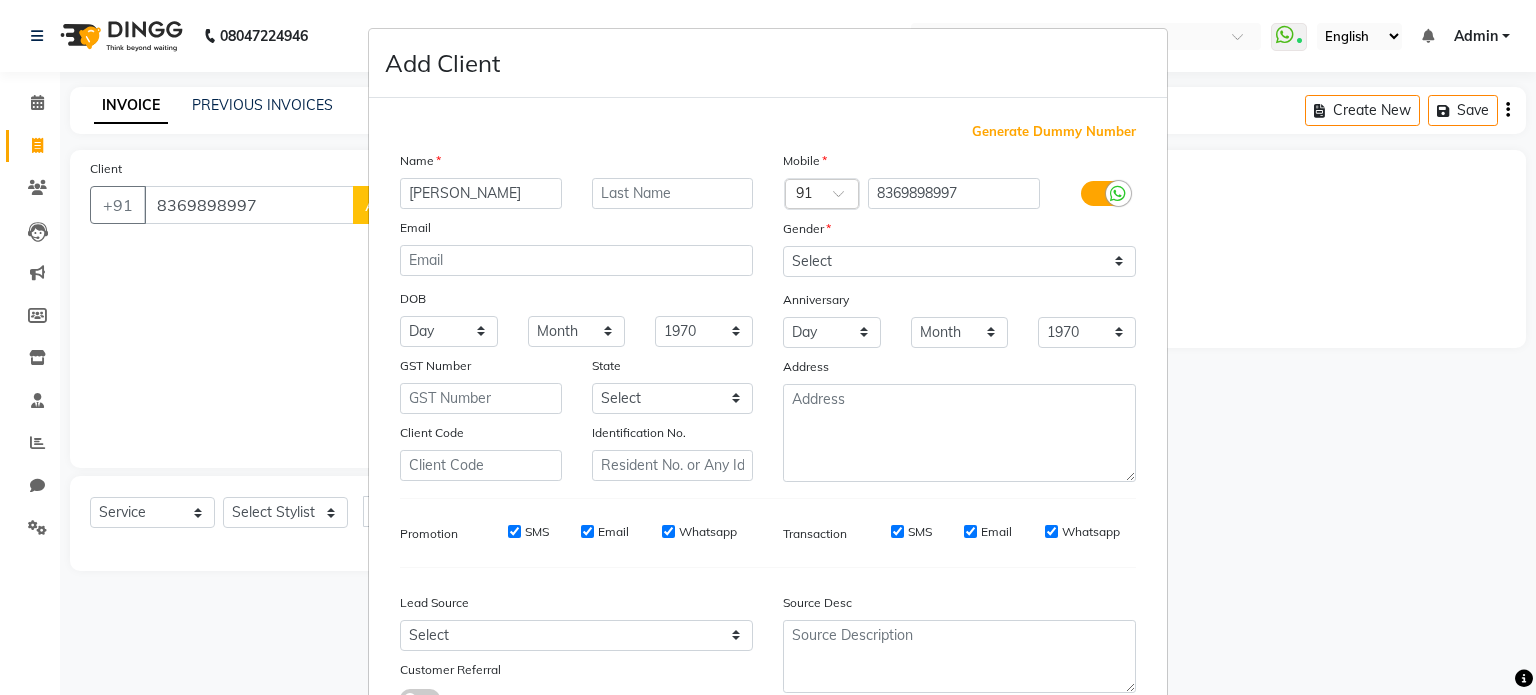 type on "[PERSON_NAME]" 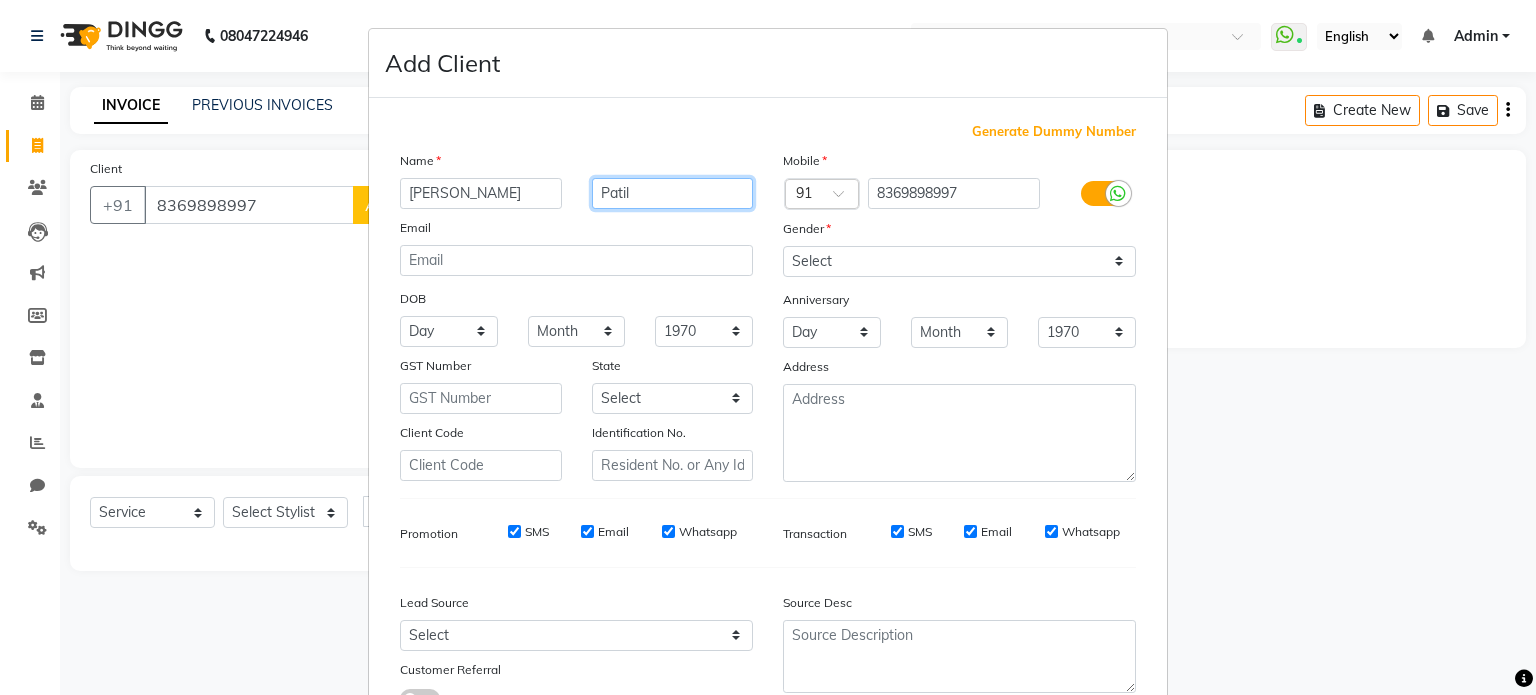 type on "Patil" 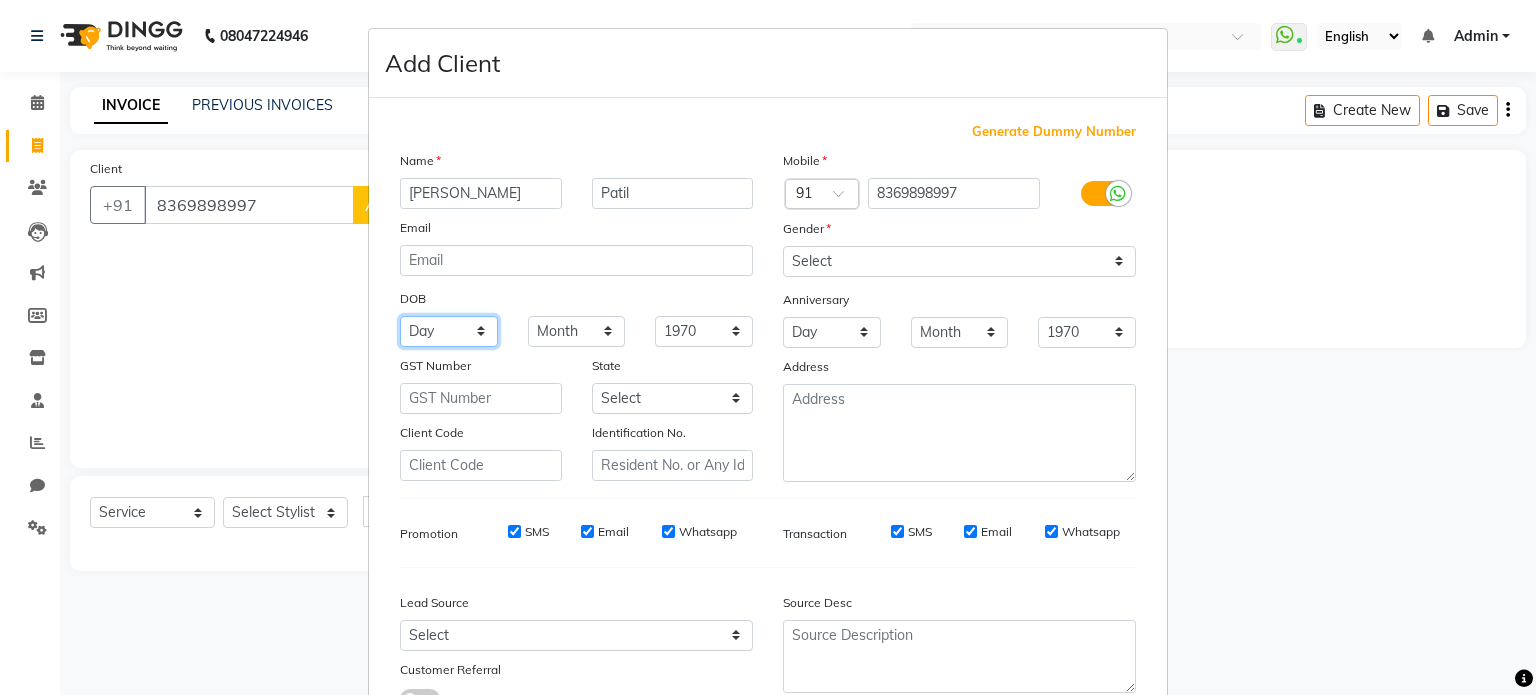 click on "Day 01 02 03 04 05 06 07 08 09 10 11 12 13 14 15 16 17 18 19 20 21 22 23 24 25 26 27 28 29 30 31" at bounding box center (449, 331) 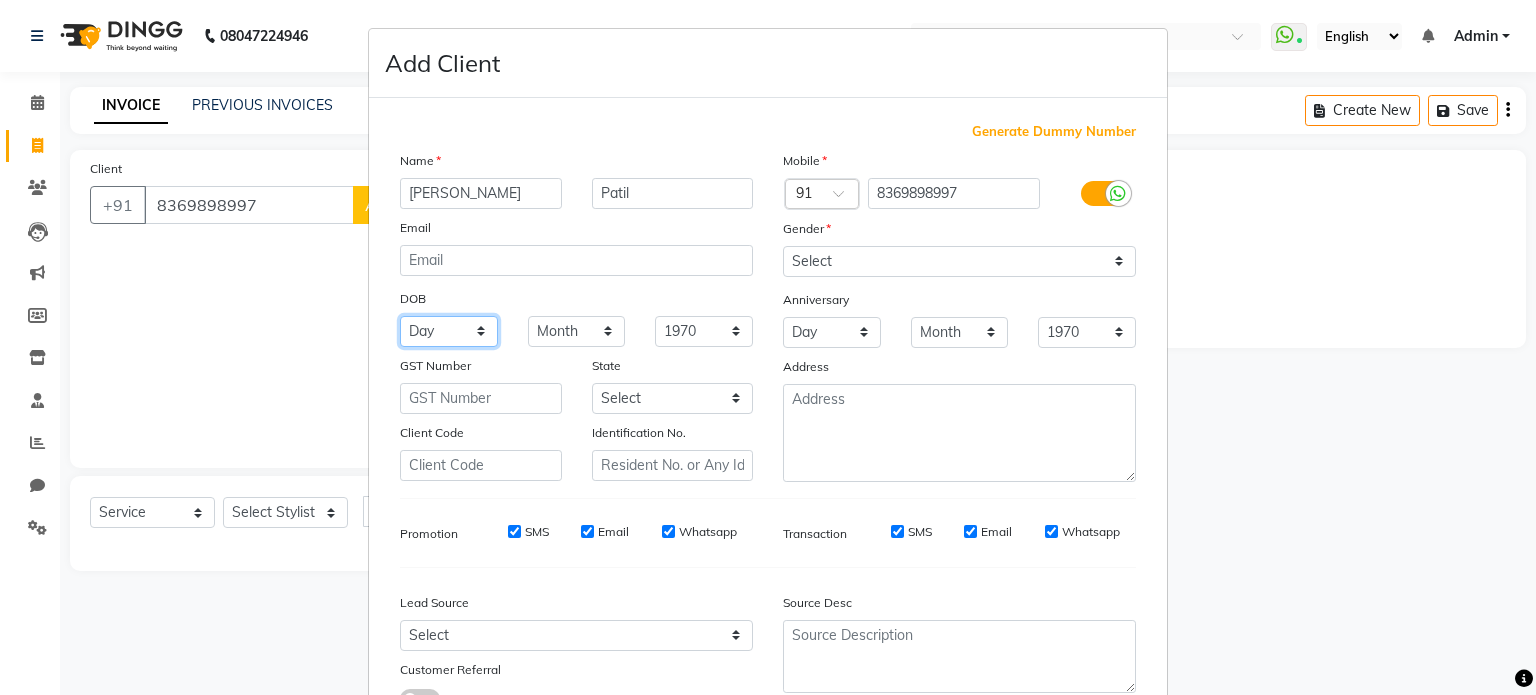 select on "11" 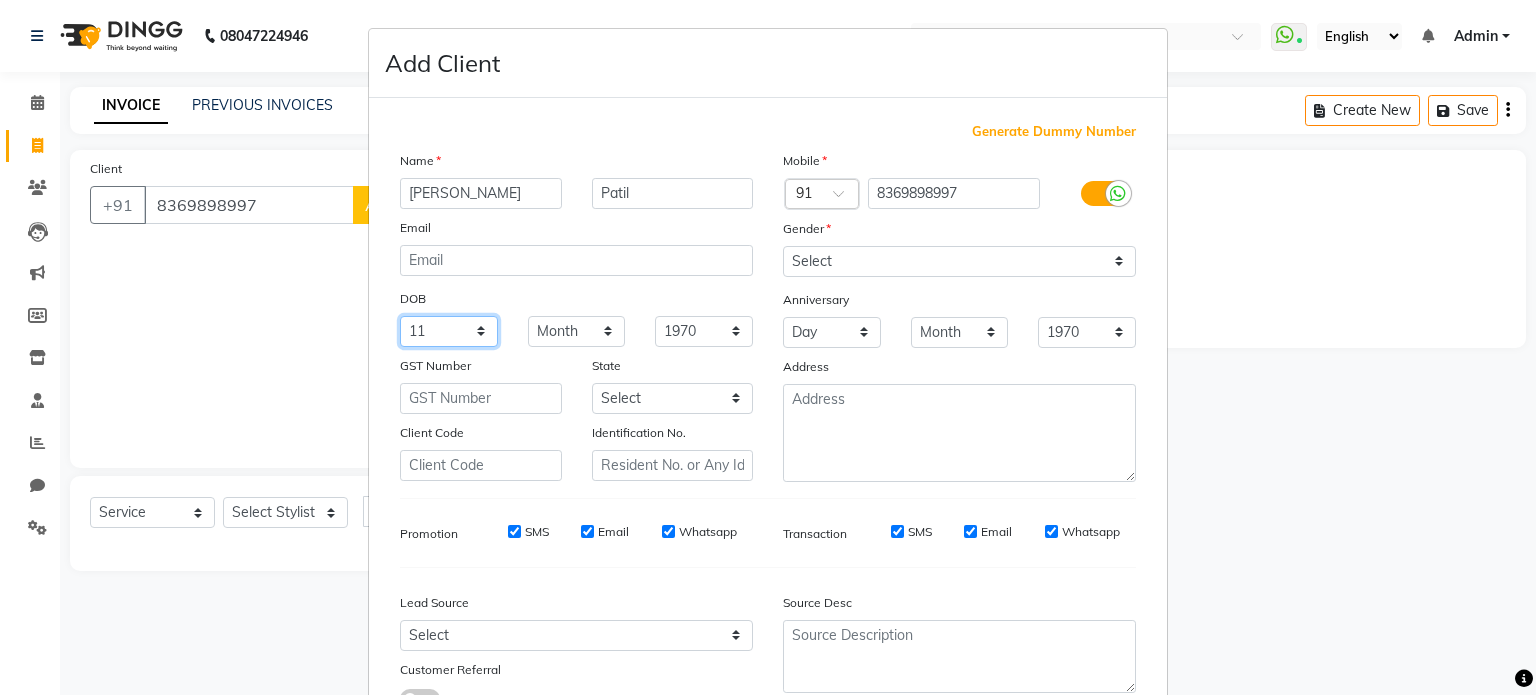 click on "Day 01 02 03 04 05 06 07 08 09 10 11 12 13 14 15 16 17 18 19 20 21 22 23 24 25 26 27 28 29 30 31" at bounding box center (449, 331) 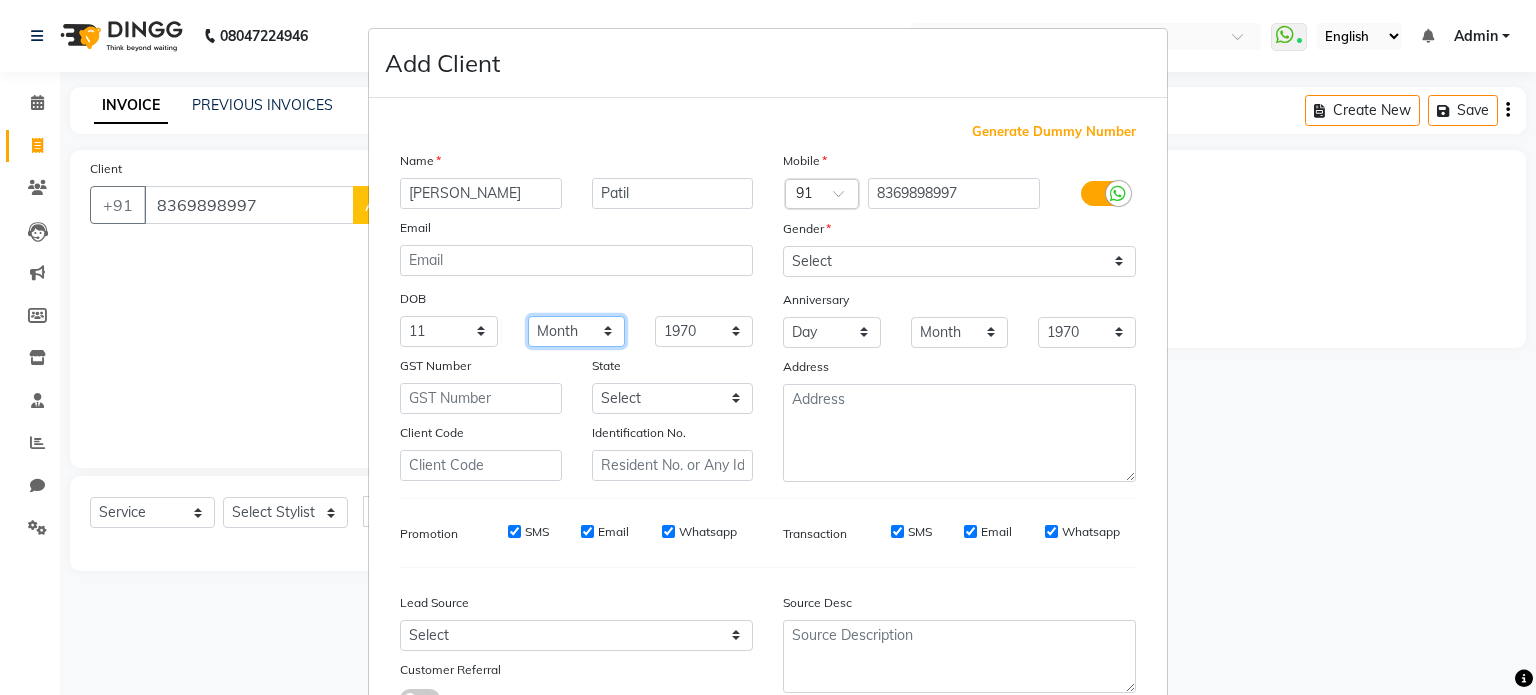 click on "Month January February March April May June July August September October November December" at bounding box center [577, 331] 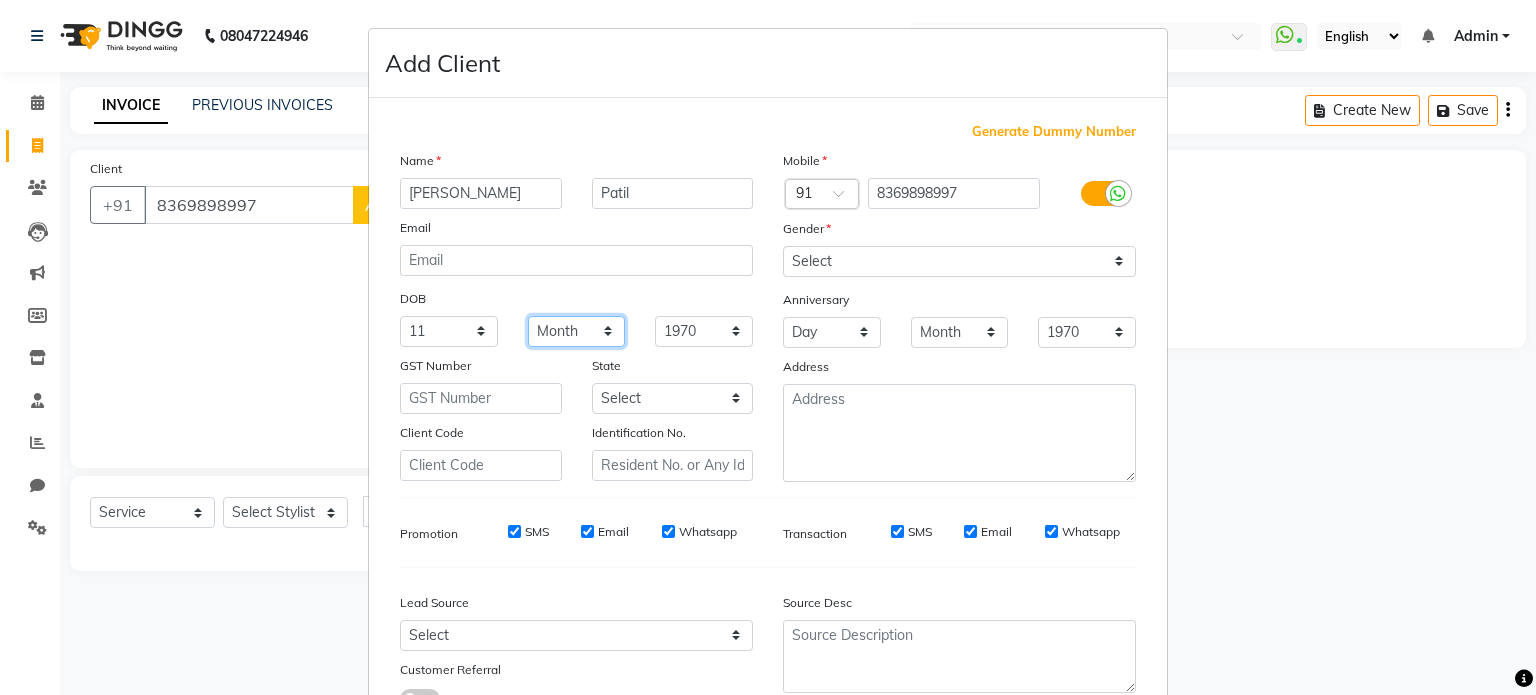 select on "09" 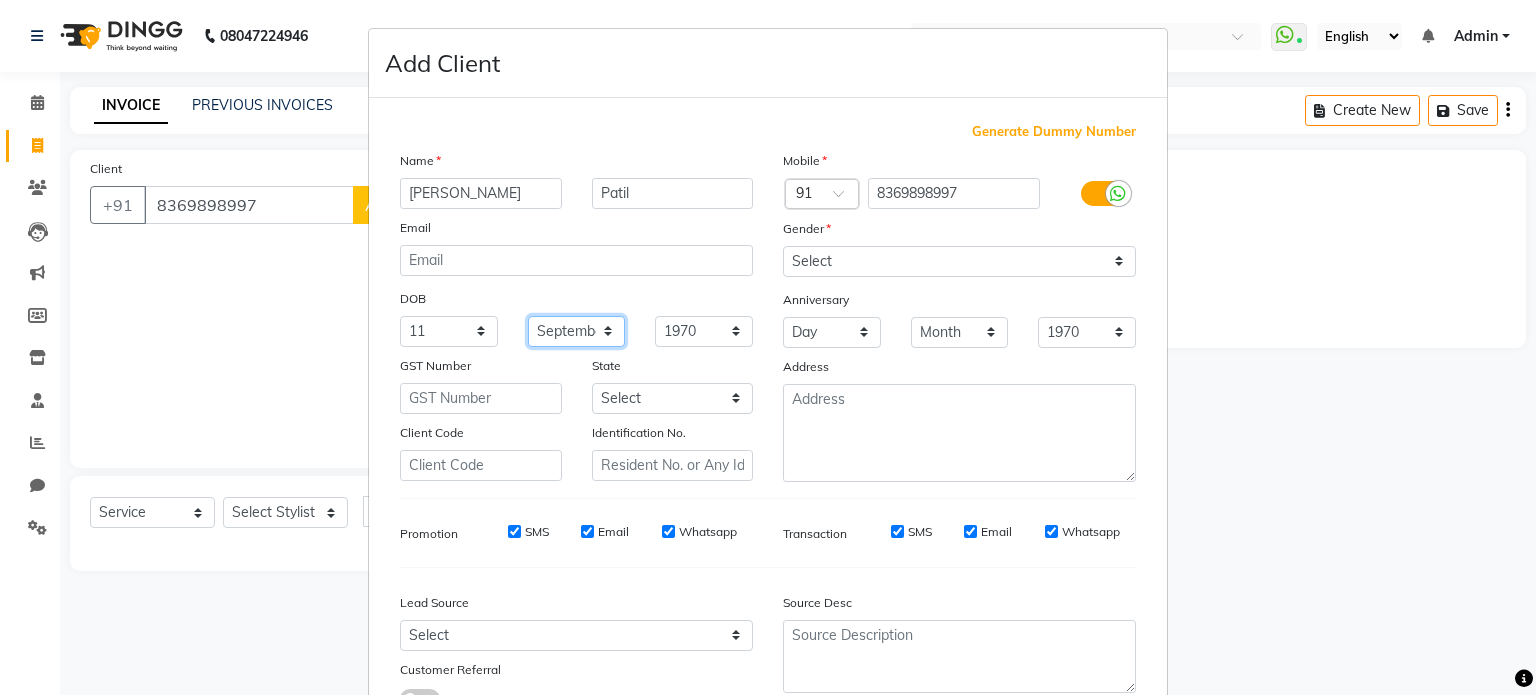 click on "Month January February March April May June July August September October November December" at bounding box center (577, 331) 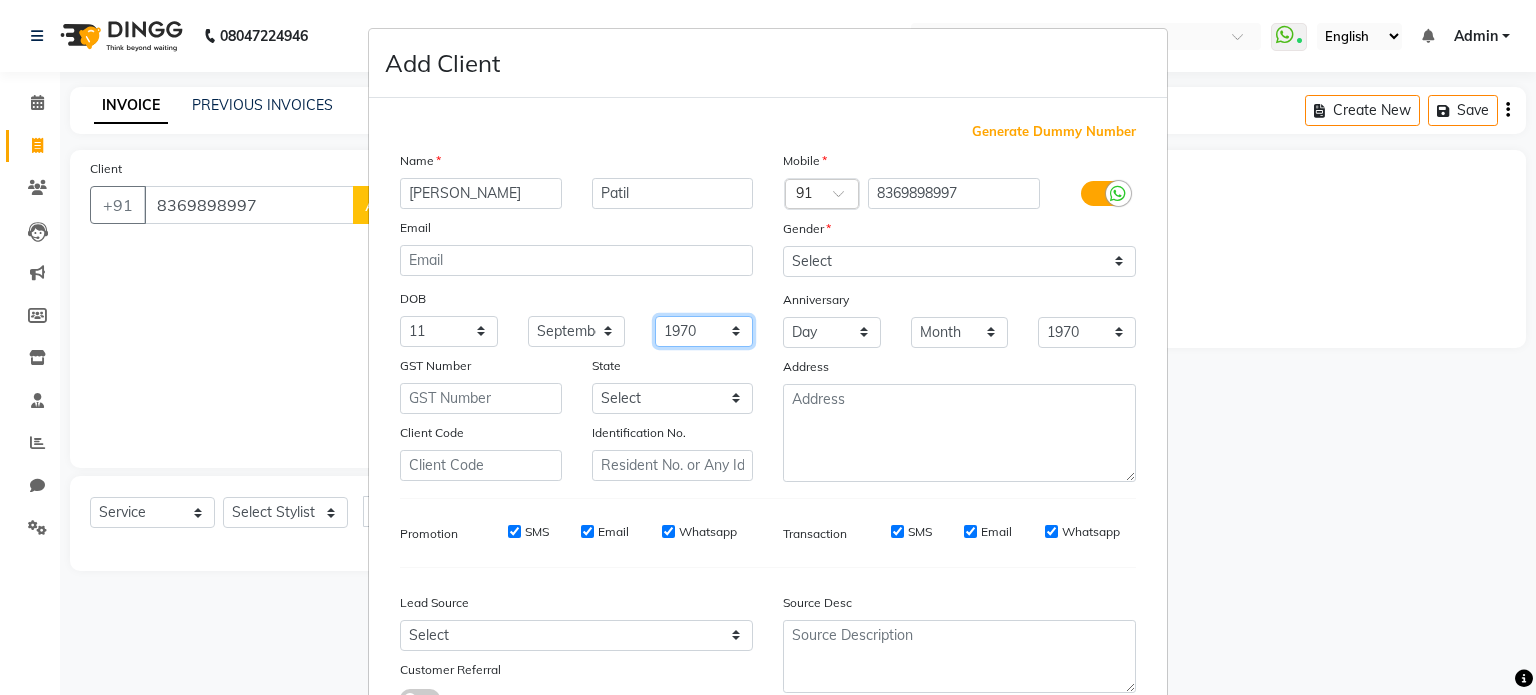 click on "1940 1941 1942 1943 1944 1945 1946 1947 1948 1949 1950 1951 1952 1953 1954 1955 1956 1957 1958 1959 1960 1961 1962 1963 1964 1965 1966 1967 1968 1969 1970 1971 1972 1973 1974 1975 1976 1977 1978 1979 1980 1981 1982 1983 1984 1985 1986 1987 1988 1989 1990 1991 1992 1993 1994 1995 1996 1997 1998 1999 2000 2001 2002 2003 2004 2005 2006 2007 2008 2009 2010 2011 2012 2013 2014 2015 2016 2017 2018 2019 2020 2021 2022 2023 2024" at bounding box center [704, 331] 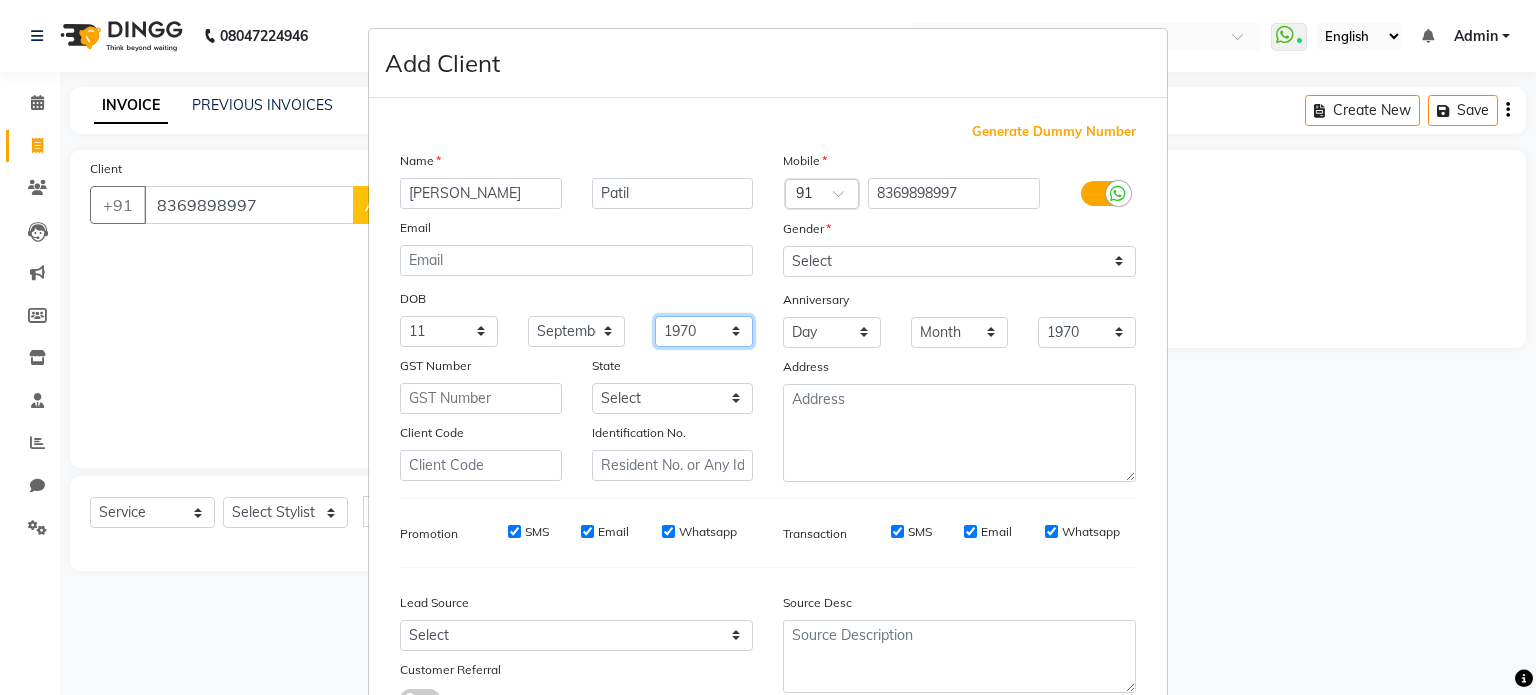 select on "1991" 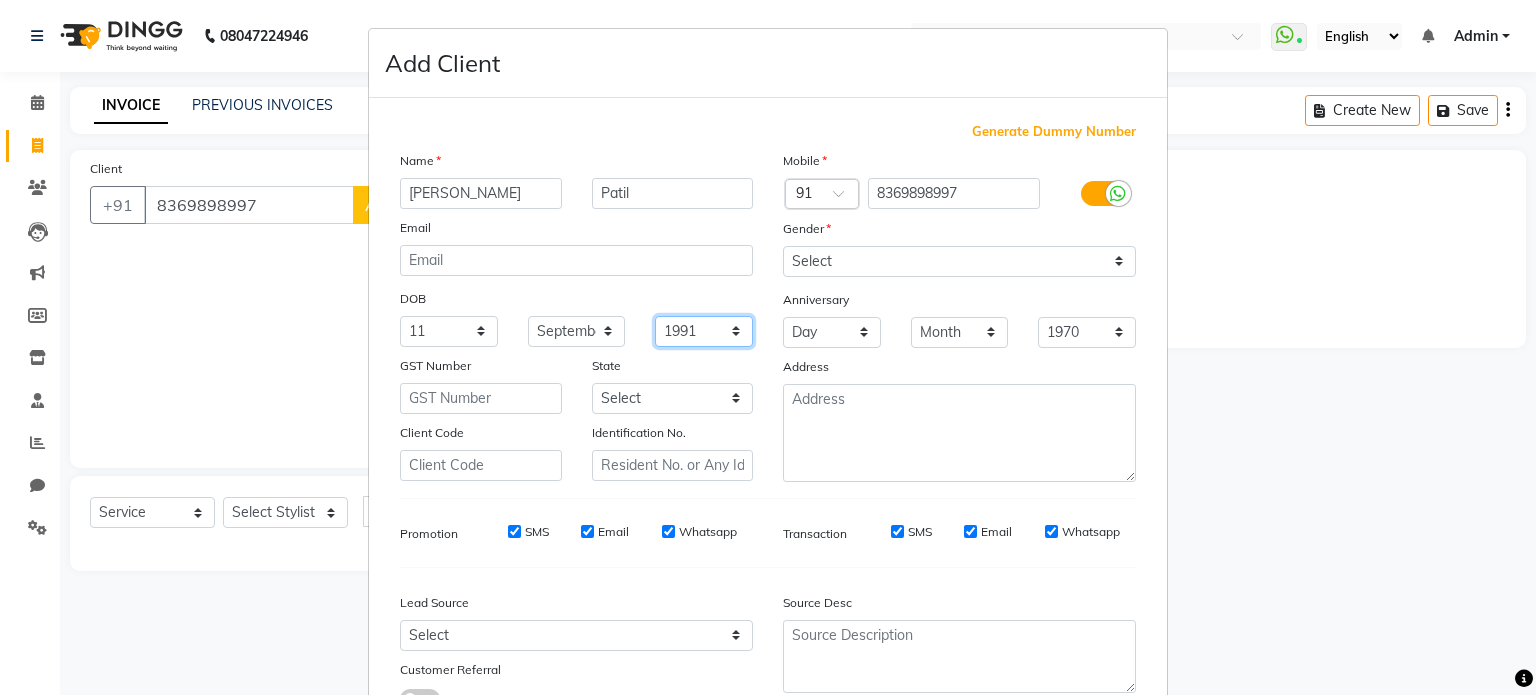 click on "1940 1941 1942 1943 1944 1945 1946 1947 1948 1949 1950 1951 1952 1953 1954 1955 1956 1957 1958 1959 1960 1961 1962 1963 1964 1965 1966 1967 1968 1969 1970 1971 1972 1973 1974 1975 1976 1977 1978 1979 1980 1981 1982 1983 1984 1985 1986 1987 1988 1989 1990 1991 1992 1993 1994 1995 1996 1997 1998 1999 2000 2001 2002 2003 2004 2005 2006 2007 2008 2009 2010 2011 2012 2013 2014 2015 2016 2017 2018 2019 2020 2021 2022 2023 2024" at bounding box center [704, 331] 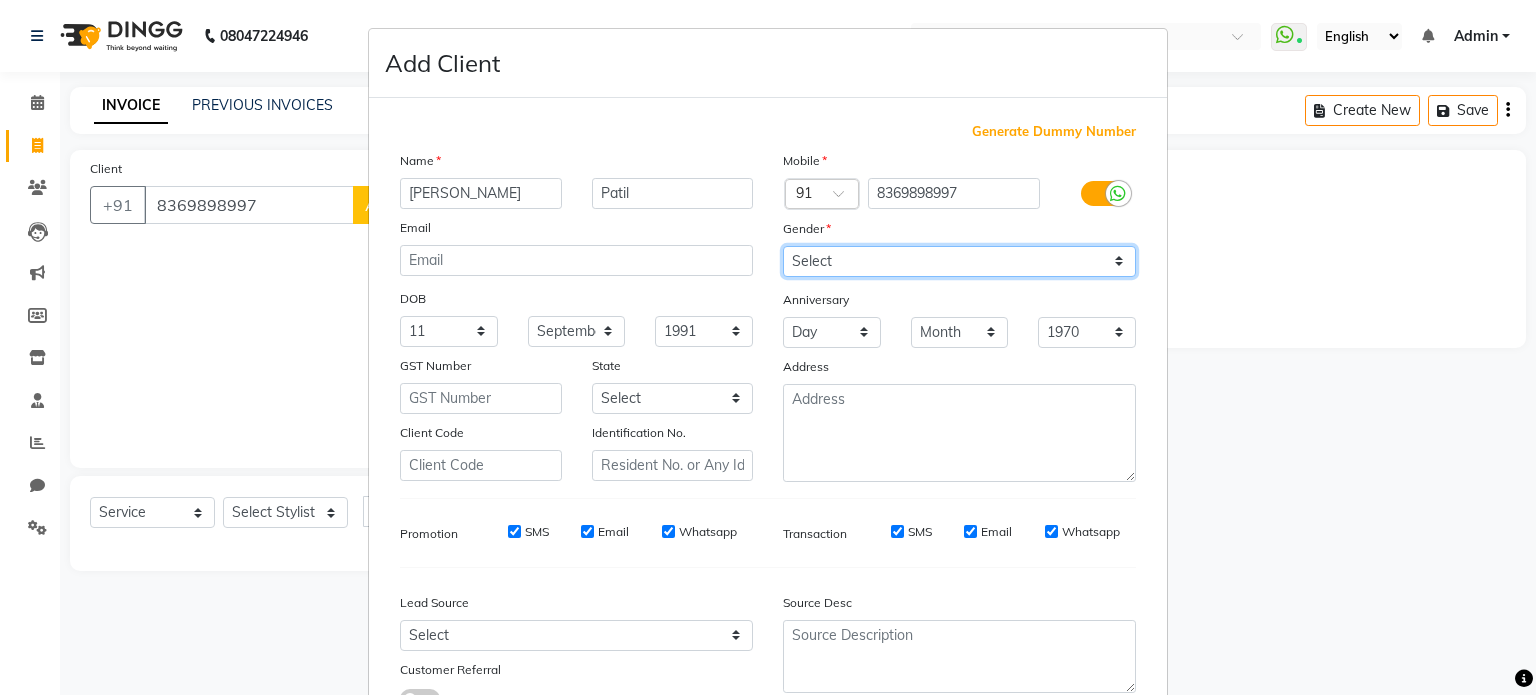 click on "Select [DEMOGRAPHIC_DATA] [DEMOGRAPHIC_DATA] Other Prefer Not To Say" at bounding box center [959, 261] 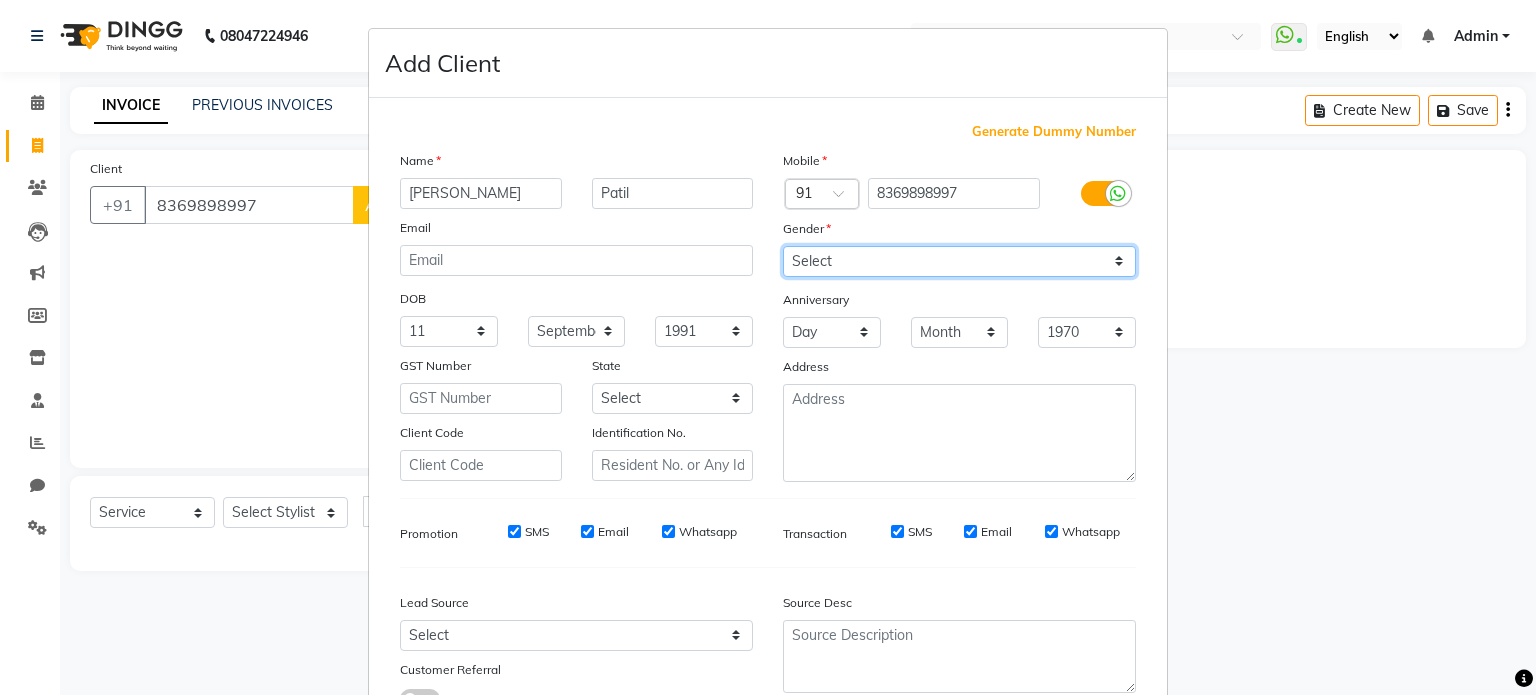 select on "[DEMOGRAPHIC_DATA]" 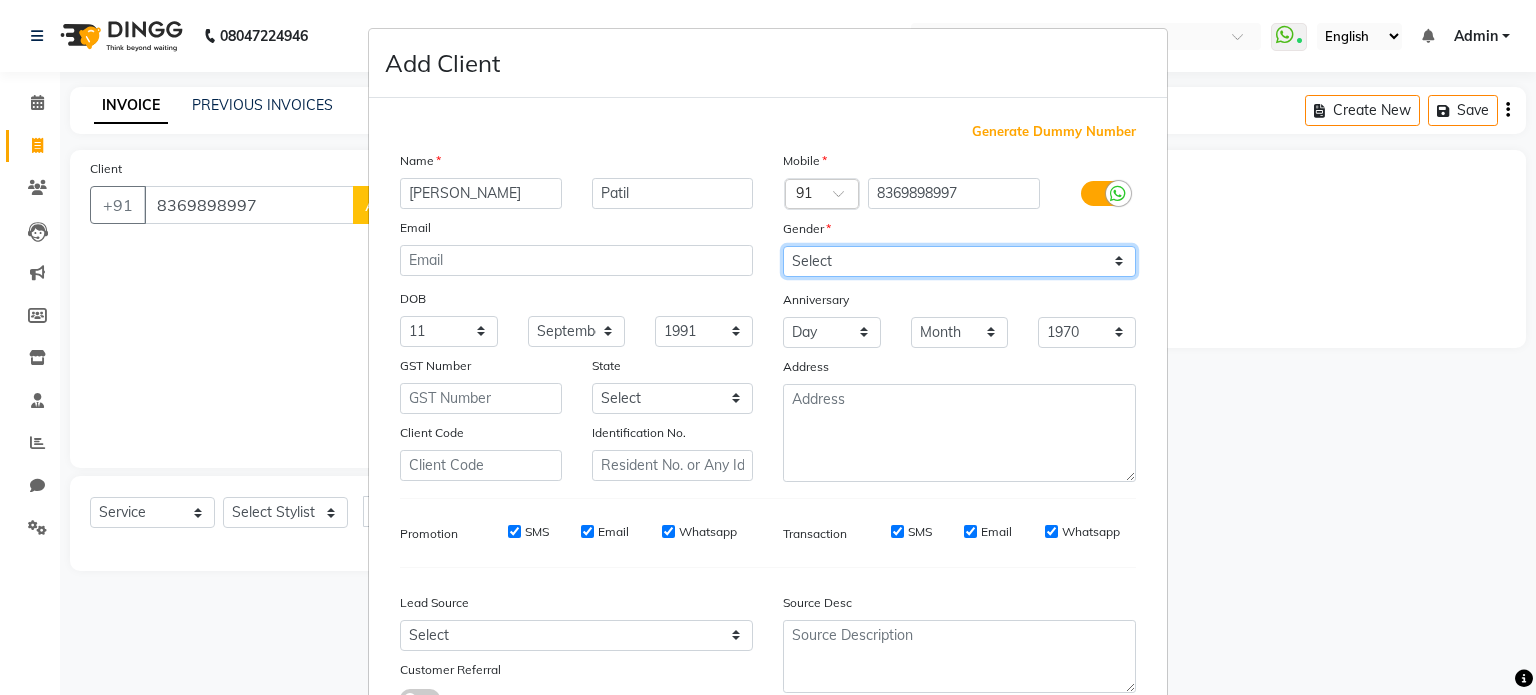 click on "Select [DEMOGRAPHIC_DATA] [DEMOGRAPHIC_DATA] Other Prefer Not To Say" at bounding box center [959, 261] 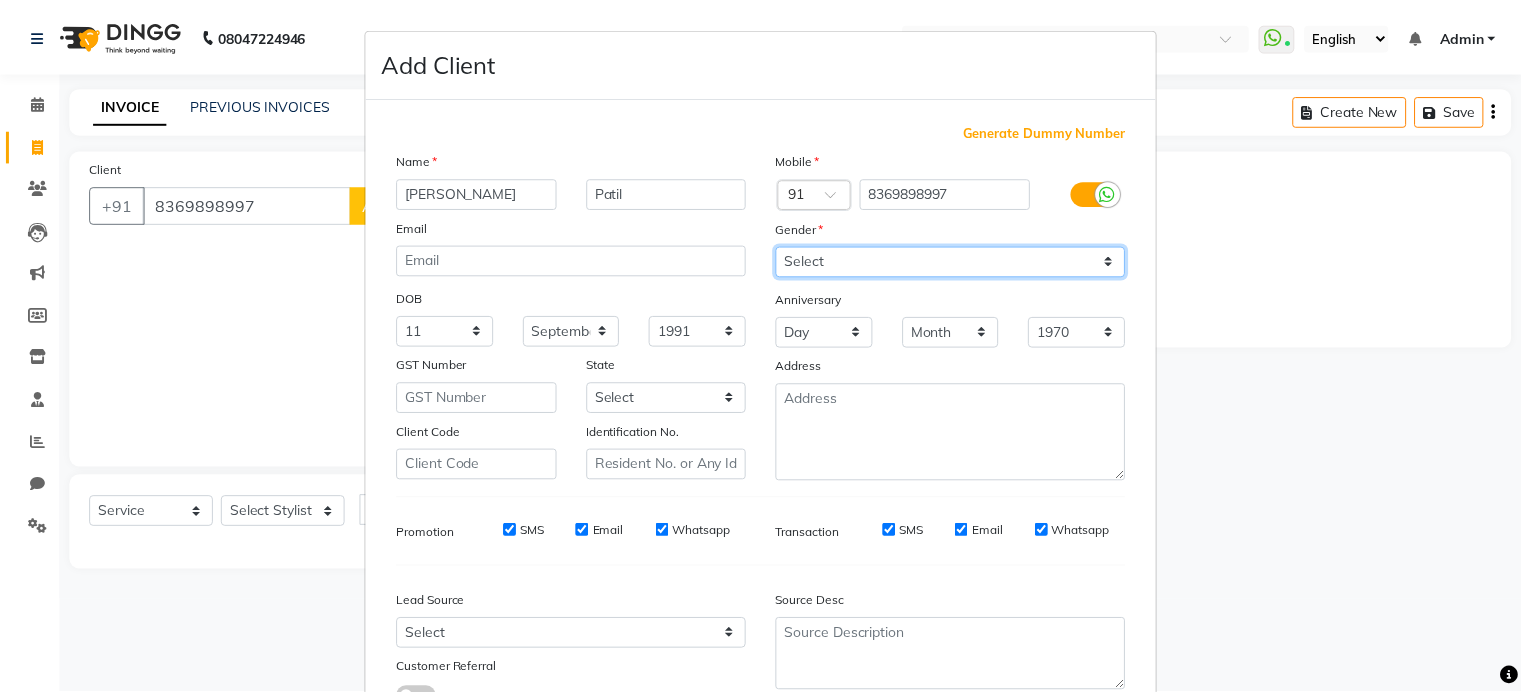 scroll, scrollTop: 161, scrollLeft: 0, axis: vertical 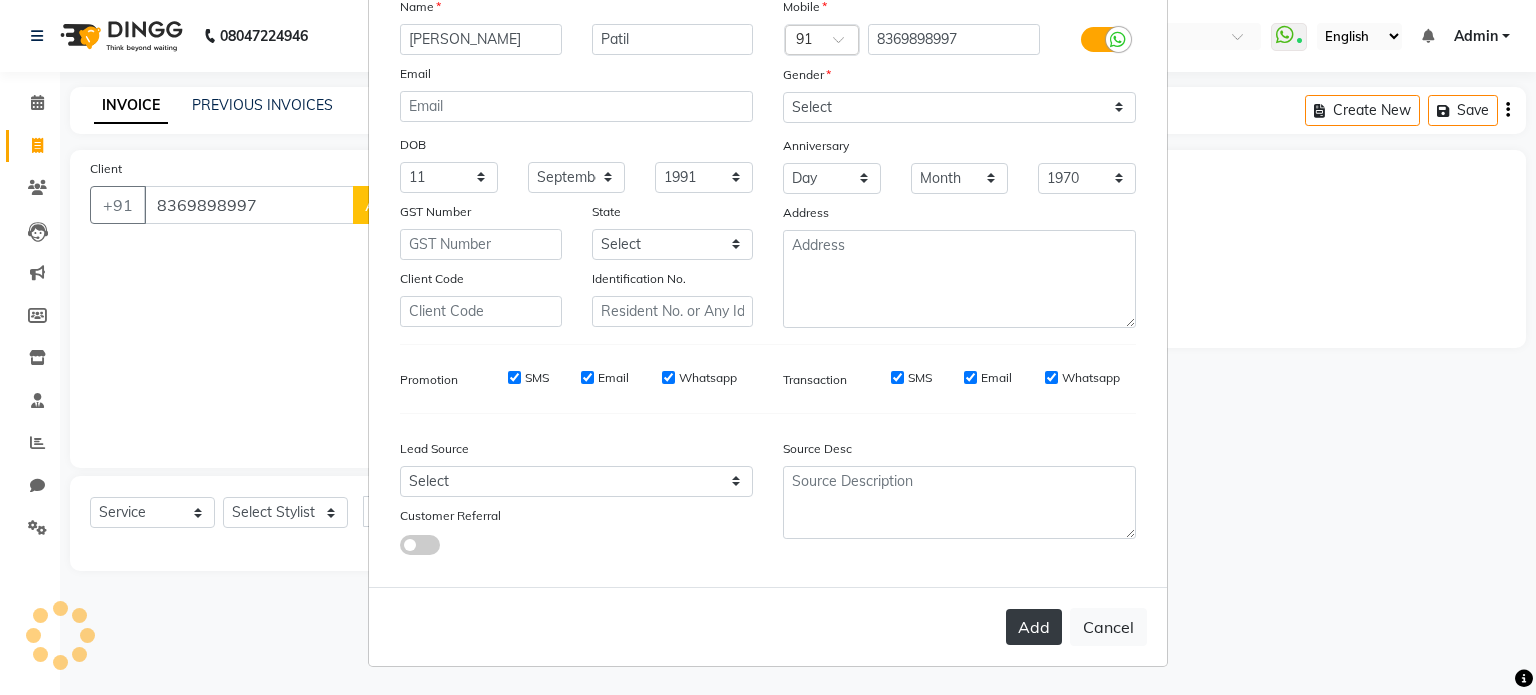 click on "Add" at bounding box center [1034, 627] 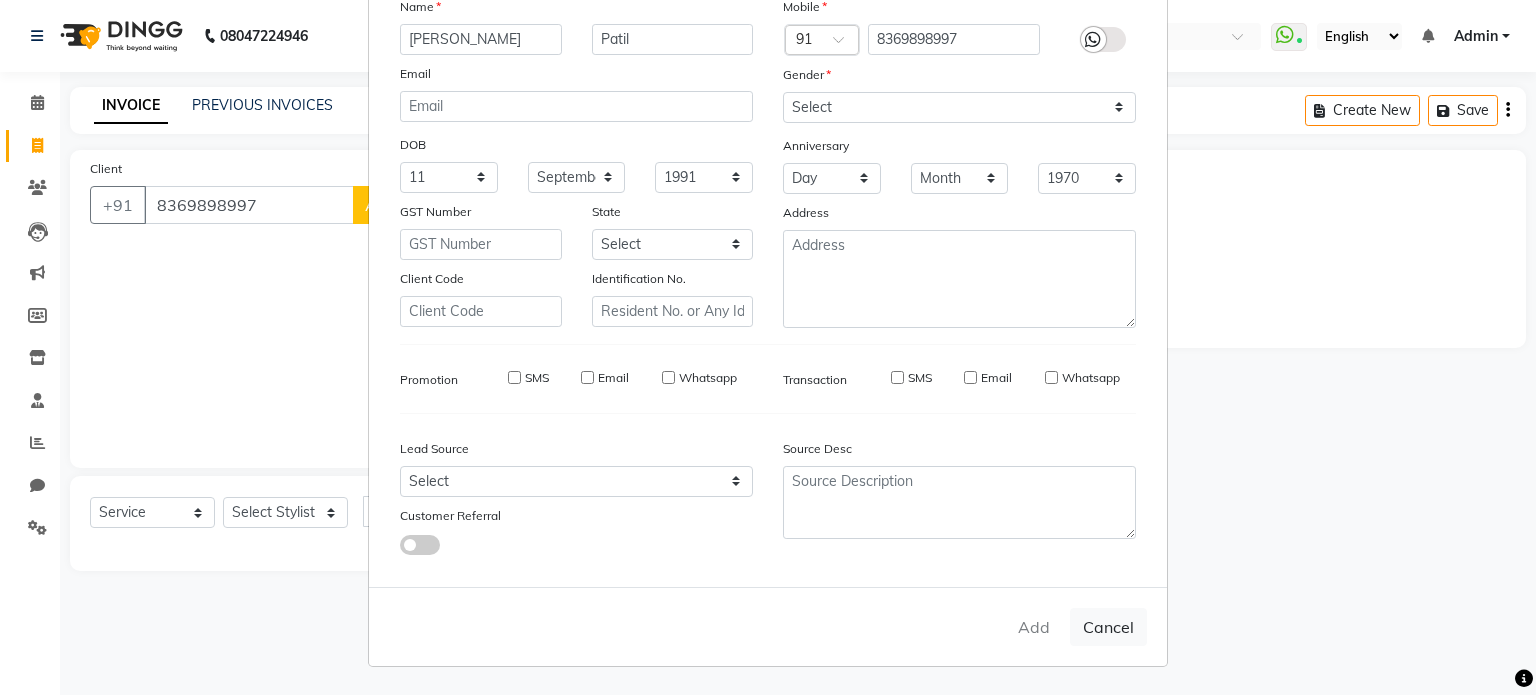 type 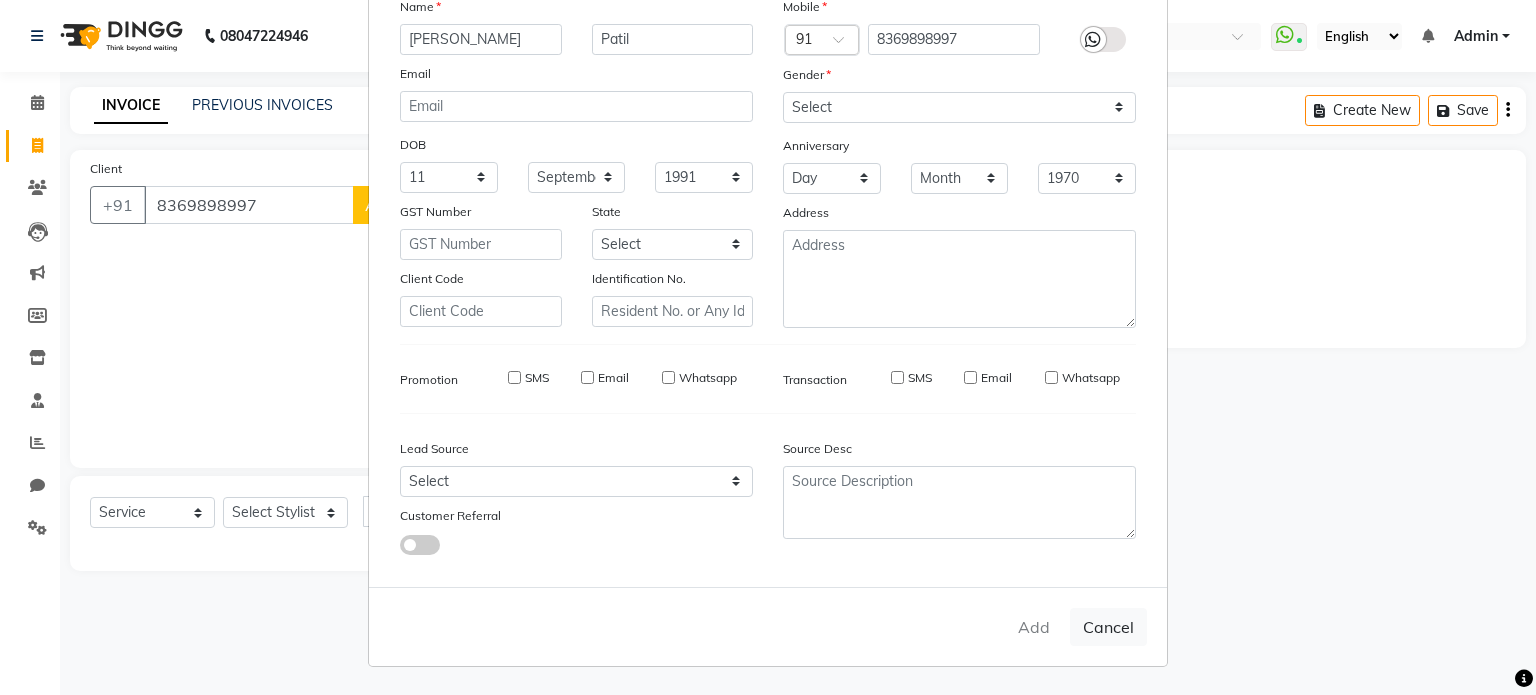 type 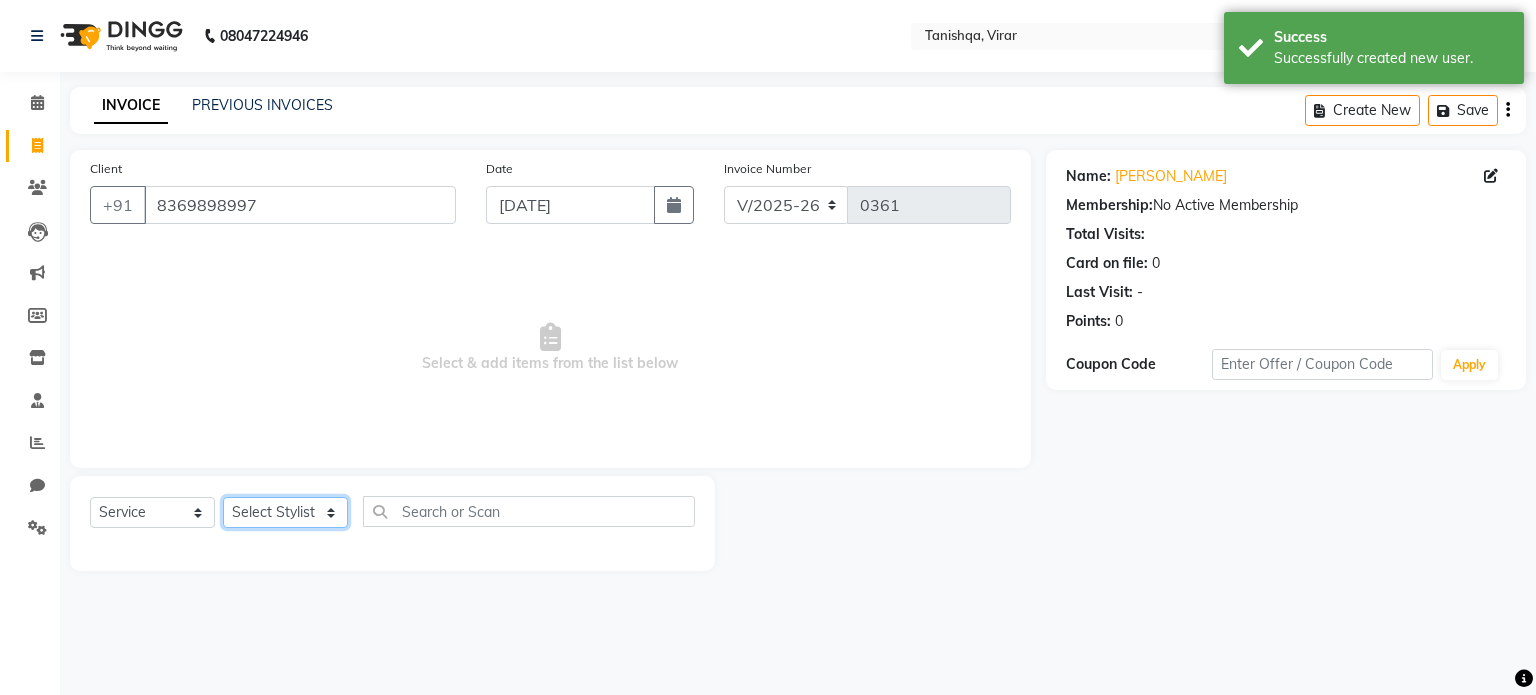 click on "Select Stylist [PERSON_NAME] [PERSON_NAME] mahhi [PERSON_NAME] [PERSON_NAME]  [PERSON_NAME] [PERSON_NAME]" 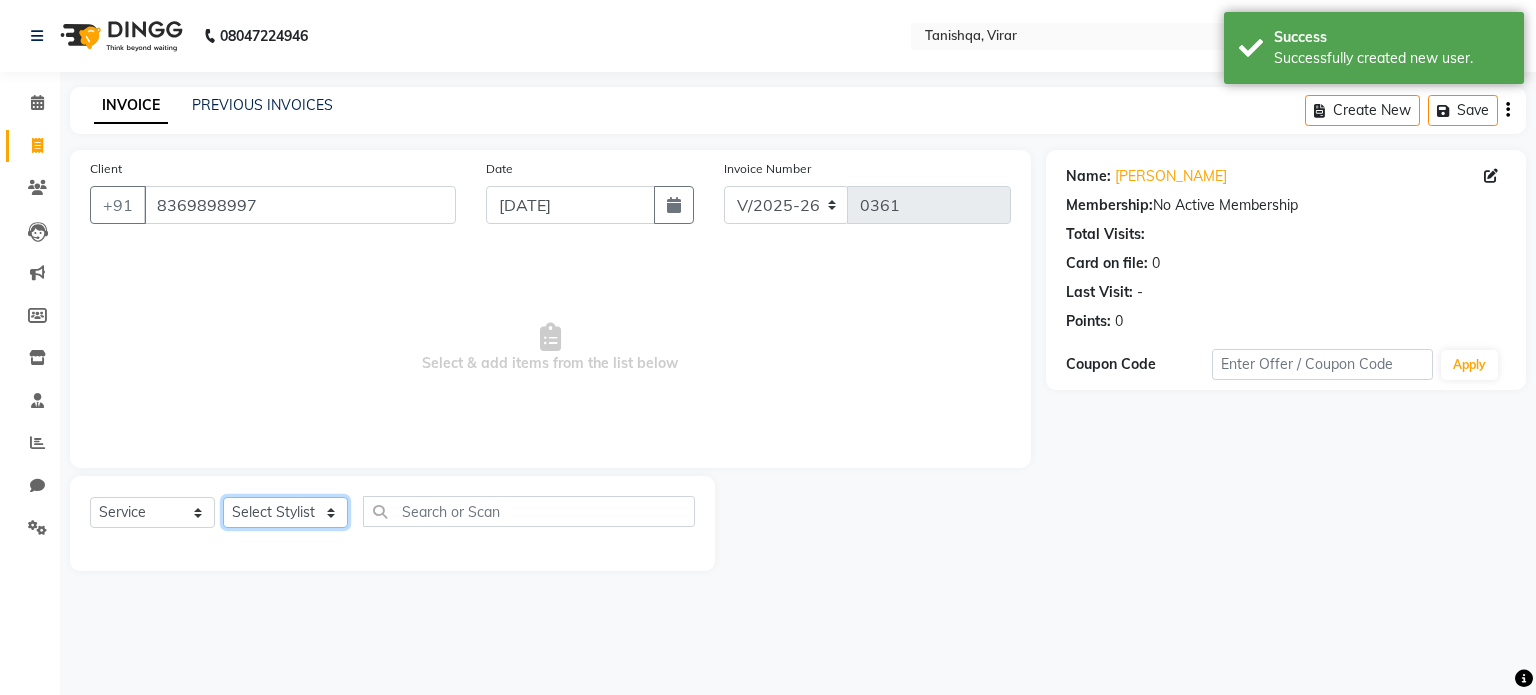 select on "75950" 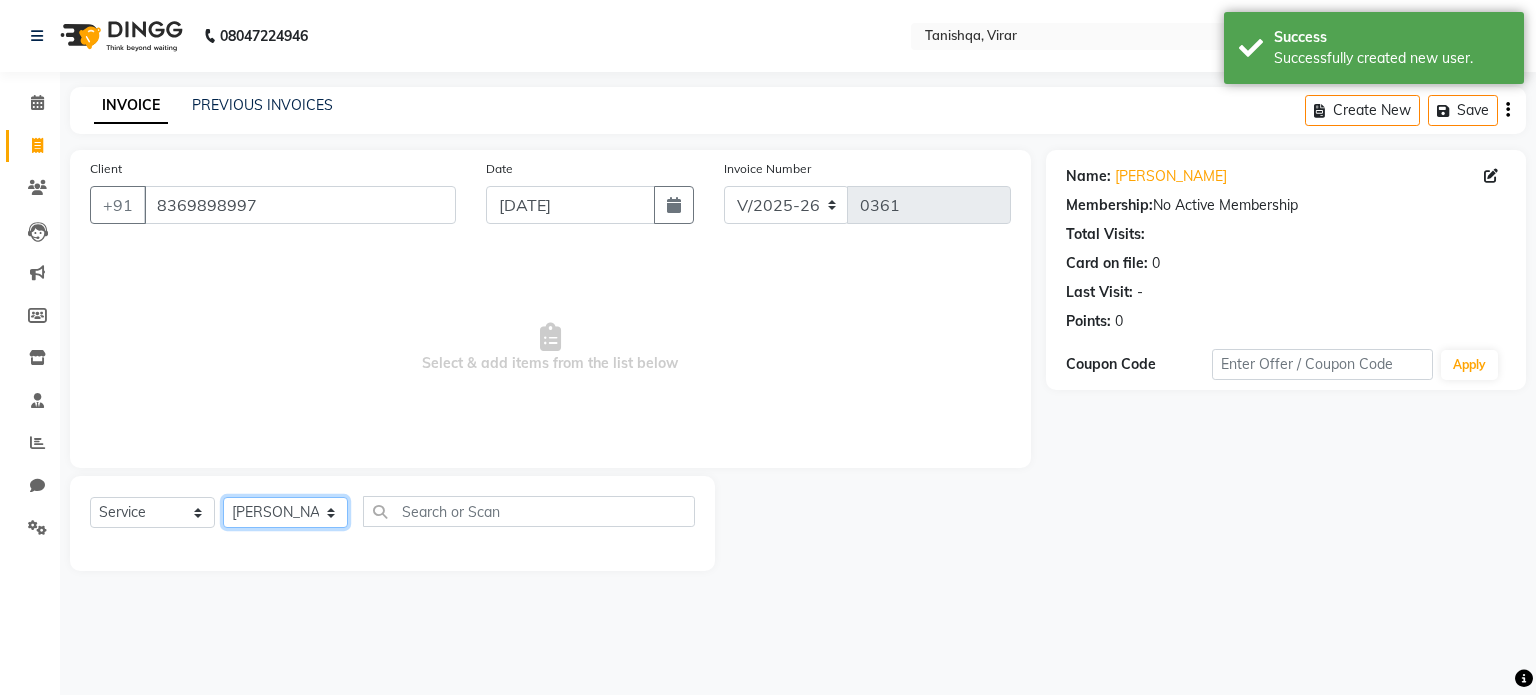 click on "Select Stylist [PERSON_NAME] [PERSON_NAME] mahhi [PERSON_NAME] [PERSON_NAME]  [PERSON_NAME] [PERSON_NAME]" 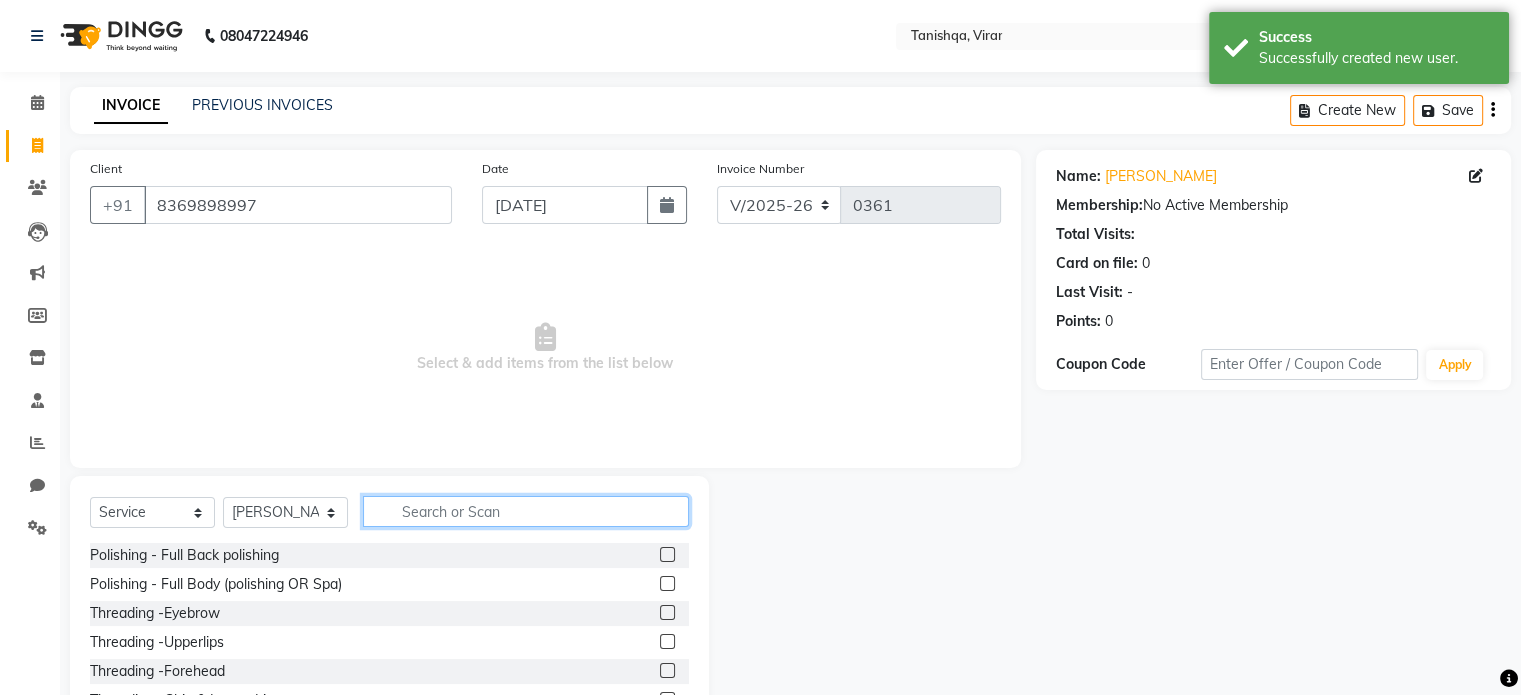 click 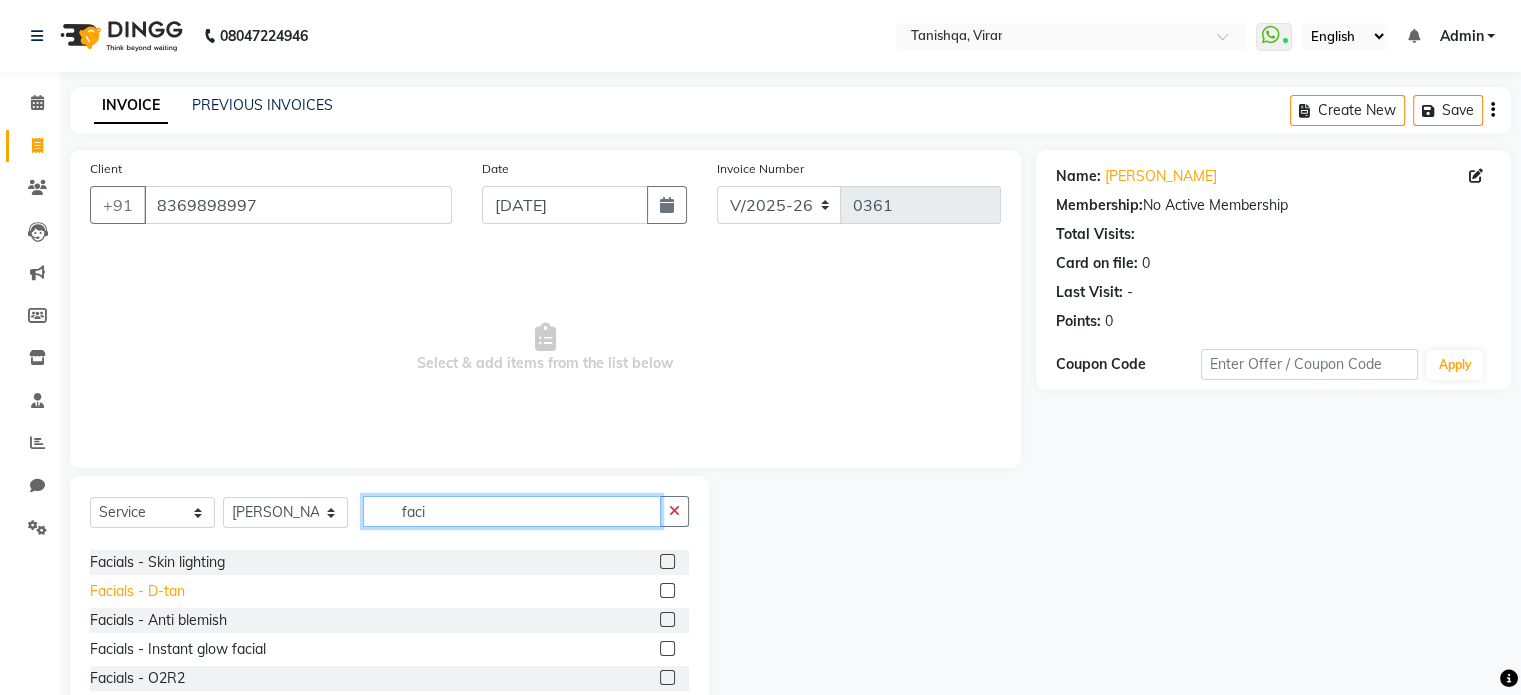 scroll, scrollTop: 56, scrollLeft: 0, axis: vertical 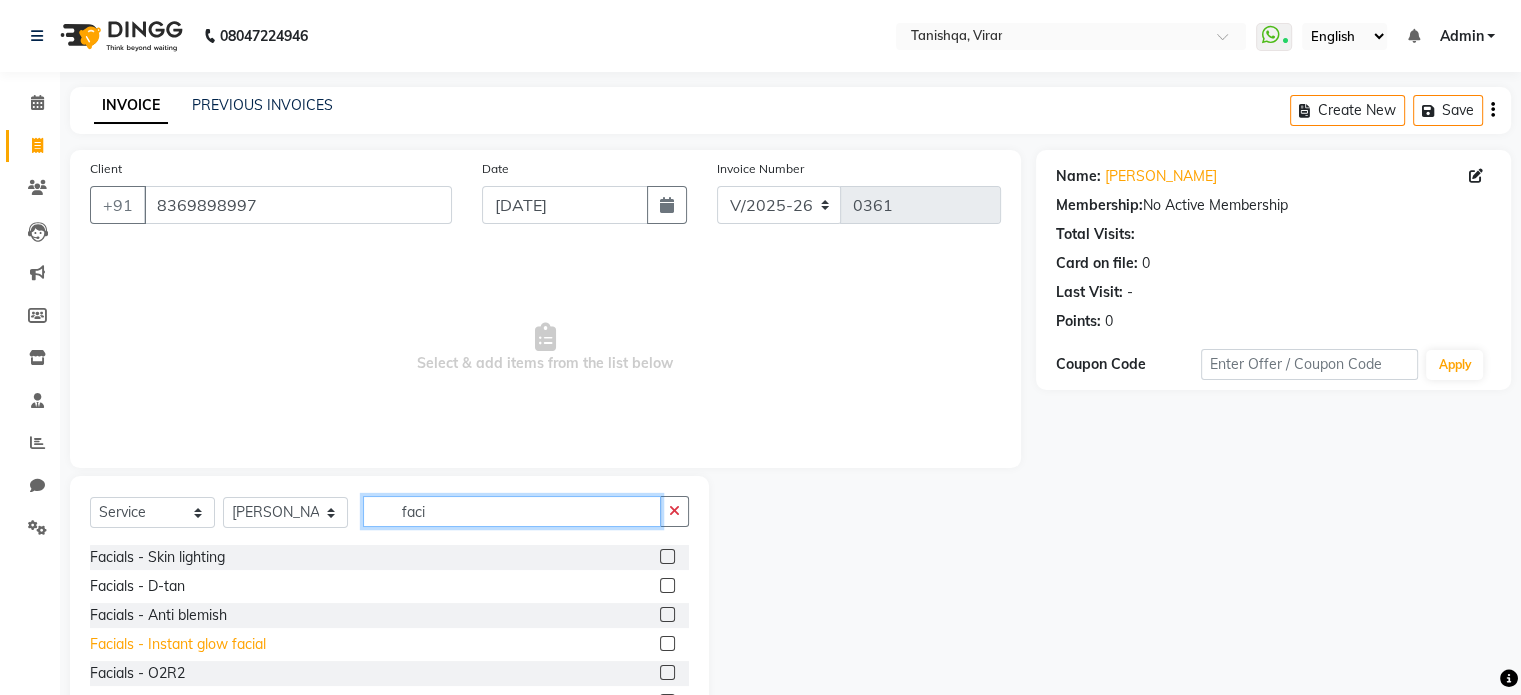 type on "faci" 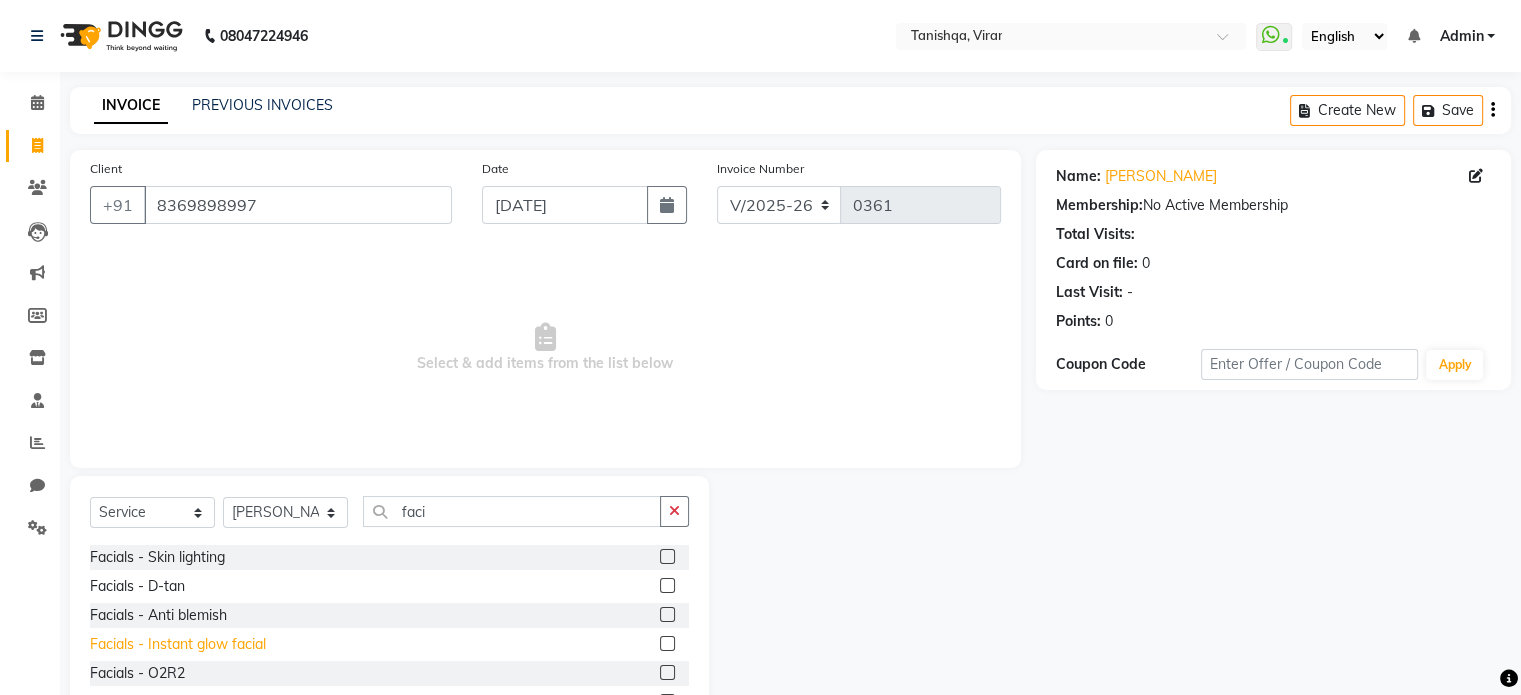 click on "Facials - Instant glow facial" 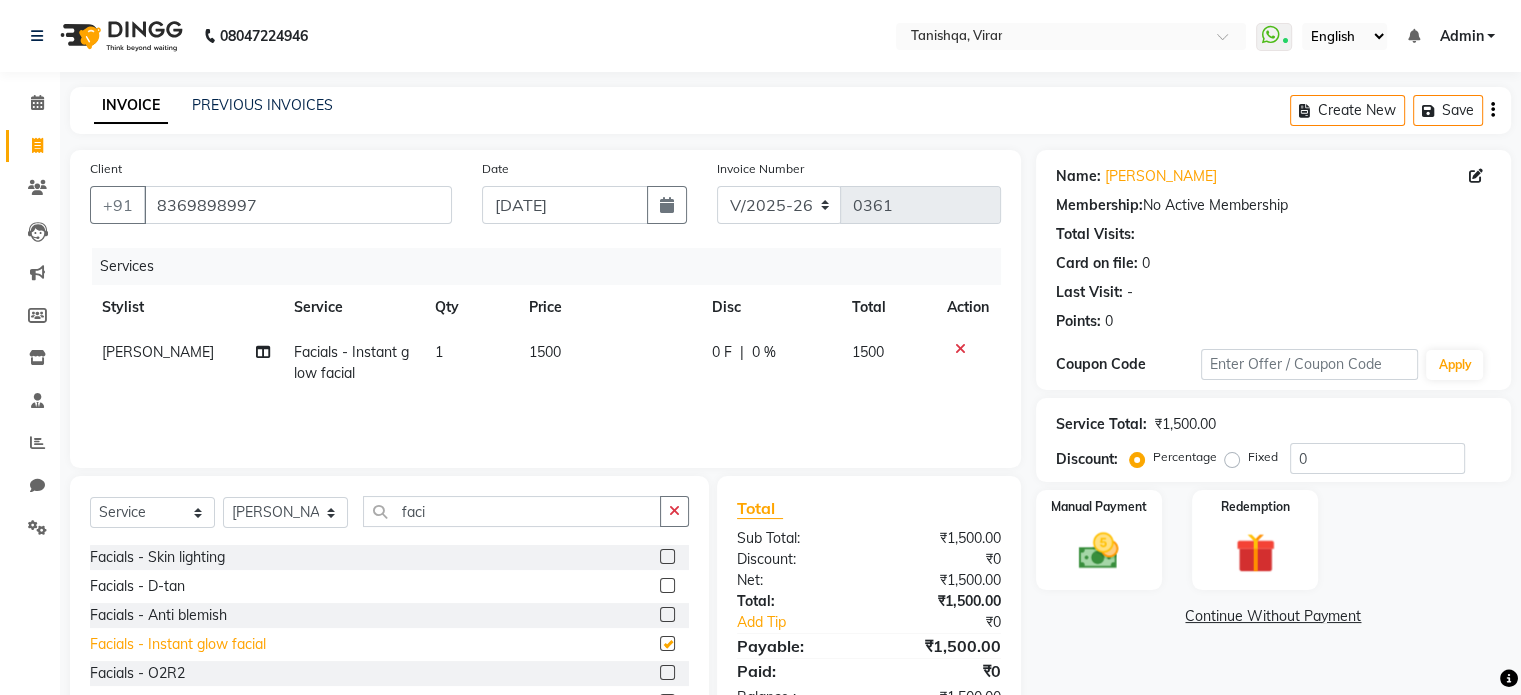 checkbox on "false" 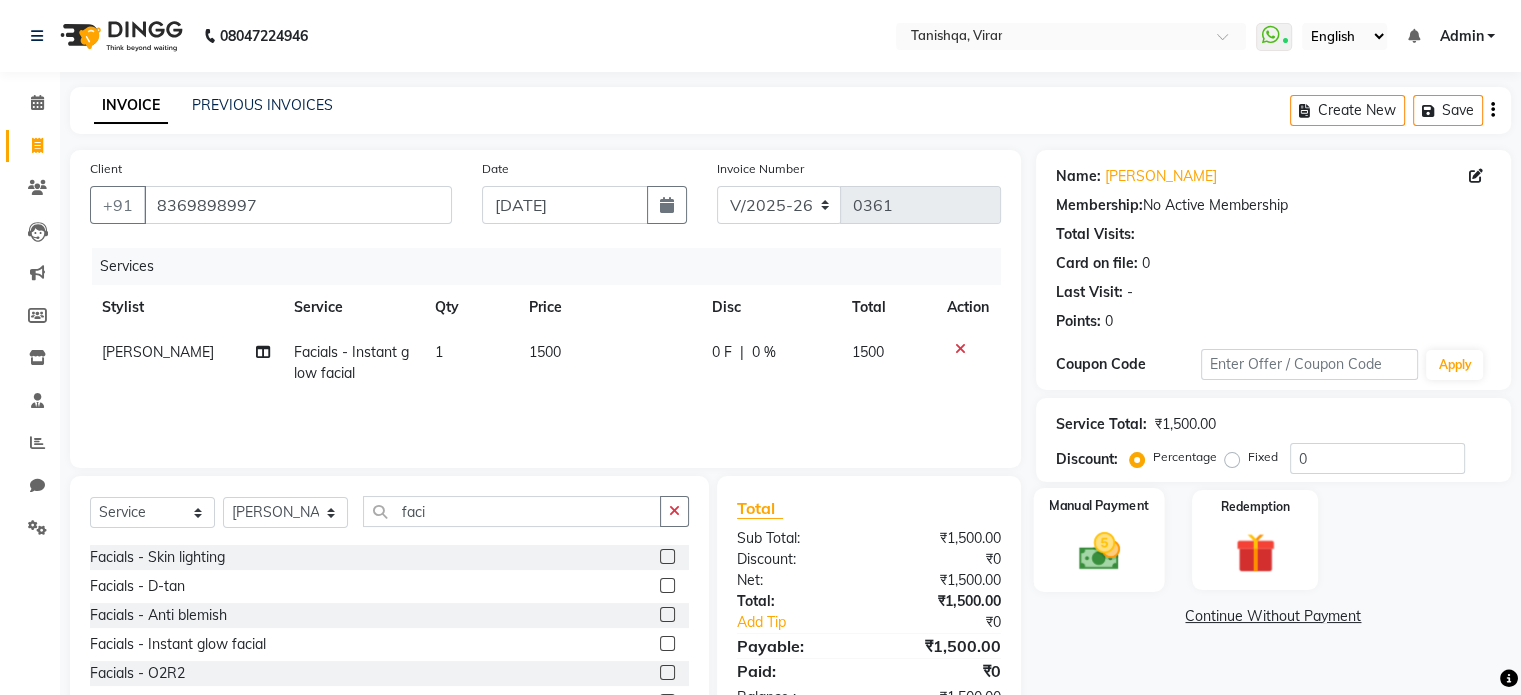 click 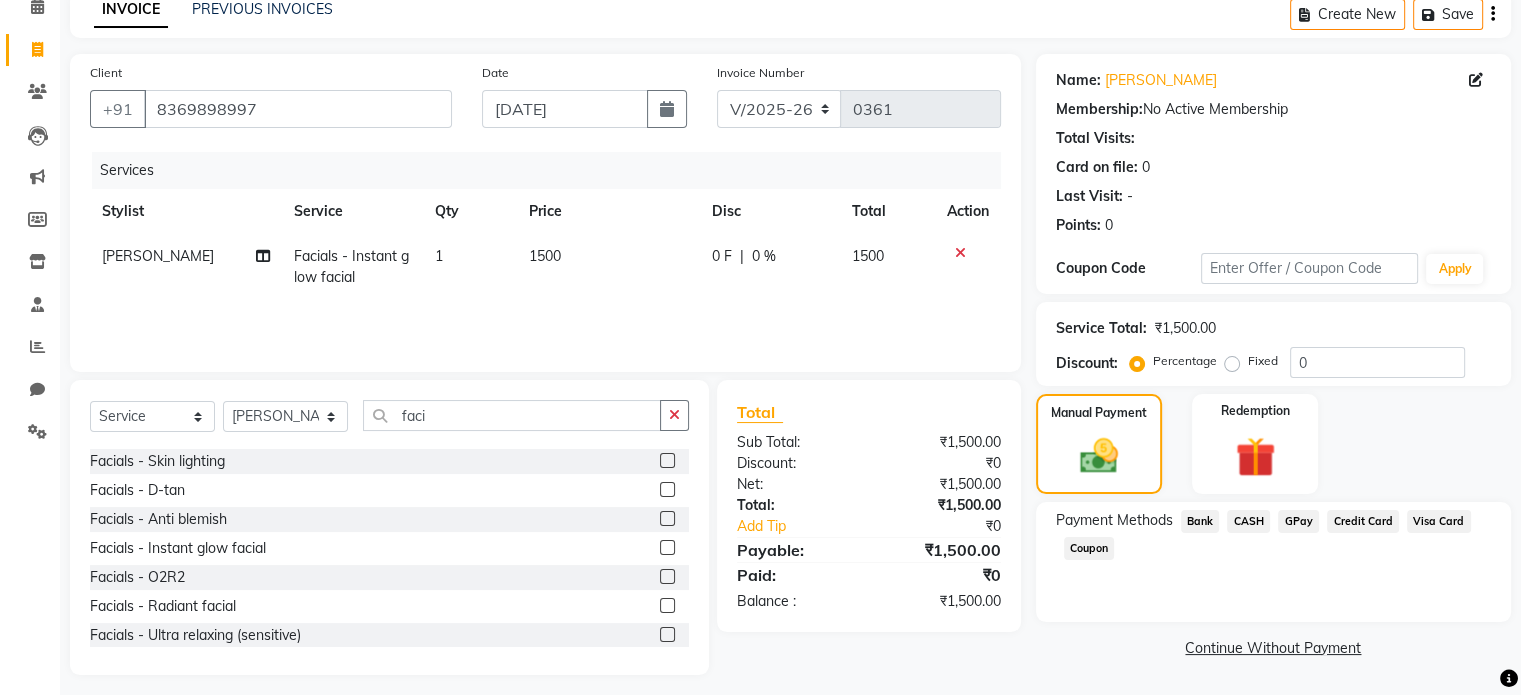 scroll, scrollTop: 106, scrollLeft: 0, axis: vertical 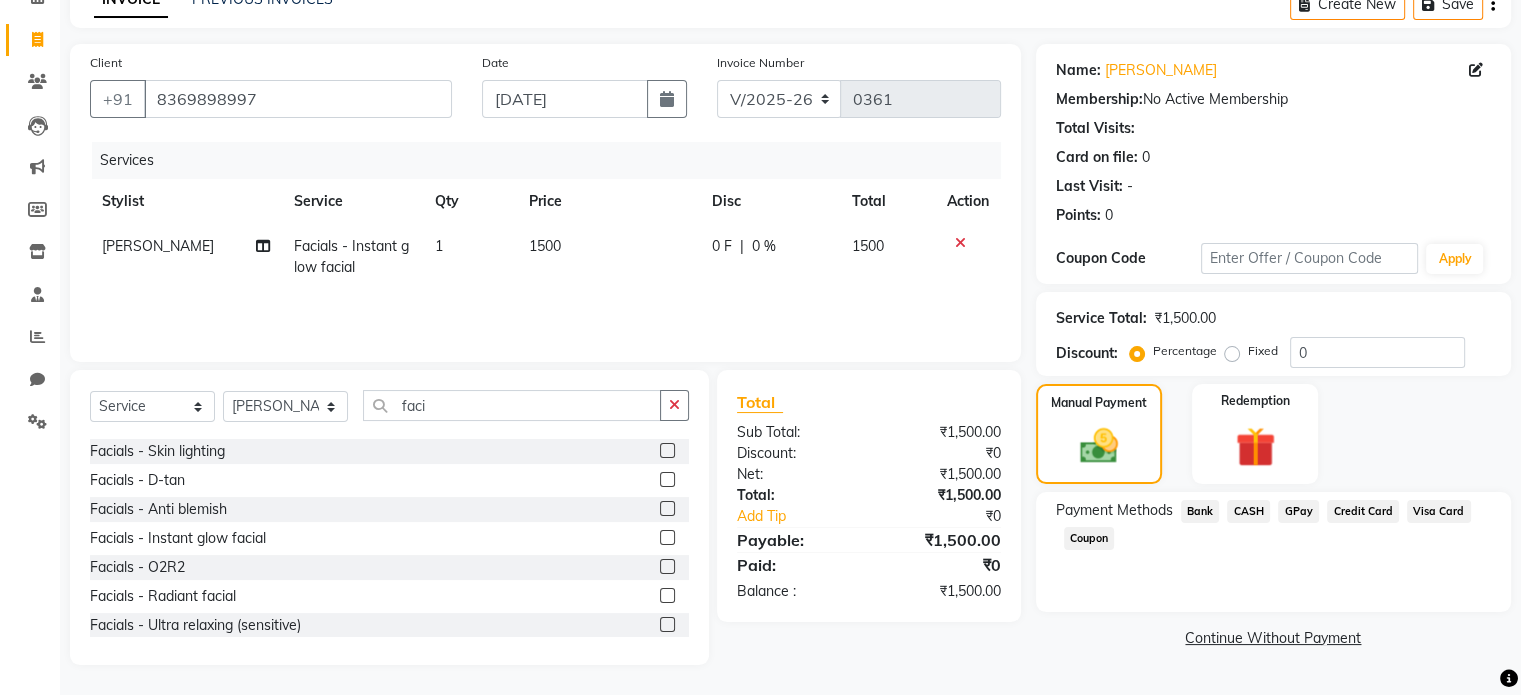 click on "CASH" 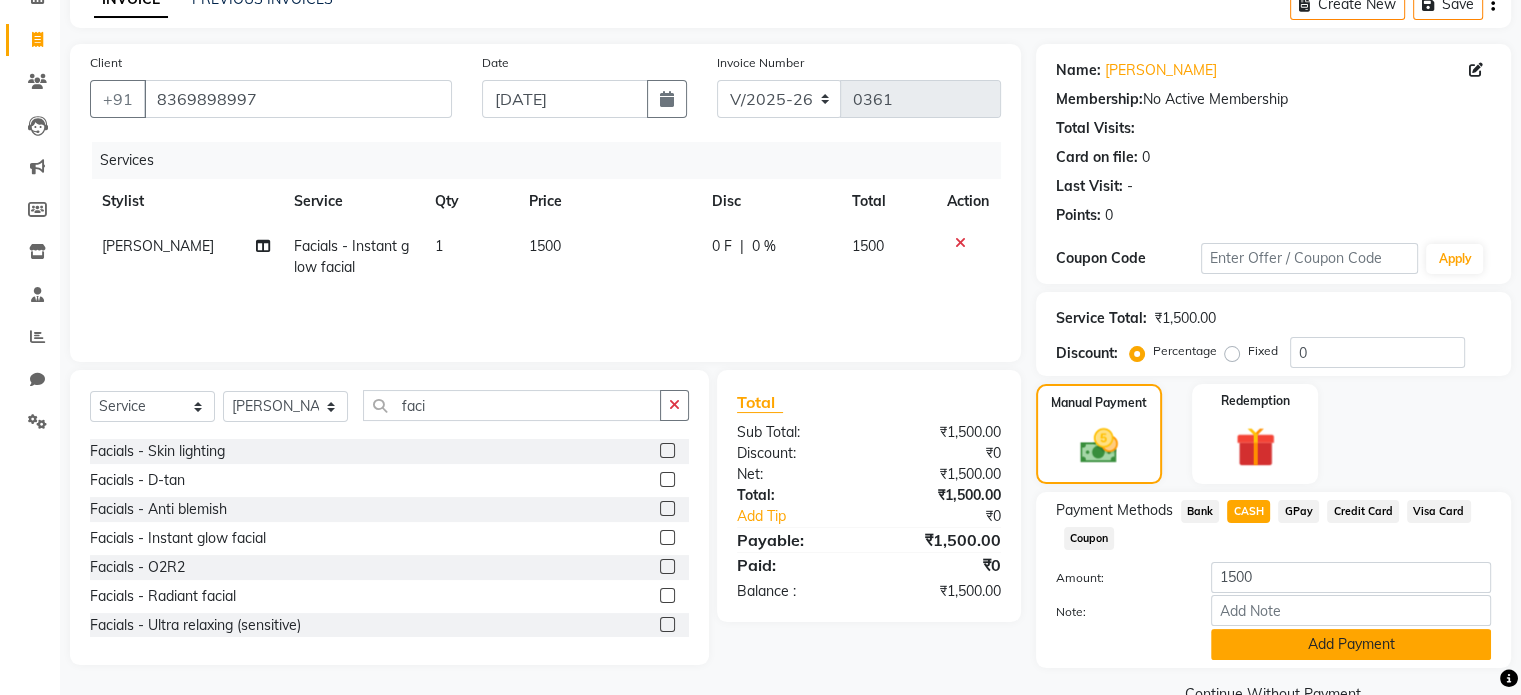 click on "Add Payment" 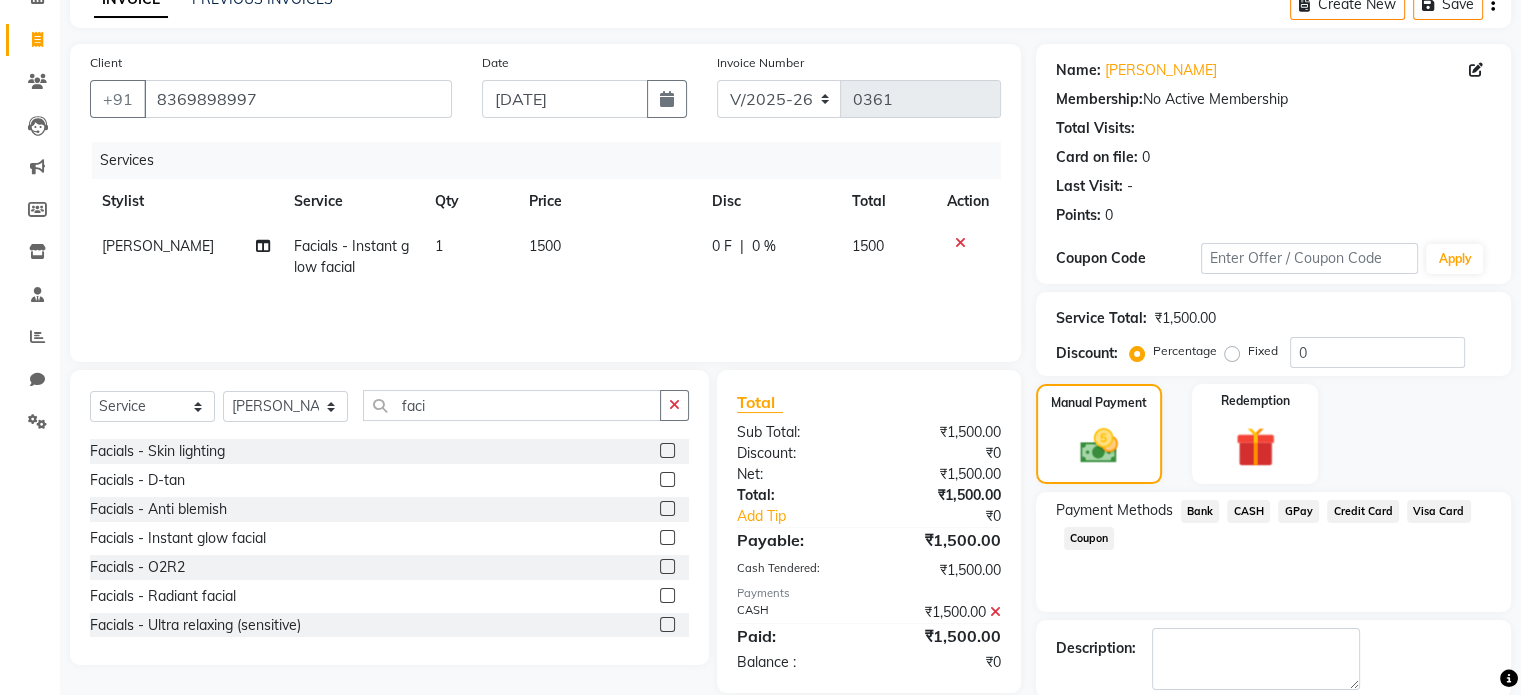 scroll, scrollTop: 205, scrollLeft: 0, axis: vertical 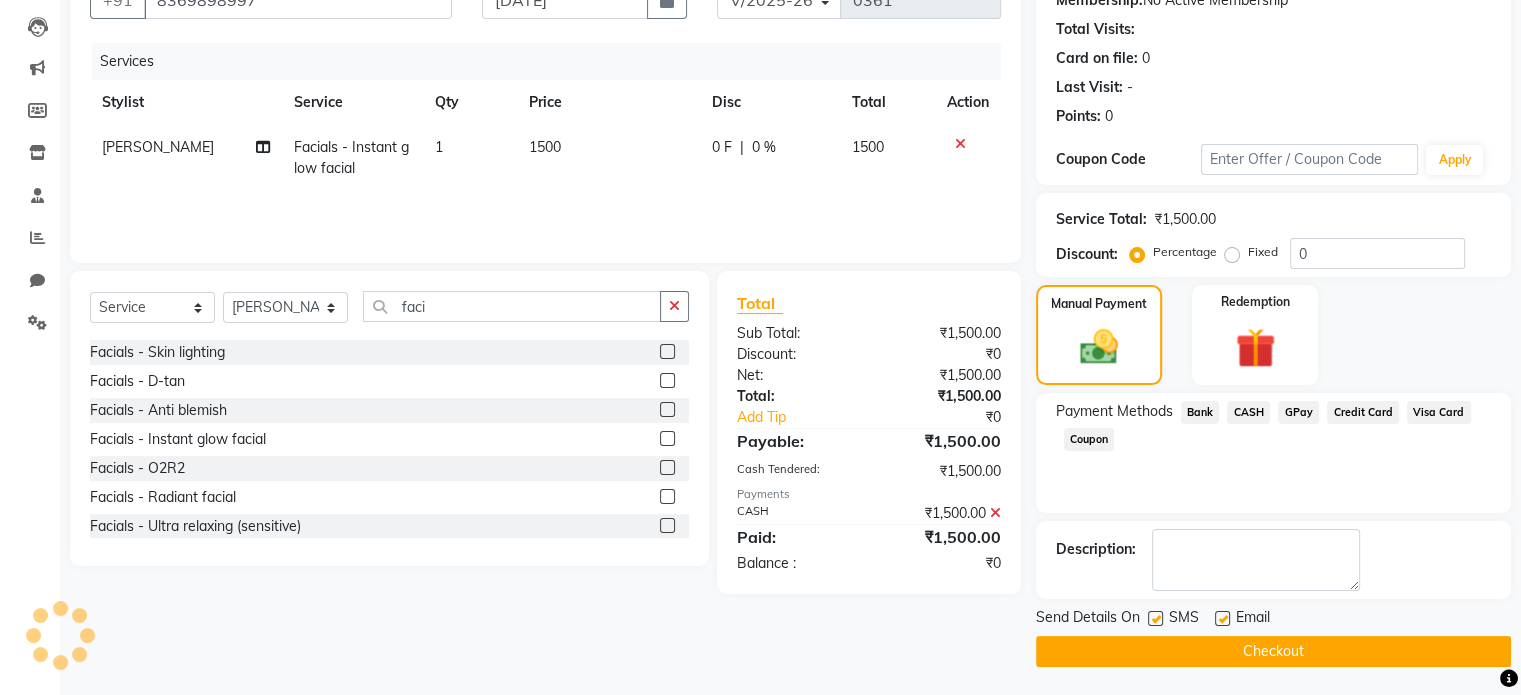 click on "Checkout" 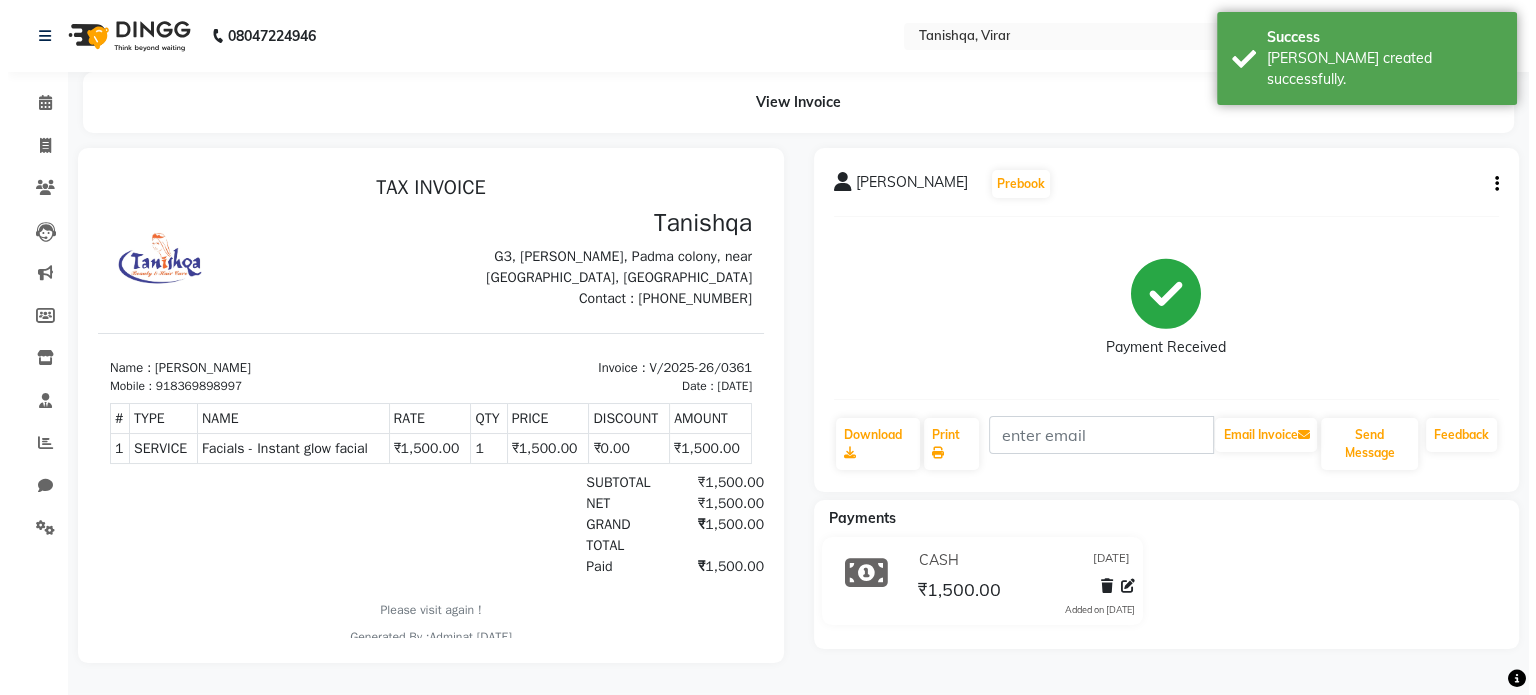 scroll, scrollTop: 0, scrollLeft: 0, axis: both 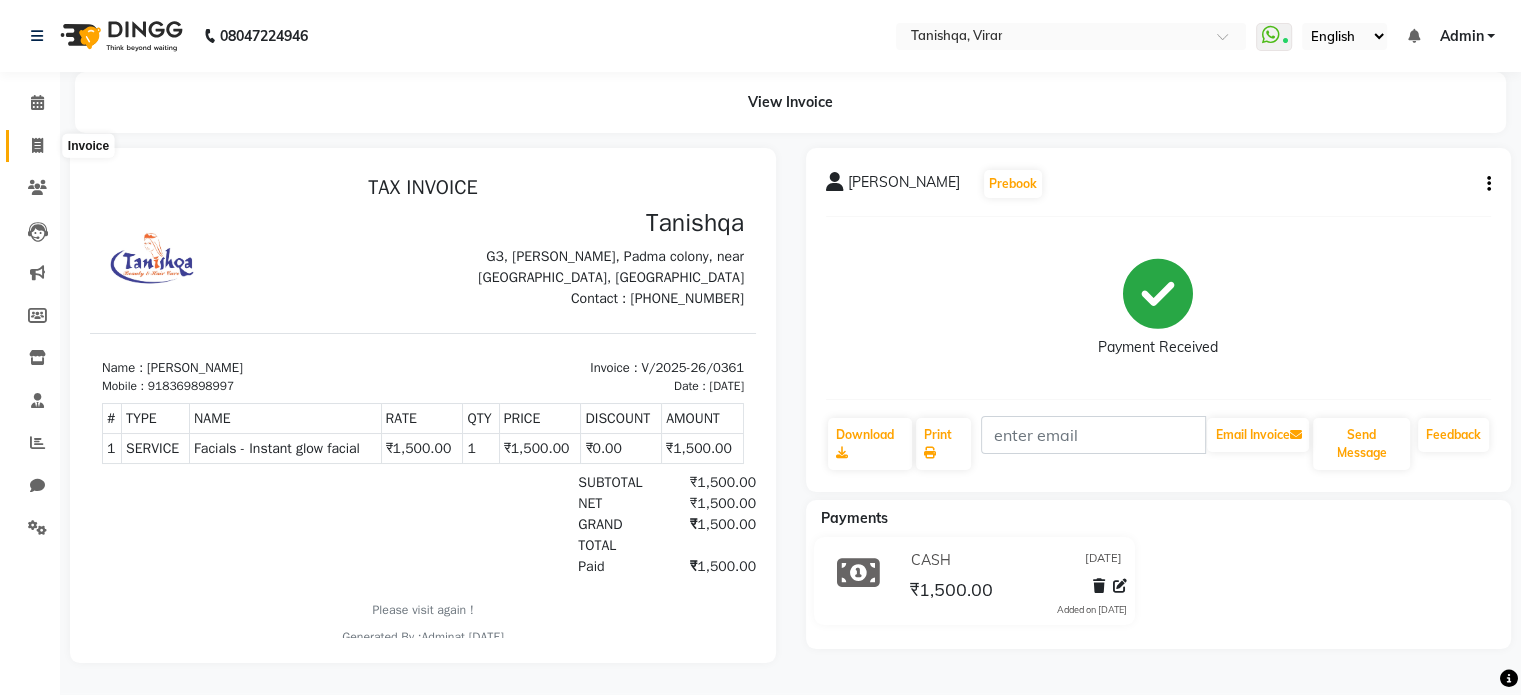 click 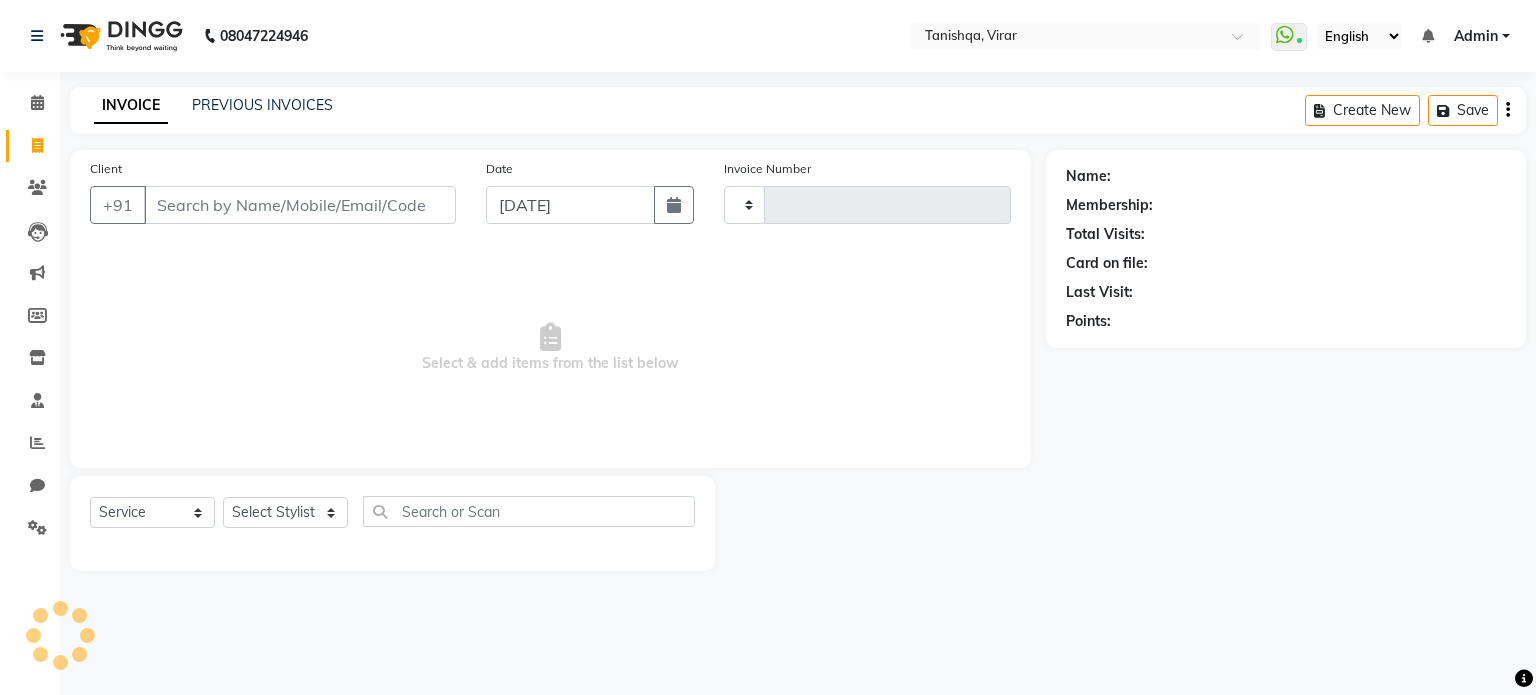 type on "0362" 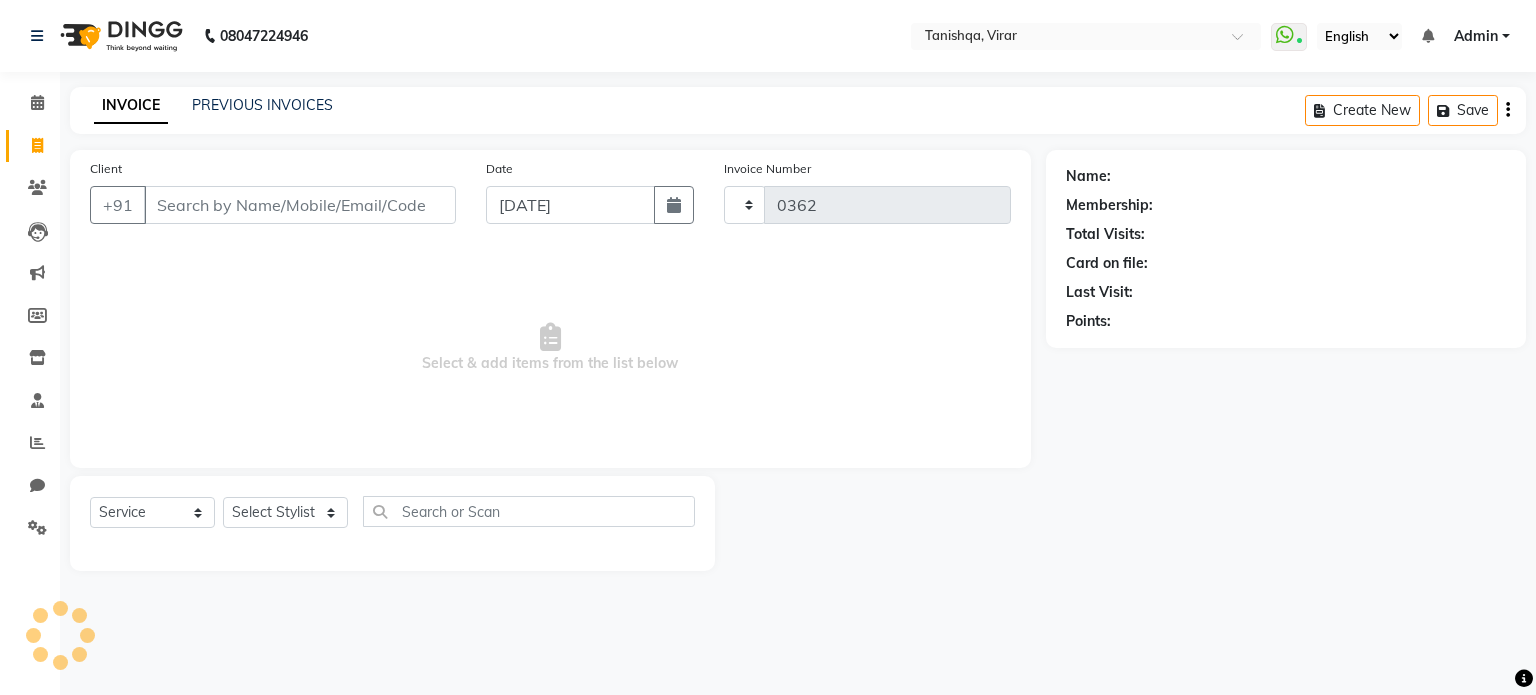 select on "8149" 